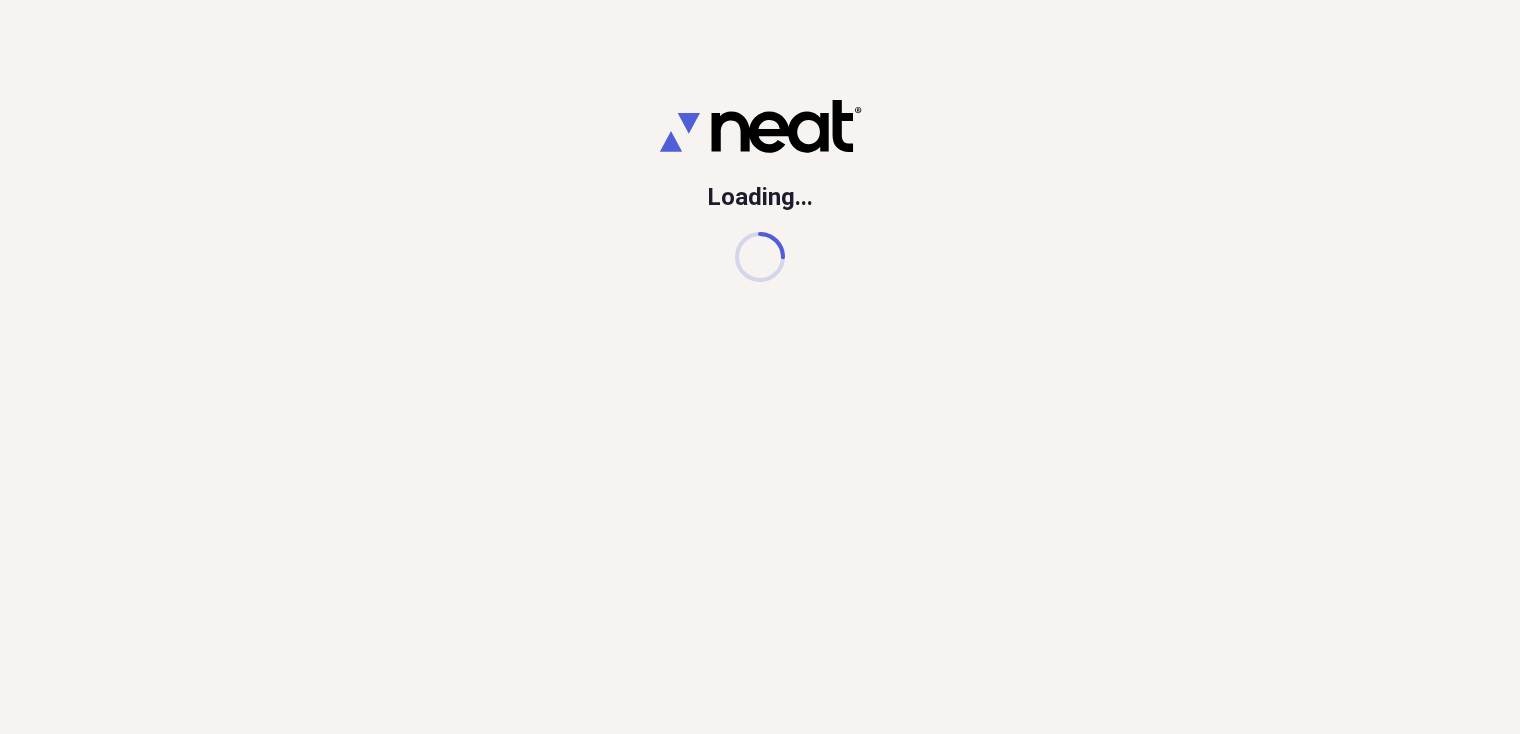 scroll, scrollTop: 0, scrollLeft: 0, axis: both 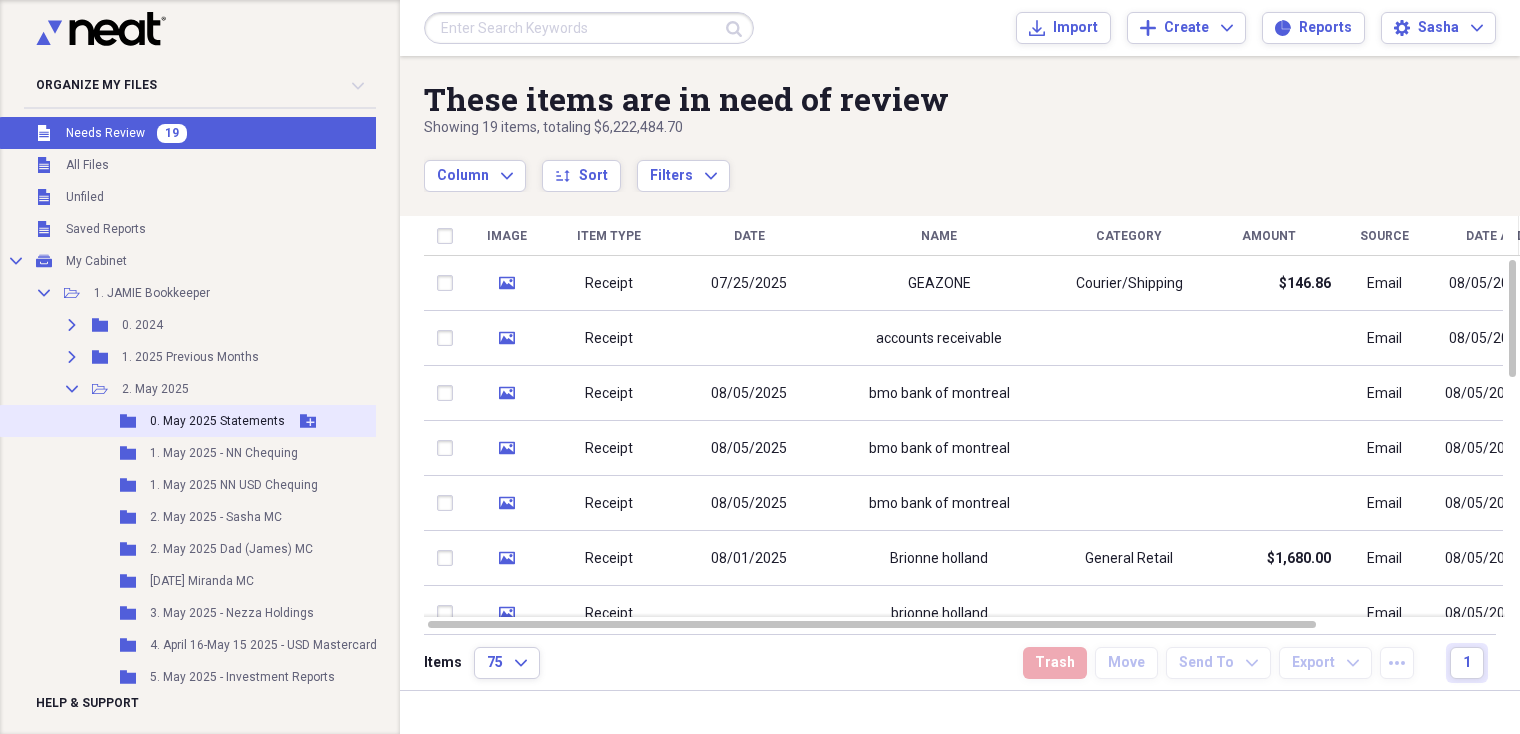 click on "0. May 2025 Statements" at bounding box center (217, 421) 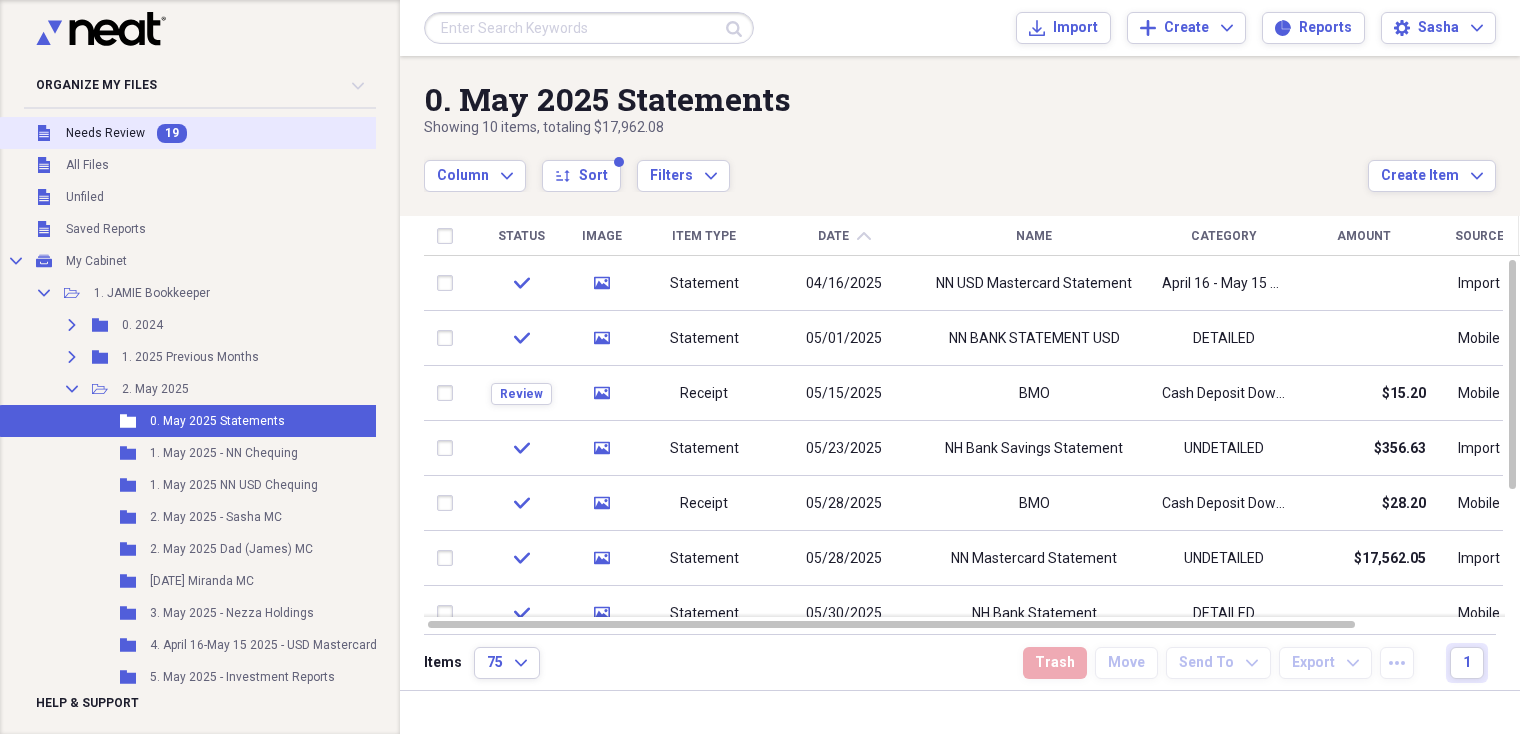 click on "Unfiled Needs Review 19" at bounding box center (224, 133) 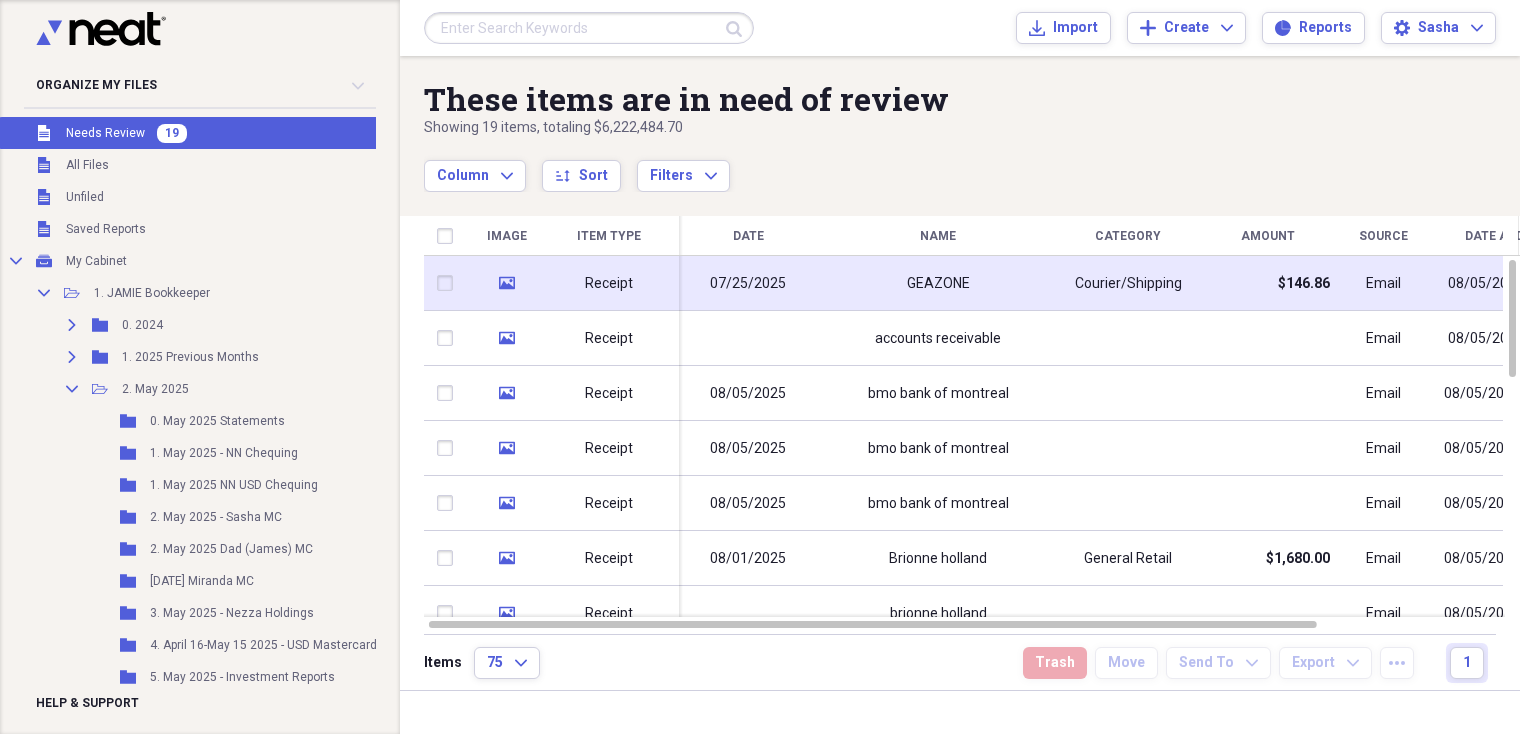 click on "07/25/2025" at bounding box center (748, 283) 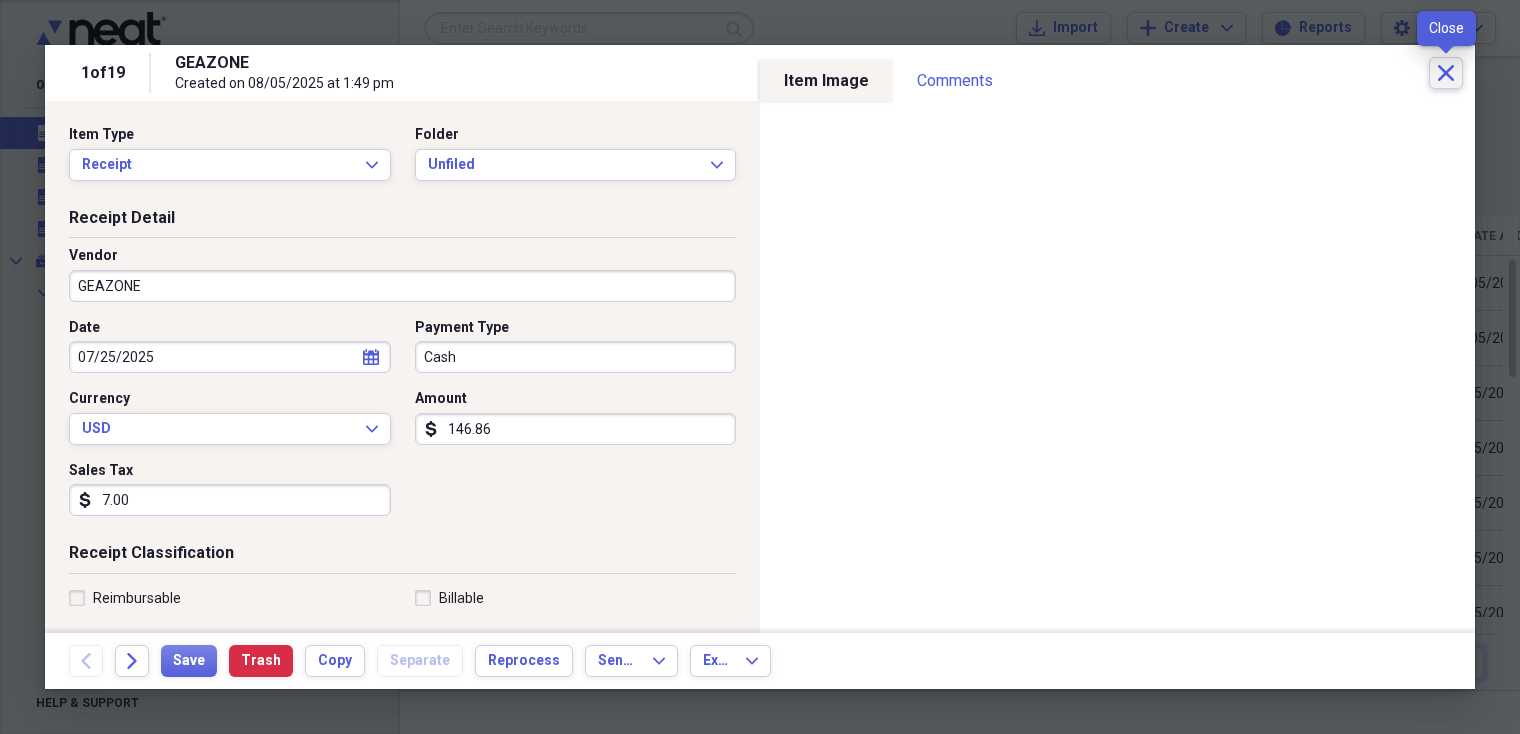 click on "Close" at bounding box center [1446, 73] 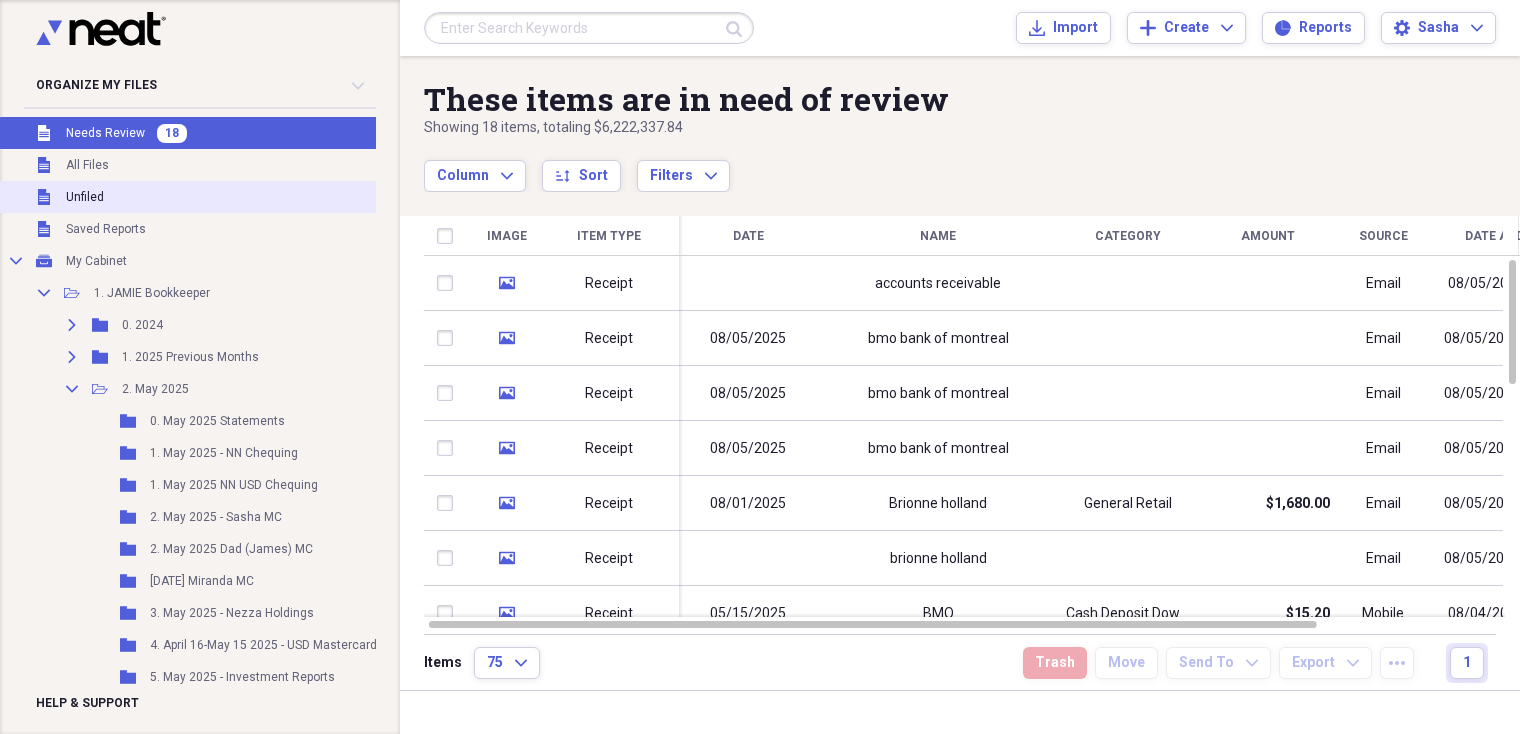 click on "Unfiled Unfiled" at bounding box center (224, 197) 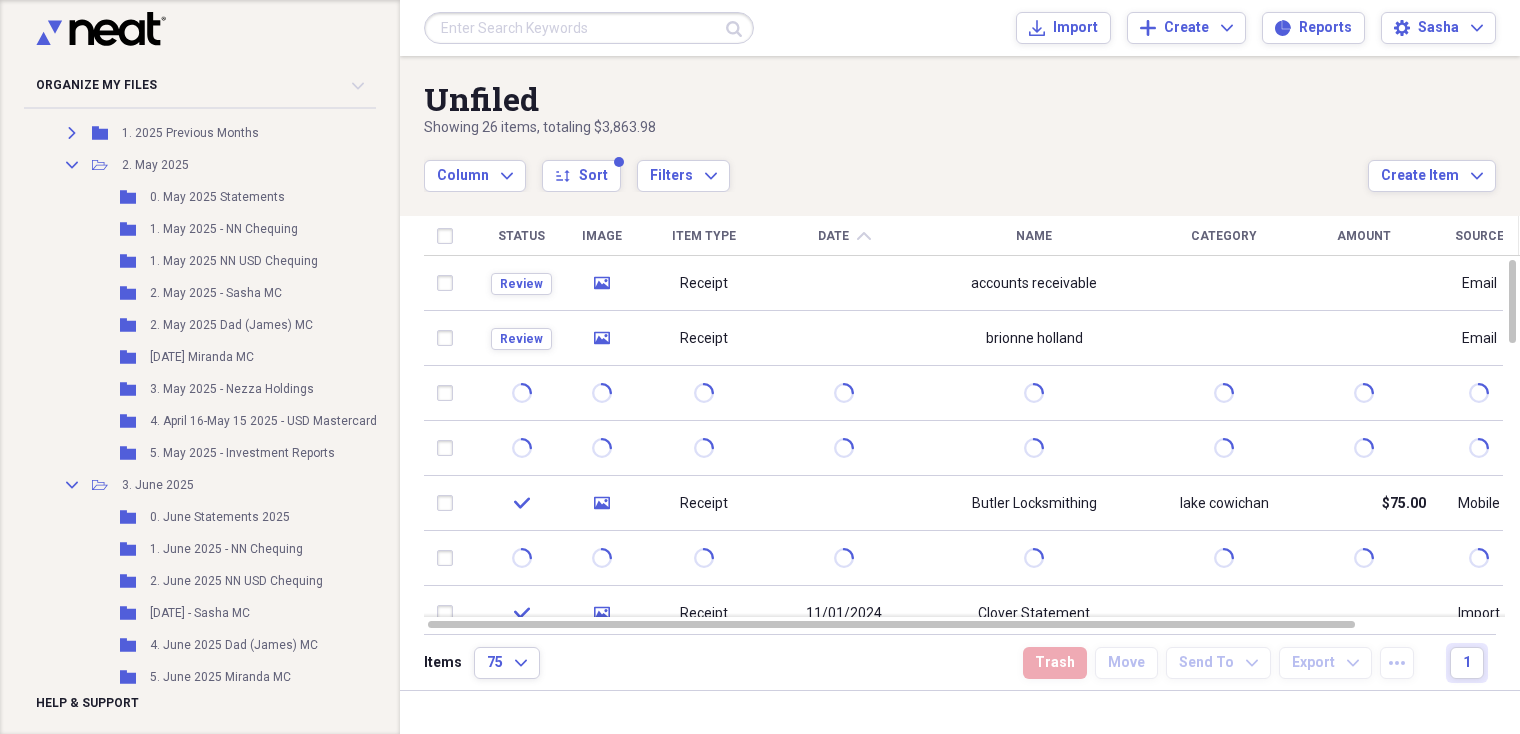 scroll, scrollTop: 223, scrollLeft: 0, axis: vertical 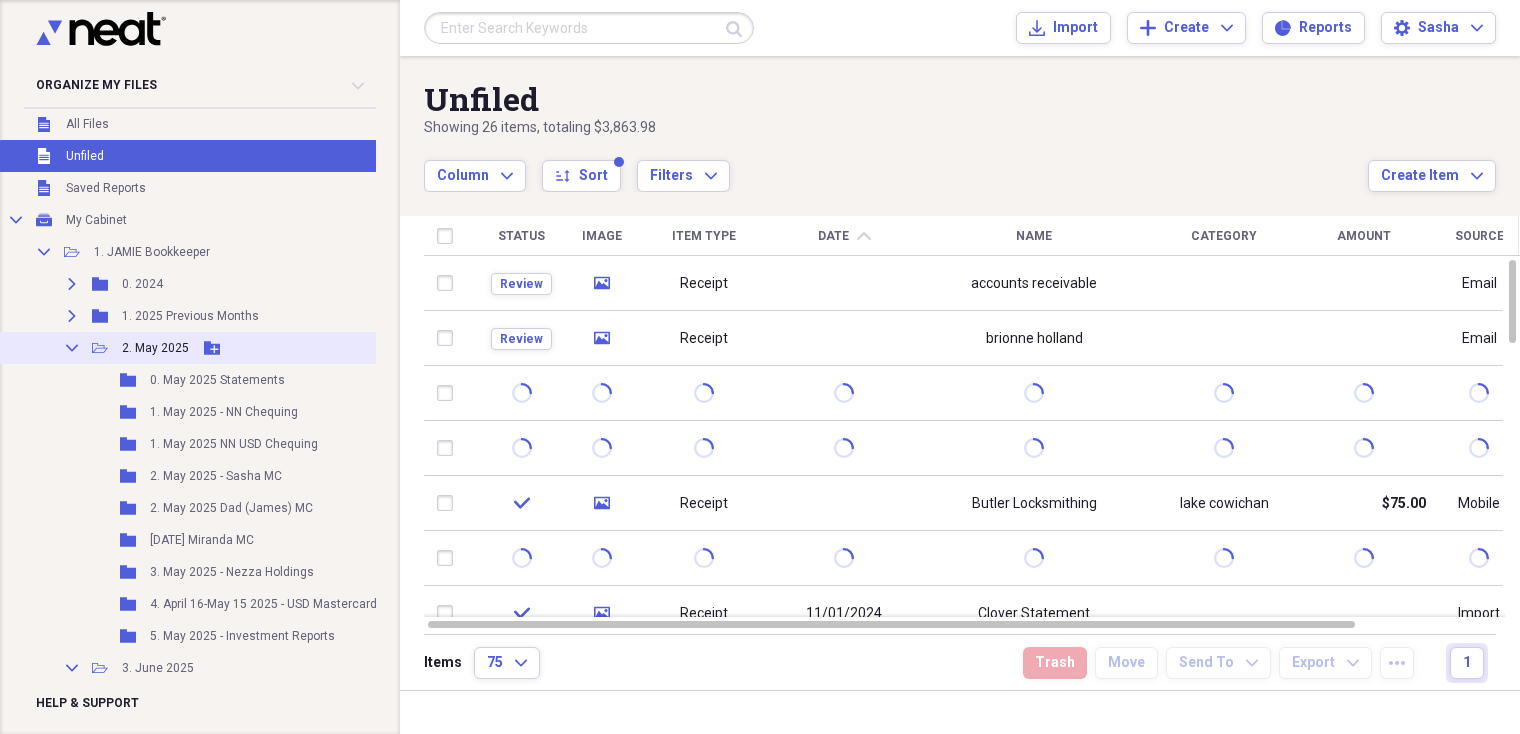 click 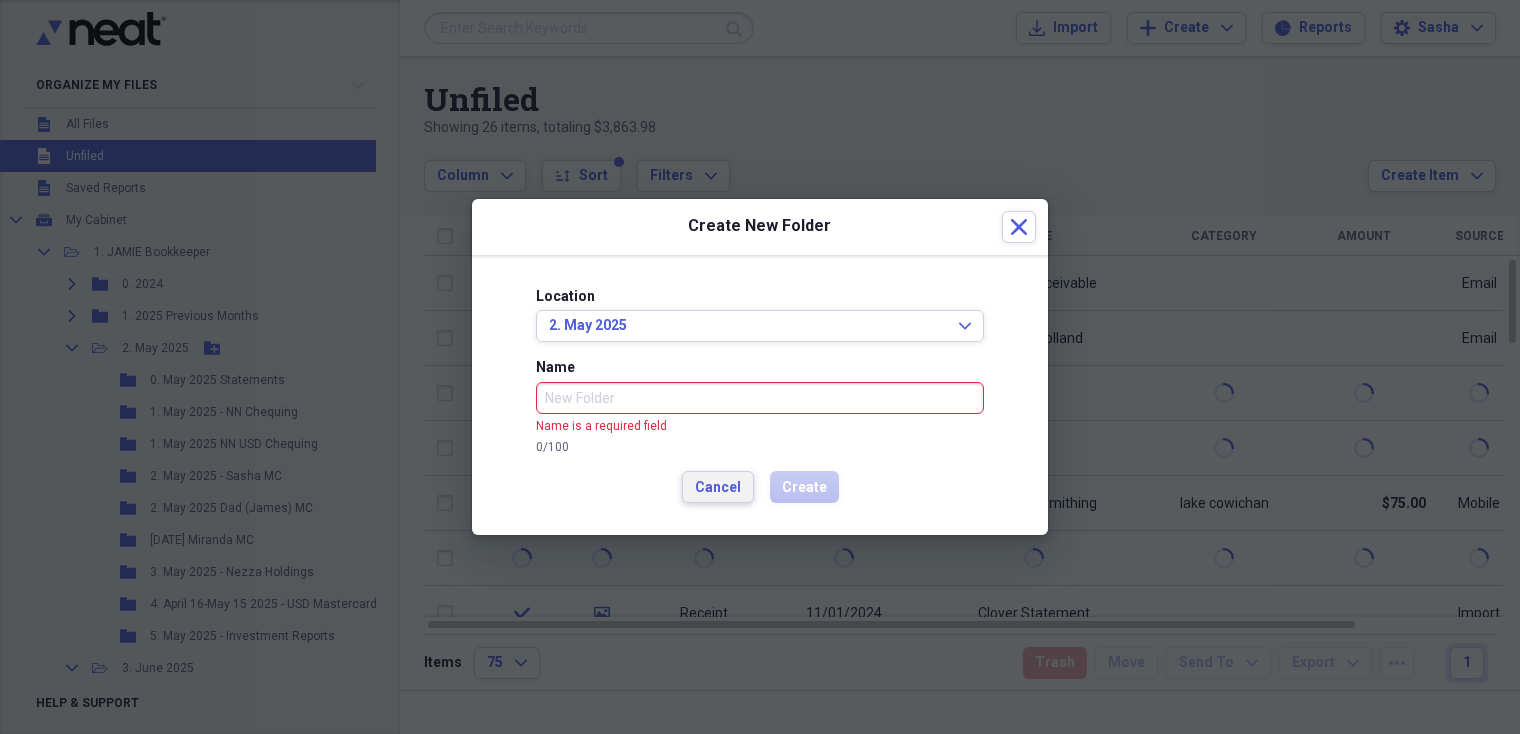 click on "Location [DATE] Expand Name Name is a required field 0 / 100 Cancel Create" at bounding box center (760, 395) 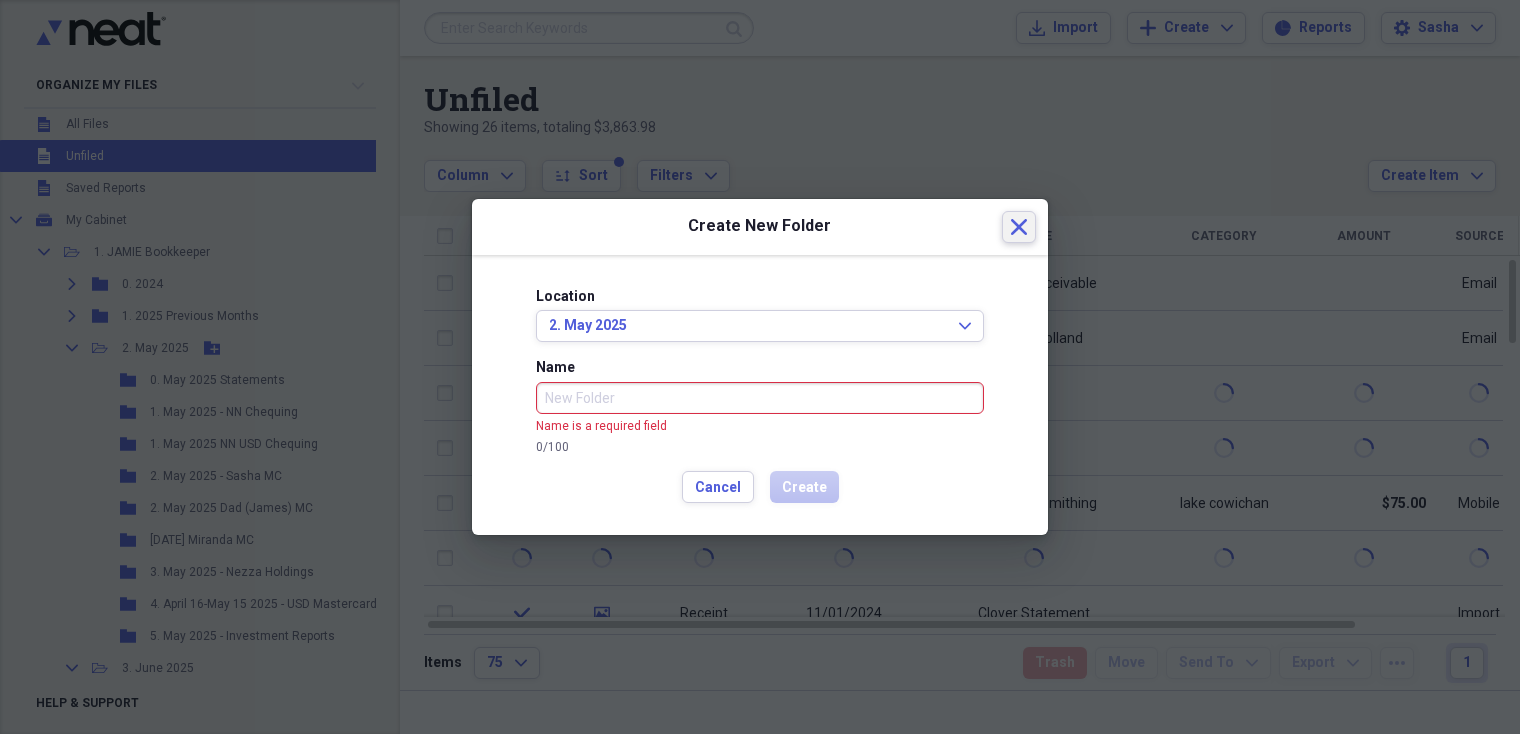 click 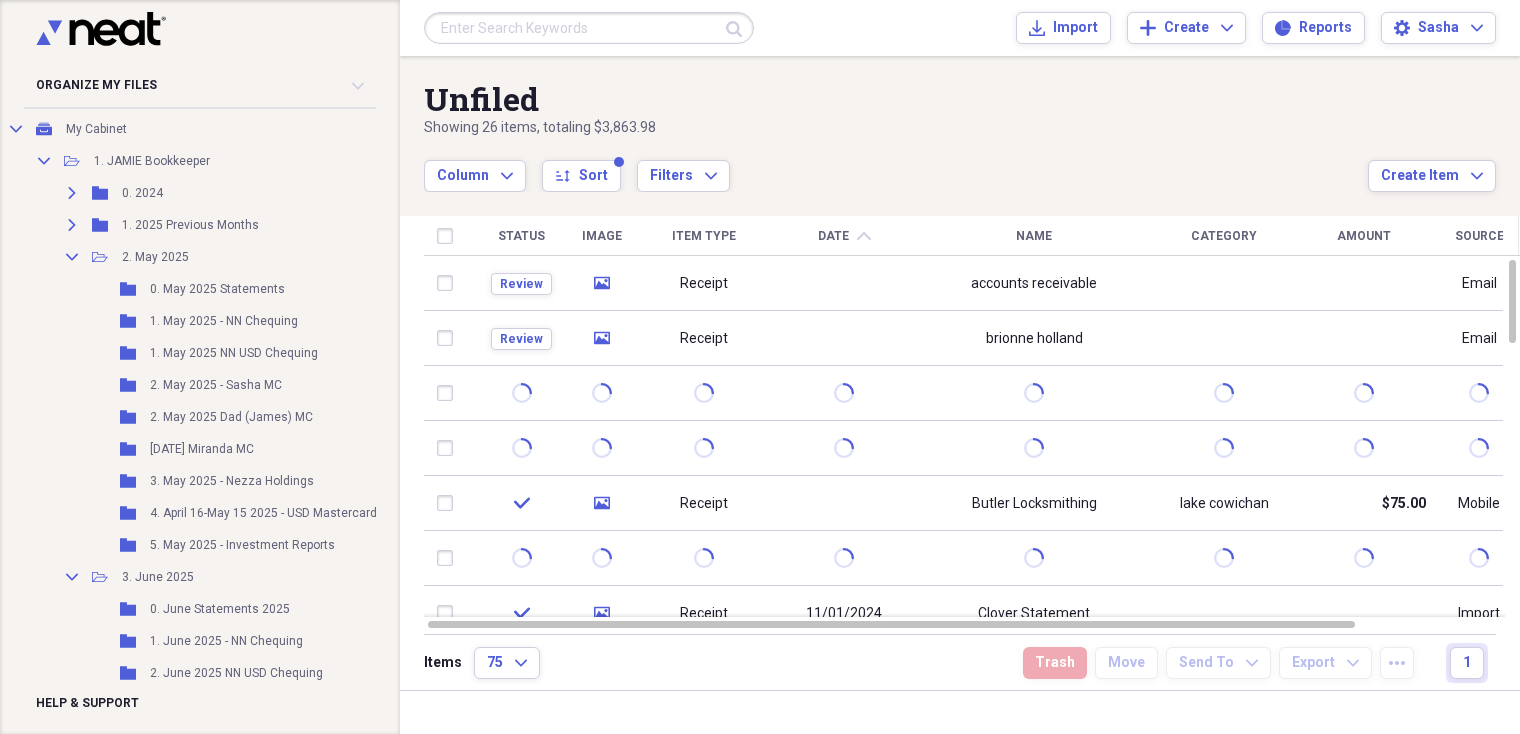 scroll, scrollTop: 63, scrollLeft: 0, axis: vertical 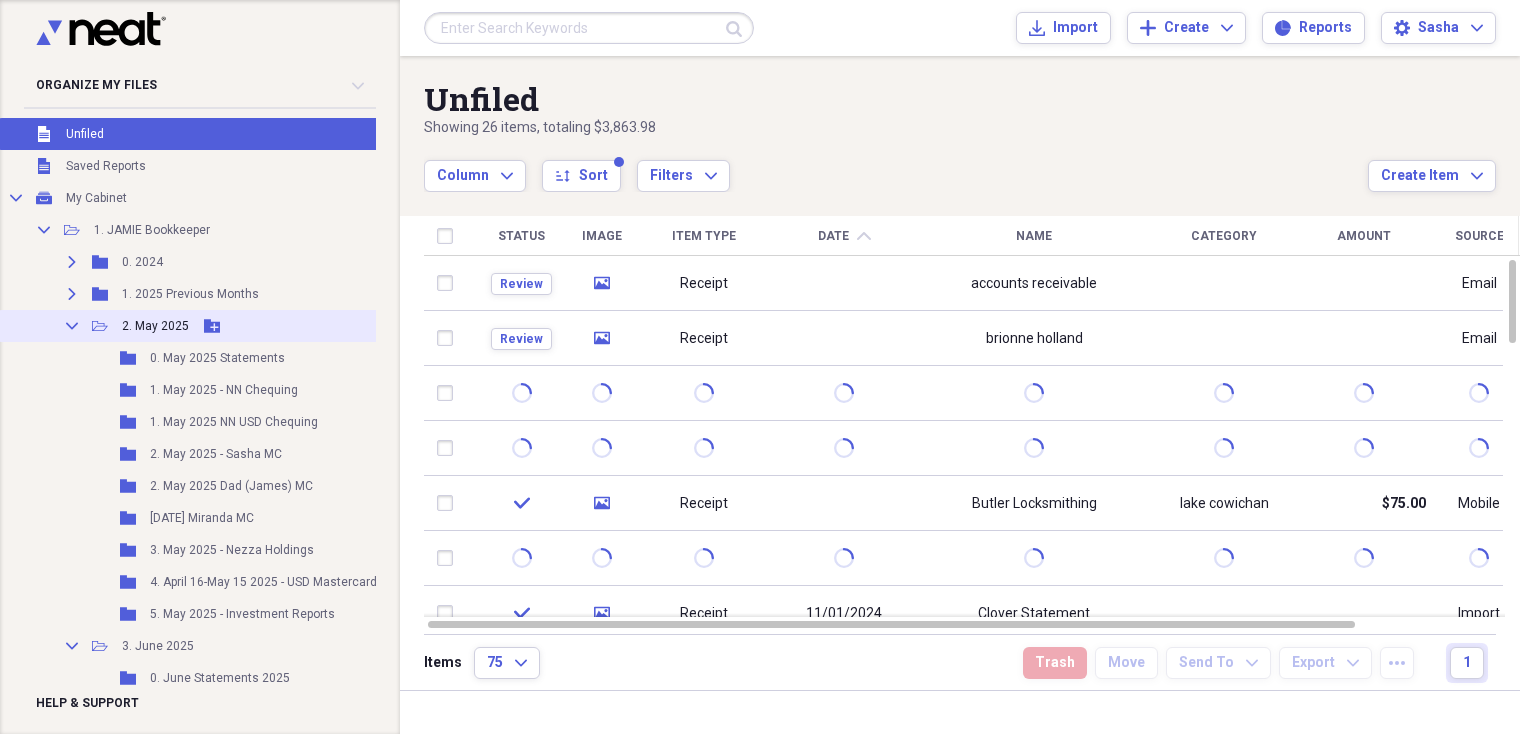 click 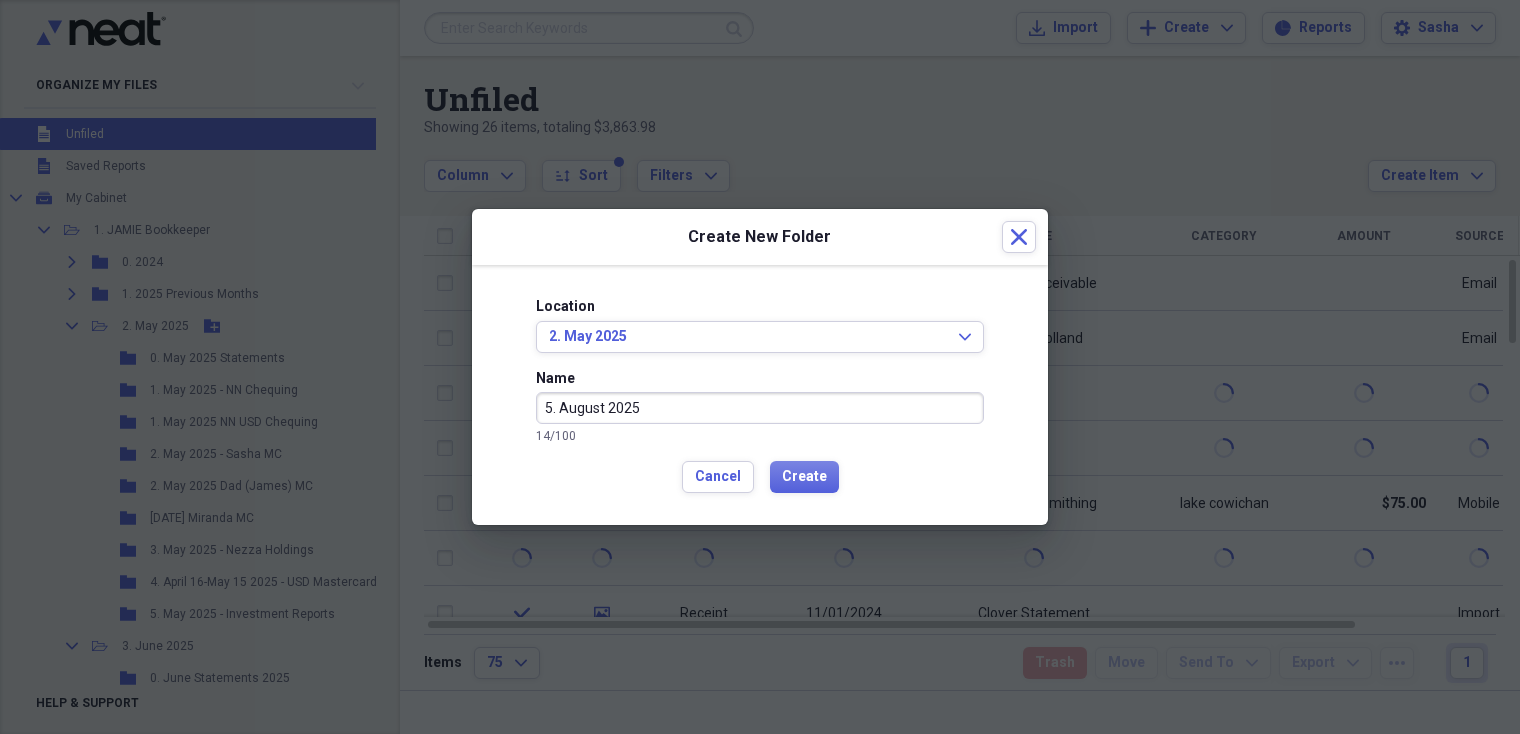 type on "5. August 2025" 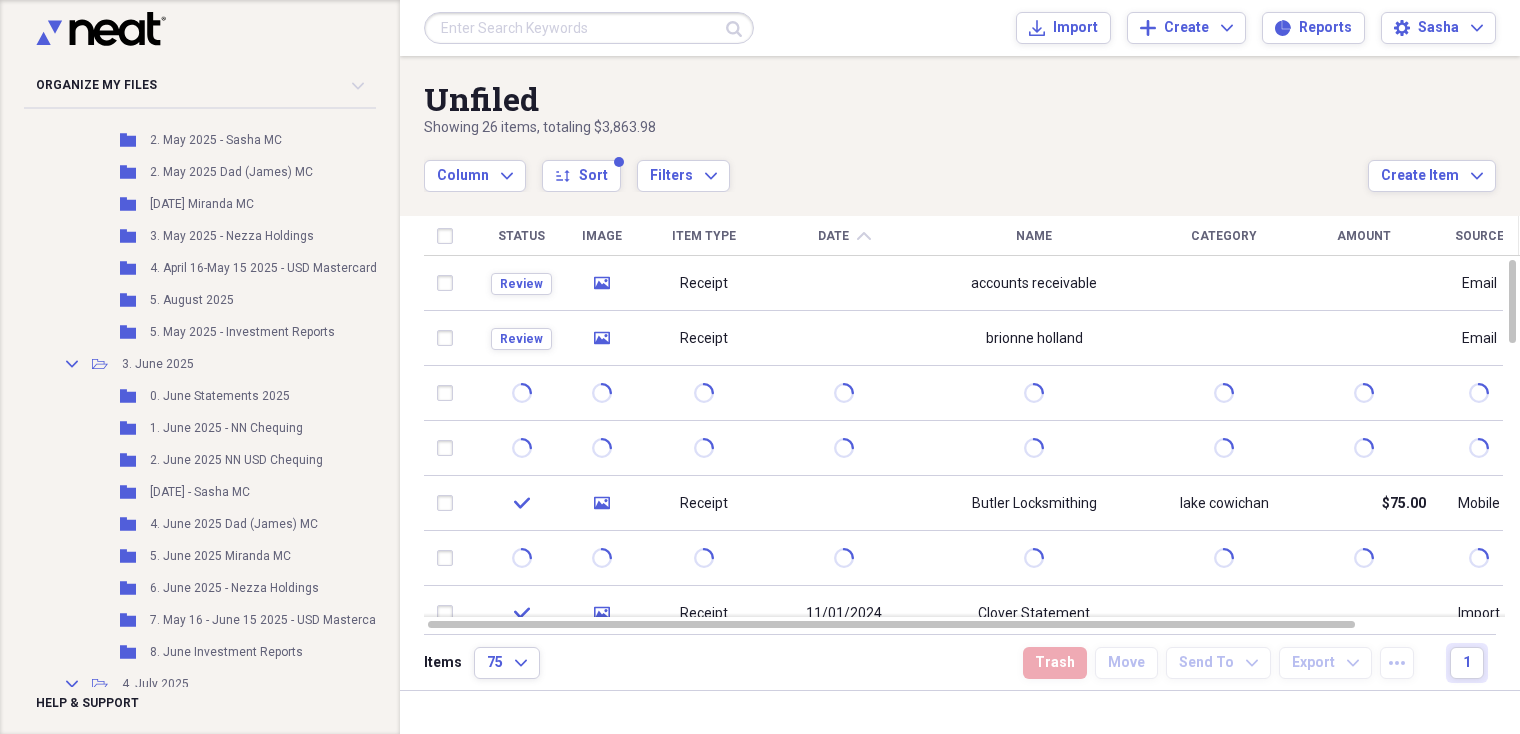 scroll, scrollTop: 351, scrollLeft: 0, axis: vertical 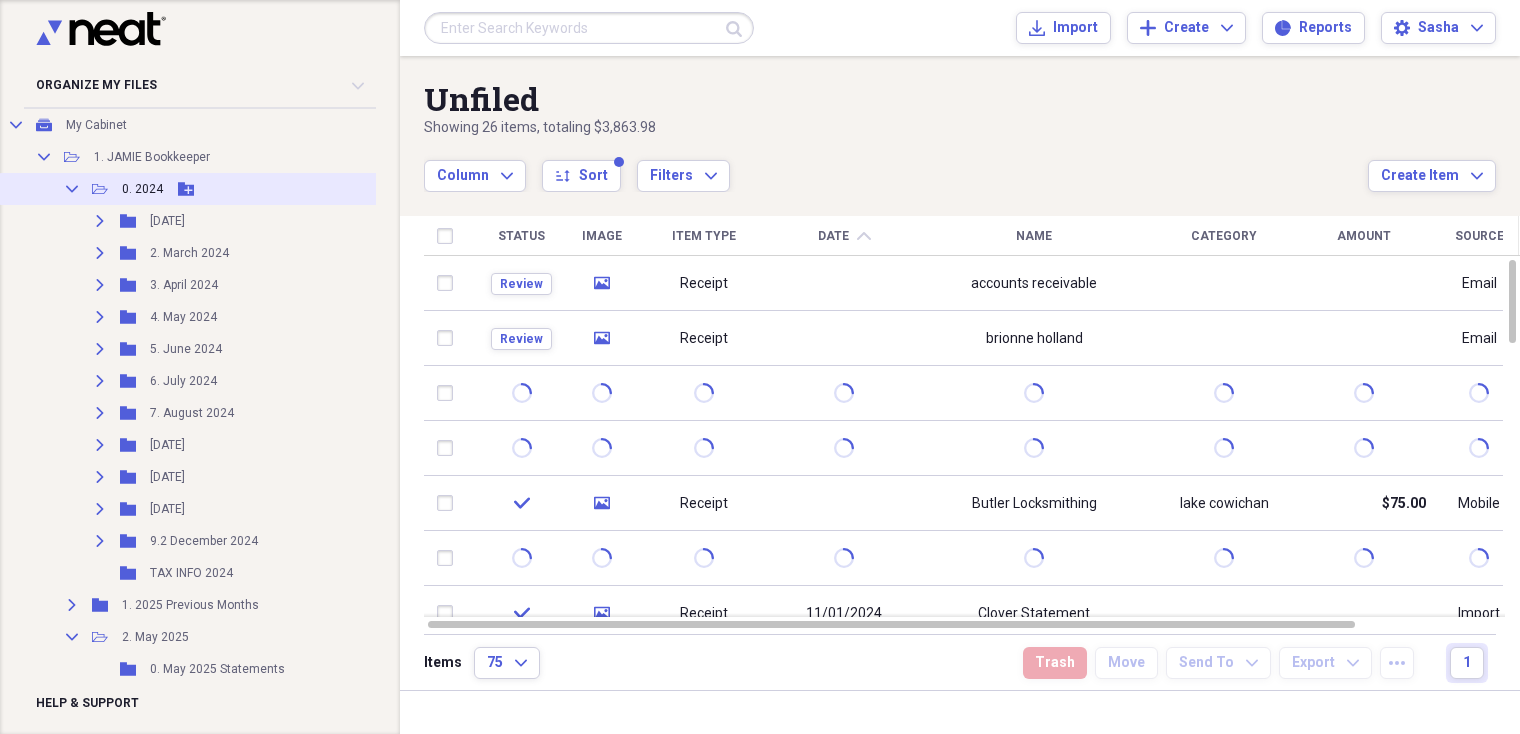 click on "Collapse" at bounding box center [72, 189] 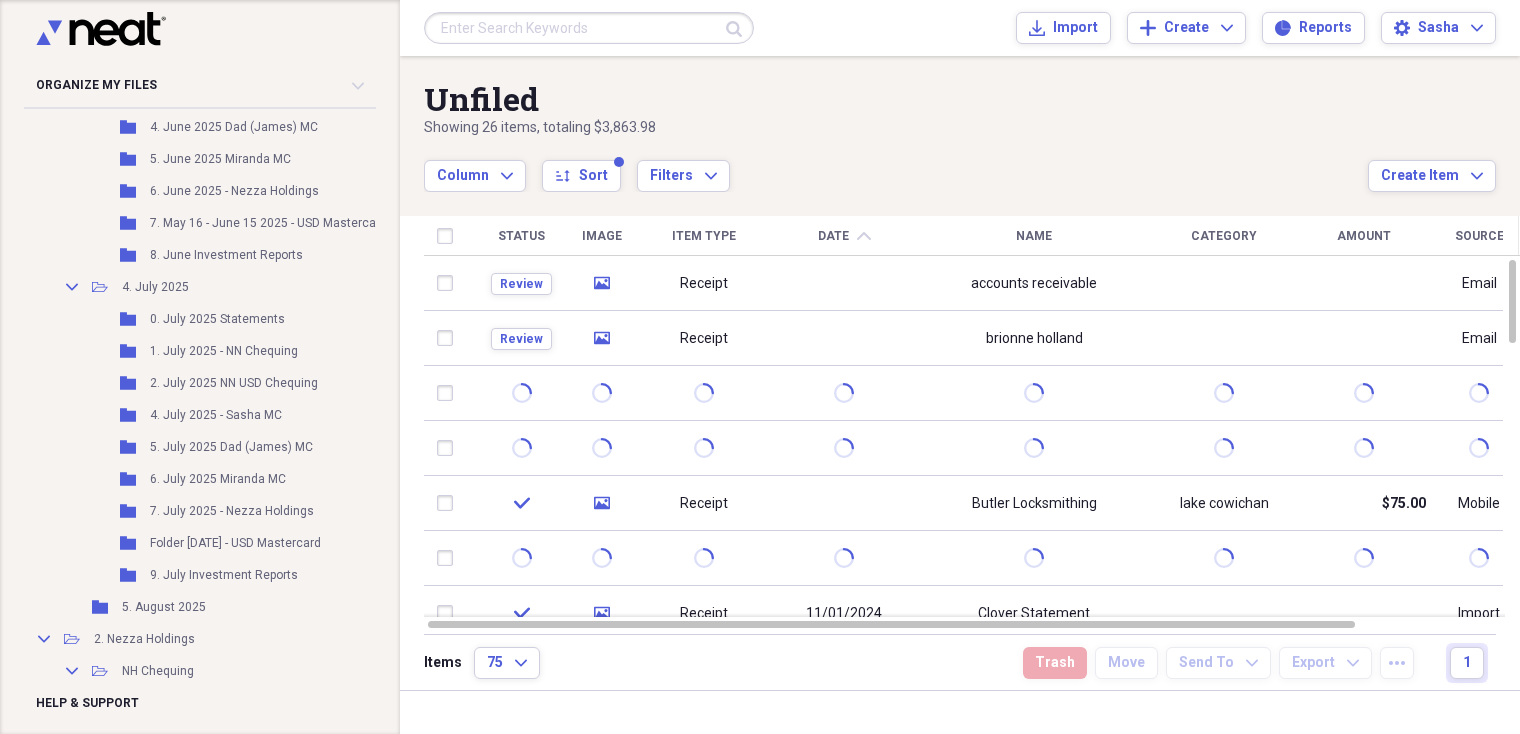 scroll, scrollTop: 805, scrollLeft: 0, axis: vertical 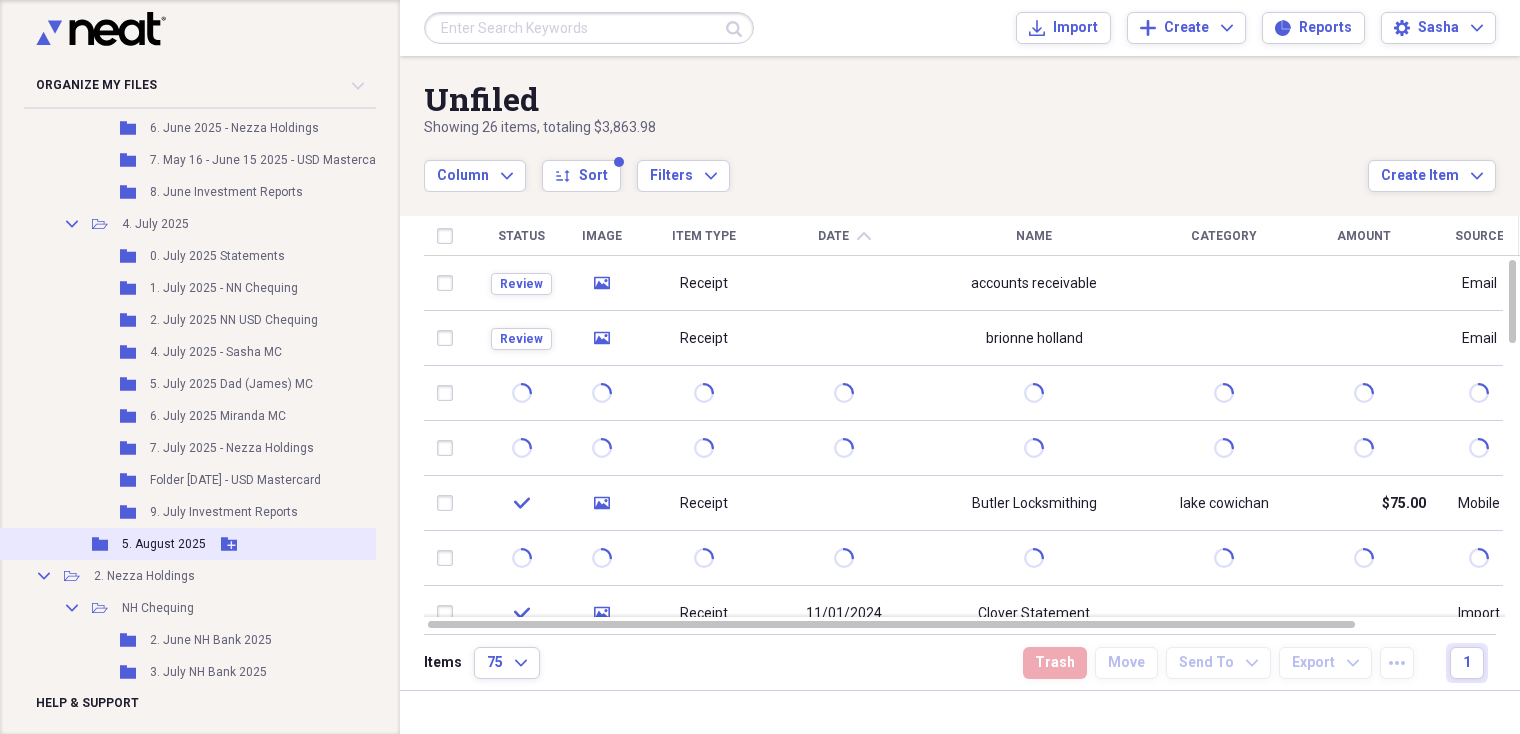 click on "Add Folder" 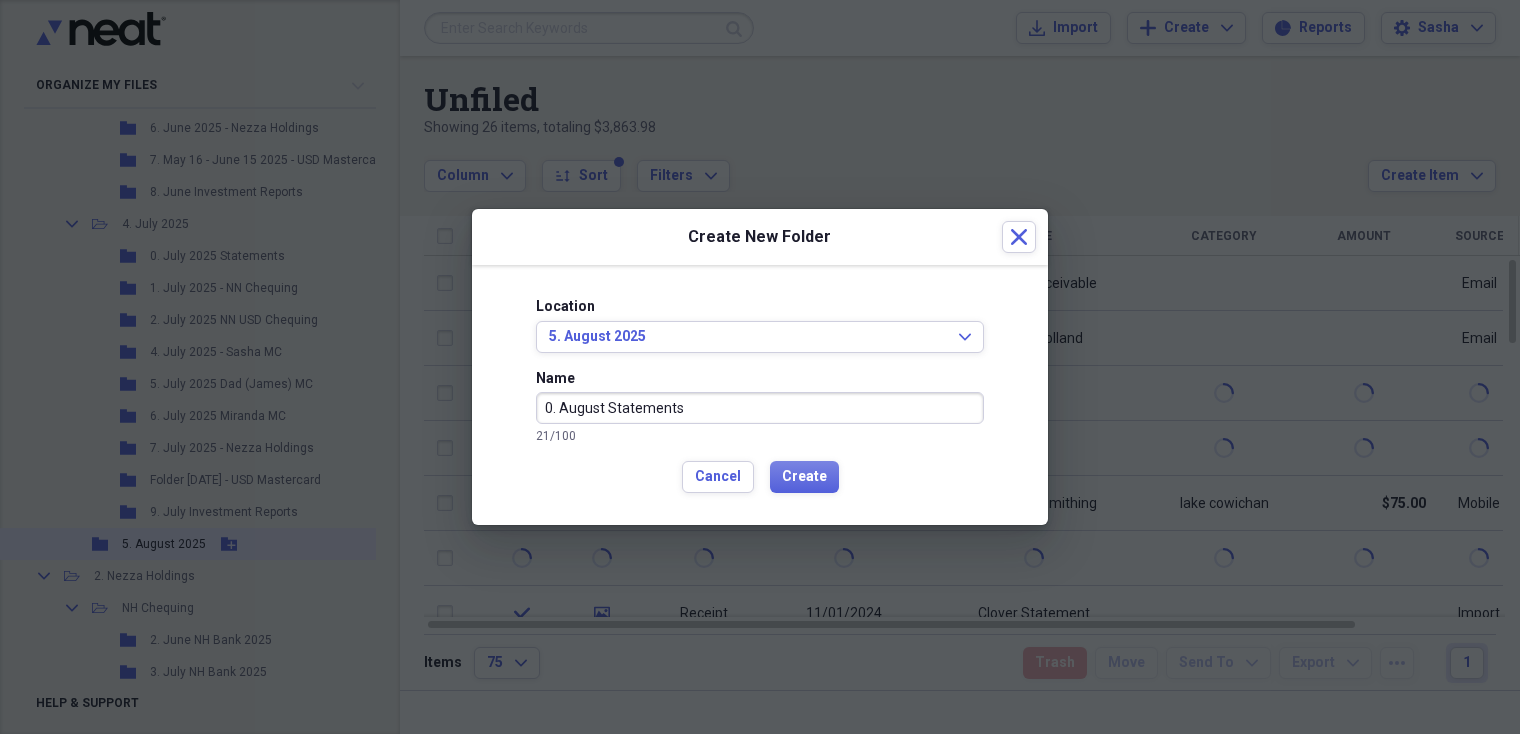 type on "0. August Statements" 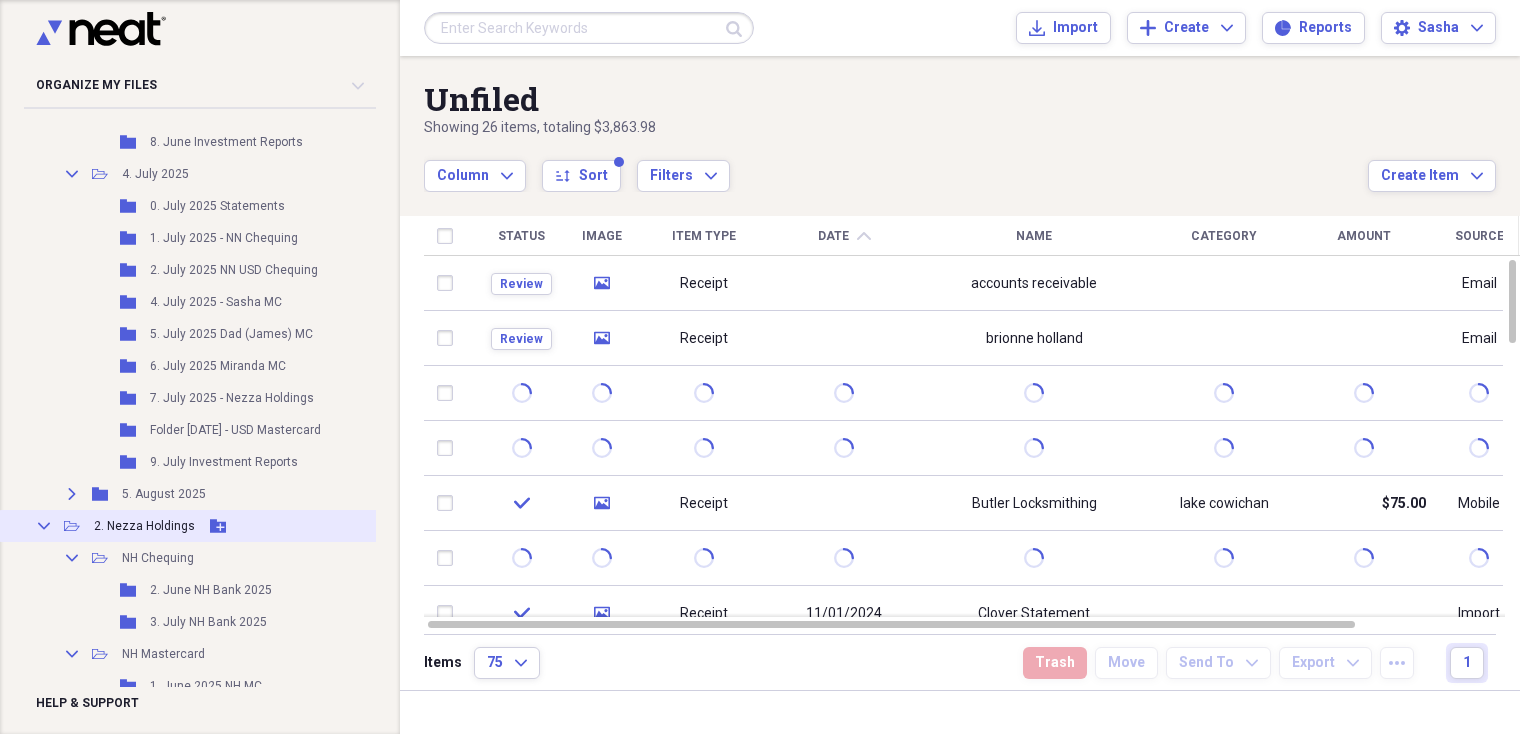 scroll, scrollTop: 856, scrollLeft: 0, axis: vertical 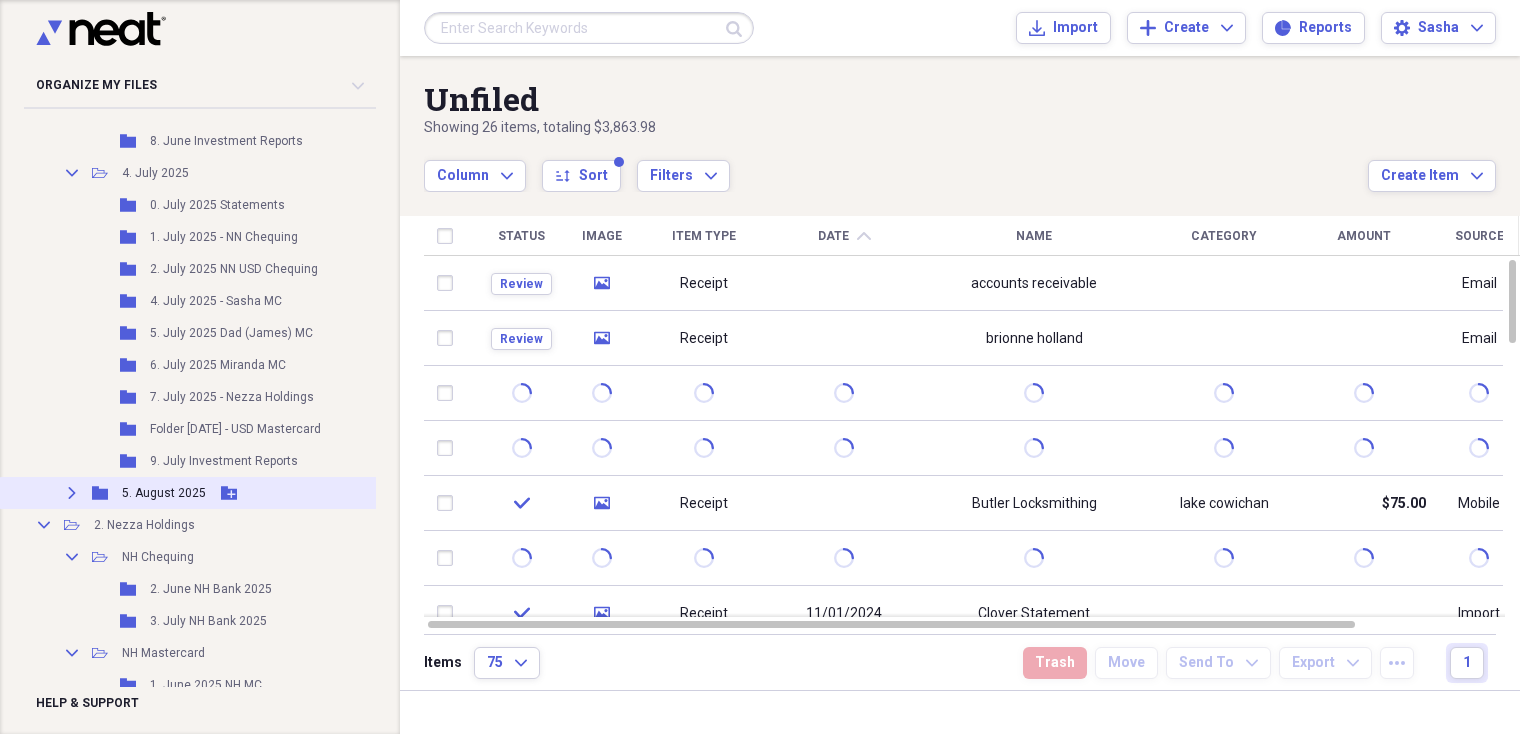 click 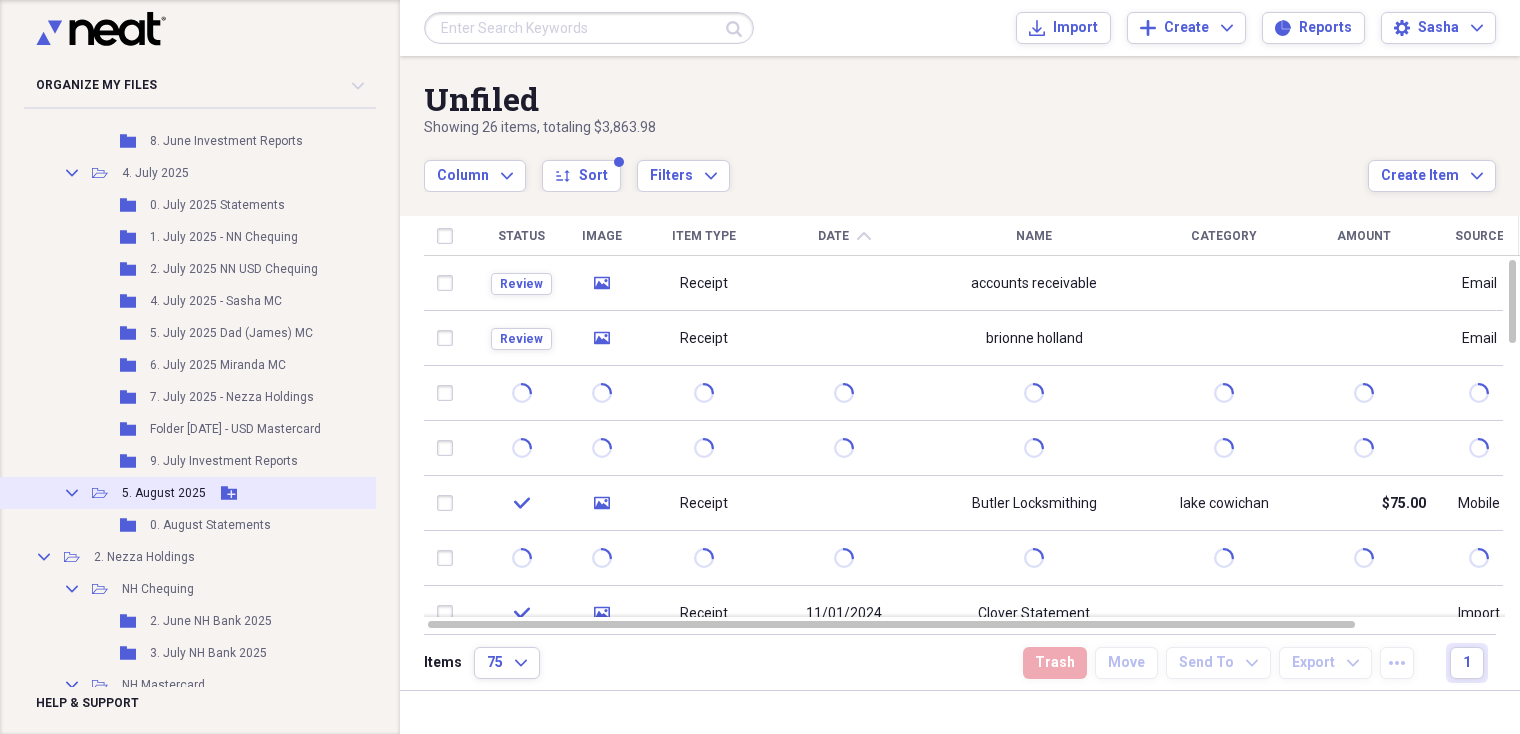 click on "Add Folder" 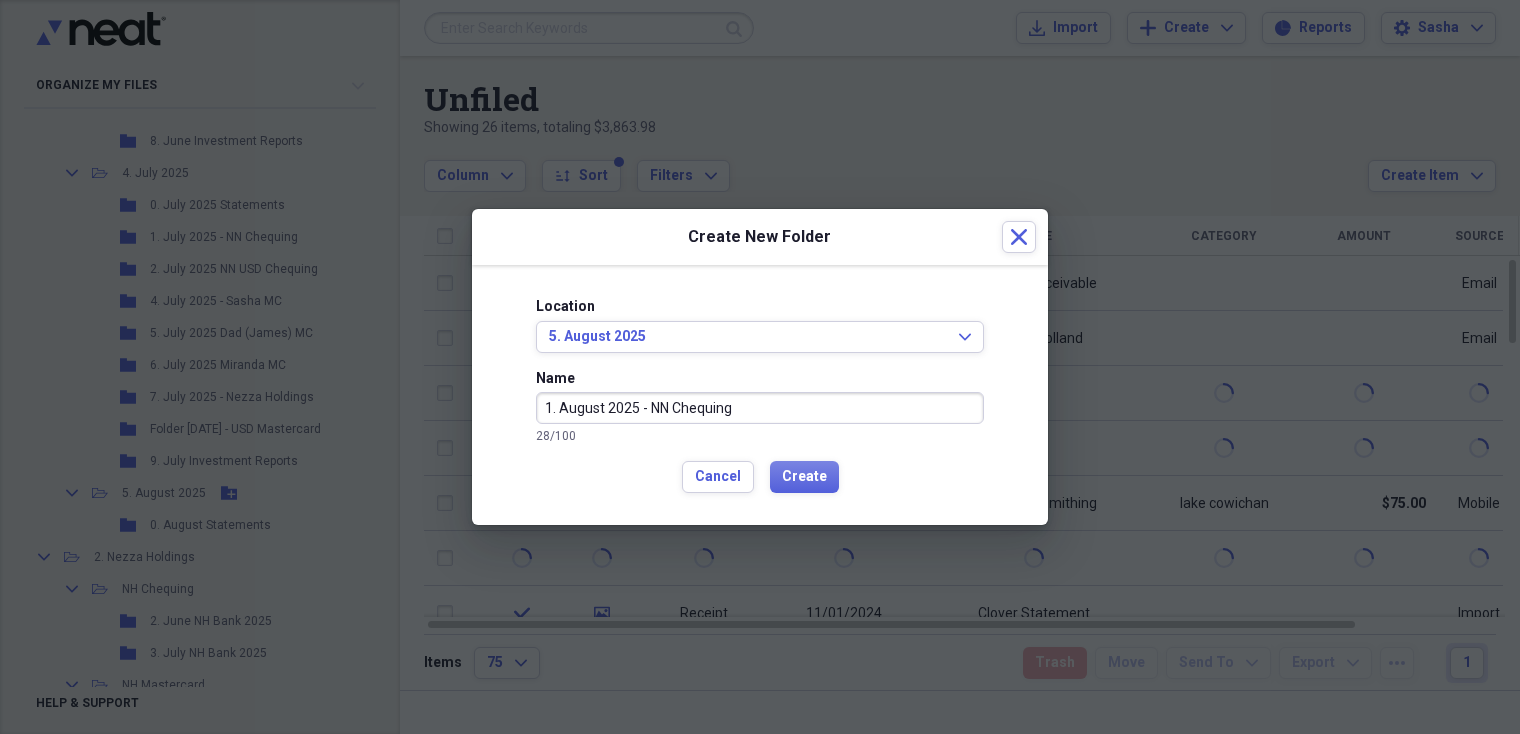 type on "1. August 2025 - NN Chequing" 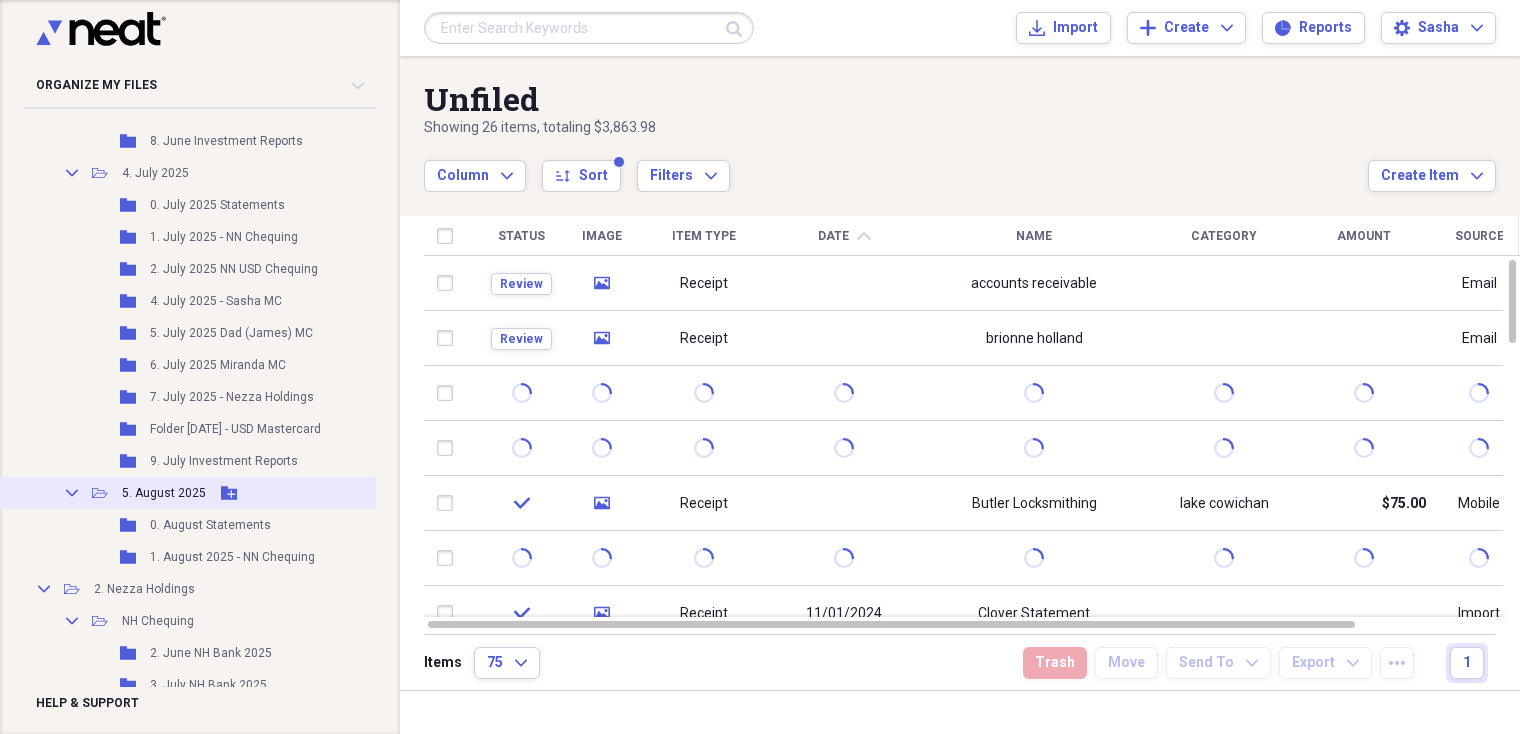 click on "Add Folder" at bounding box center [229, 493] 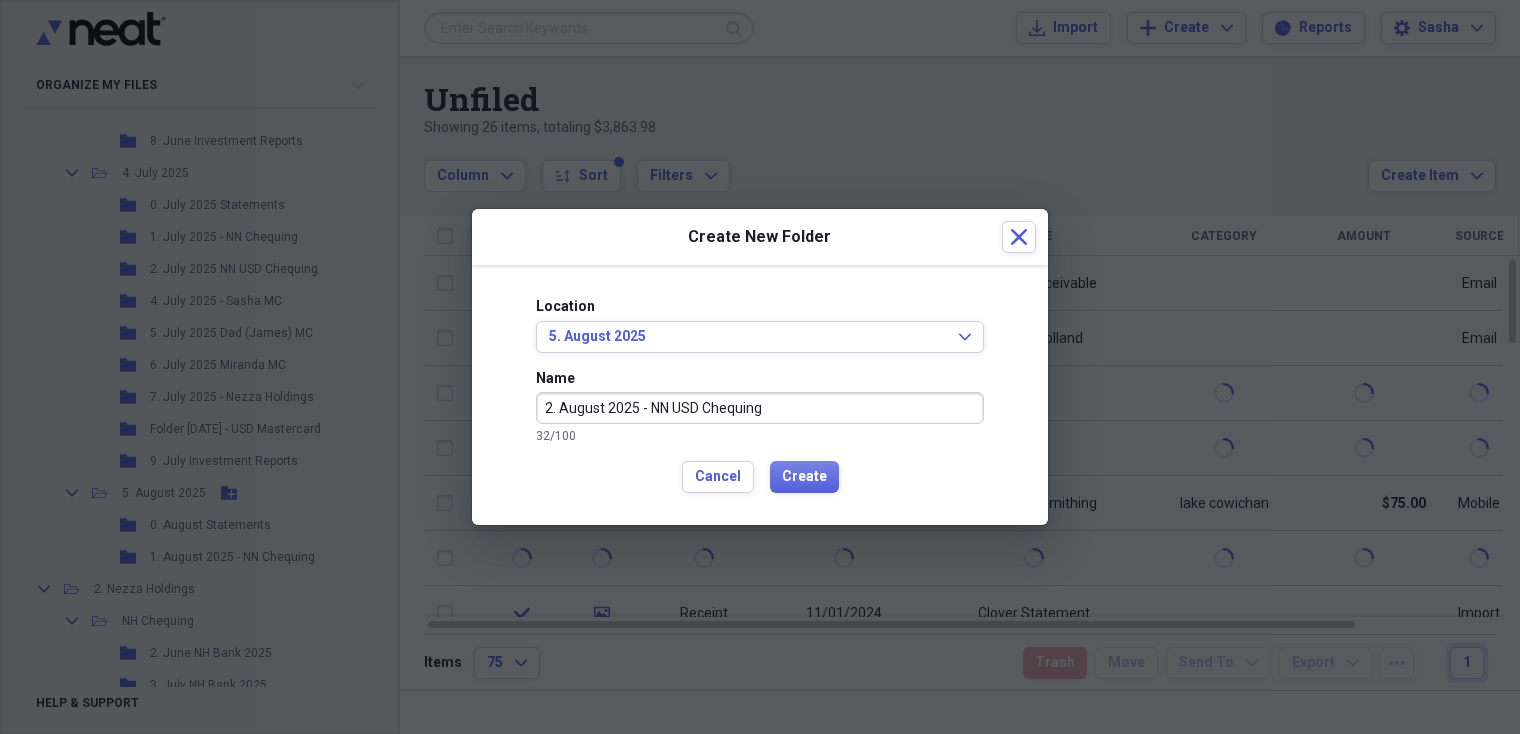 type on "2. August 2025 - NN USD Chequing" 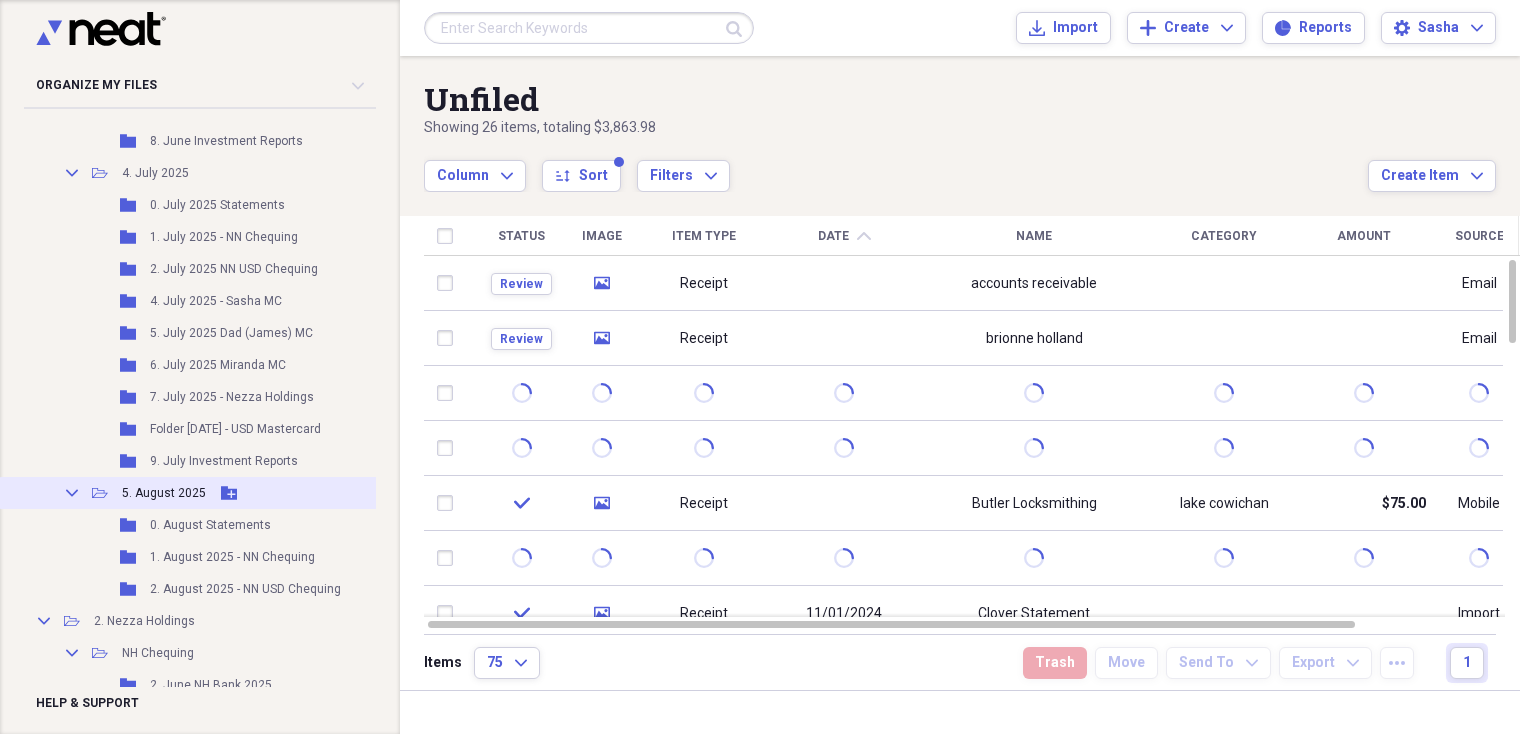 click 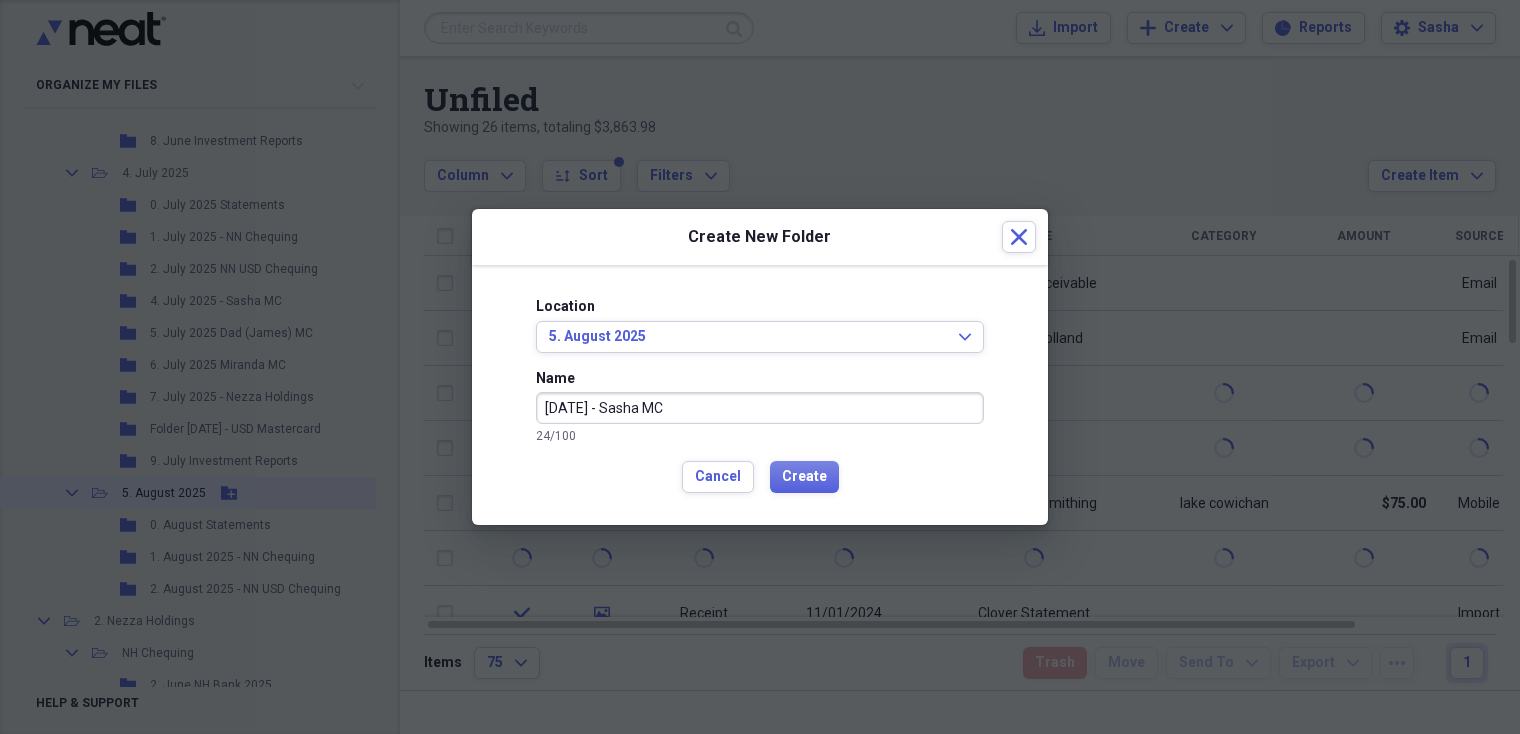 type on "[DATE] - Sasha MC" 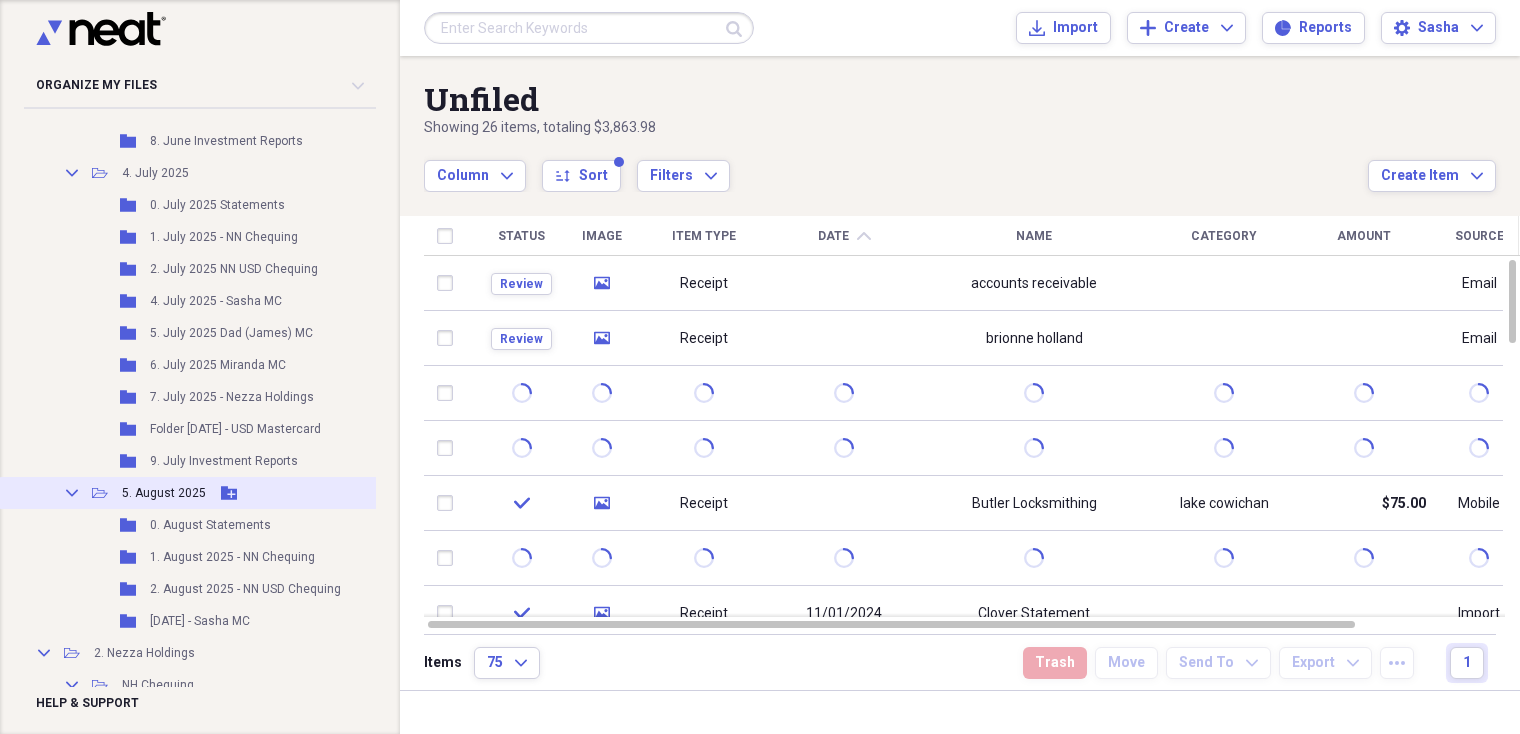 click 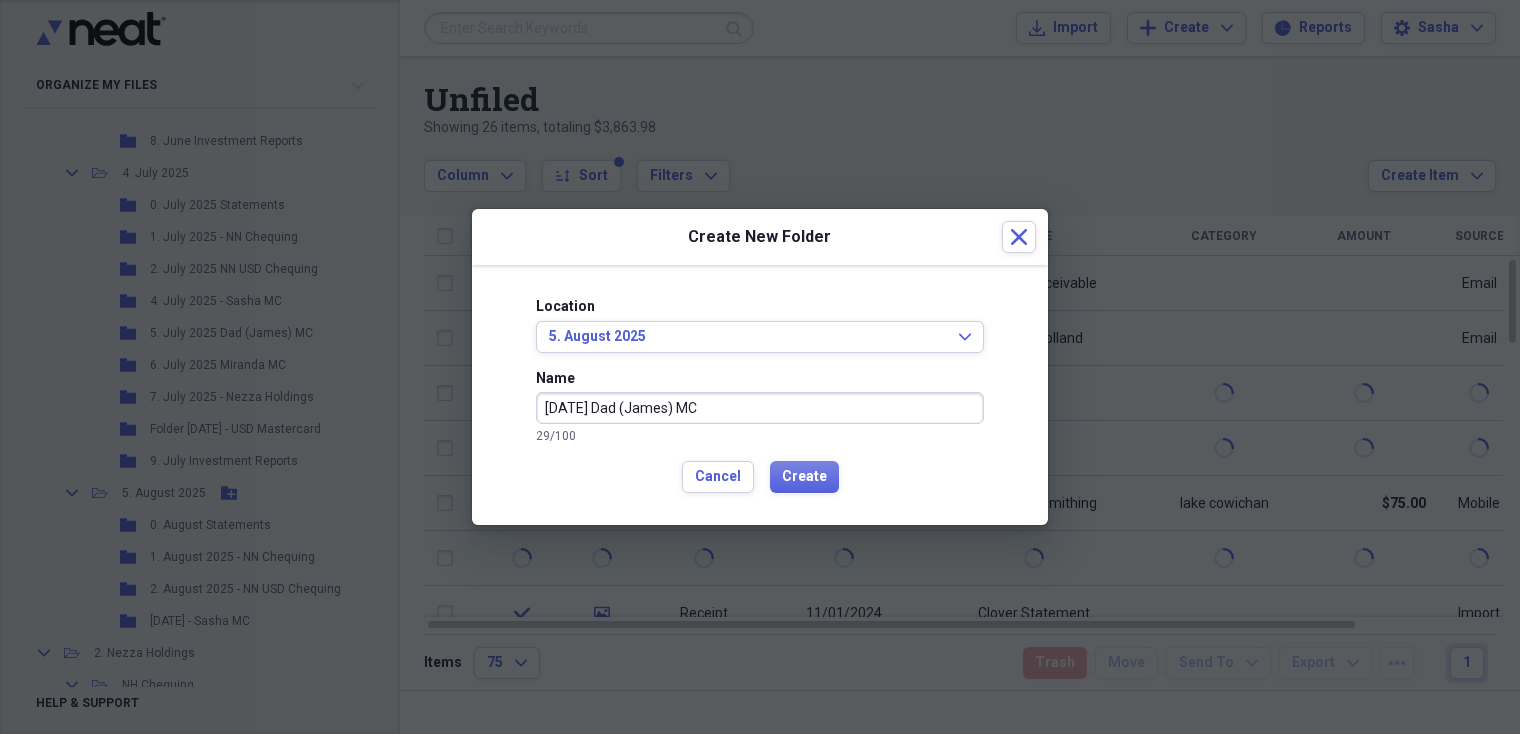 type on "[DATE] Dad (James) MC" 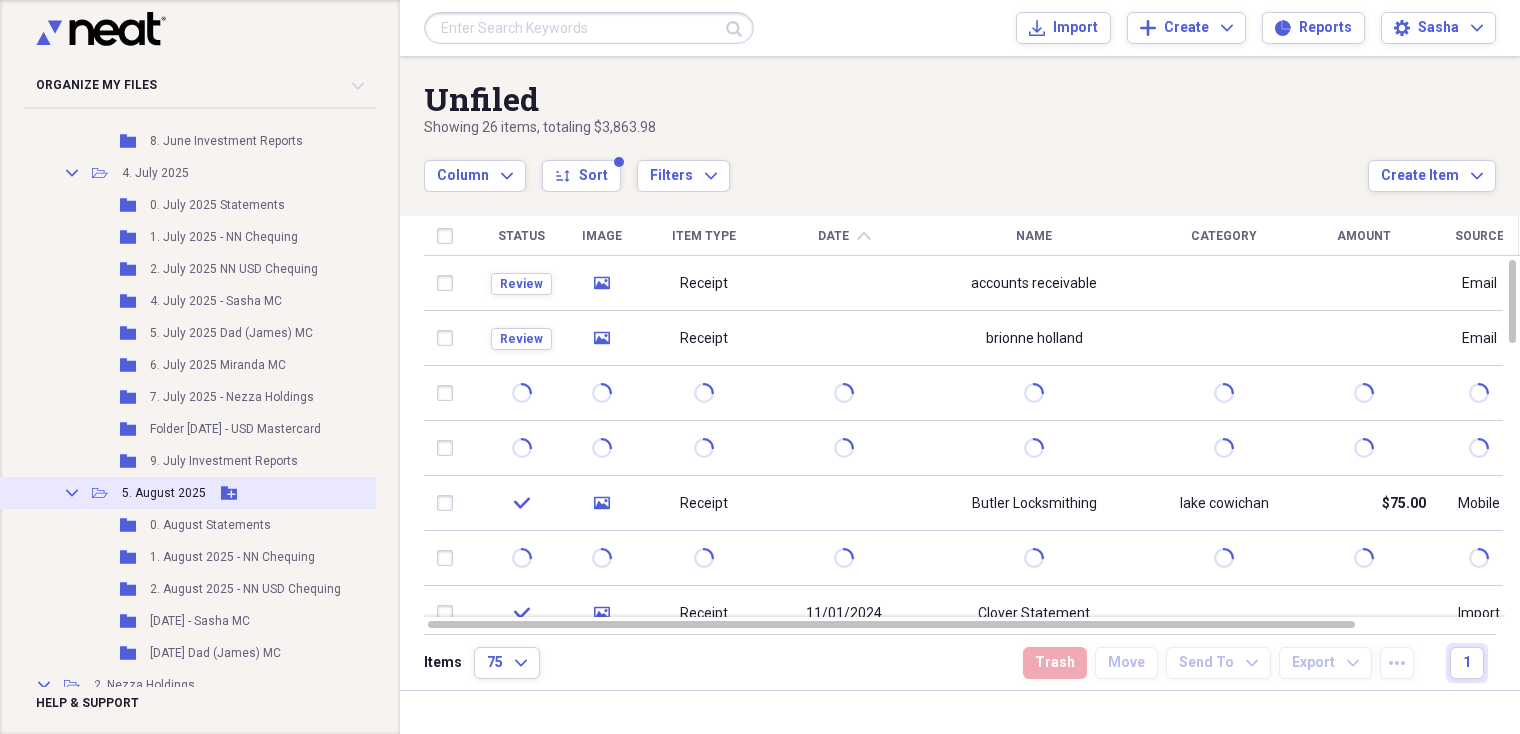 click on "Add Folder" 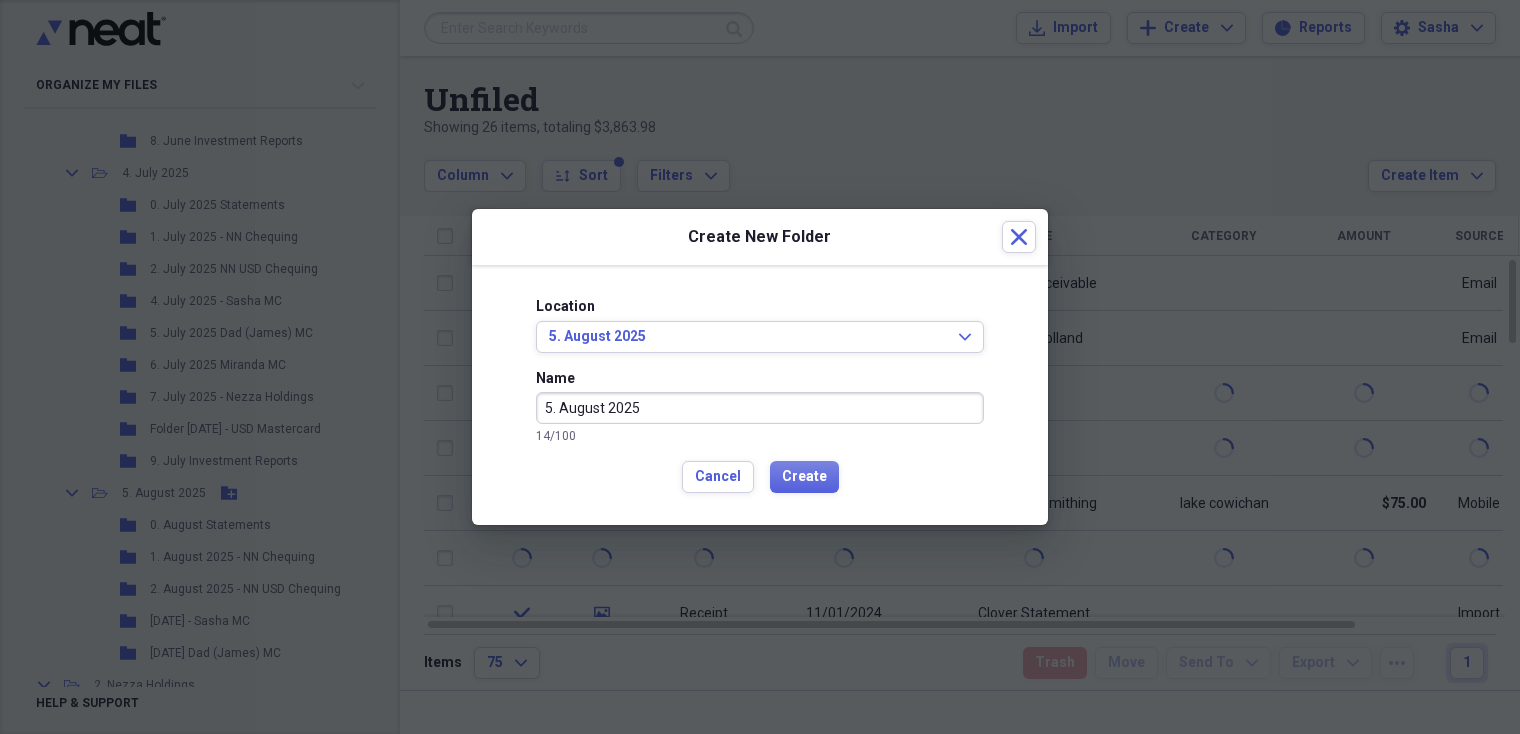 type on "5. August 2025" 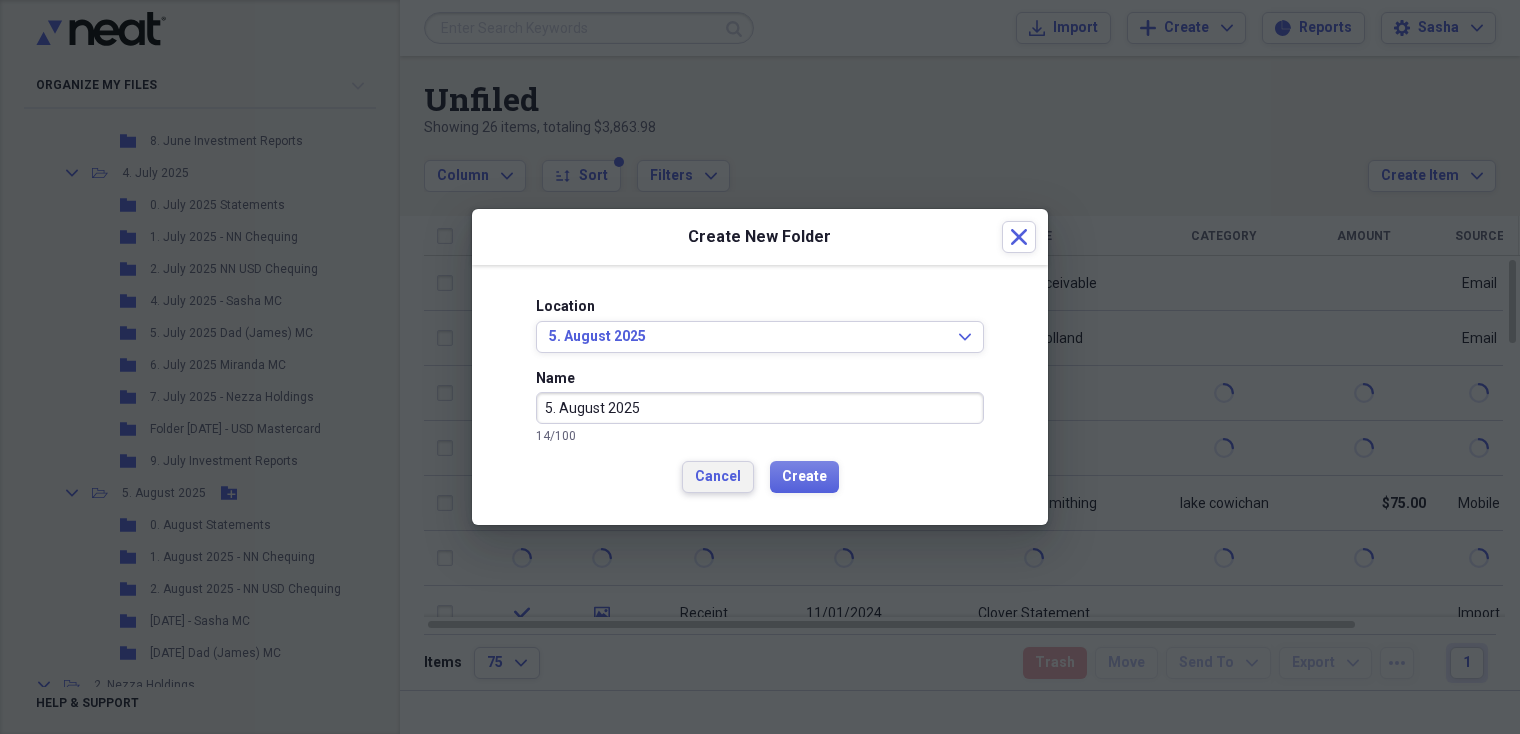 type 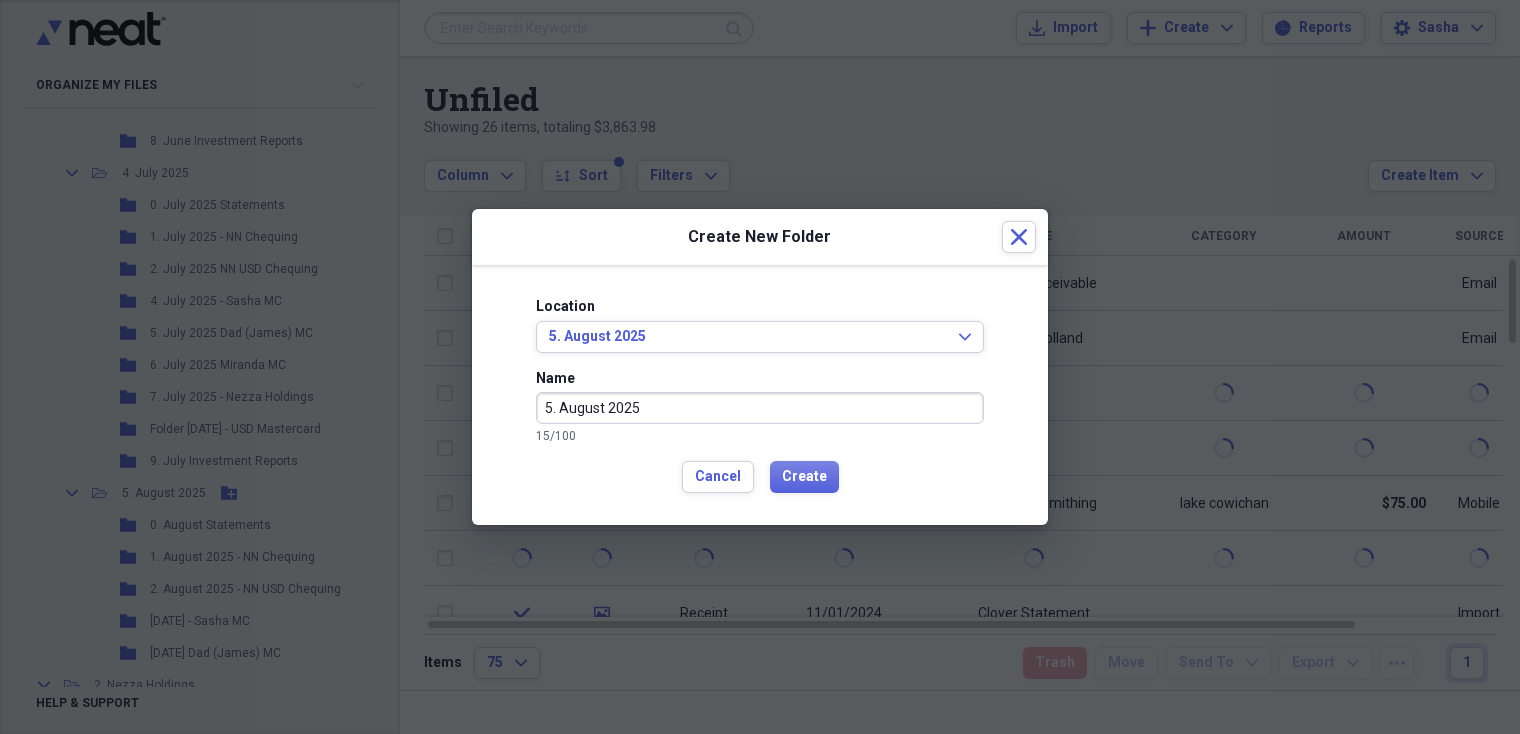 click on "5. August 2025" at bounding box center (760, 408) 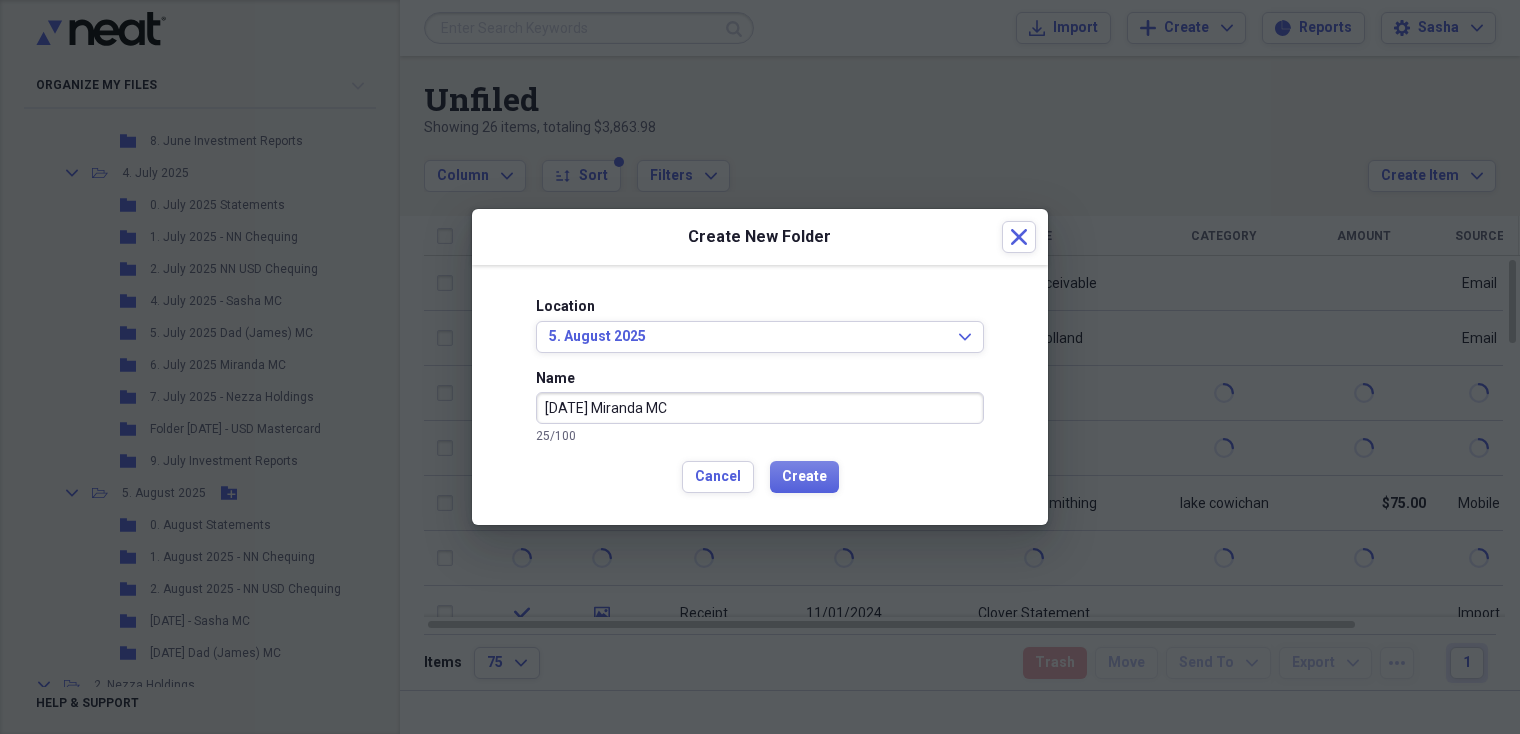 type on "[DATE] Miranda MC" 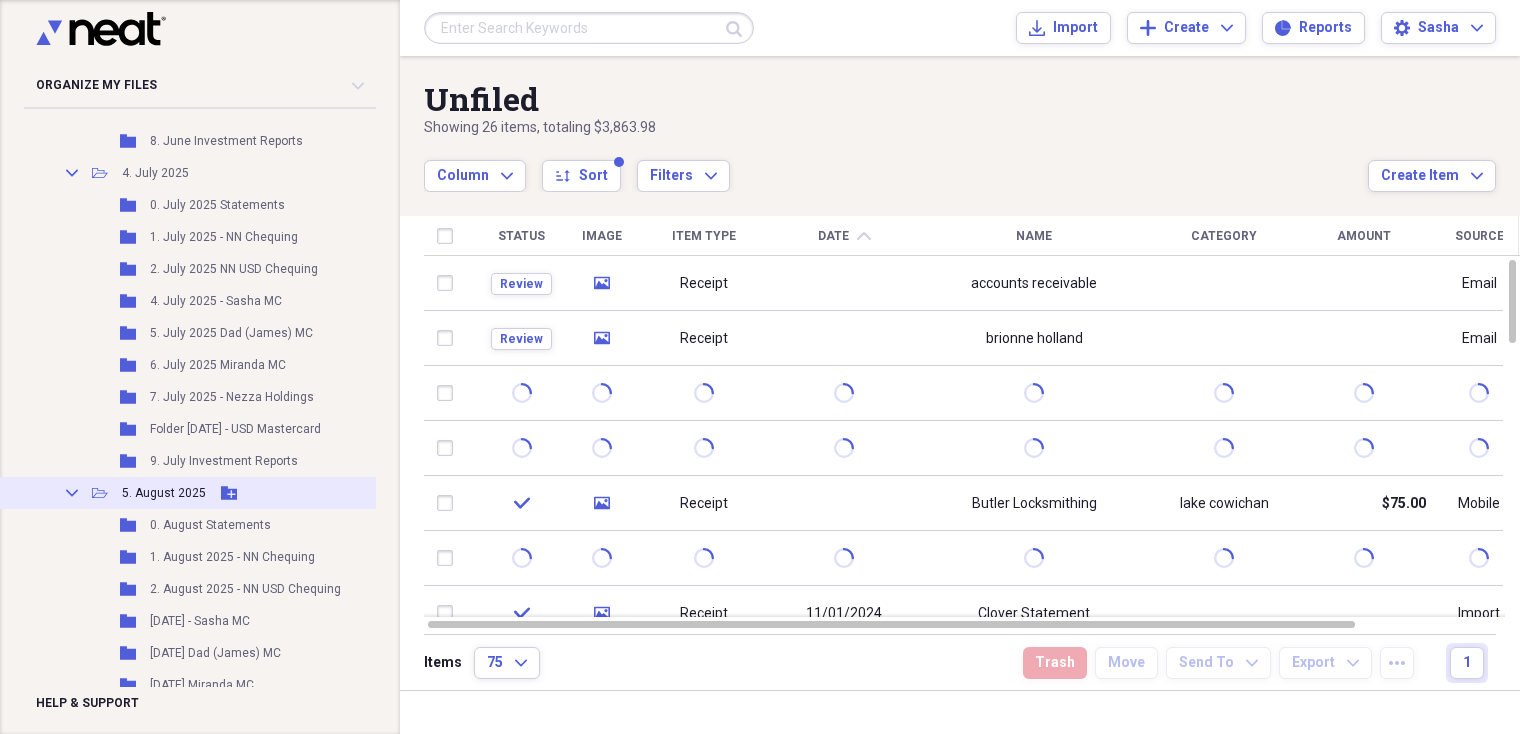 click on "Add Folder" 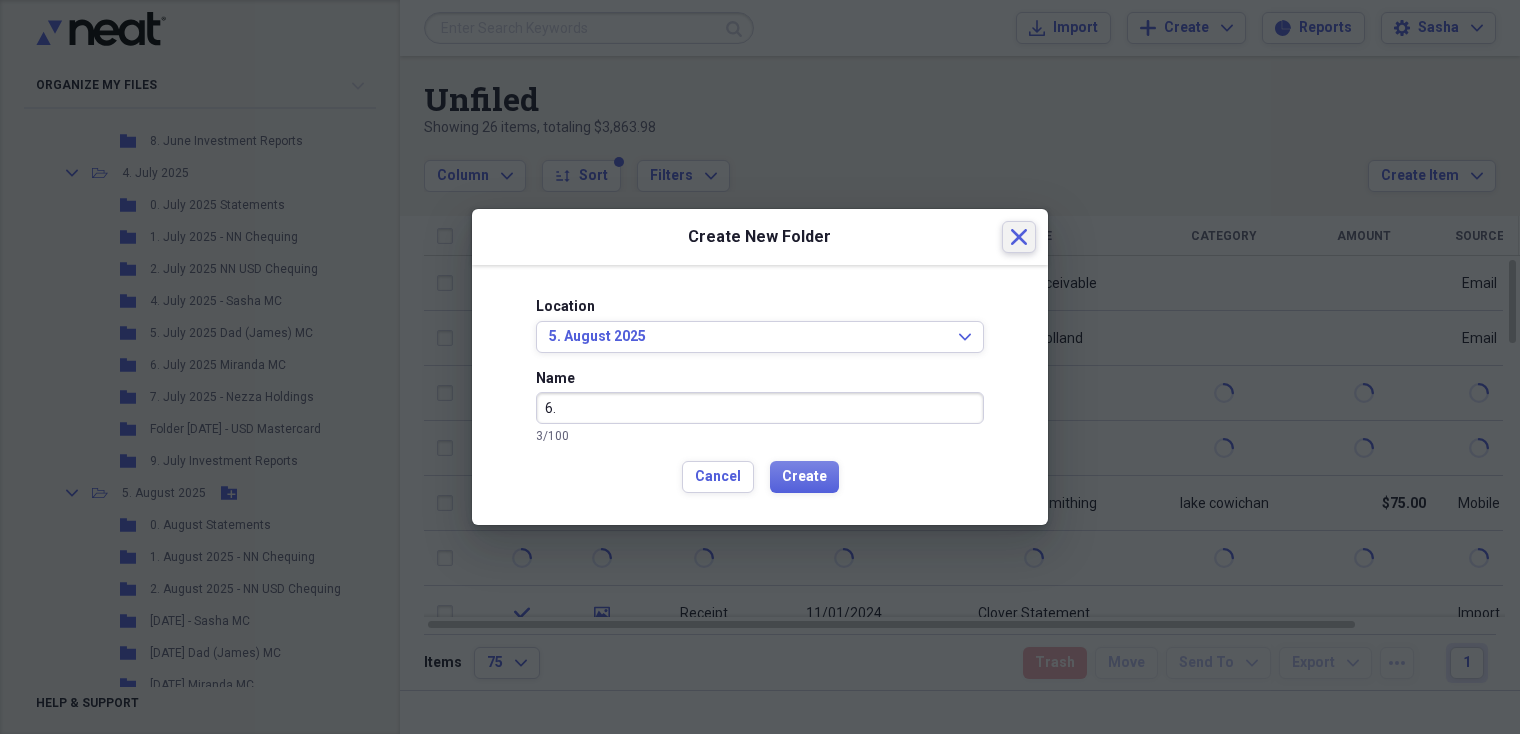 type on "6." 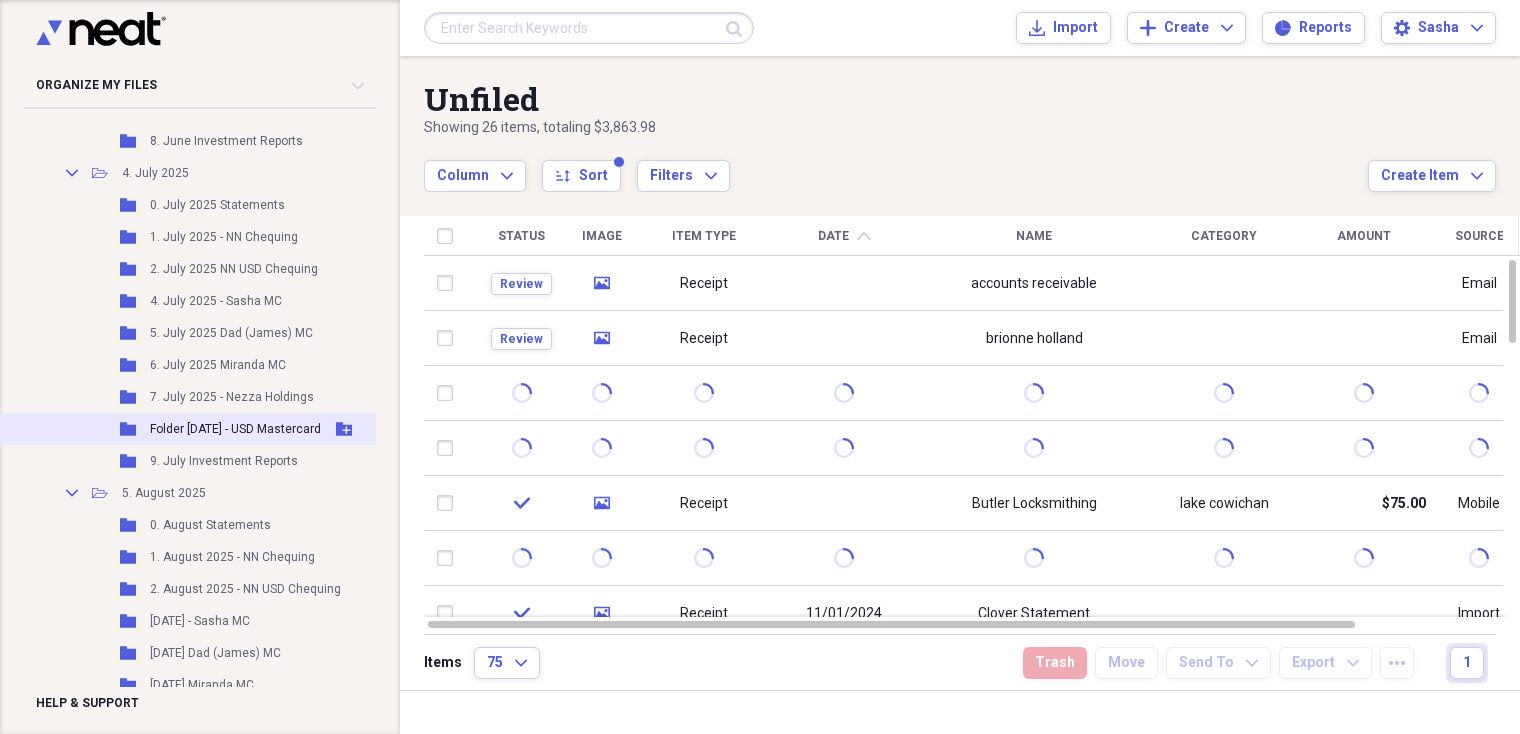 click on "Folder [DATE] - USD Mastercard" at bounding box center [235, 429] 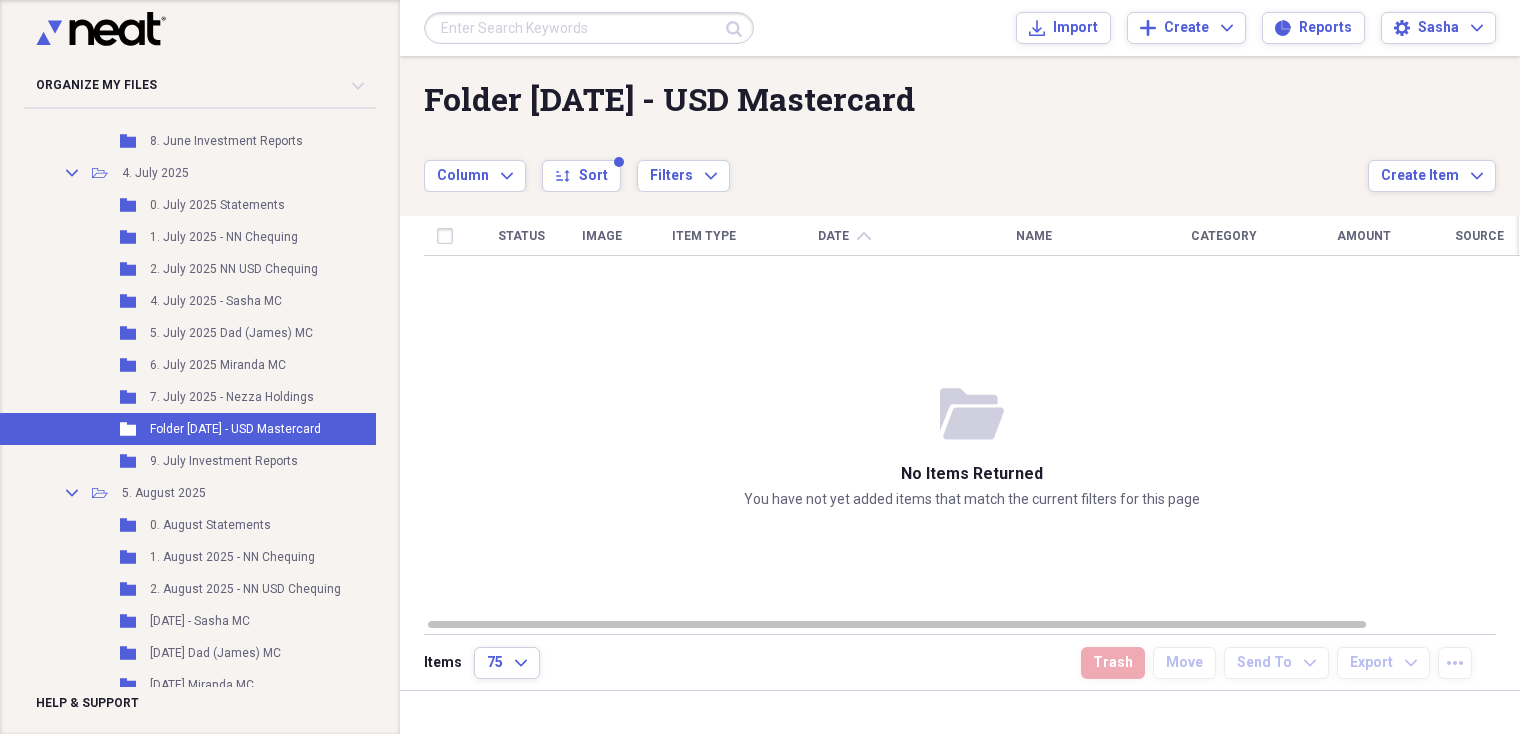 click on "Folder [DATE] - USD Mastercard" at bounding box center (896, 99) 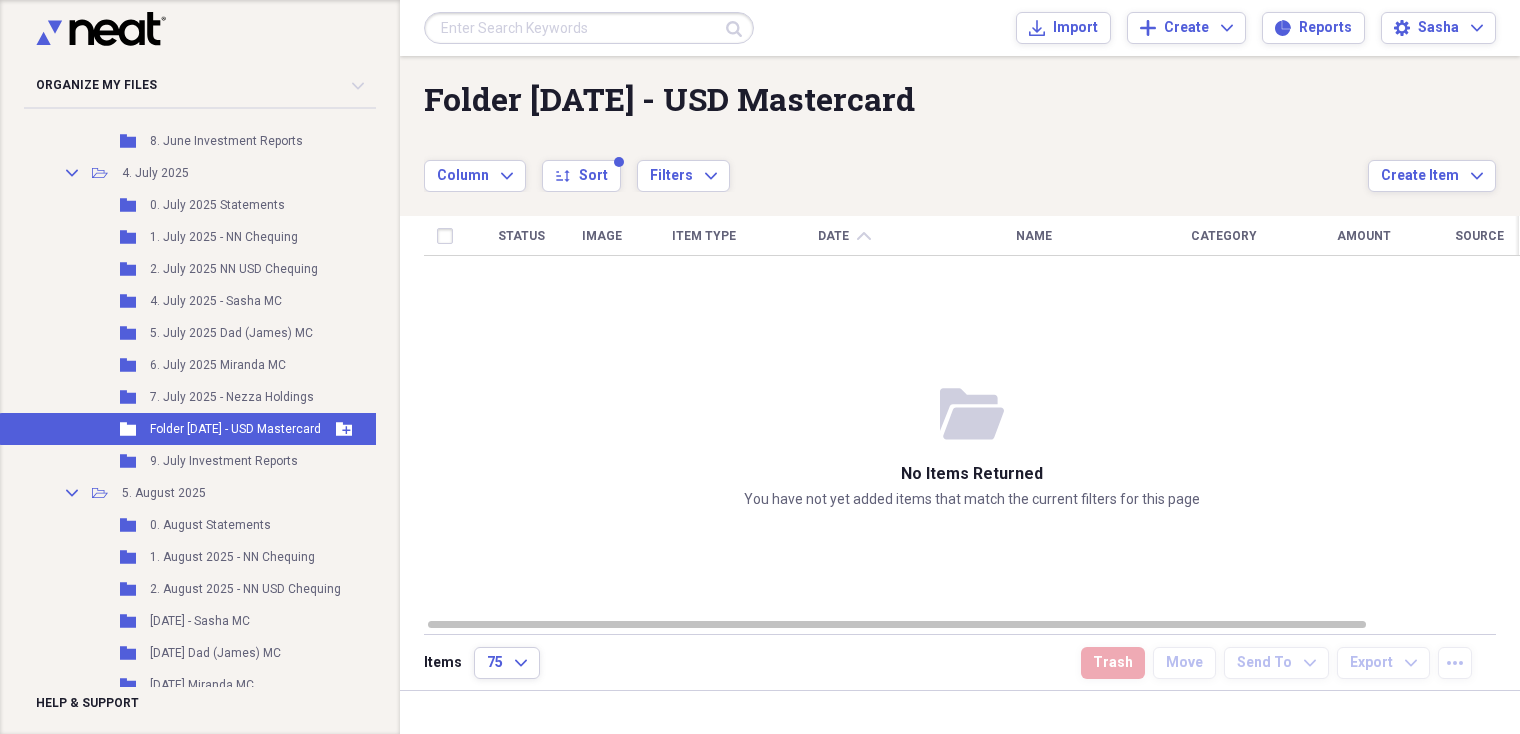 click on "Folder [DATE] - USD Mastercard" at bounding box center [235, 429] 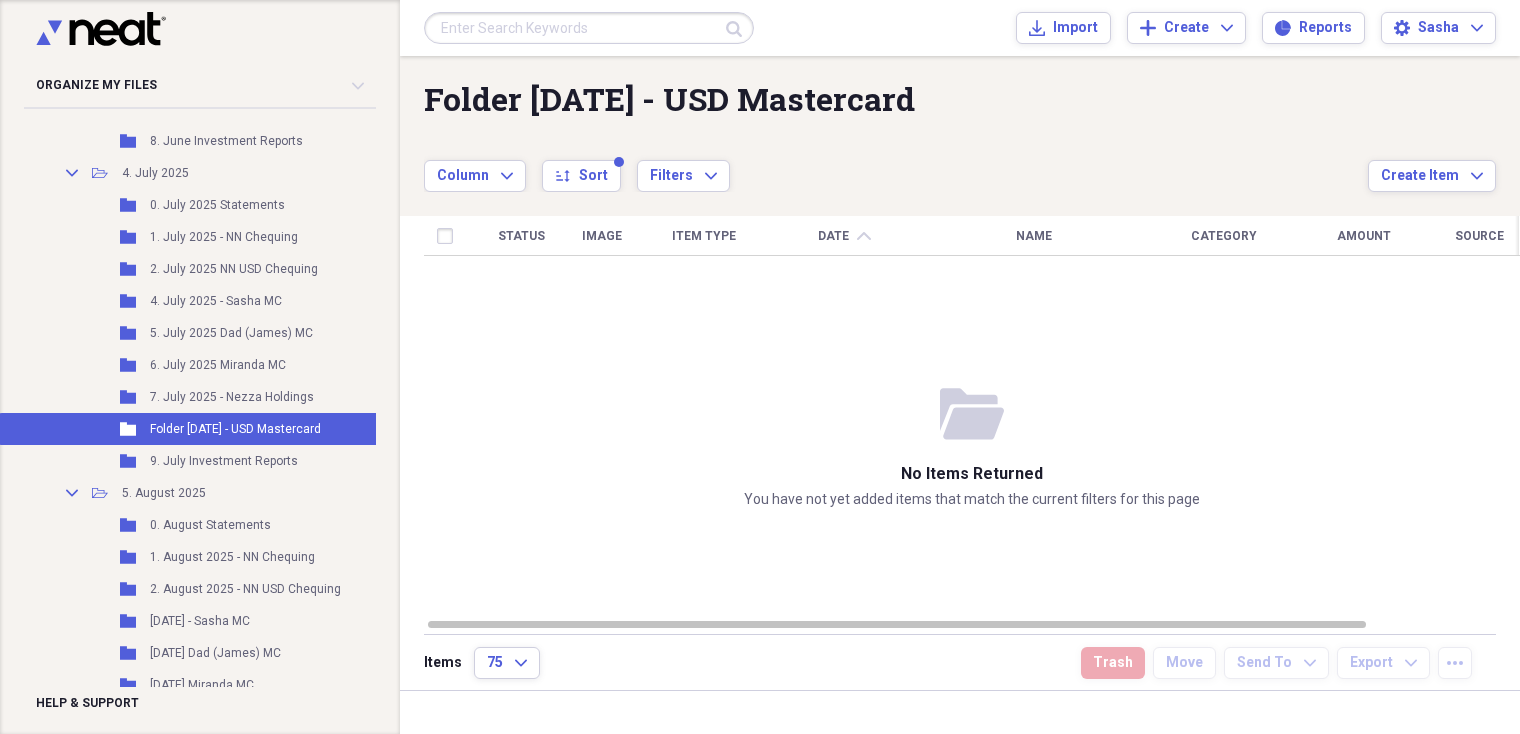 click on "Folder [DATE] - USD Mastercard" at bounding box center (896, 99) 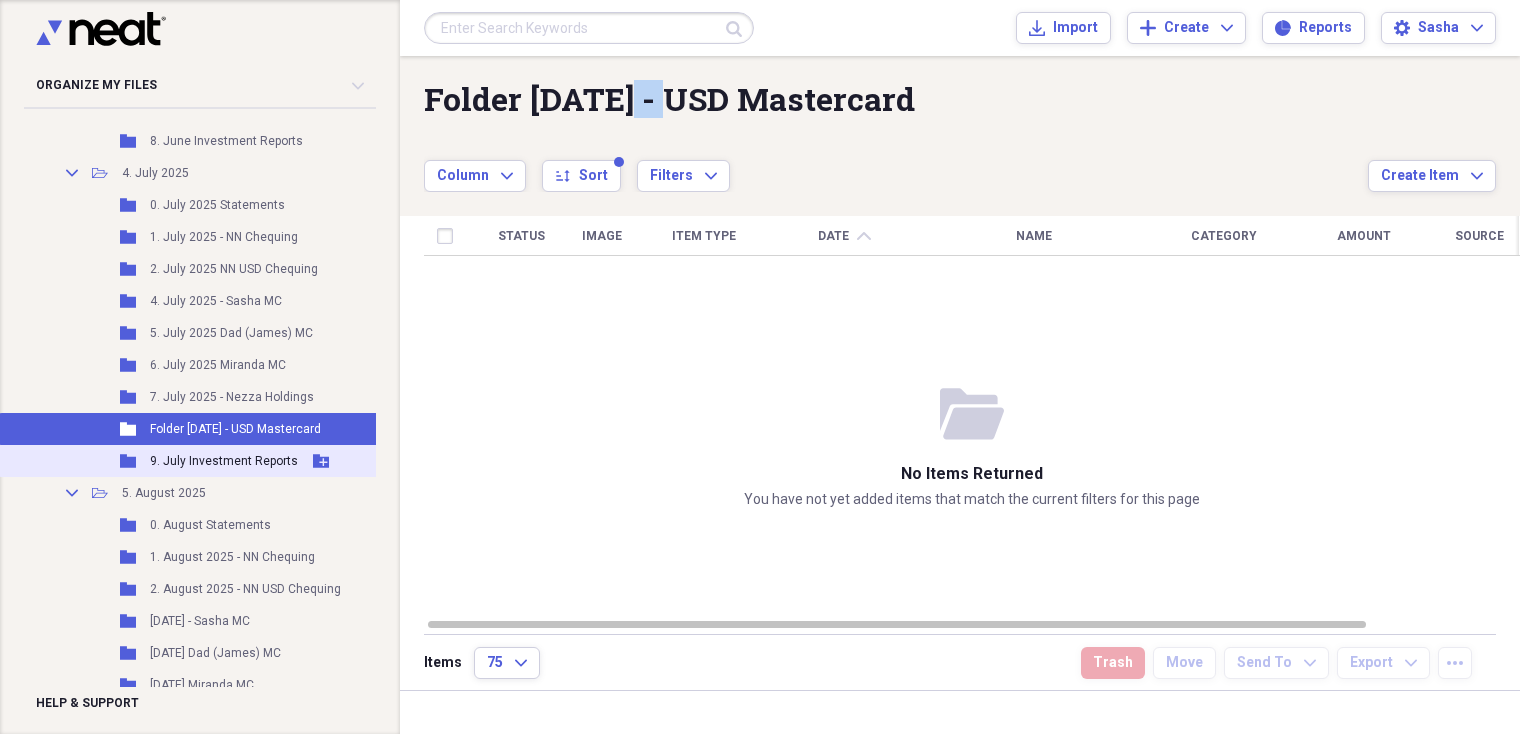 click on "Folder [DATE] - USD Mastercard" at bounding box center (896, 99) 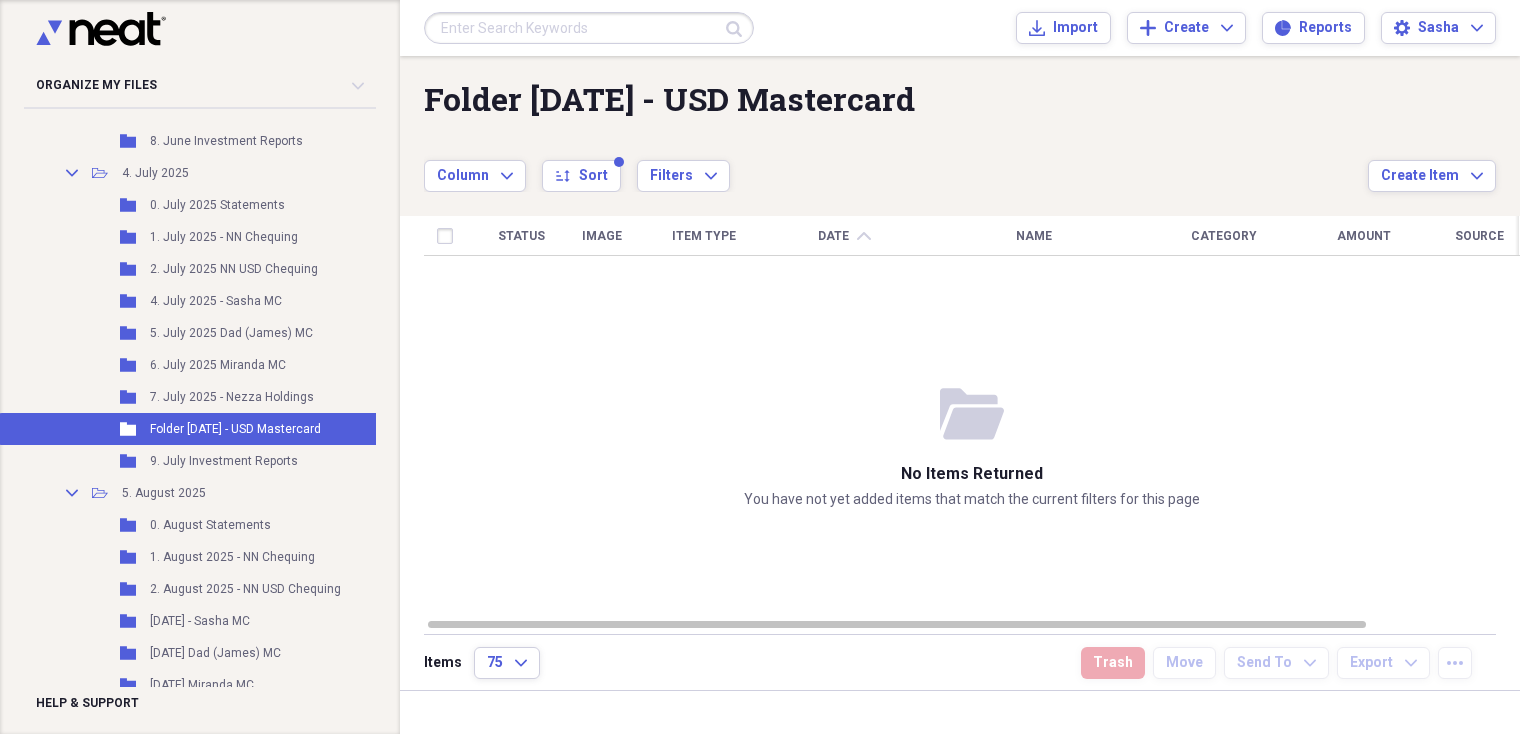 click on "Status Image Item Type Date chevron-up Name Category Amount Source Date Added" at bounding box center [972, 416] 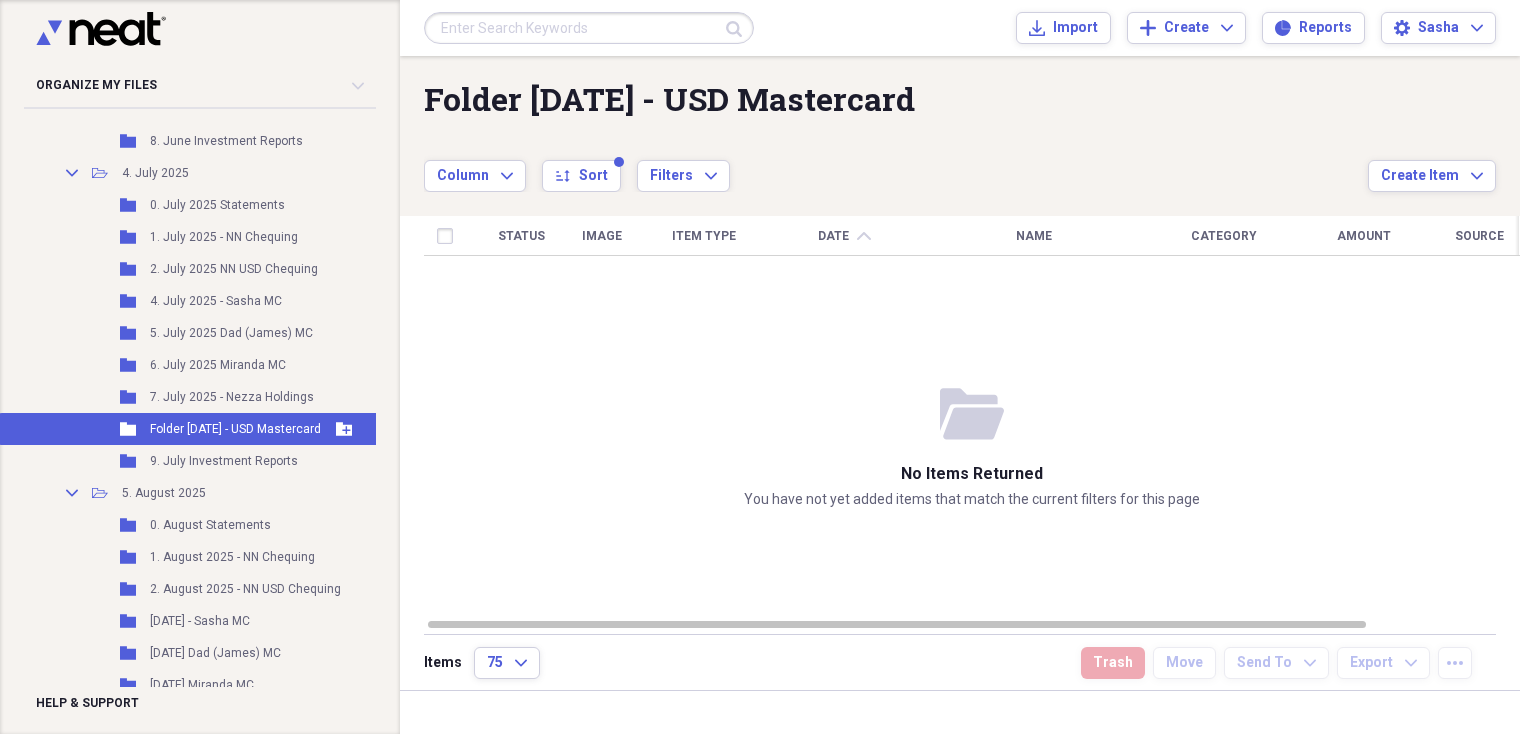 click on "Folder [DATE] - USD Mastercard" at bounding box center (235, 429) 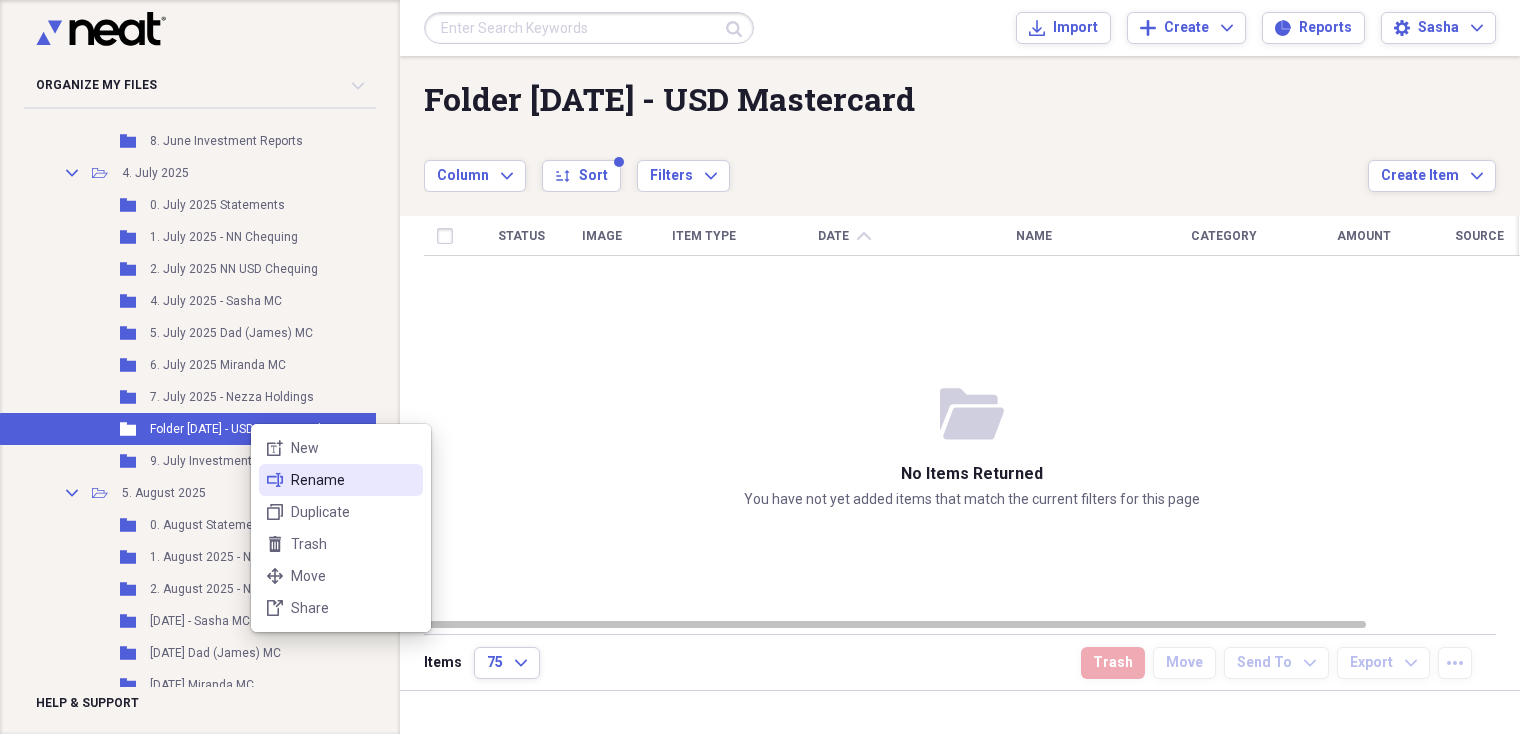 click on "Rename" at bounding box center (353, 480) 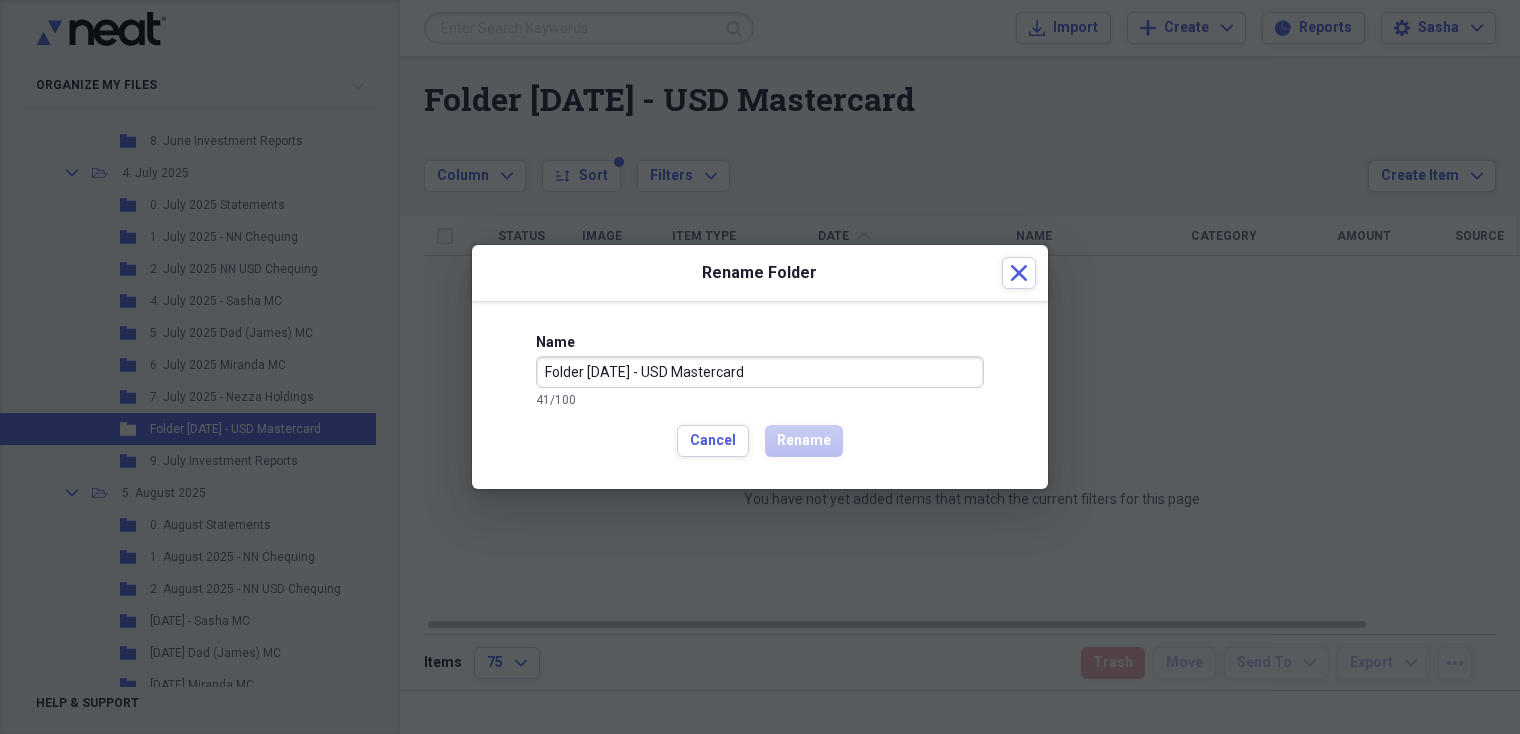 click on "Folder [DATE] - USD Mastercard" at bounding box center [760, 372] 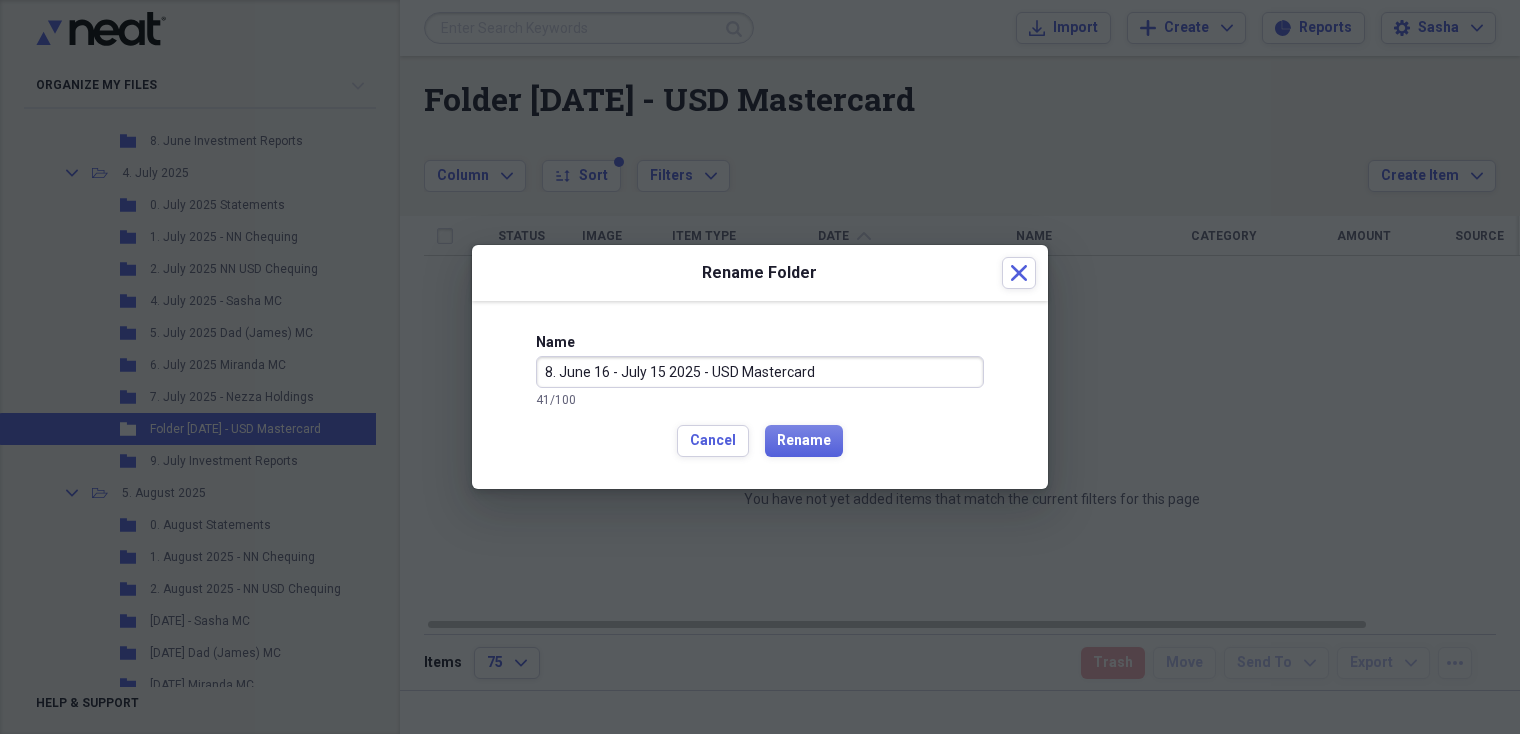 type on "8. June 16 - July 15 2025 - USD Mastercard" 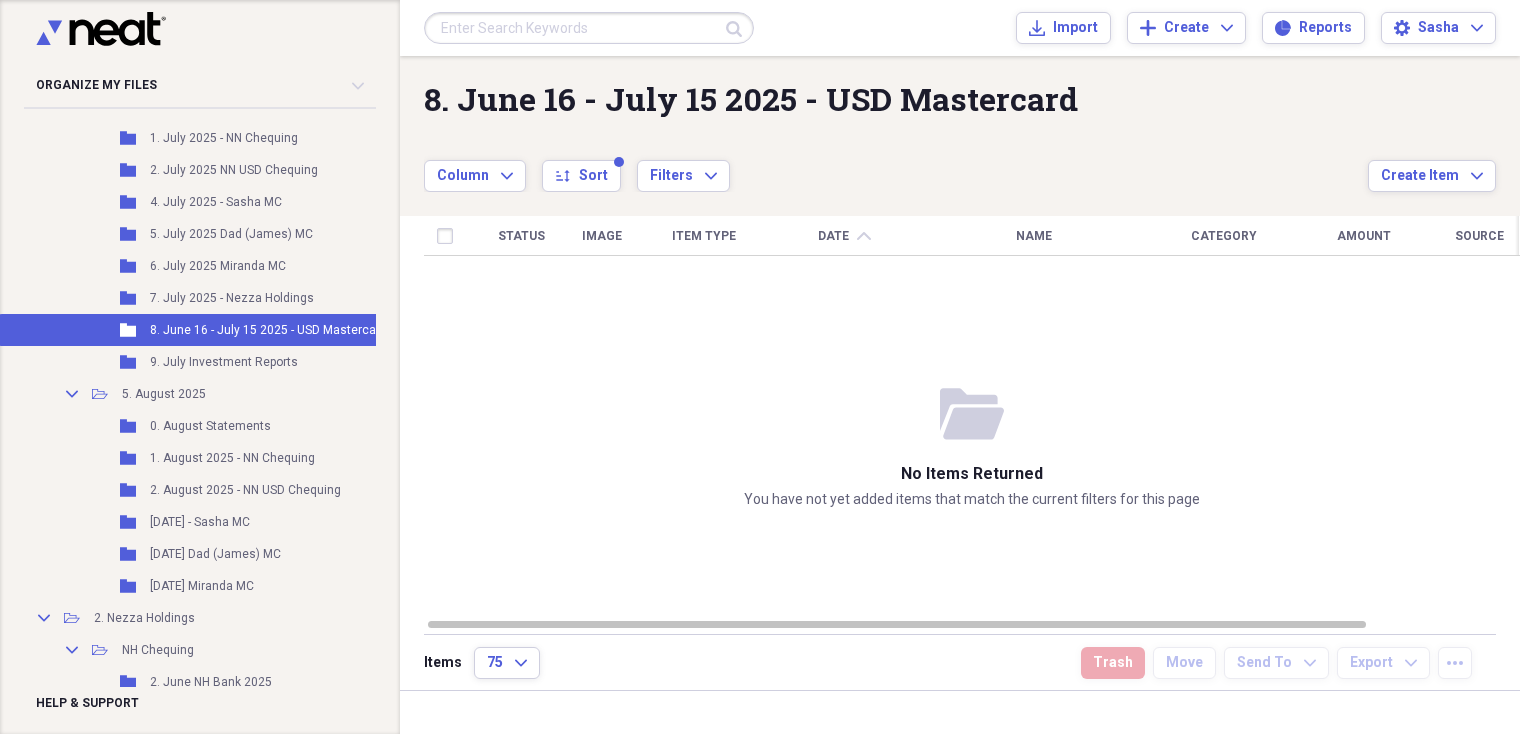 scroll, scrollTop: 957, scrollLeft: 0, axis: vertical 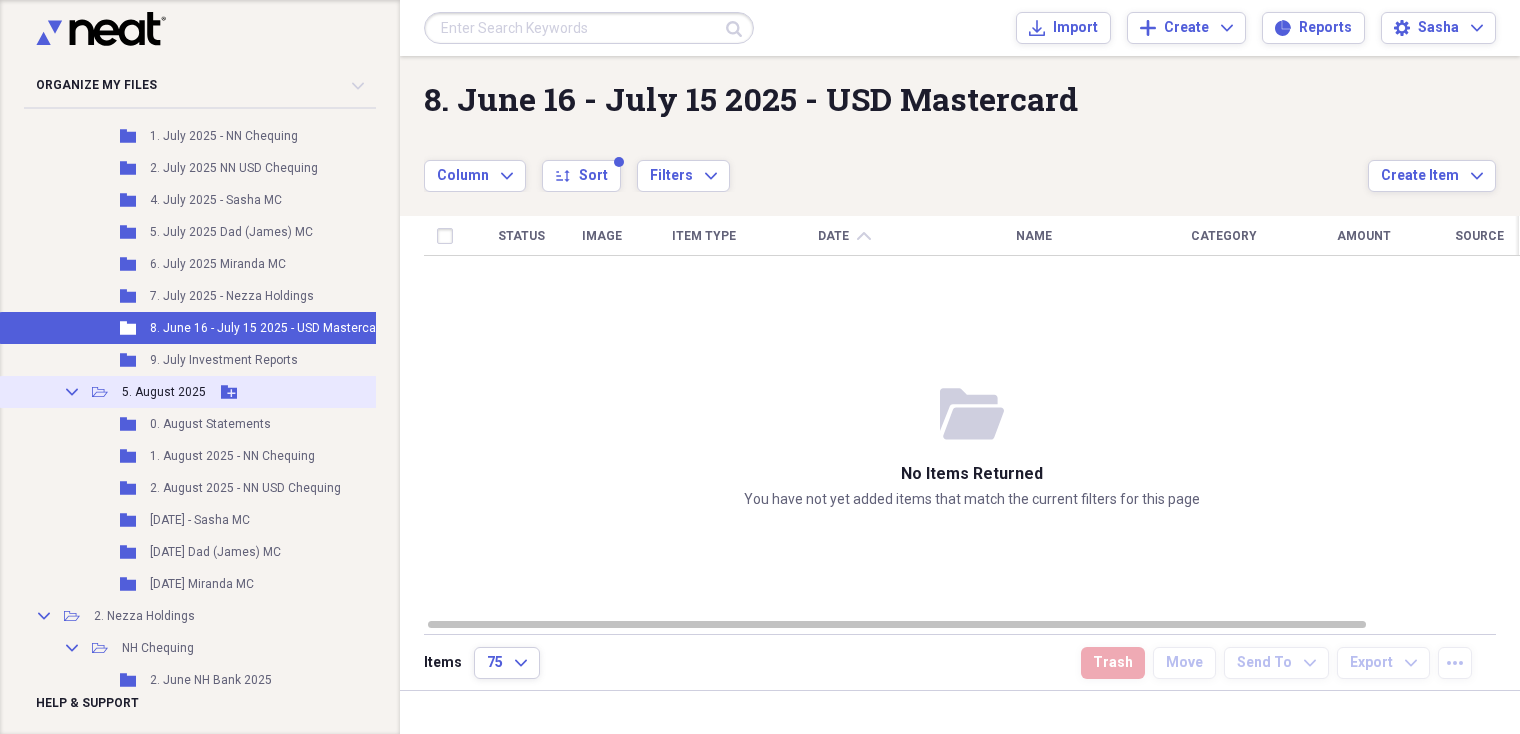 click 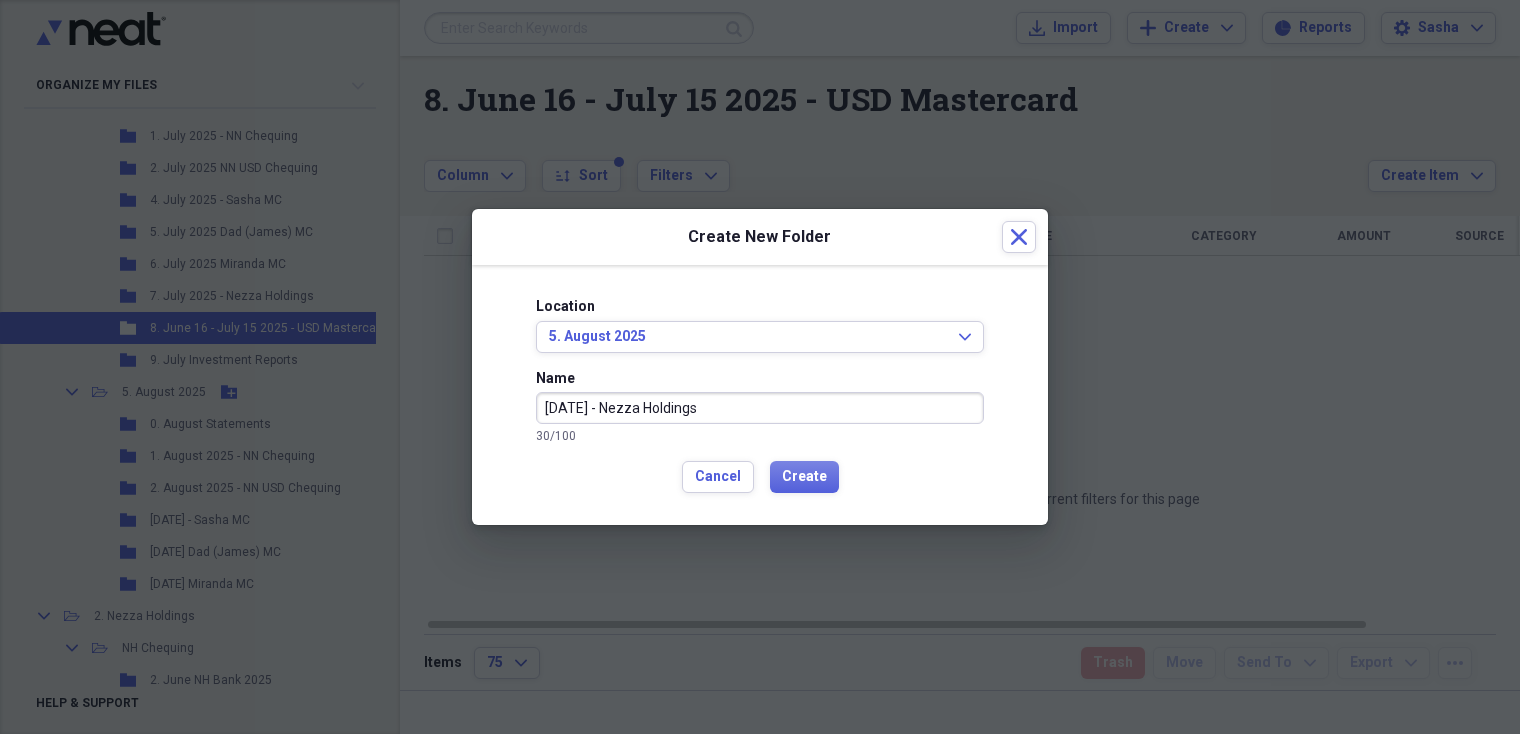 type on "[DATE] - Nezza Holdings" 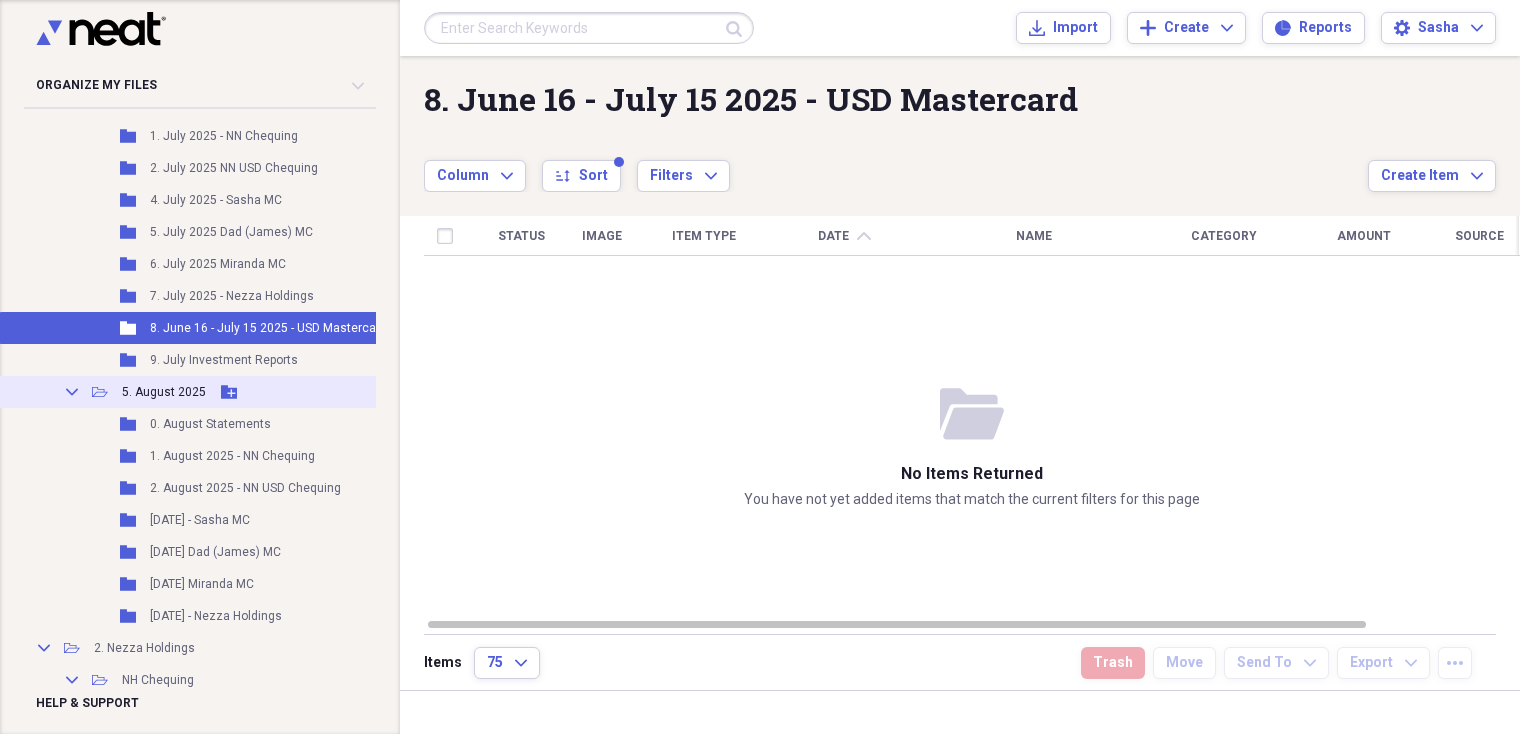 click 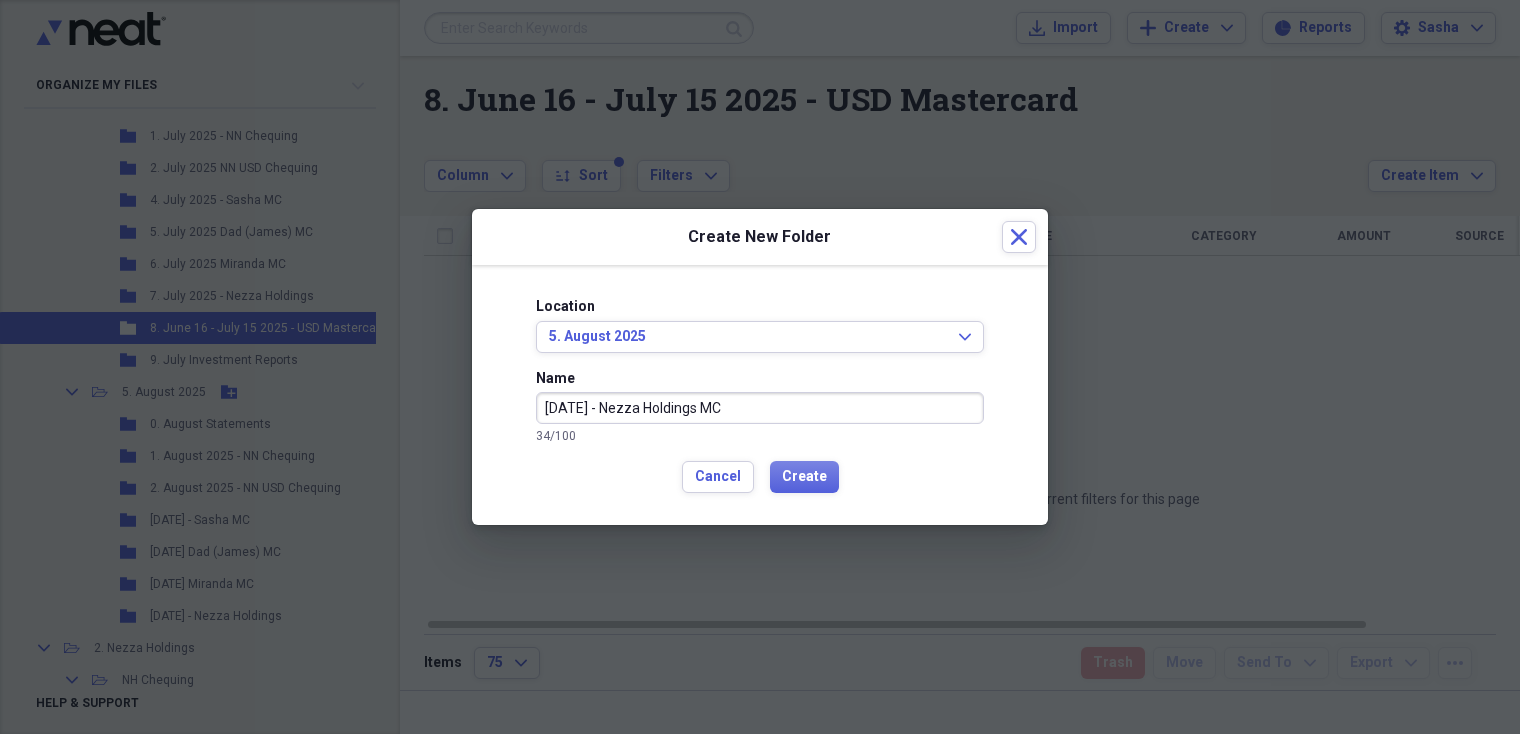 type on "[DATE] - Nezza Holdings MC" 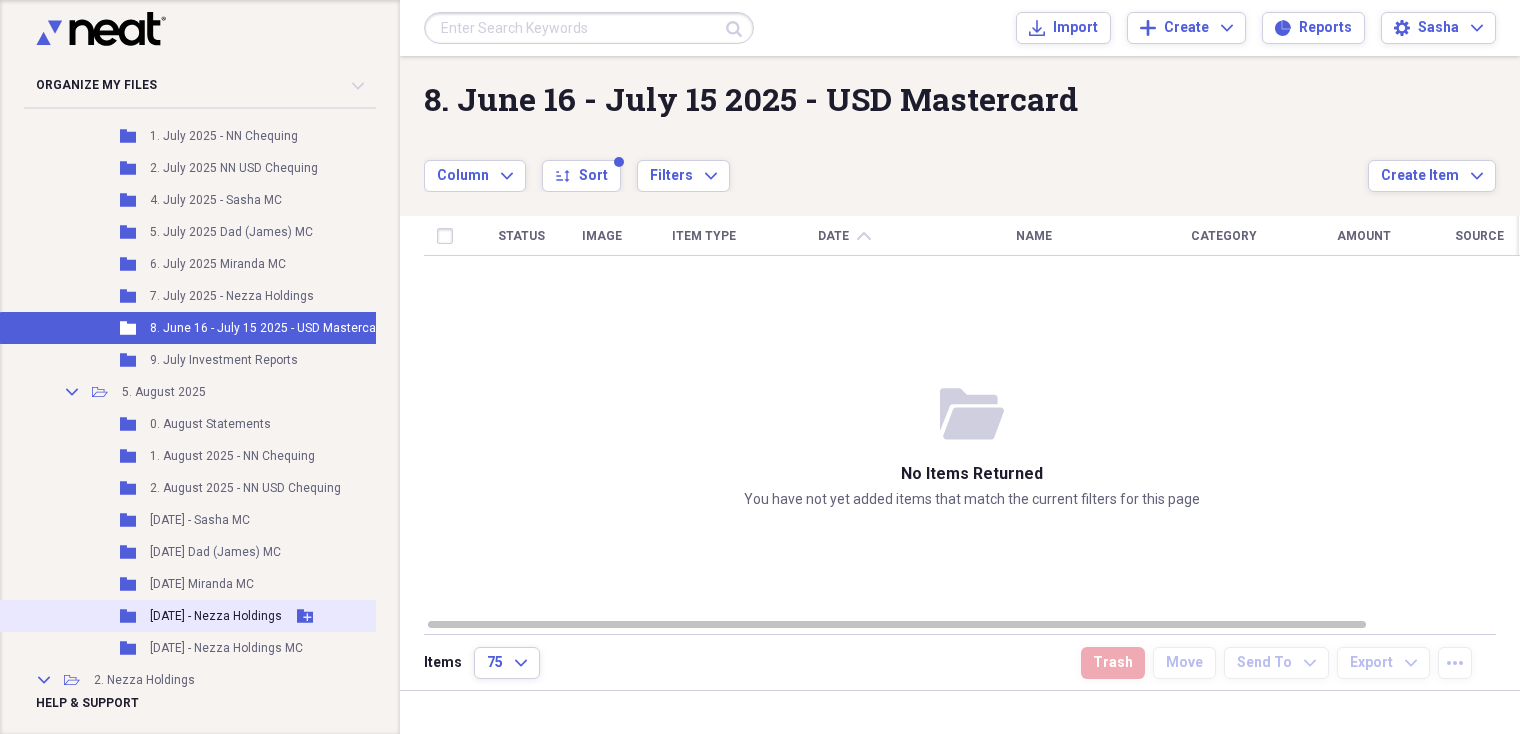click on "Folder [DATE] - Nezza Holdings Add Folder" at bounding box center (224, 616) 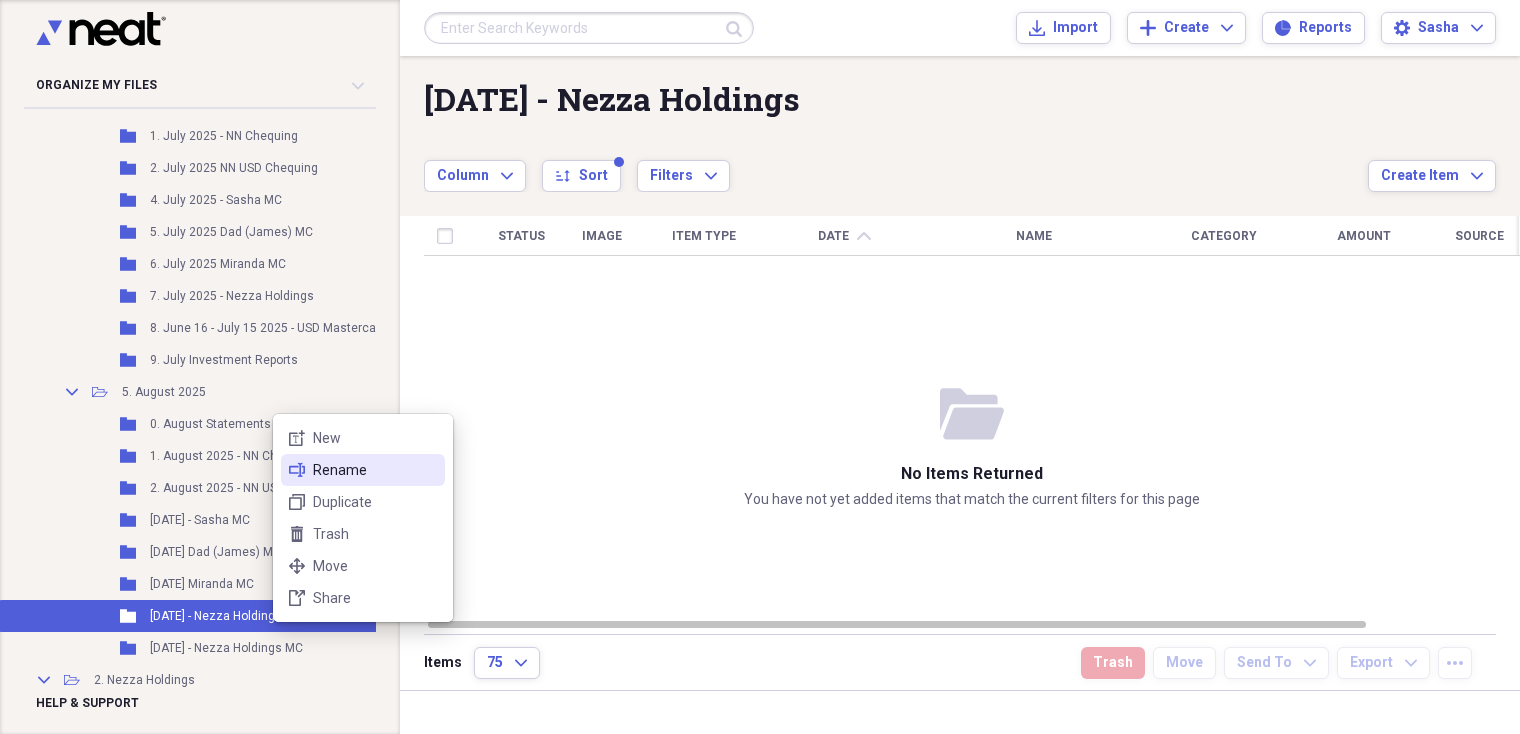 click on "Rename" at bounding box center [375, 470] 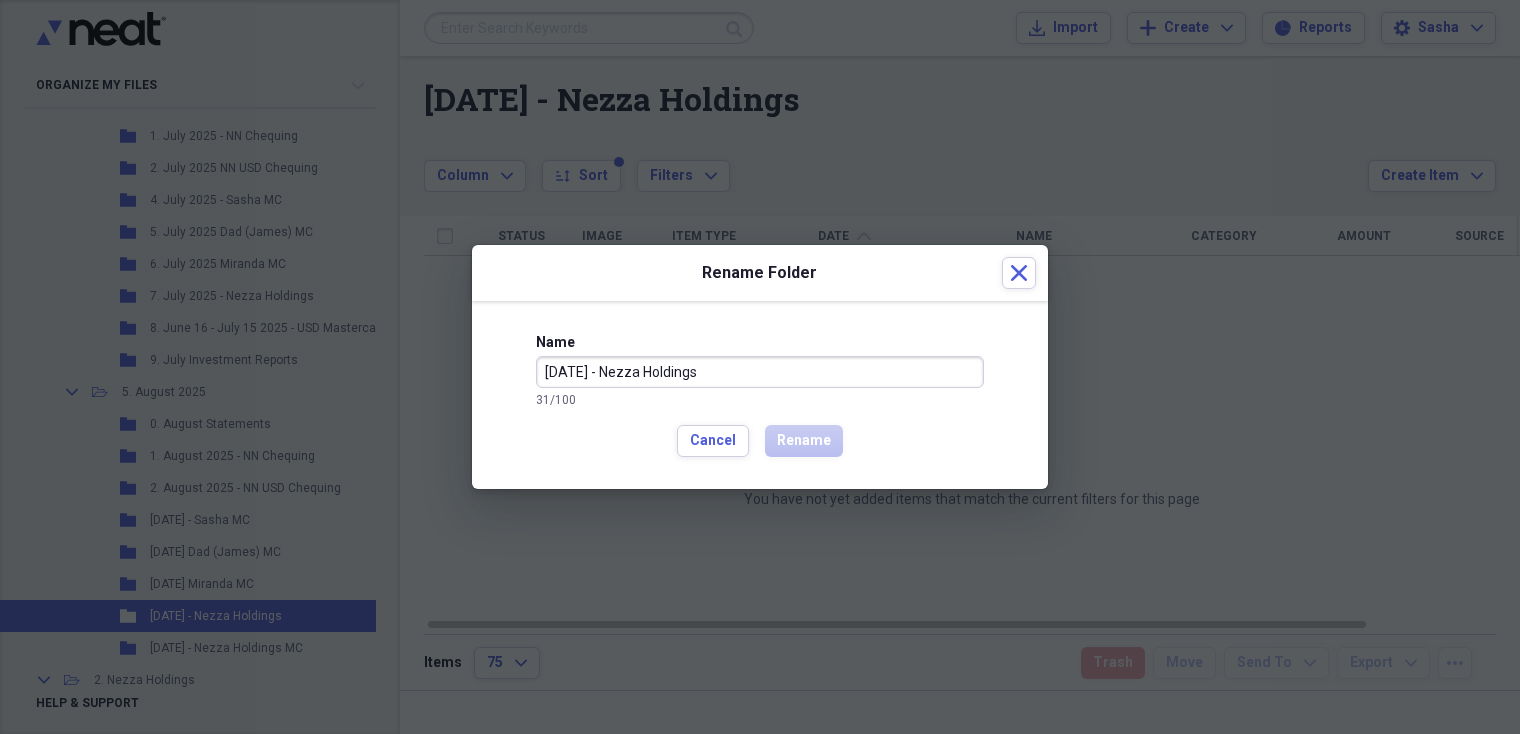 click on "[DATE] - Nezza Holdings" at bounding box center (760, 372) 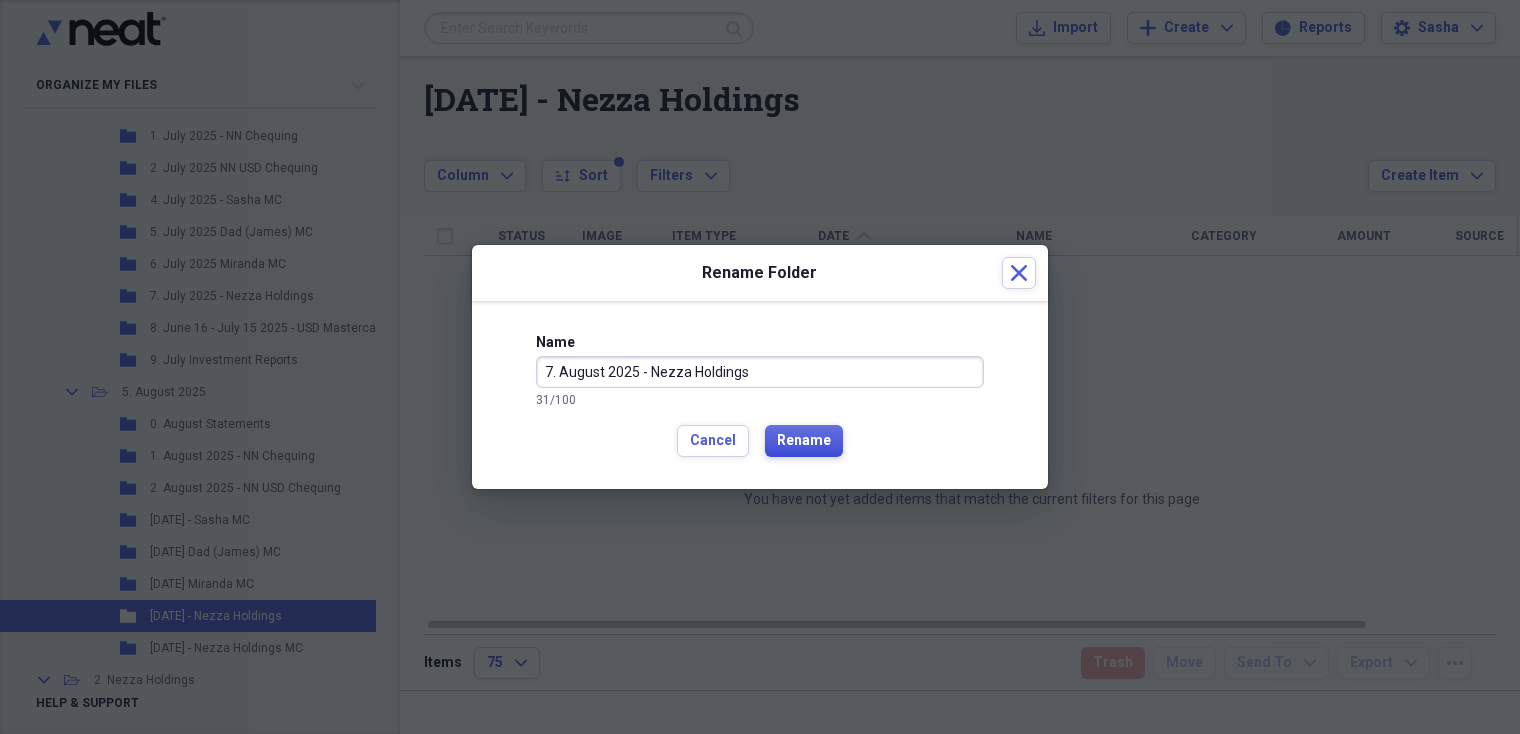 type on "7. August 2025 - Nezza Holdings" 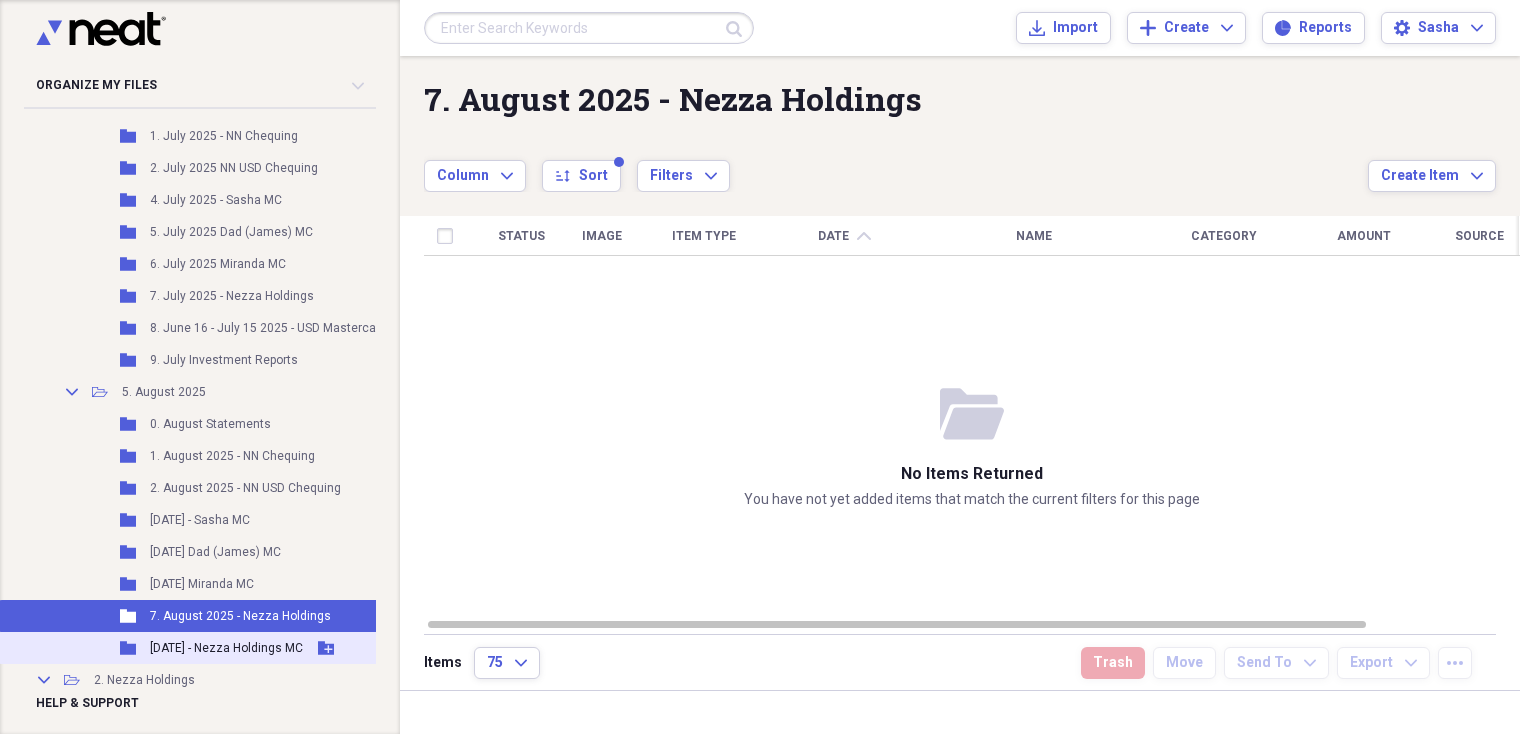 click on "[DATE] - Nezza Holdings MC" at bounding box center [226, 648] 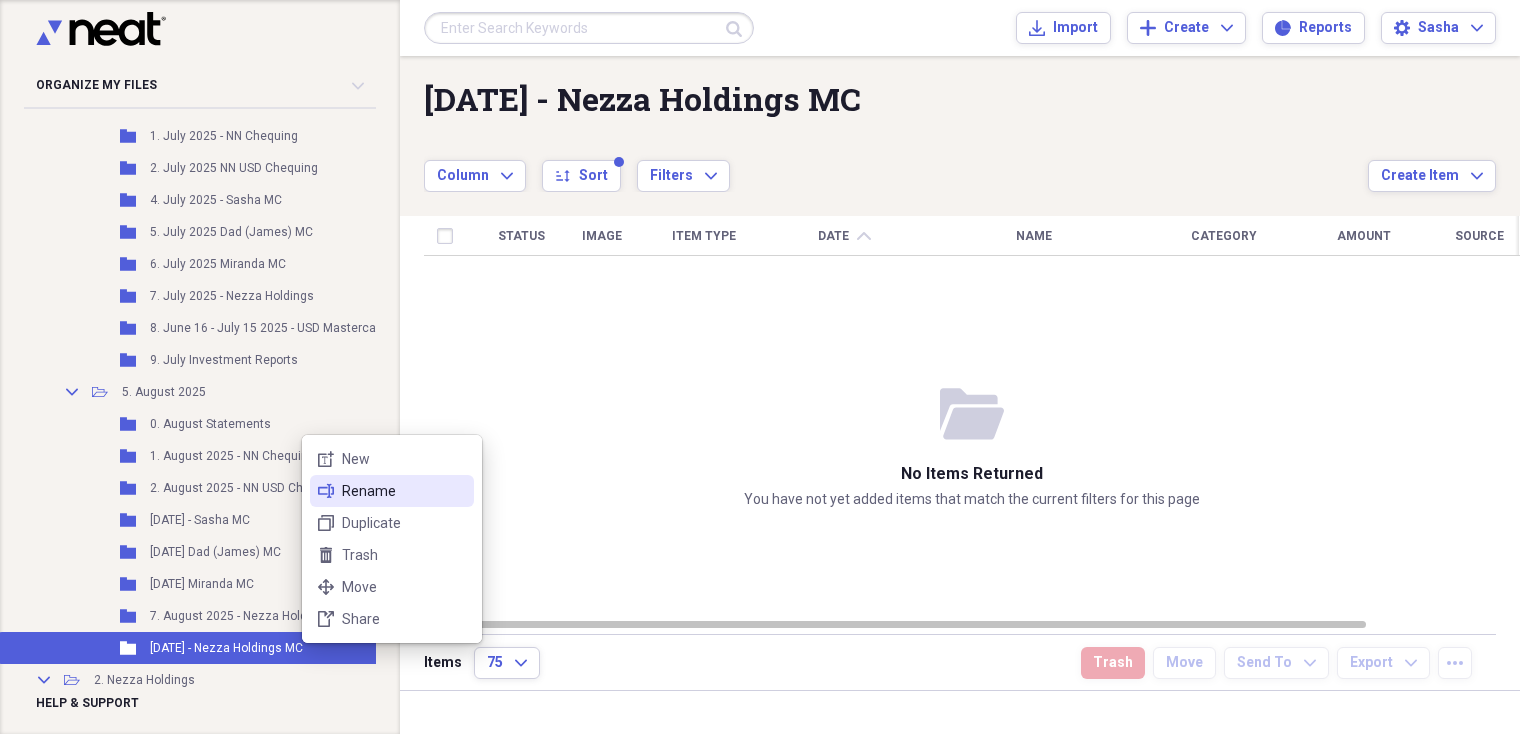 click on "Rename" at bounding box center [404, 491] 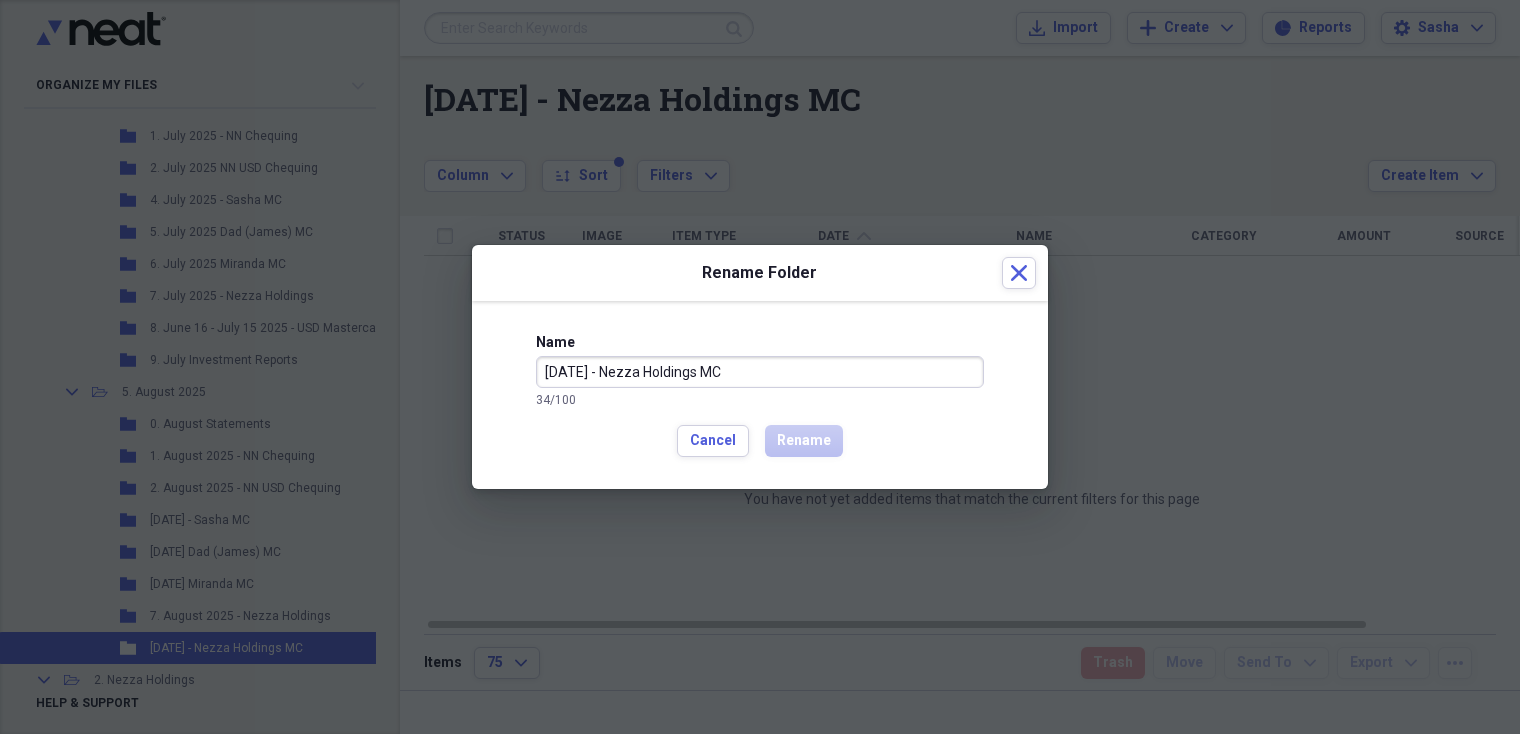 click on "[DATE] - Nezza Holdings MC" at bounding box center [760, 372] 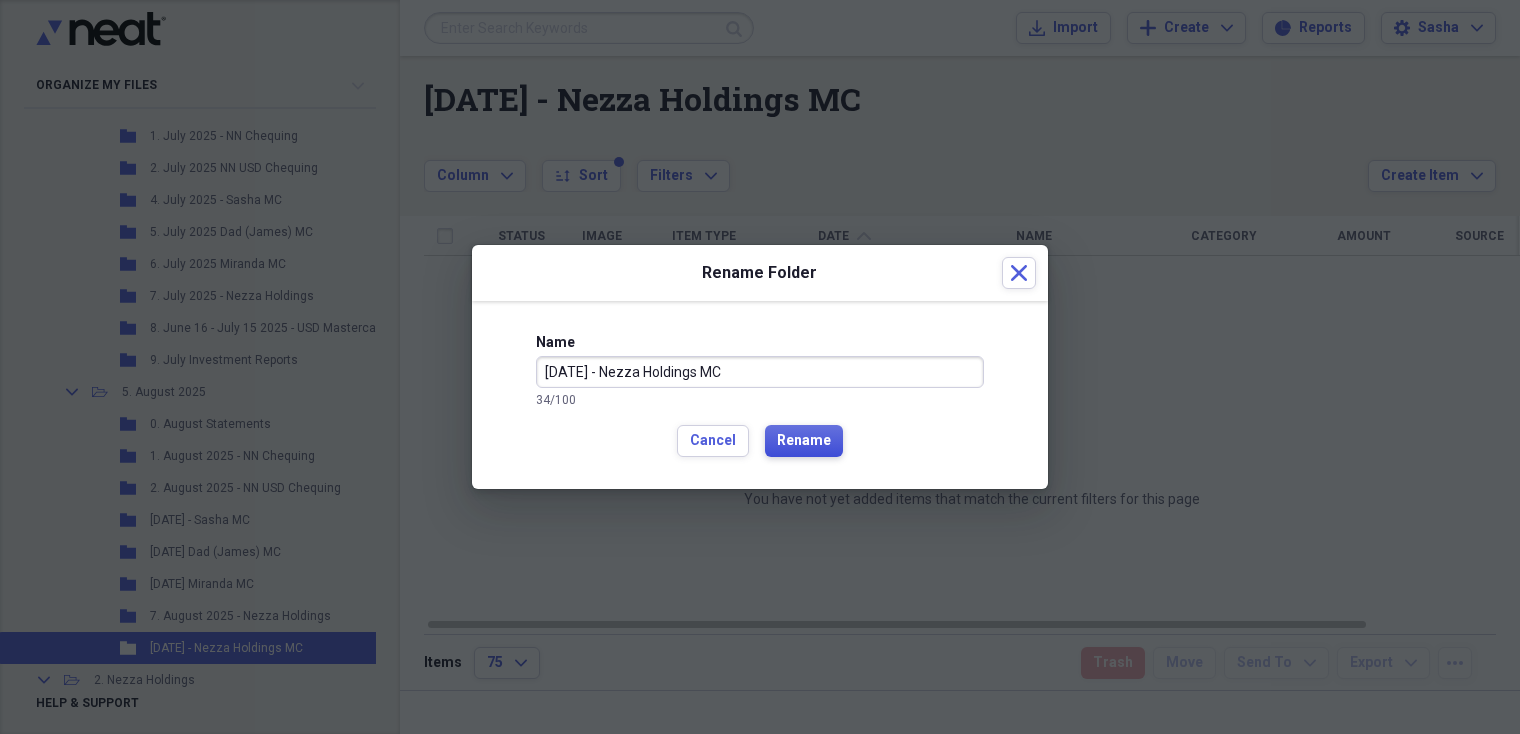 type on "[DATE] - Nezza Holdings MC" 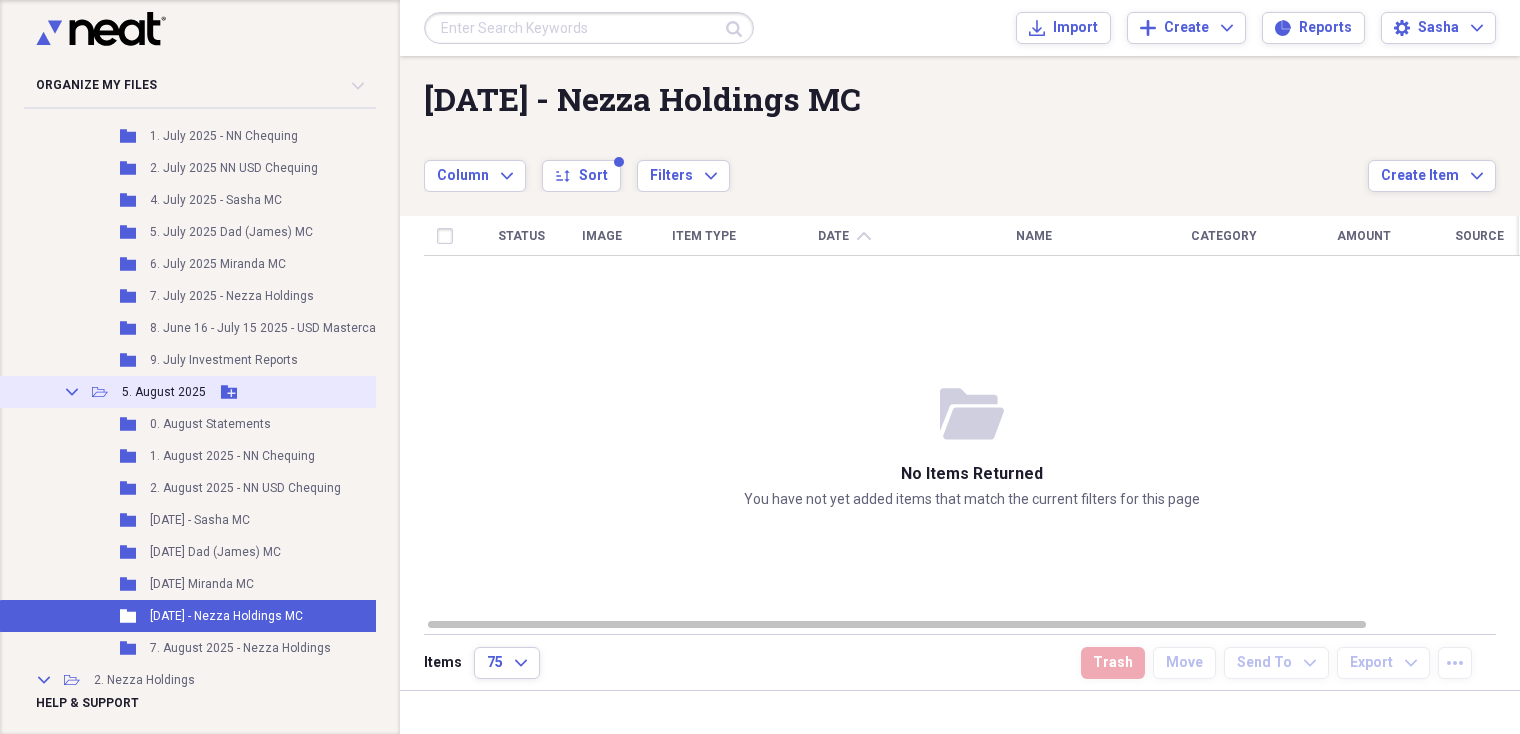 click 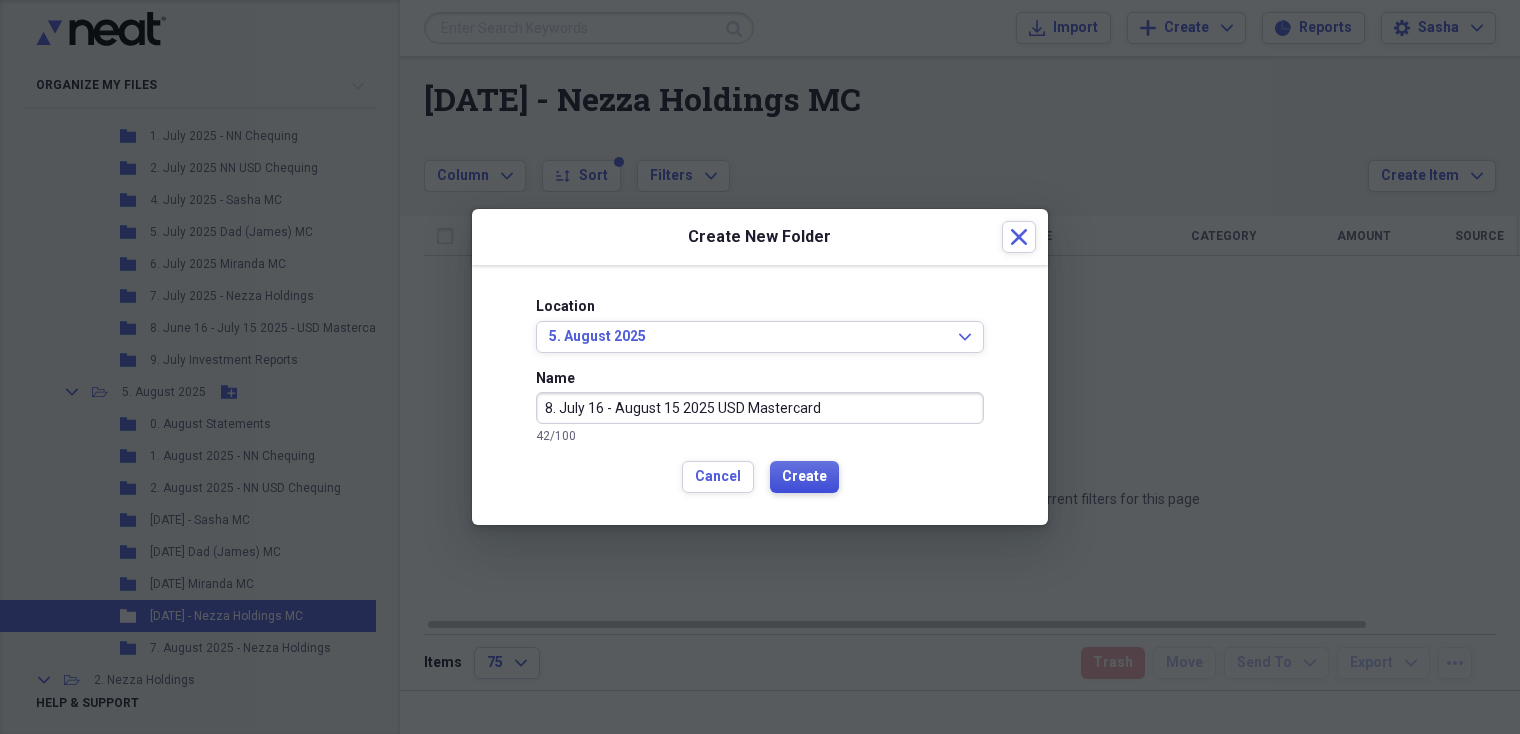 type on "8. July 16 - August 15 2025 USD Mastercard" 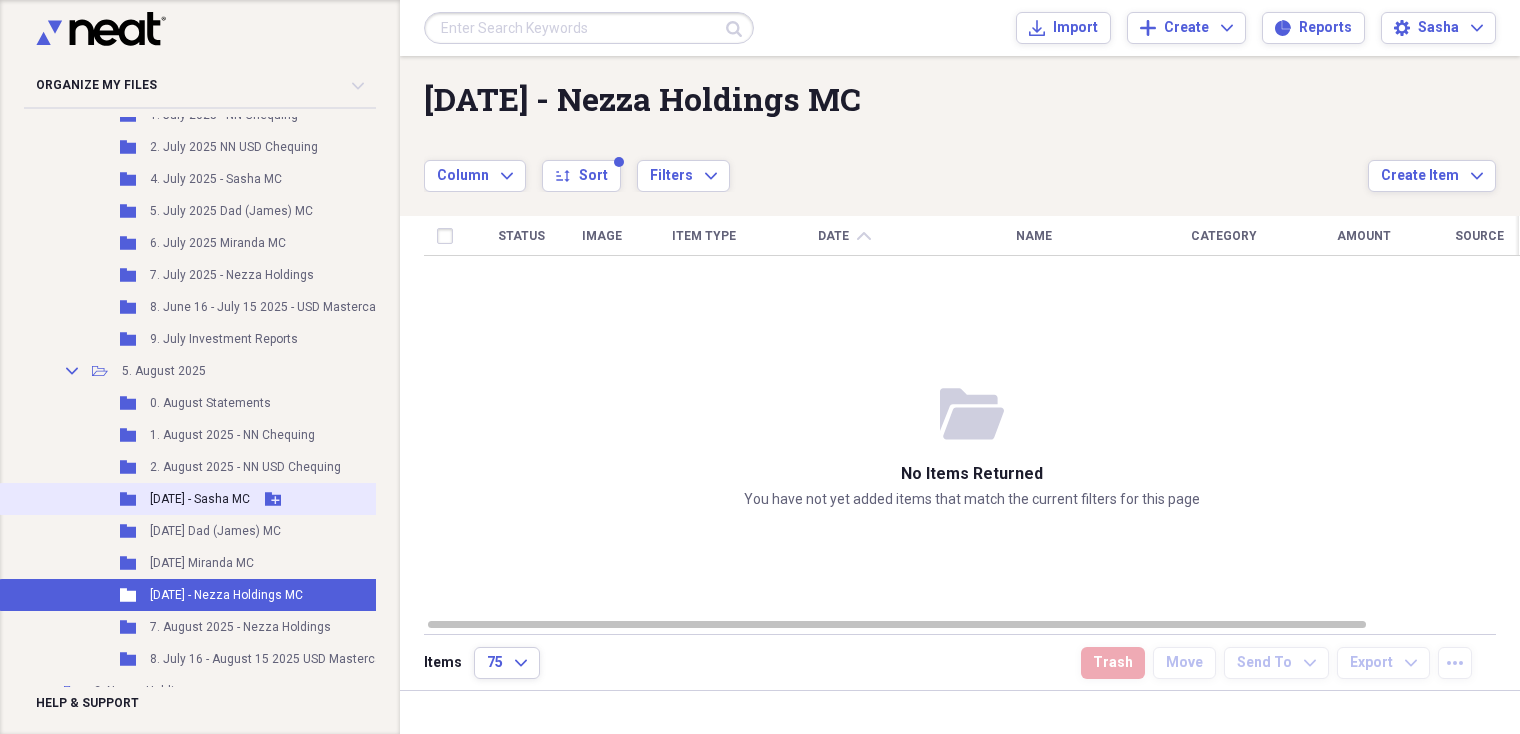 scroll, scrollTop: 981, scrollLeft: 0, axis: vertical 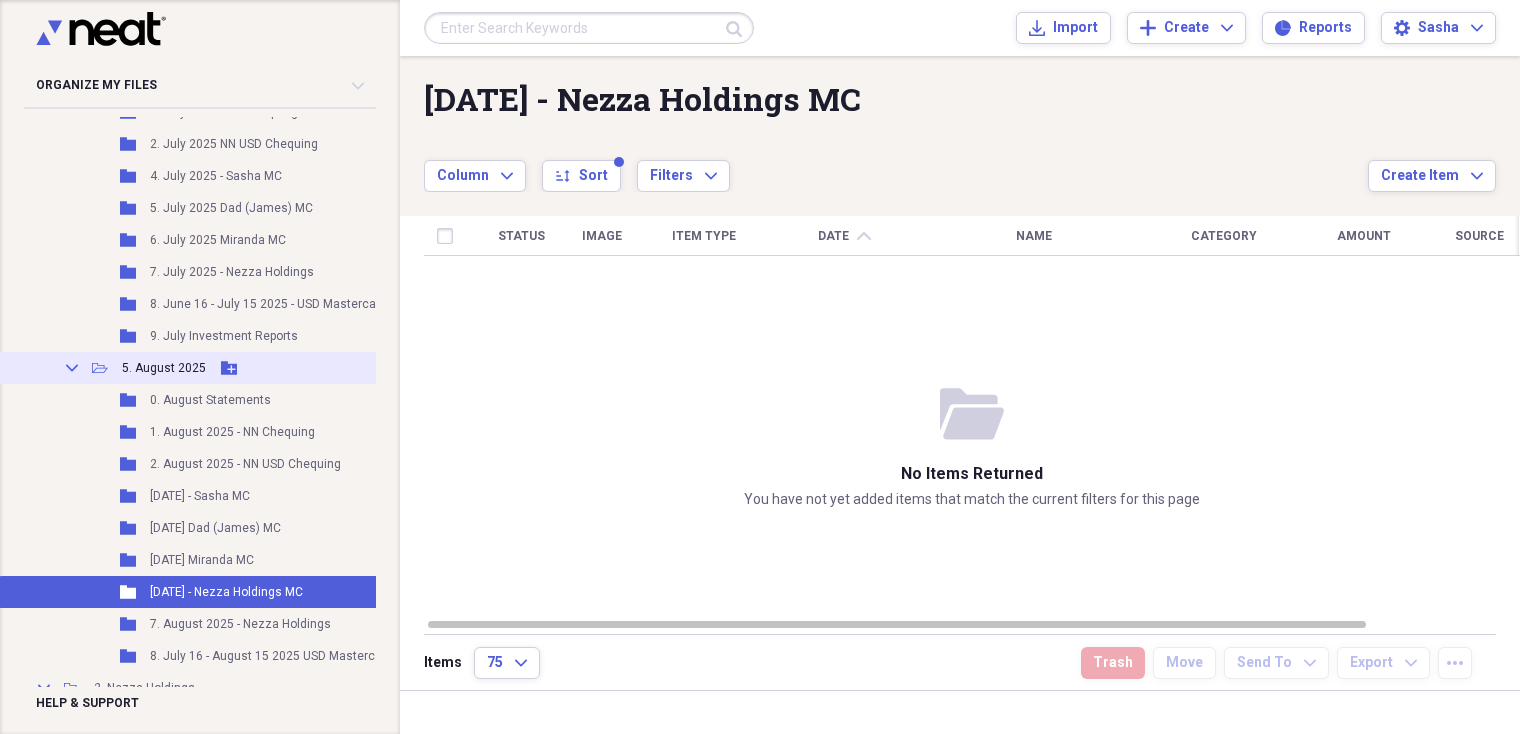 click 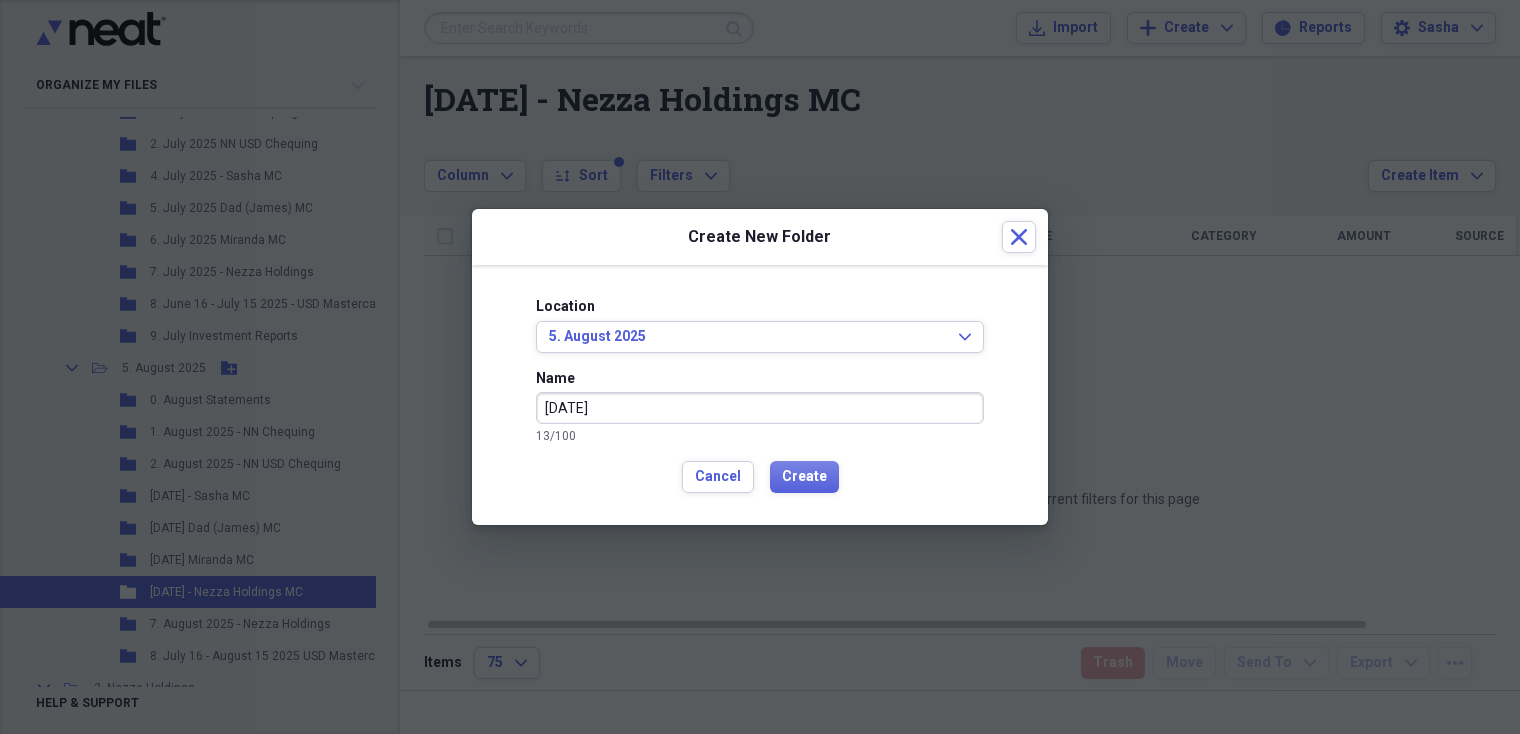 type on "[DATE]" 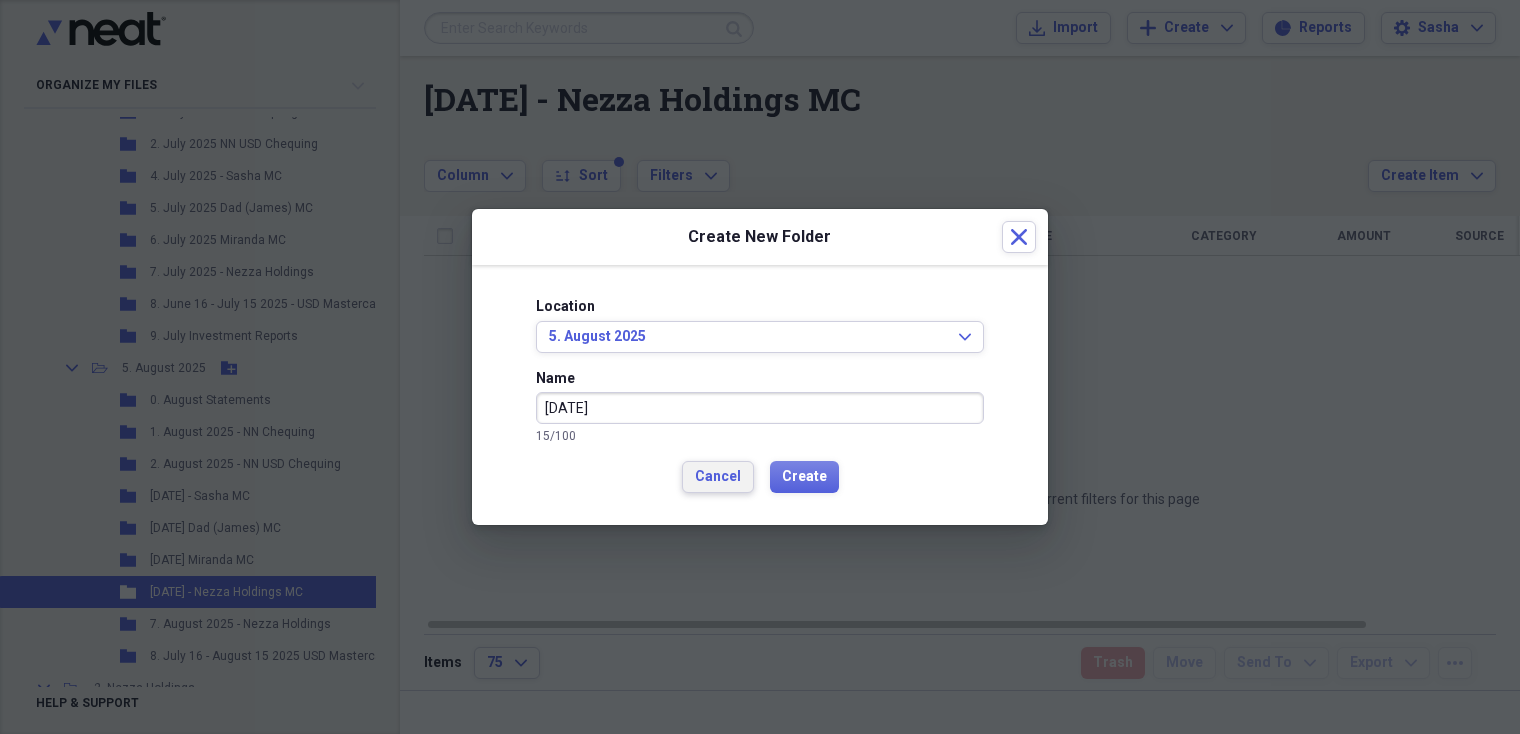 type 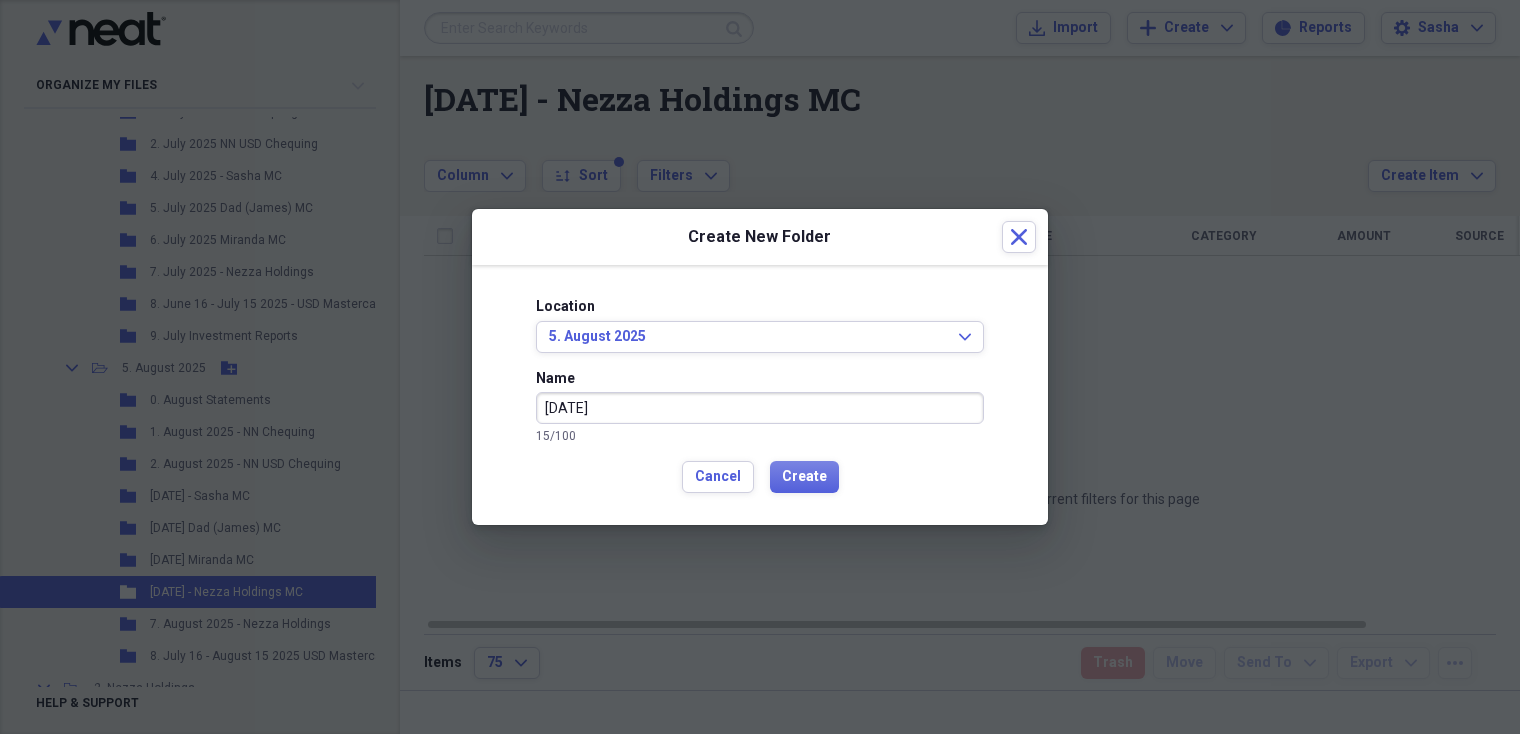 click on "[DATE]" at bounding box center (760, 408) 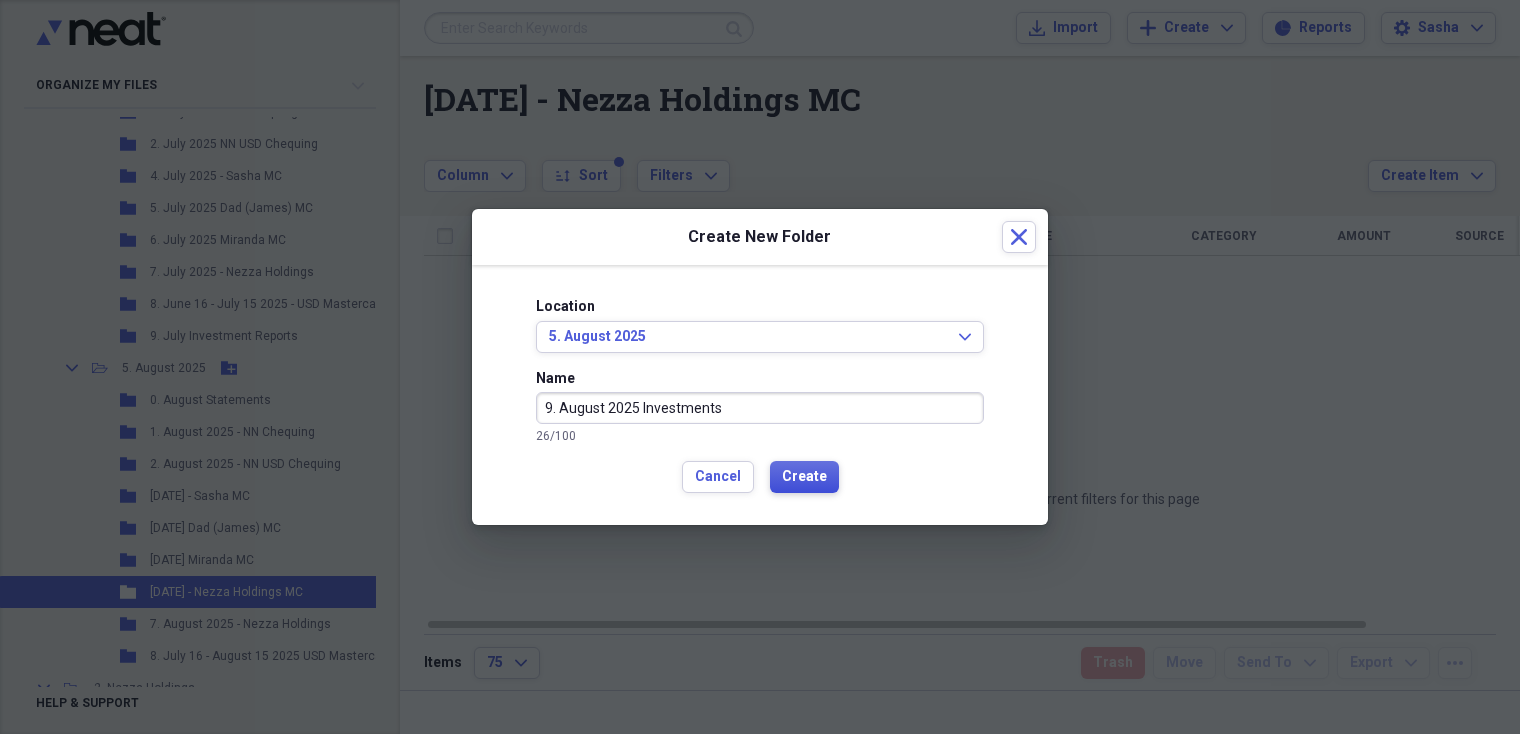 type on "9. August 2025 Investments" 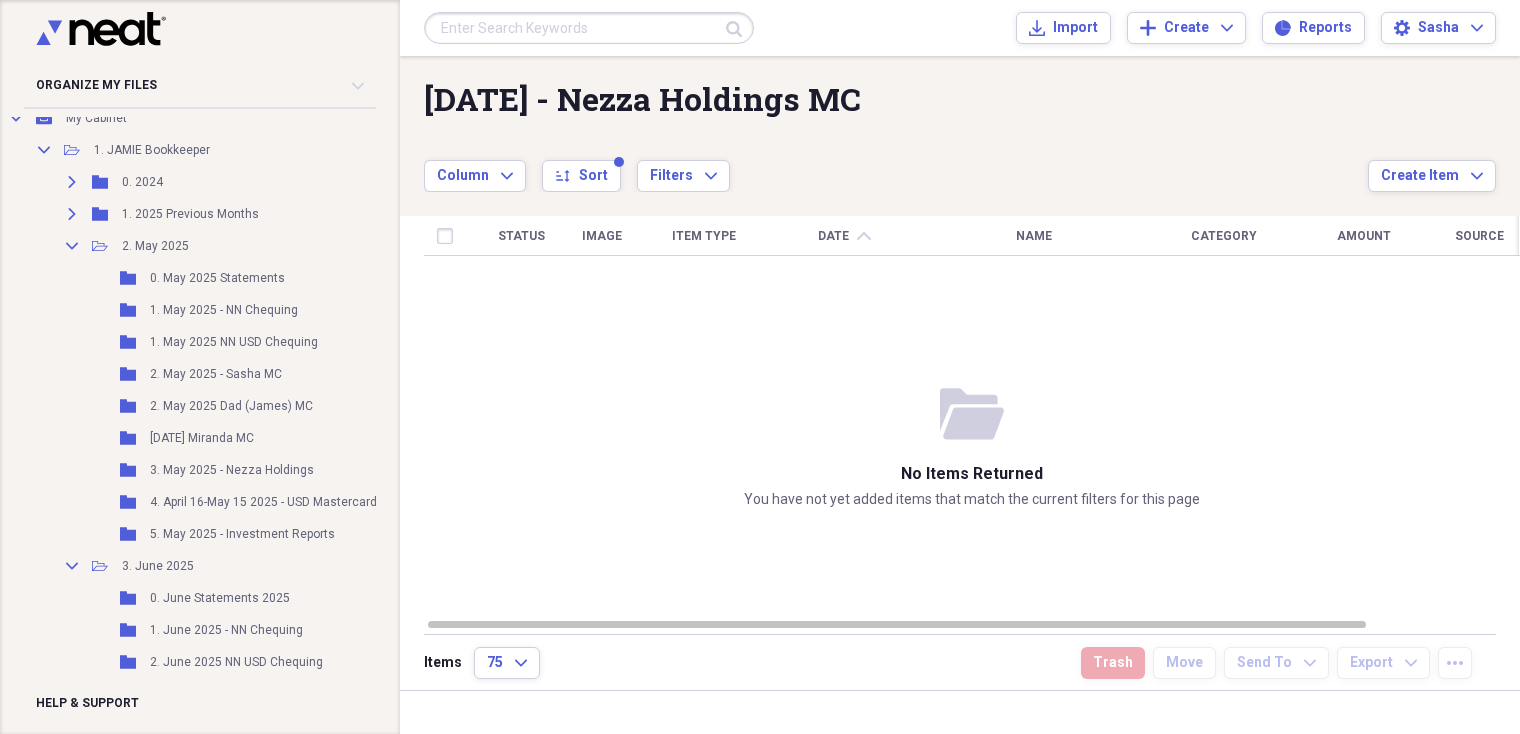 scroll, scrollTop: 0, scrollLeft: 0, axis: both 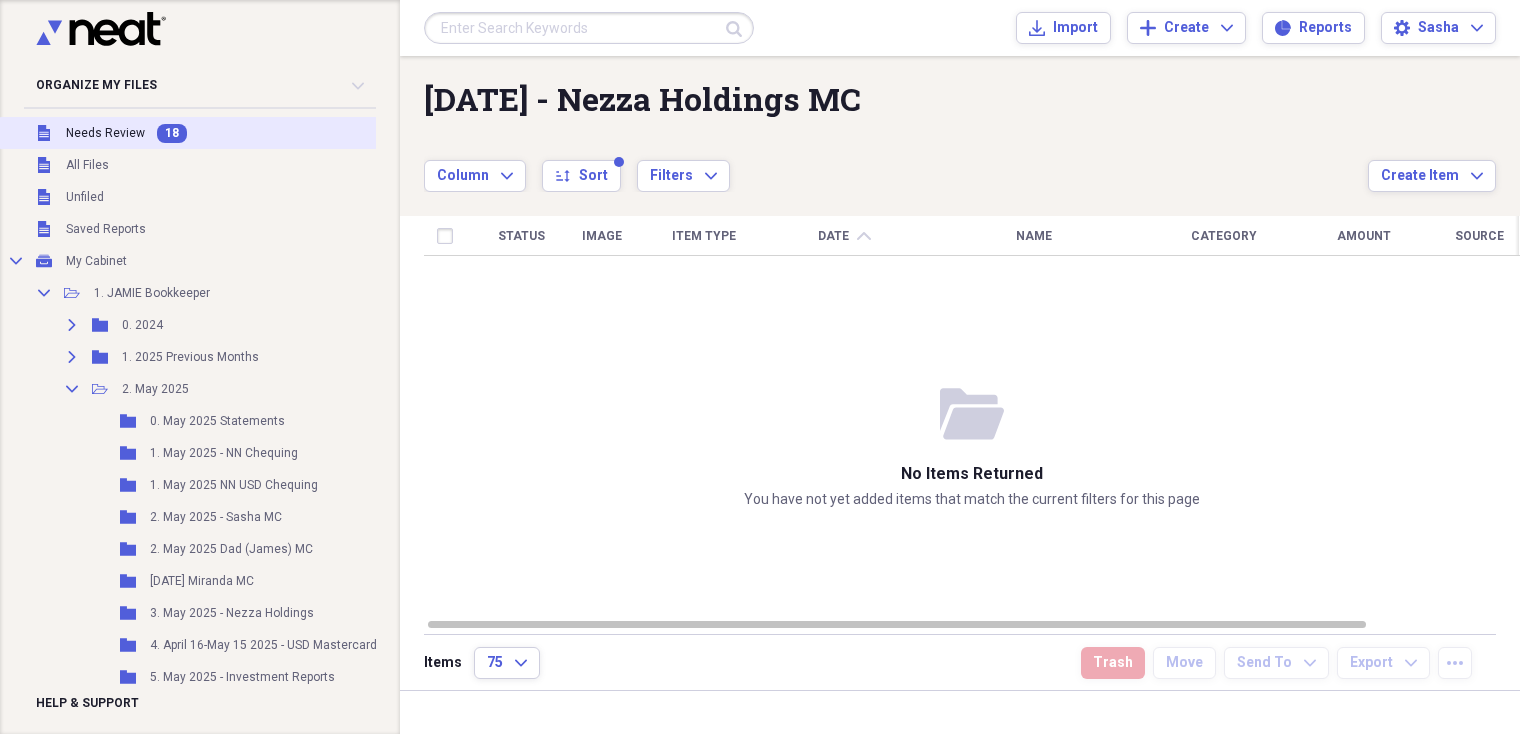 click on "Unfiled Needs Review 18" at bounding box center [227, 133] 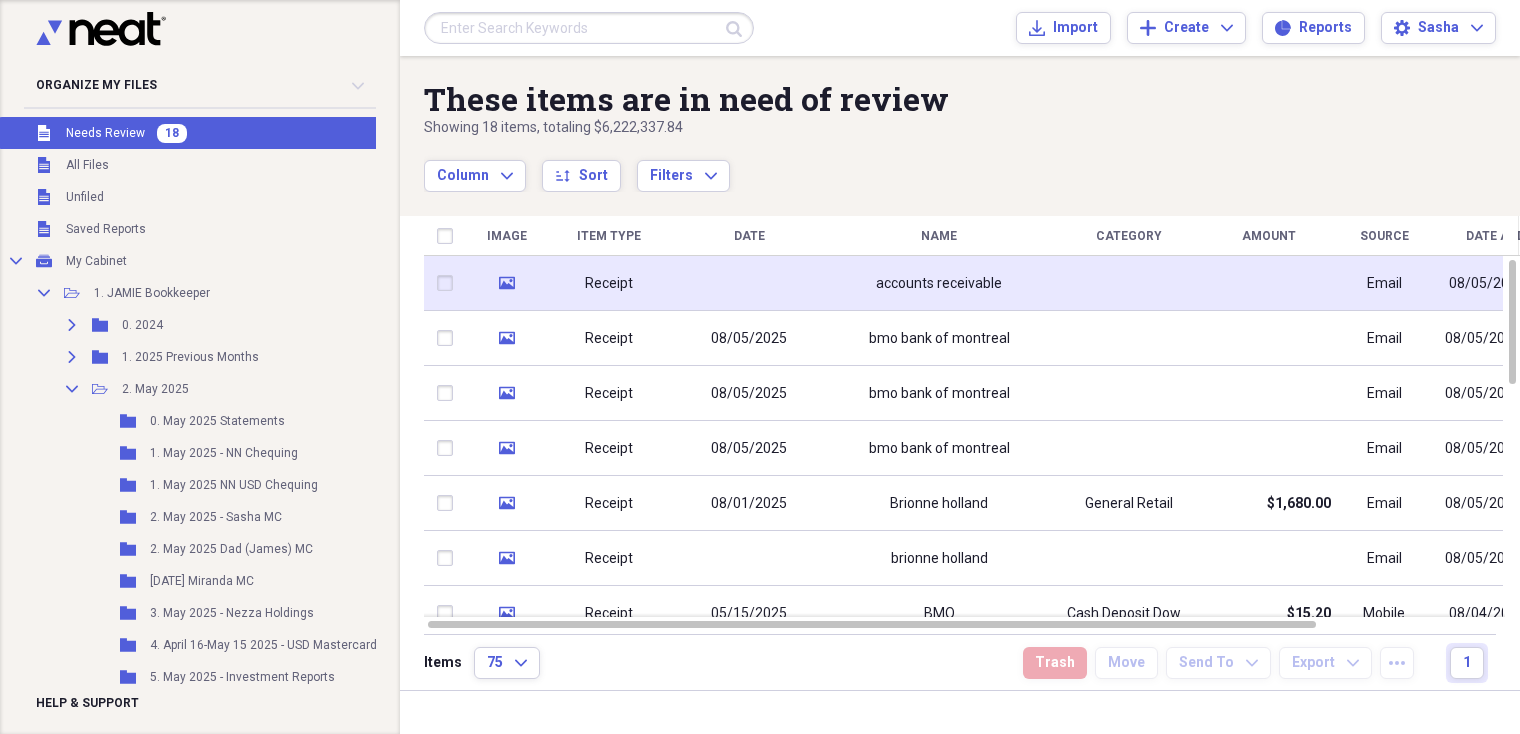 click on "accounts receivable" at bounding box center (939, 283) 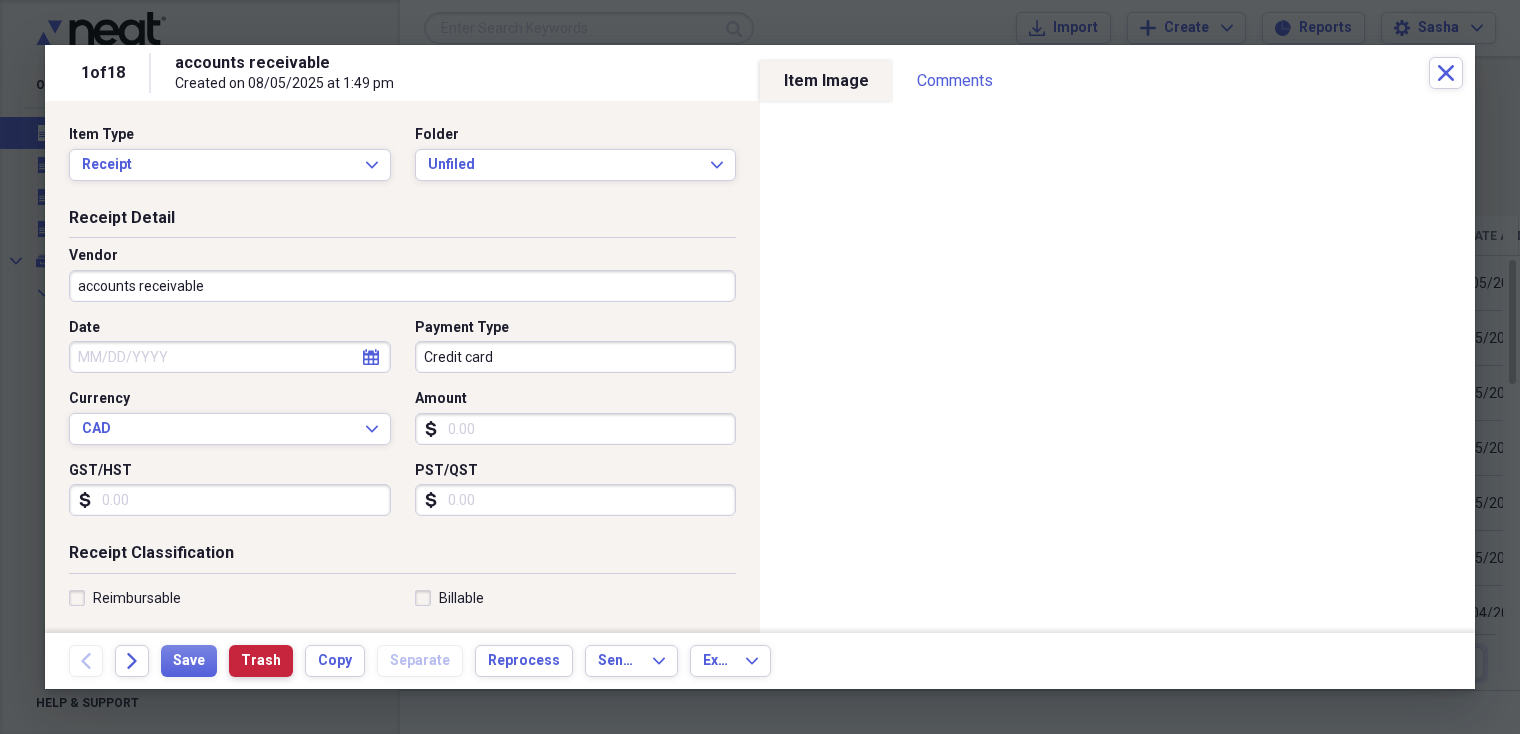 click on "Trash" at bounding box center [261, 661] 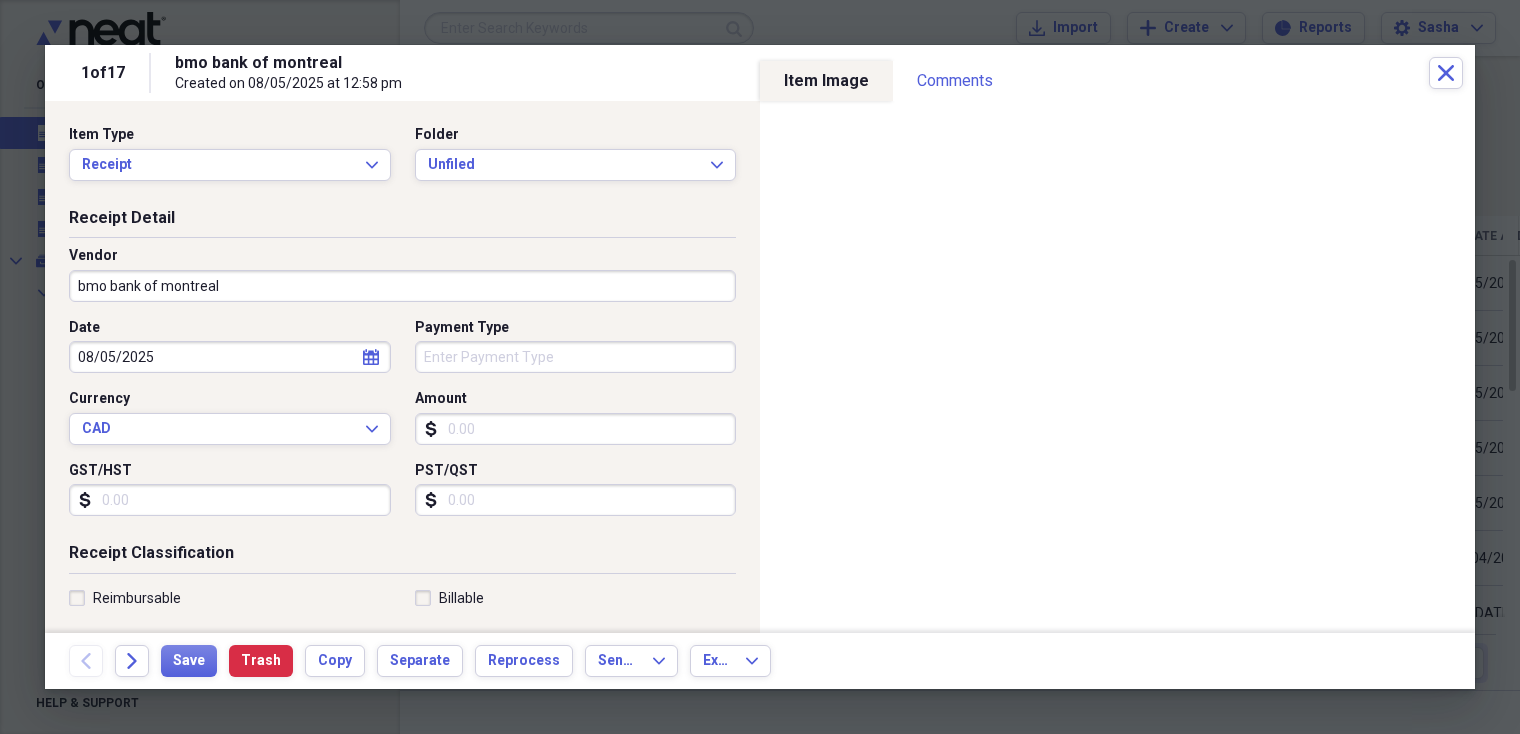 click on "bmo bank of montreal" at bounding box center (402, 286) 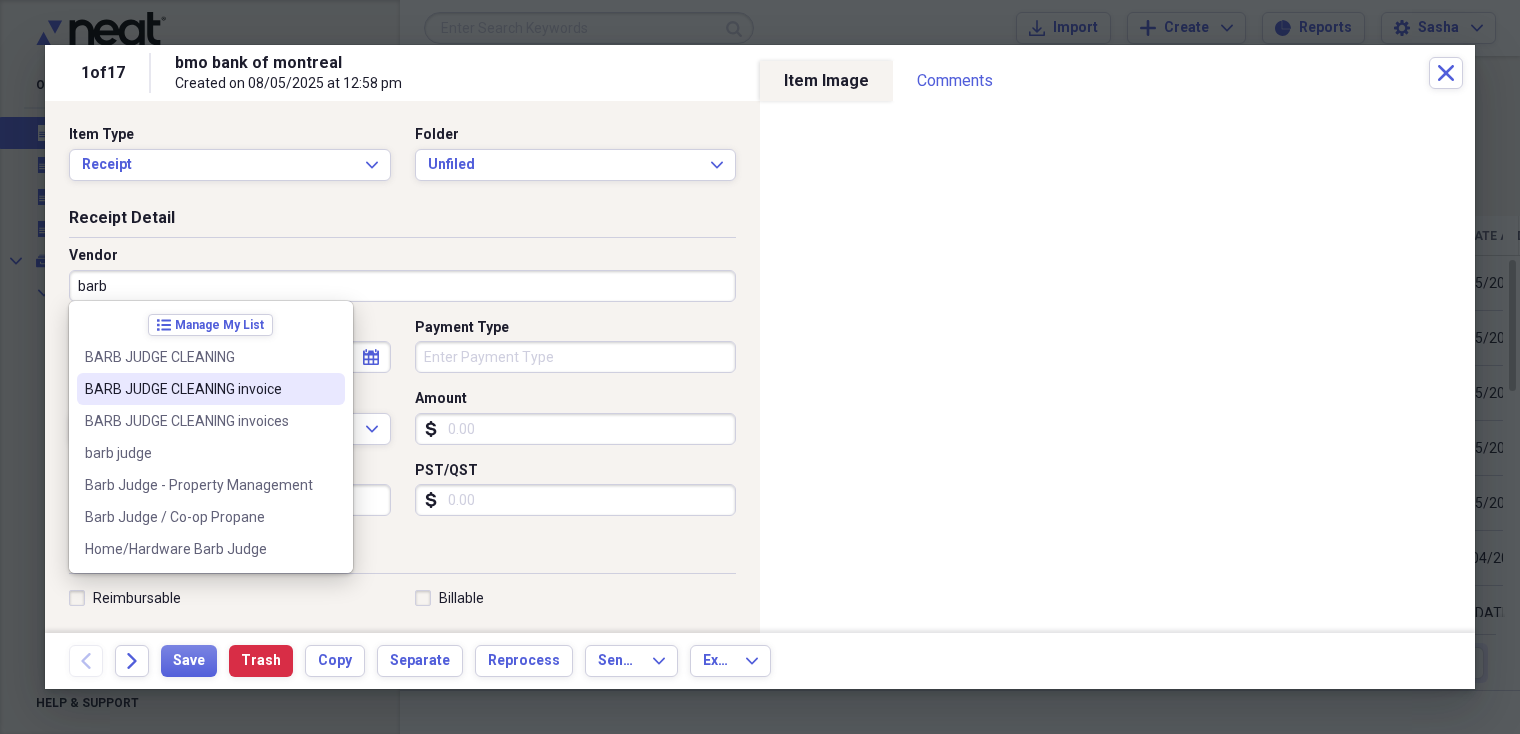 click on "BARB  JUDGE  CLEANING invoice" at bounding box center (199, 389) 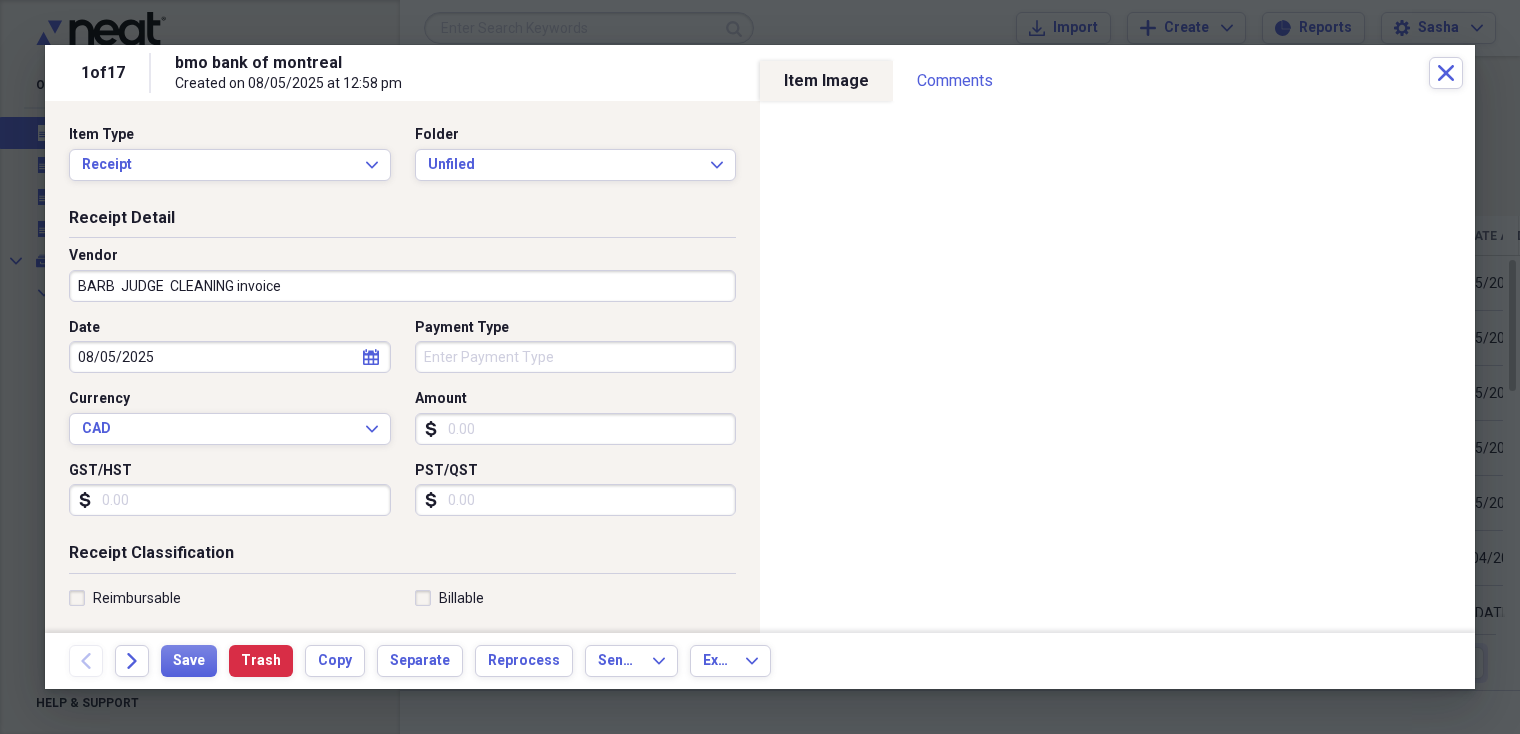 type on "Lake Cowichan" 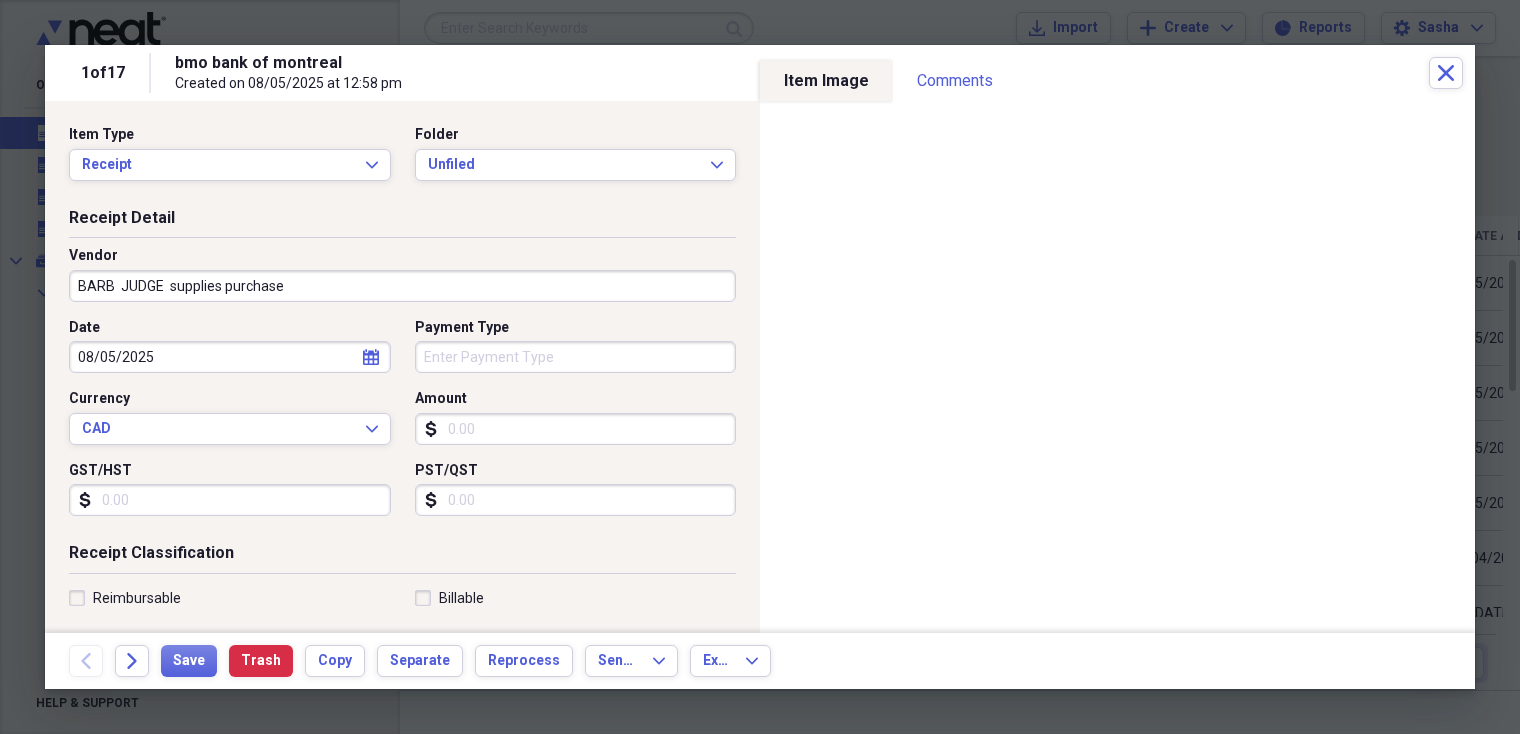 scroll, scrollTop: 92, scrollLeft: 0, axis: vertical 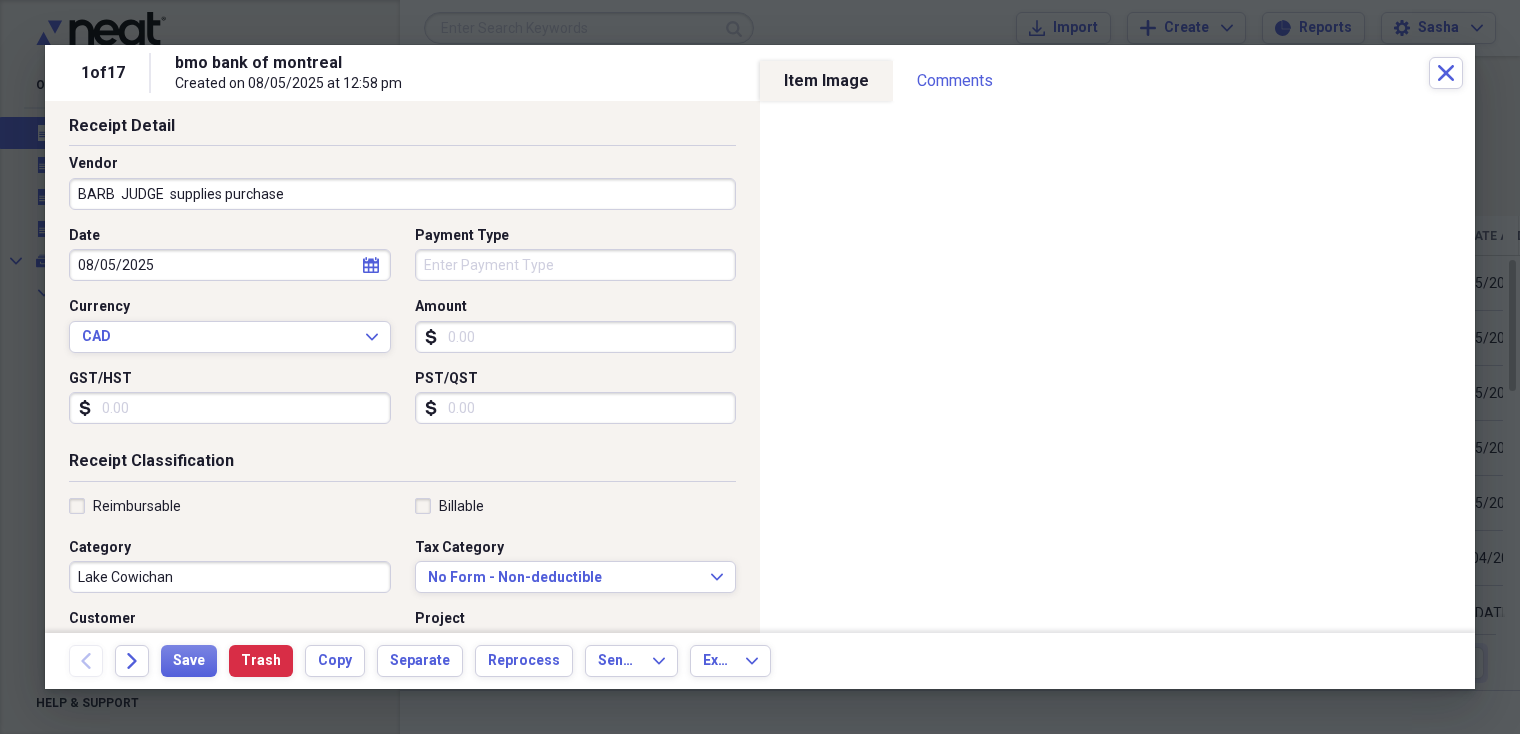 type on "BARB  JUDGE  supplies purchase" 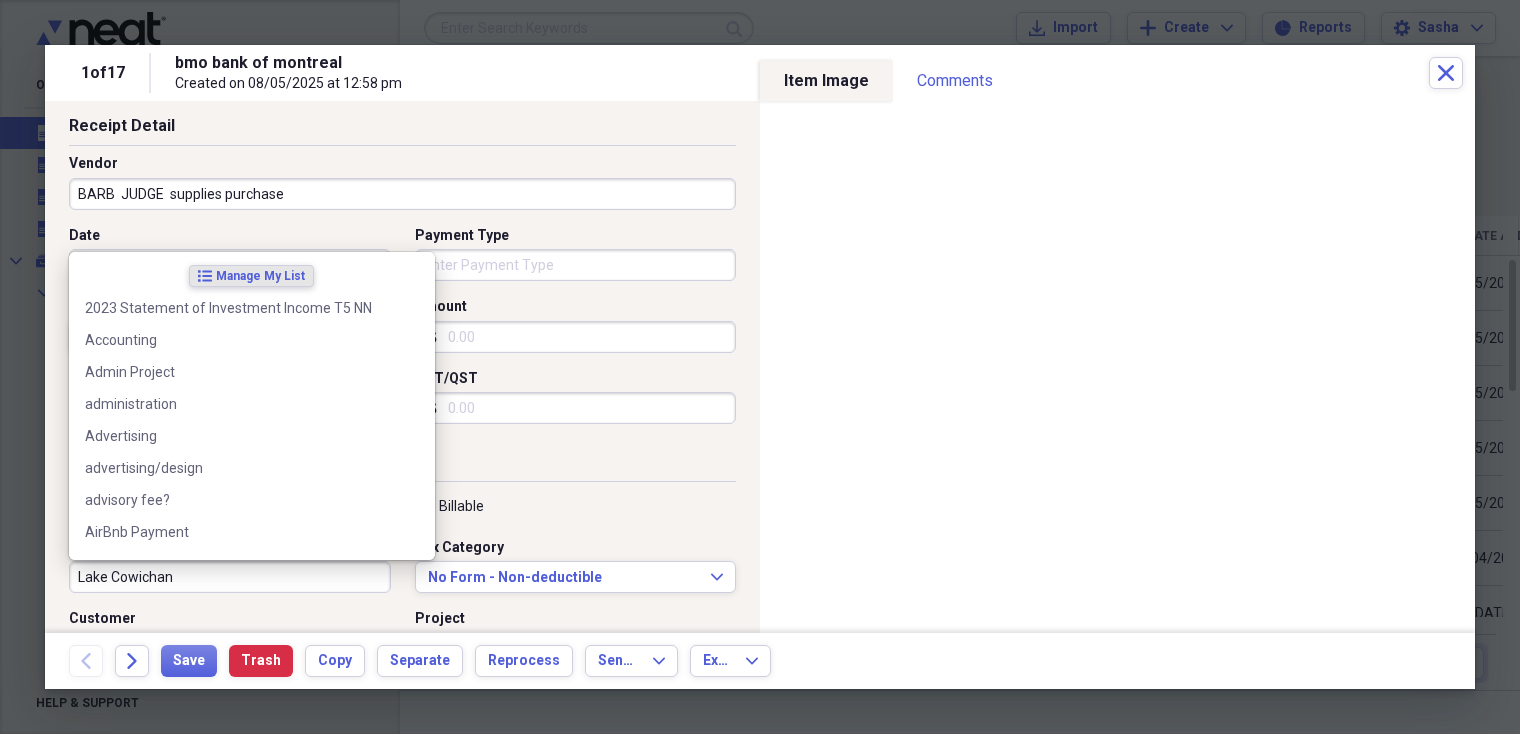 click on "Lake Cowichan" at bounding box center [230, 577] 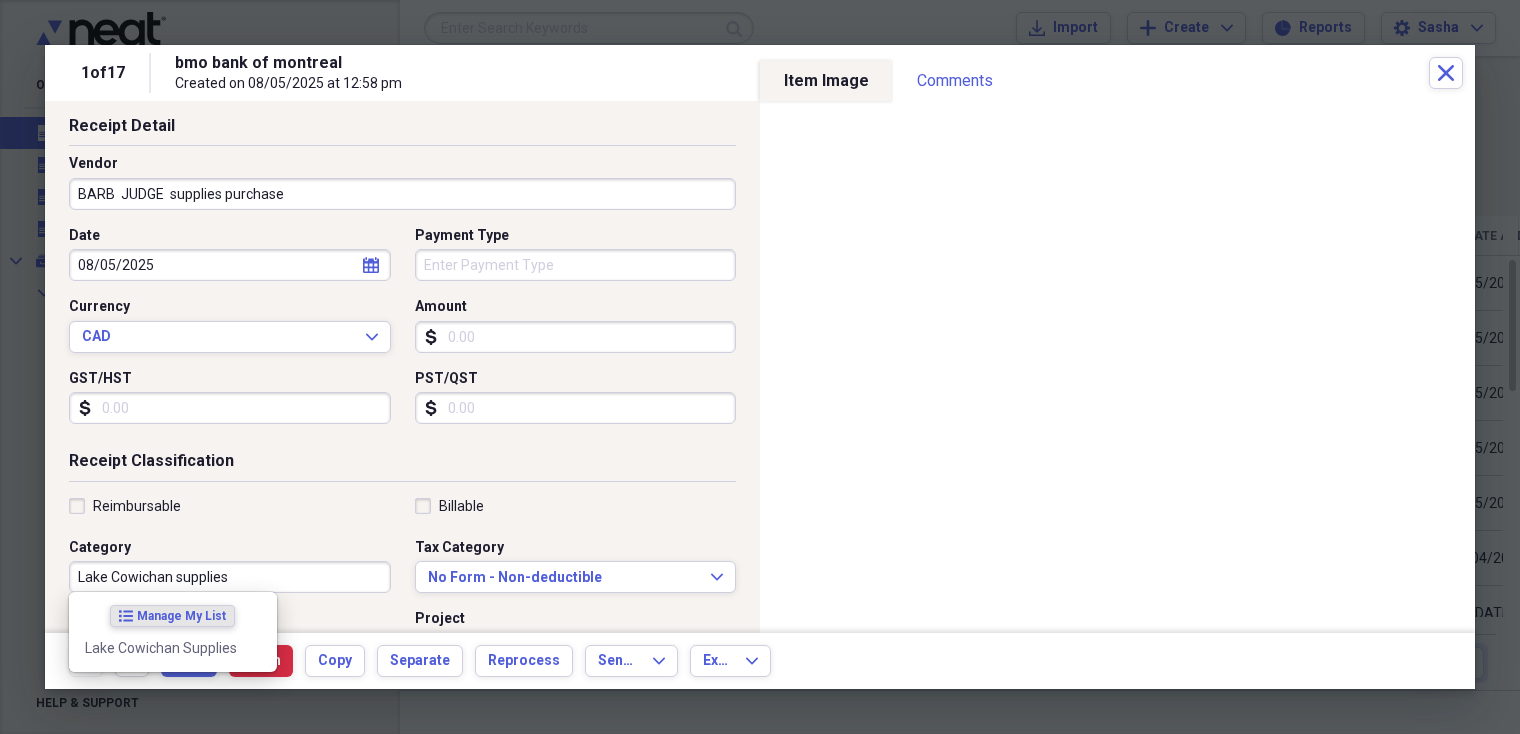 type on "Lake Cowichan supplies" 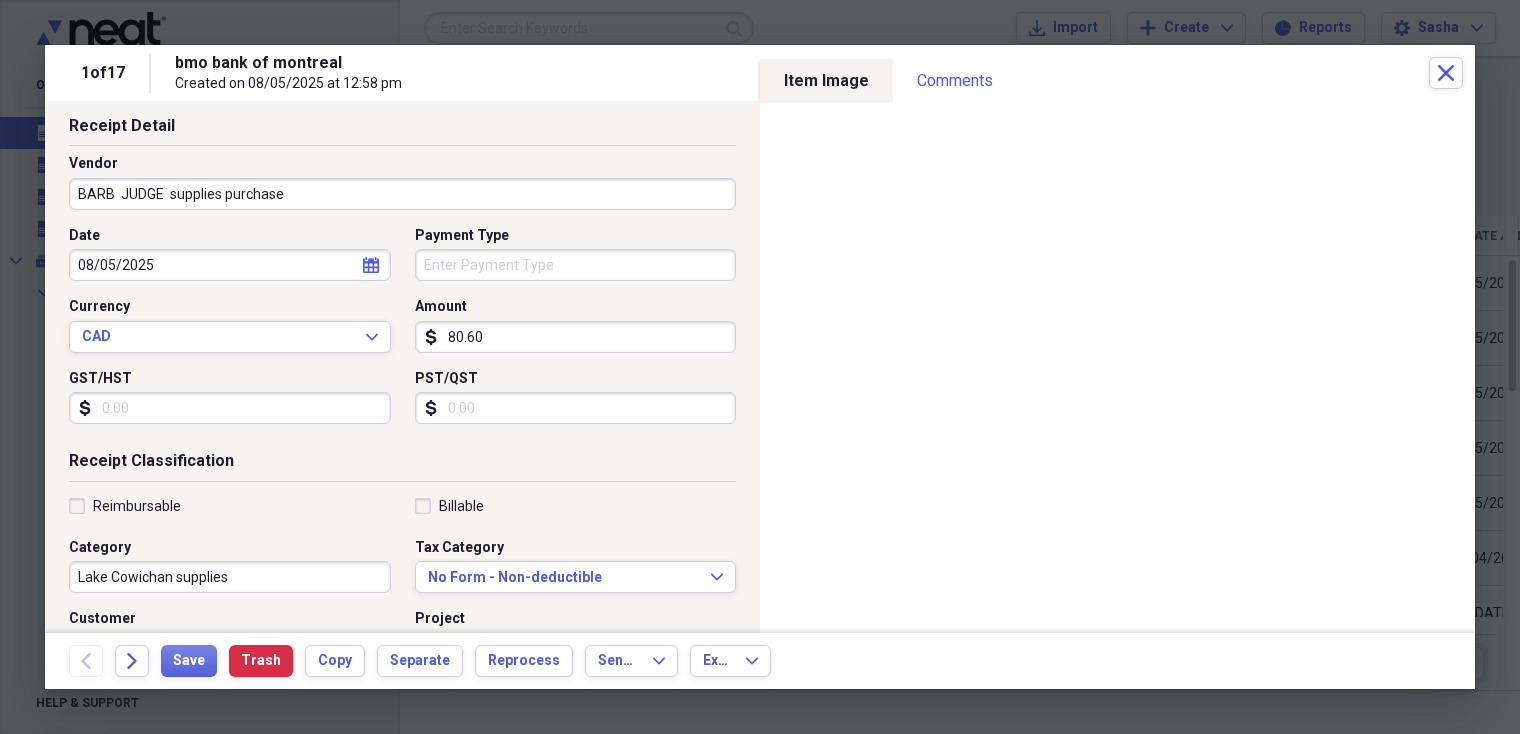 scroll, scrollTop: 0, scrollLeft: 0, axis: both 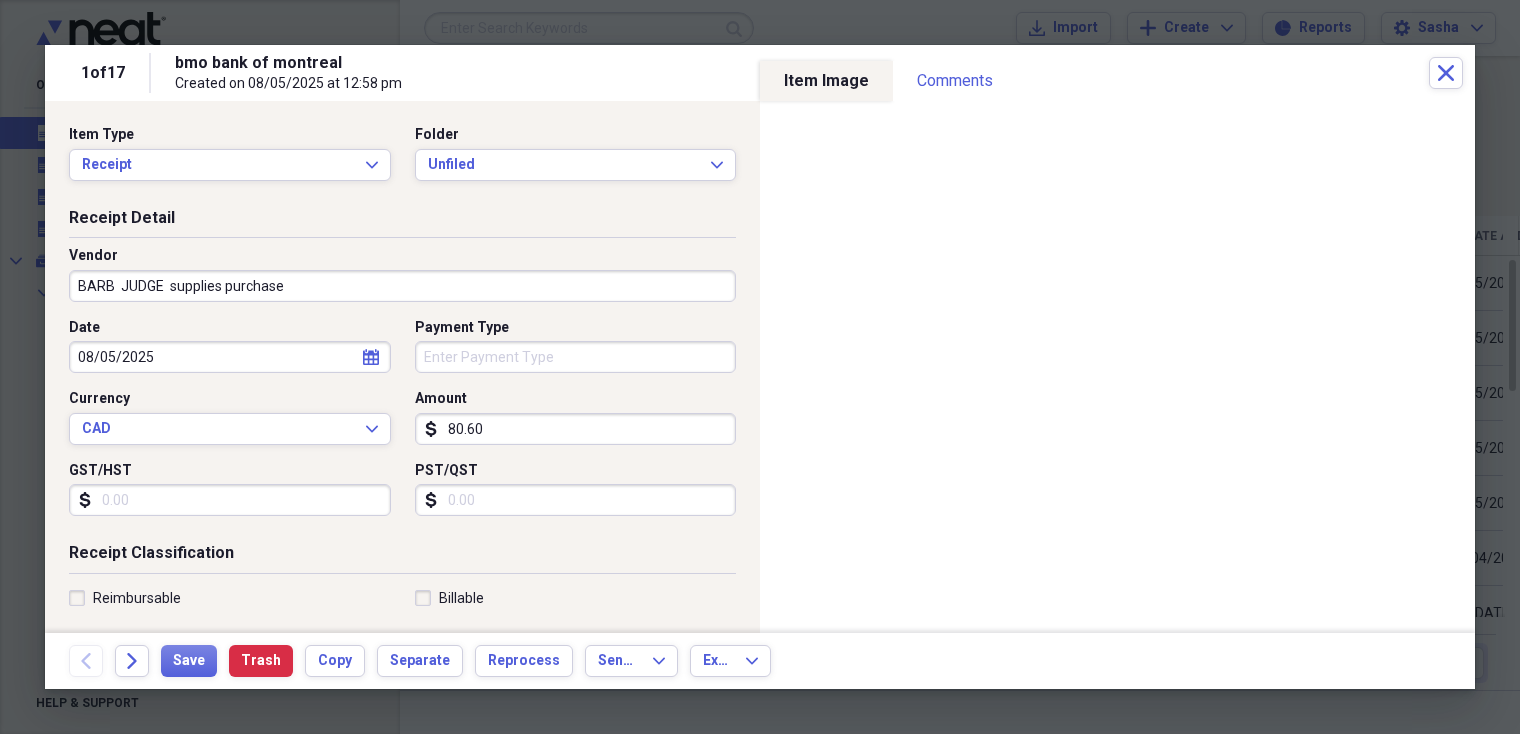 type on "80.60" 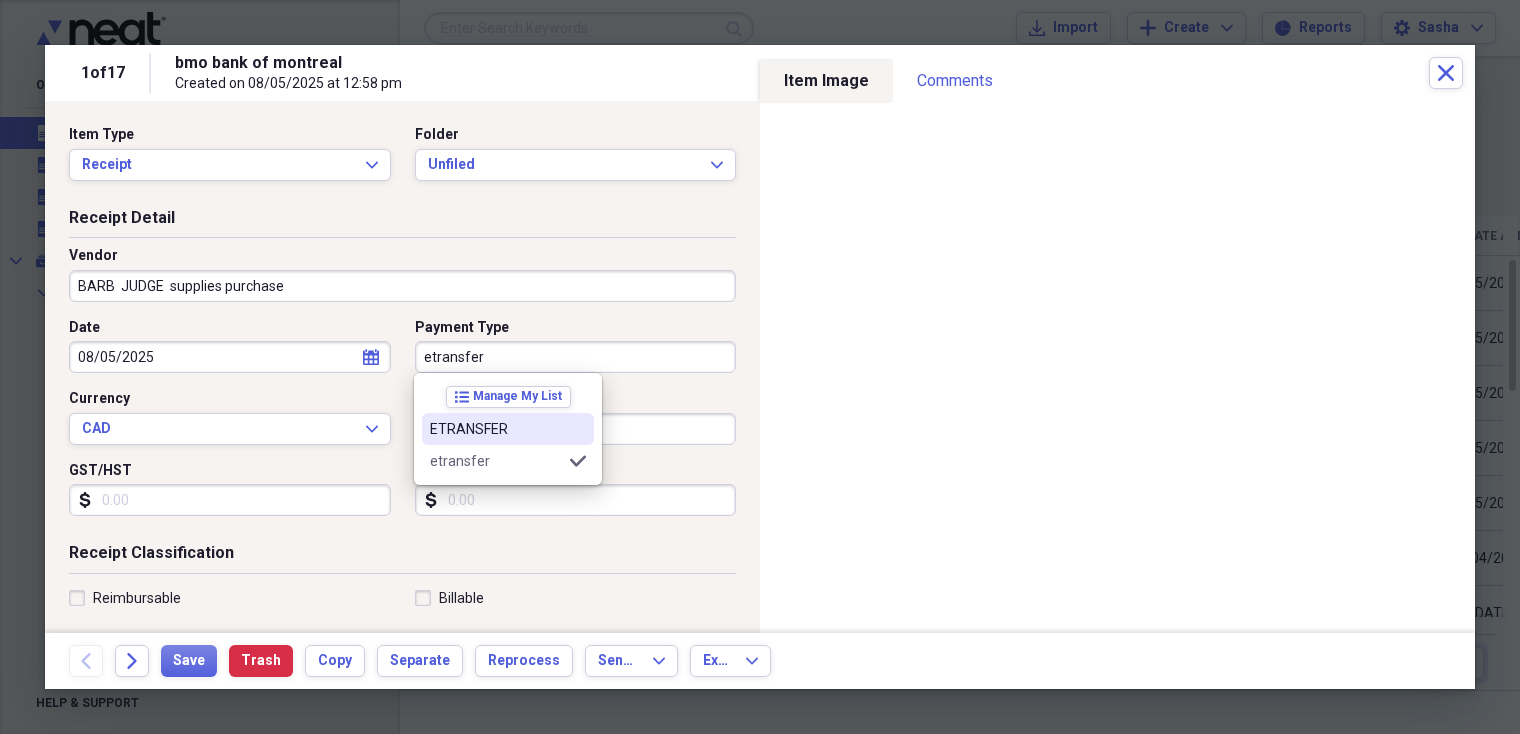 click on "ETRANSFER" at bounding box center [496, 429] 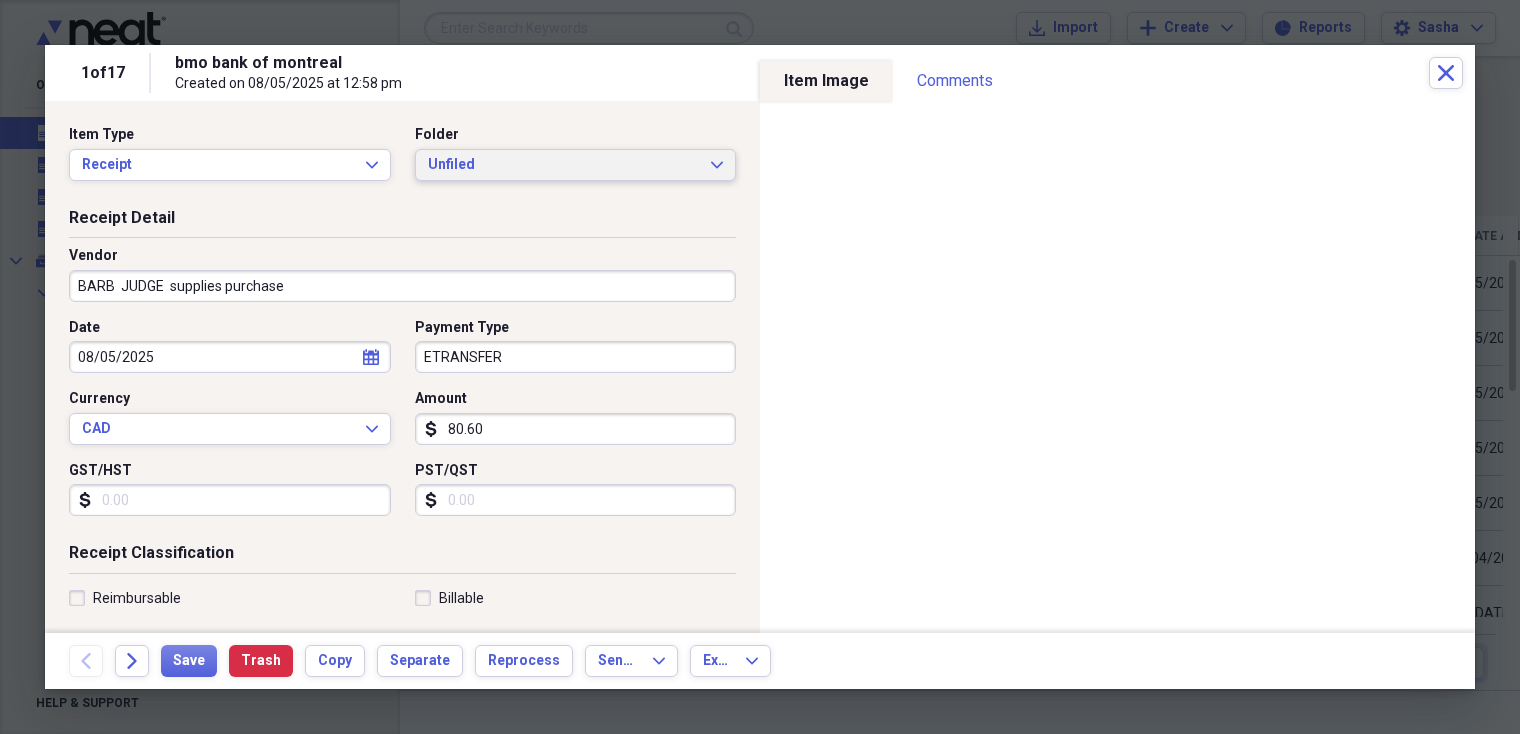 click on "Unfiled" at bounding box center (564, 165) 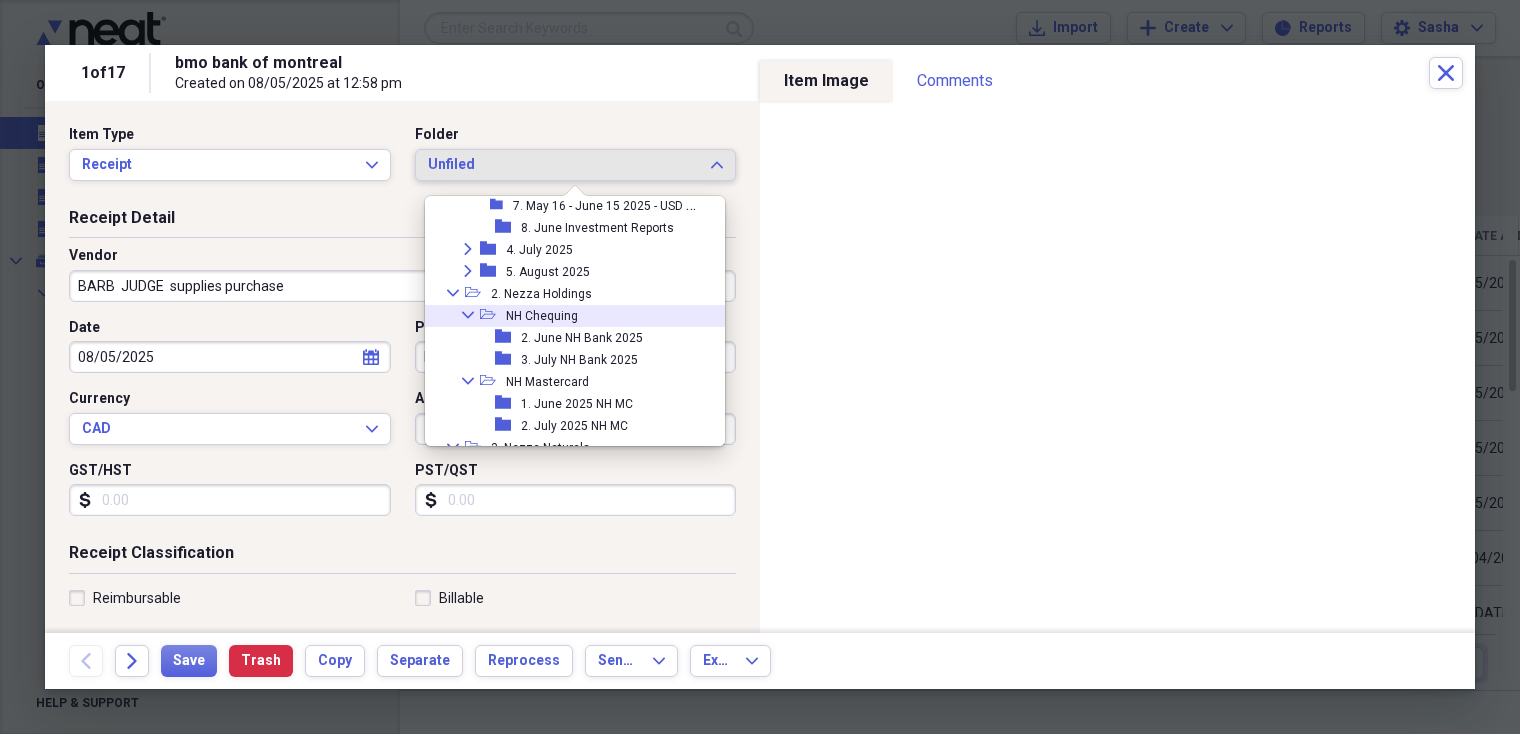 scroll, scrollTop: 520, scrollLeft: 0, axis: vertical 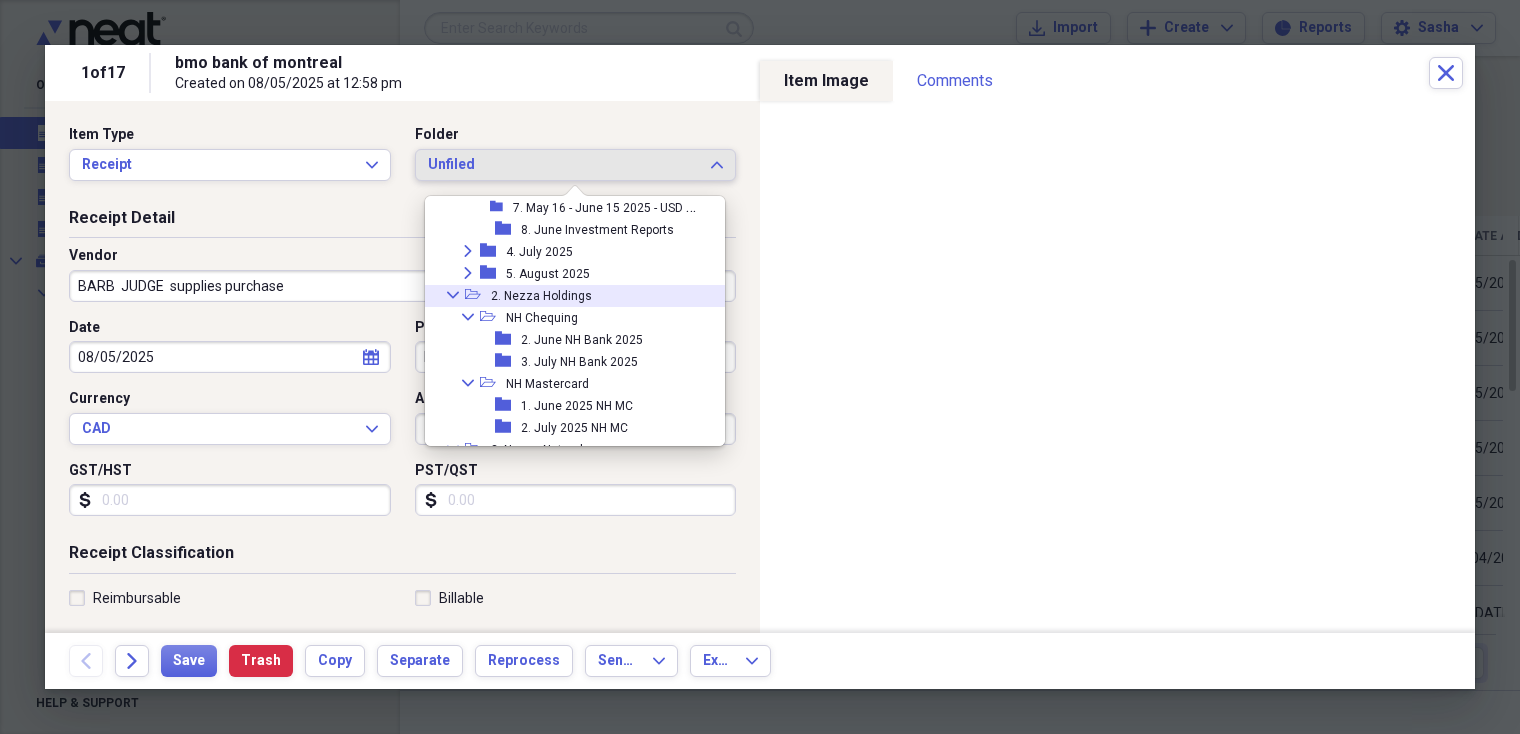click 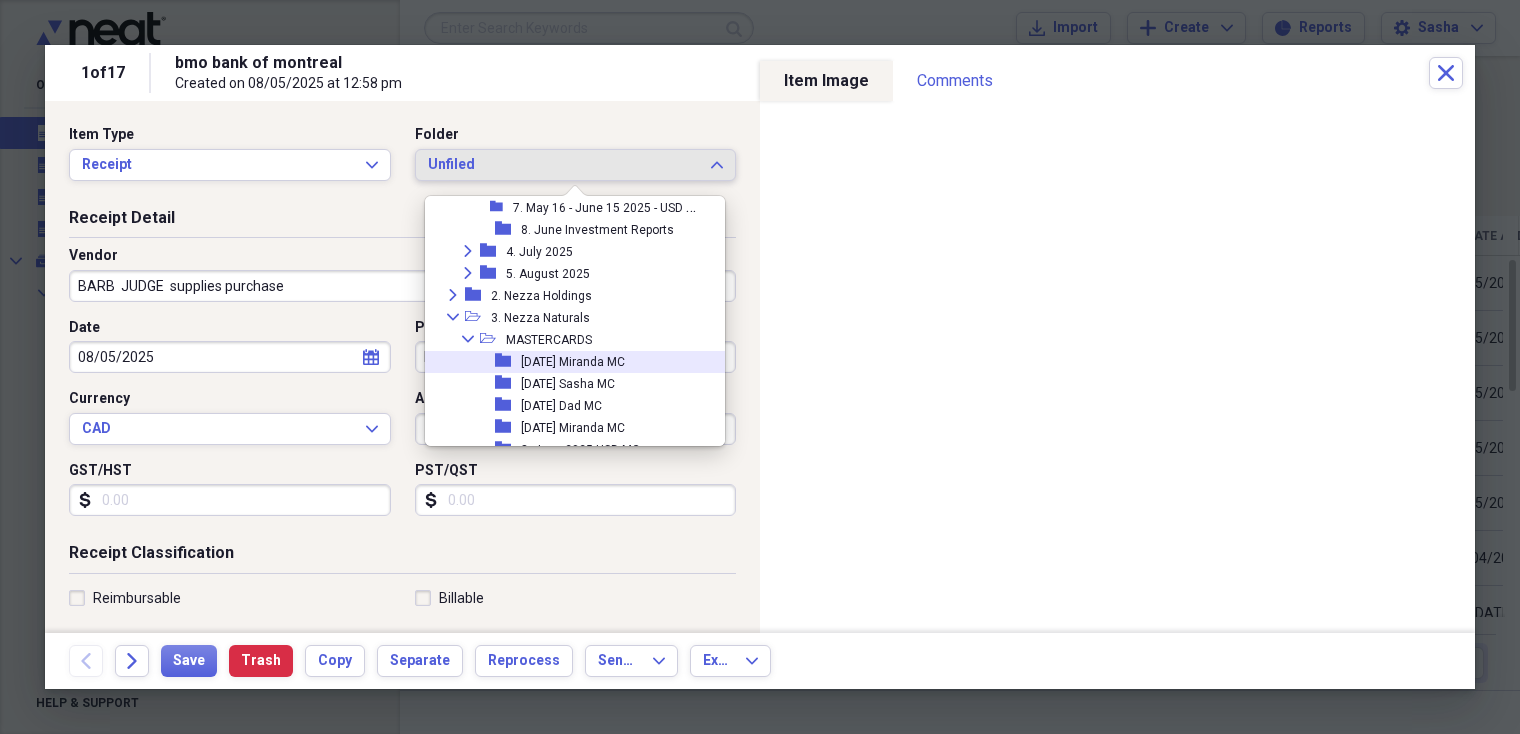 scroll, scrollTop: 538, scrollLeft: 0, axis: vertical 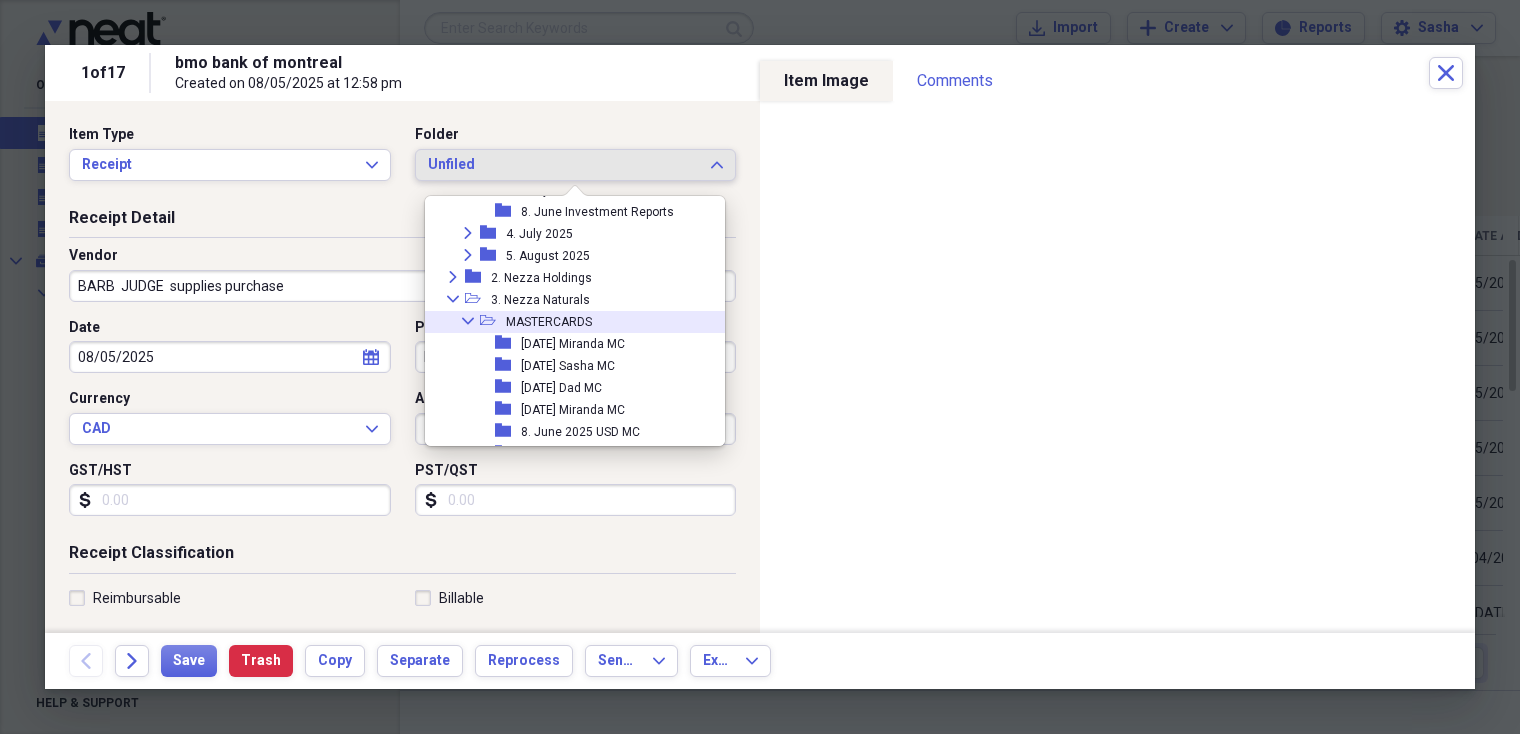 click on "Collapse" 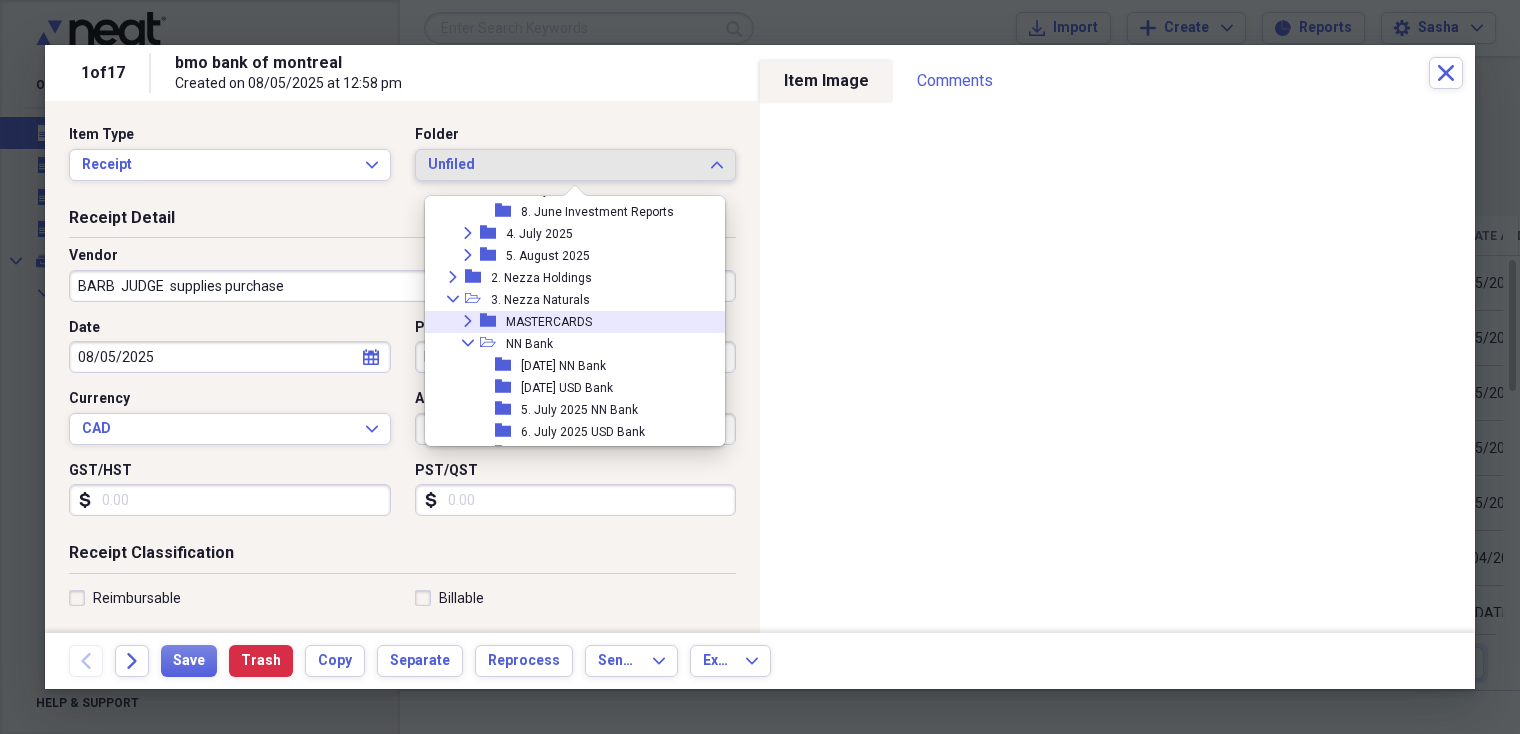 click on "Collapse" at bounding box center (453, 299) 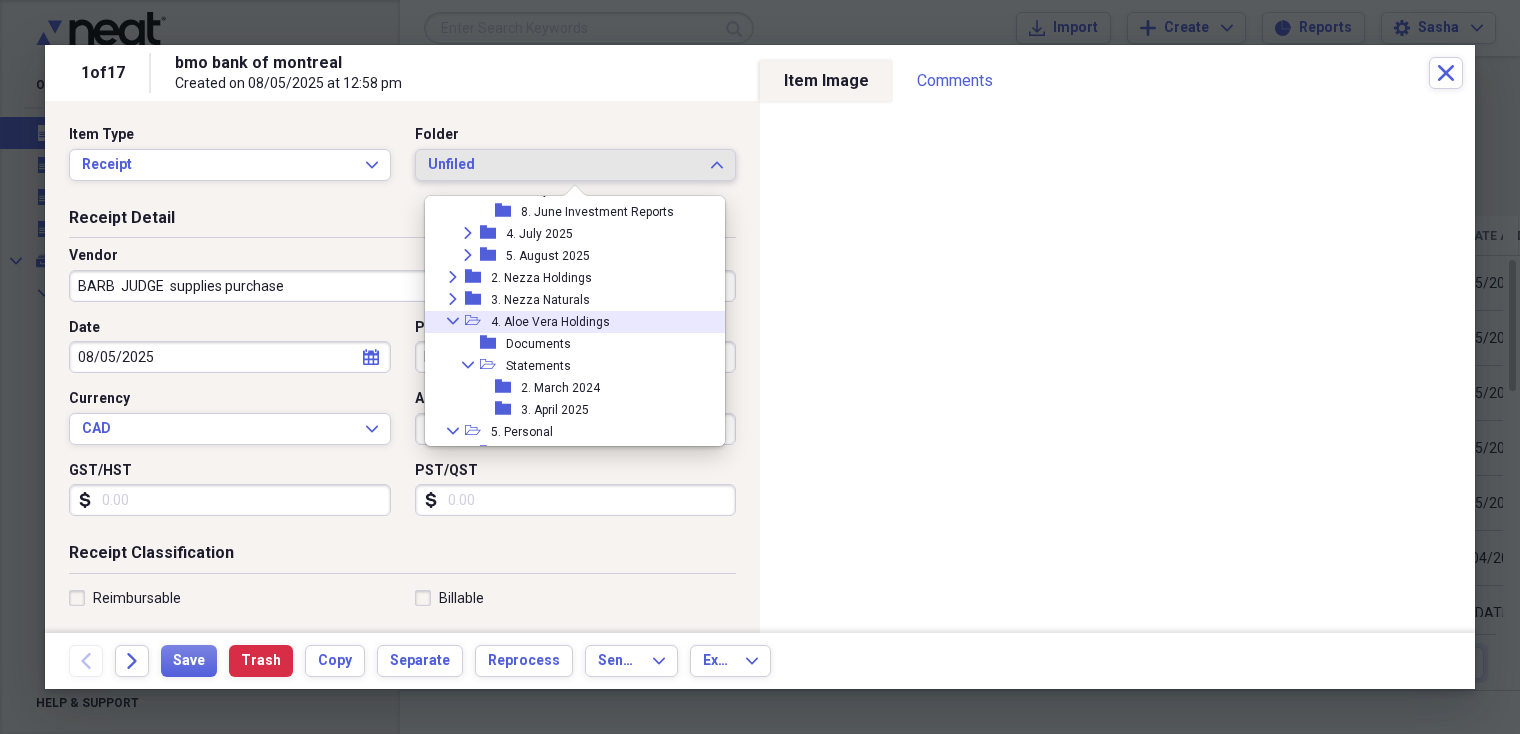 click on "Collapse" 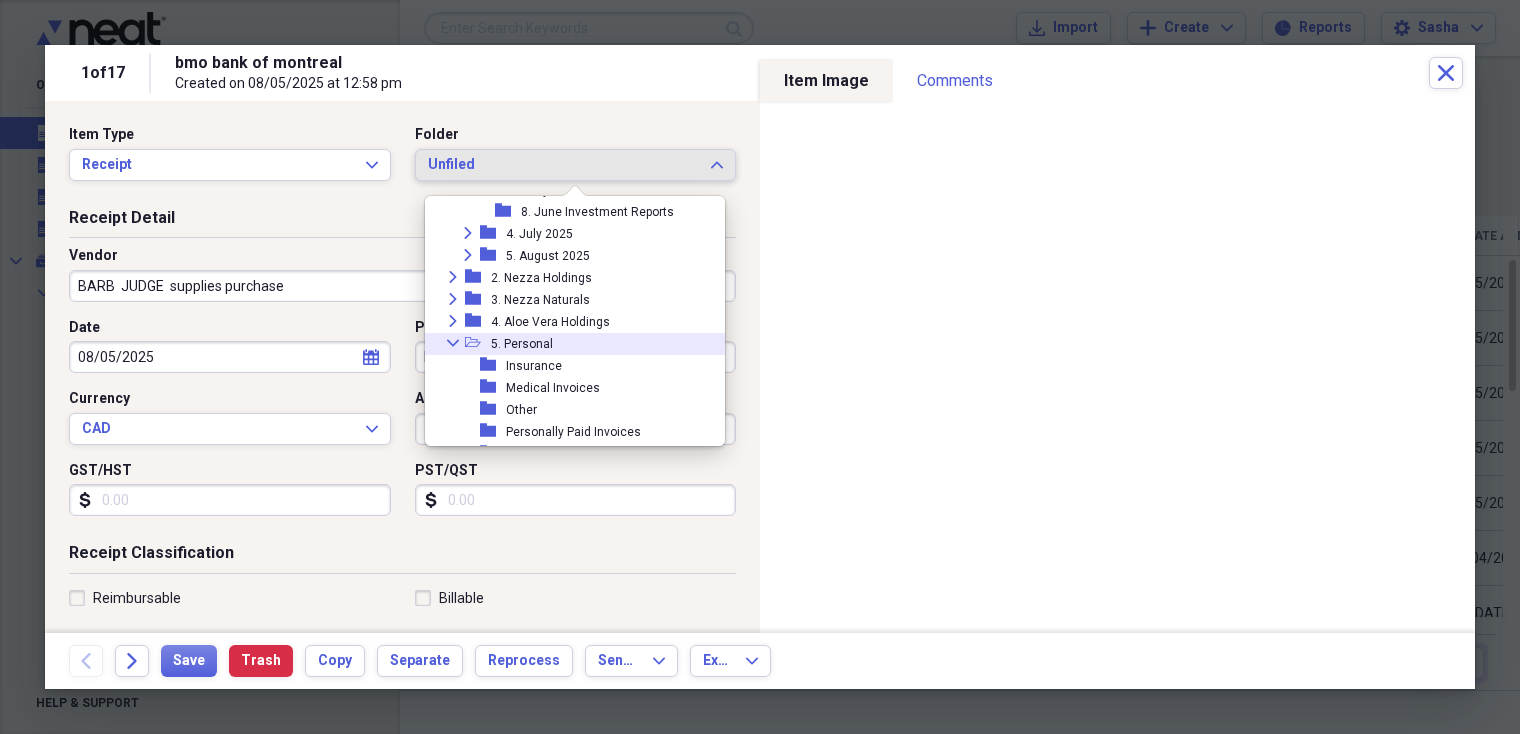 click 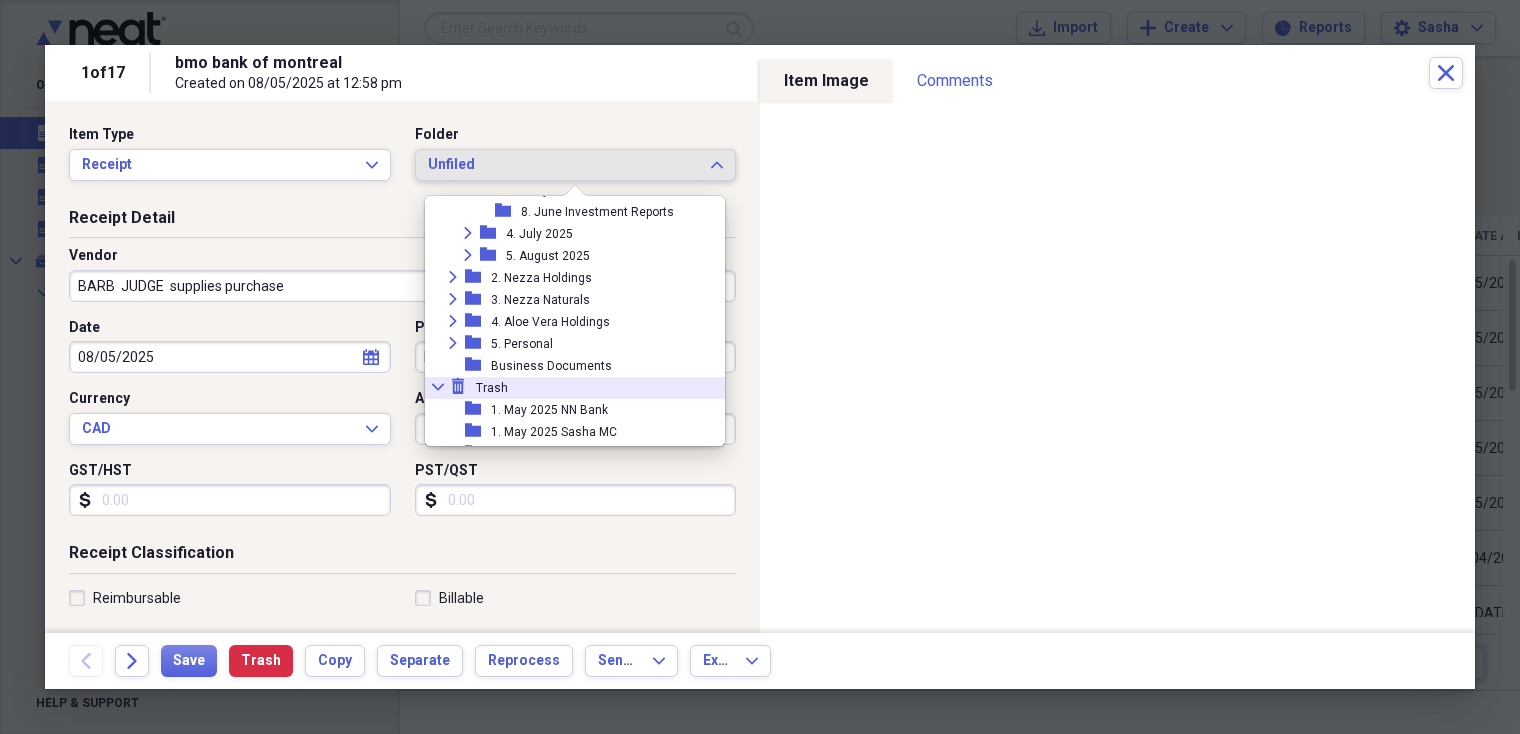 click 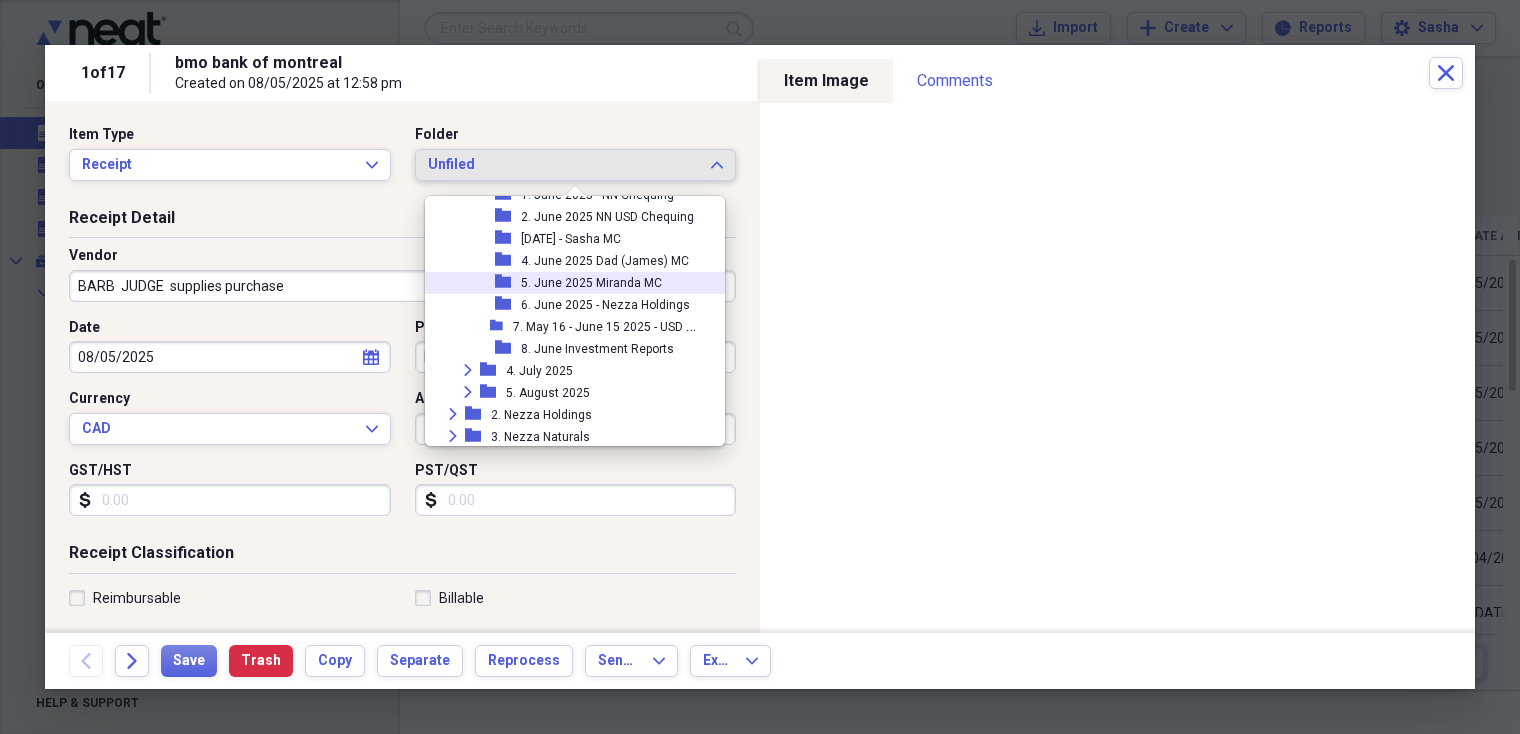 scroll, scrollTop: 422, scrollLeft: 0, axis: vertical 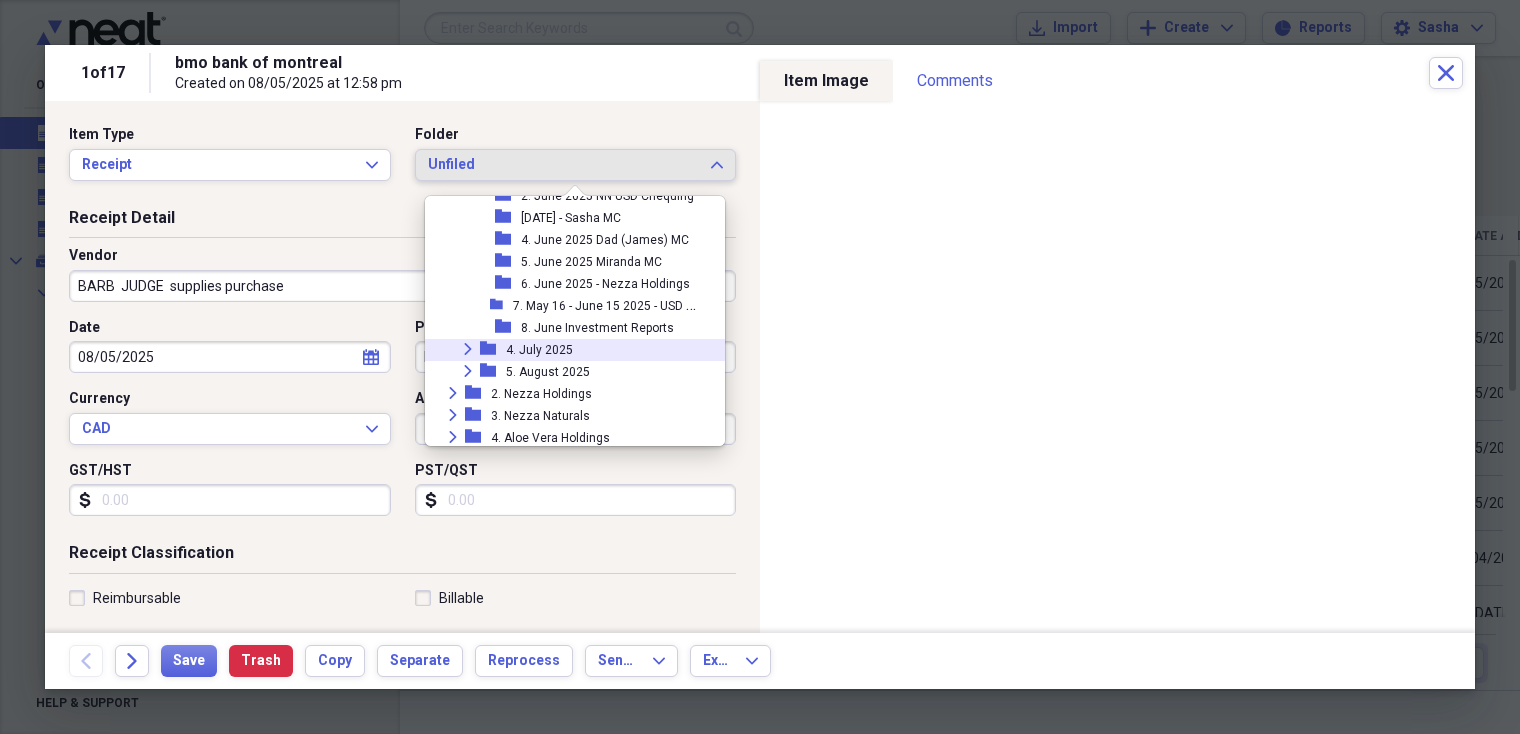 click on "Expand" 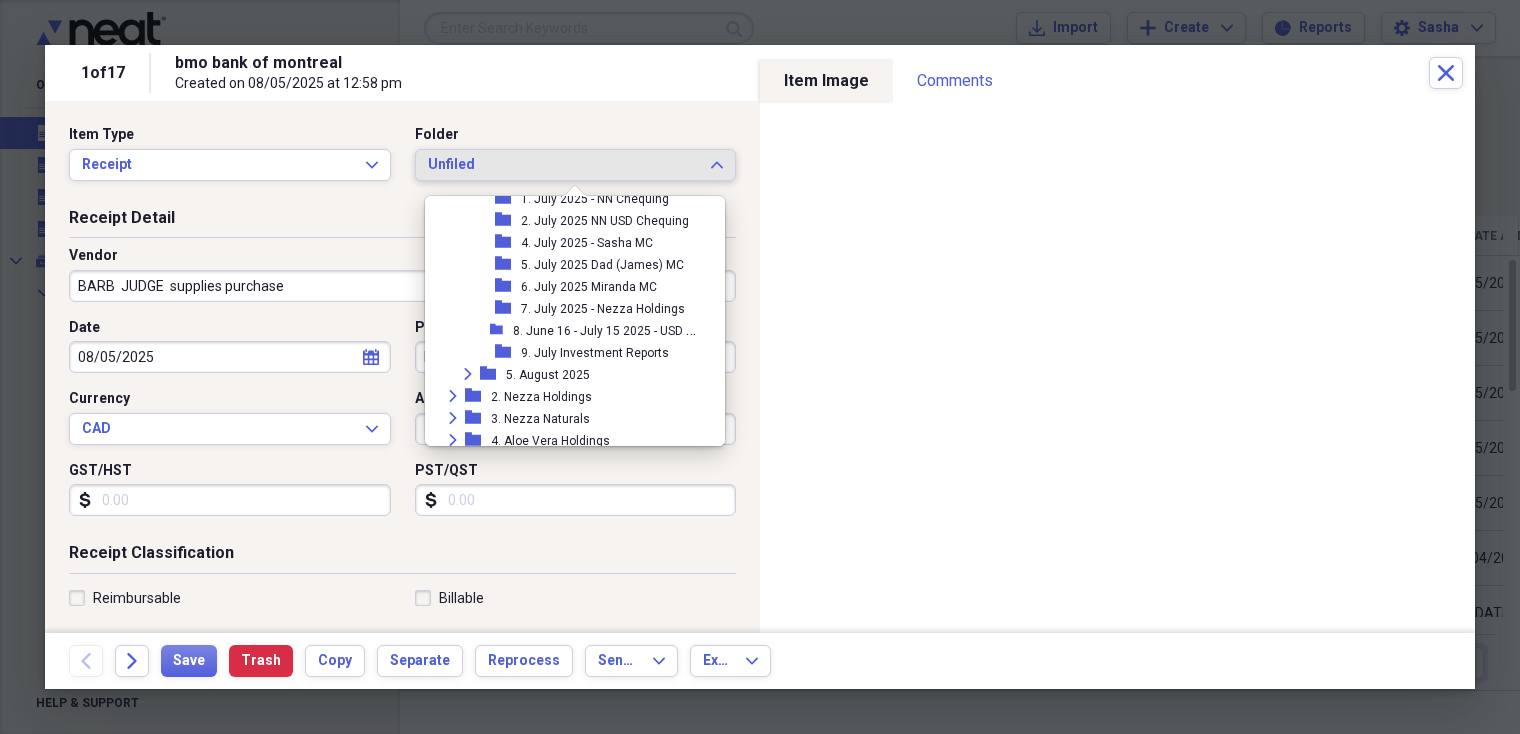 scroll, scrollTop: 631, scrollLeft: 0, axis: vertical 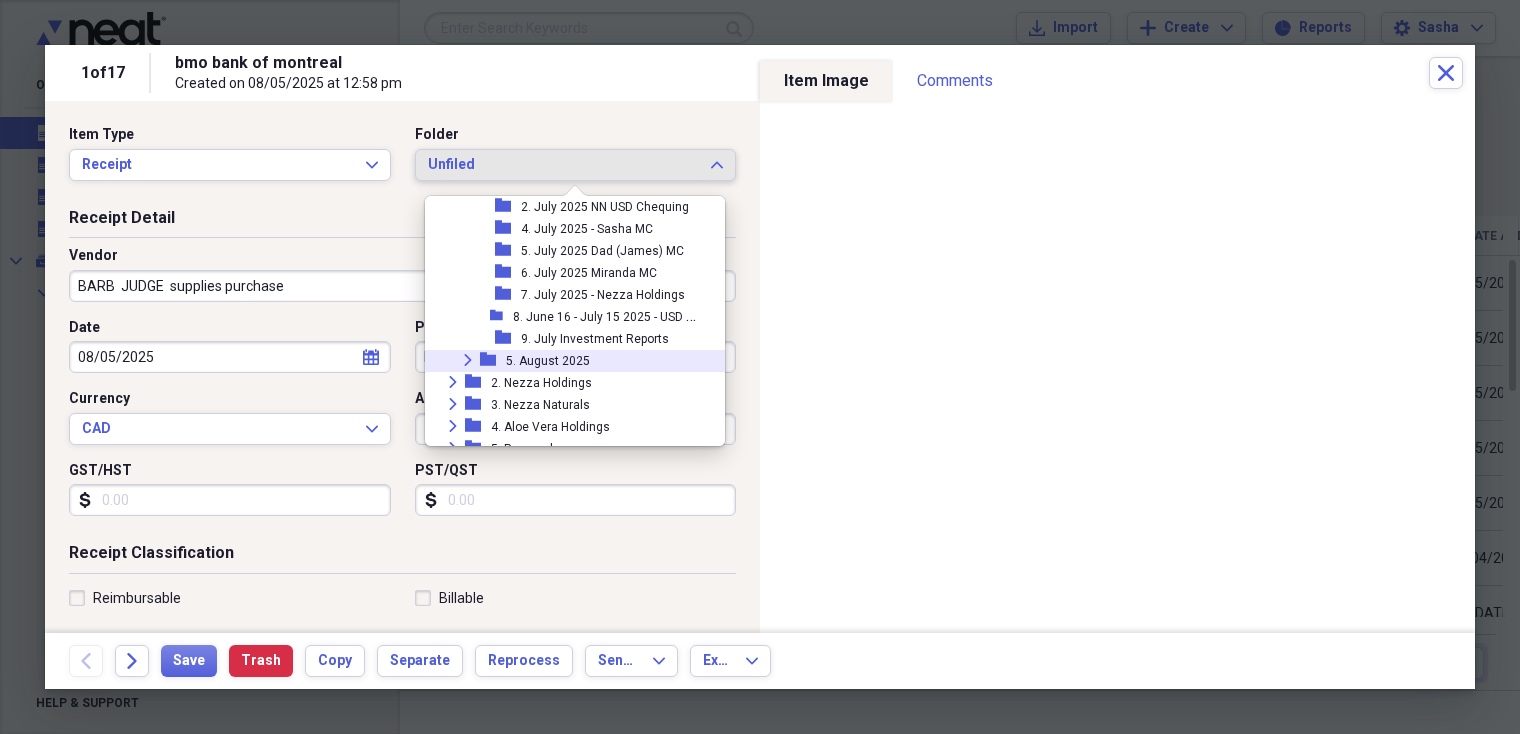 click on "Expand" 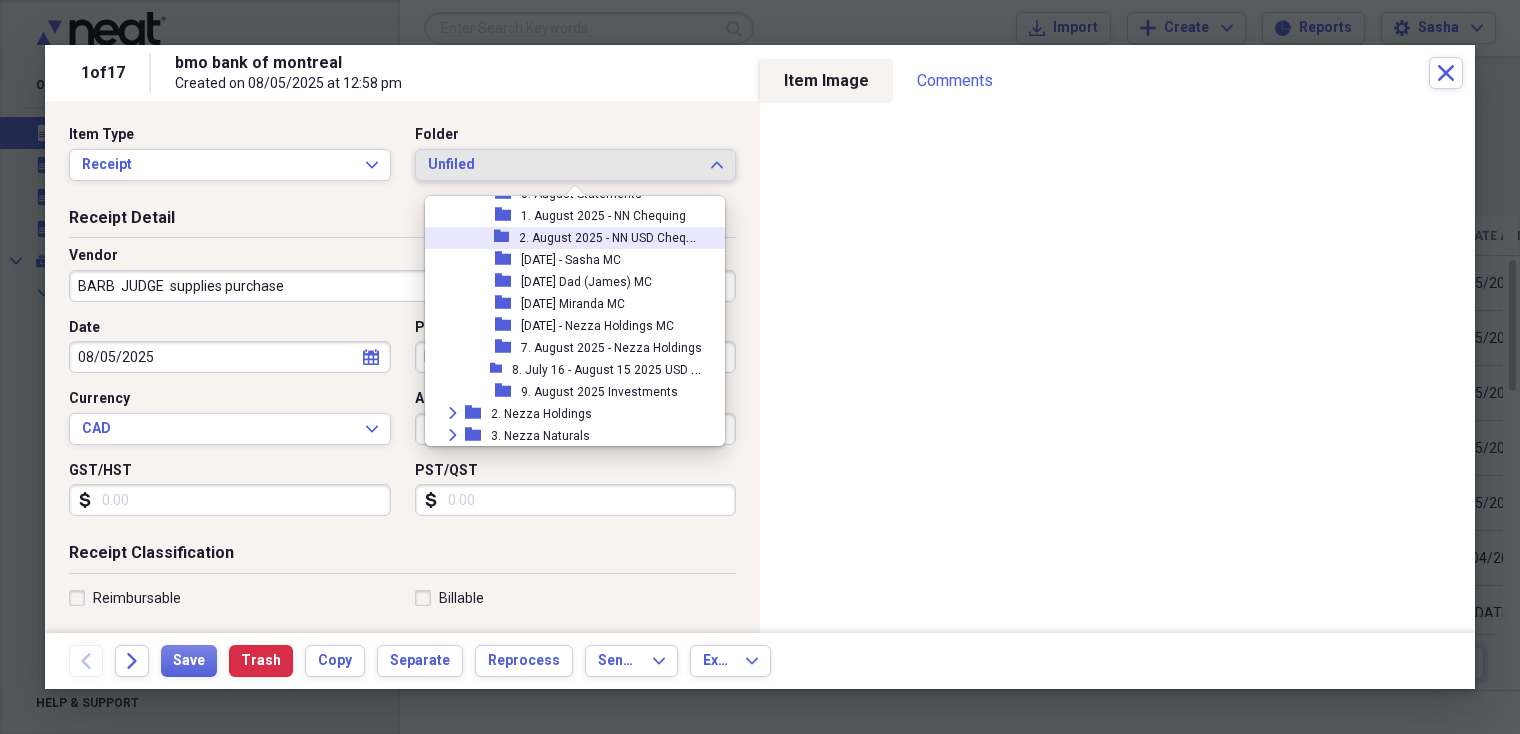 scroll, scrollTop: 861, scrollLeft: 0, axis: vertical 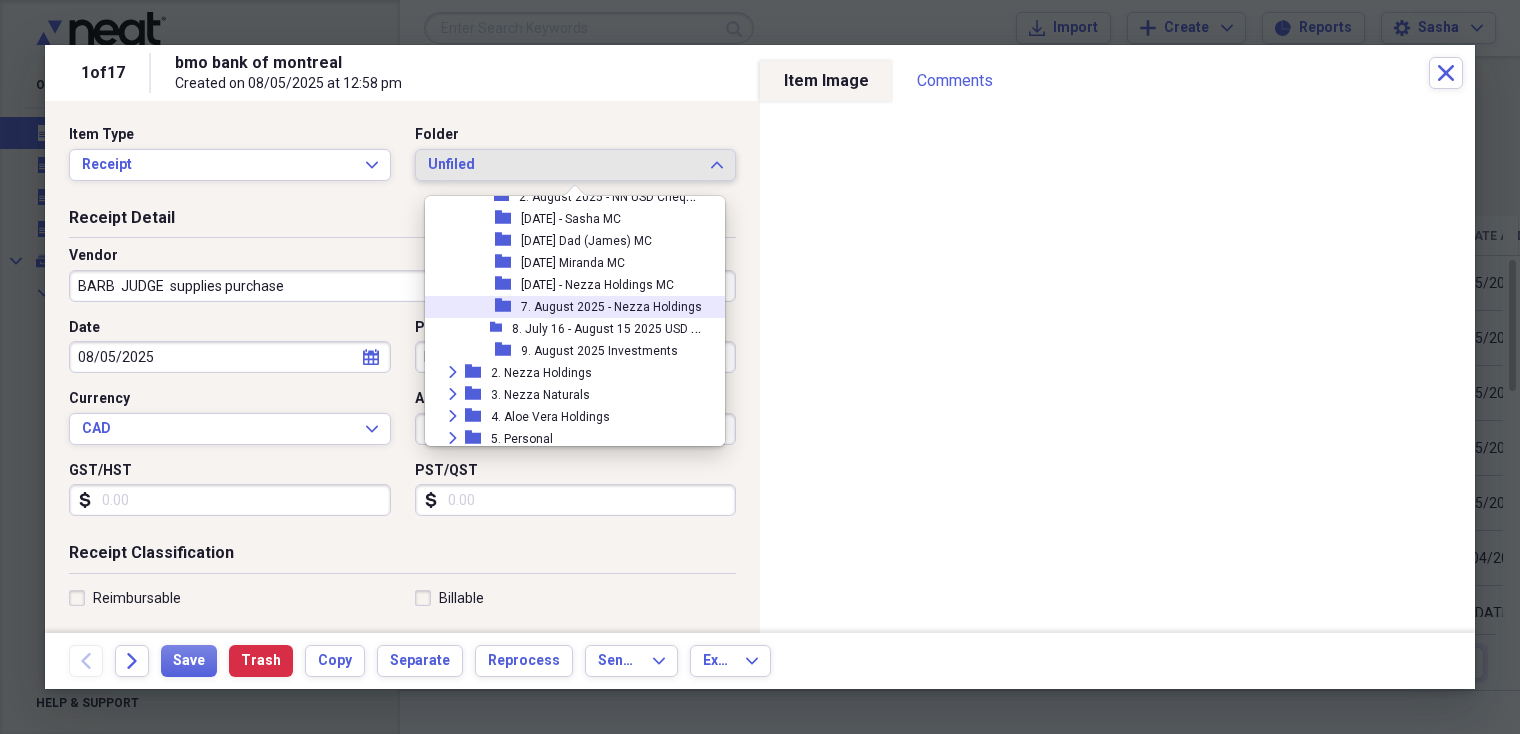 click on "7. August 2025 - Nezza Holdings" at bounding box center [611, 307] 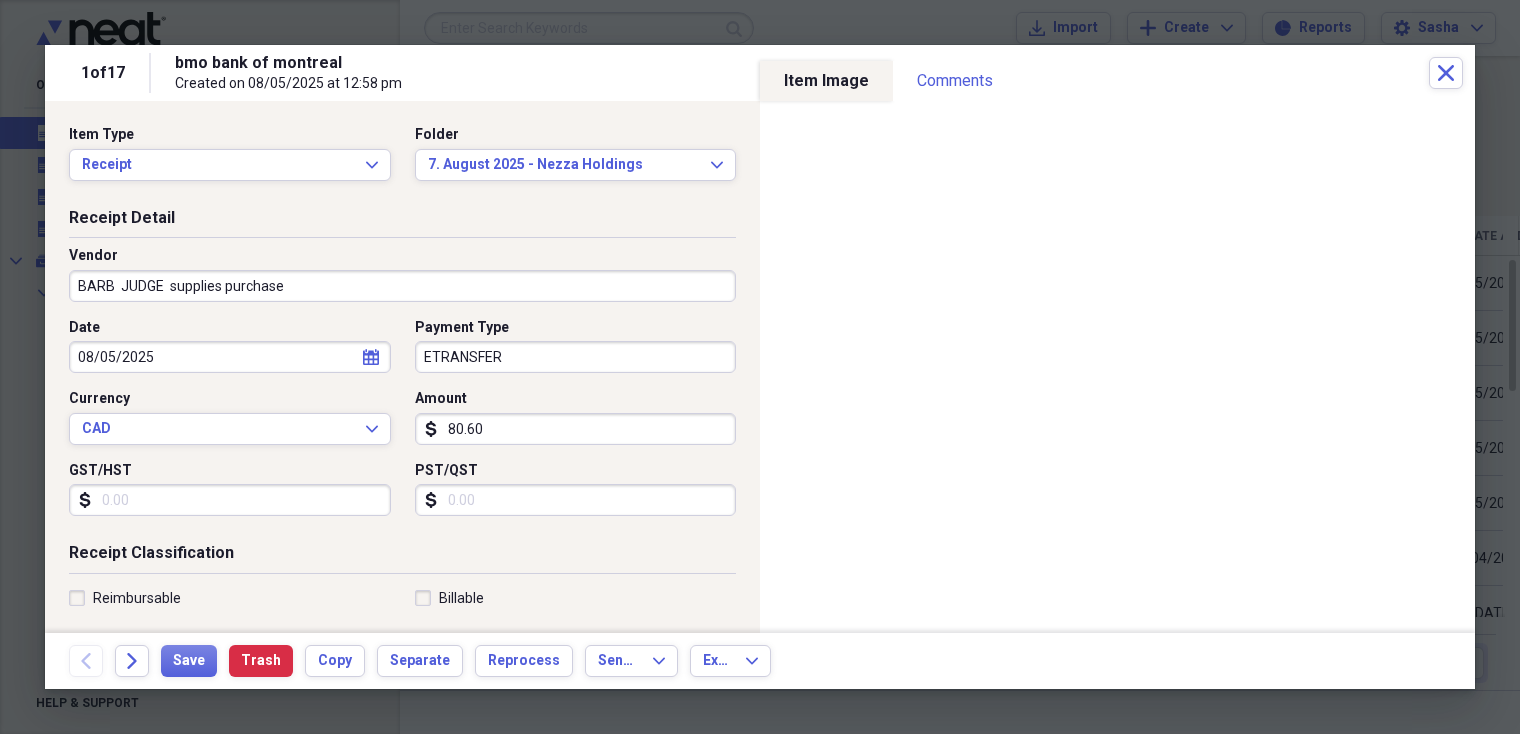 click on "BARB  JUDGE  supplies purchase" at bounding box center (402, 286) 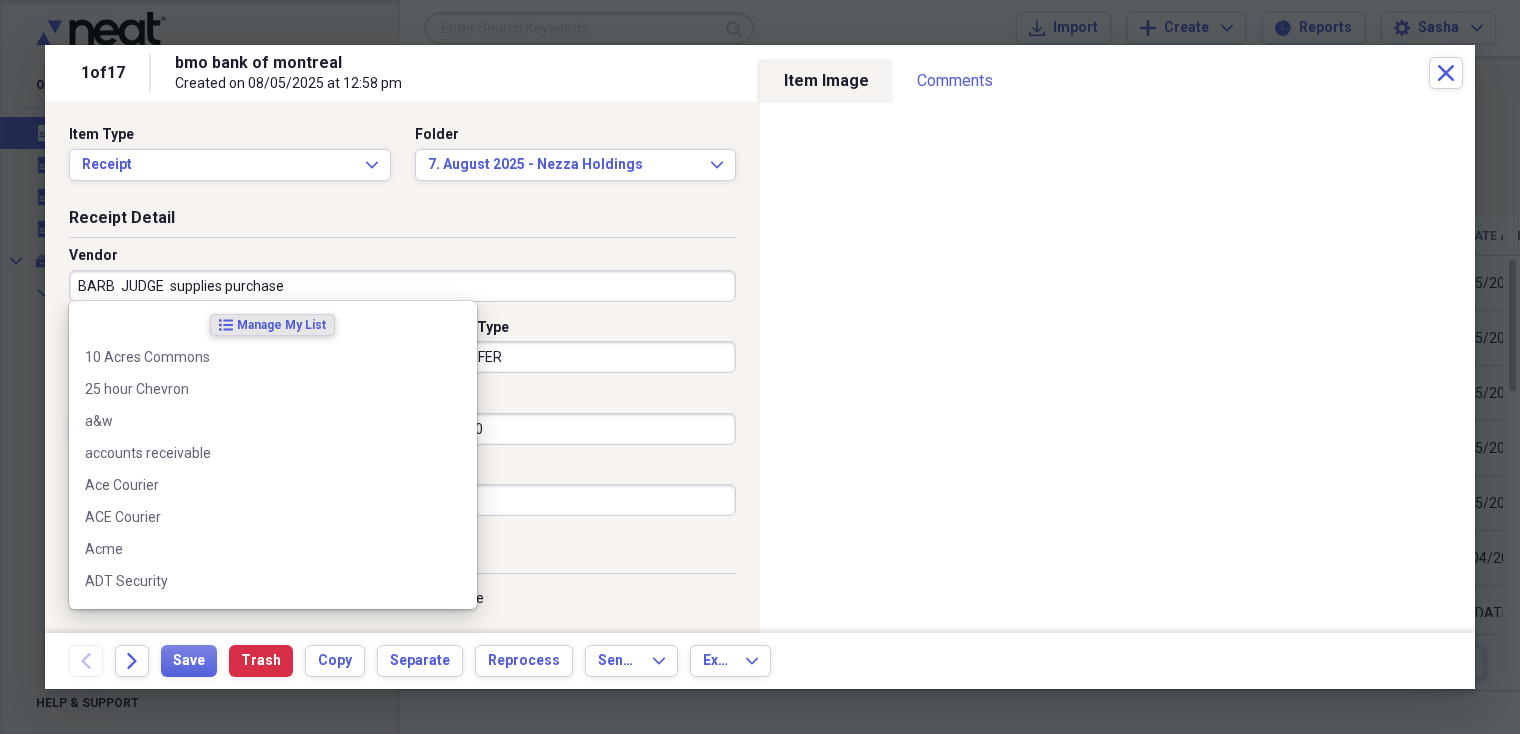 click on "BARB  JUDGE  supplies purchase" at bounding box center [402, 286] 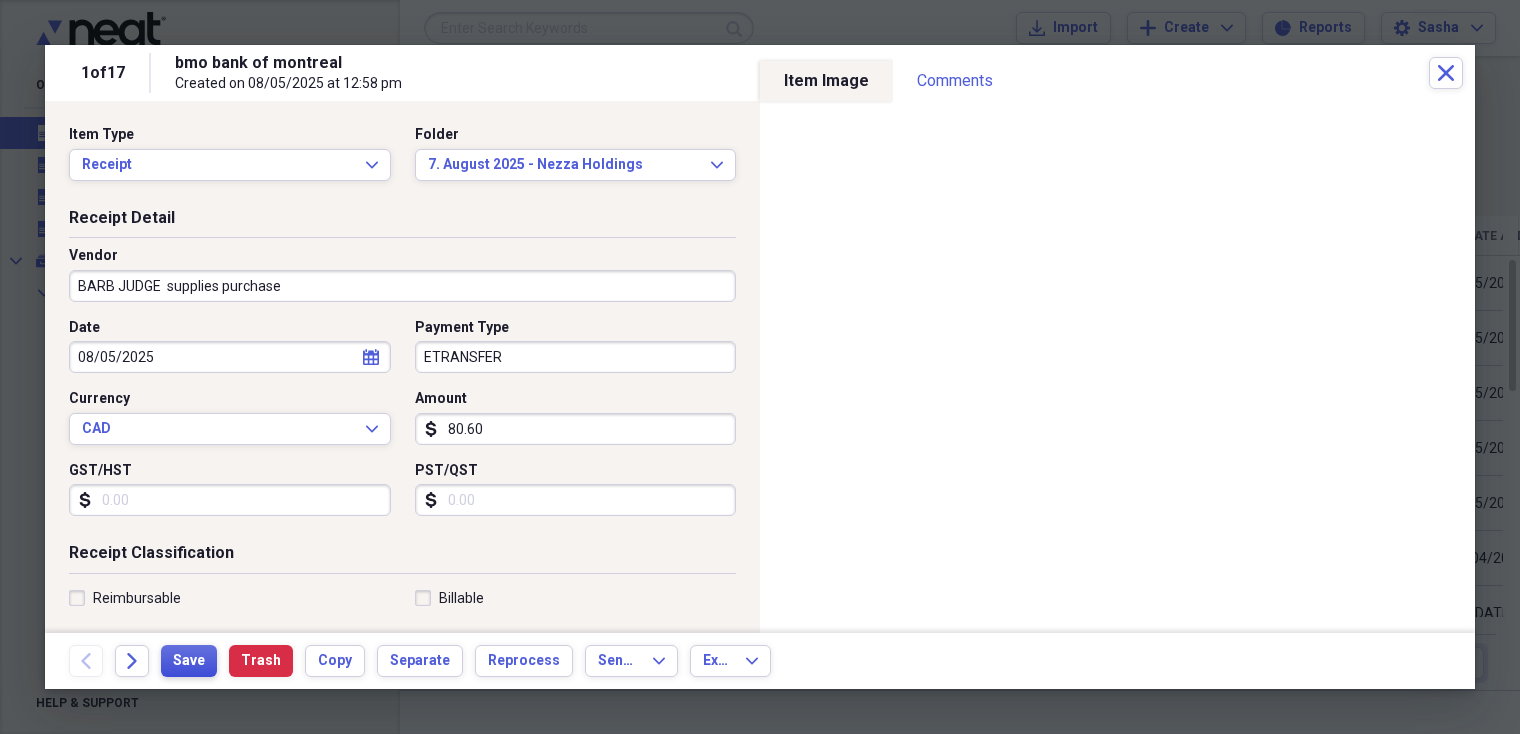 type on "BARB JUDGE  supplies purchase" 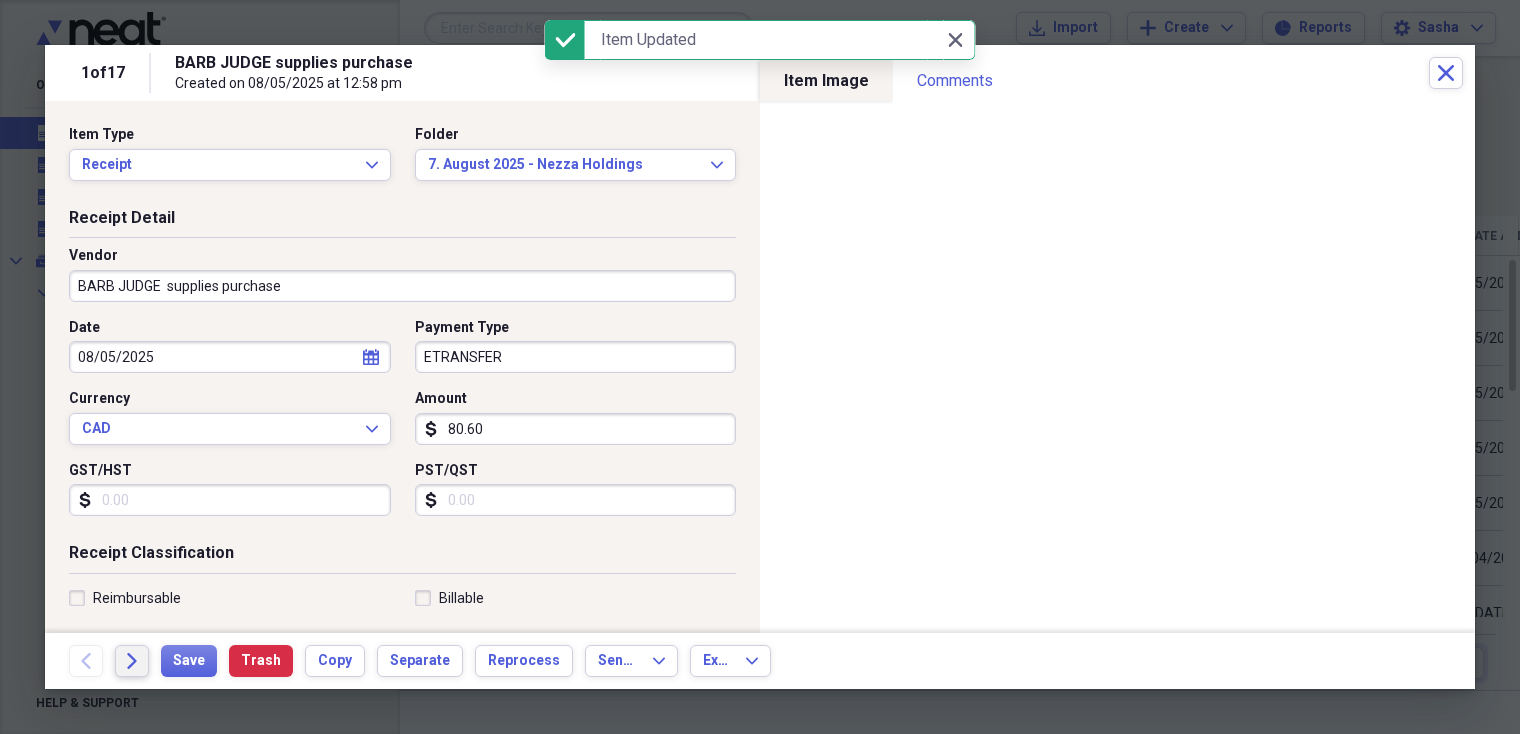 click 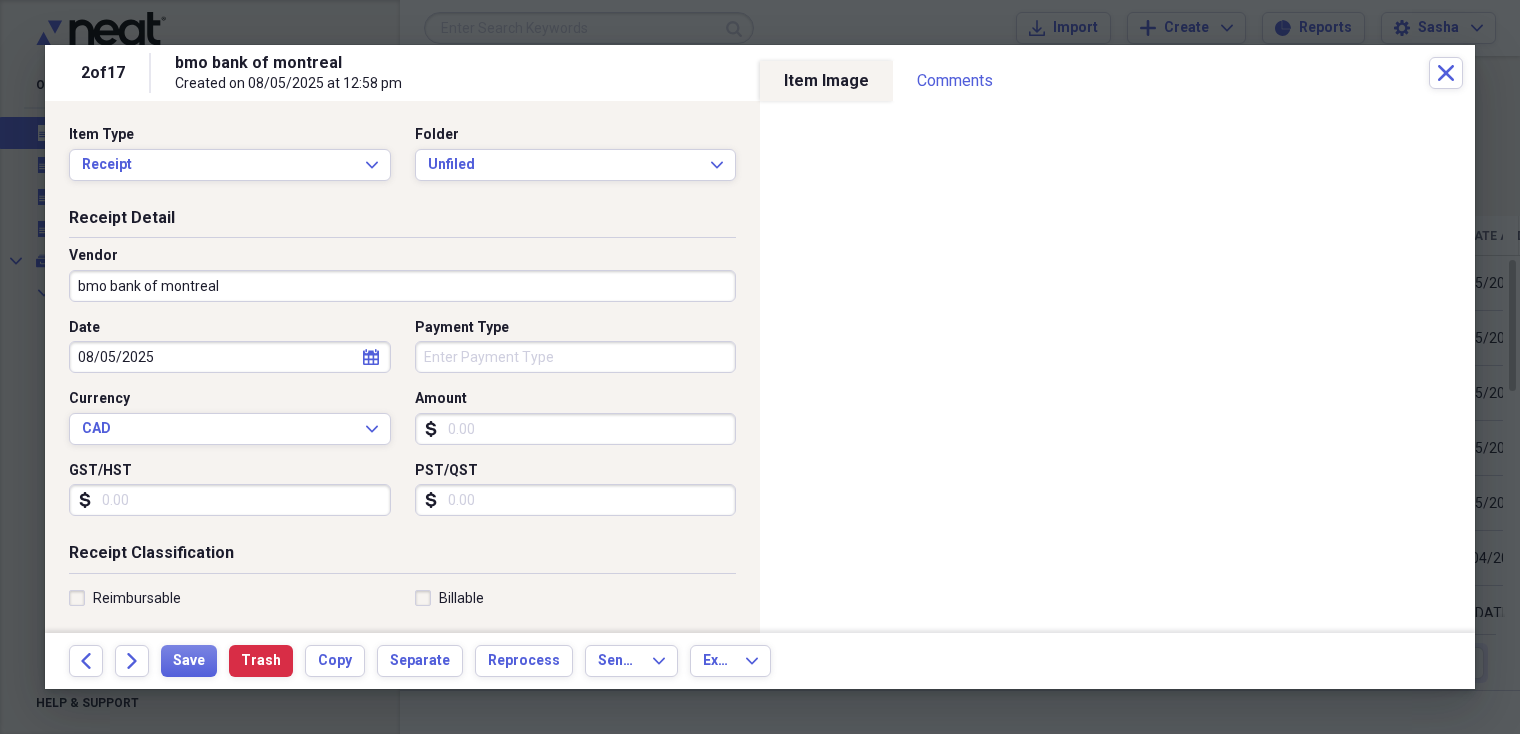 click on "bmo bank of montreal" at bounding box center [402, 286] 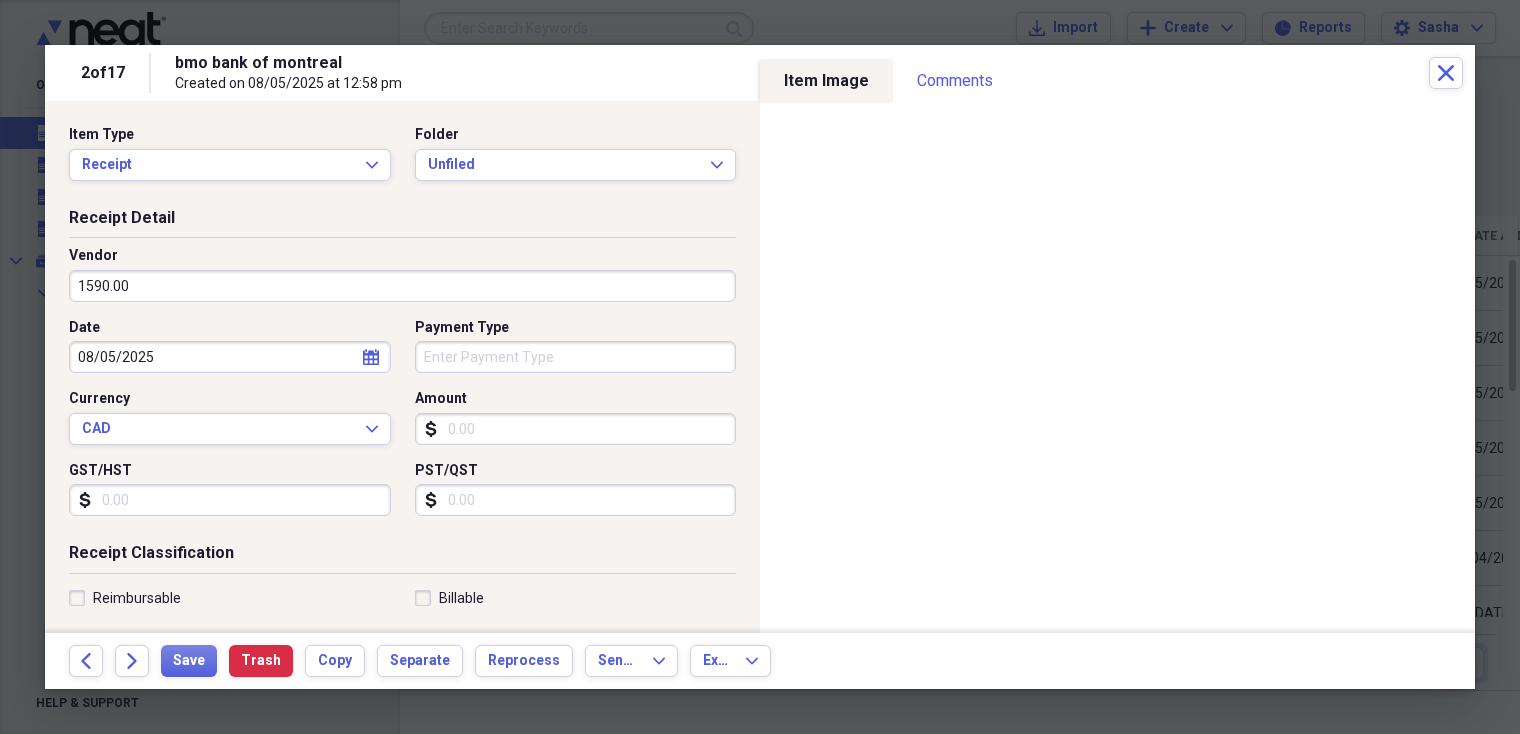 type on "1590.00" 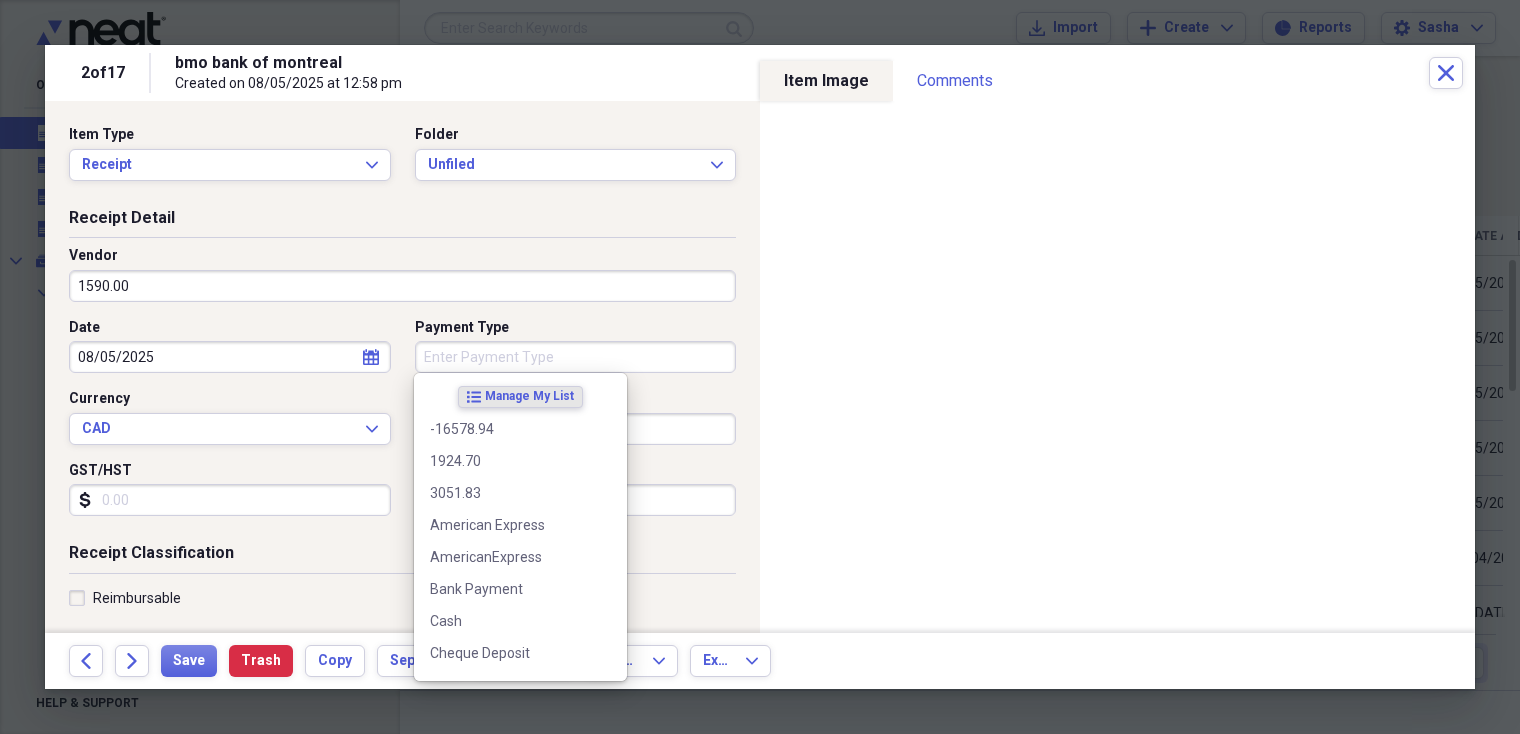 click on "Payment Type" at bounding box center (576, 357) 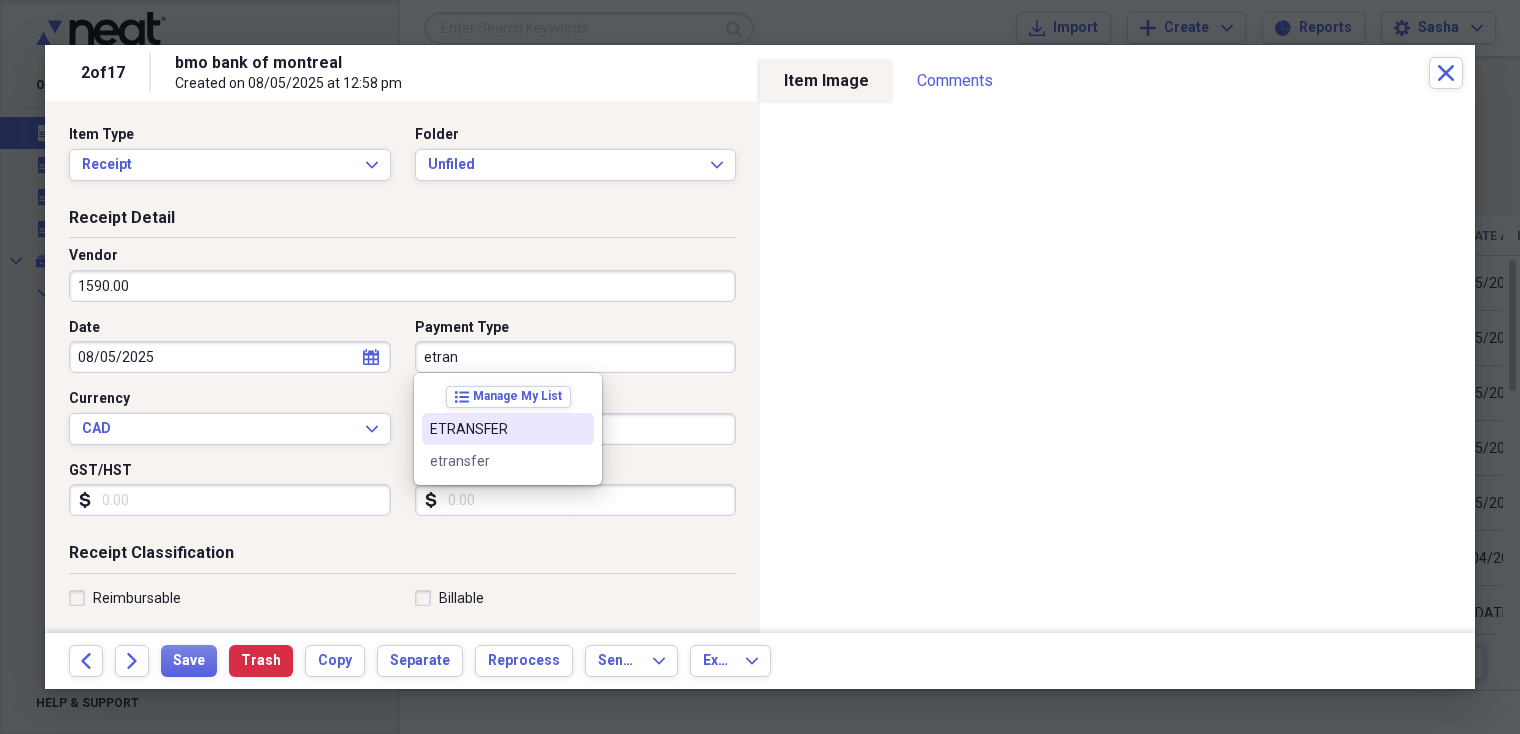 click on "ETRANSFER" at bounding box center (508, 429) 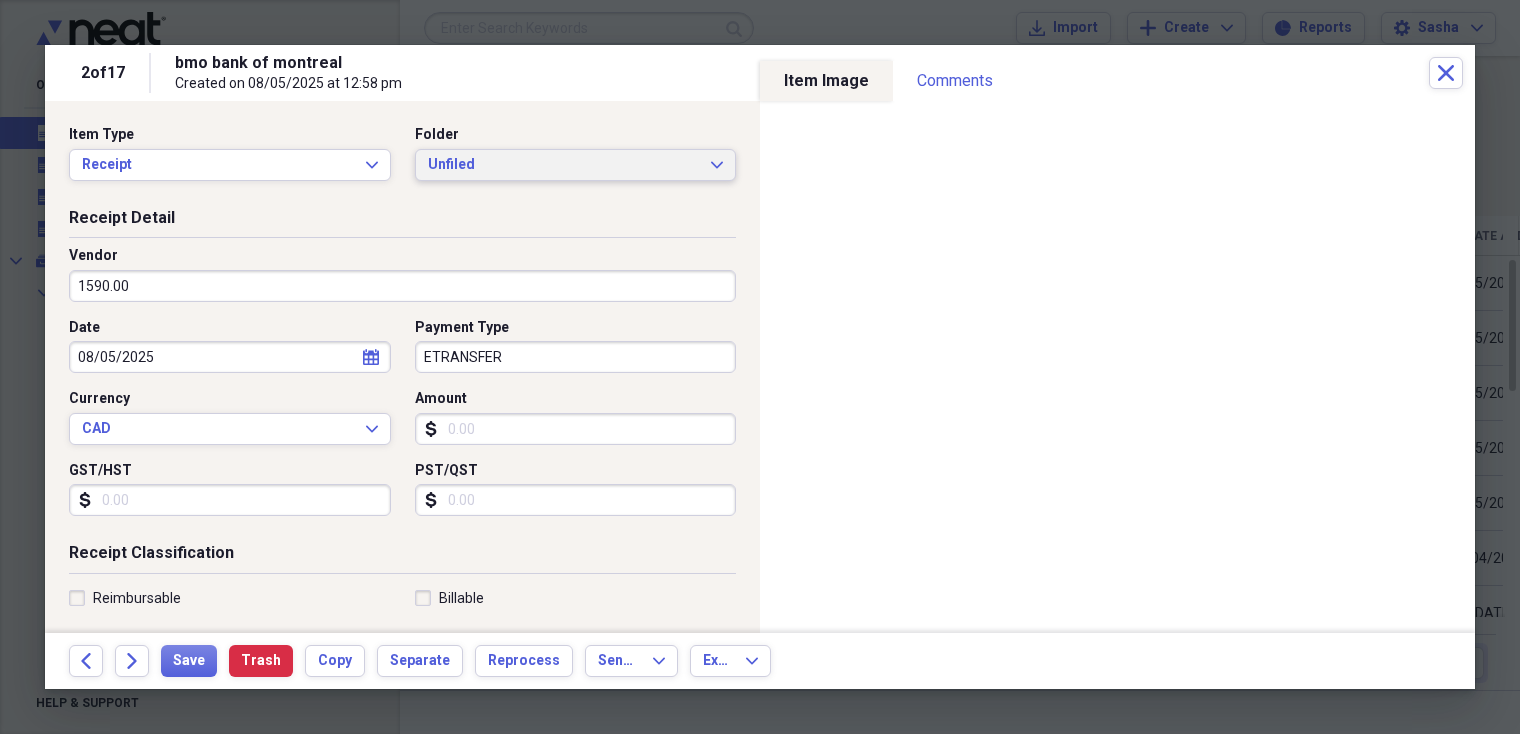 click on "Unfiled" at bounding box center (564, 165) 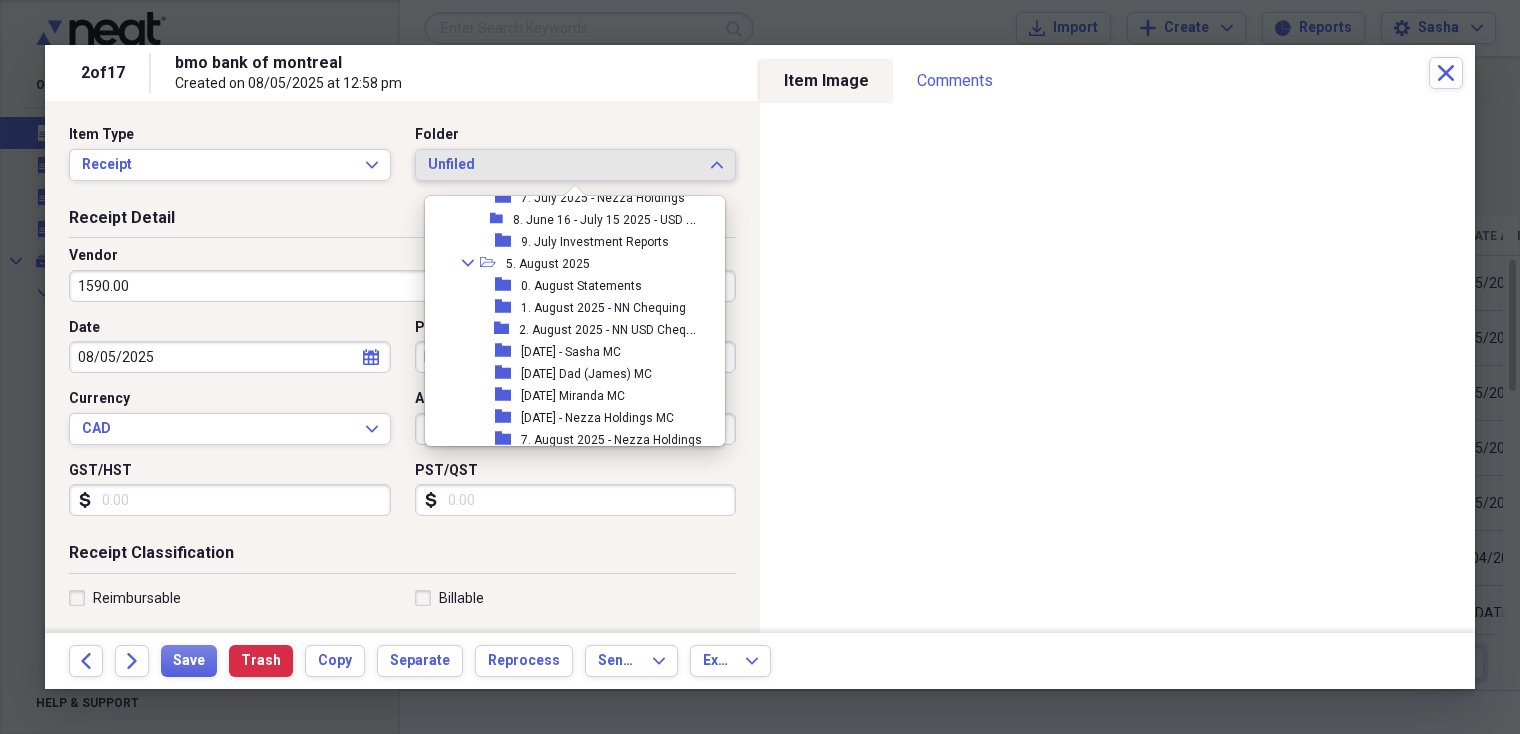 scroll, scrollTop: 821, scrollLeft: 0, axis: vertical 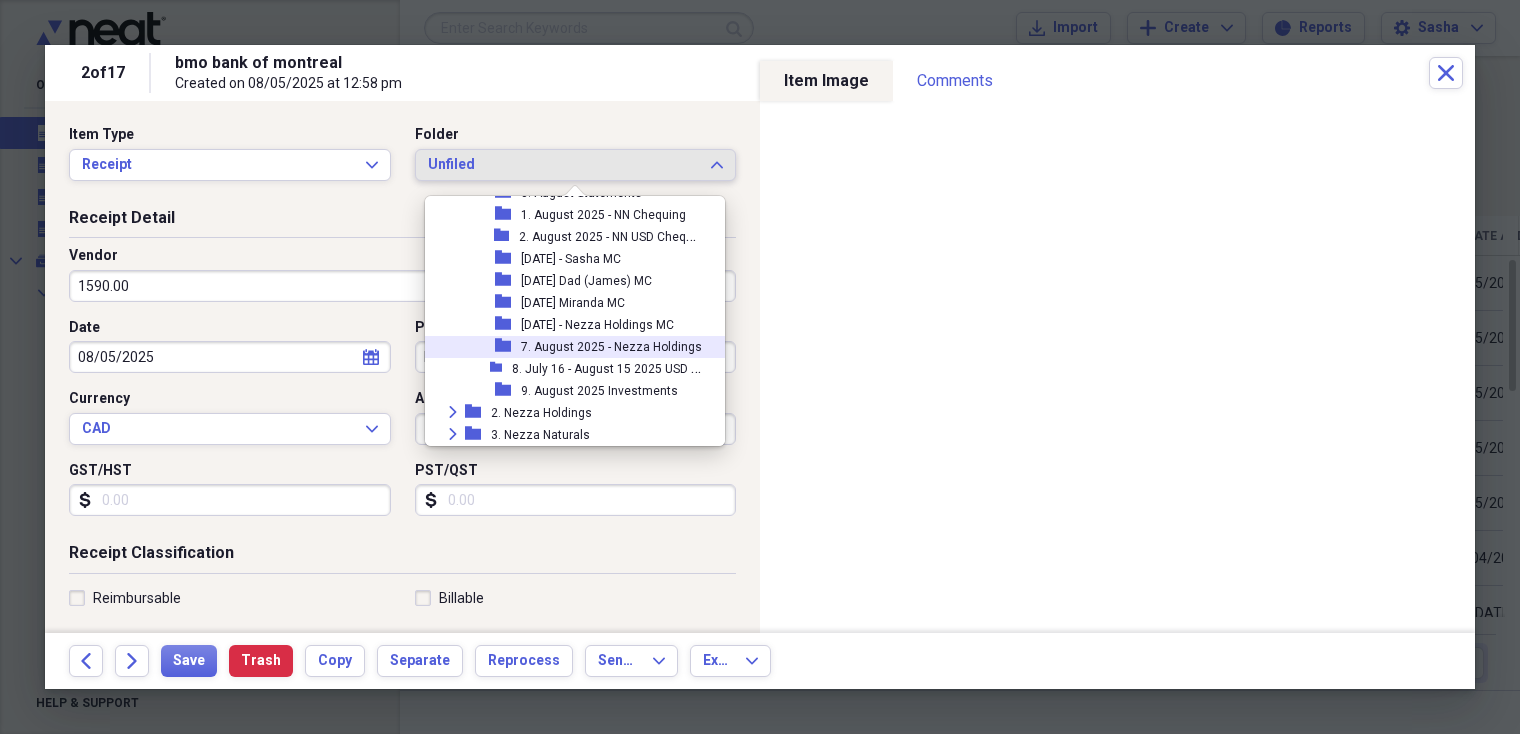 click on "7. August 2025 - Nezza Holdings" at bounding box center (611, 347) 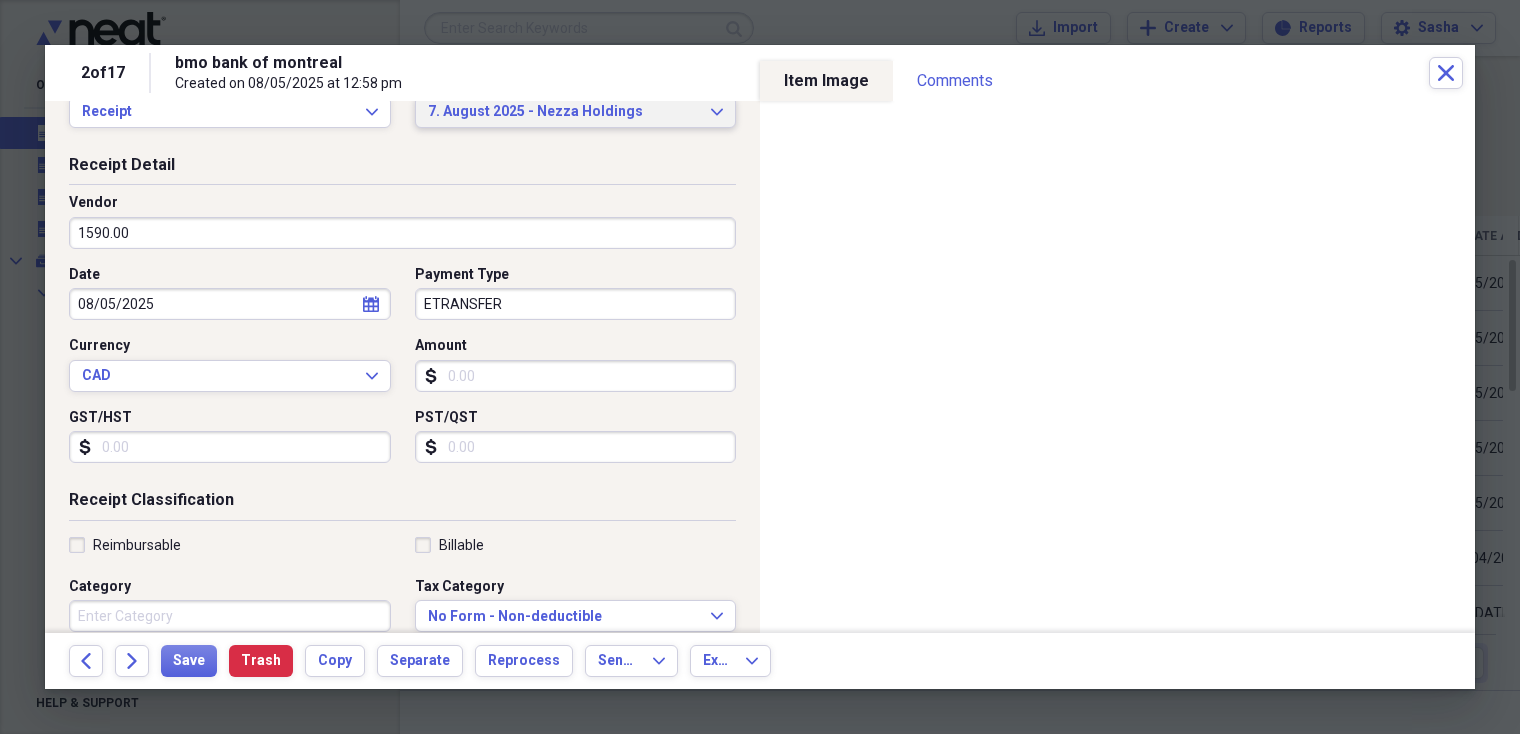 scroll, scrollTop: 124, scrollLeft: 0, axis: vertical 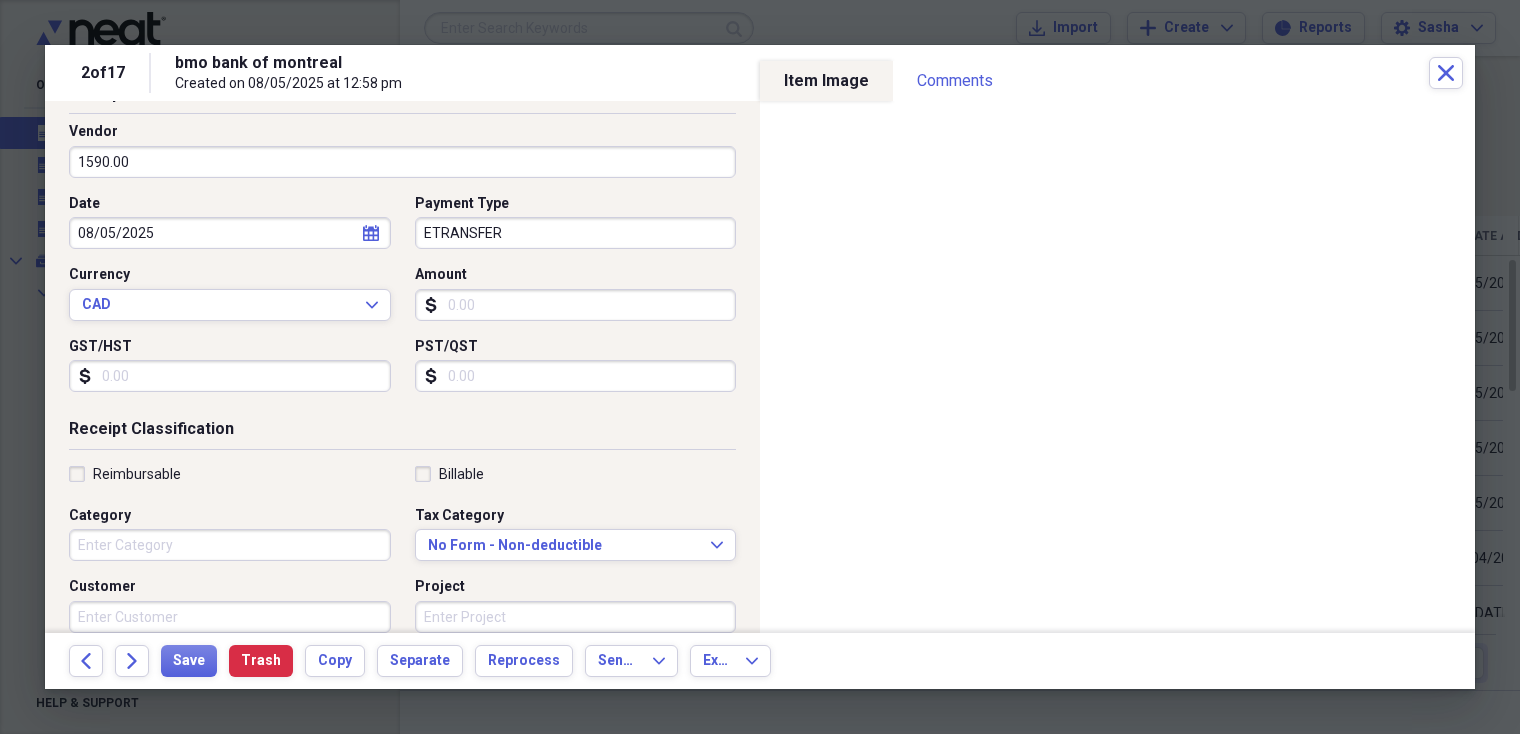 click on "Category" at bounding box center (230, 545) 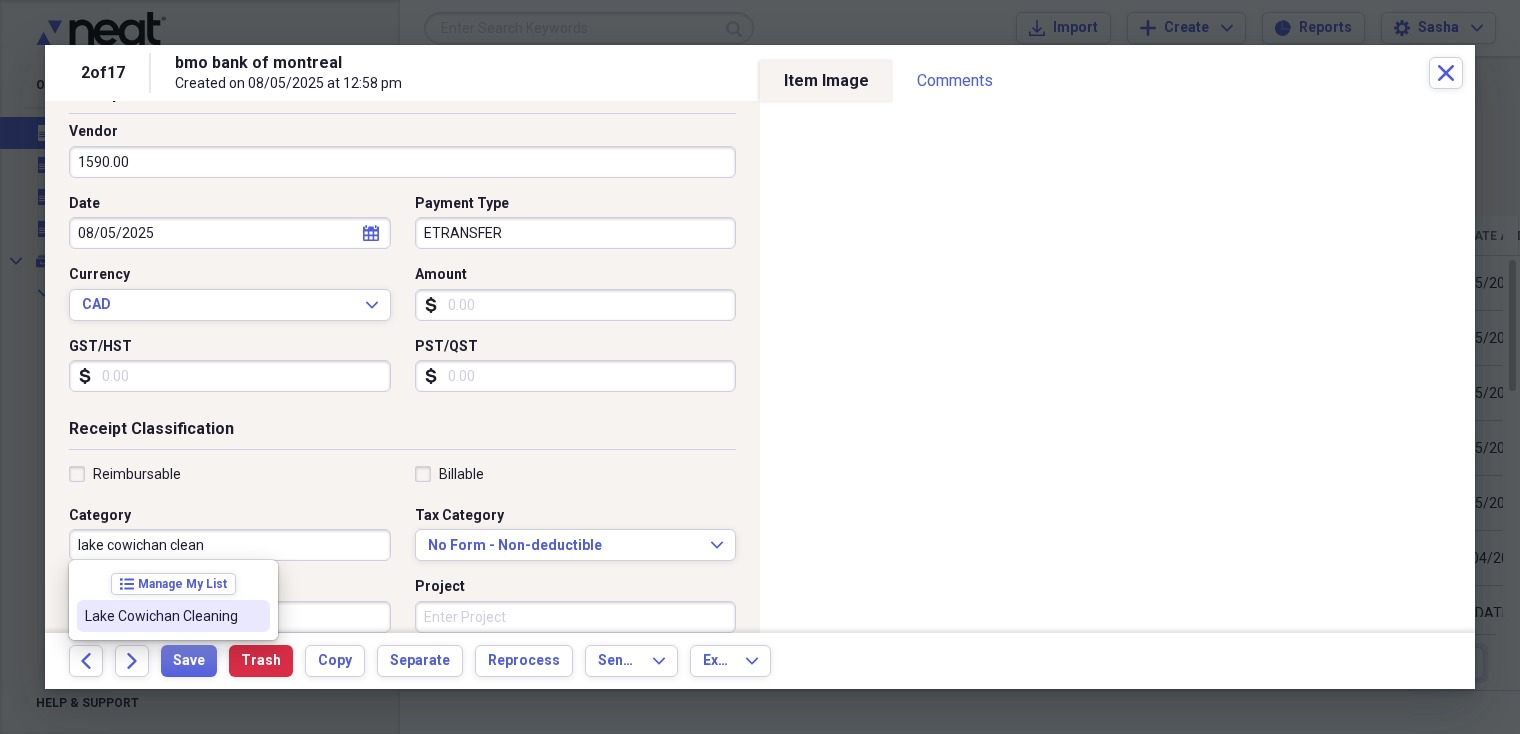 click on "Lake Cowichan Cleaning" at bounding box center (161, 616) 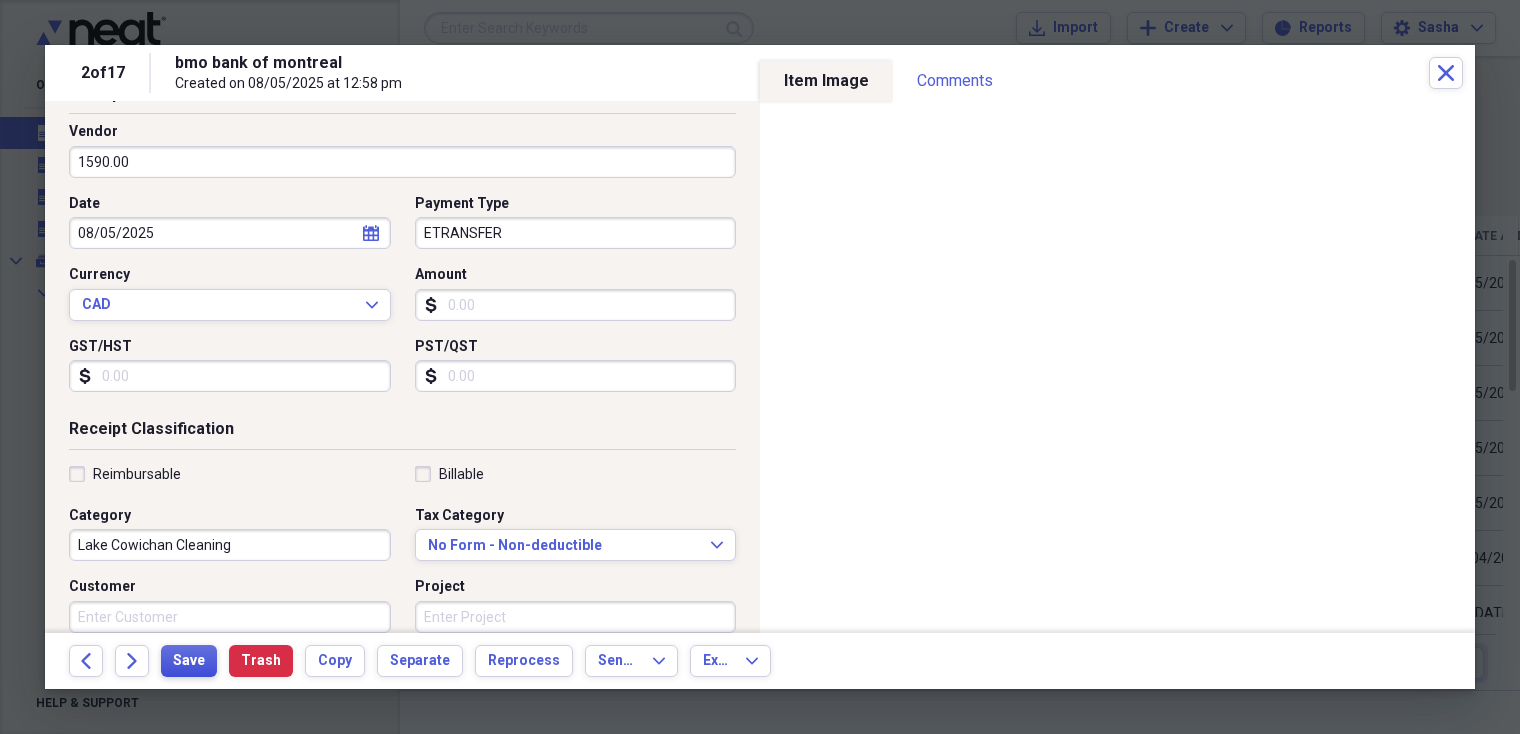 click on "Save" at bounding box center [189, 661] 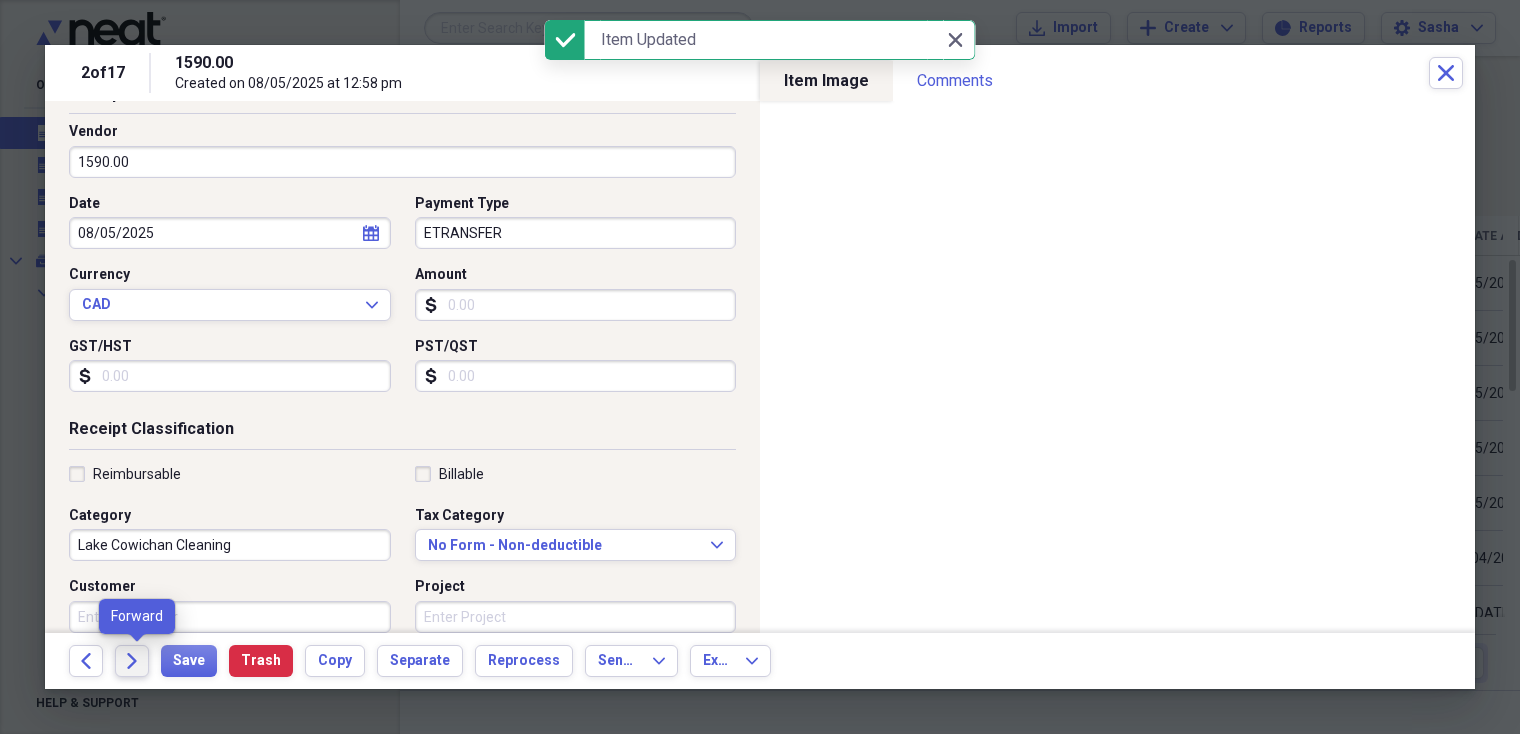 click on "Forward" 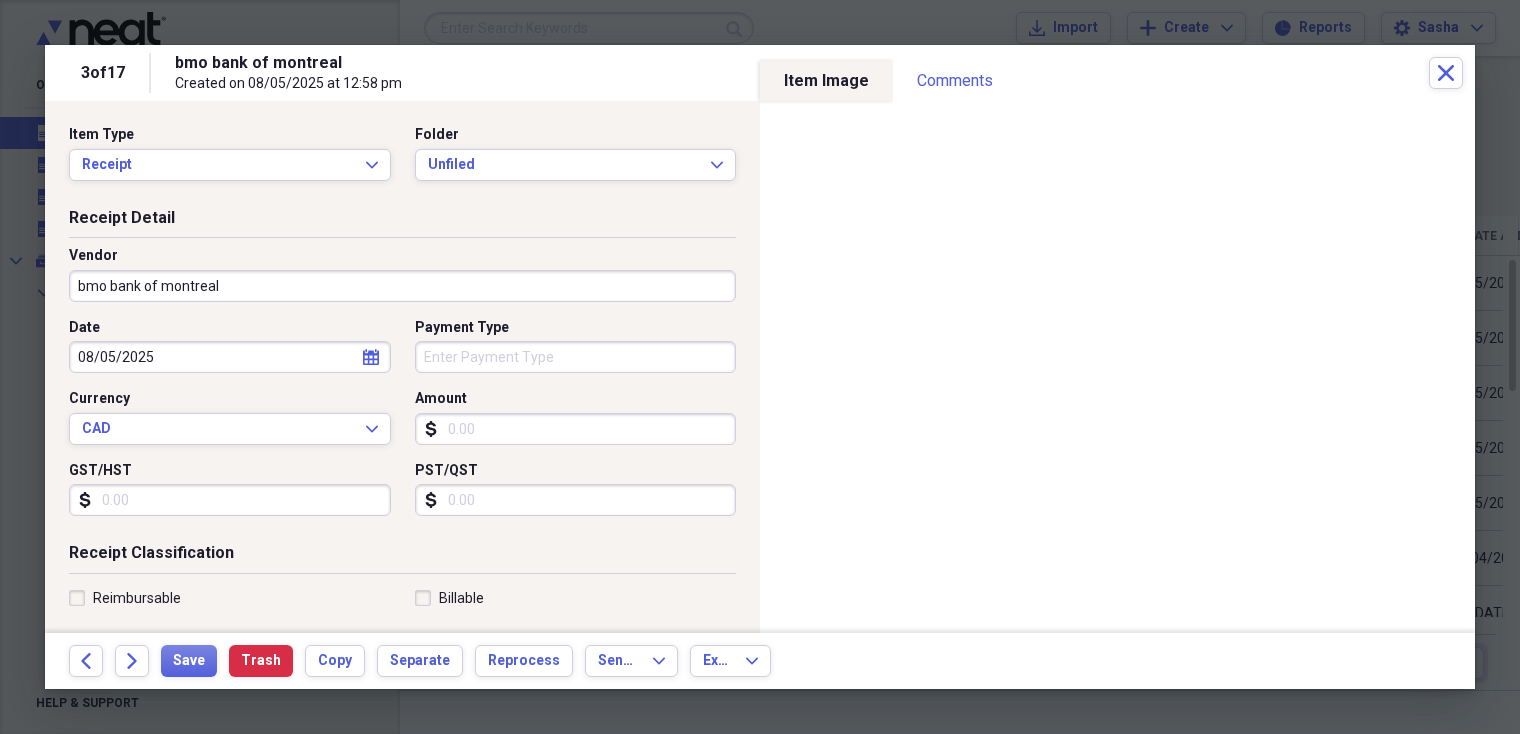 click on "bmo bank of montreal" at bounding box center (402, 286) 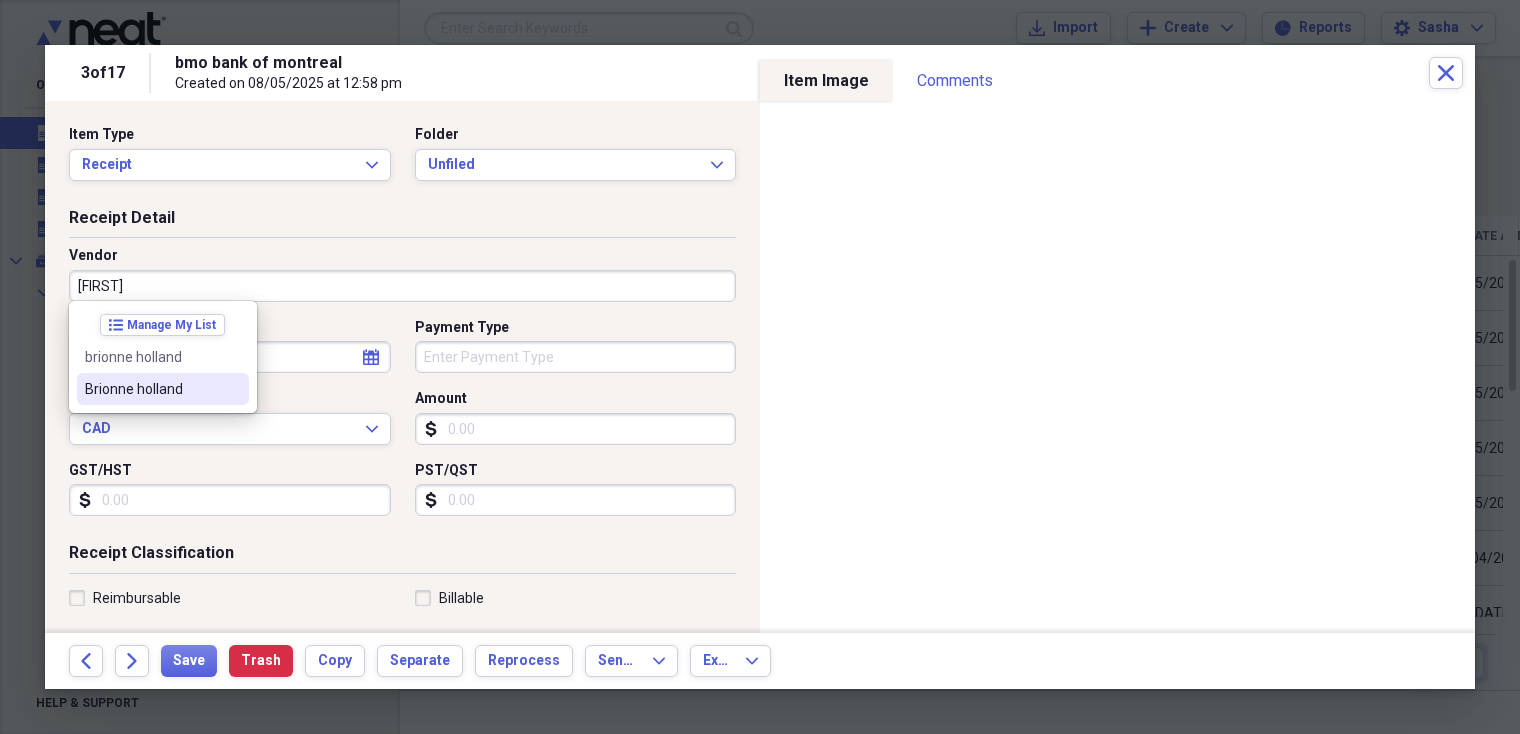 type on "Brionne holland" 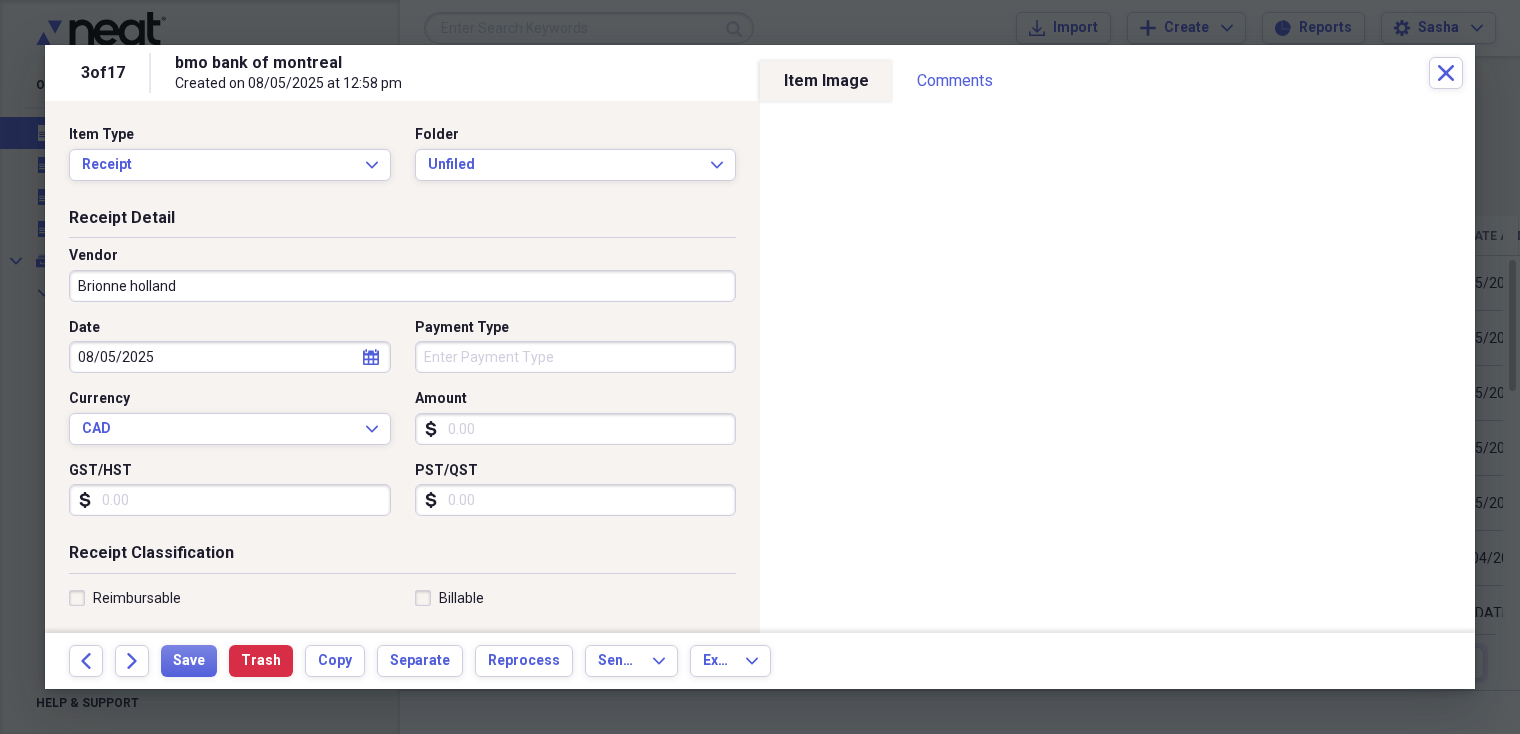 type on "General Retail" 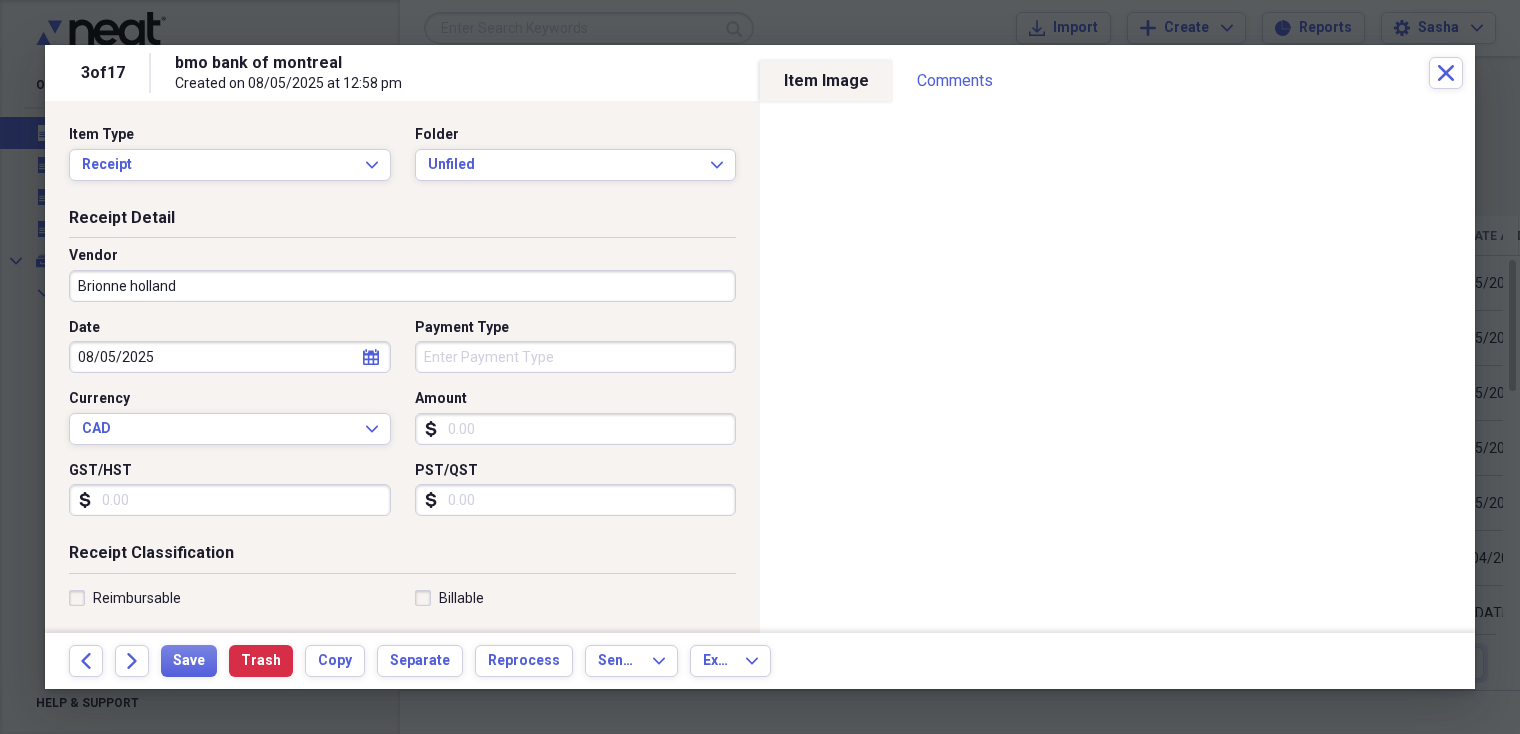 click on "Brionne holland" at bounding box center (402, 286) 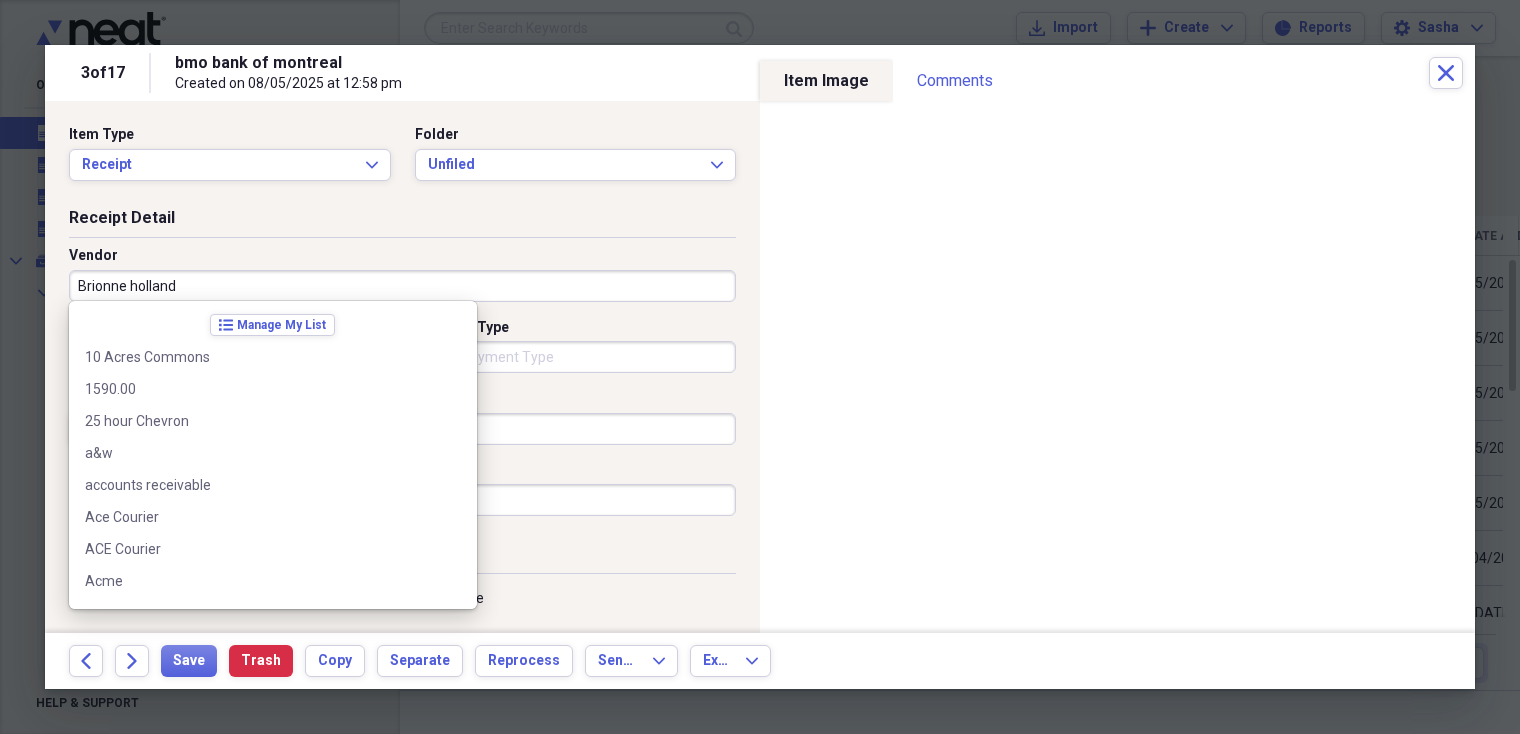 scroll, scrollTop: 3451, scrollLeft: 0, axis: vertical 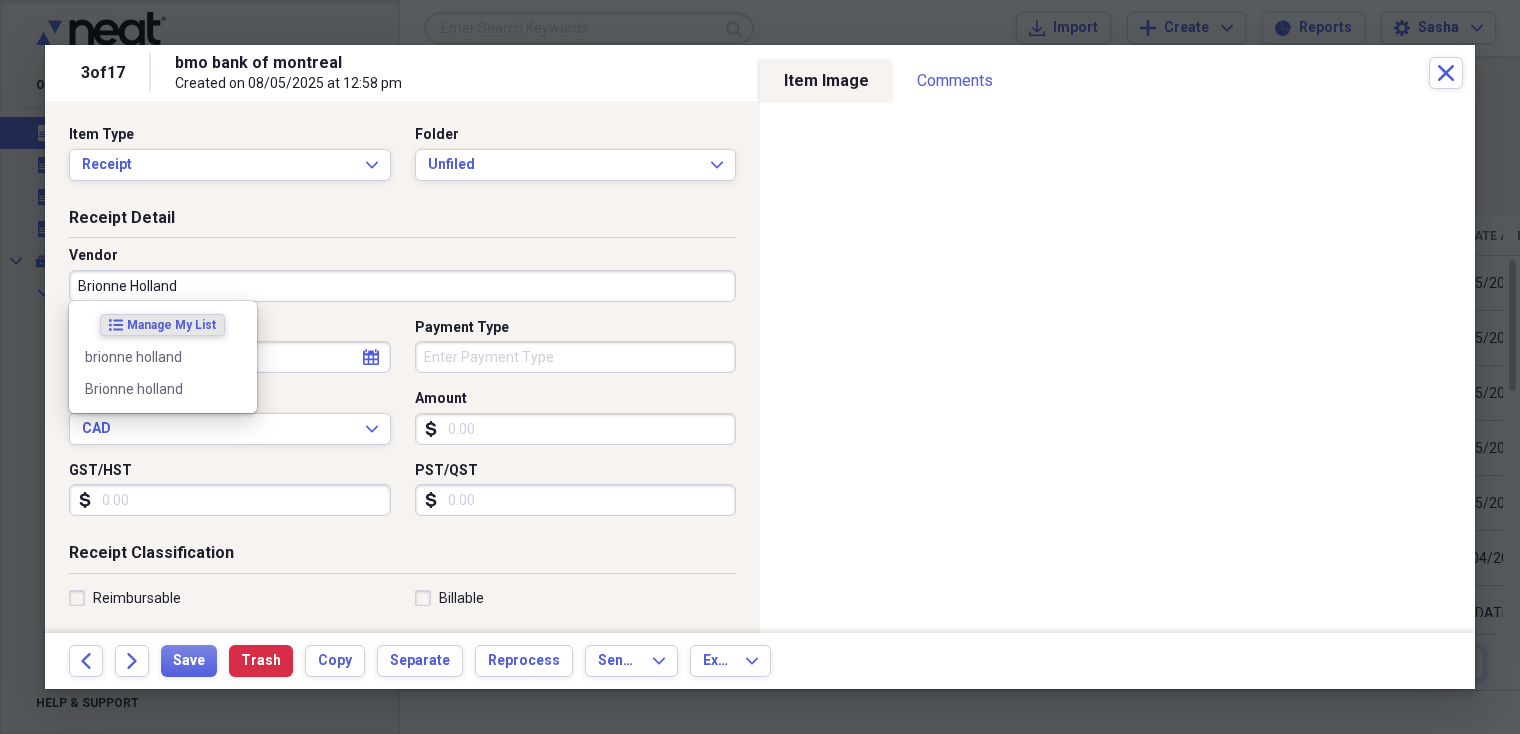 type on "Brionne Holland" 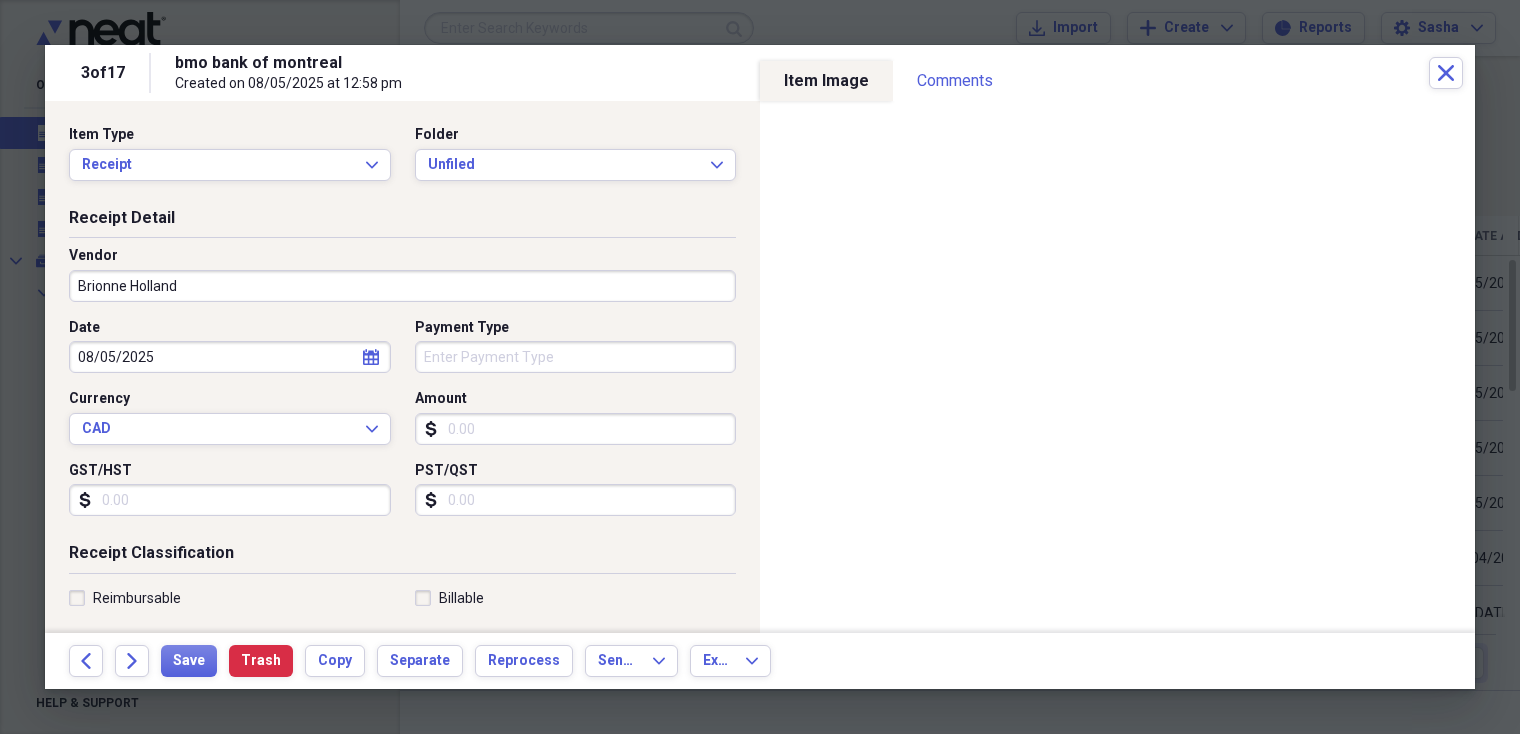 click on "Amount" at bounding box center [576, 429] 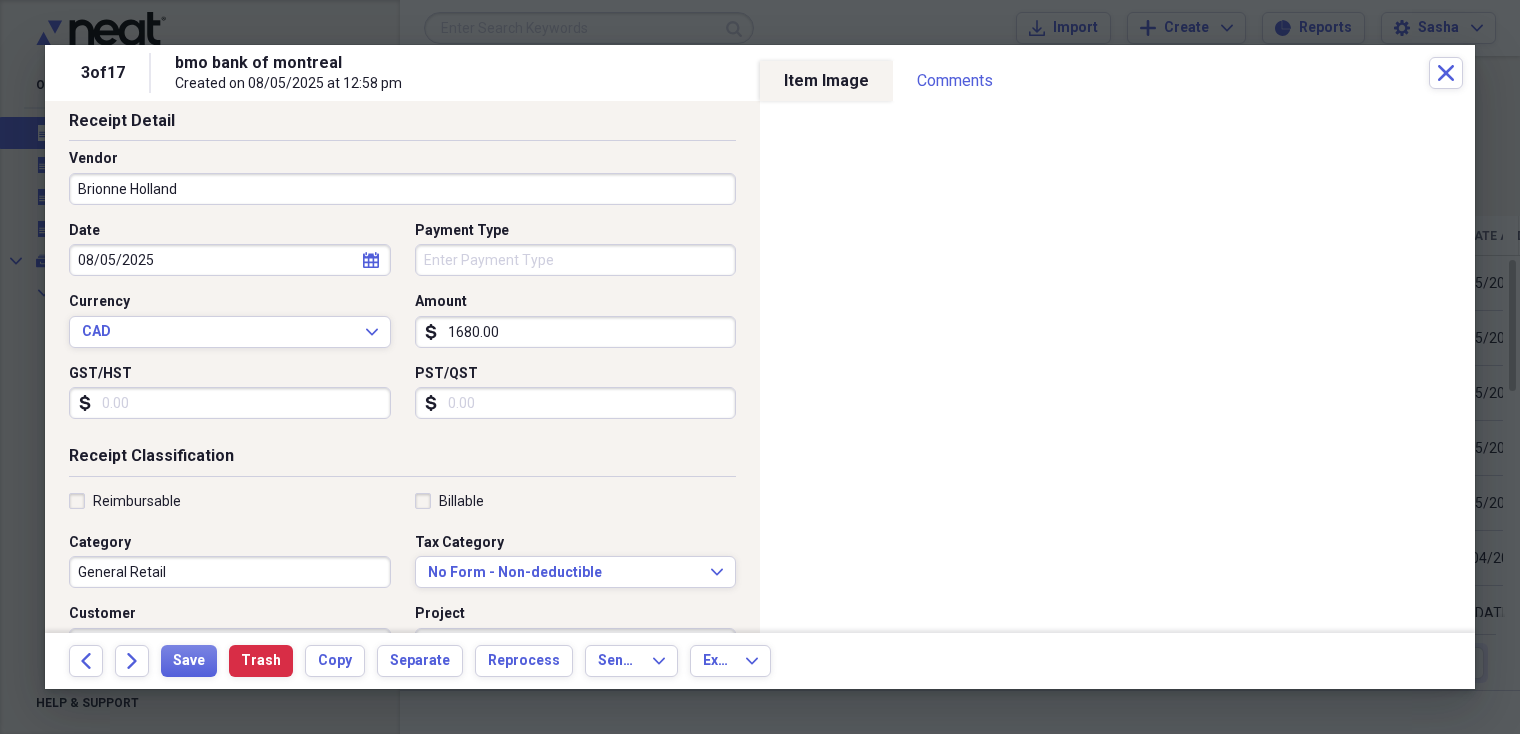 scroll, scrollTop: 88, scrollLeft: 0, axis: vertical 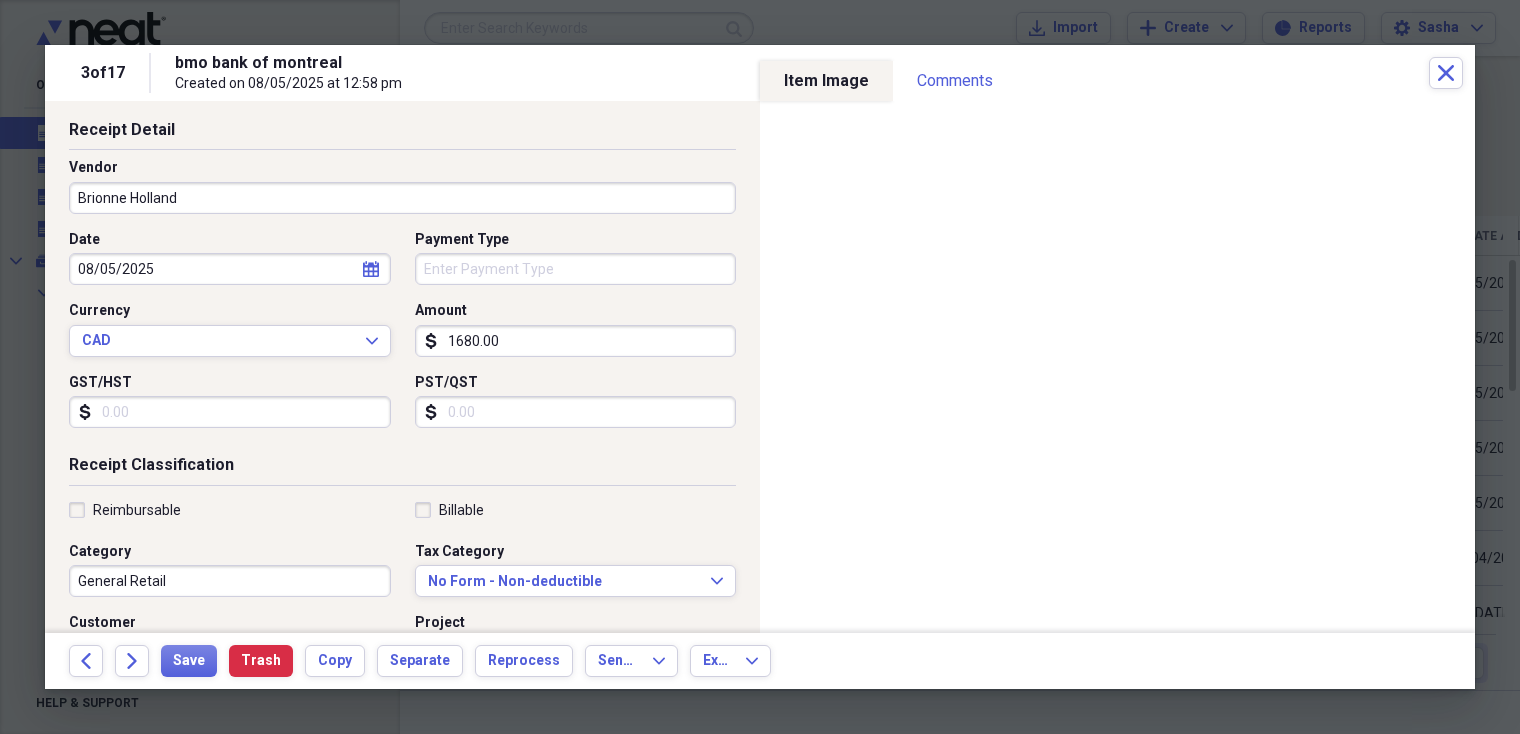 type on "1680.00" 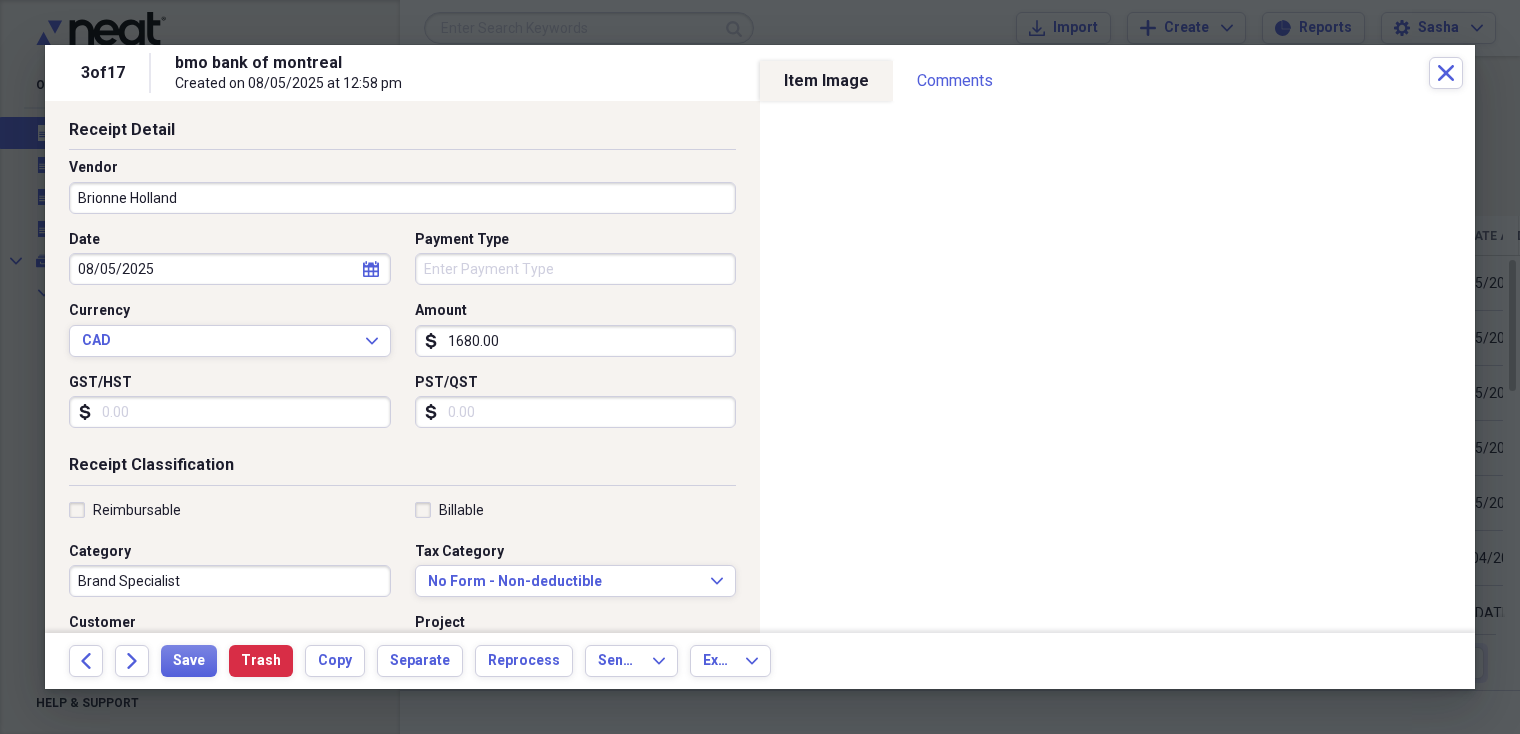 scroll, scrollTop: 0, scrollLeft: 0, axis: both 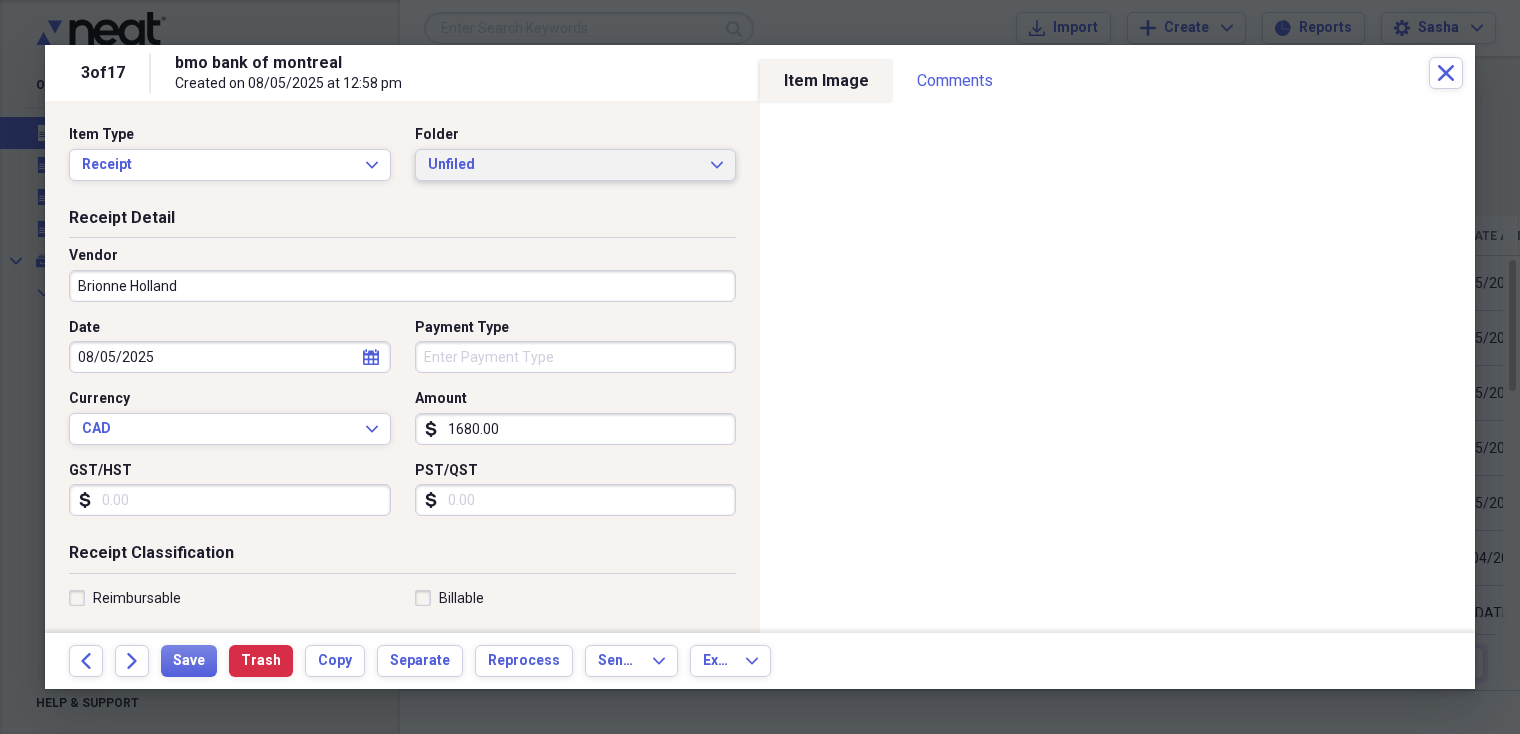 type on "Brand Specialist" 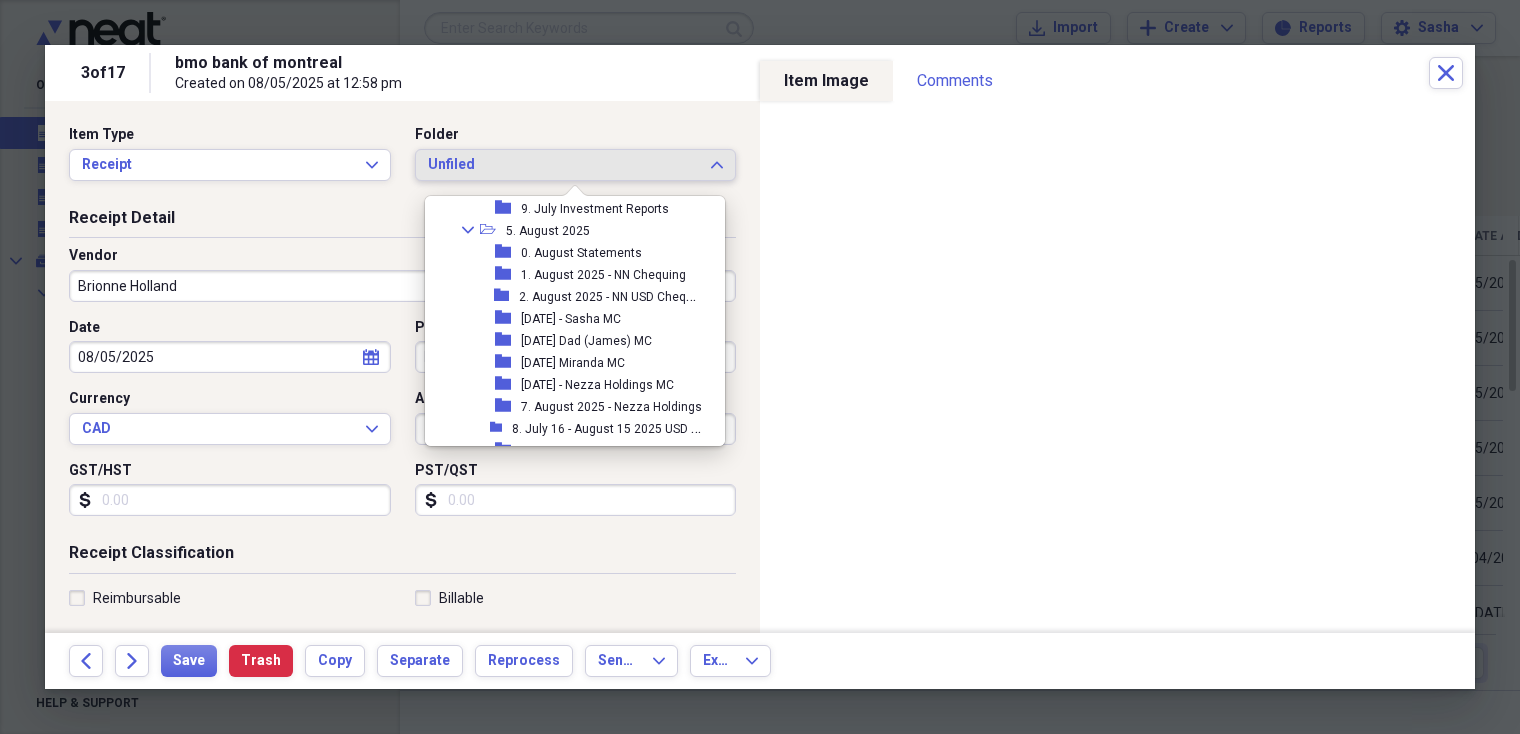 scroll, scrollTop: 753, scrollLeft: 0, axis: vertical 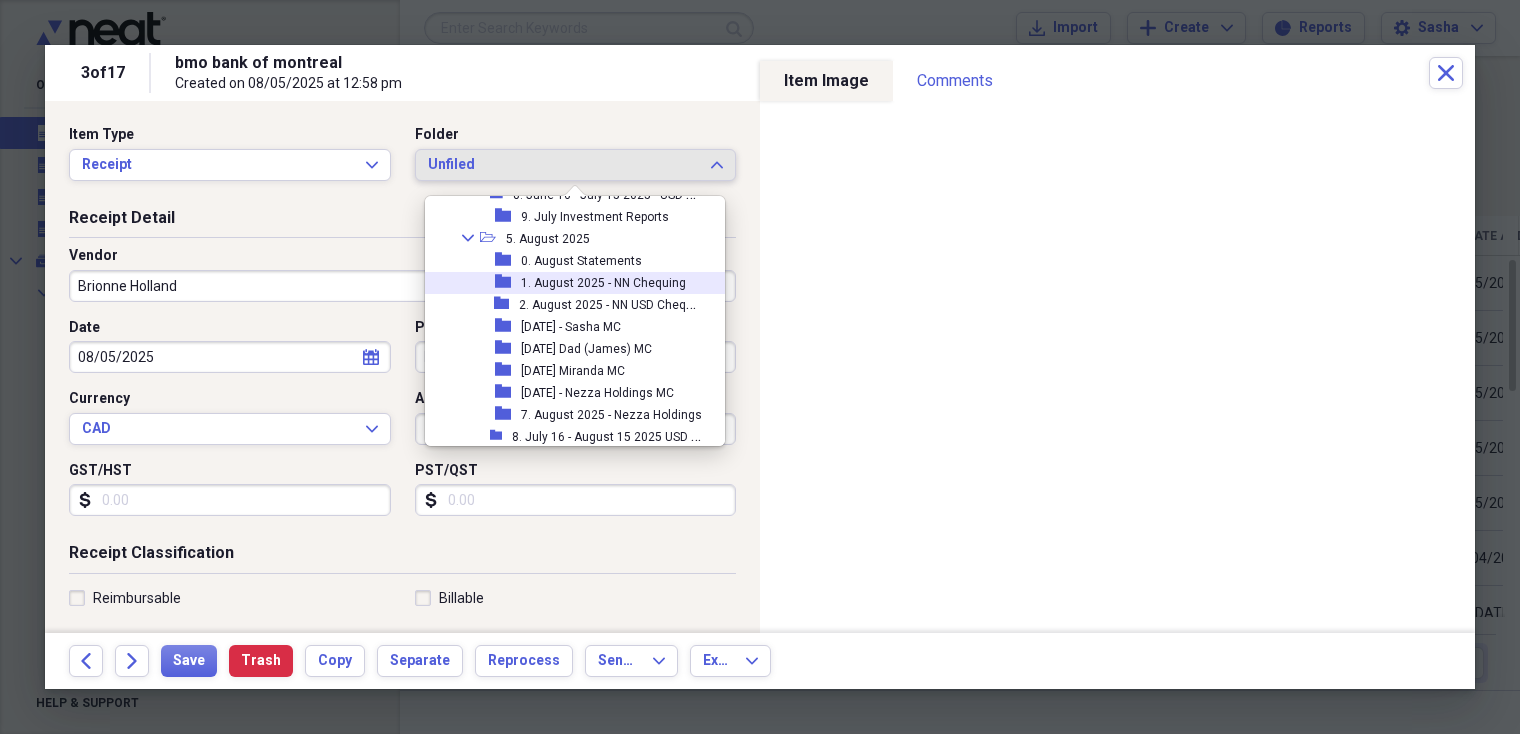 click on "1. August 2025 - NN Chequing" at bounding box center (603, 283) 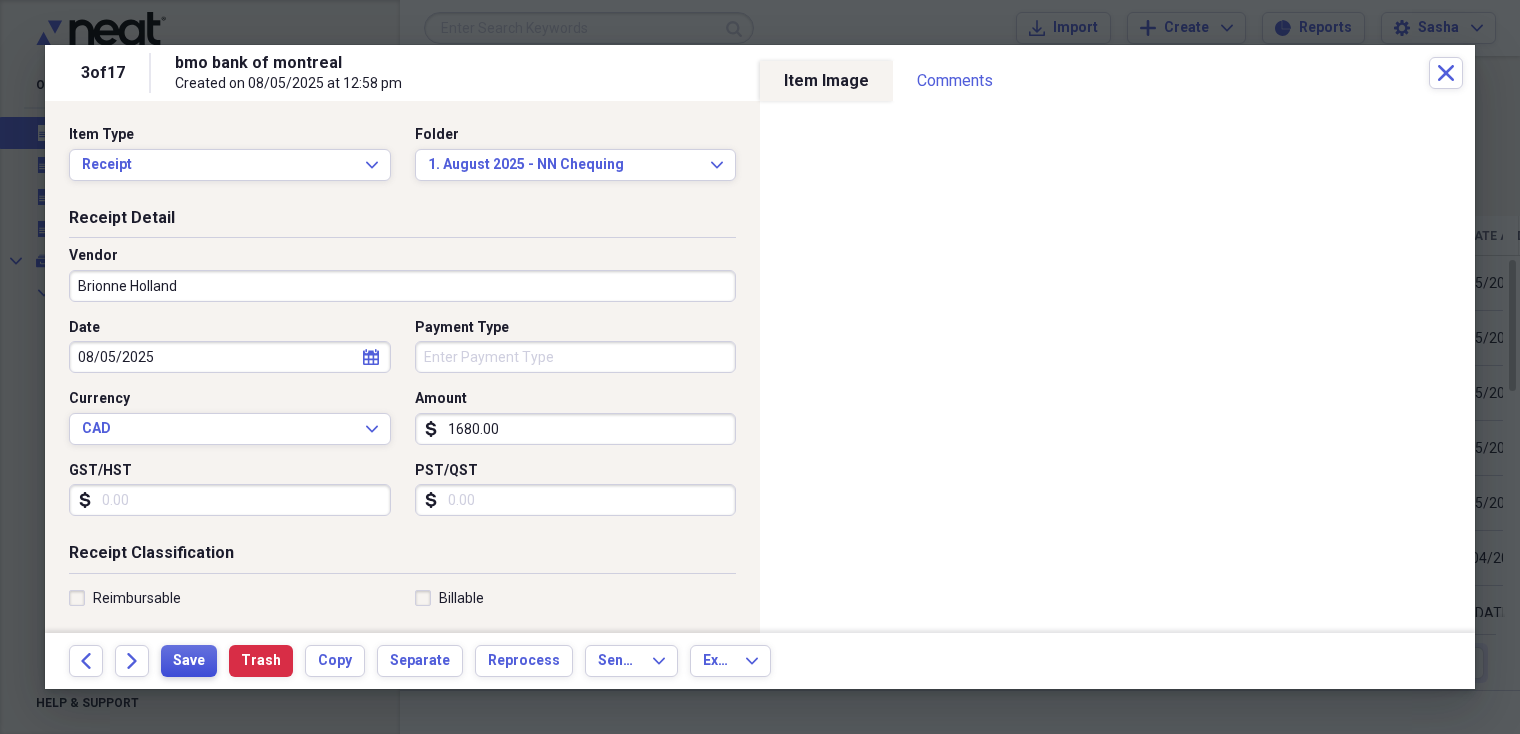 click on "Save" at bounding box center [189, 661] 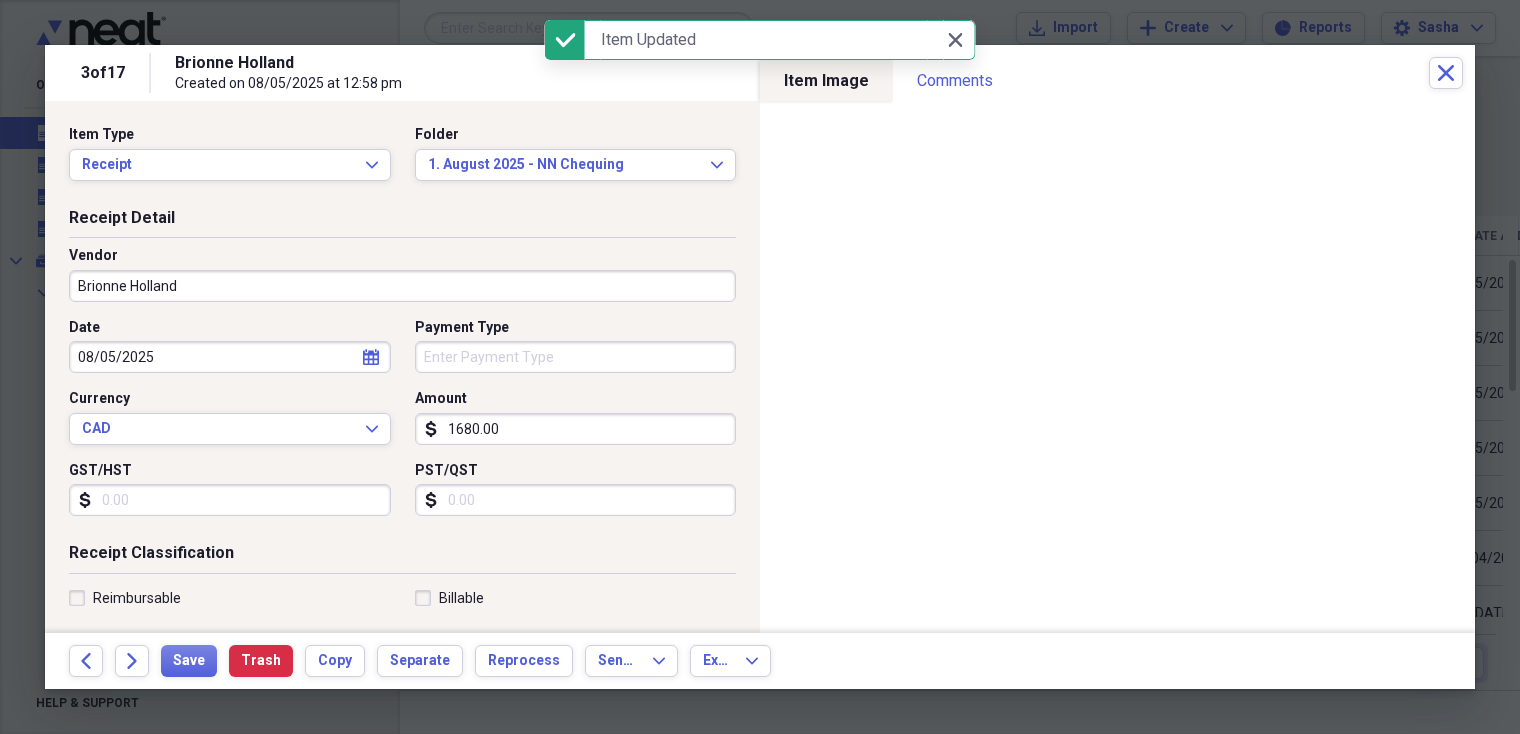 click on "Payment Type" at bounding box center [576, 357] 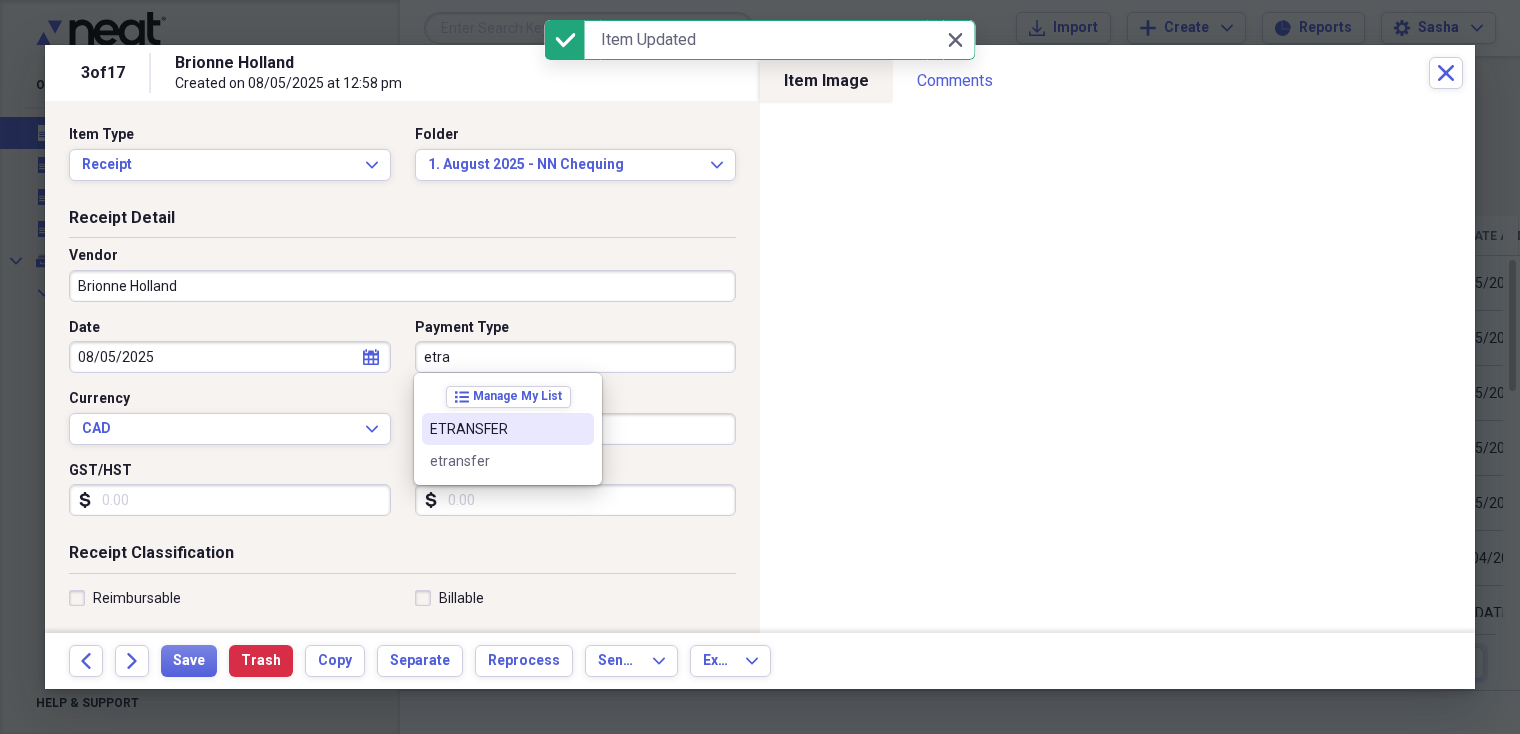 click on "ETRANSFER" at bounding box center (496, 429) 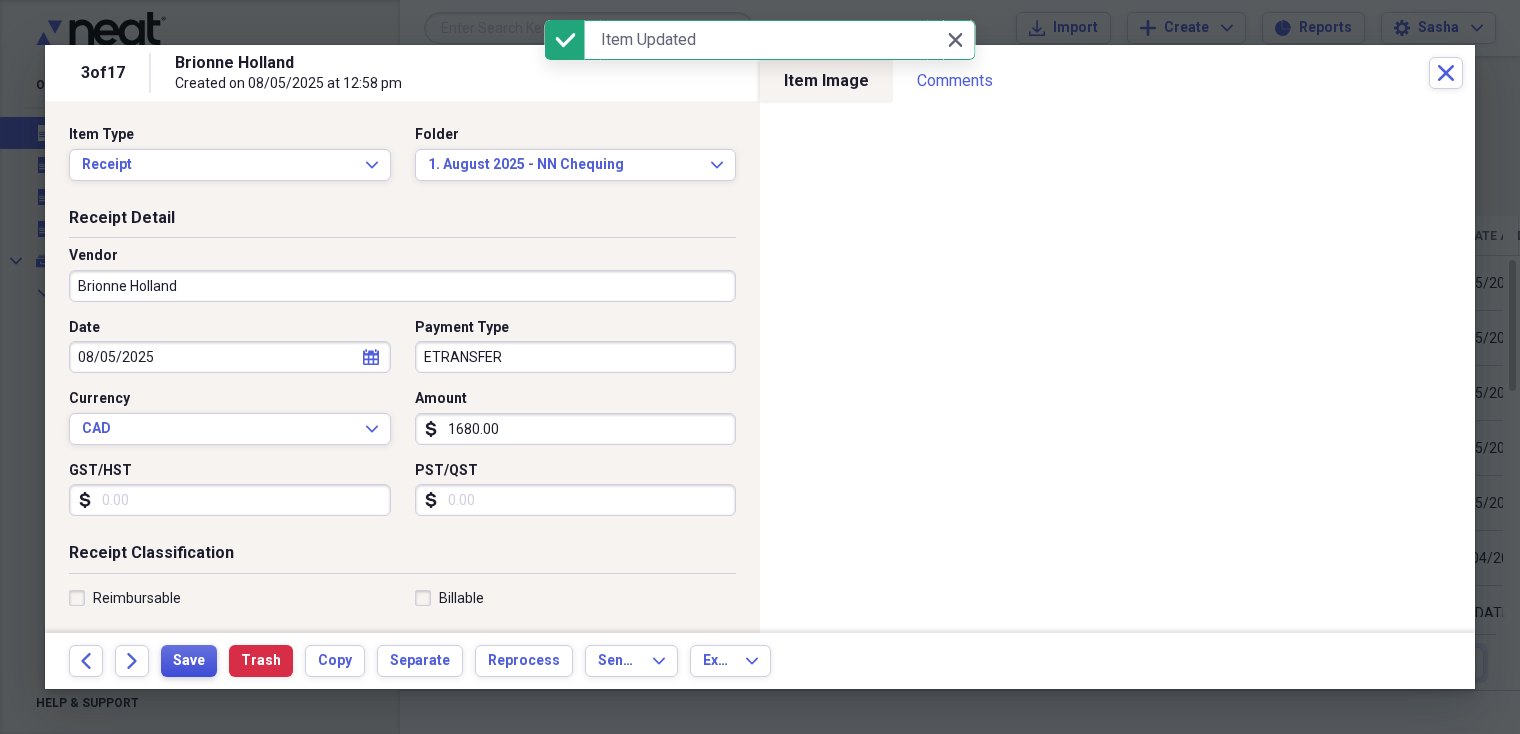 click on "Save" at bounding box center [189, 661] 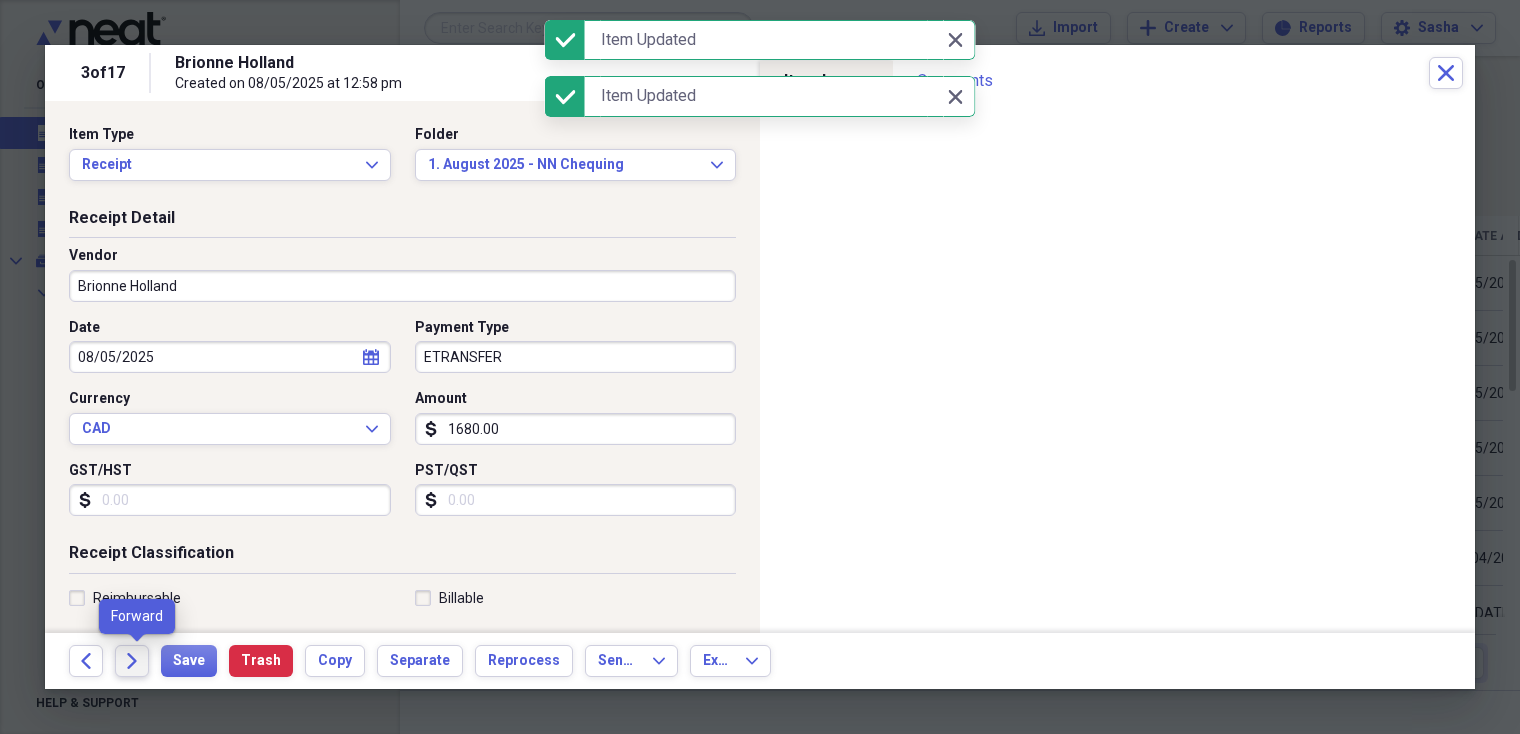 click 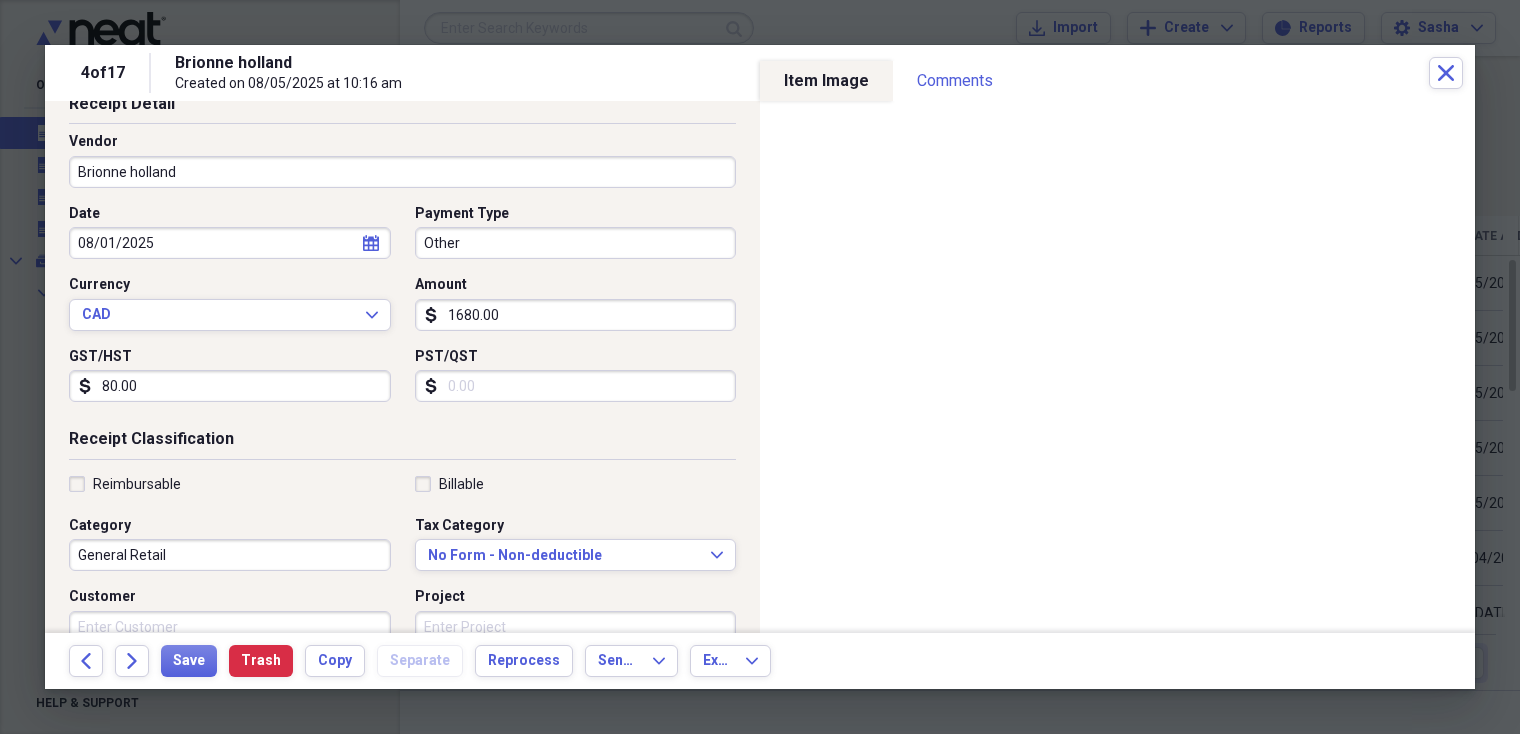 scroll, scrollTop: 121, scrollLeft: 0, axis: vertical 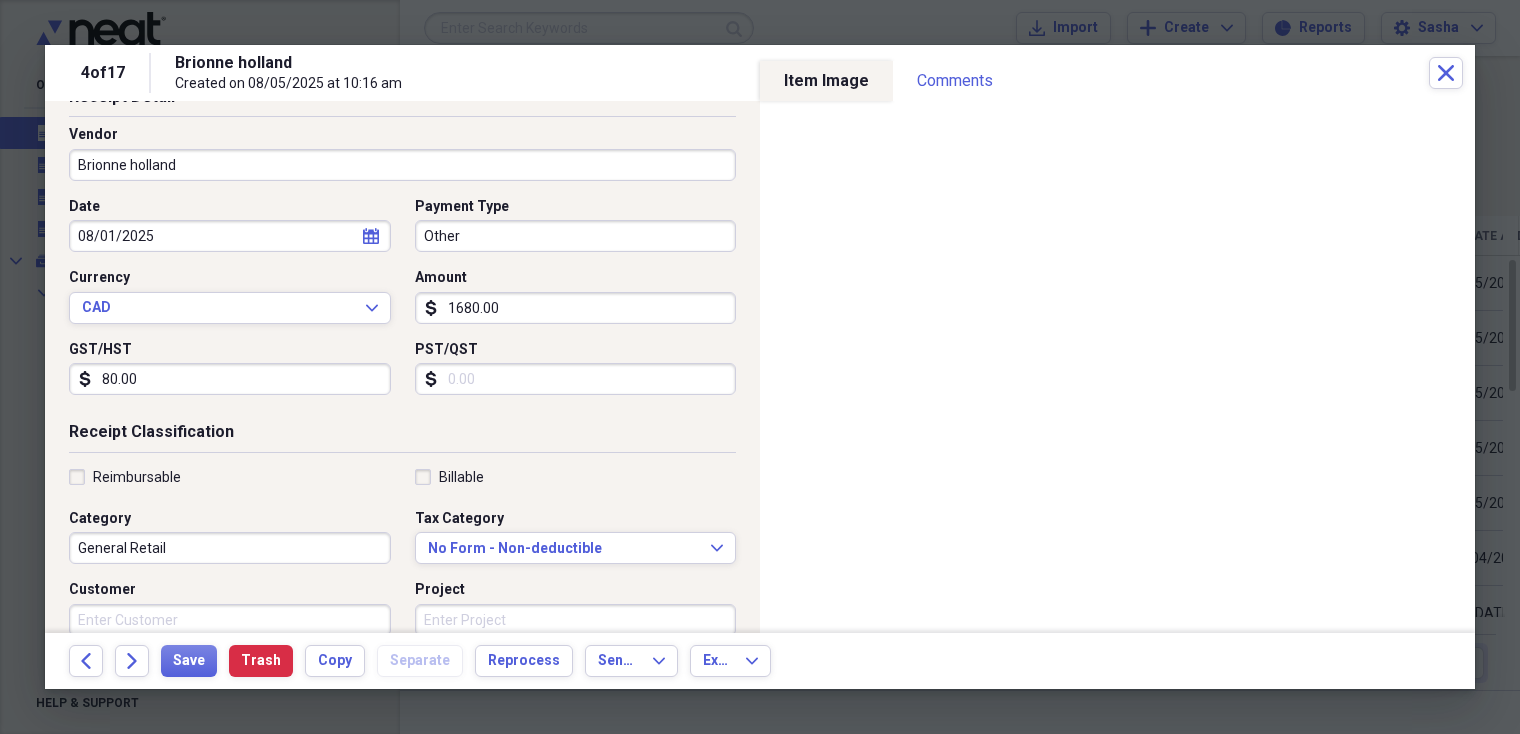 click on "General Retail" at bounding box center (230, 548) 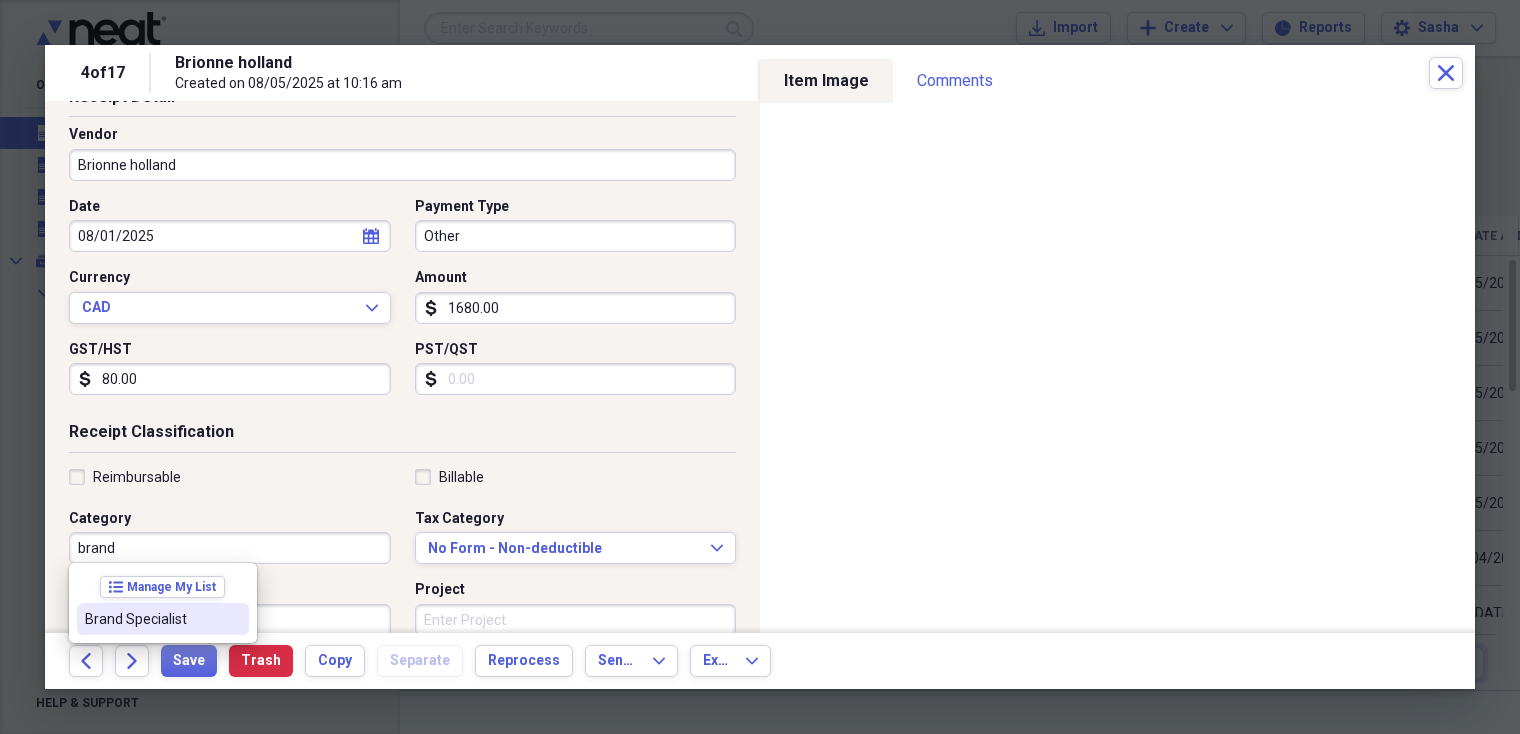 type on "Brand Specialist" 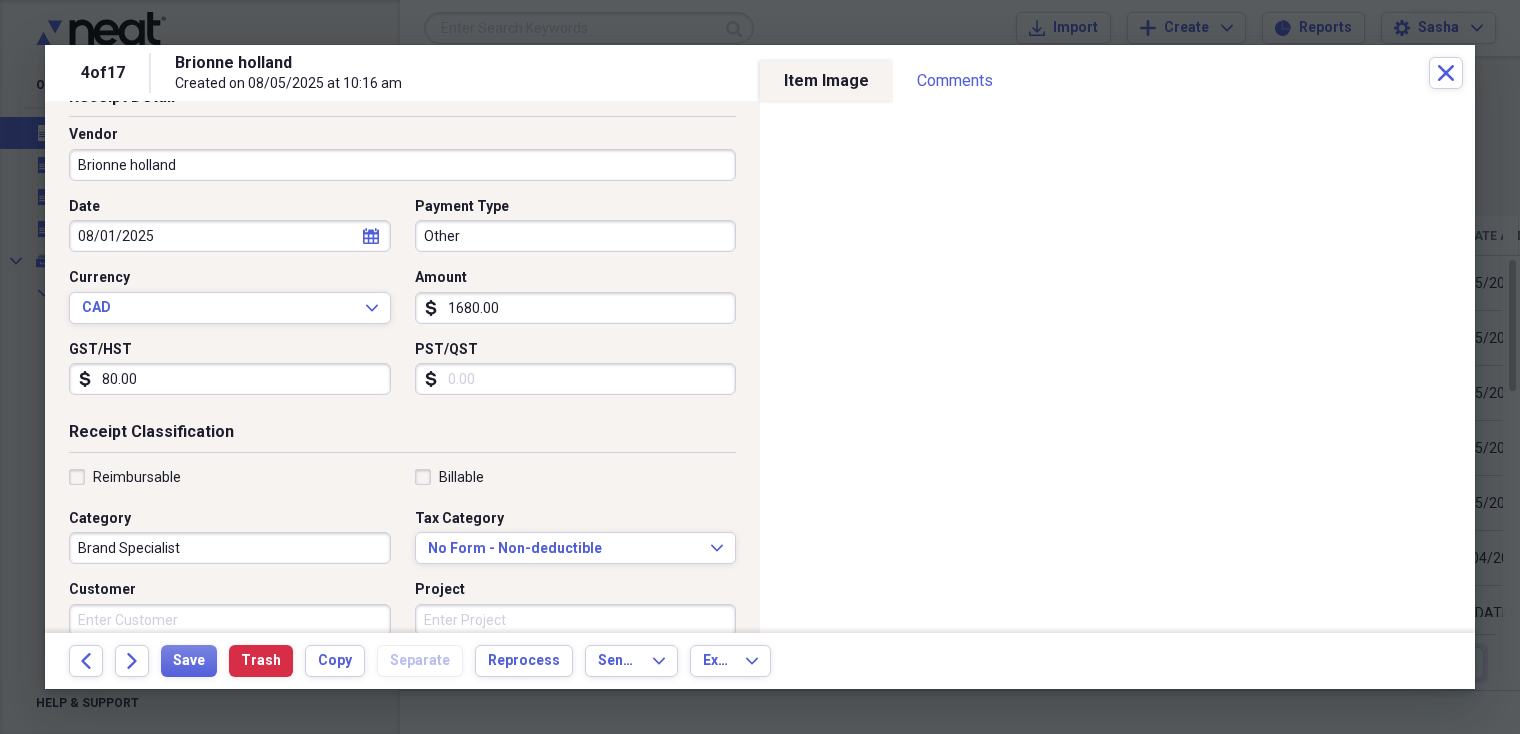 scroll, scrollTop: 0, scrollLeft: 0, axis: both 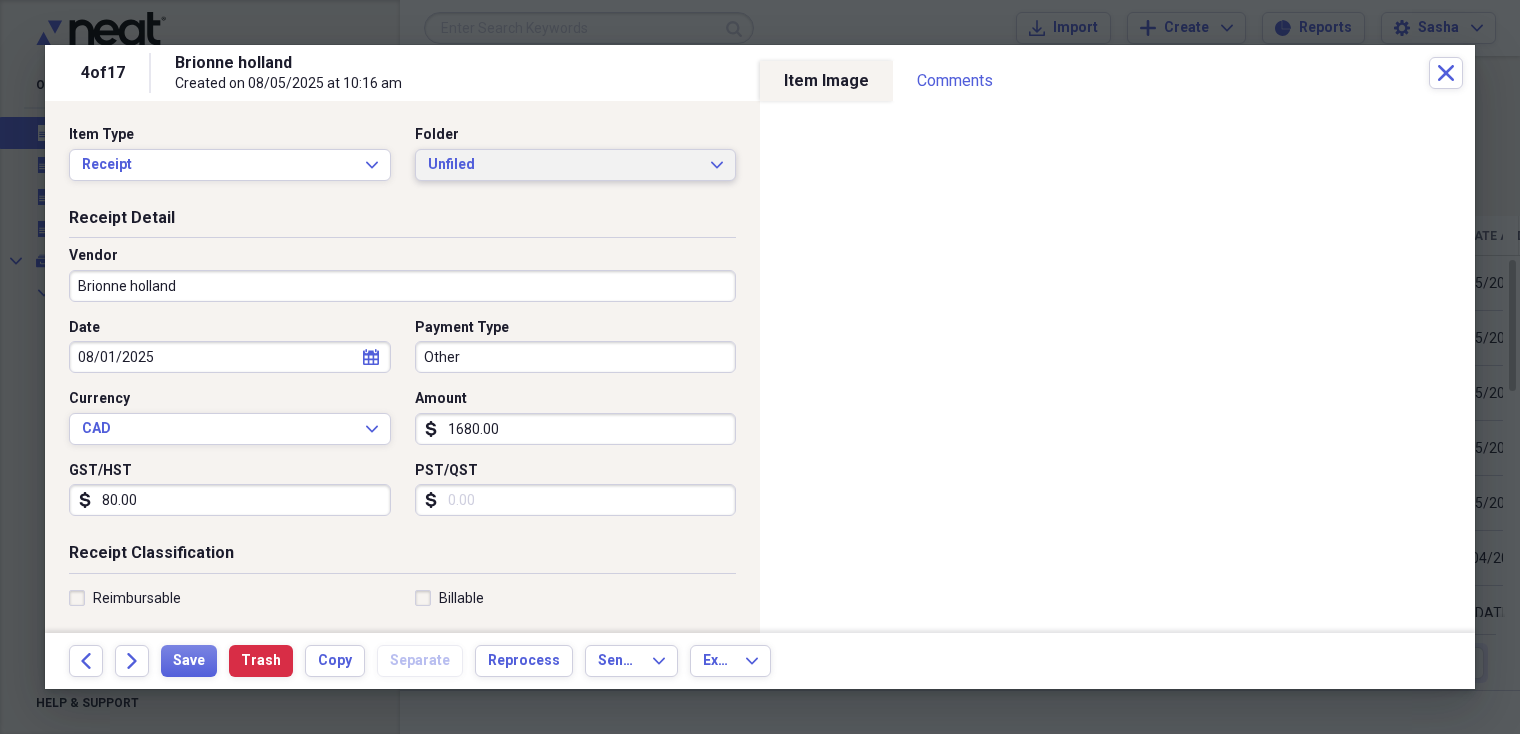 click on "Unfiled" at bounding box center [564, 165] 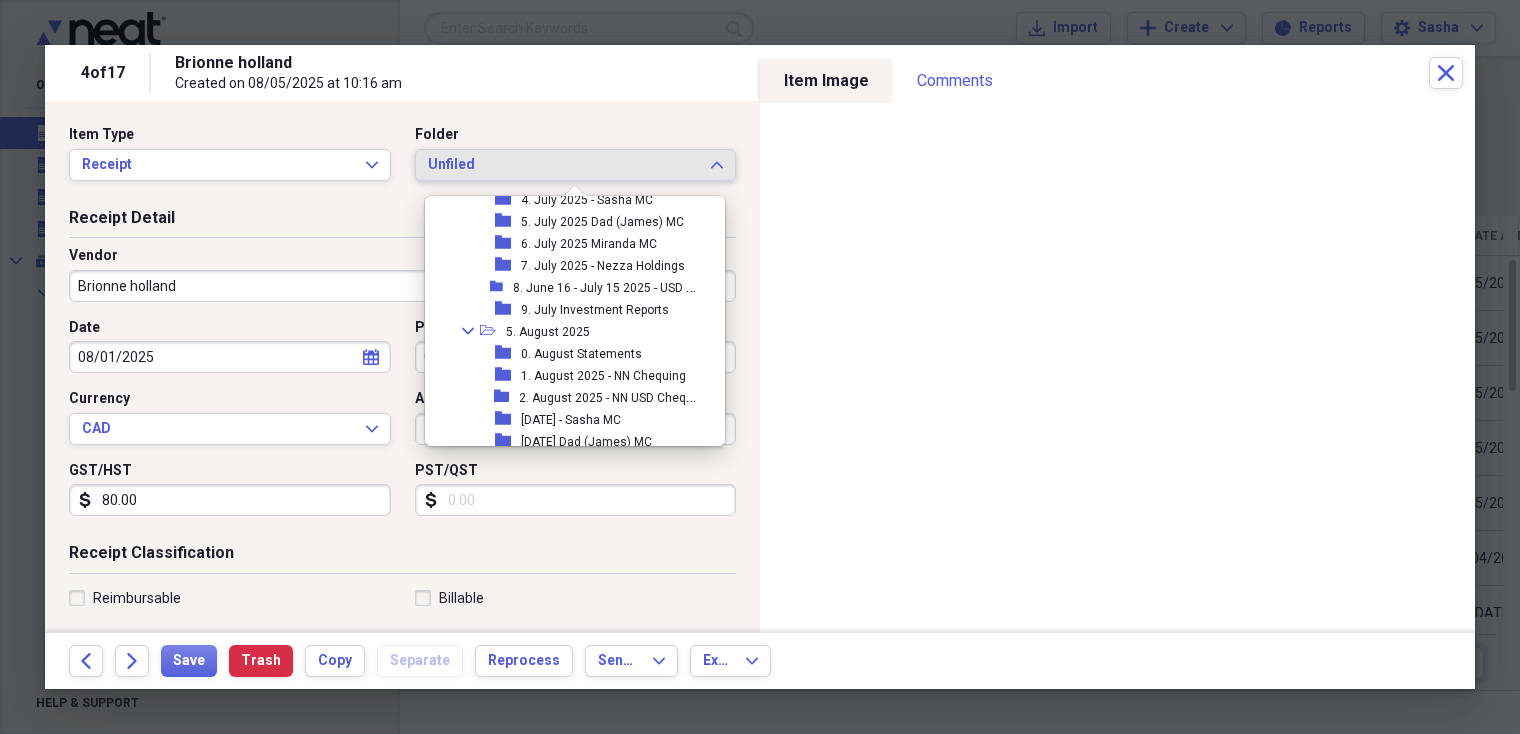 scroll, scrollTop: 751, scrollLeft: 0, axis: vertical 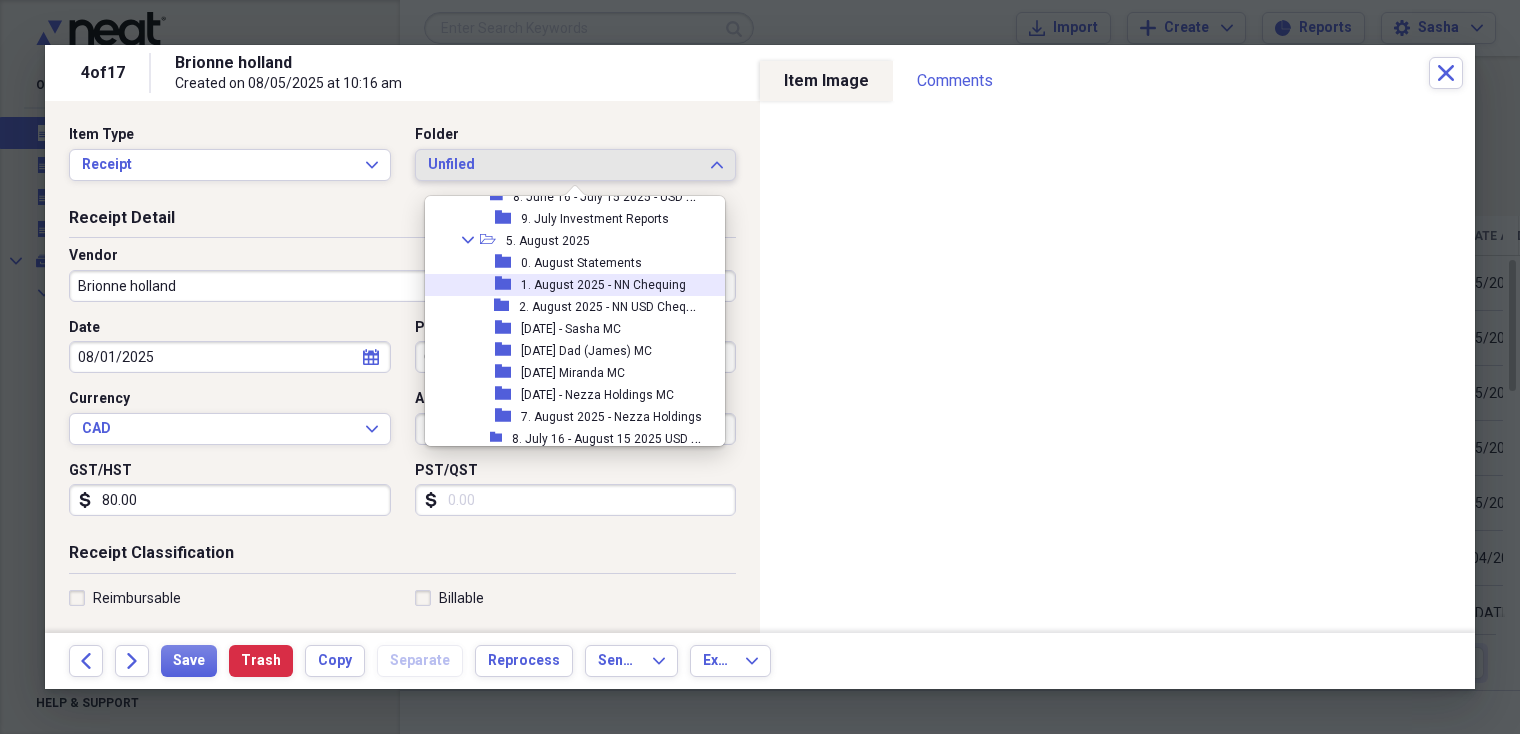 click on "1. August 2025 - NN Chequing" at bounding box center [603, 285] 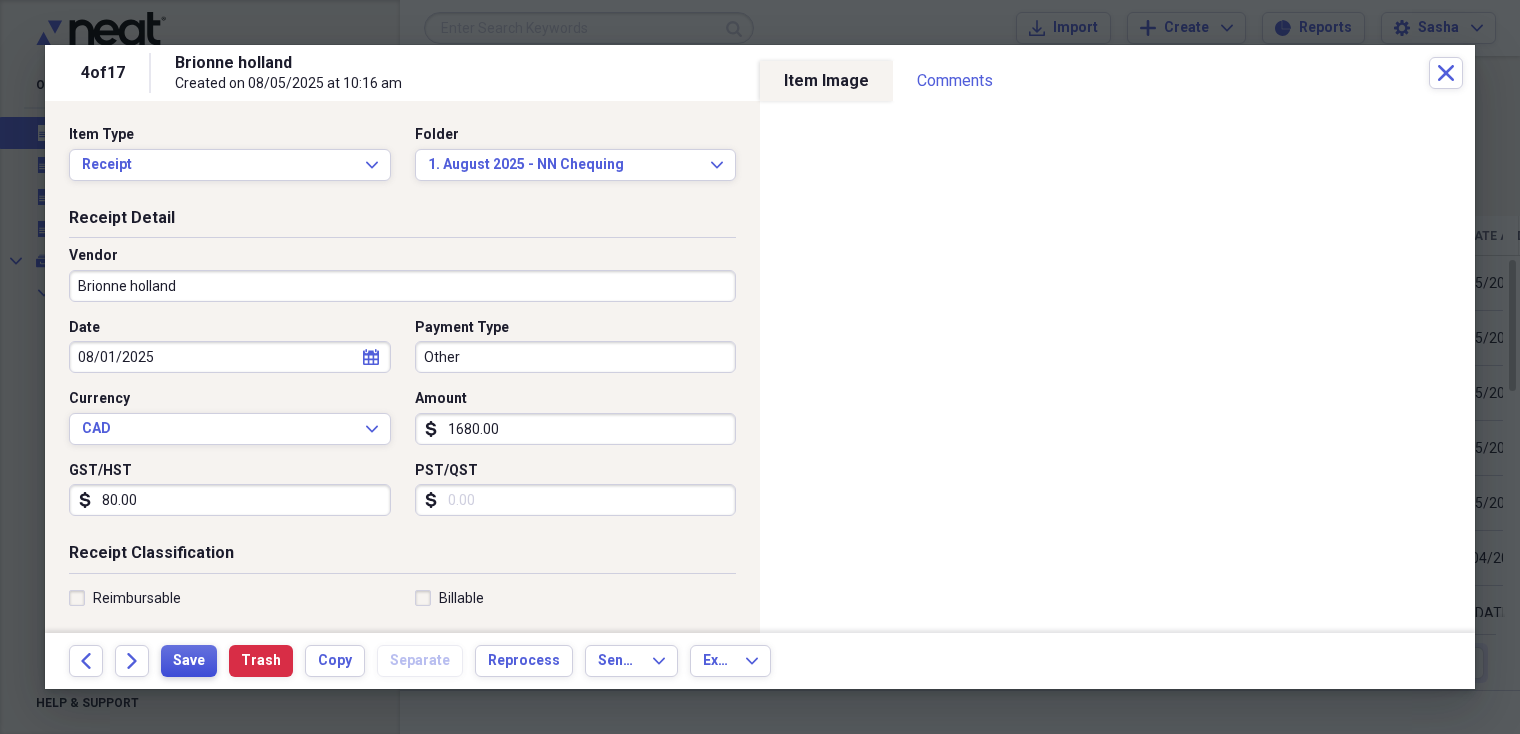 click on "Save" at bounding box center (189, 661) 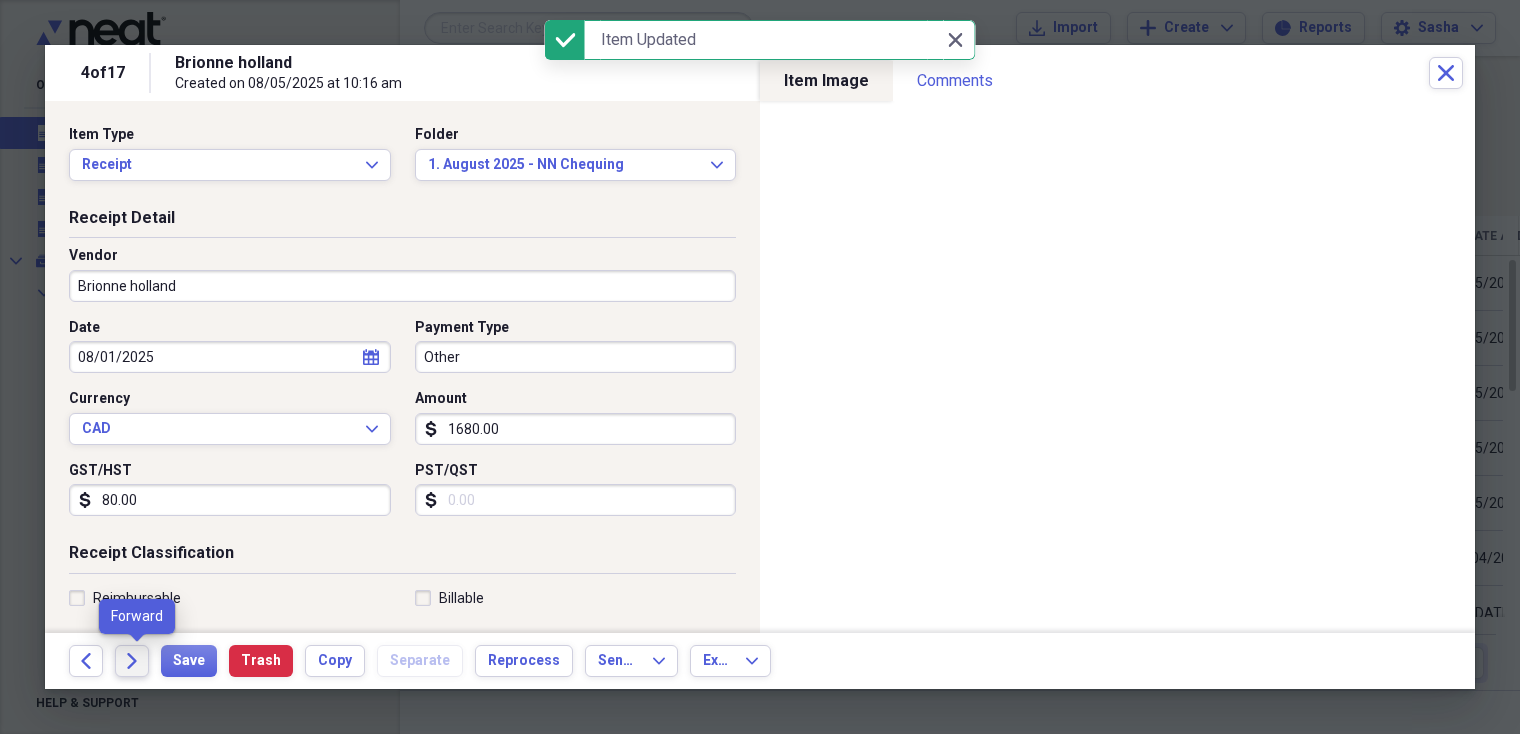 click on "Forward" at bounding box center (132, 661) 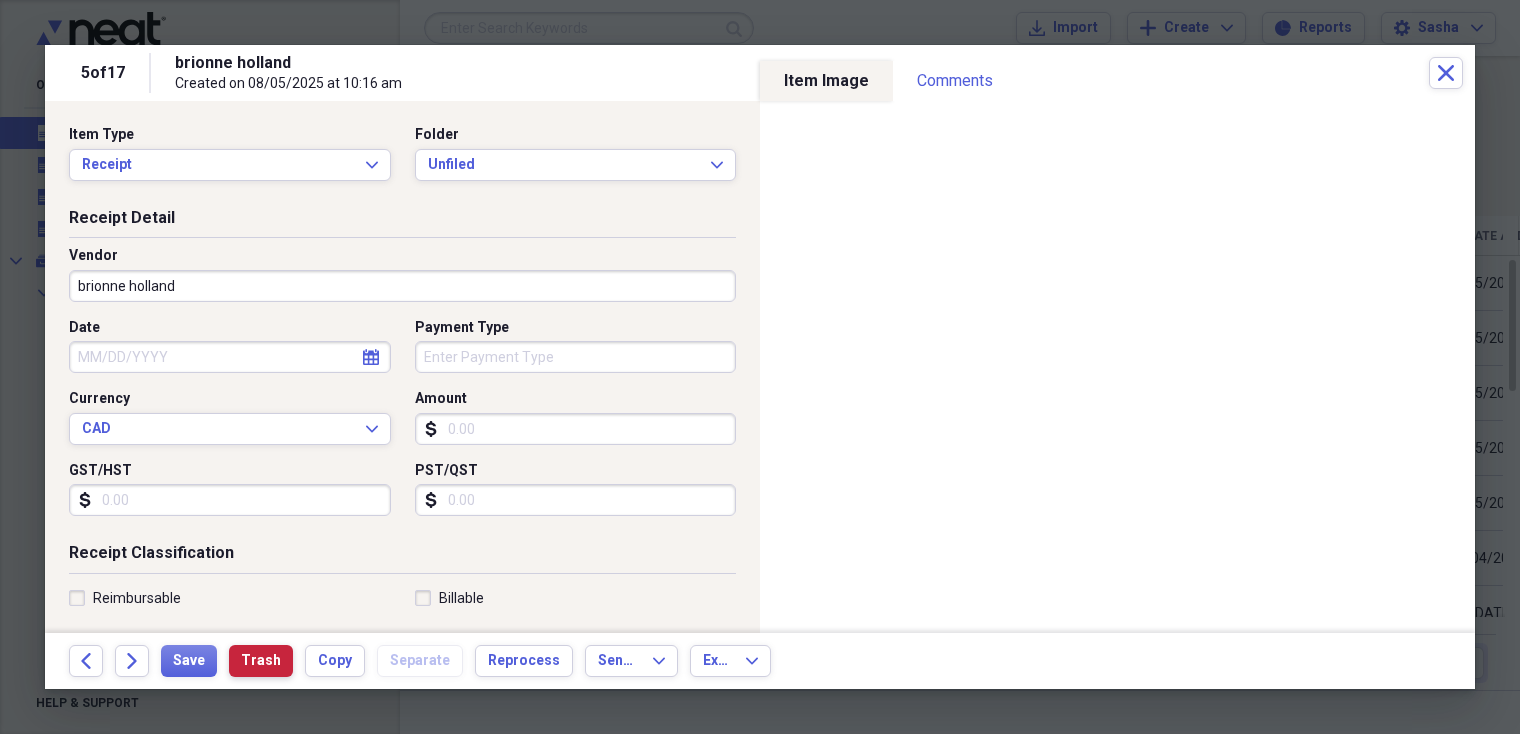 click on "Trash" at bounding box center (261, 661) 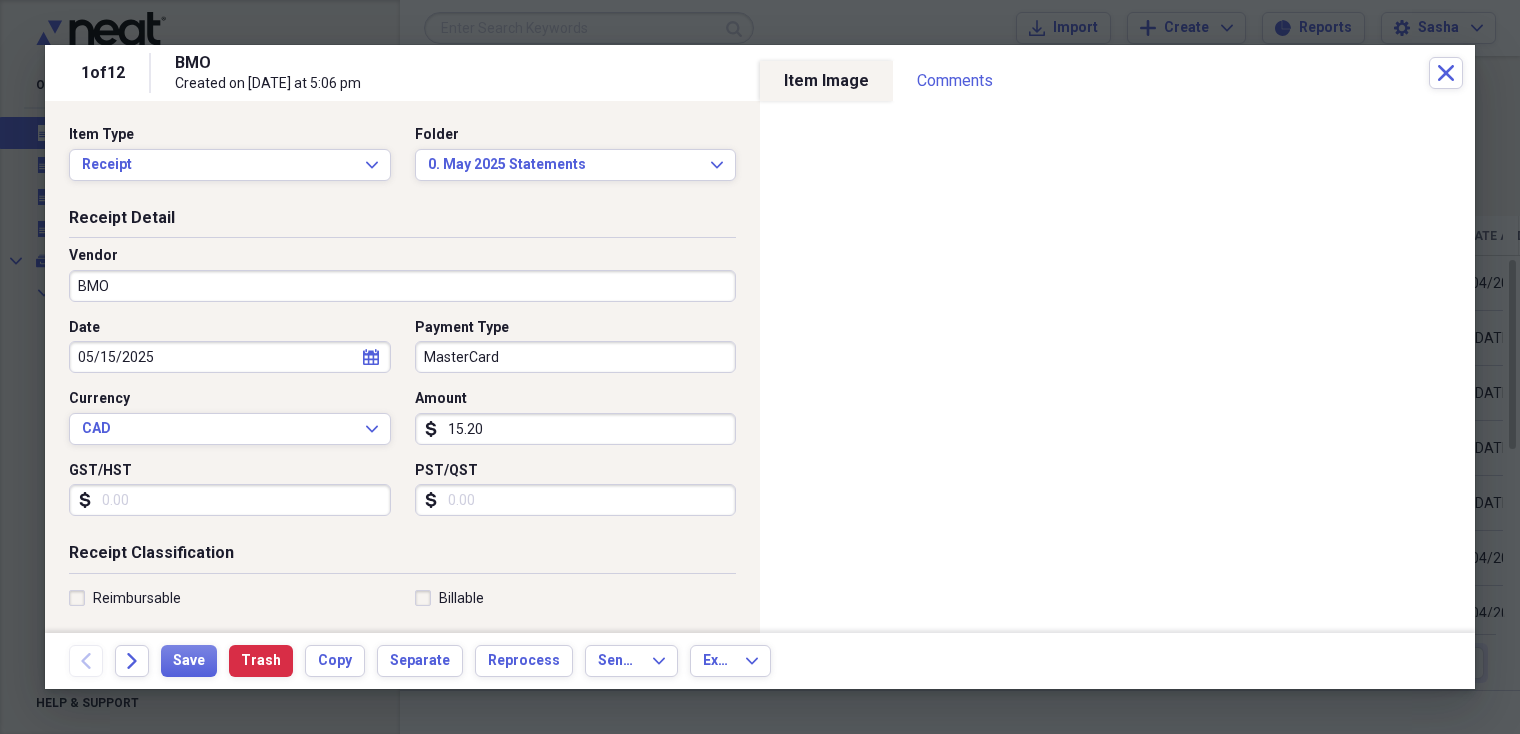 click on "BMO" at bounding box center (402, 286) 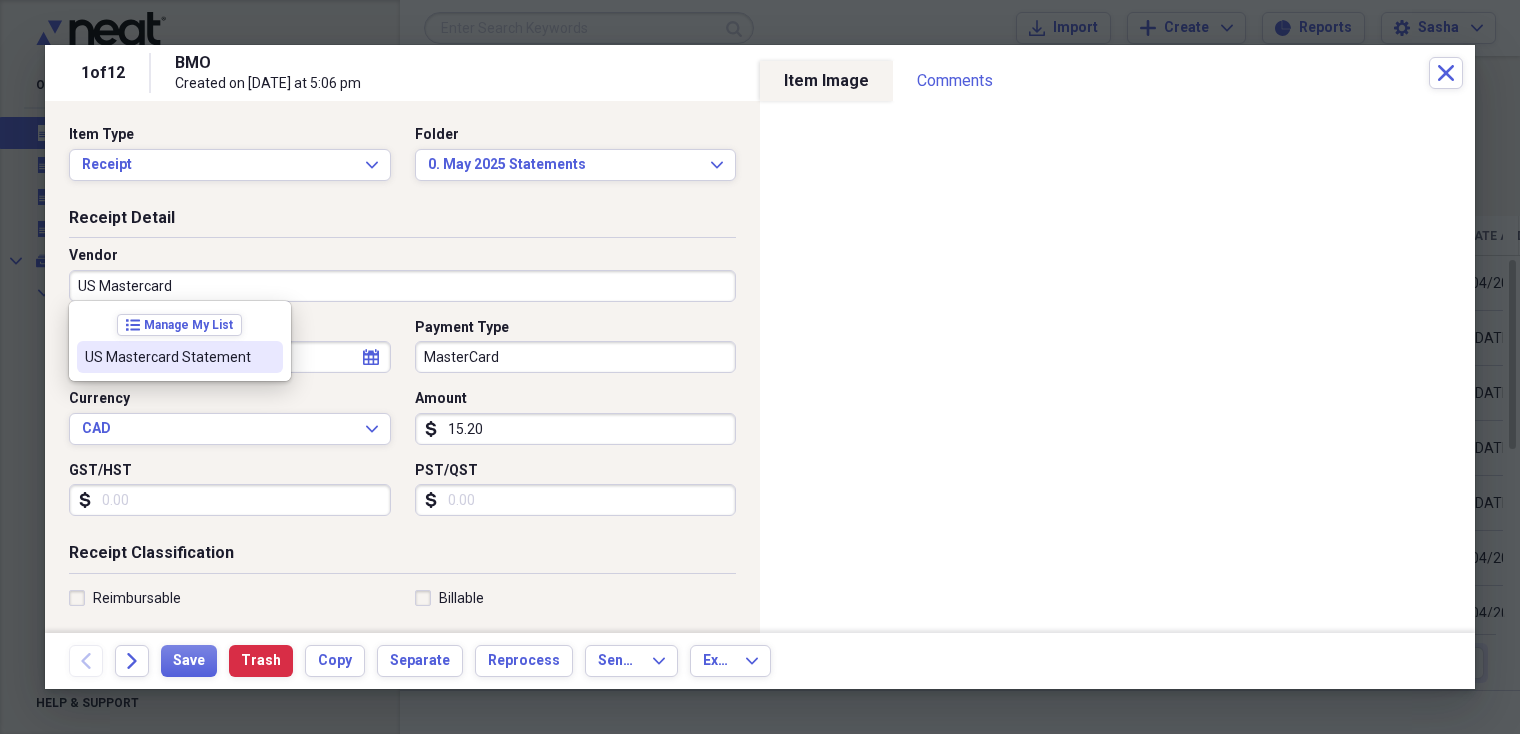 click on "US Mastercard Statement" at bounding box center [180, 357] 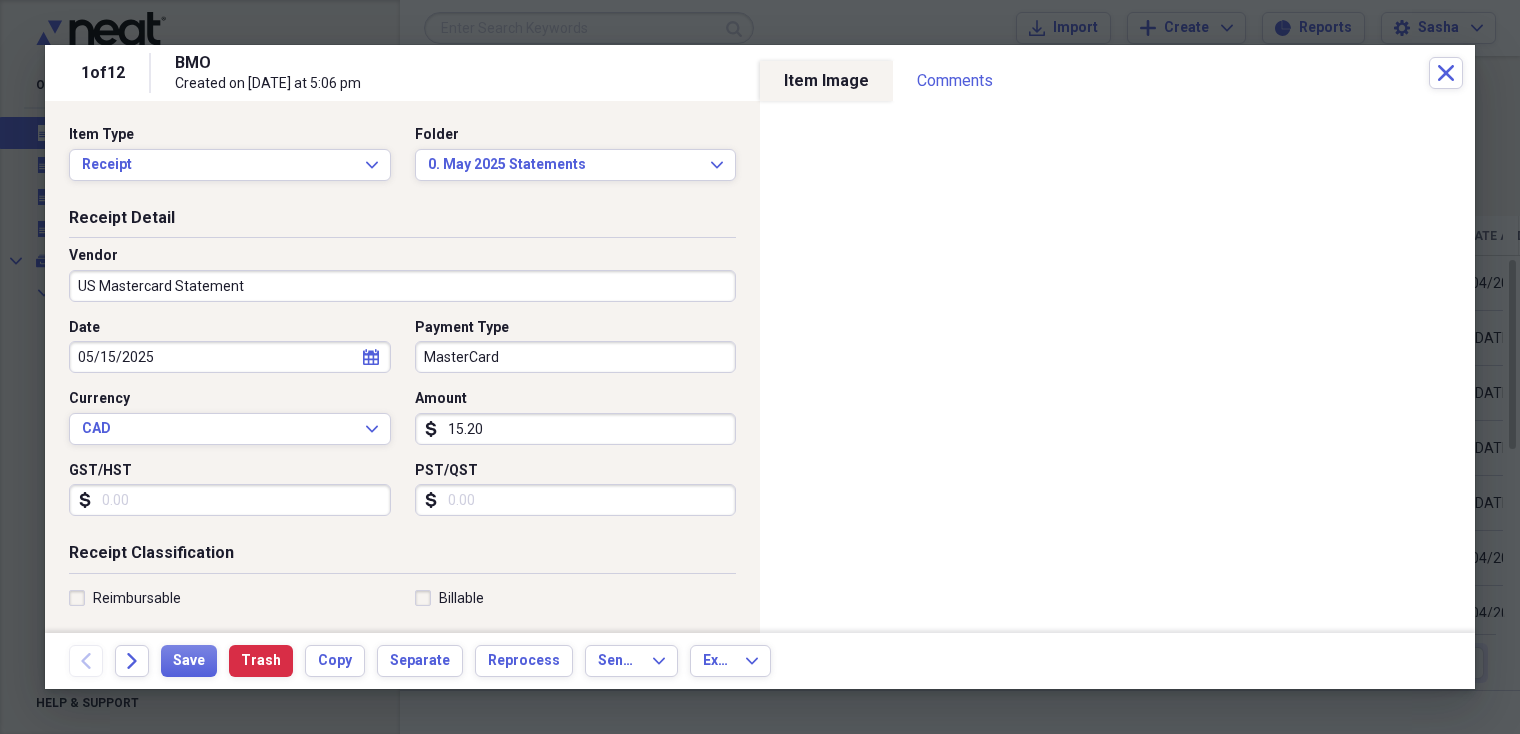 click on "15.20" at bounding box center (576, 429) 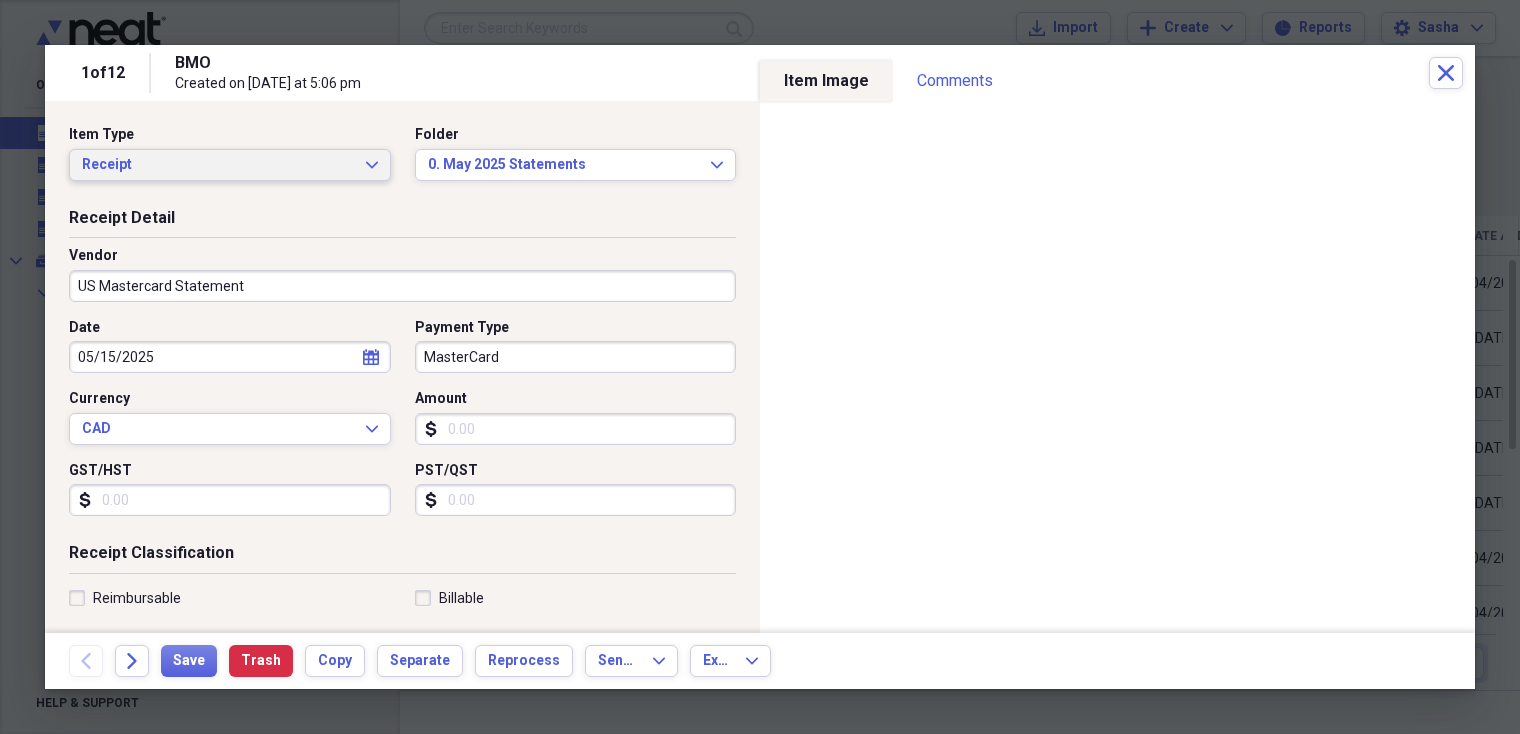 type 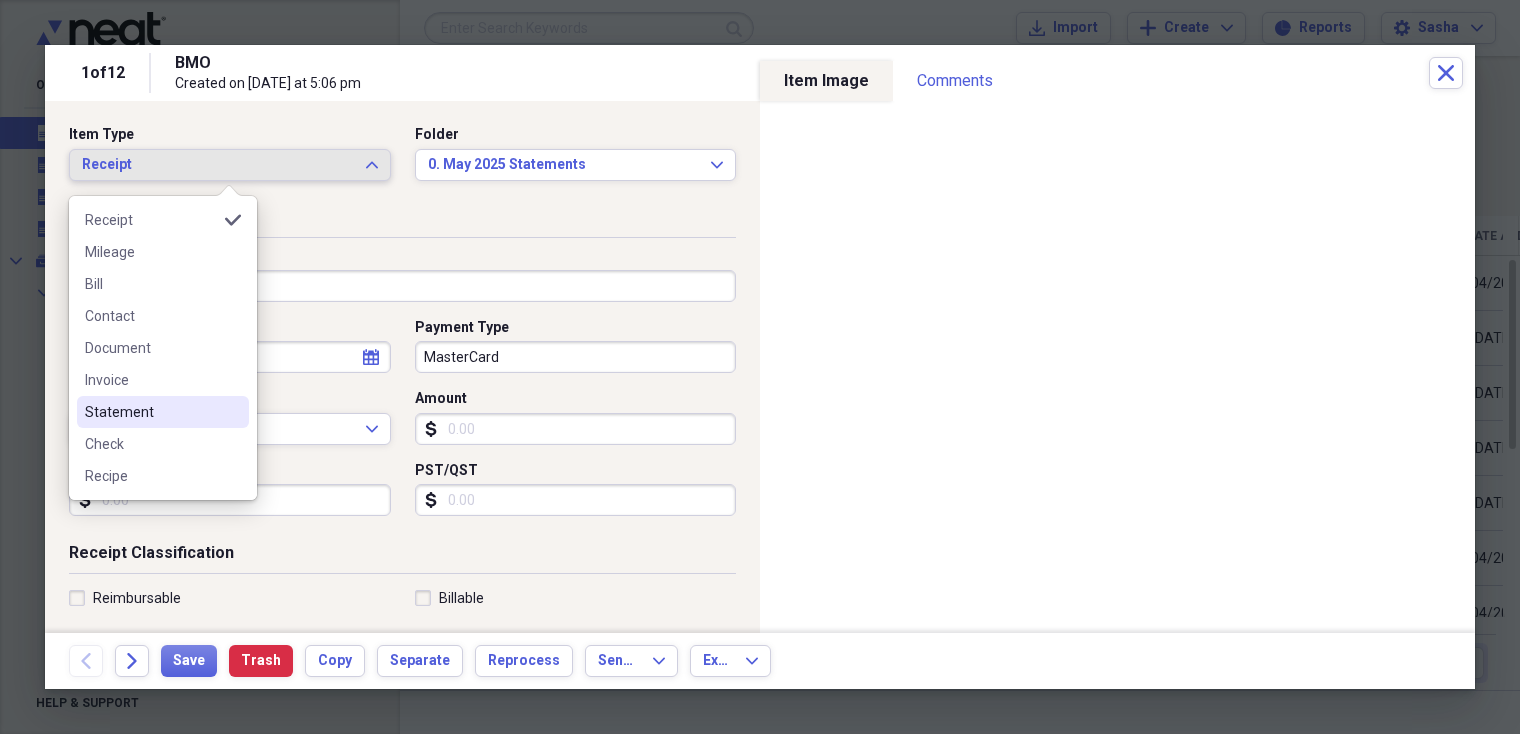 click on "Statement" at bounding box center (151, 412) 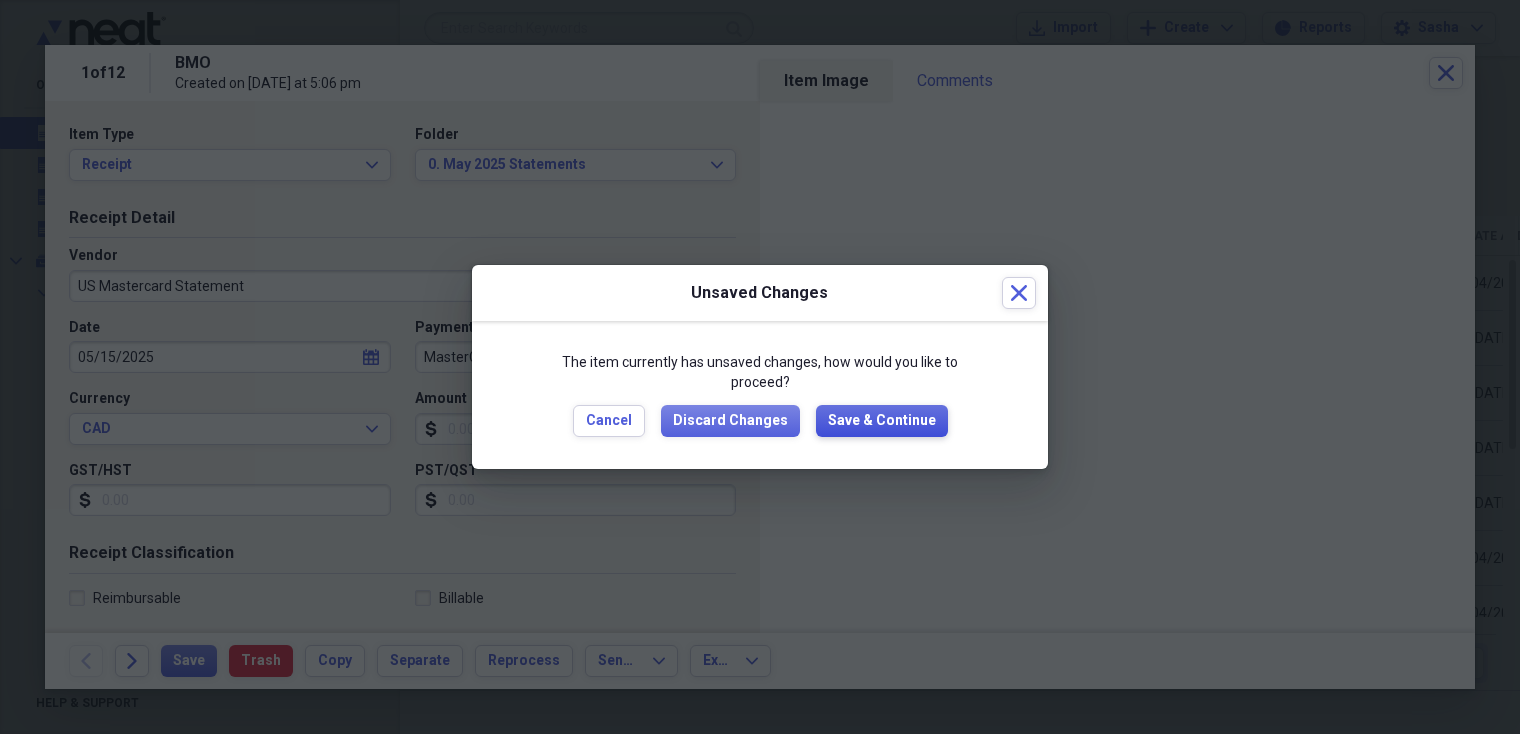 click on "Save & Continue" at bounding box center (882, 421) 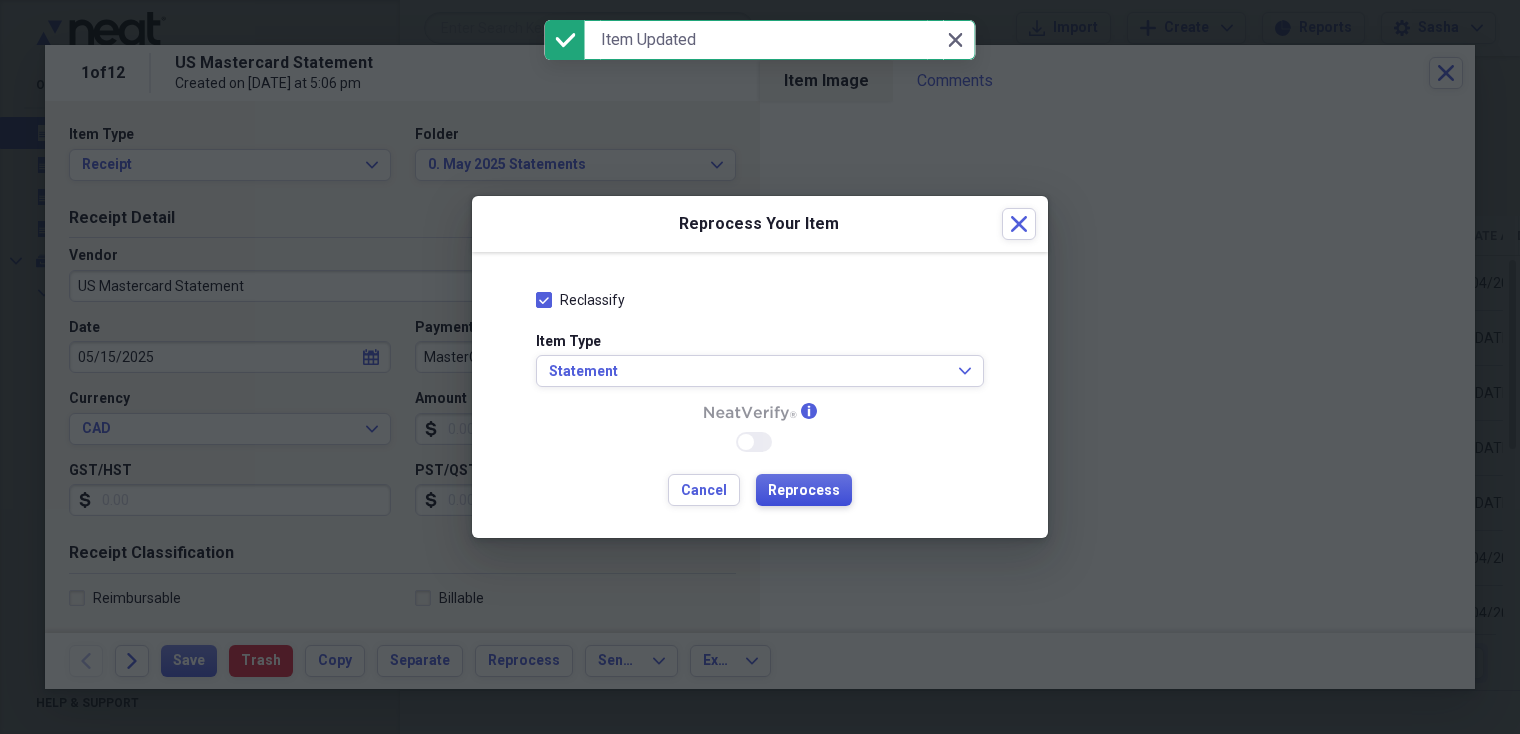 click on "Reprocess" at bounding box center (804, 491) 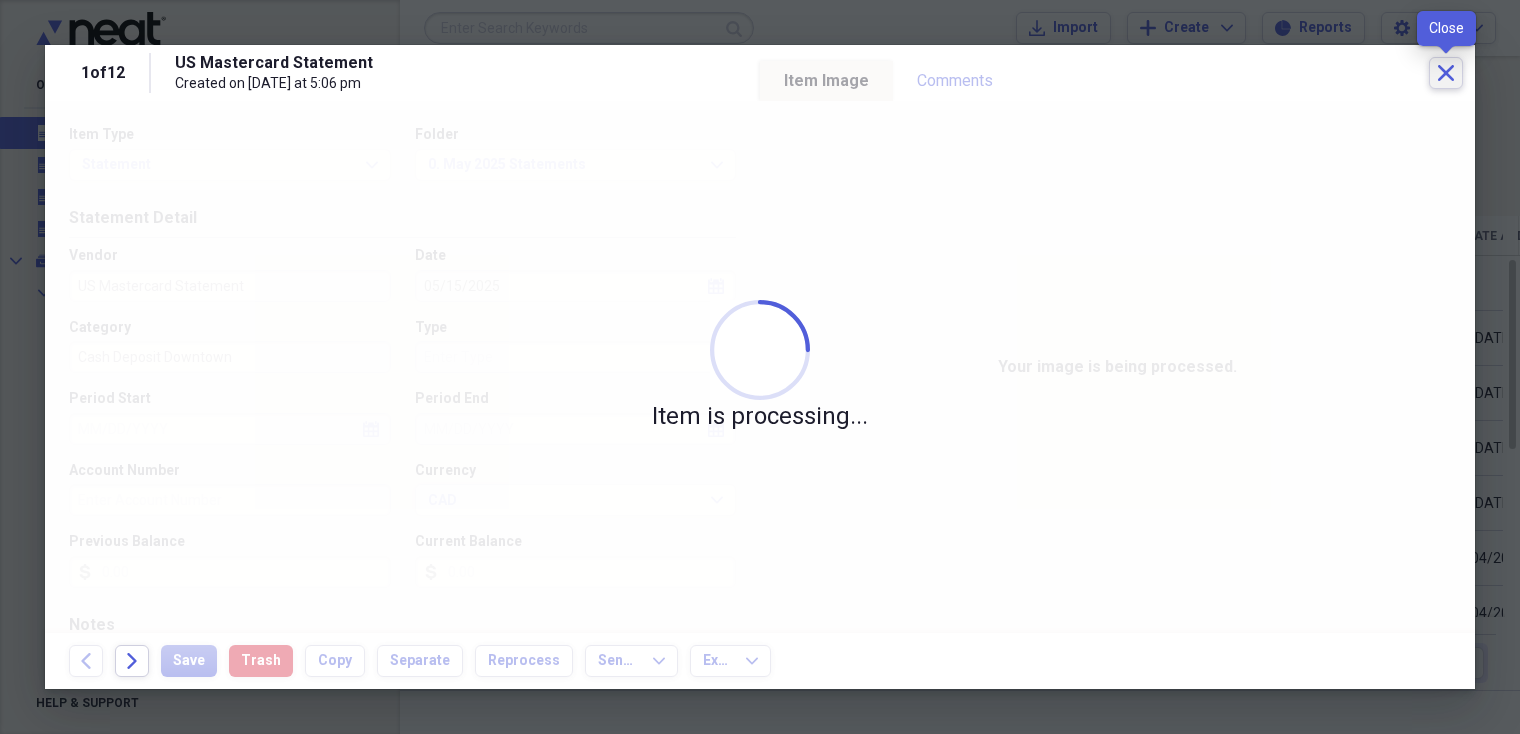 click on "Close" 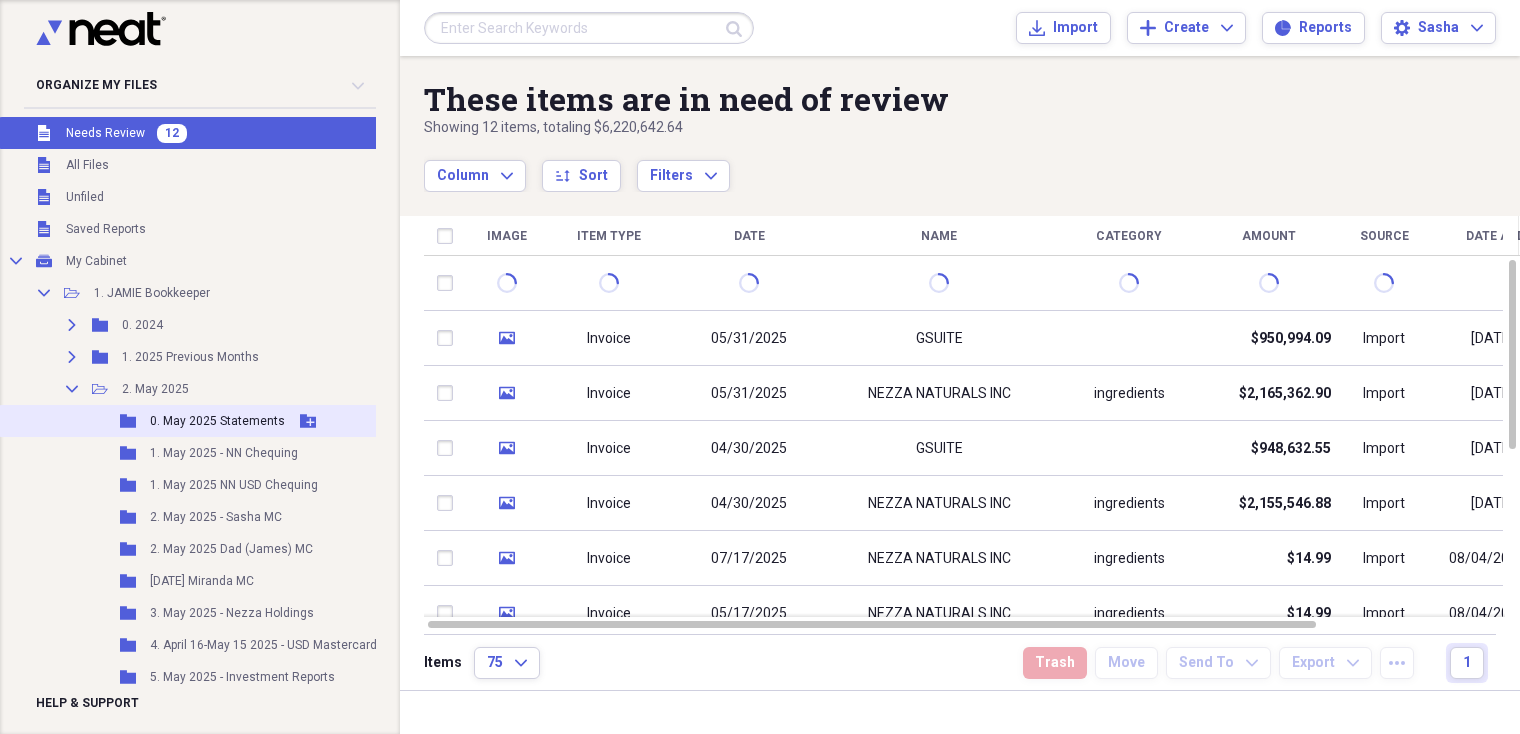 click on "0. May 2025 Statements" at bounding box center [217, 421] 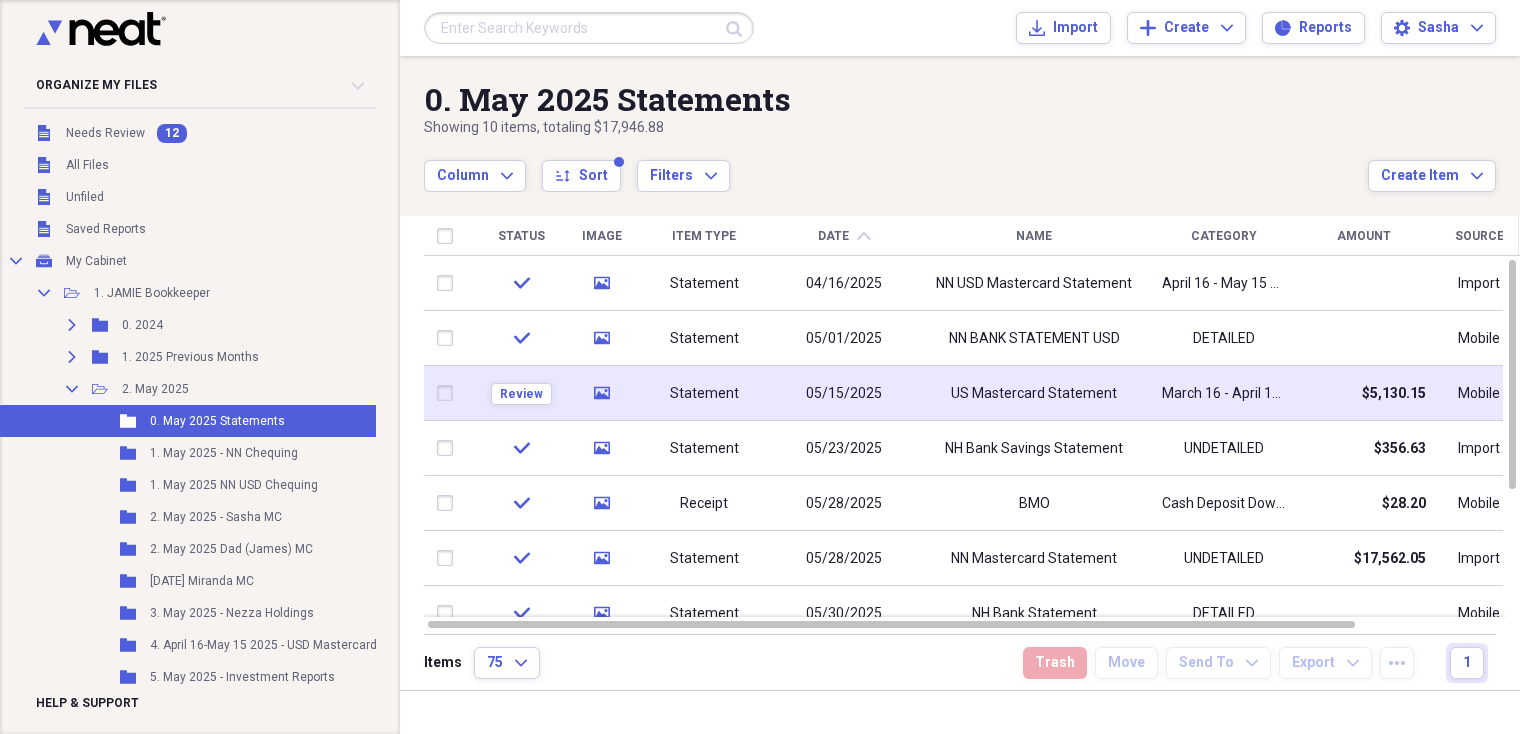click on "05/15/2025" at bounding box center [844, 393] 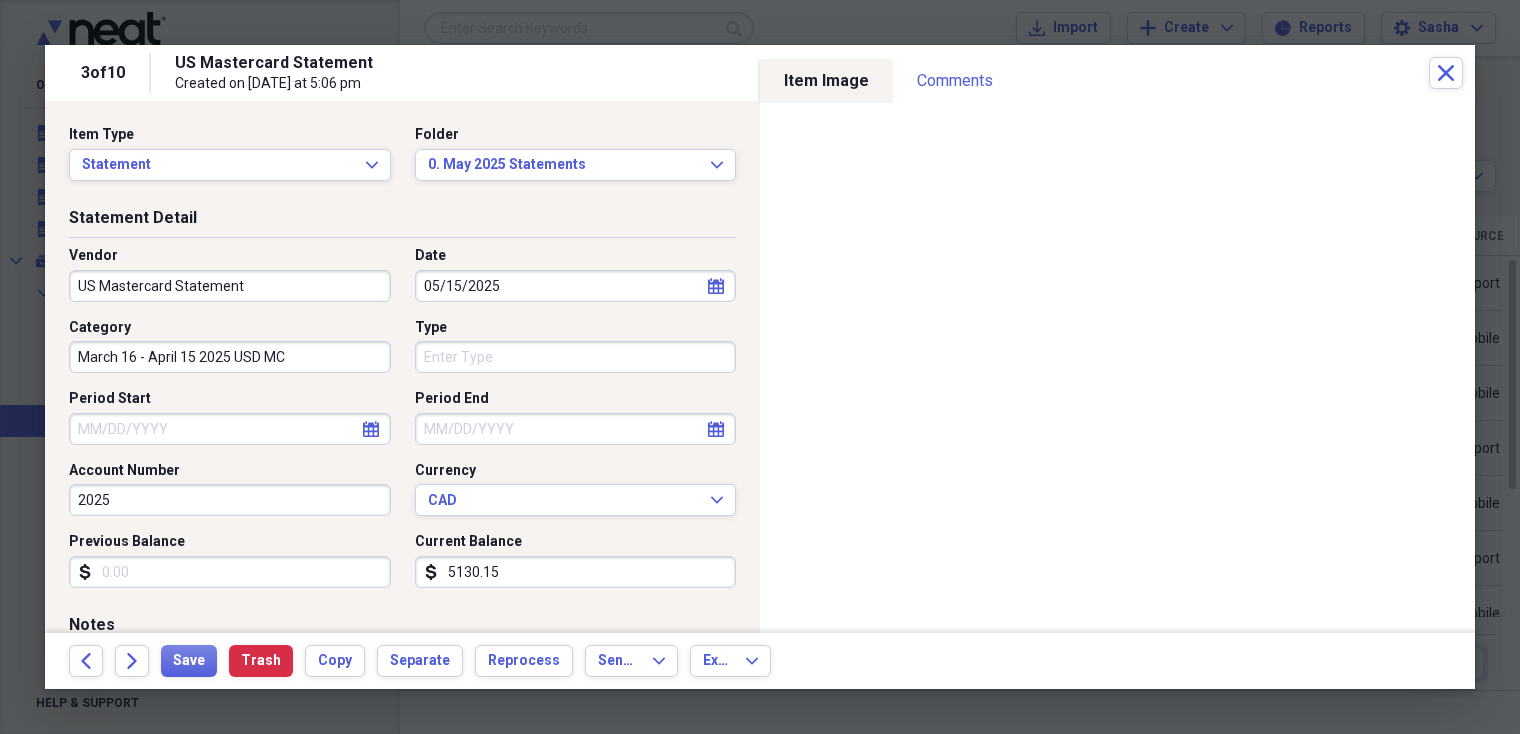 click on "05/15/2025" at bounding box center [576, 286] 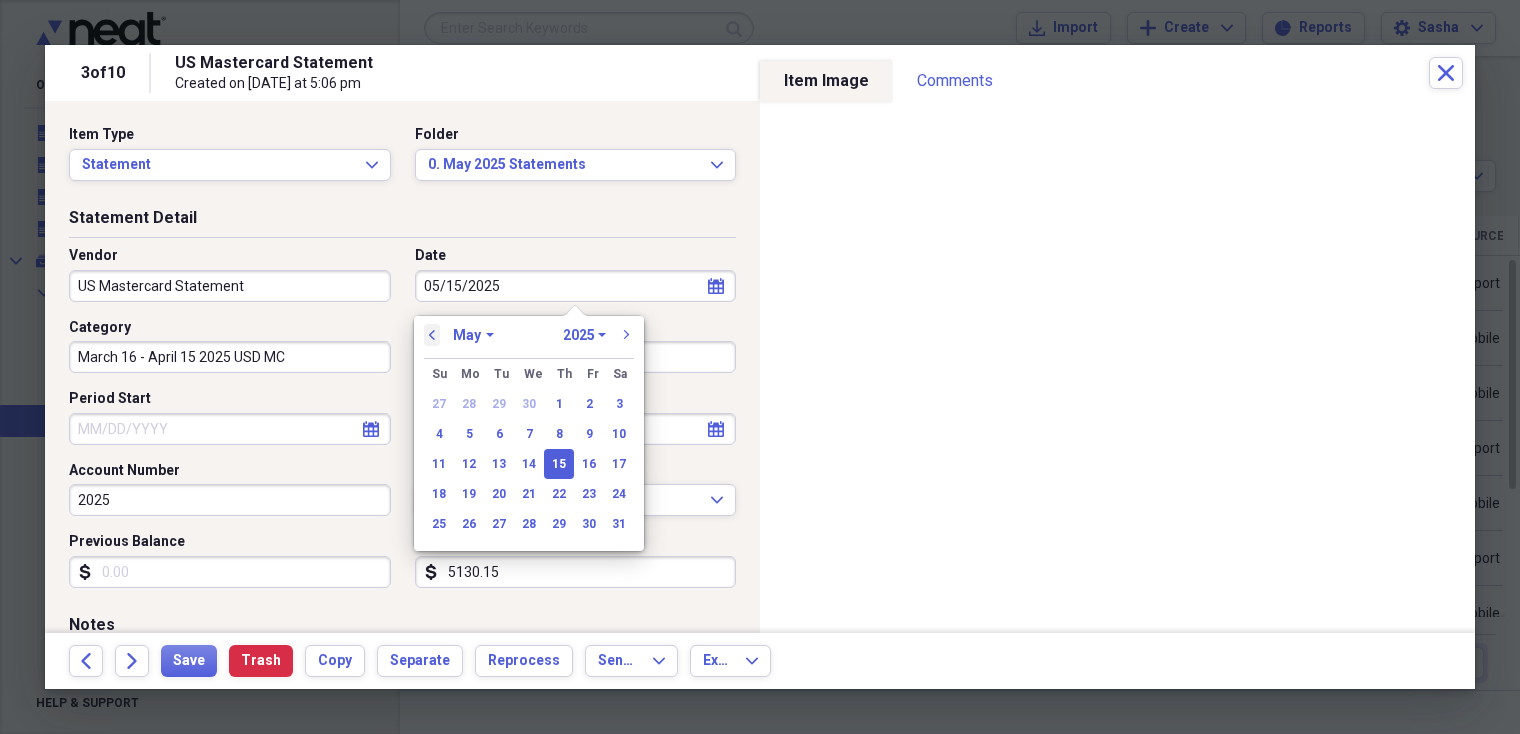 click on "previous" at bounding box center [432, 335] 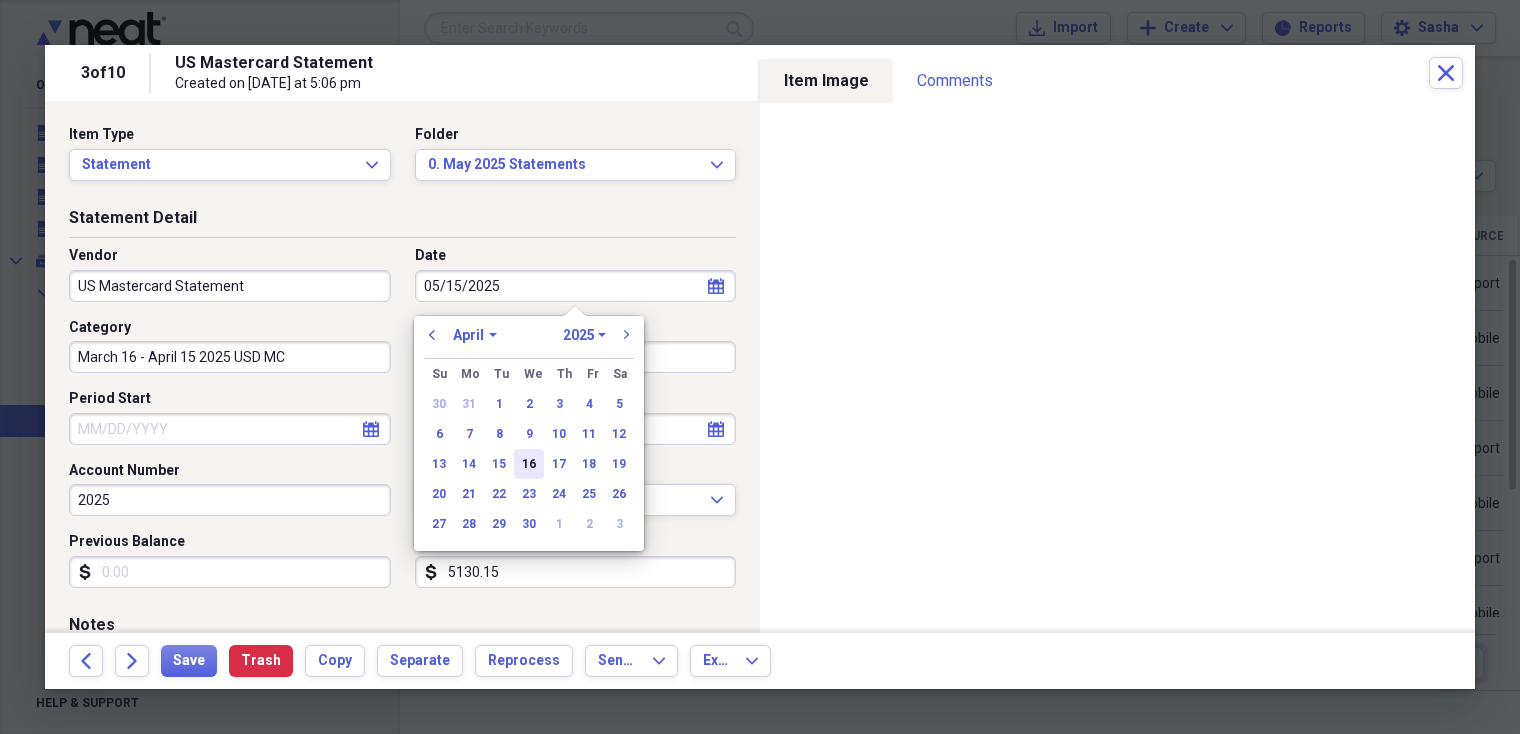 click on "16" at bounding box center (529, 464) 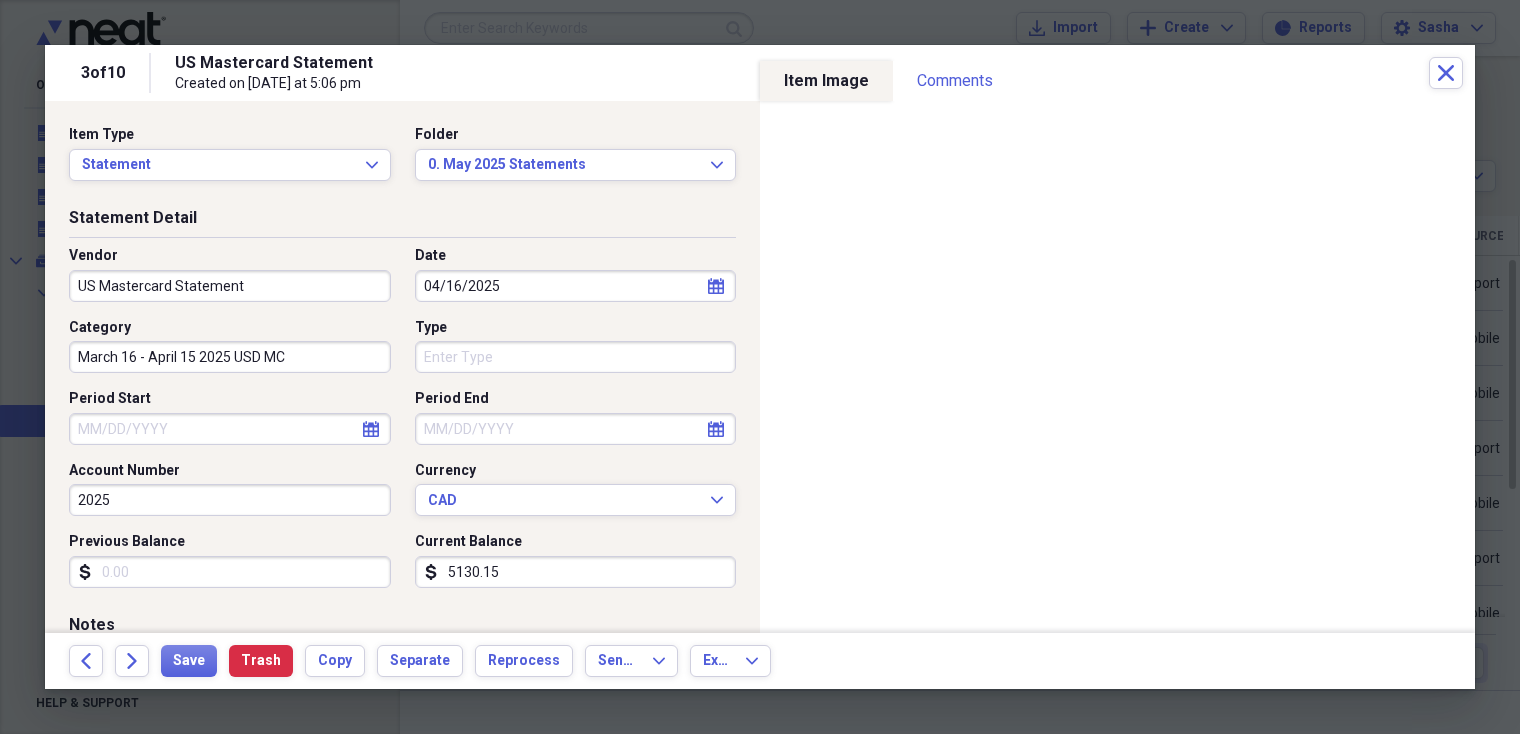 type on "04/16/2025" 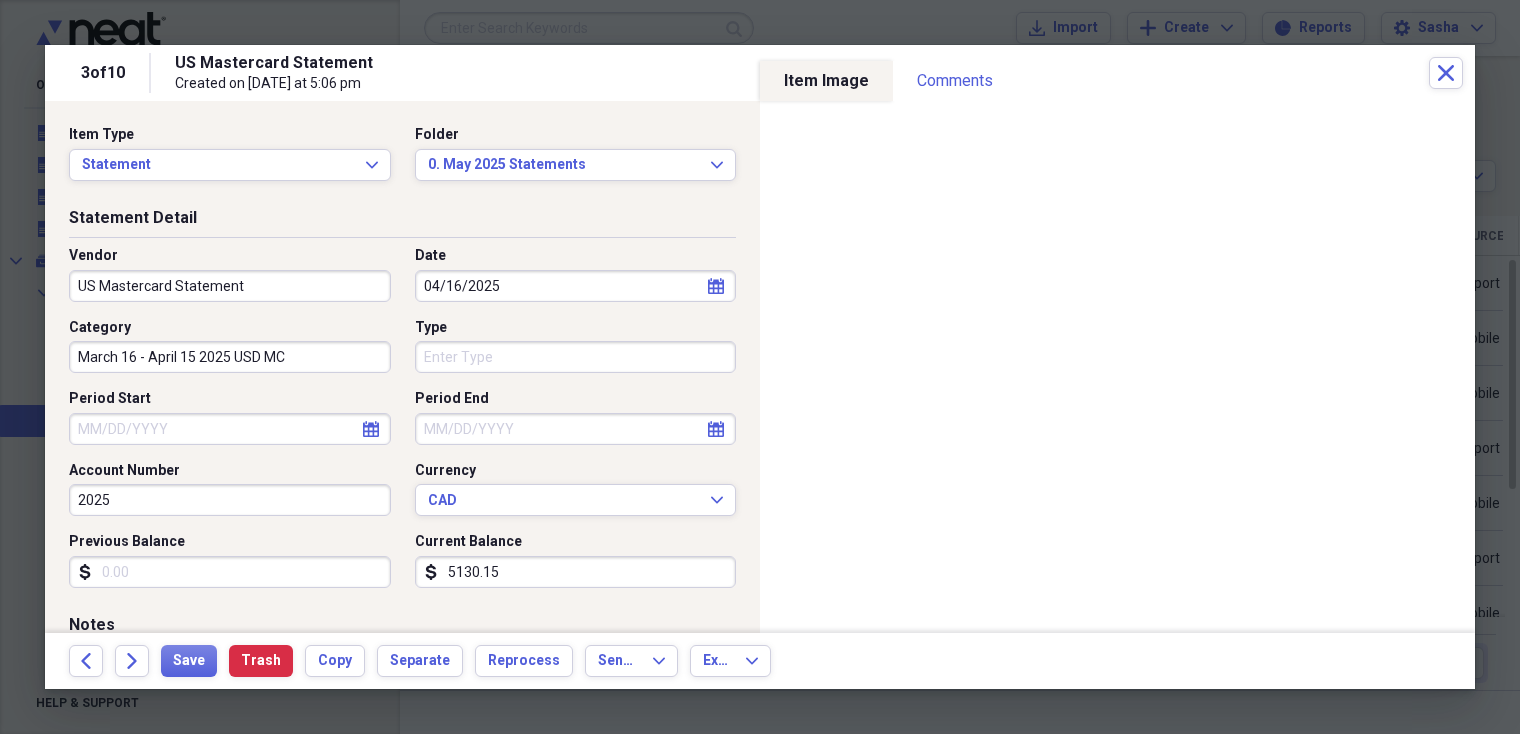 click on "Statement Detail Vendor US Mastercard Statement Date [DATE] calendar Calendar Category [DATE] USD MC Type Period Start calendar Calendar Period End calendar Calendar Account Number [DATE] Currency CAD Expand Previous Balance dollar-sign Current Balance dollar-sign 5130.15" at bounding box center (402, 410) 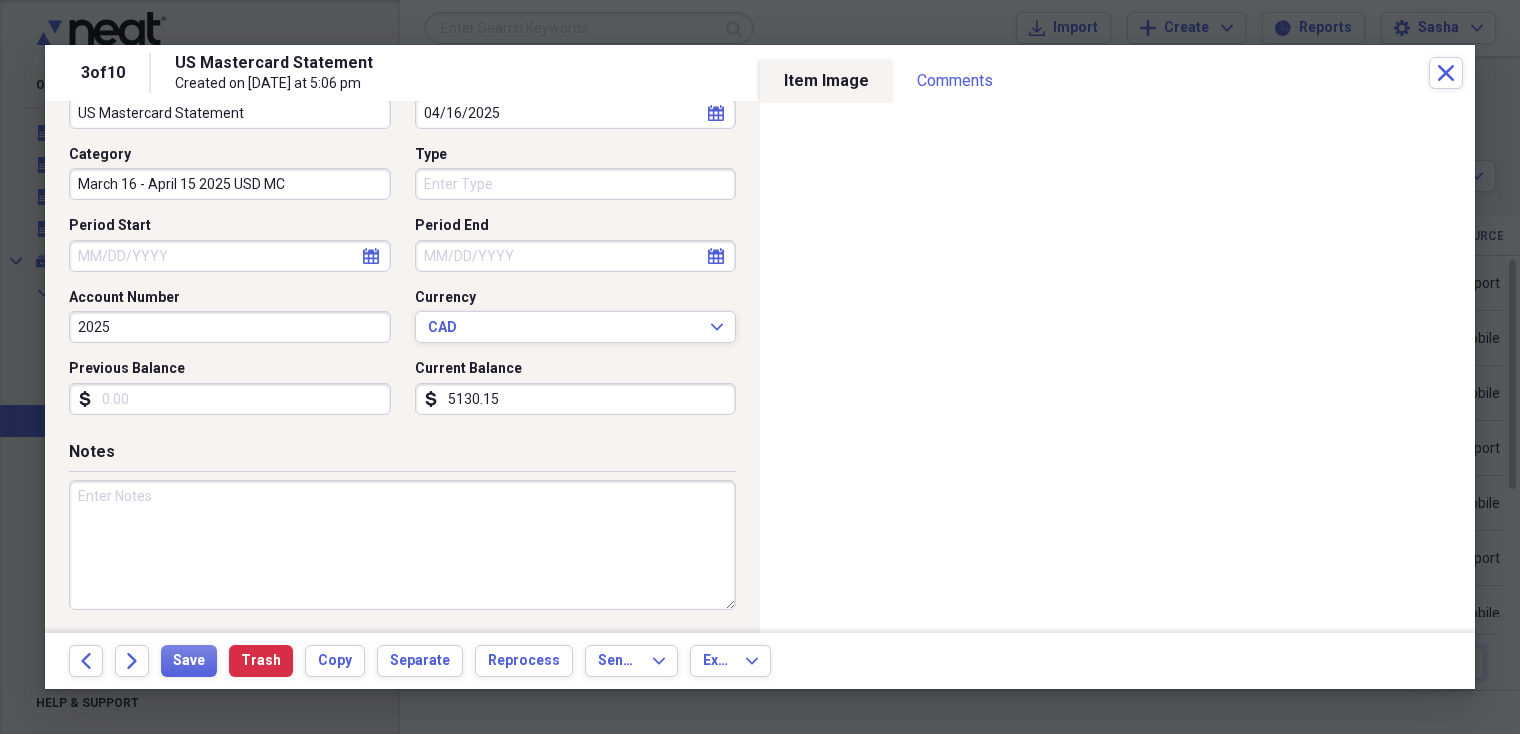 click on "5130.15" at bounding box center [576, 399] 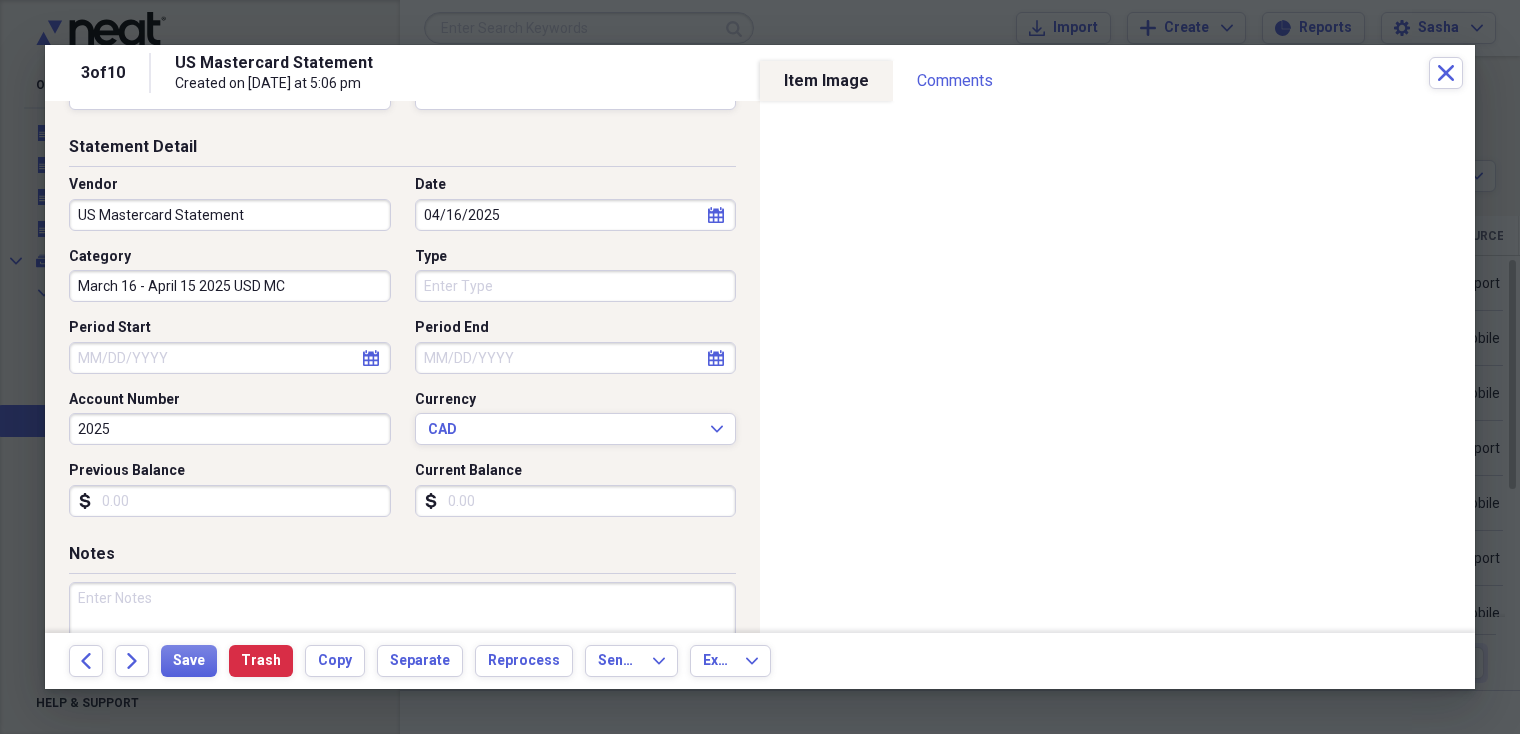 scroll, scrollTop: 0, scrollLeft: 0, axis: both 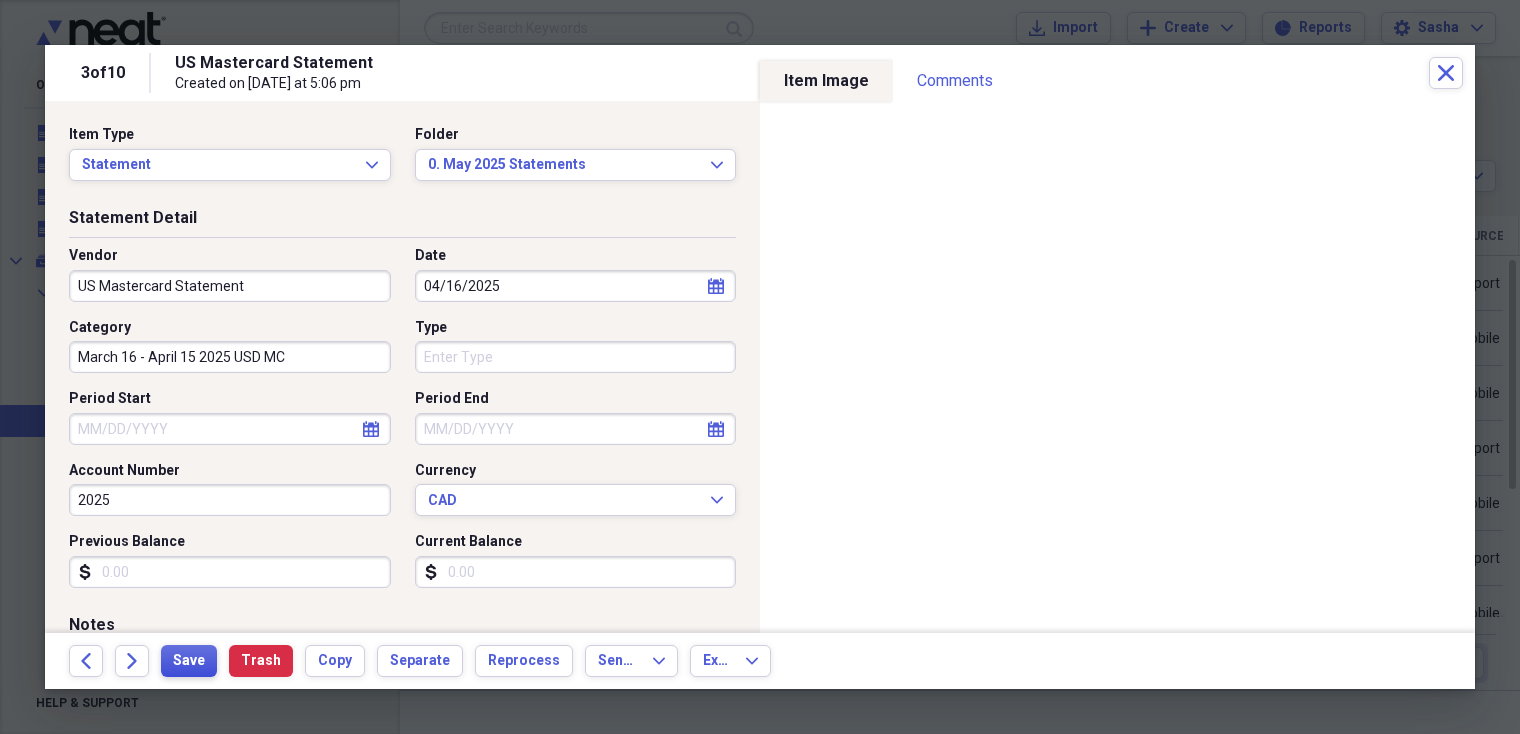 type 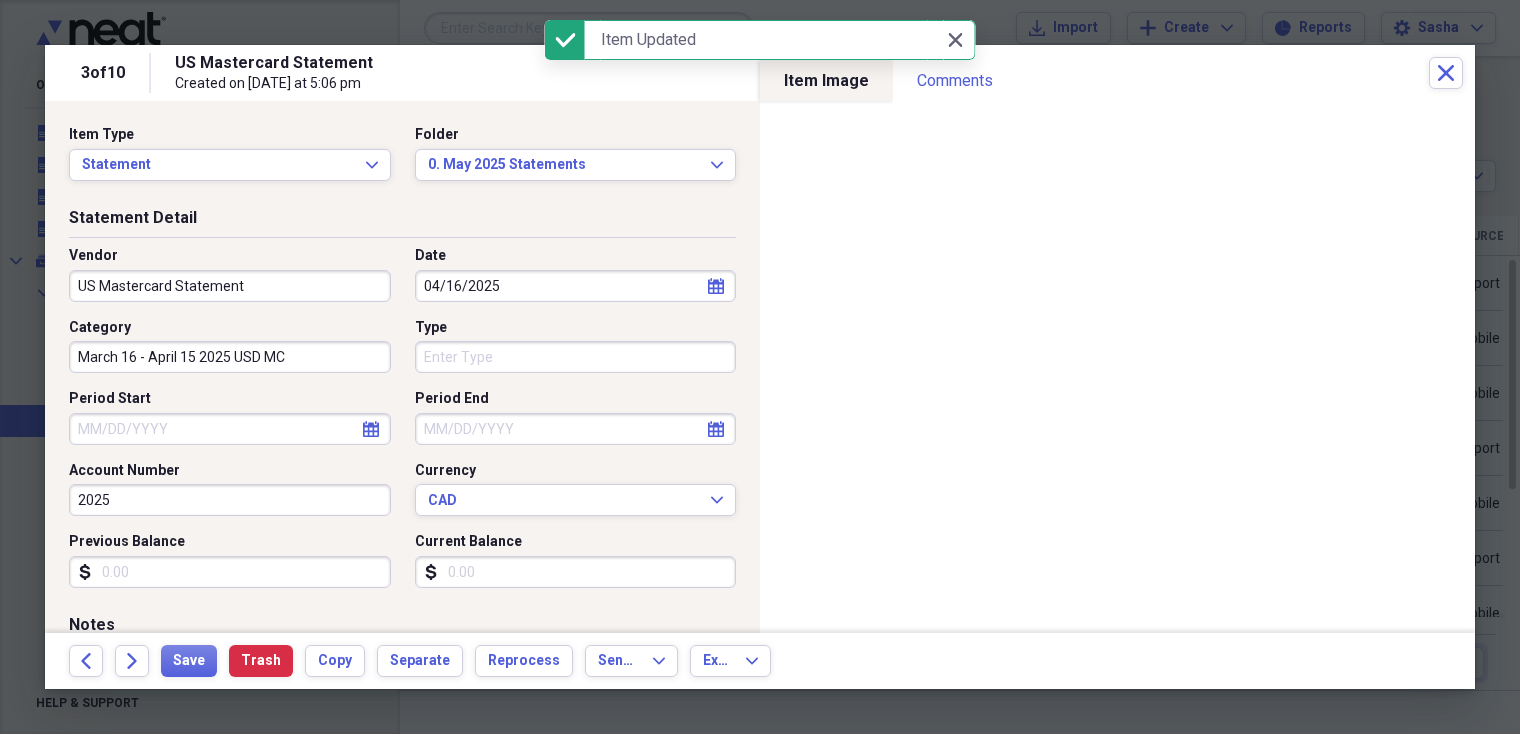 click on "March 16 - April 15 2025 USD MC" at bounding box center [230, 357] 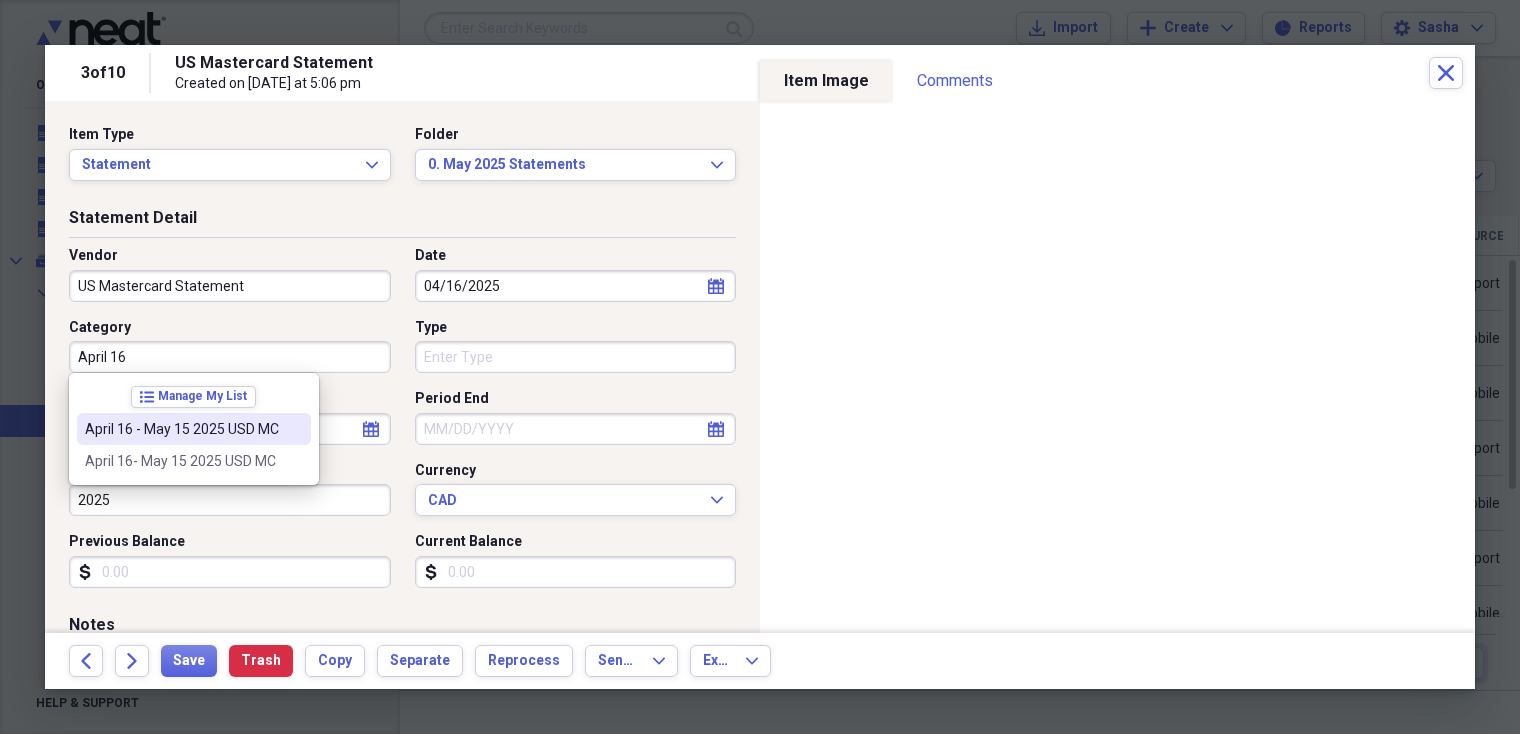 type on "April 16 - May 15 2025 USD MC" 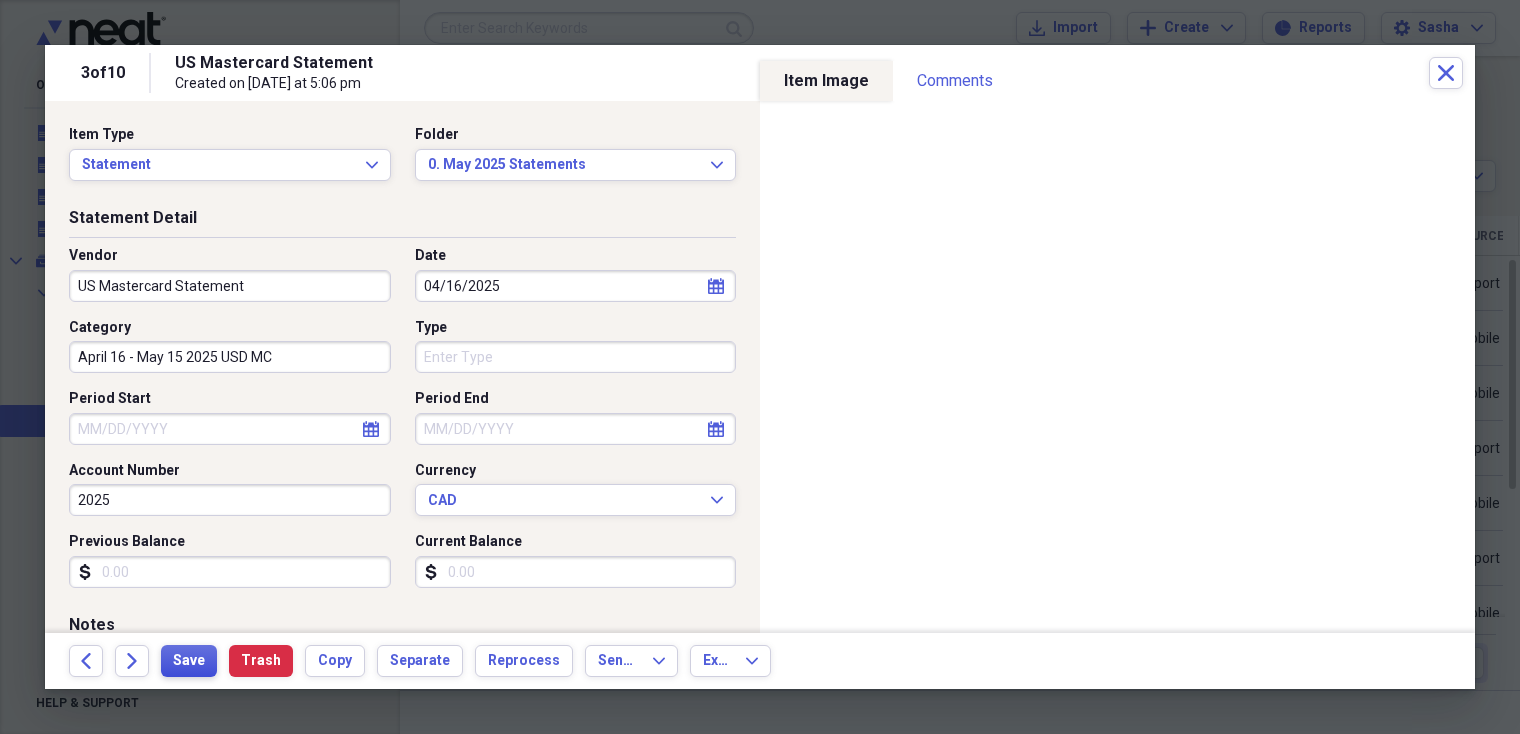 click on "Save" at bounding box center (189, 661) 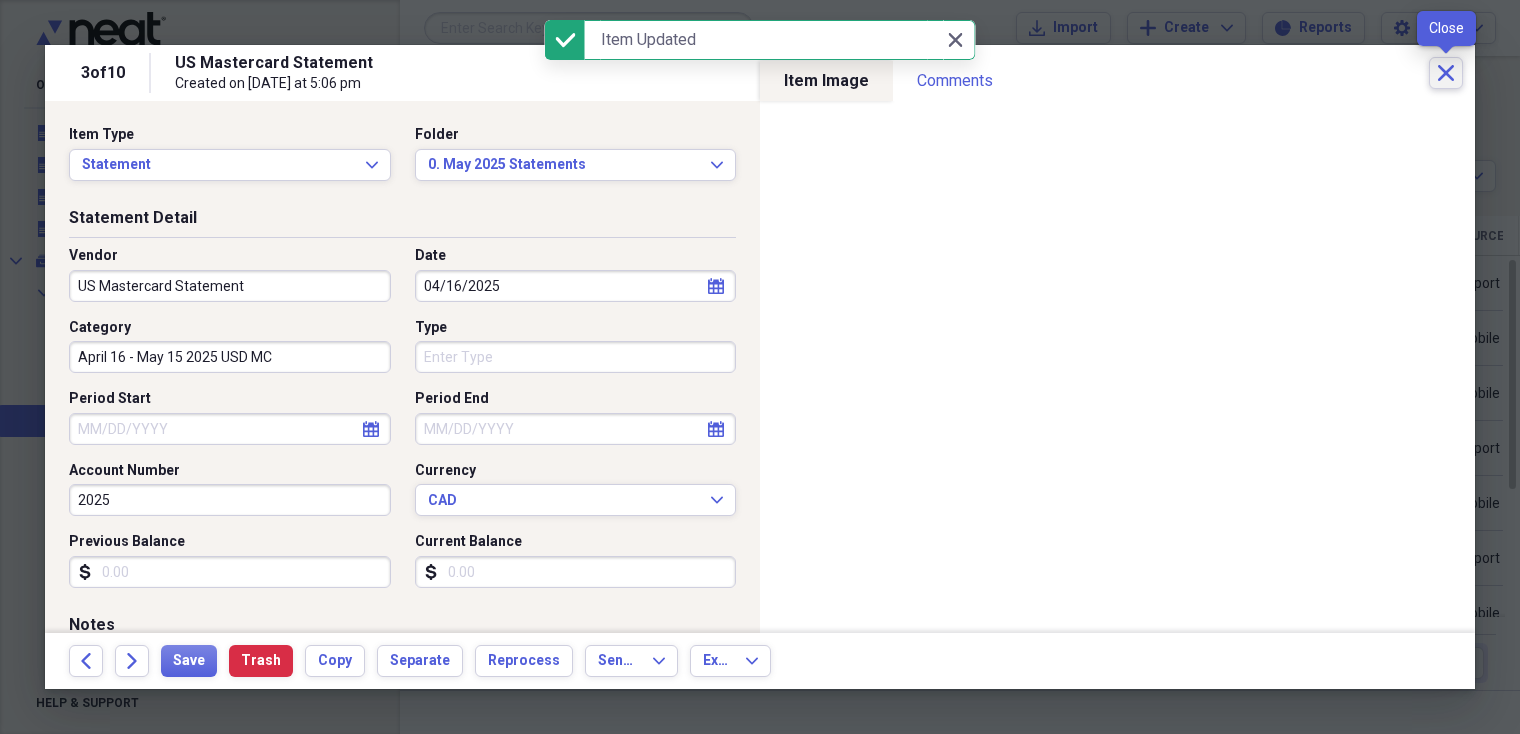 click on "Close" 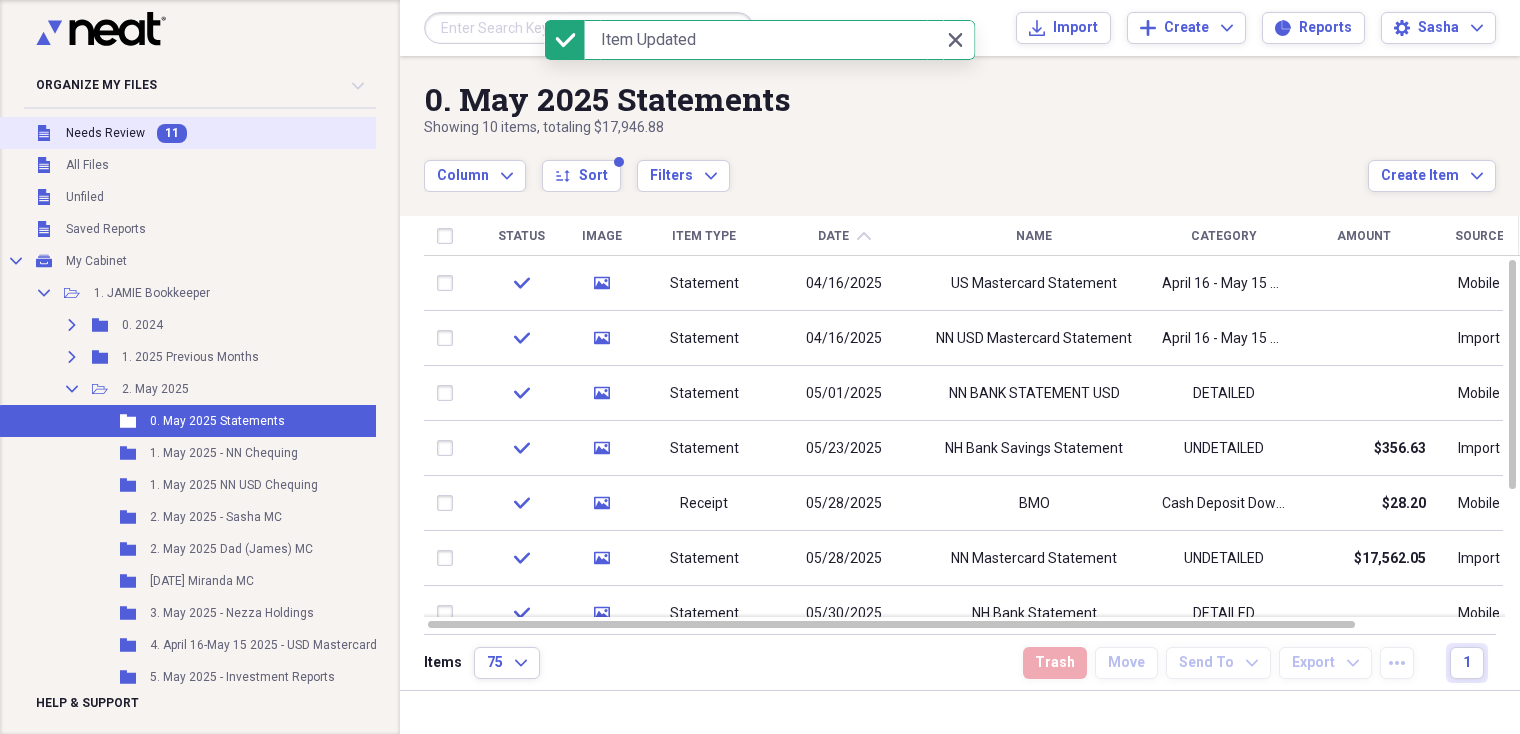 click on "Unfiled Needs Review 11" at bounding box center [227, 133] 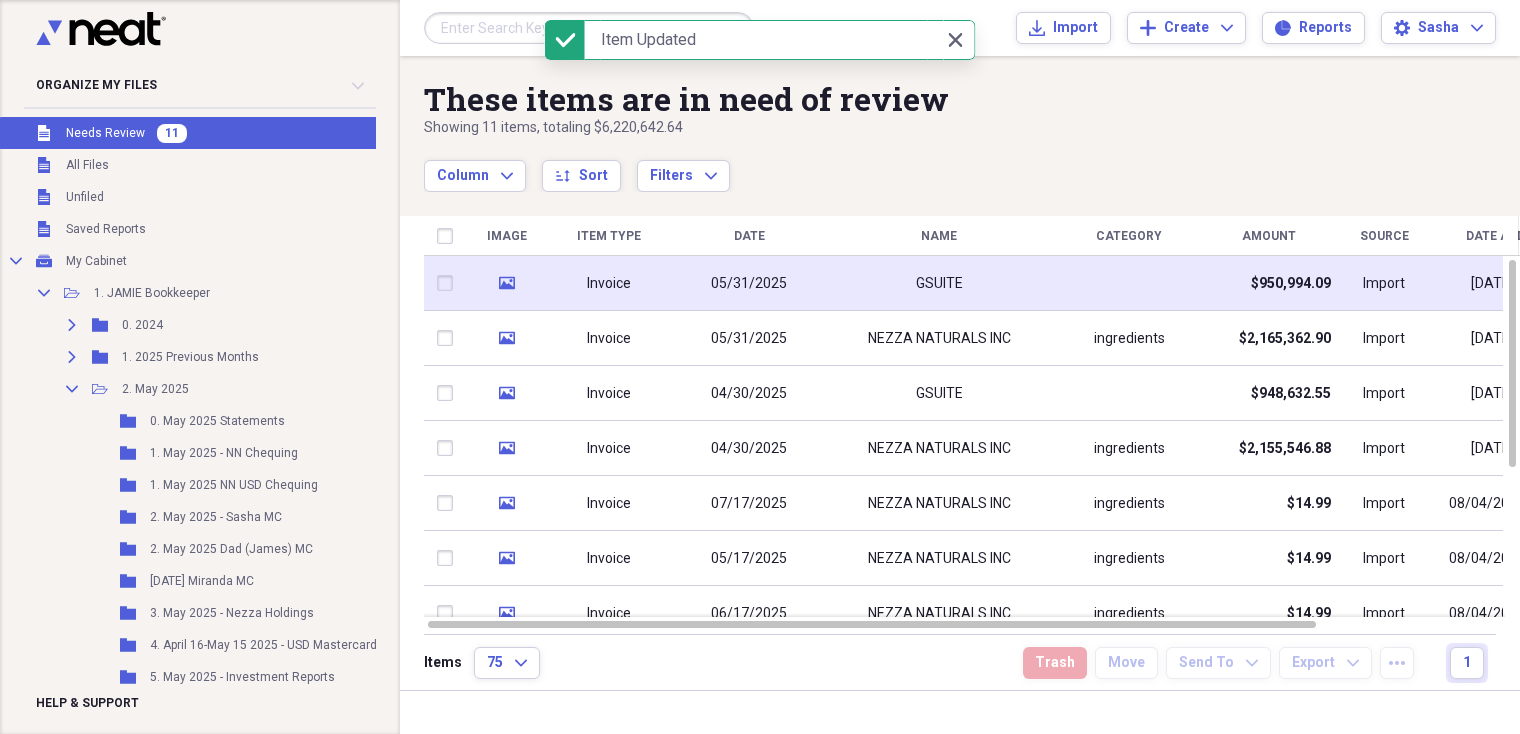 click on "05/31/2025" at bounding box center [749, 283] 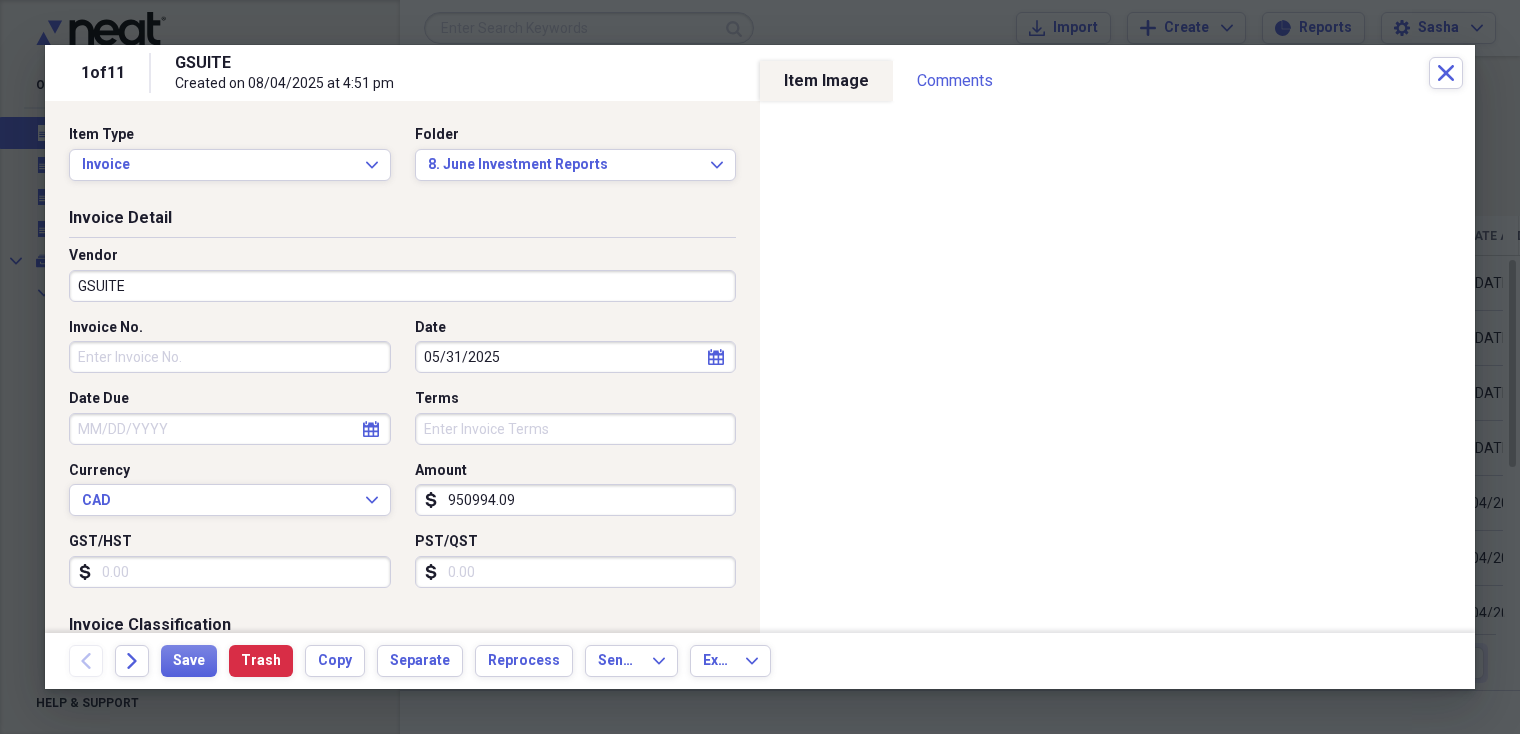 click on "GSUITE" at bounding box center [402, 286] 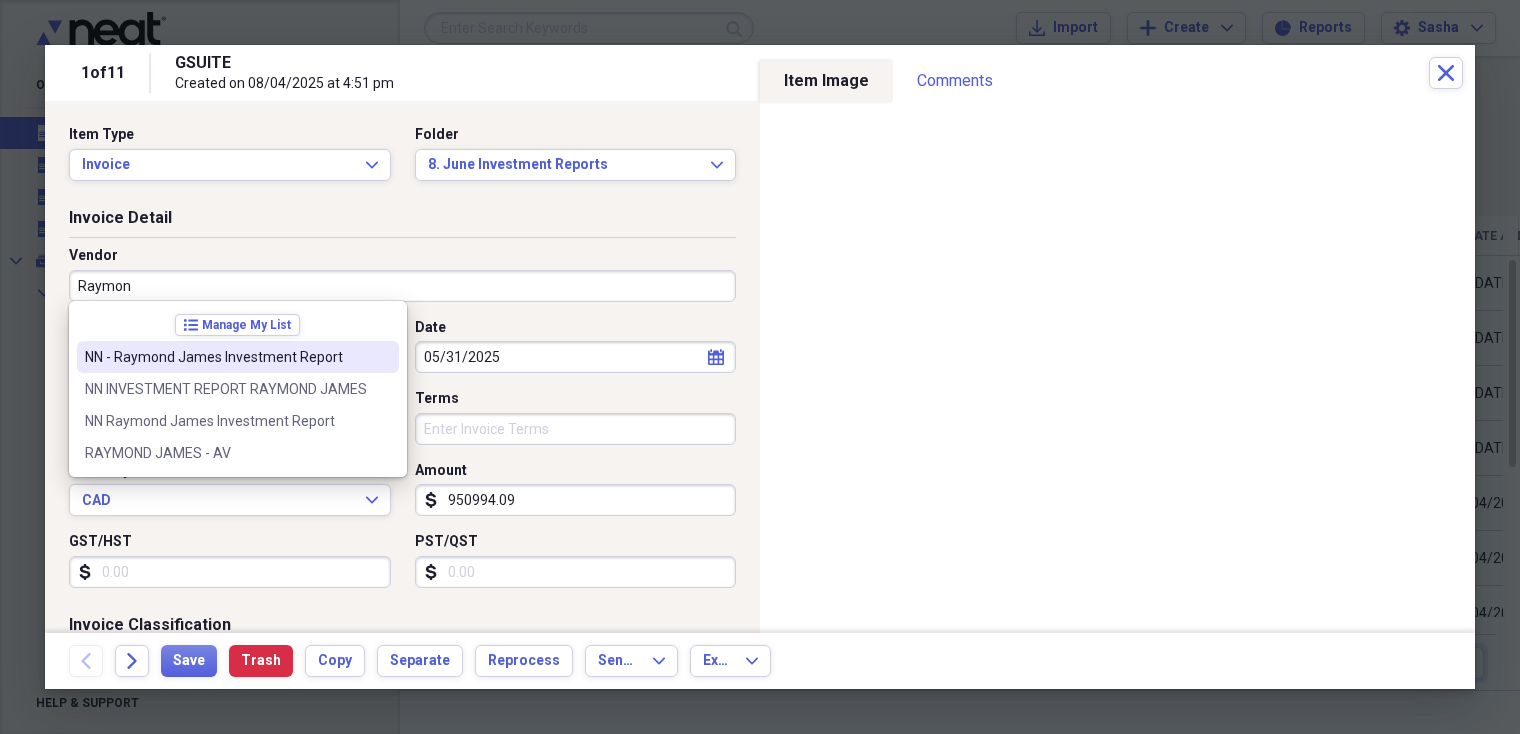 click on "Raymon" at bounding box center [402, 286] 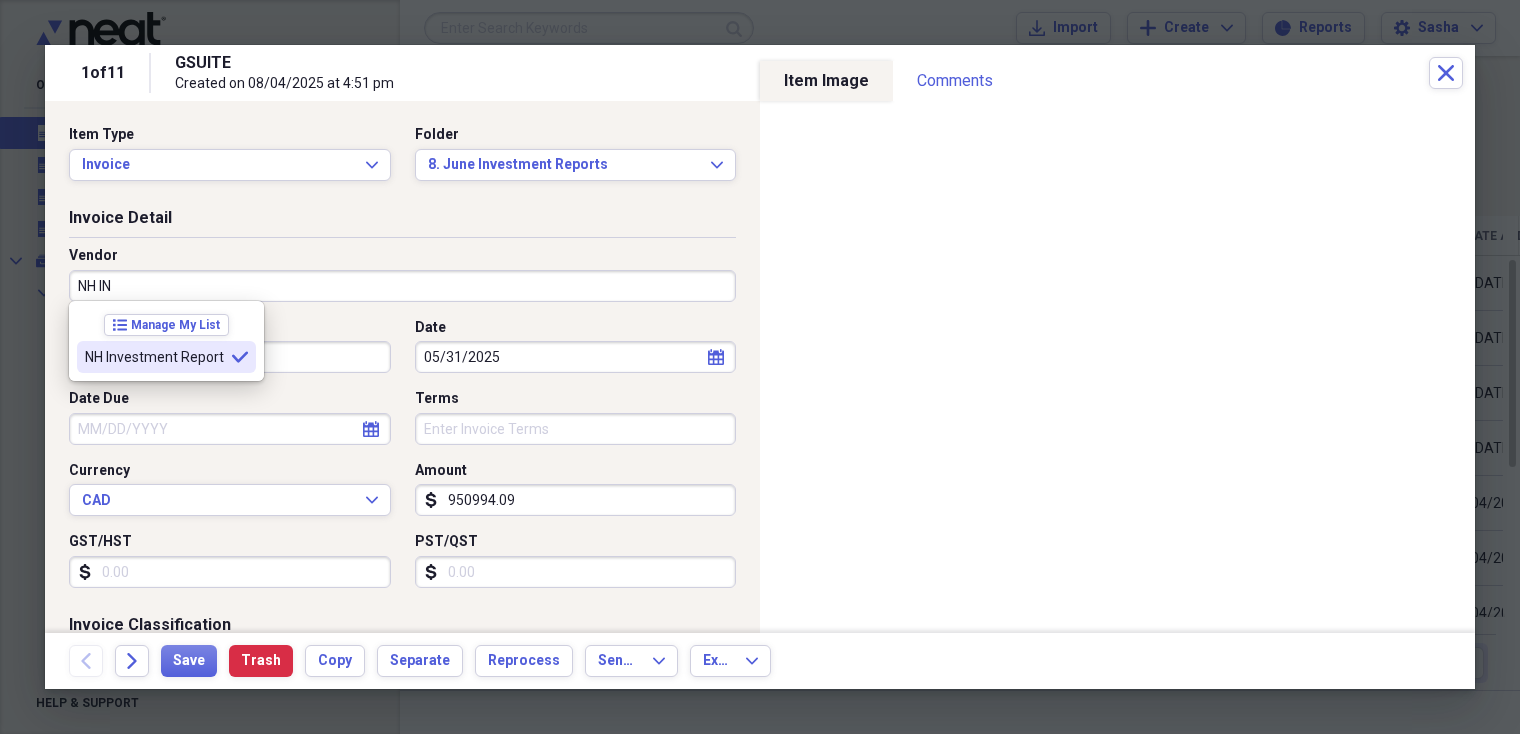 type on "NH Investment Report" 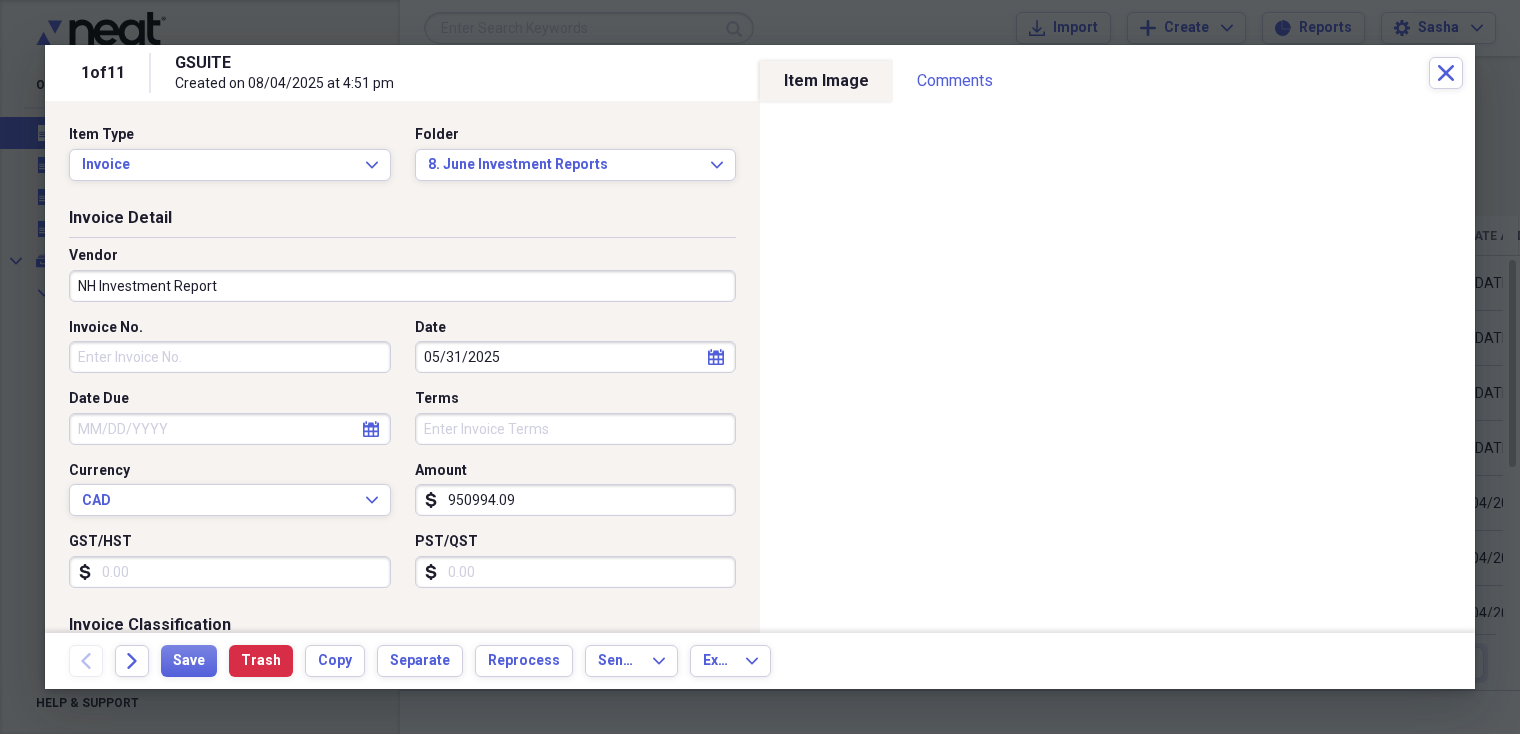 click on "05/31/2025" at bounding box center (576, 357) 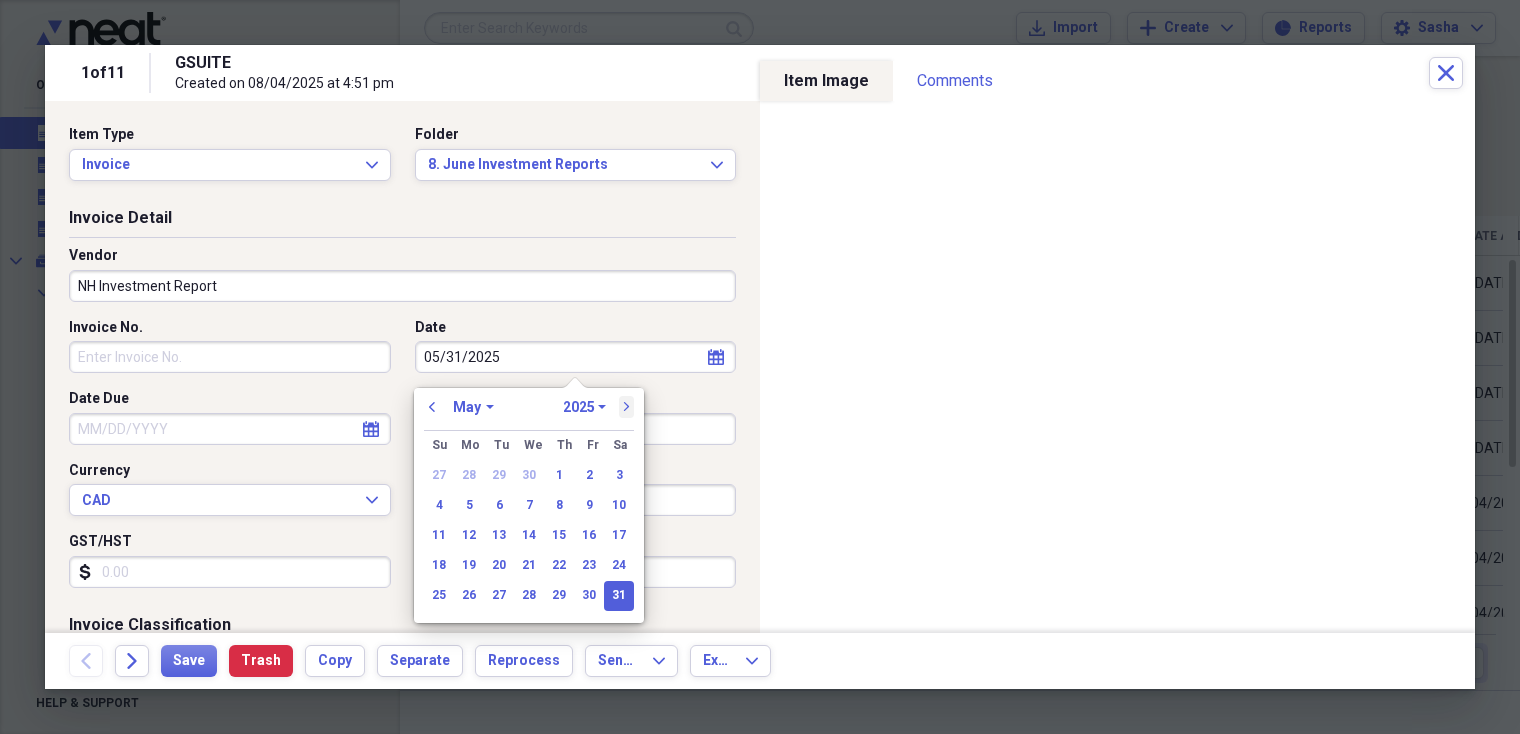 click on "next" at bounding box center (627, 407) 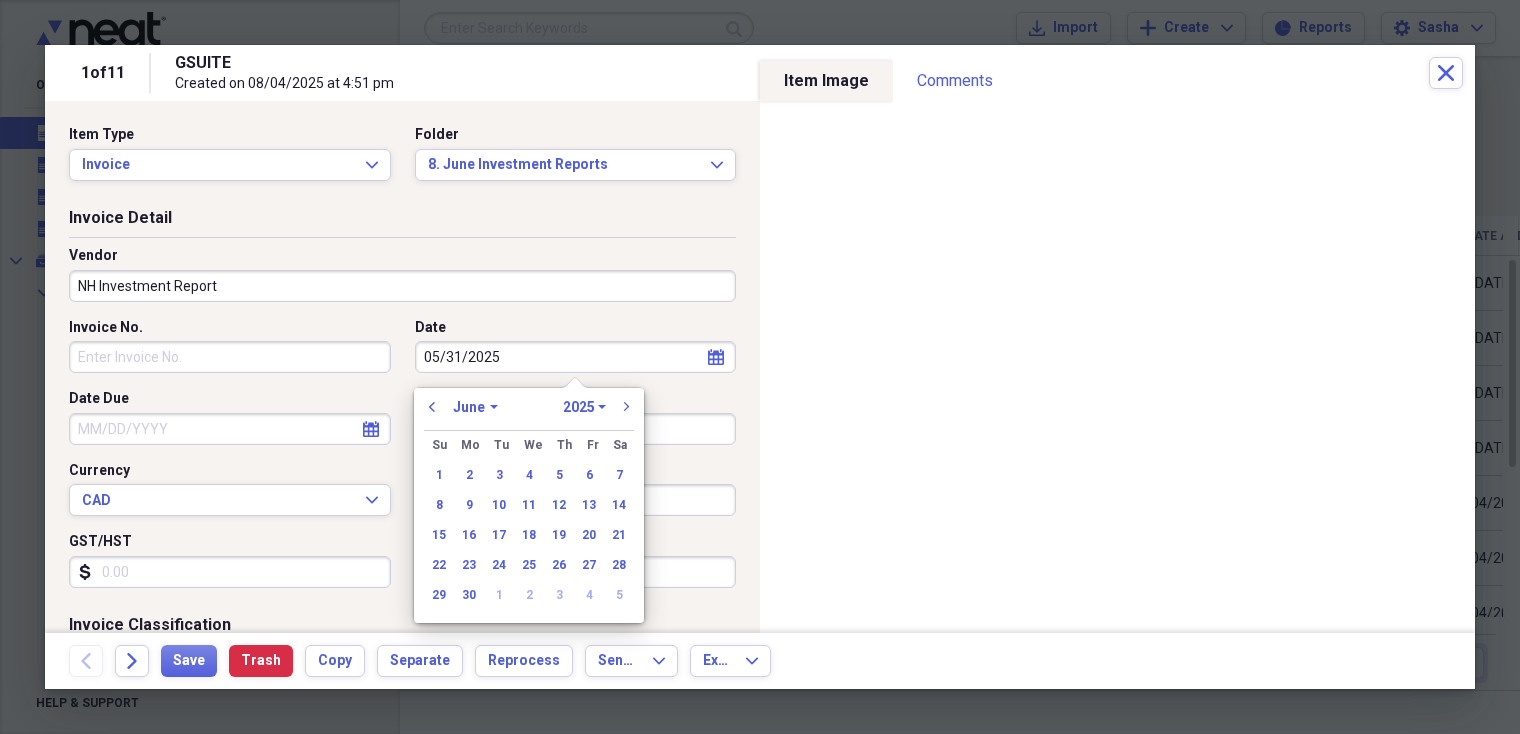 click on "30" at bounding box center [469, 596] 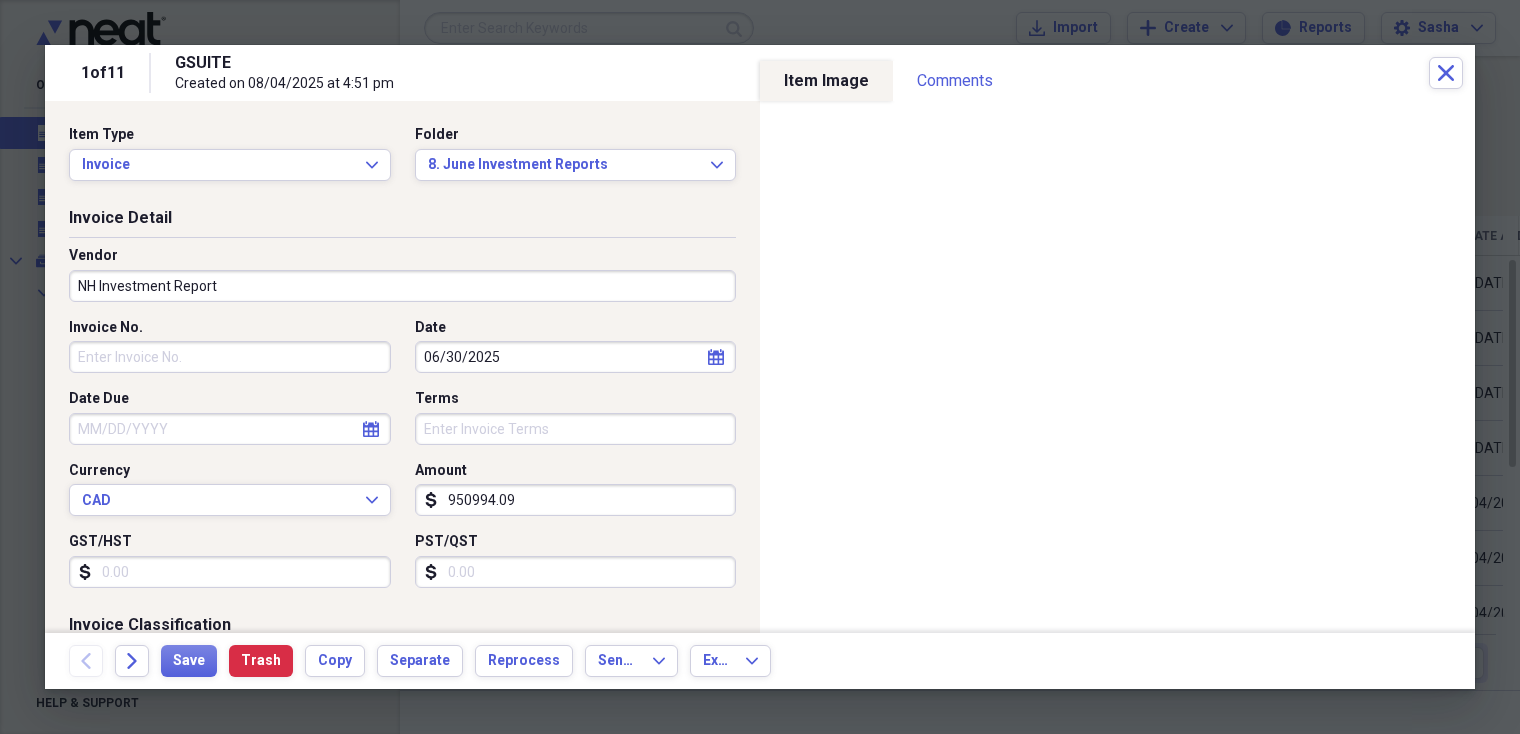 click on "Date Due" at bounding box center (230, 429) 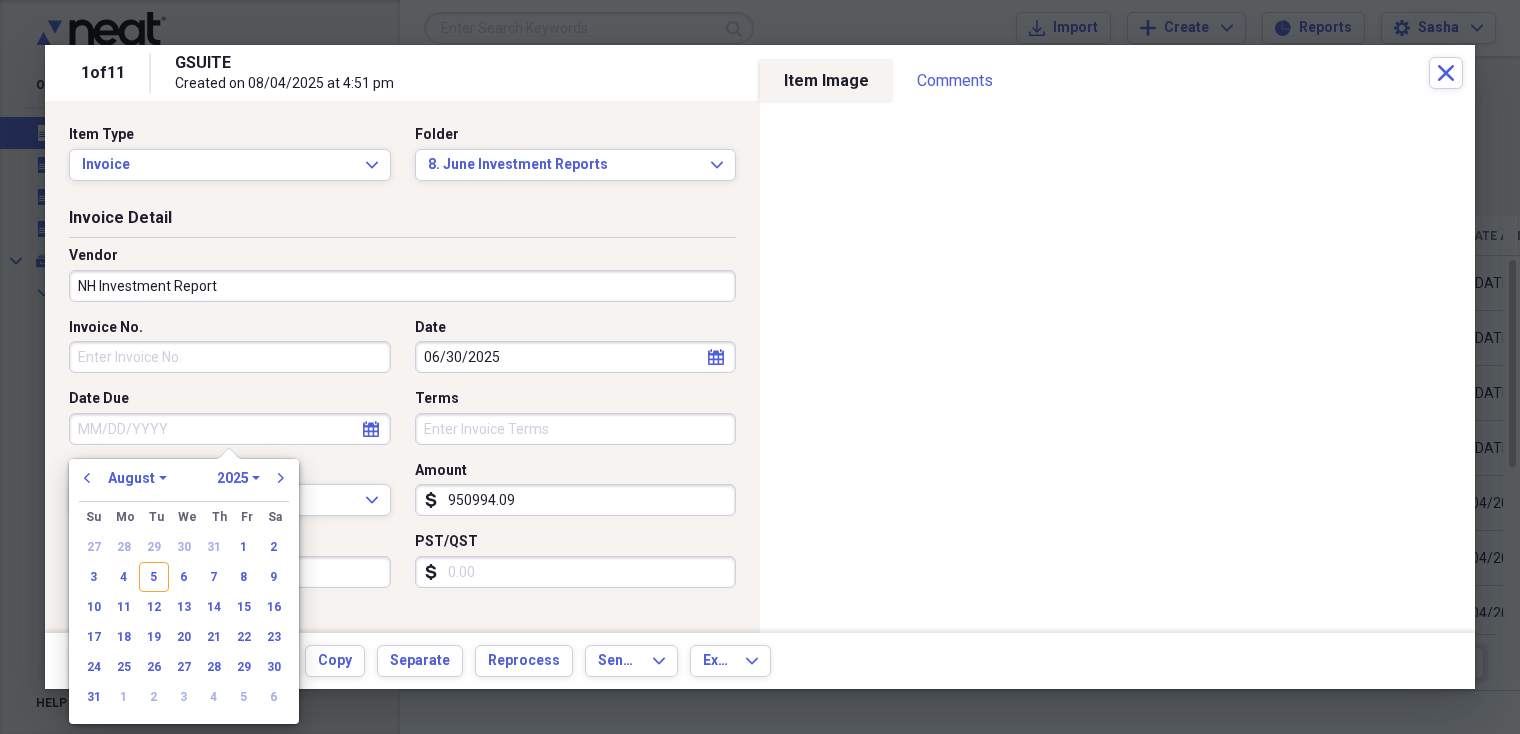 click on "Date Due" at bounding box center [230, 399] 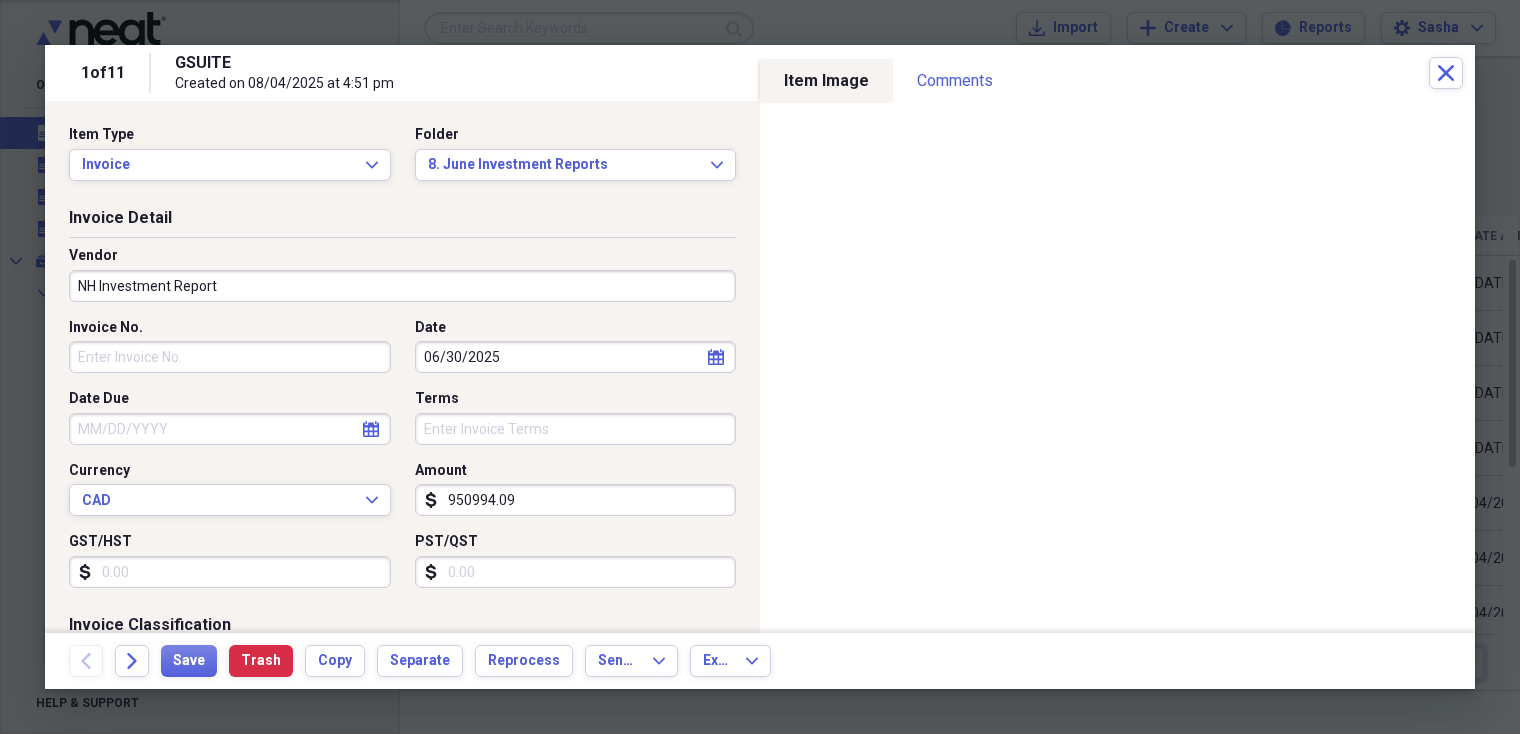 click on "950994.09" at bounding box center (576, 500) 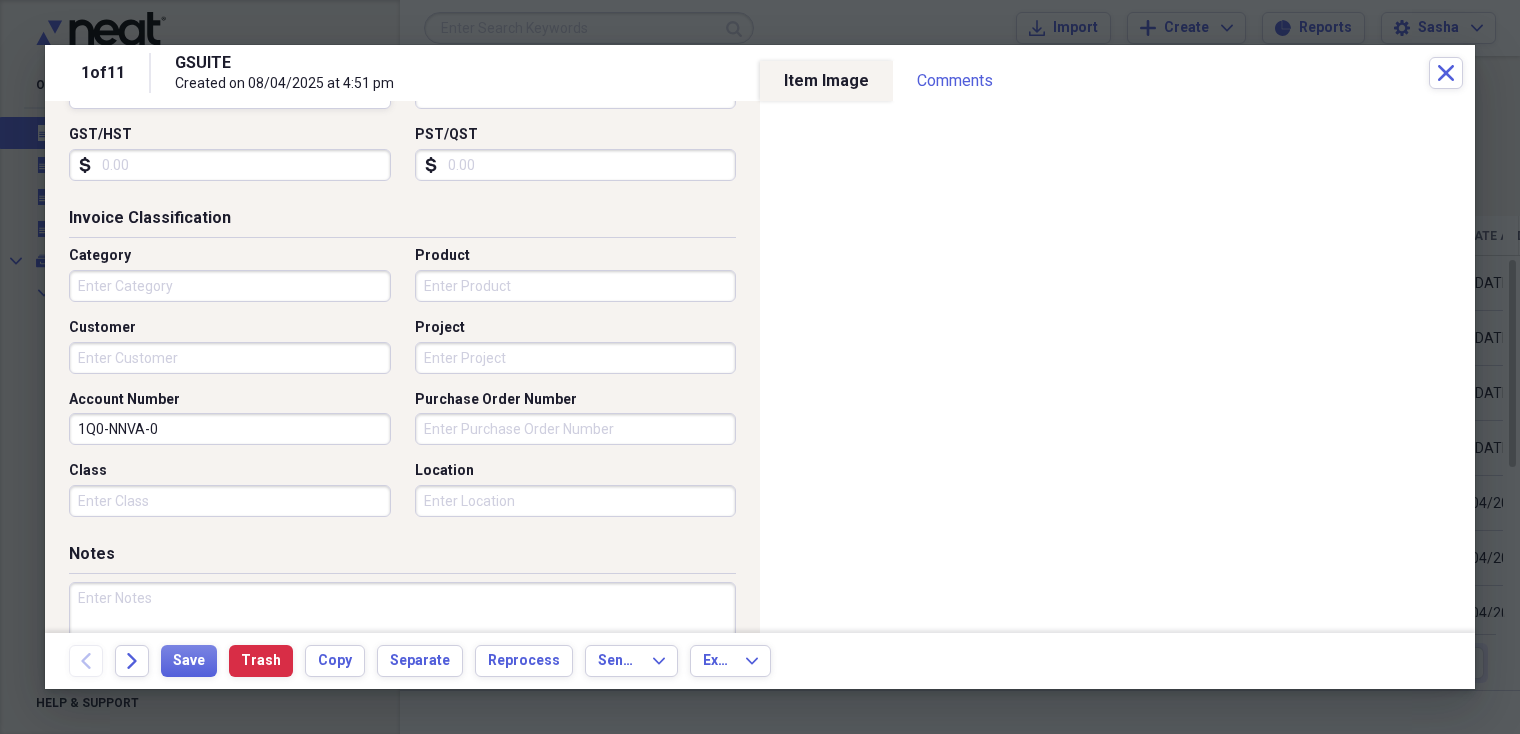 scroll, scrollTop: 278, scrollLeft: 0, axis: vertical 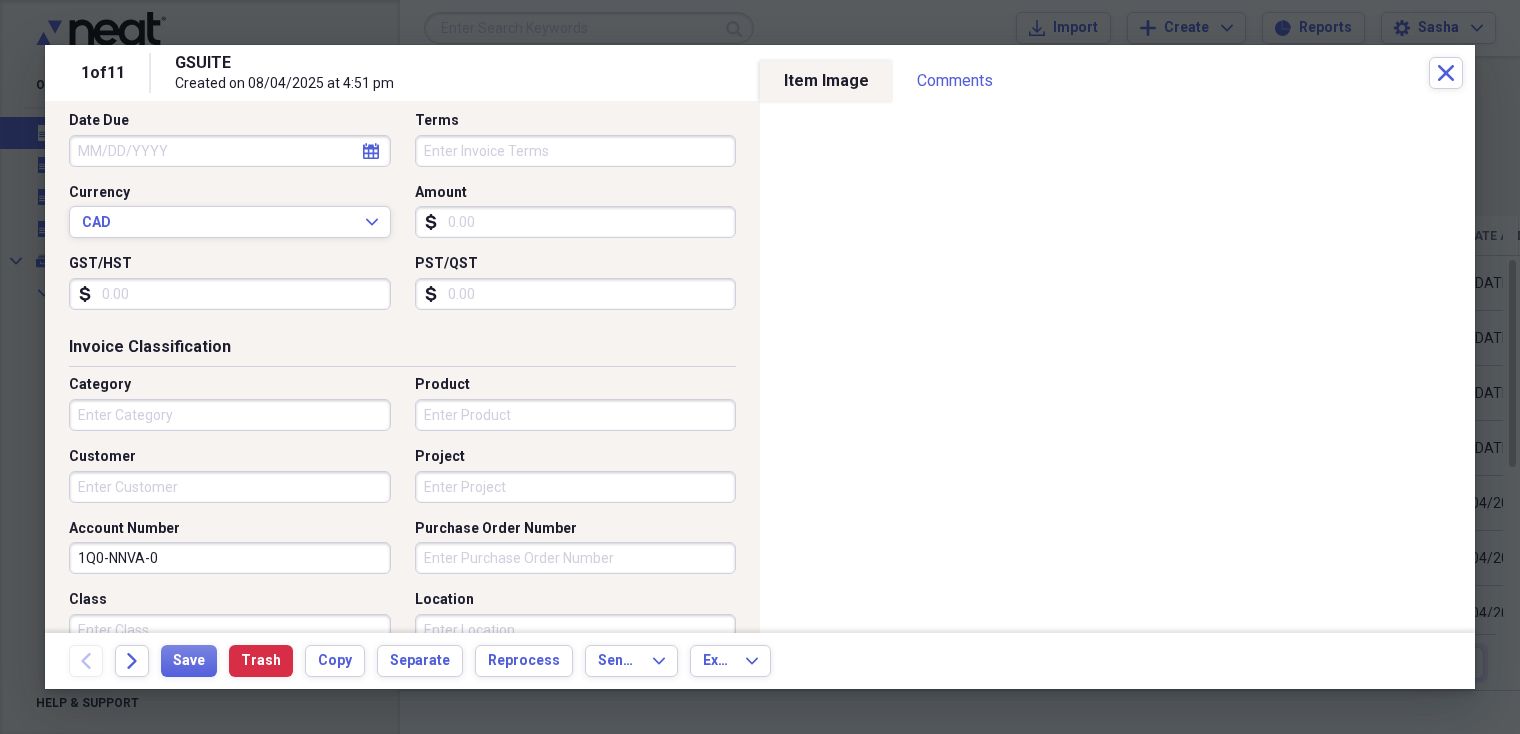 type 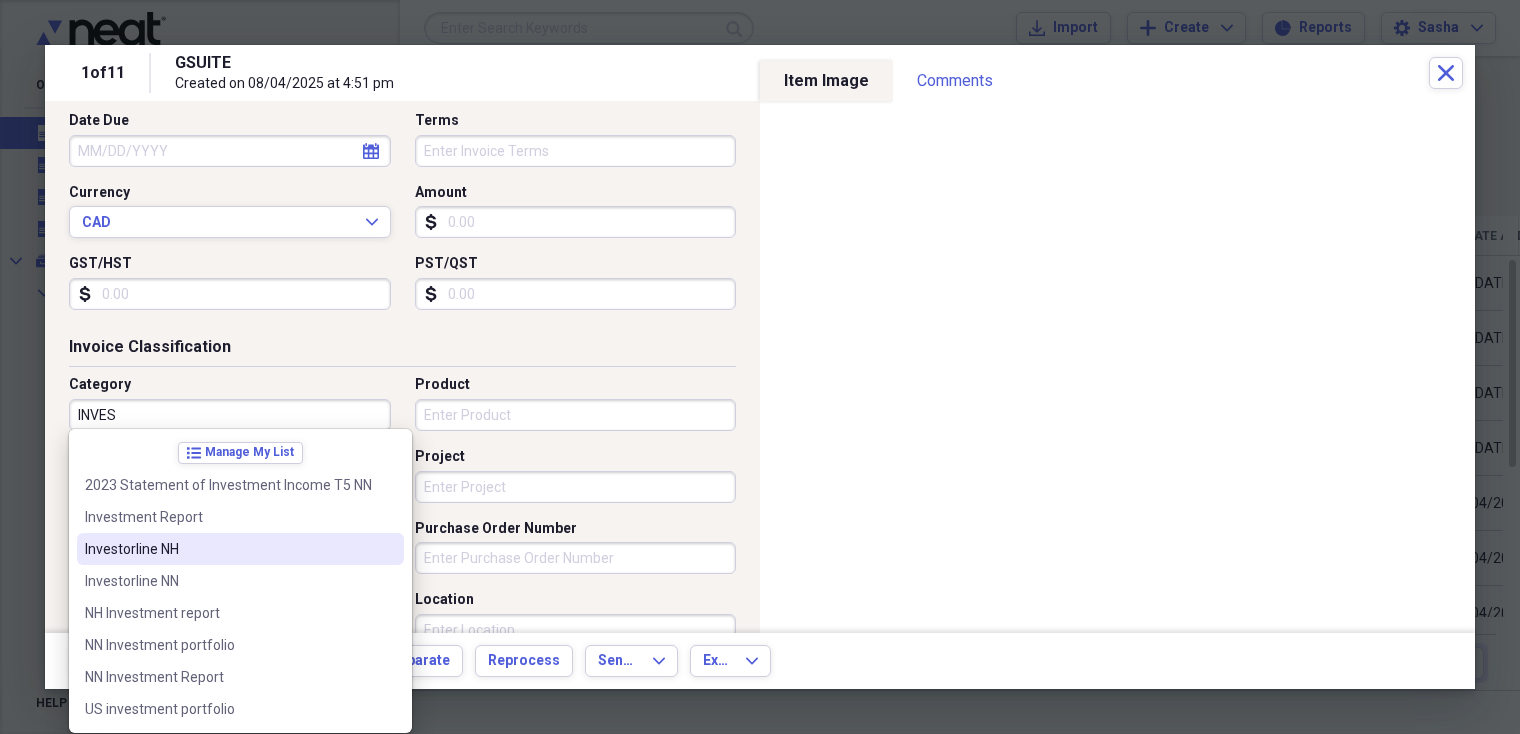 click on "Investorline NH" at bounding box center (228, 549) 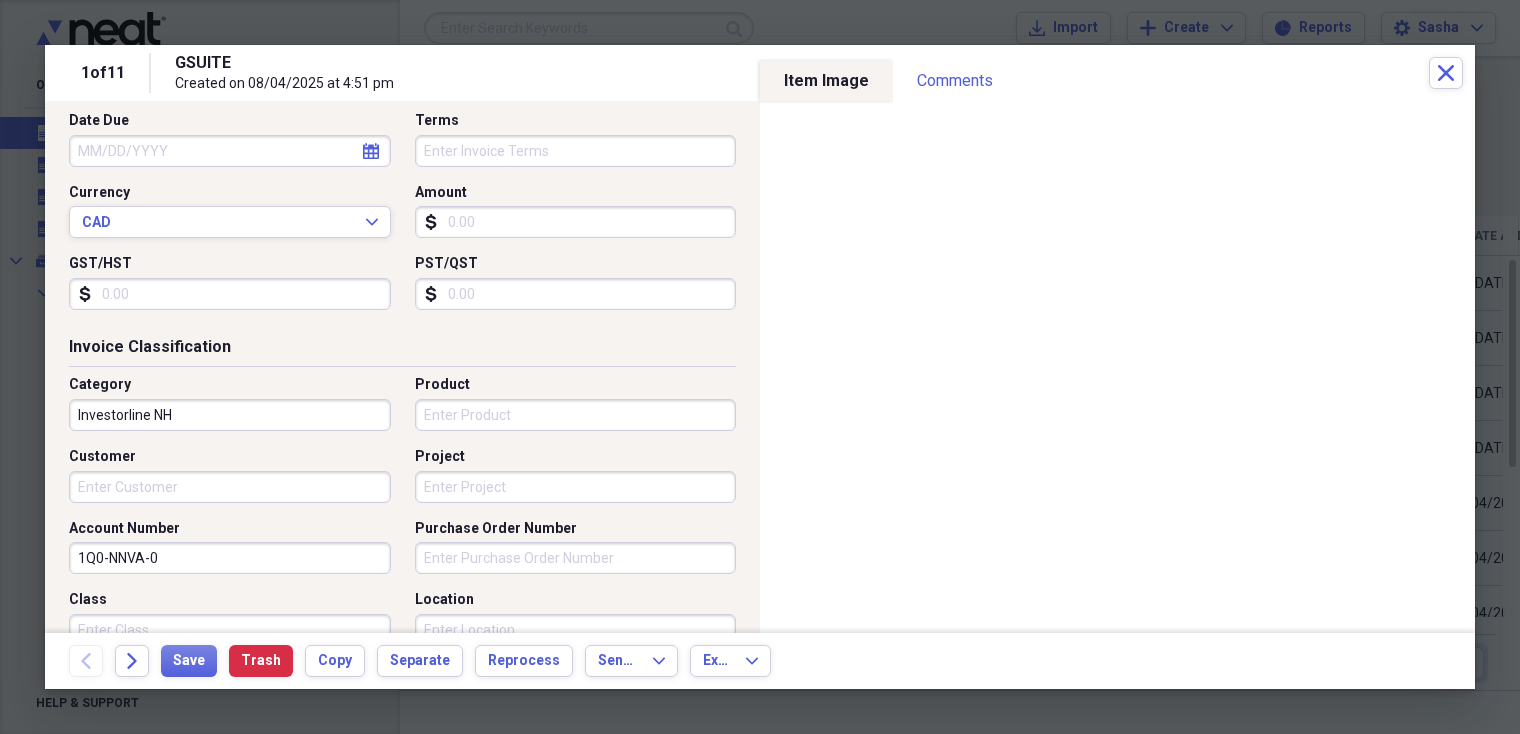 click on "Investorline NH" at bounding box center [230, 415] 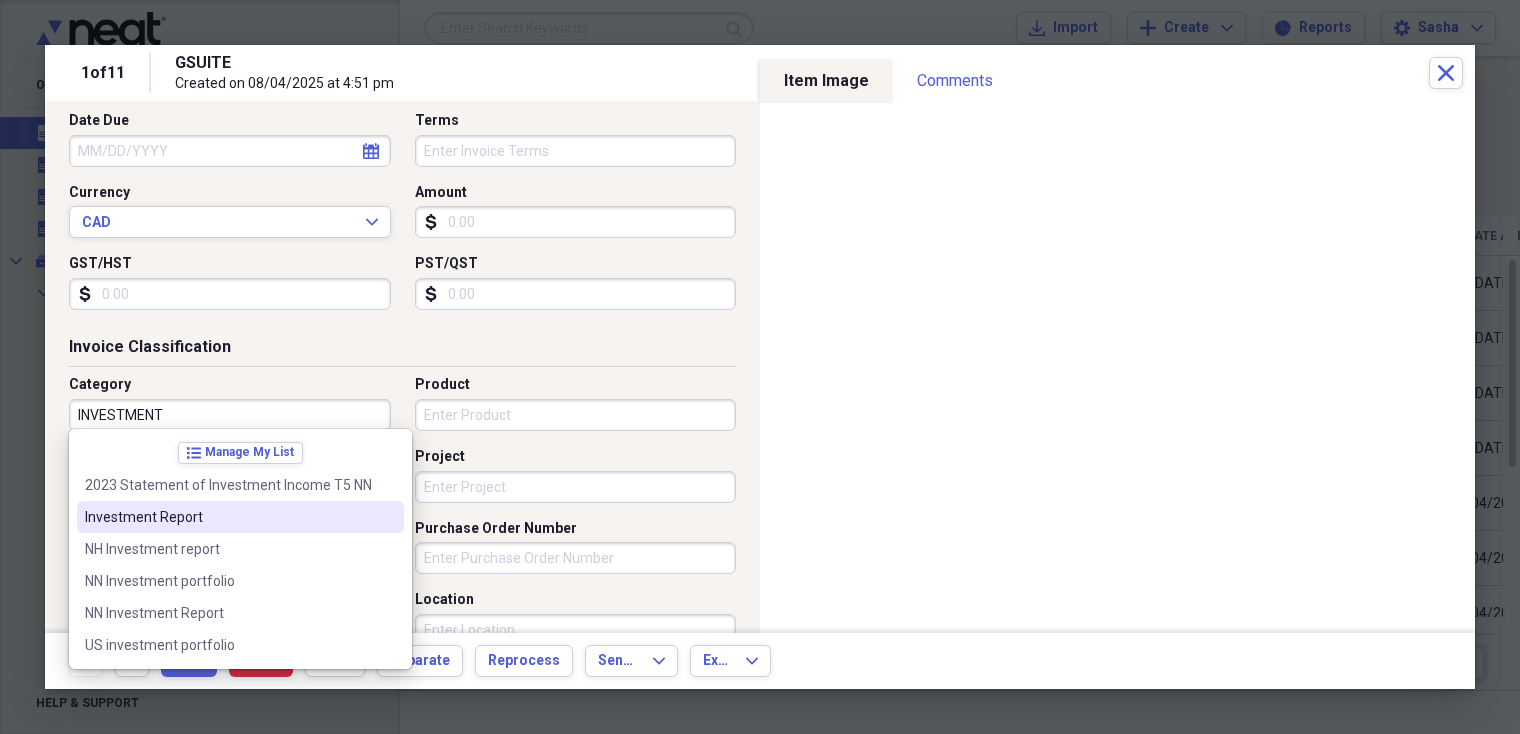 type on "Investment Report" 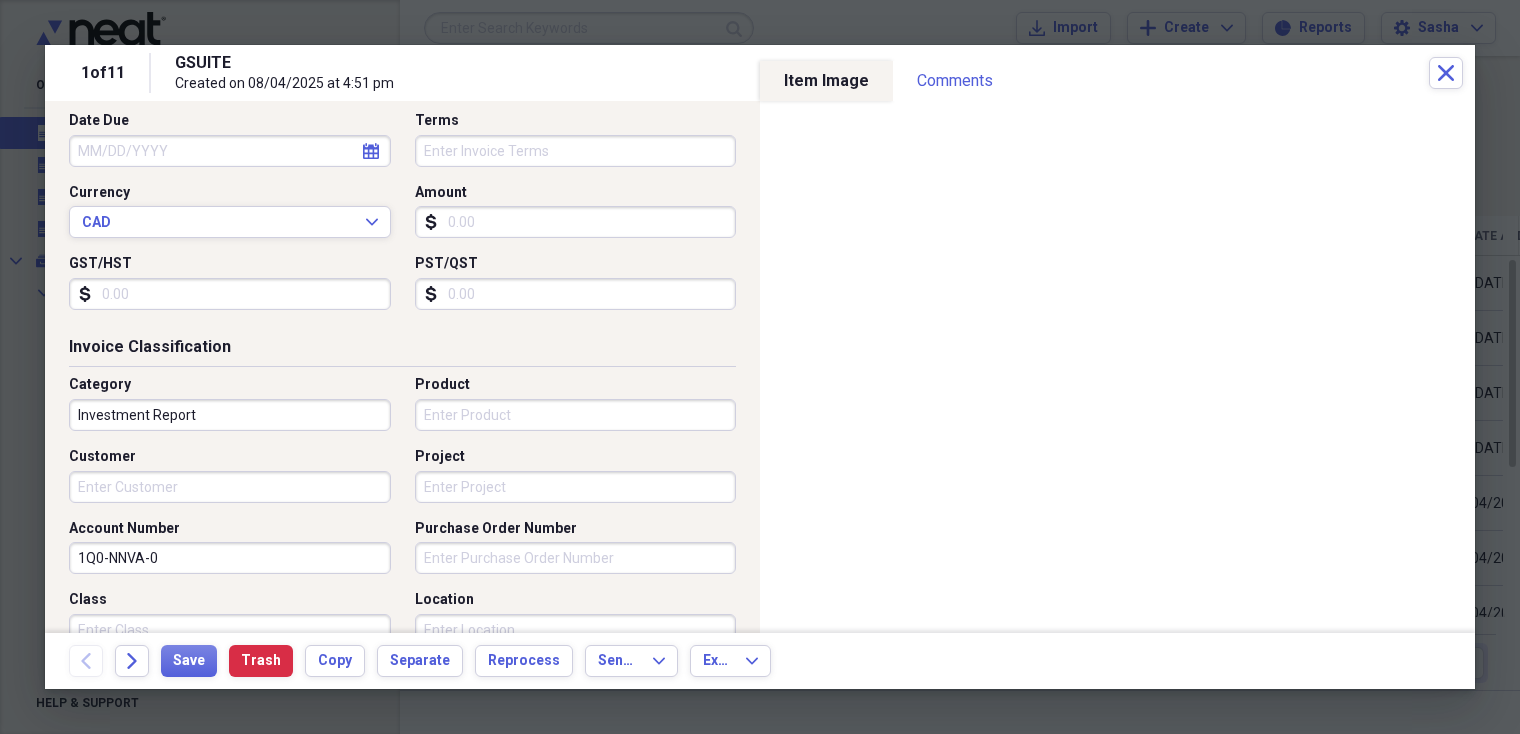 scroll, scrollTop: 0, scrollLeft: 0, axis: both 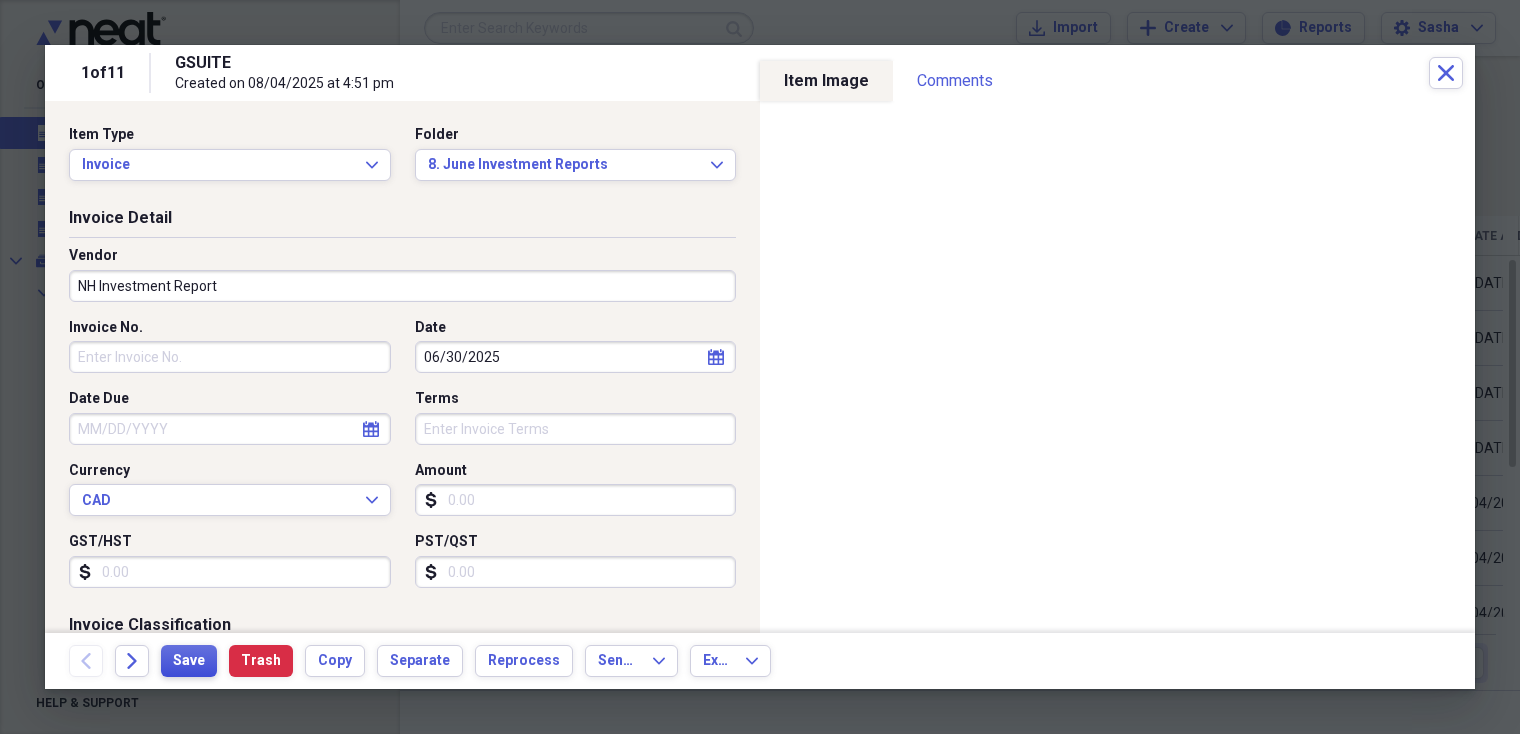 click on "Save" at bounding box center (189, 661) 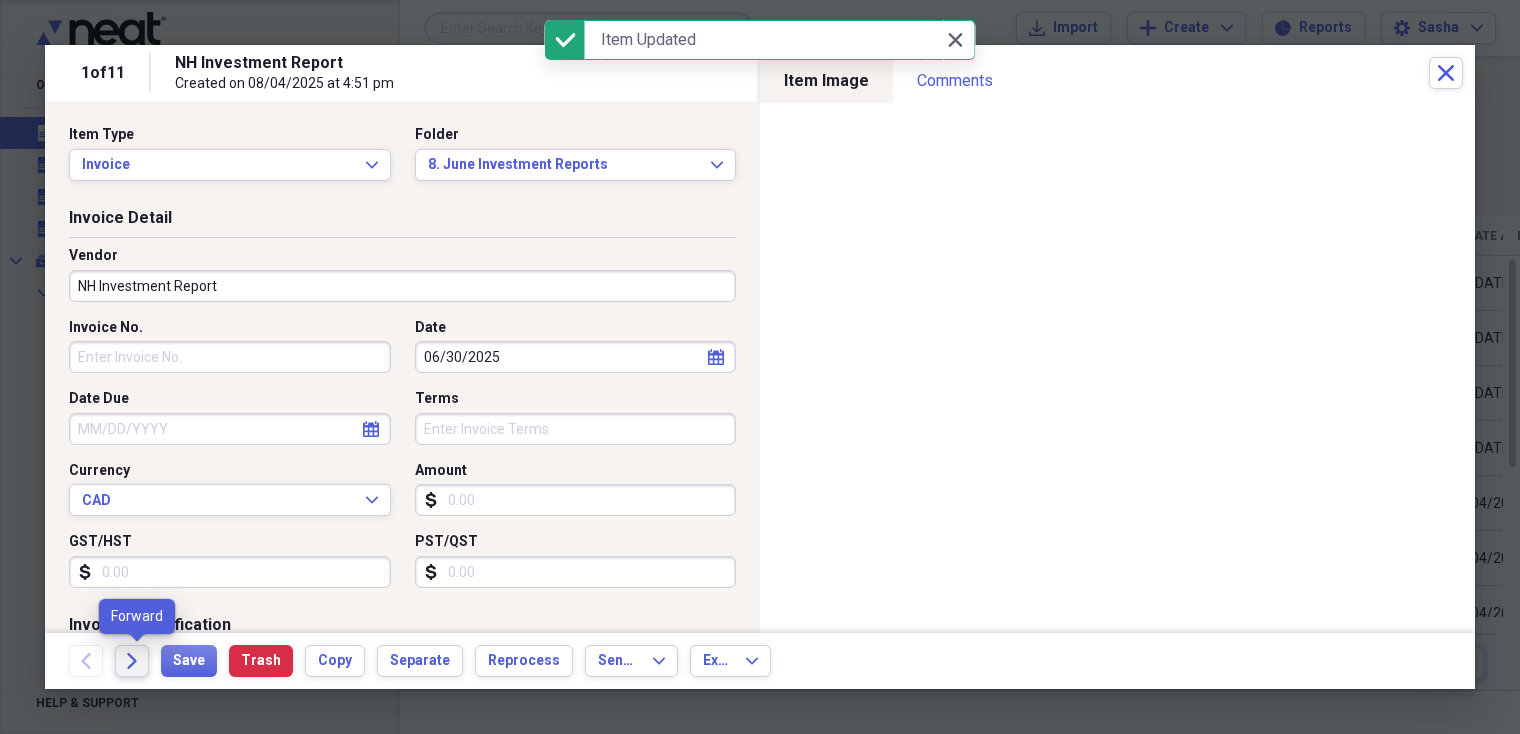 click on "Forward" 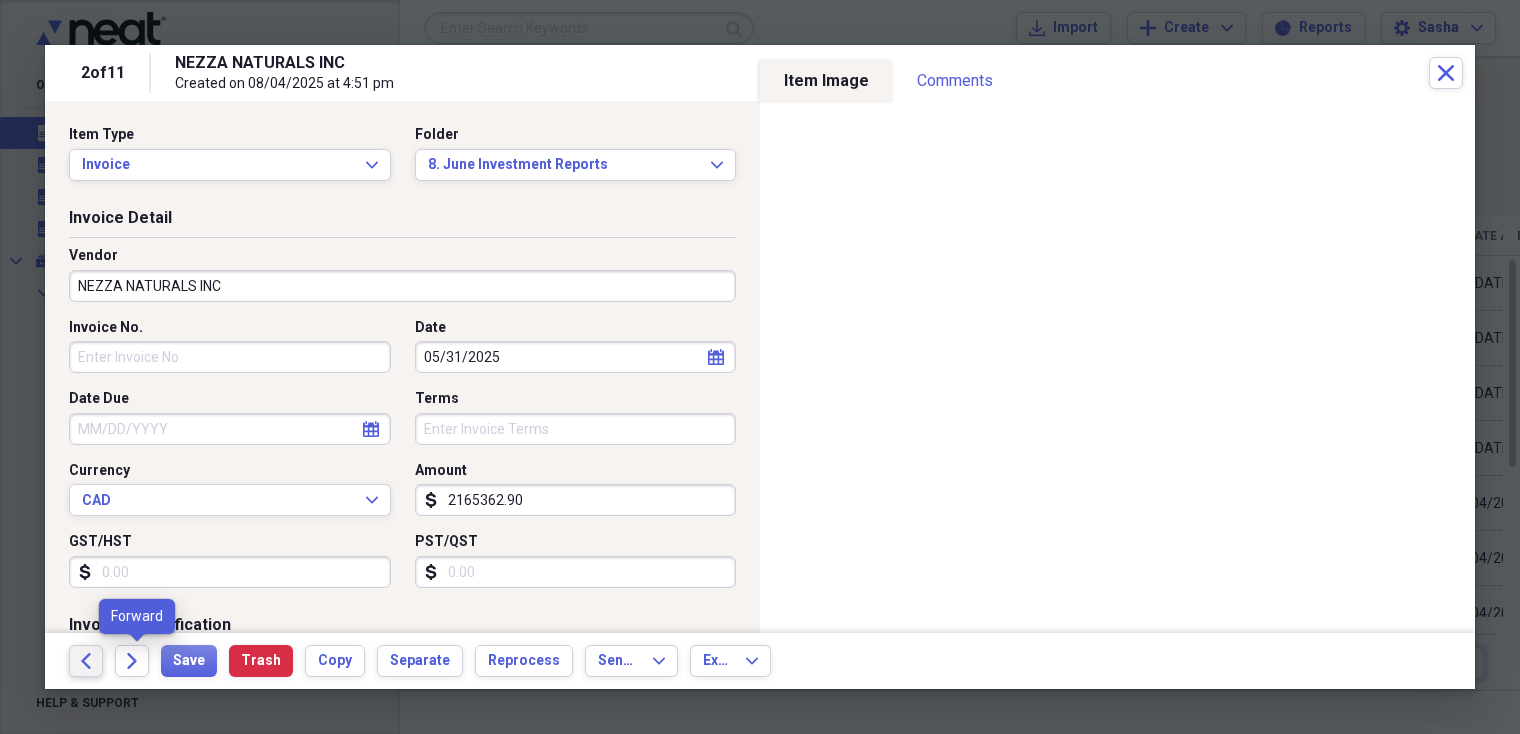 click on "Back" 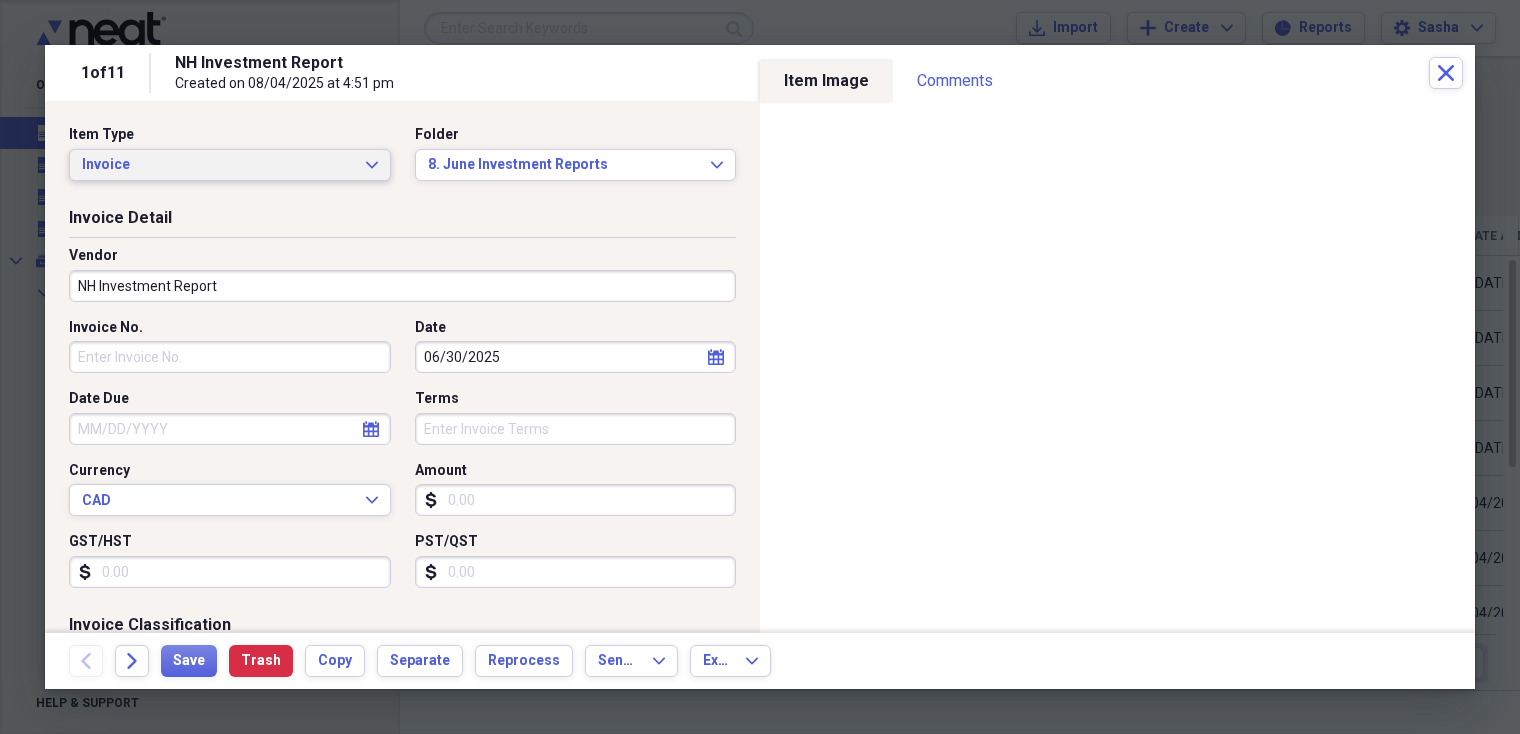 click on "Invoice" at bounding box center (218, 165) 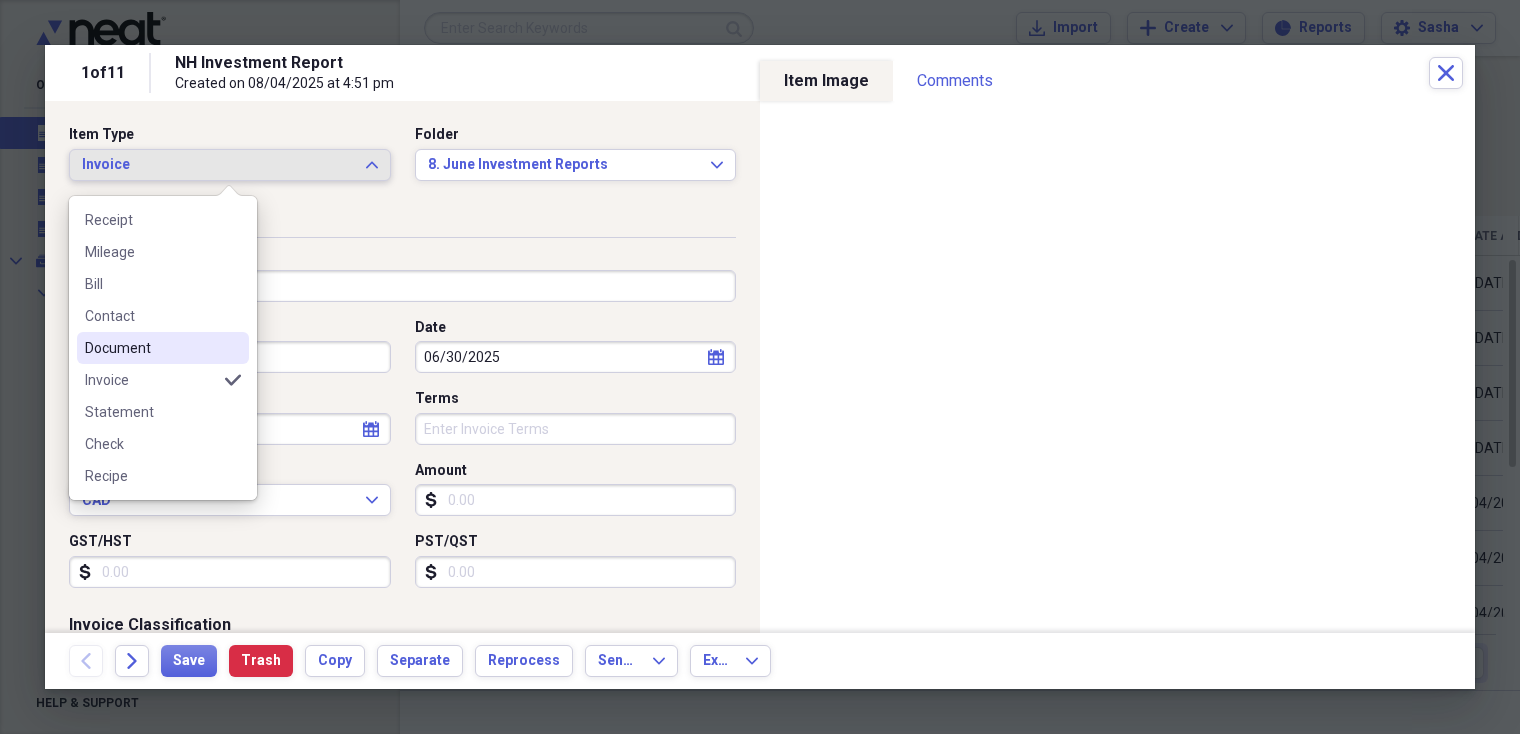 click on "Statement" at bounding box center (151, 412) 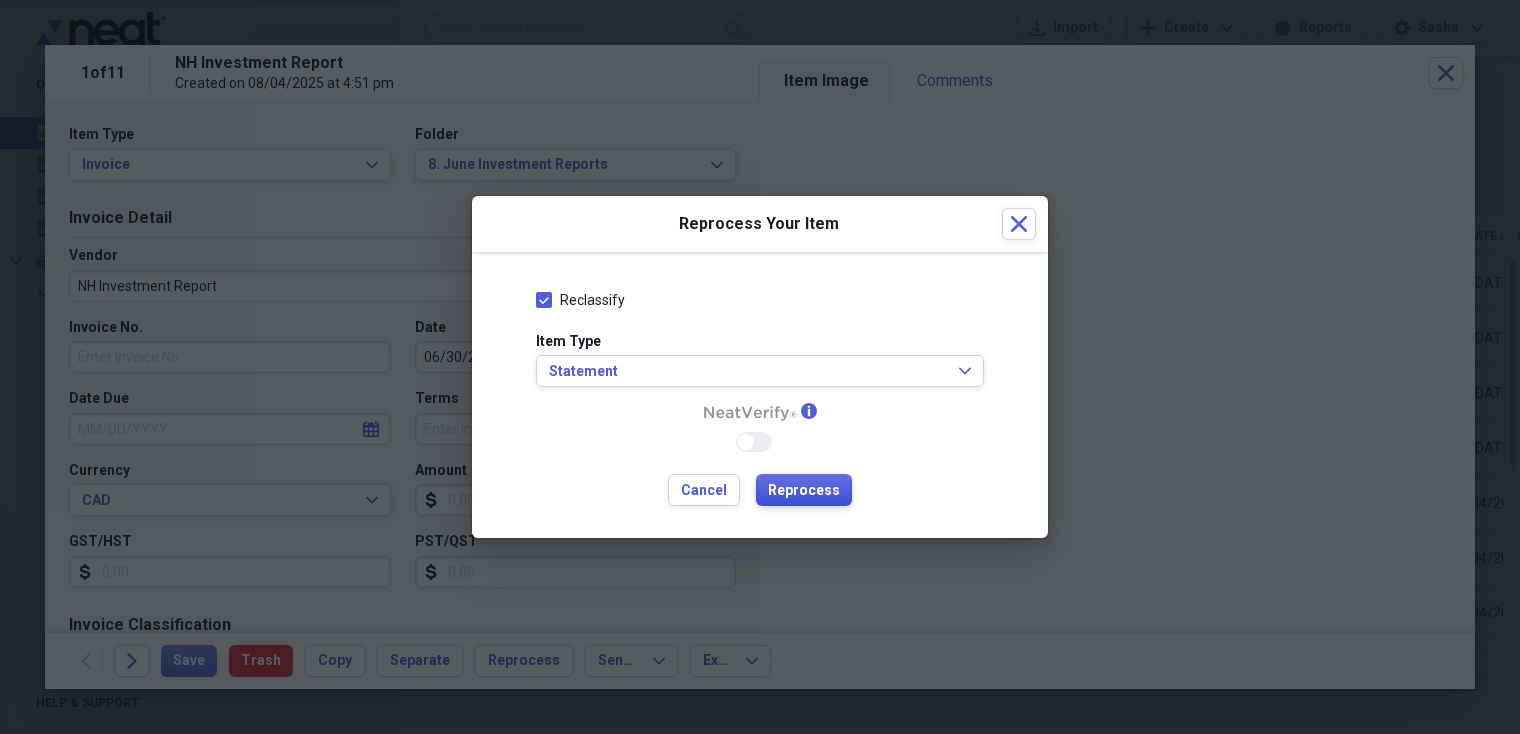 click on "Reprocess" at bounding box center [804, 491] 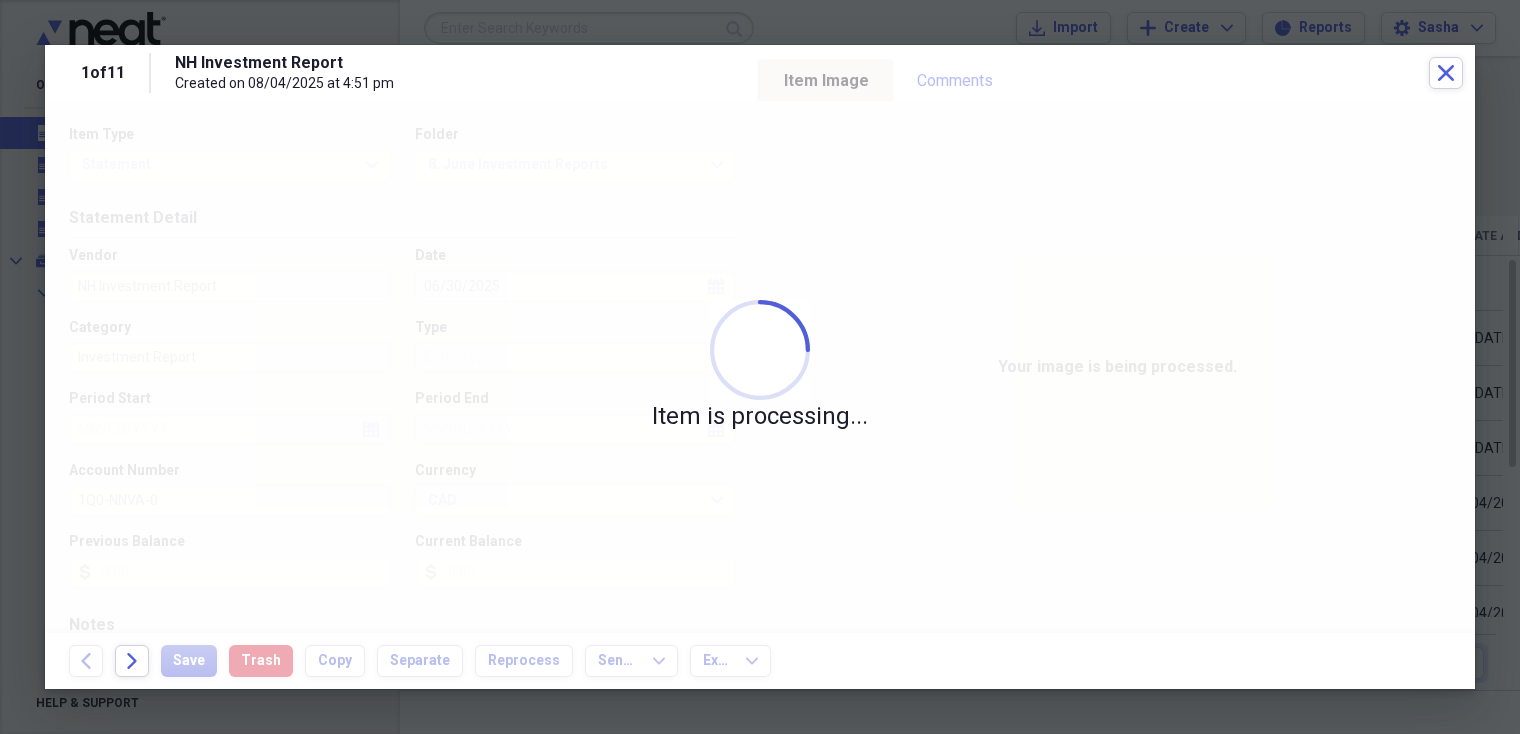 type on "950994.09" 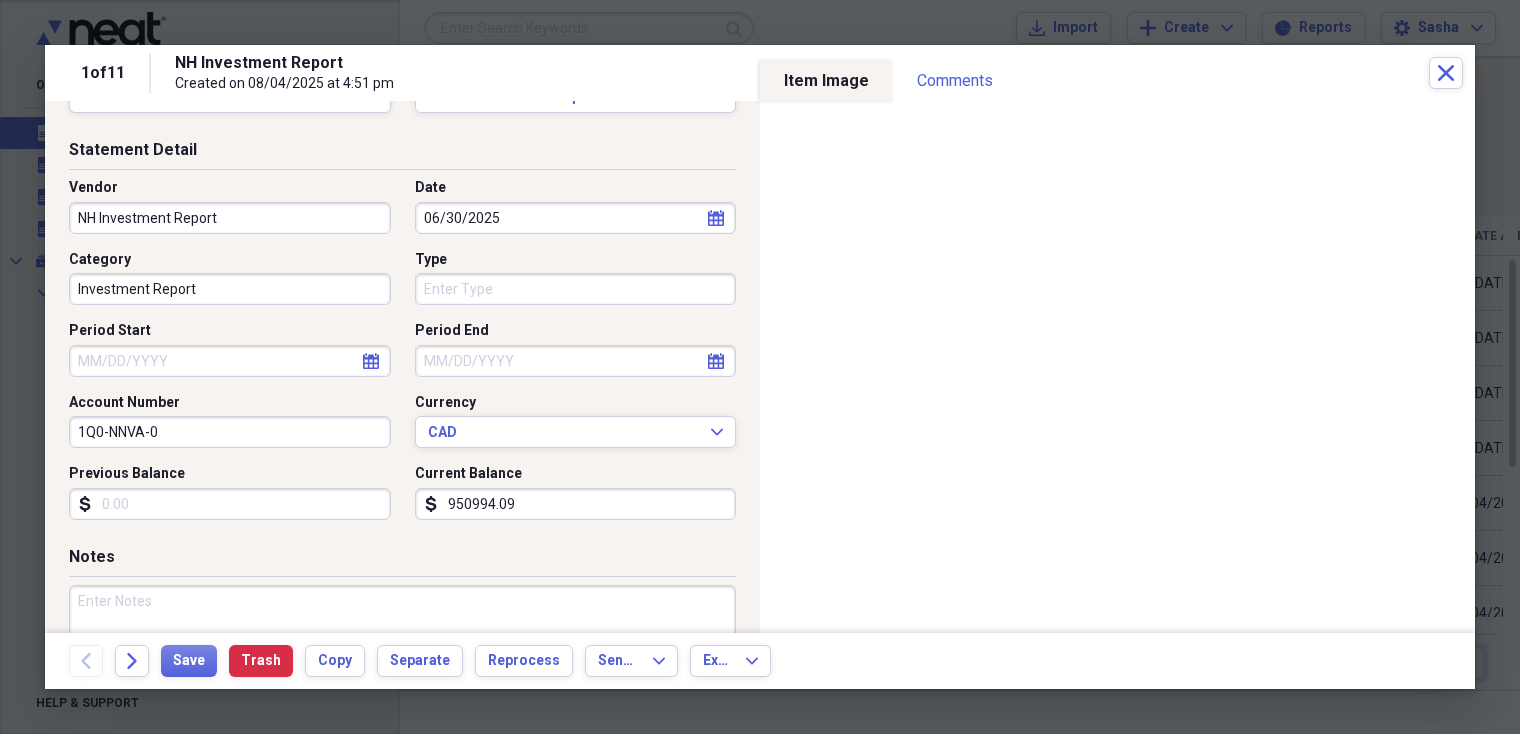scroll, scrollTop: 0, scrollLeft: 0, axis: both 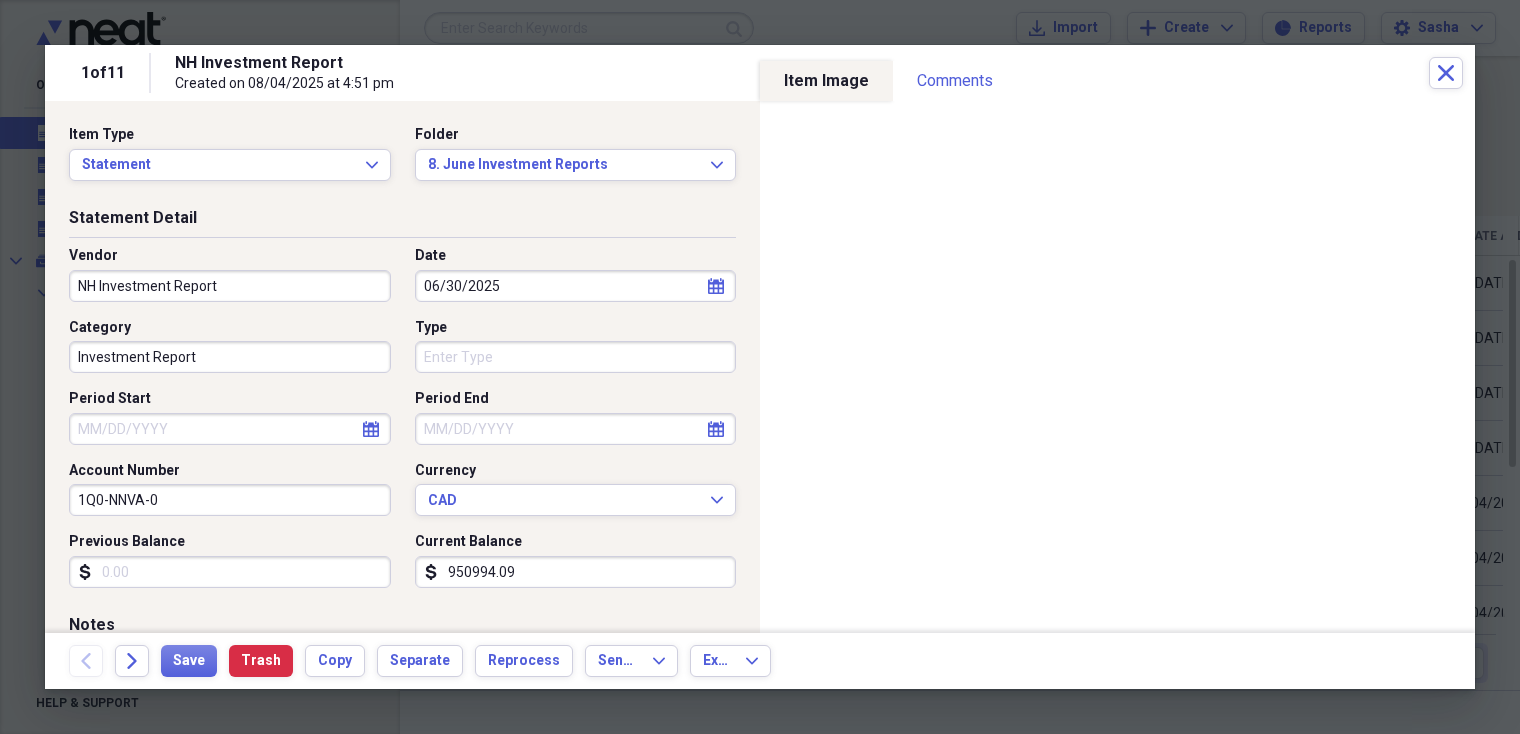 click on "Period Start" at bounding box center [230, 429] 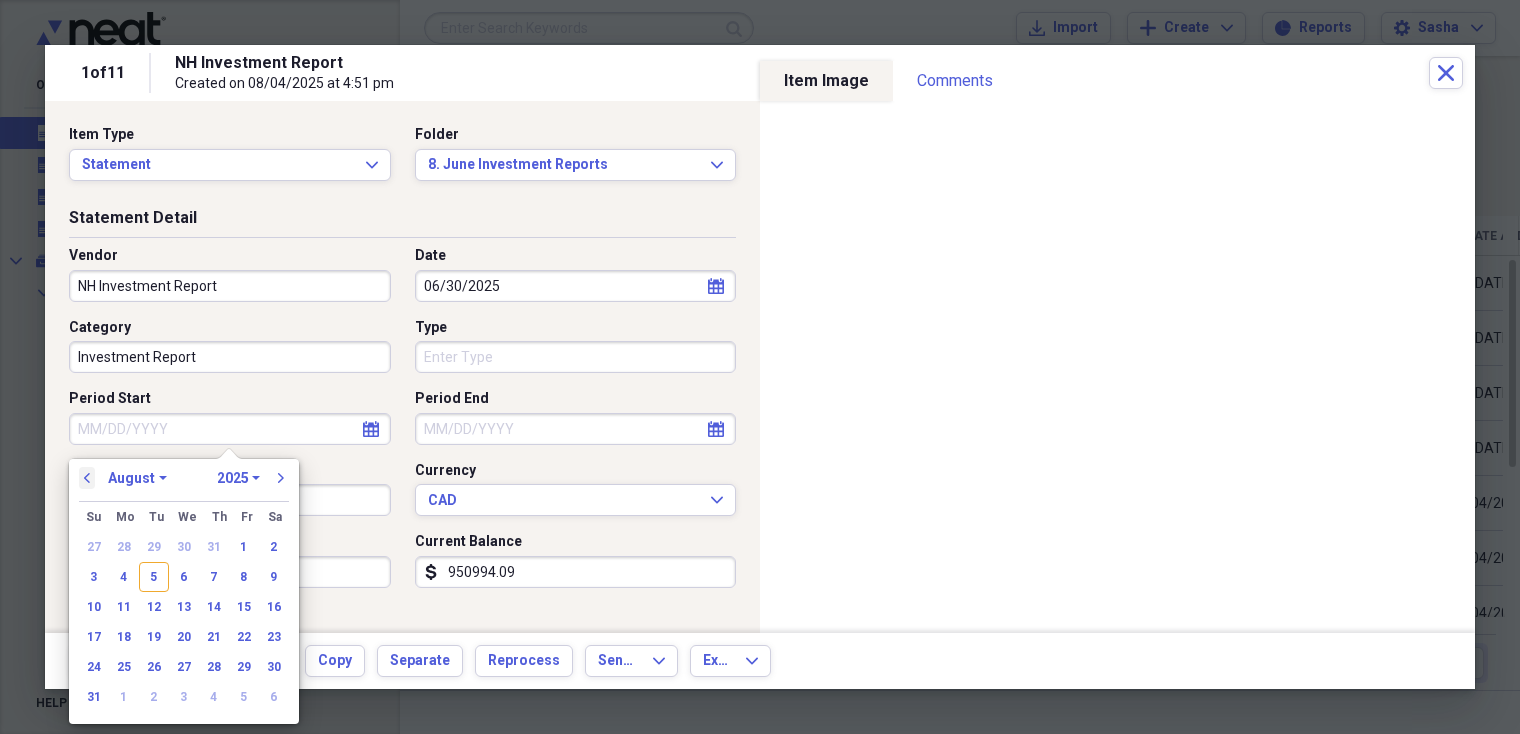 click on "previous" at bounding box center [87, 478] 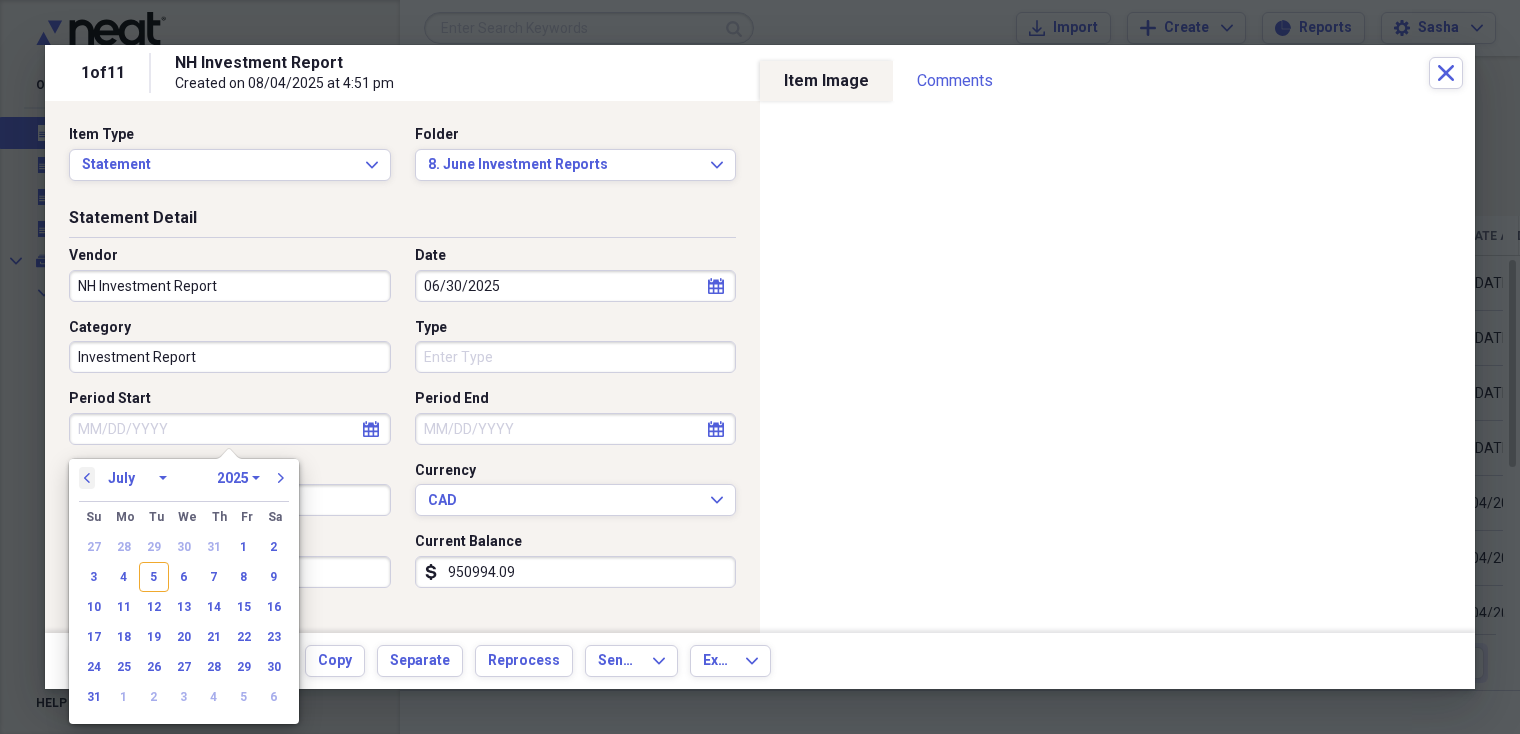 click on "previous" at bounding box center [87, 478] 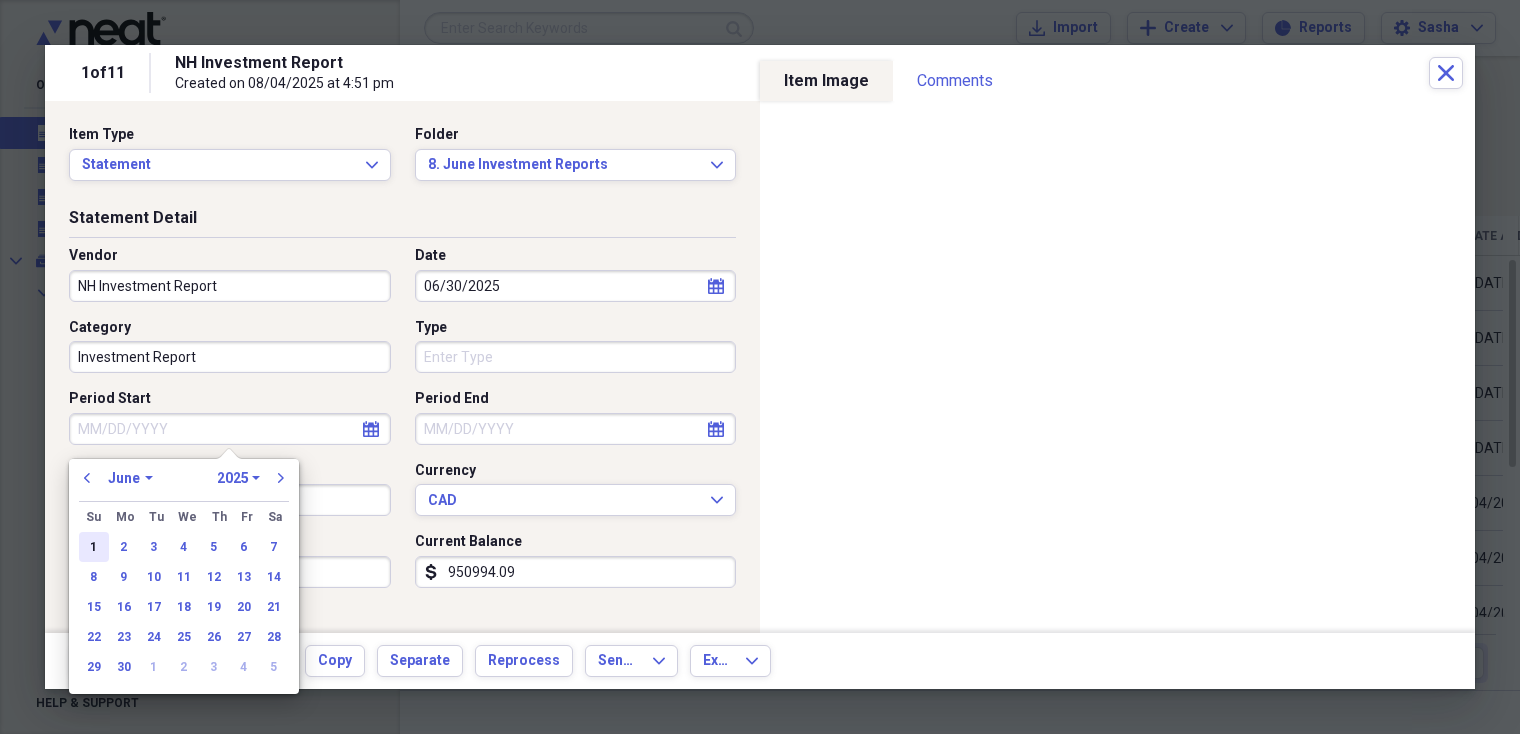 click on "1" at bounding box center (94, 547) 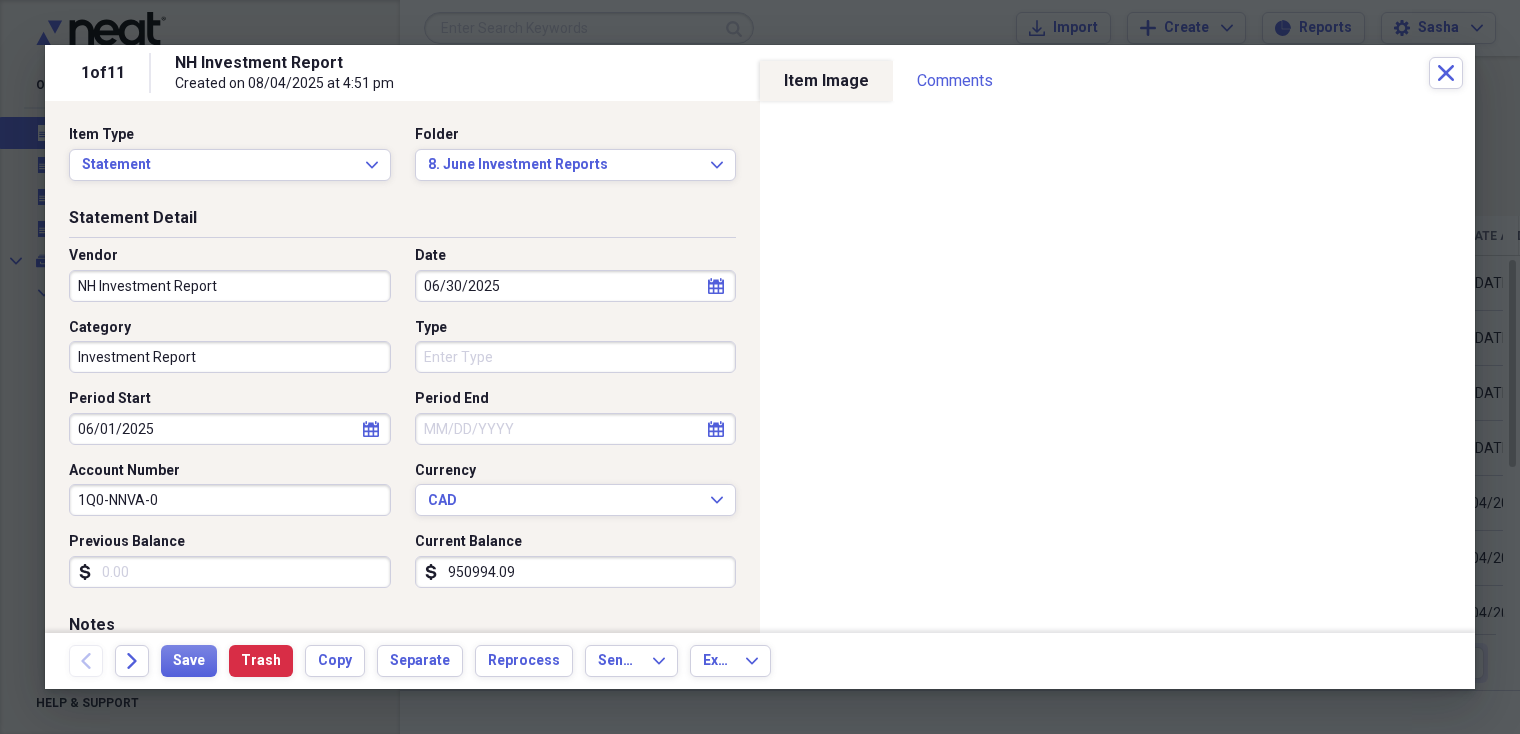 click on "Period End" at bounding box center (576, 429) 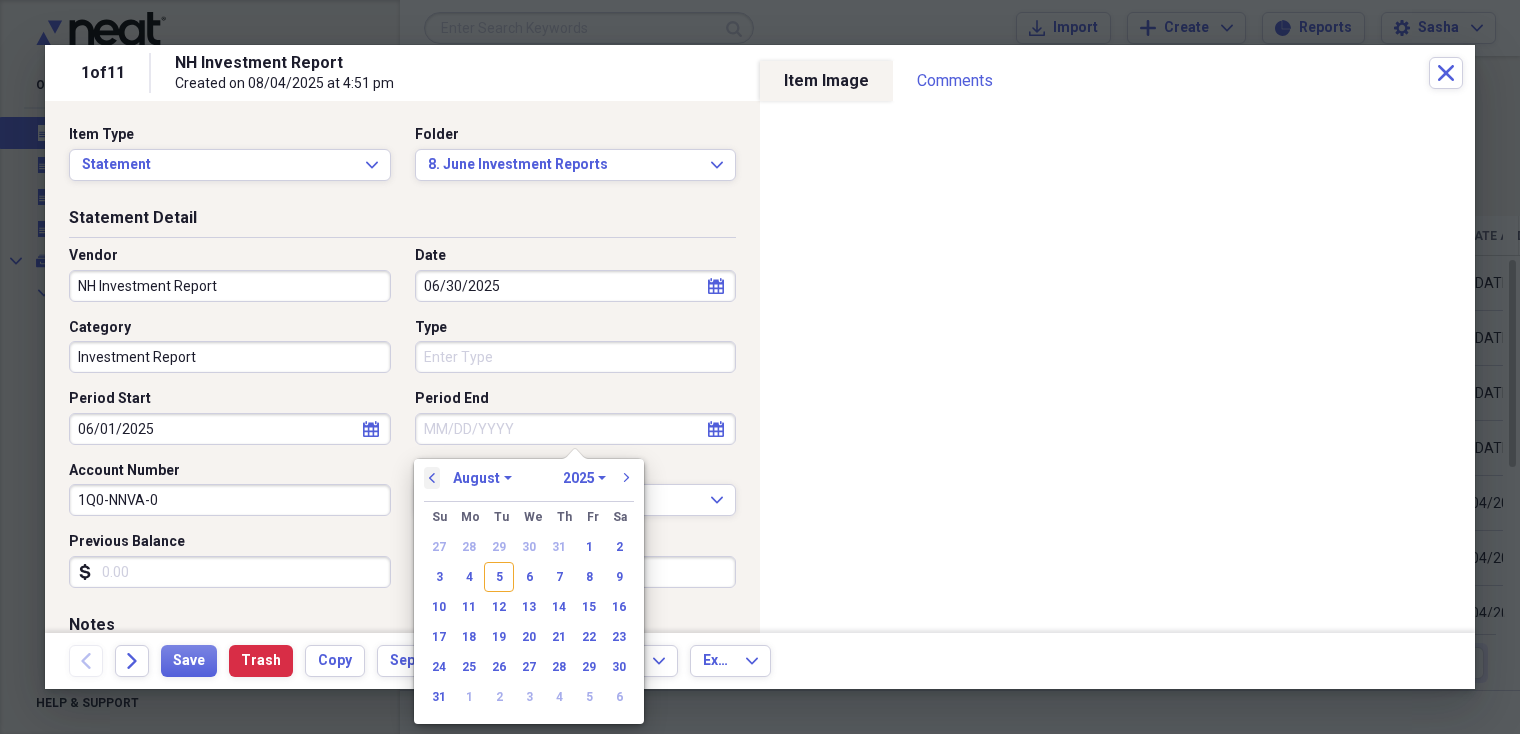 click on "previous" at bounding box center (432, 478) 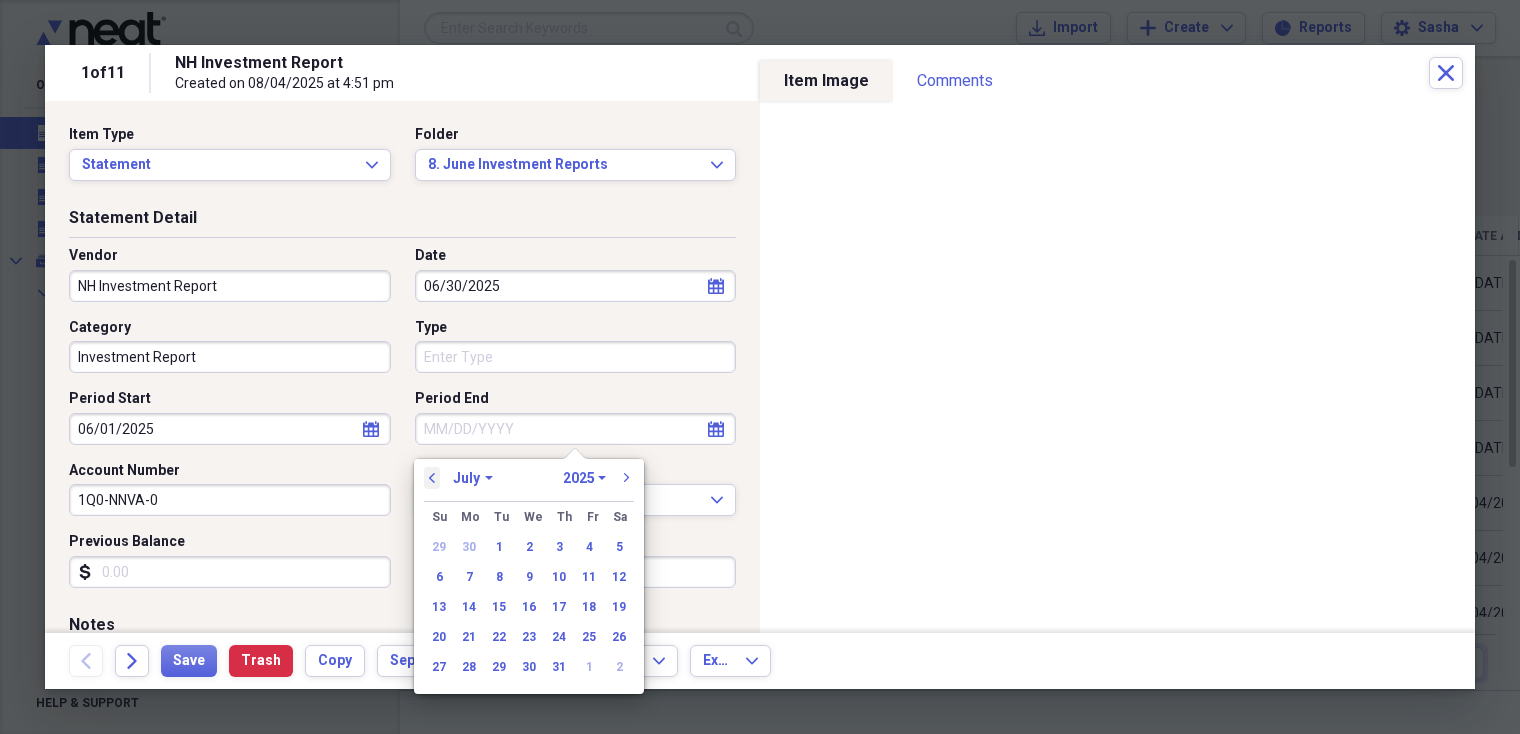 click on "previous" at bounding box center (432, 478) 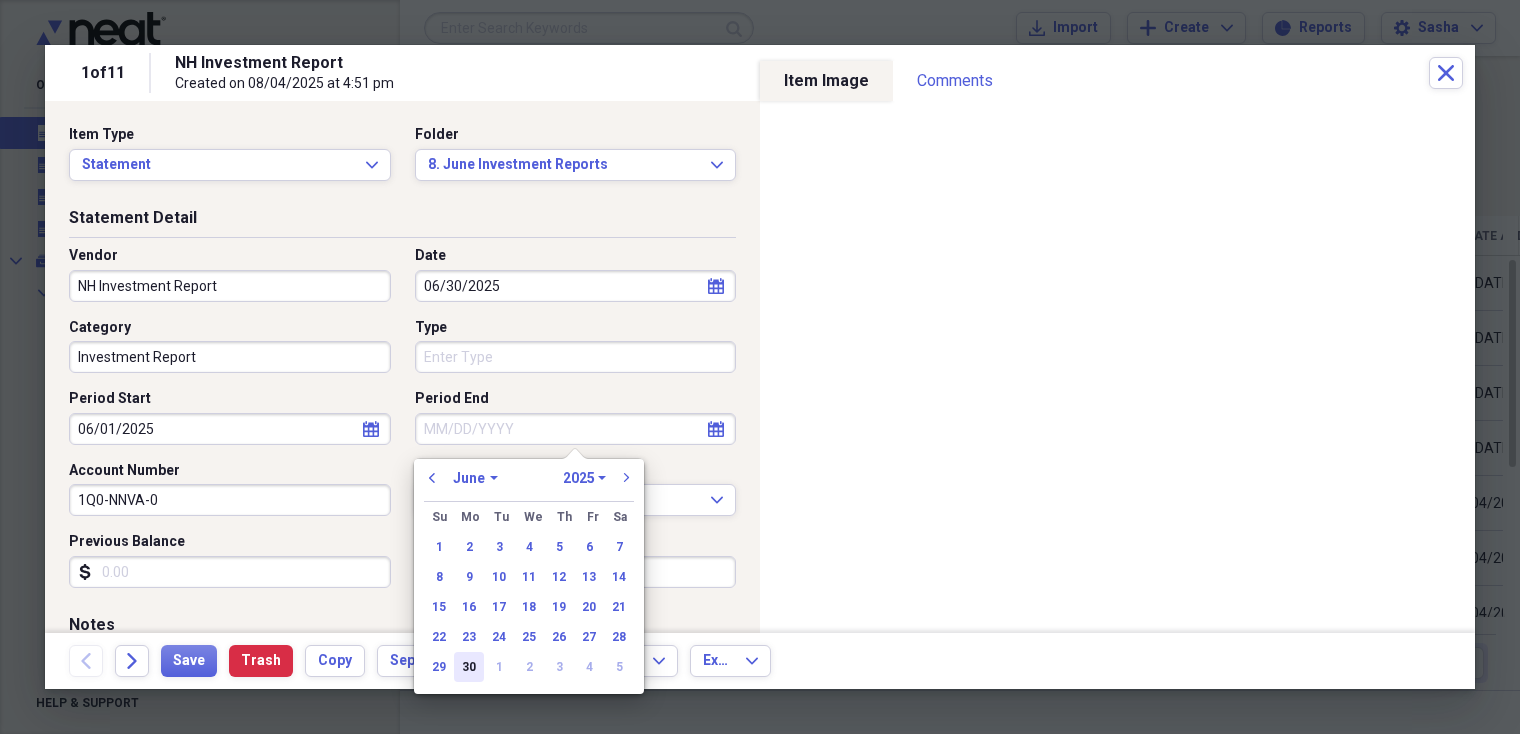 click on "30" at bounding box center [469, 667] 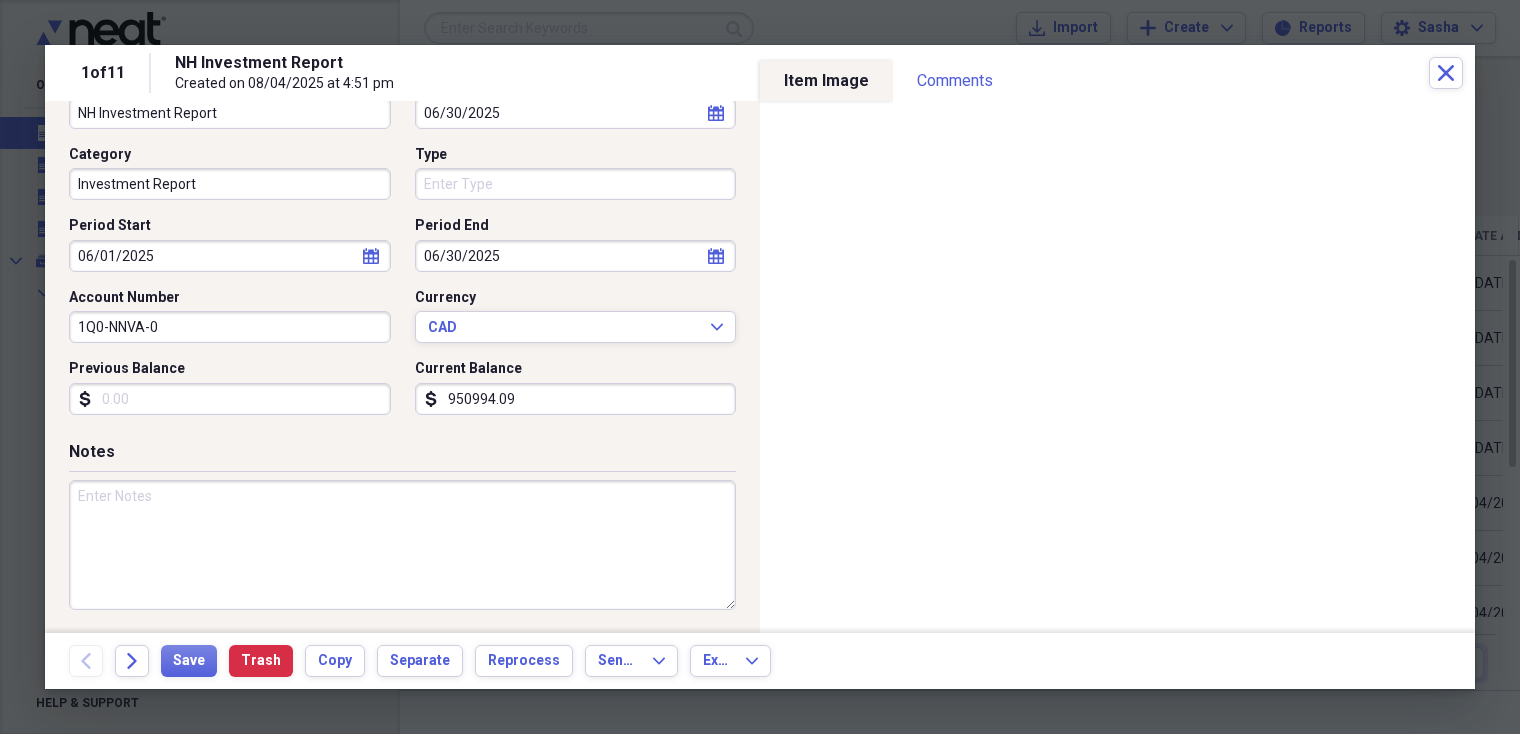 scroll, scrollTop: 0, scrollLeft: 0, axis: both 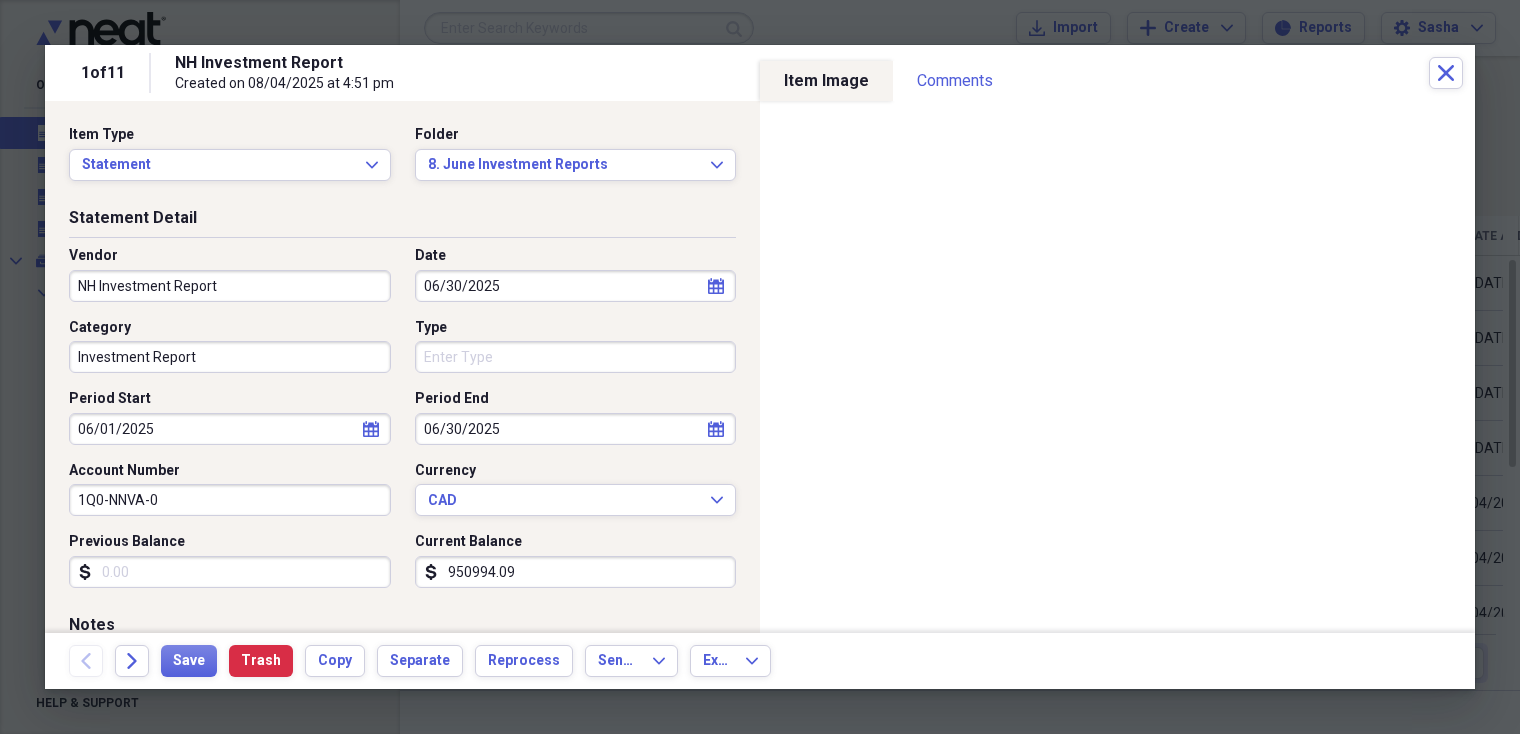 click on "950994.09" at bounding box center (576, 572) 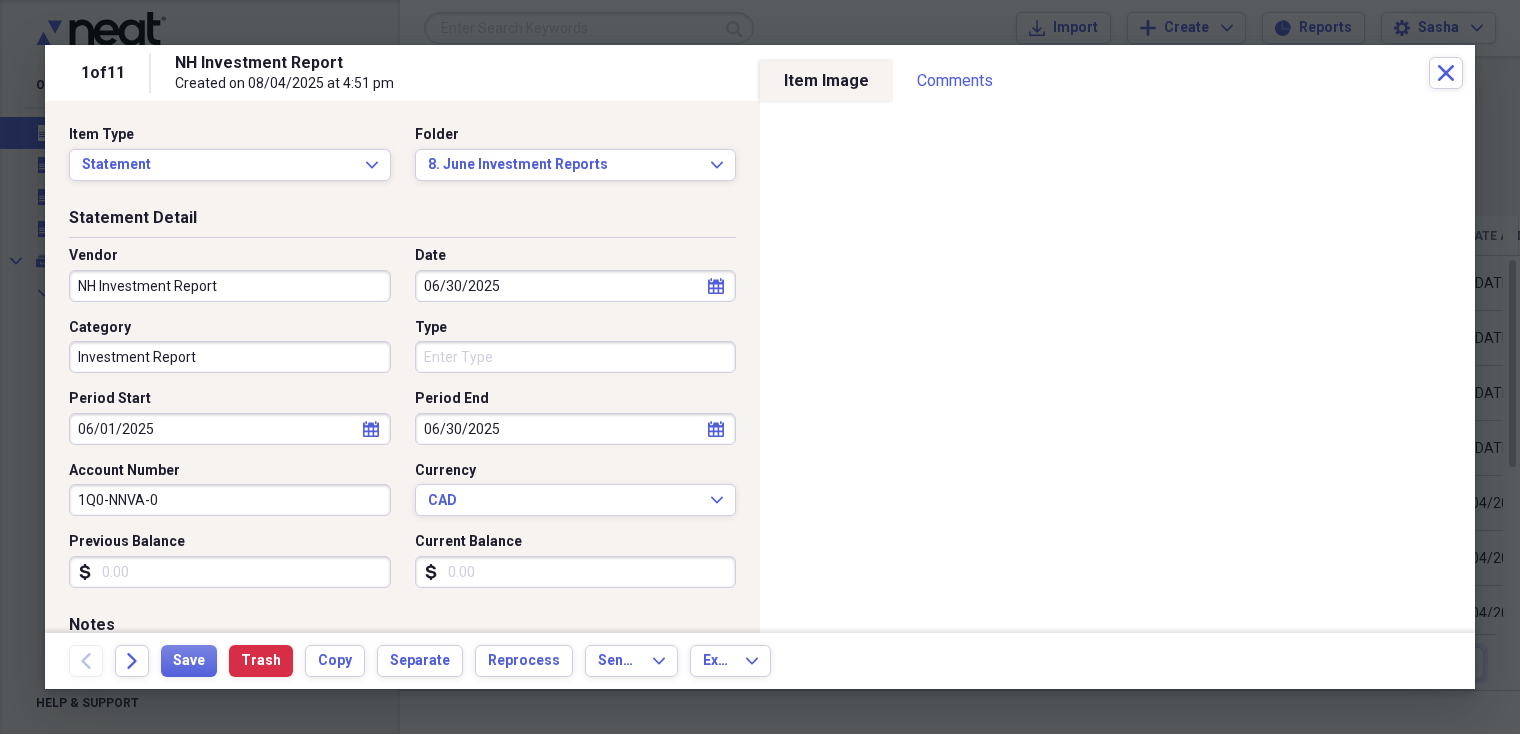 type 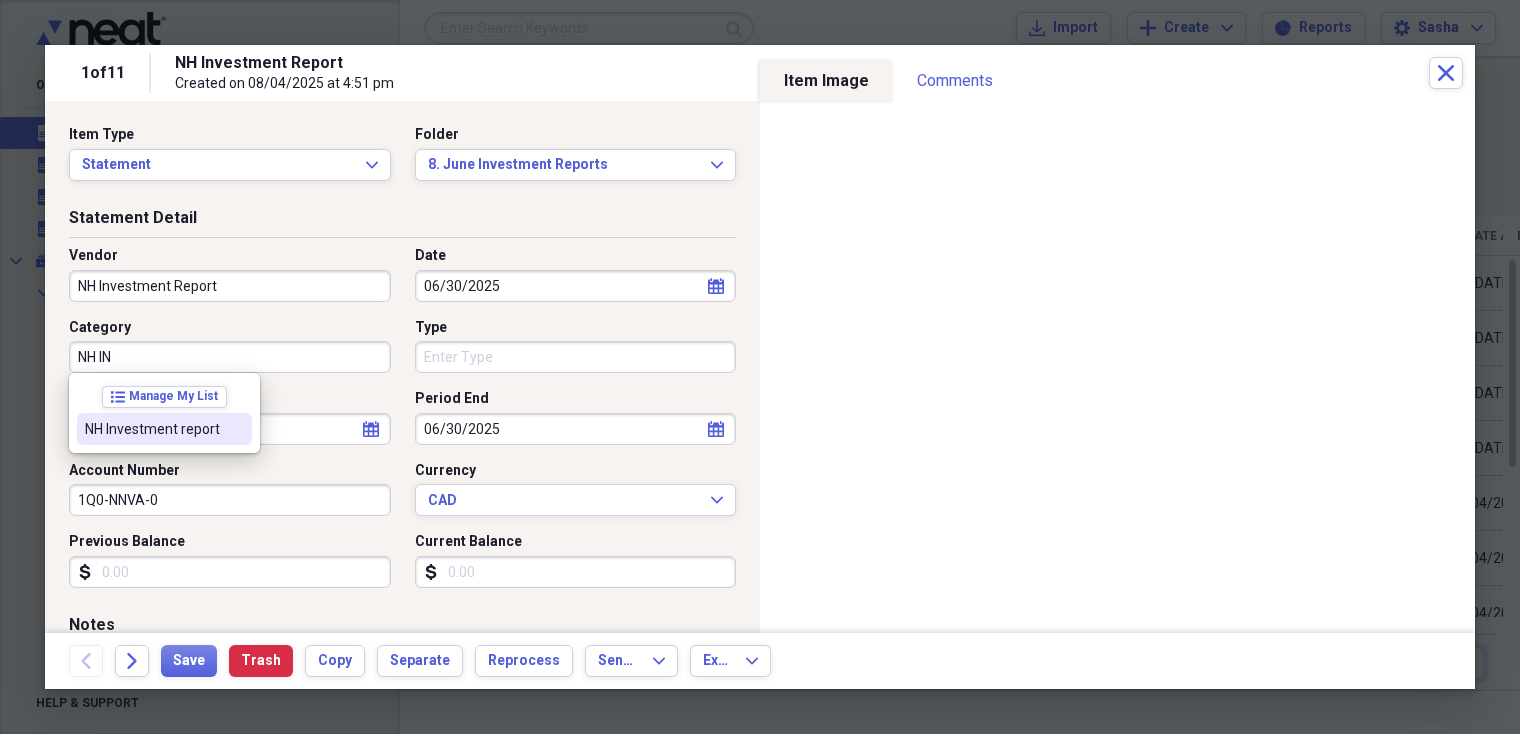 type on "NH Investment report" 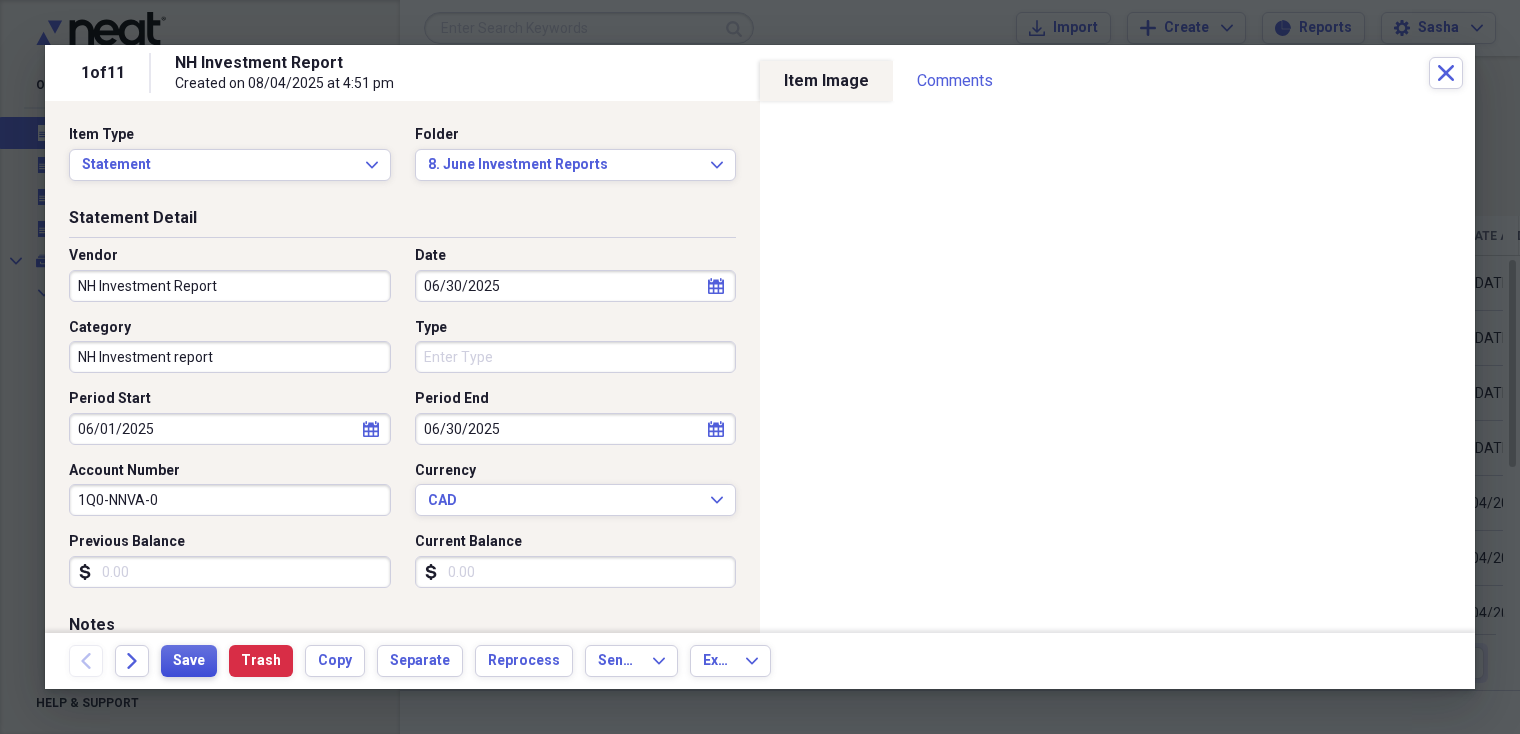 click on "Save" at bounding box center [189, 661] 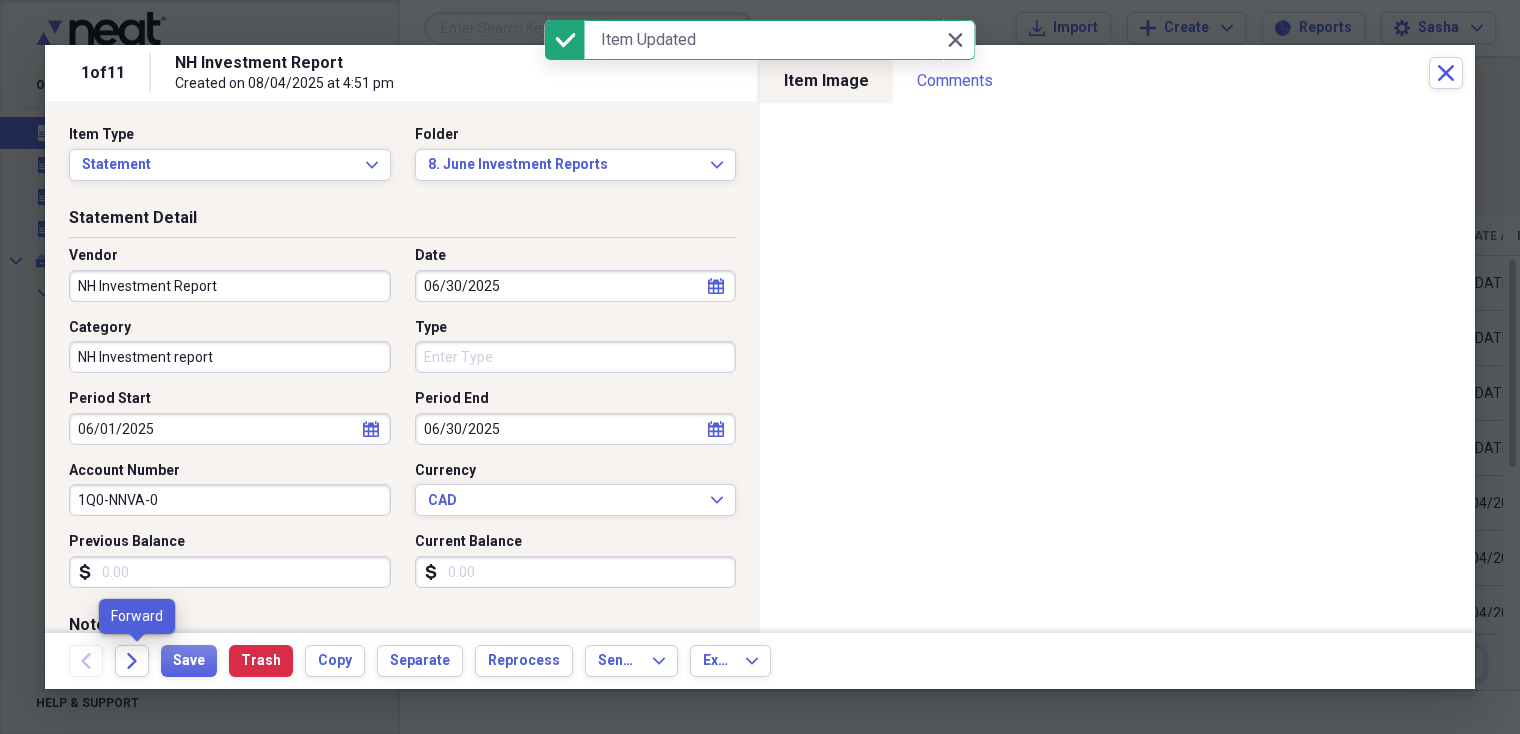 click on "Forward" at bounding box center [138, 661] 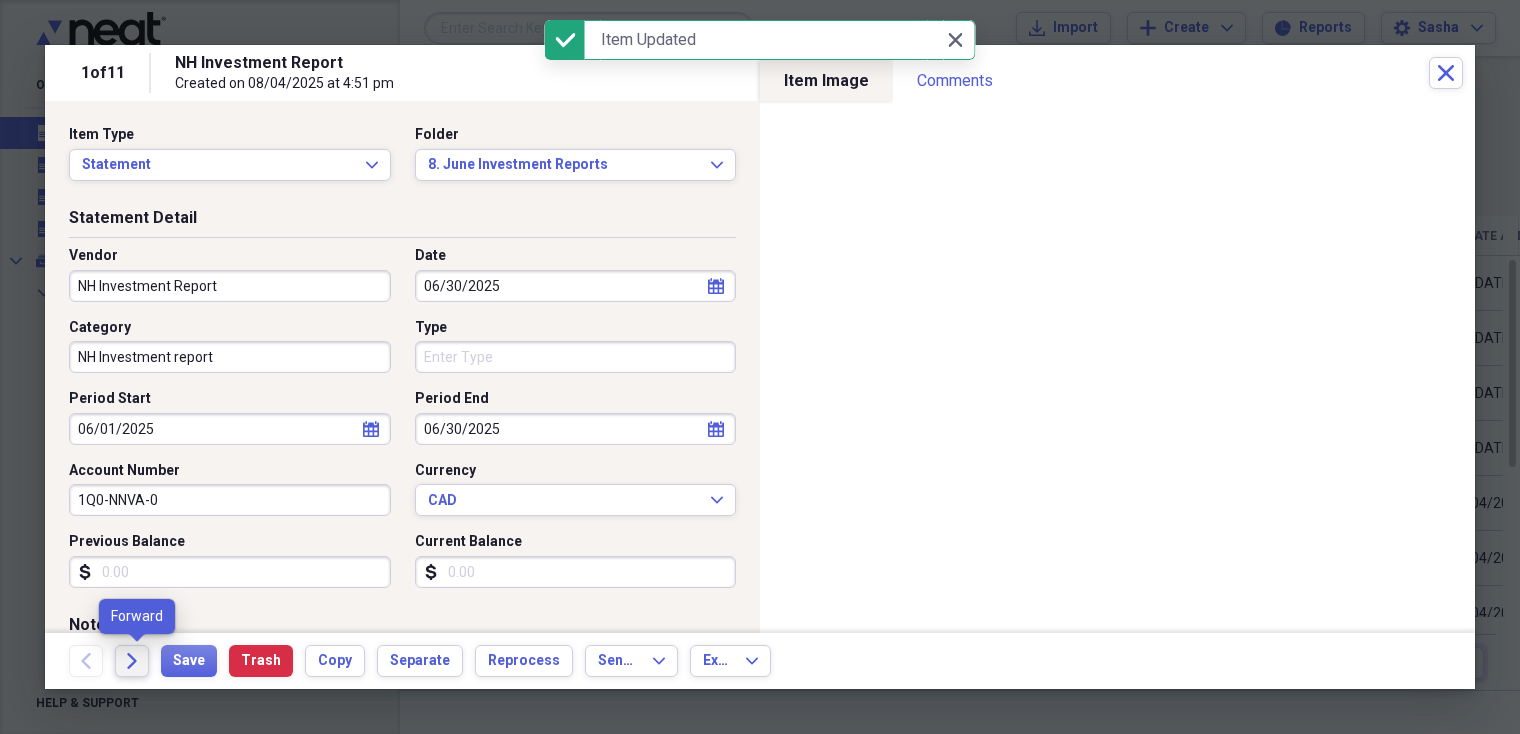 click on "Forward" 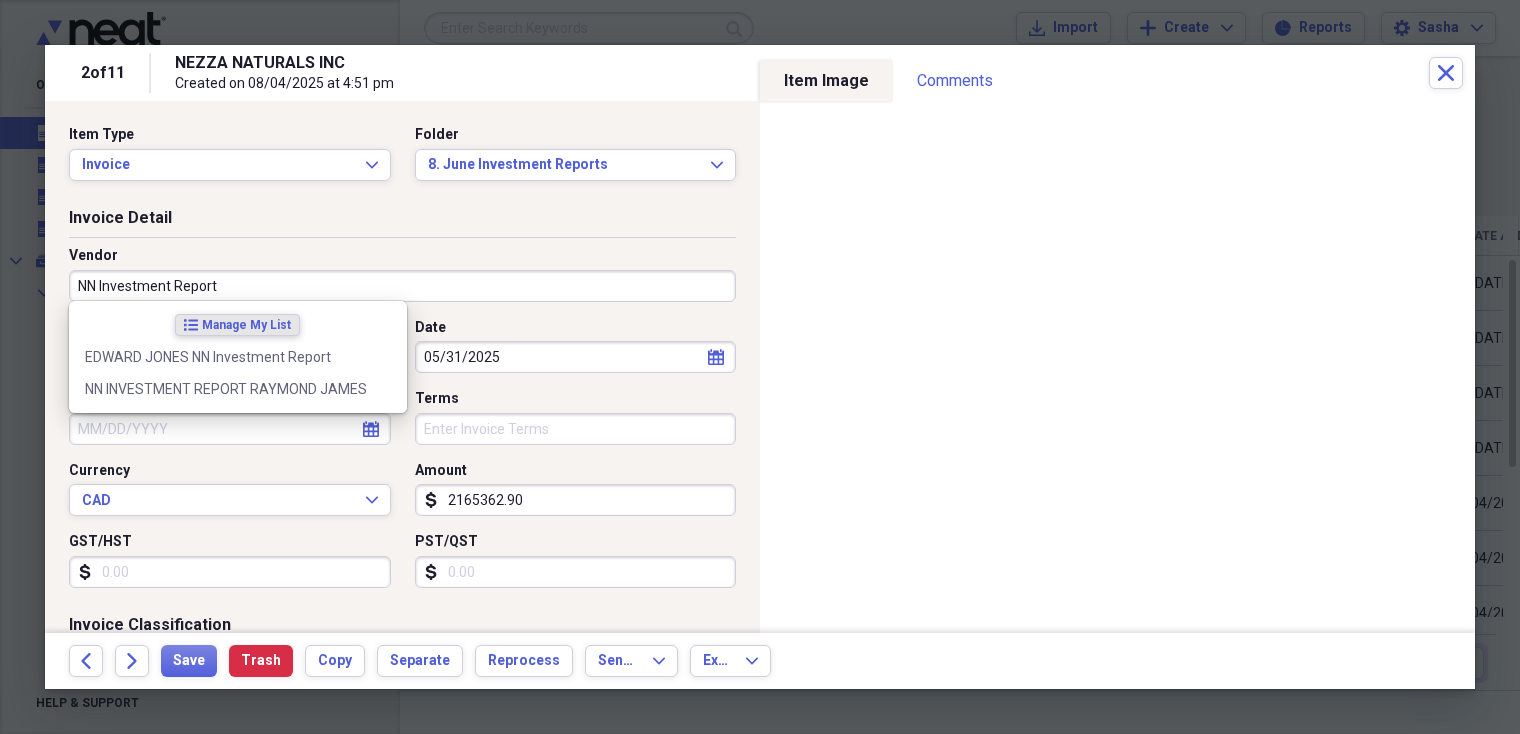 type on "NN Investment Report" 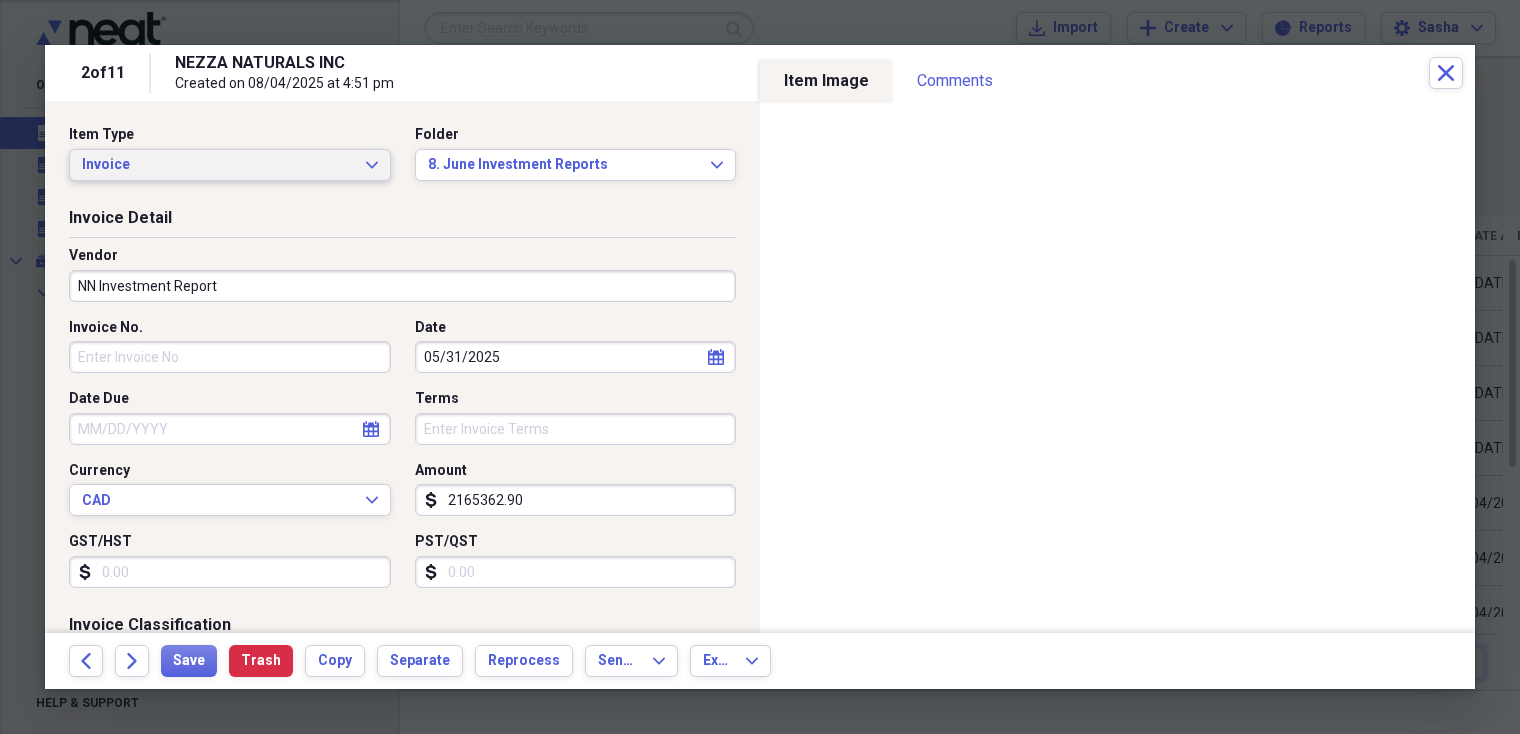 click on "Invoice" at bounding box center (218, 165) 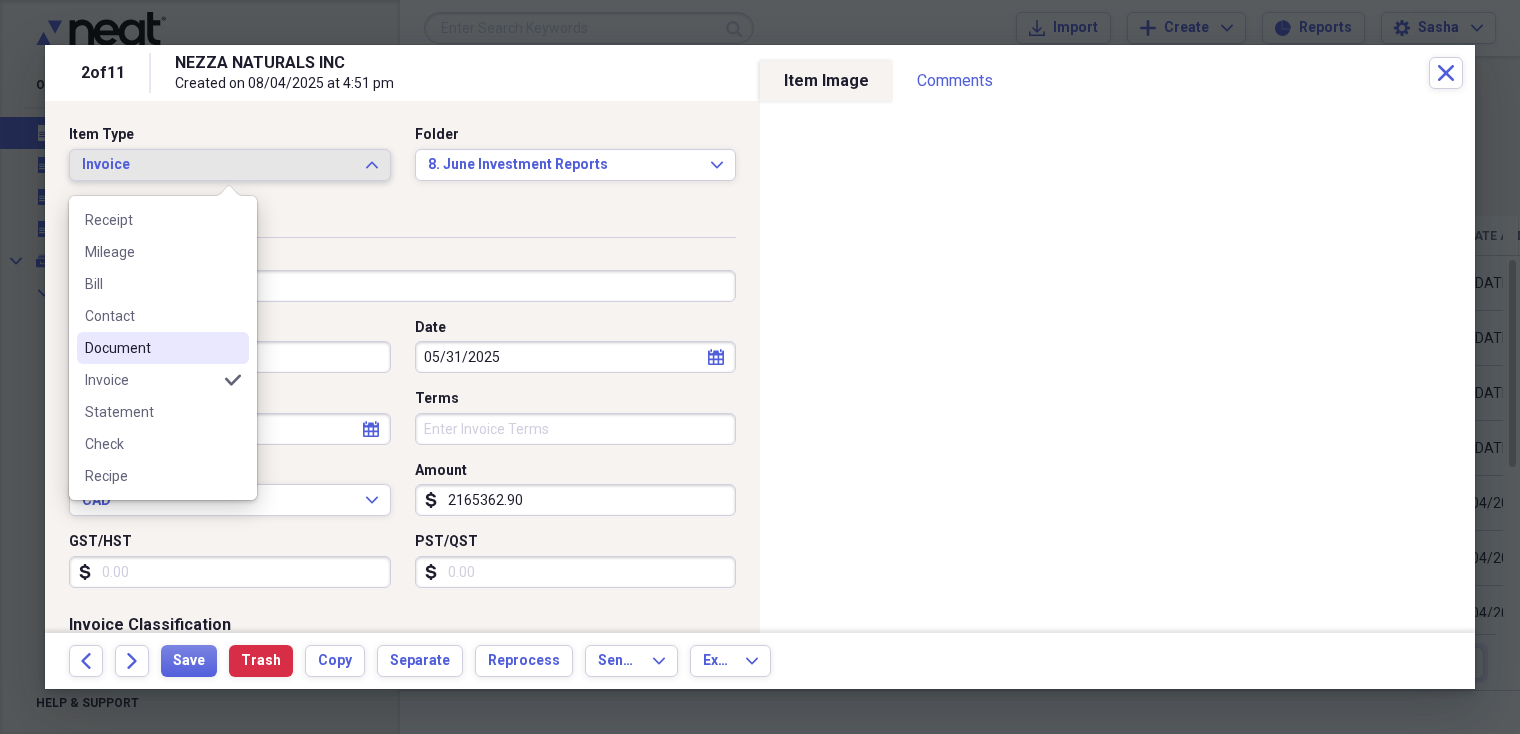 click on "Statement" at bounding box center [151, 412] 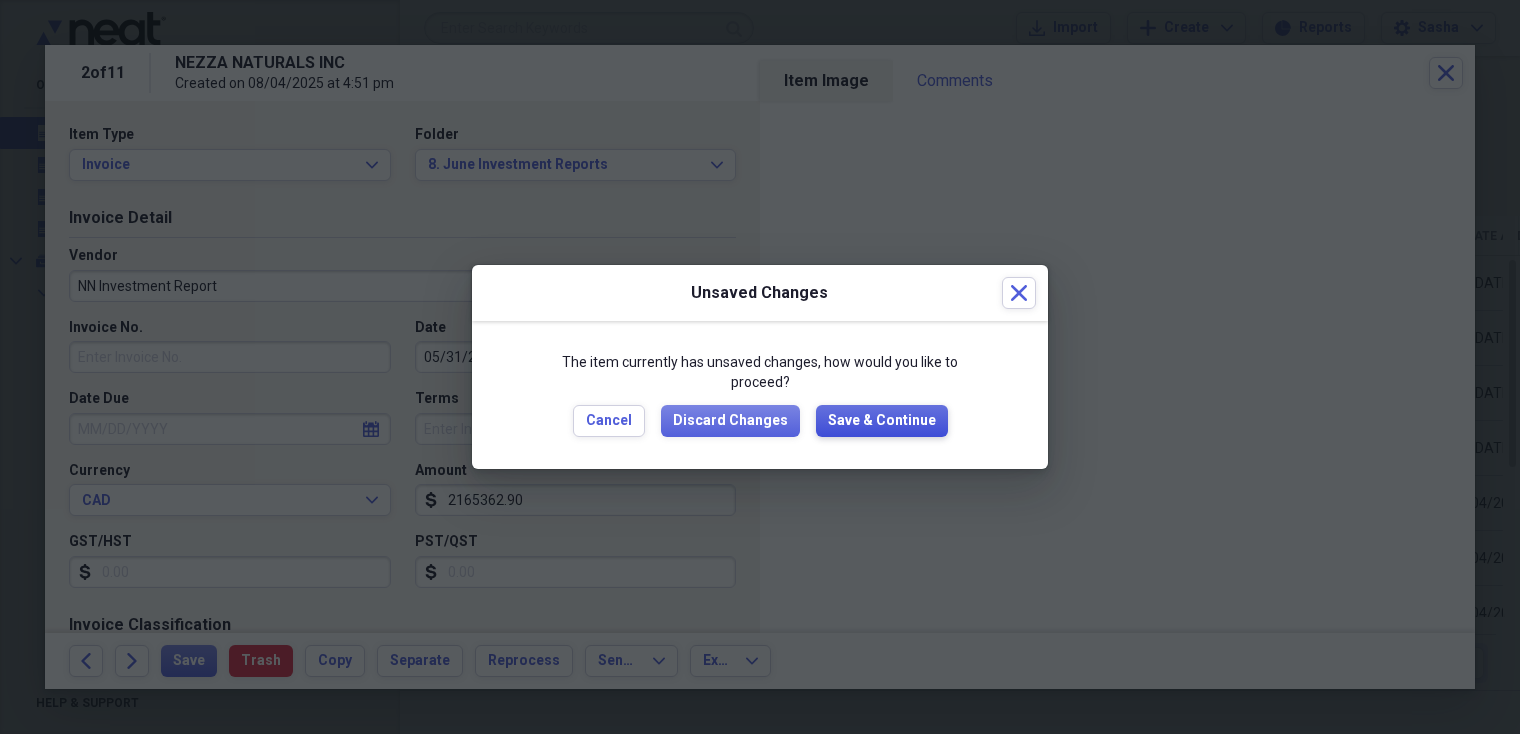 click on "Save & Continue" at bounding box center (882, 421) 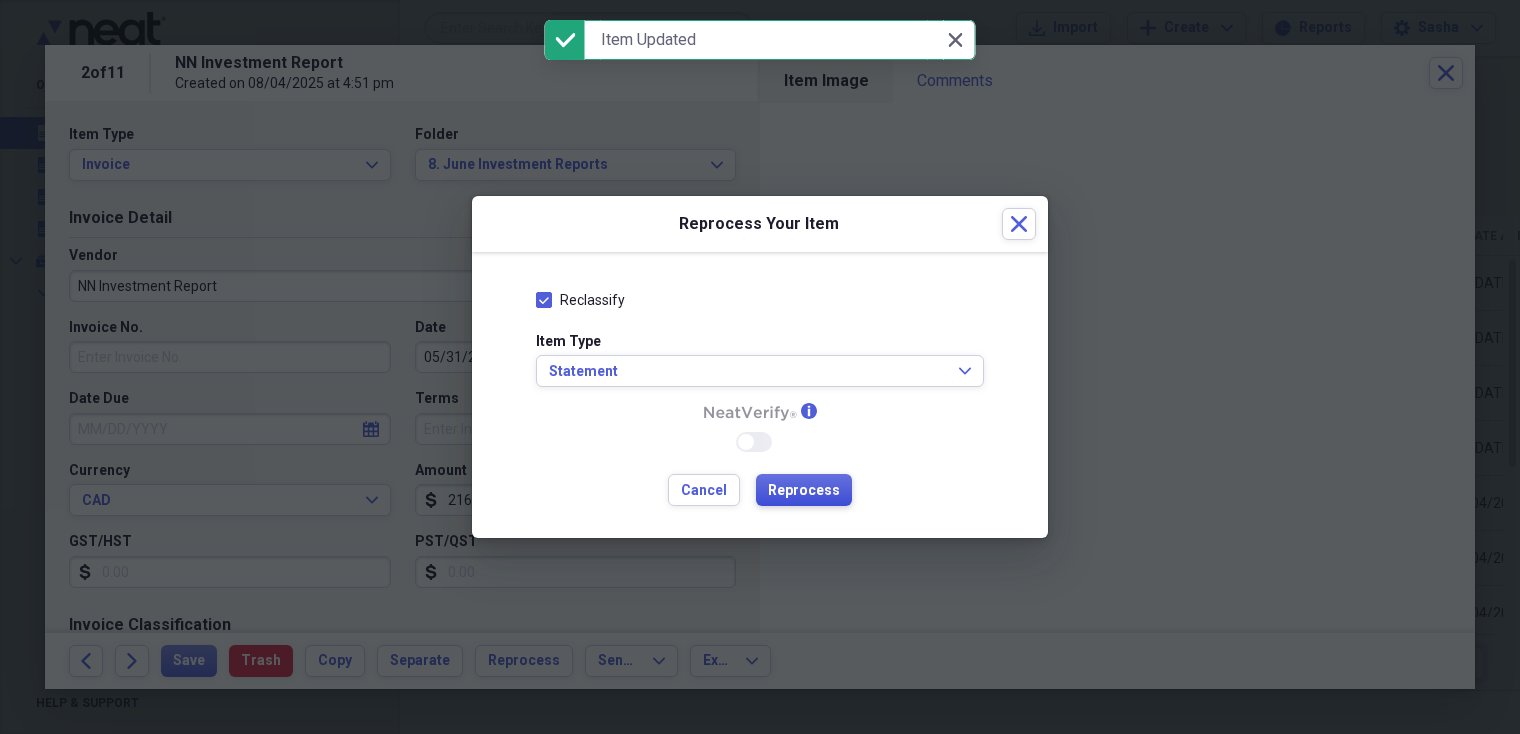 click on "Reprocess" at bounding box center [804, 491] 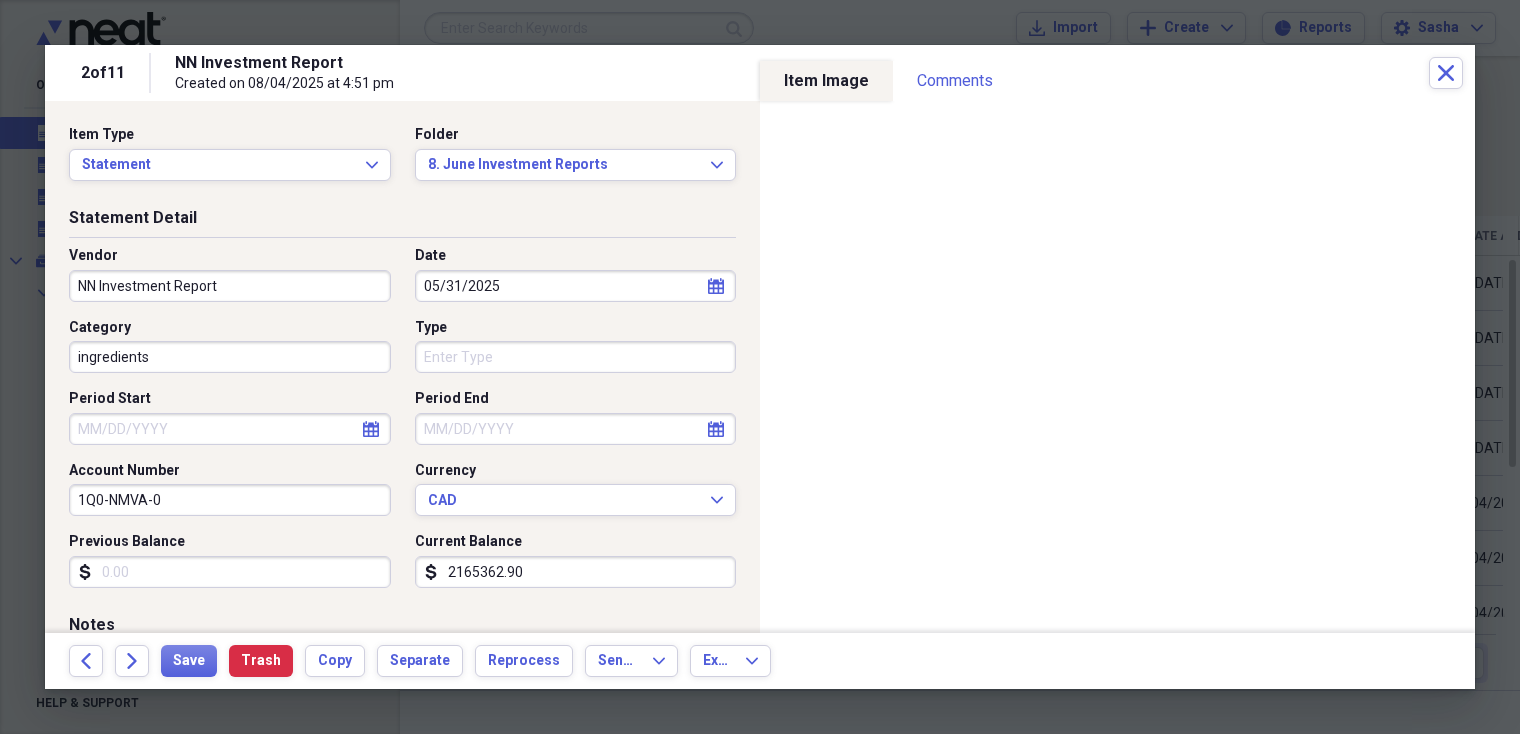 click on "Period Start" at bounding box center (230, 429) 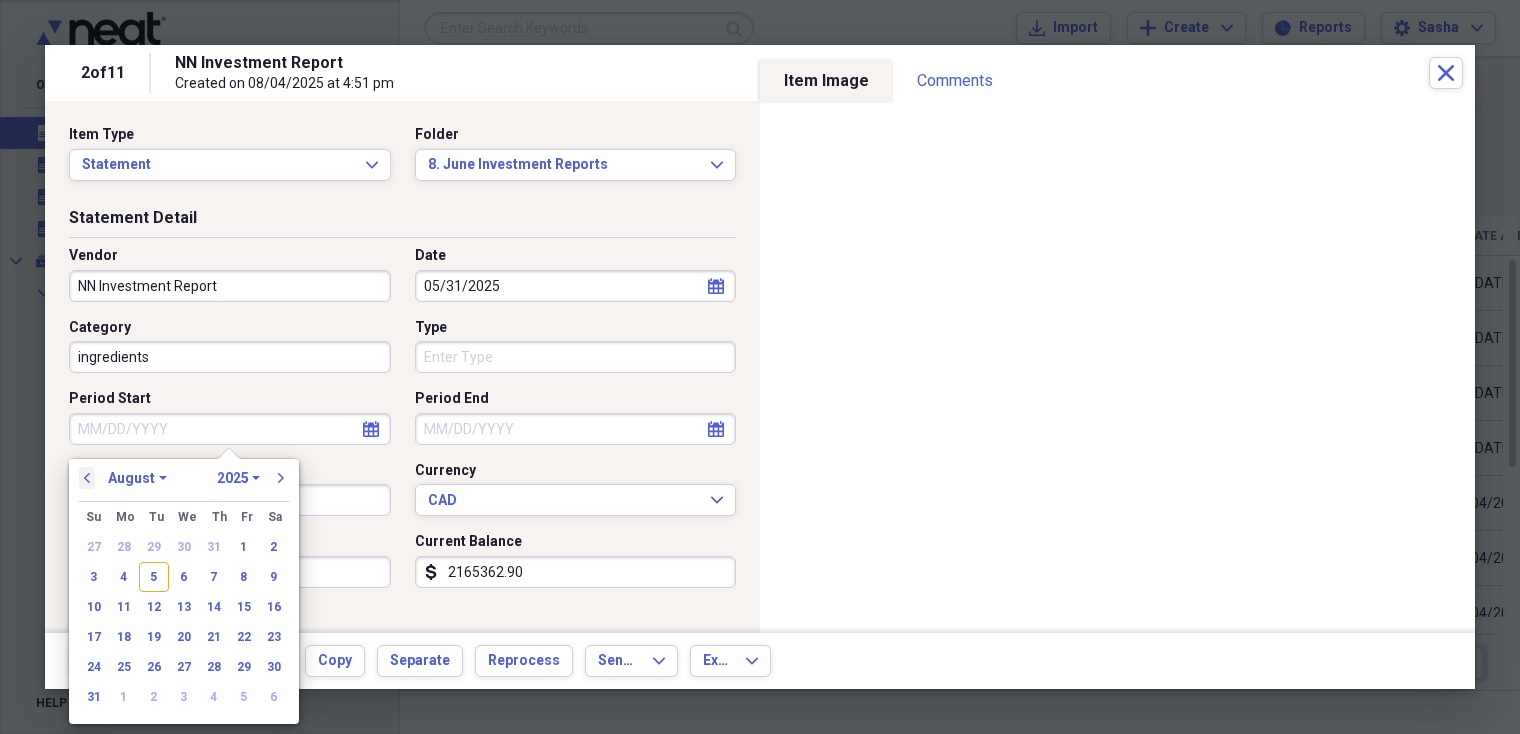 click on "previous" at bounding box center [87, 478] 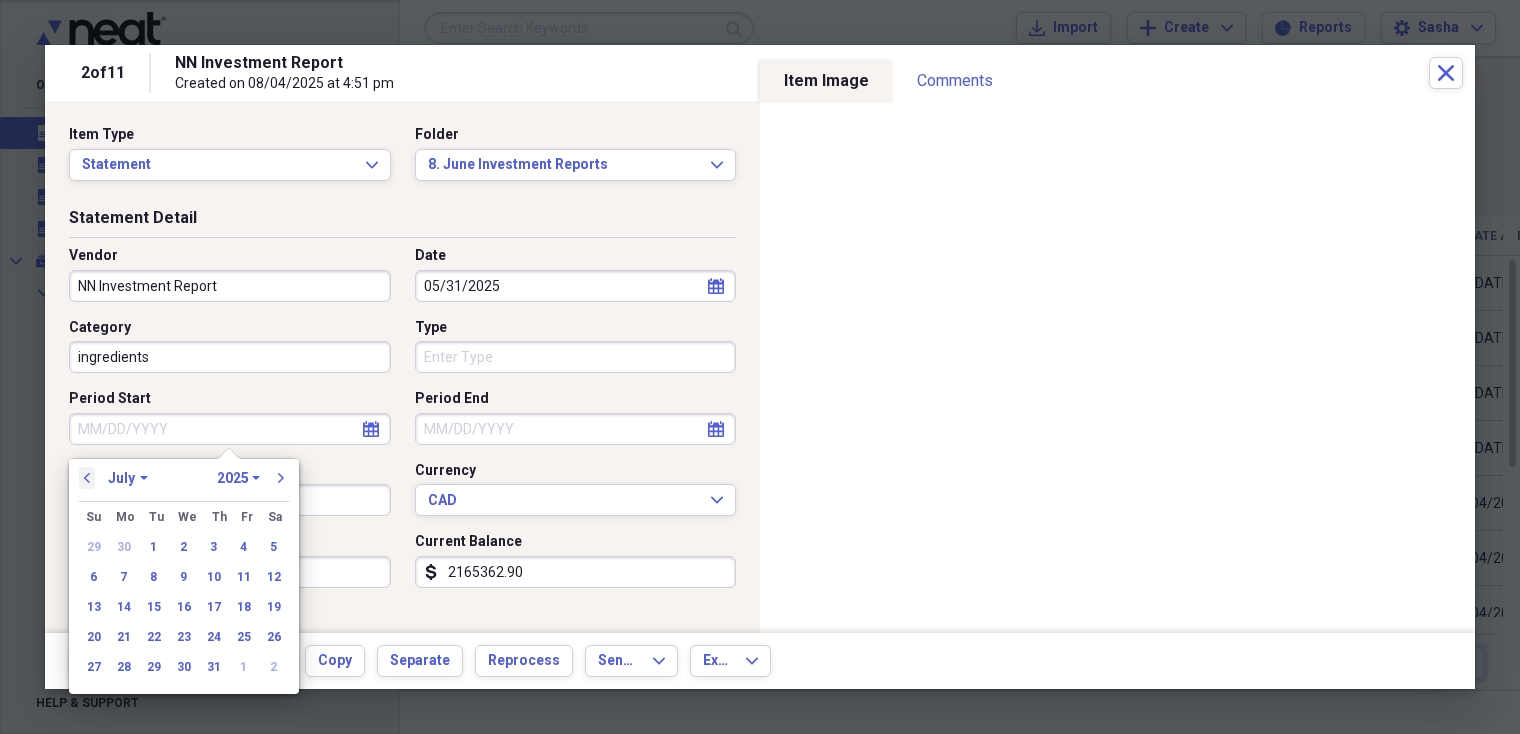 click on "previous" at bounding box center [87, 478] 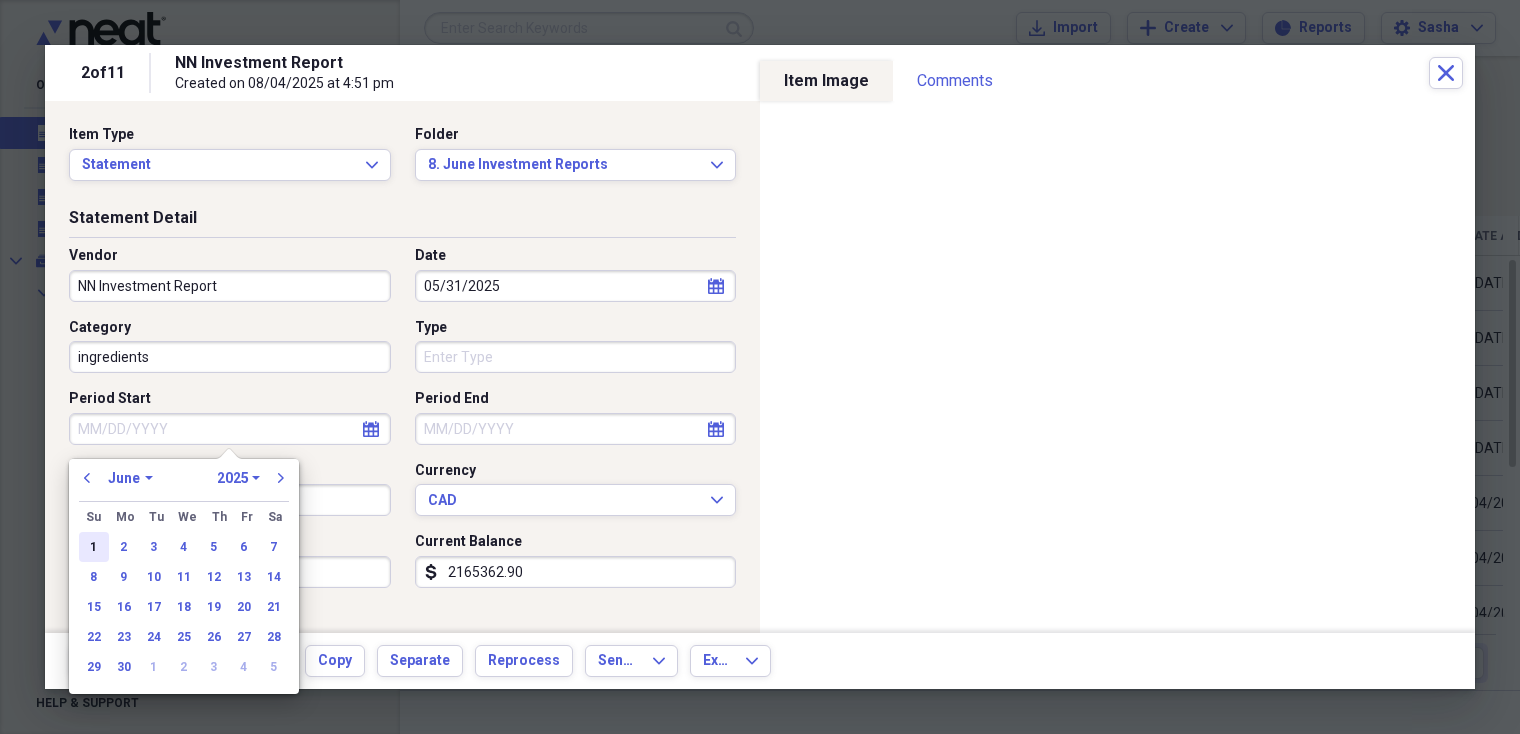 click on "1" at bounding box center (94, 547) 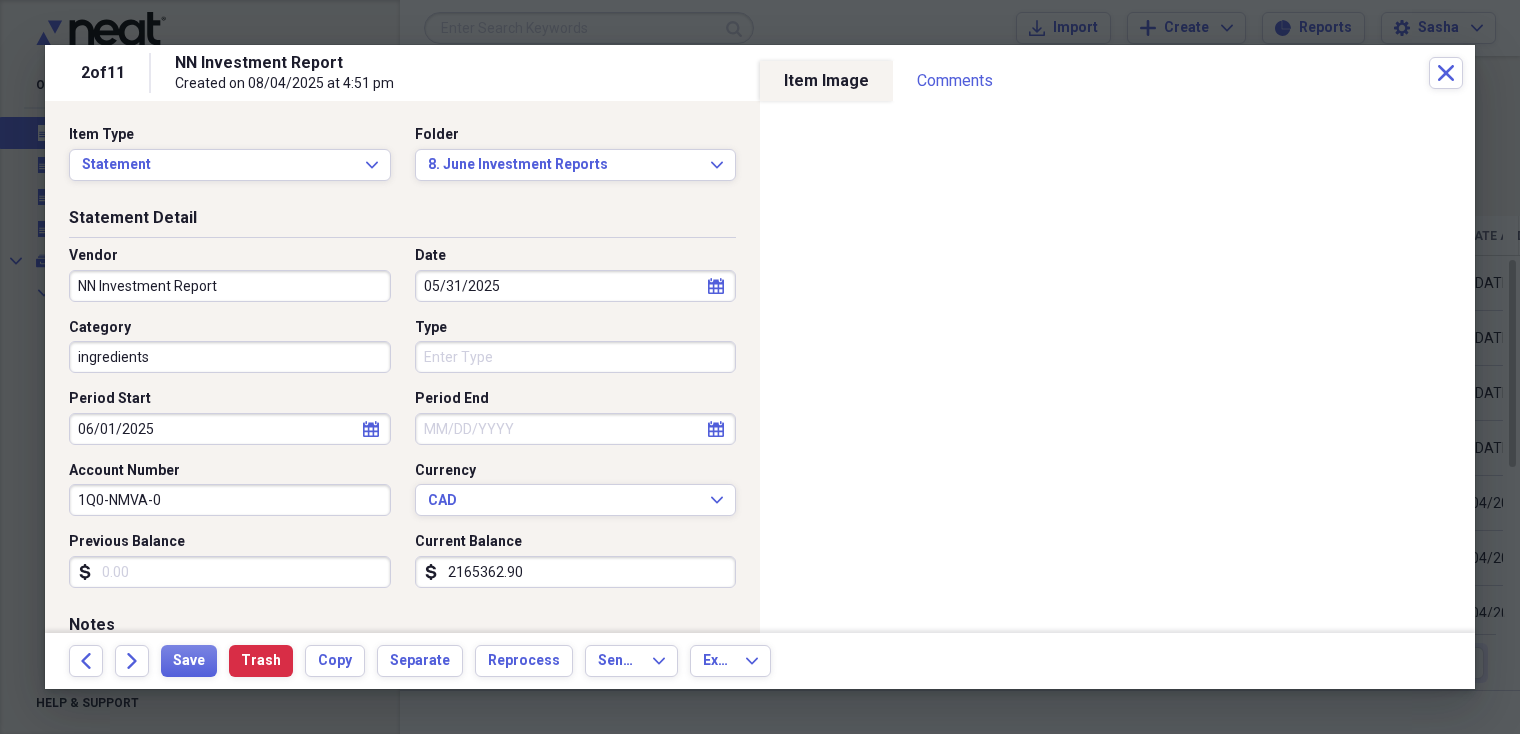 click on "Period End" at bounding box center (576, 429) 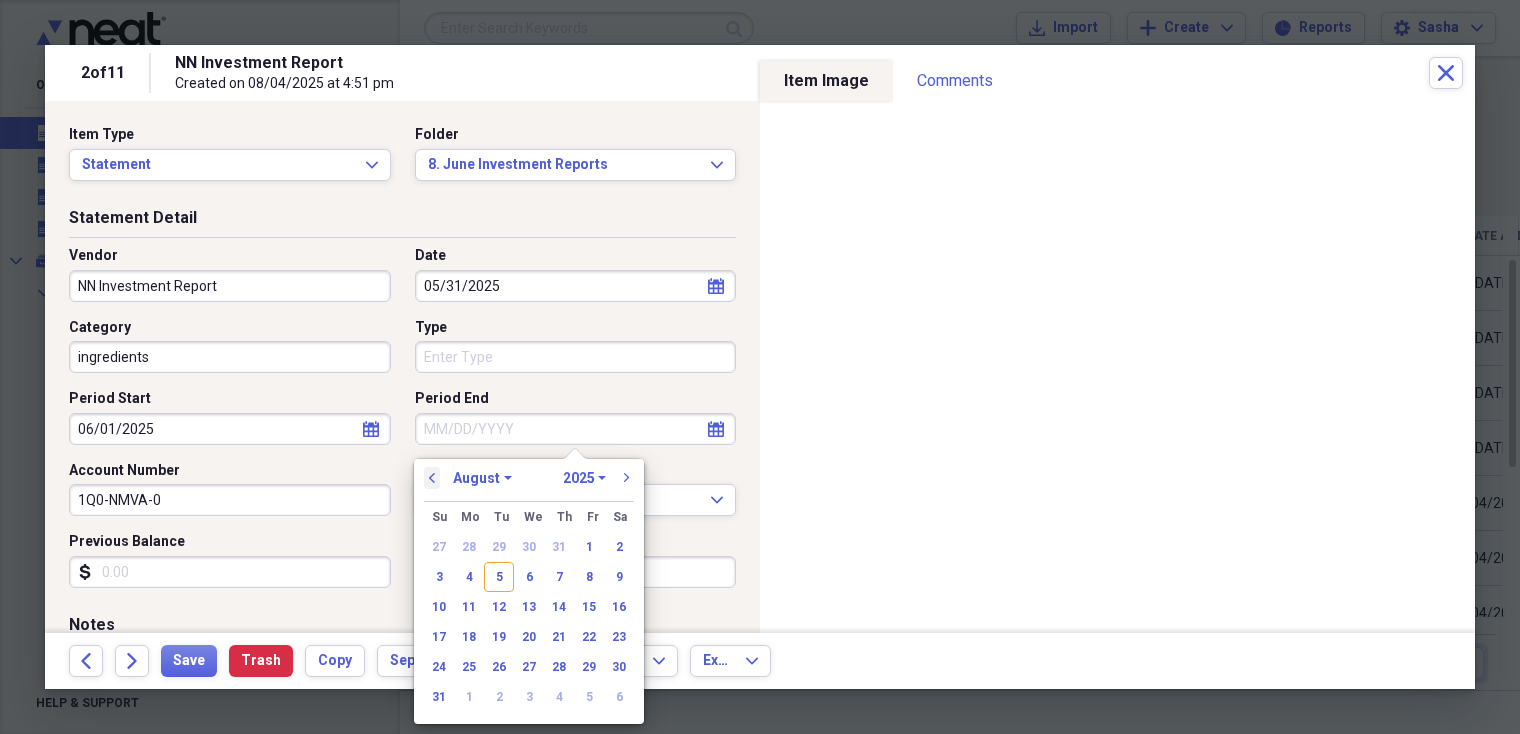 click on "previous" at bounding box center (432, 478) 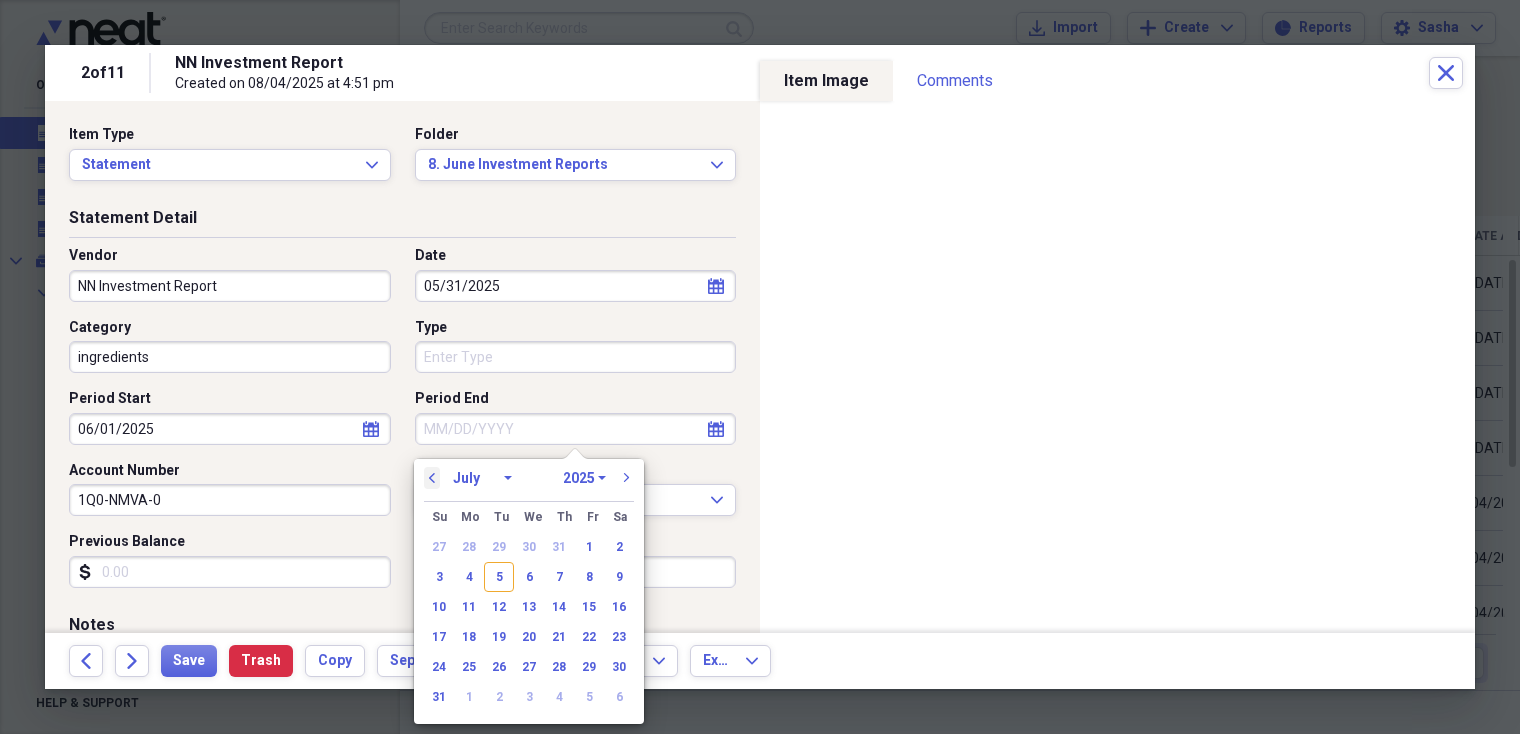 click on "previous" at bounding box center [432, 478] 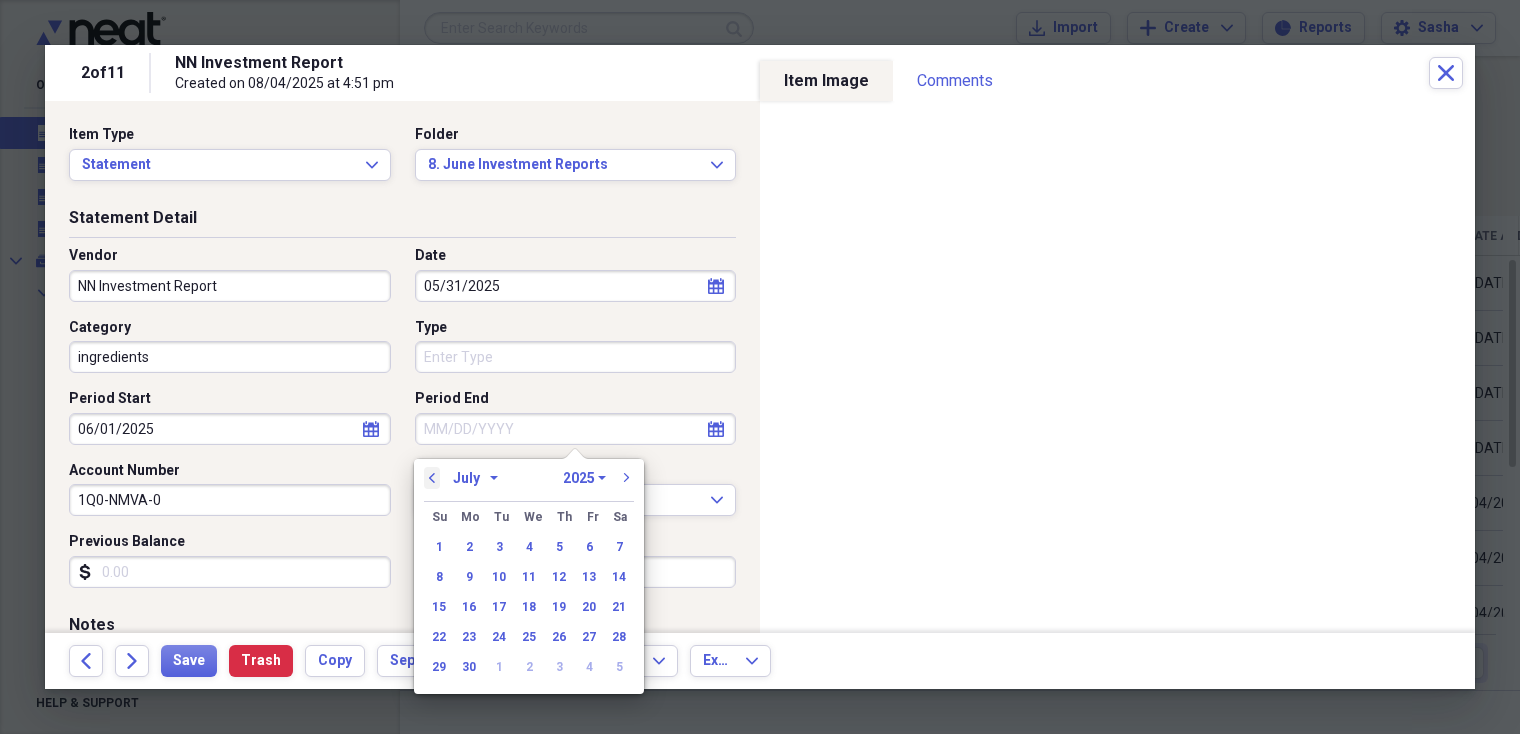 select on "5" 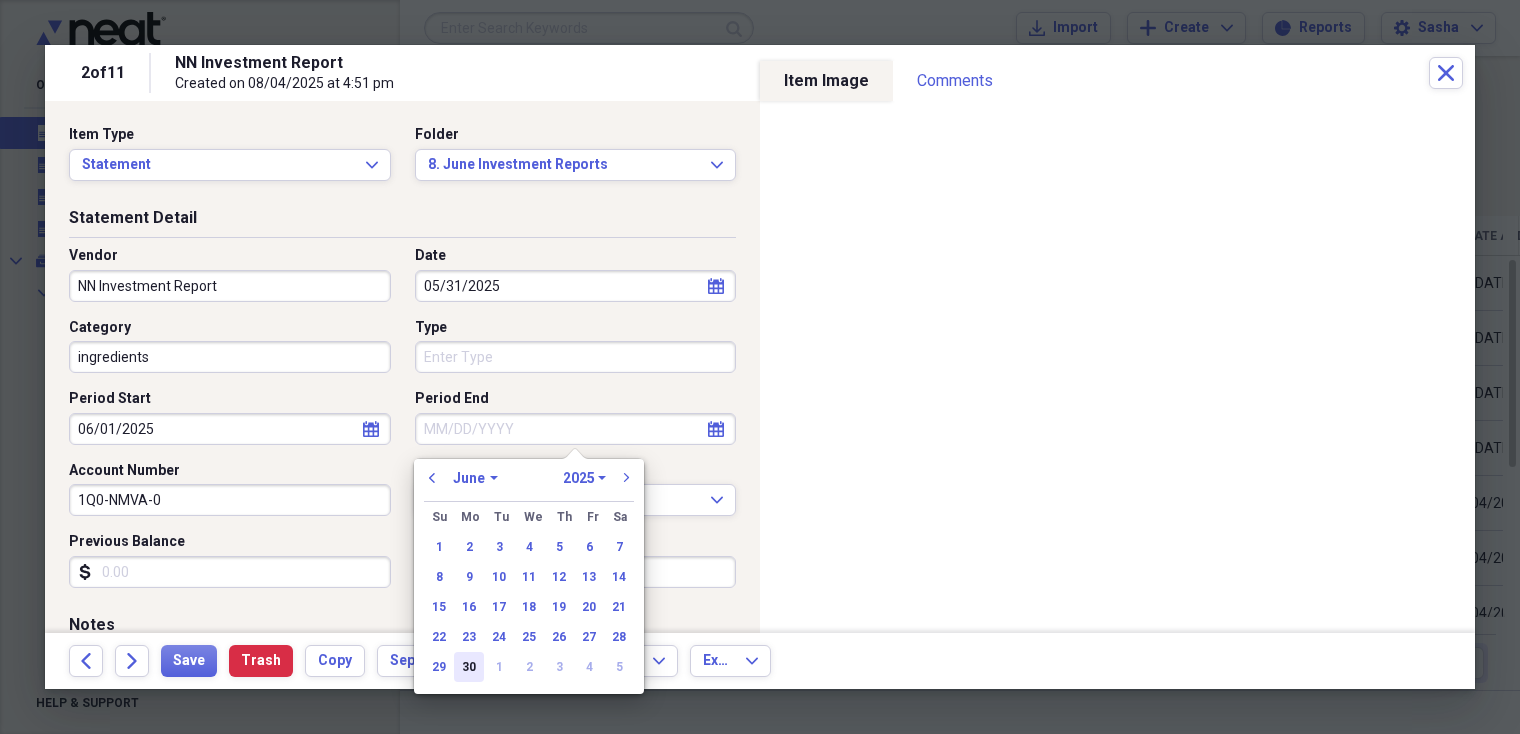 click on "30" at bounding box center (469, 667) 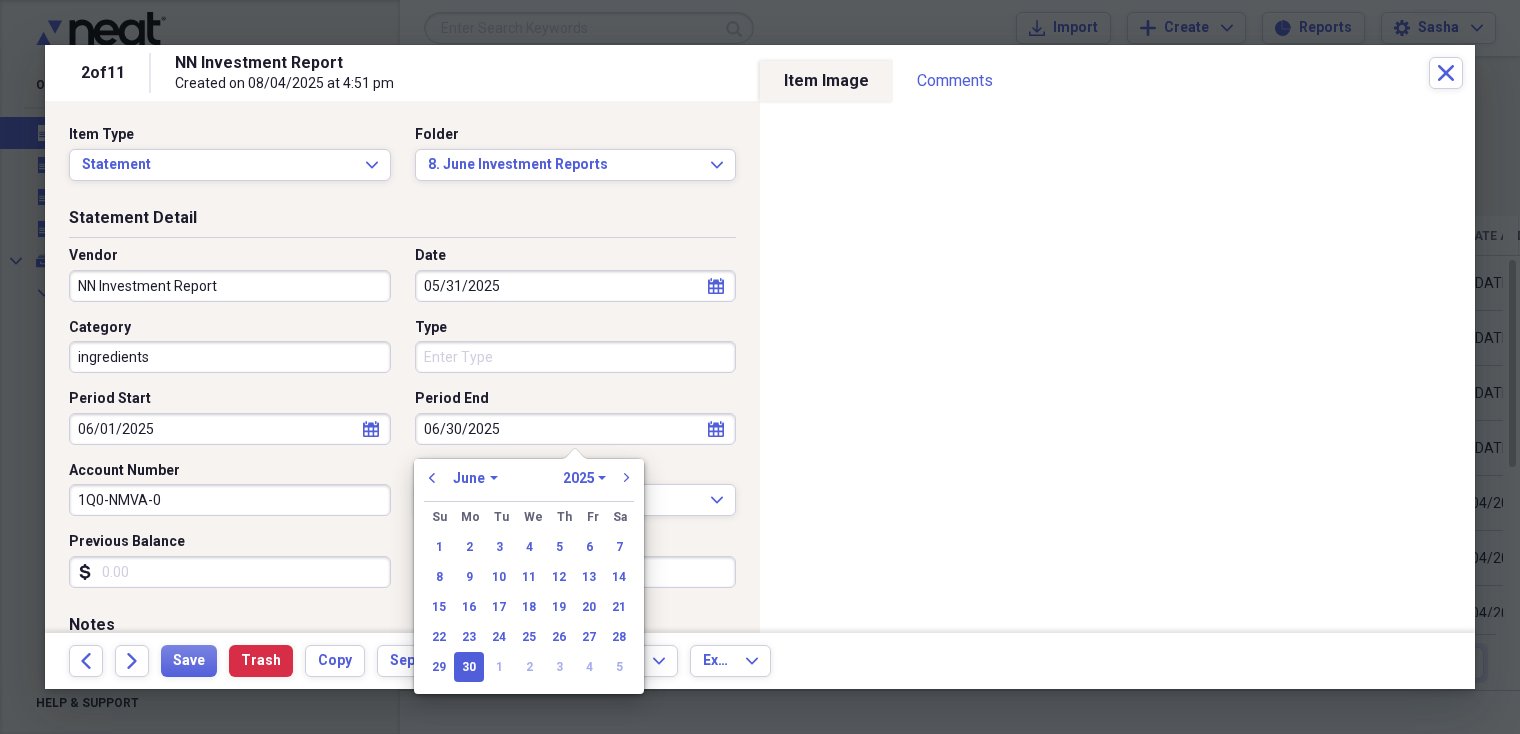 type on "06/30/2025" 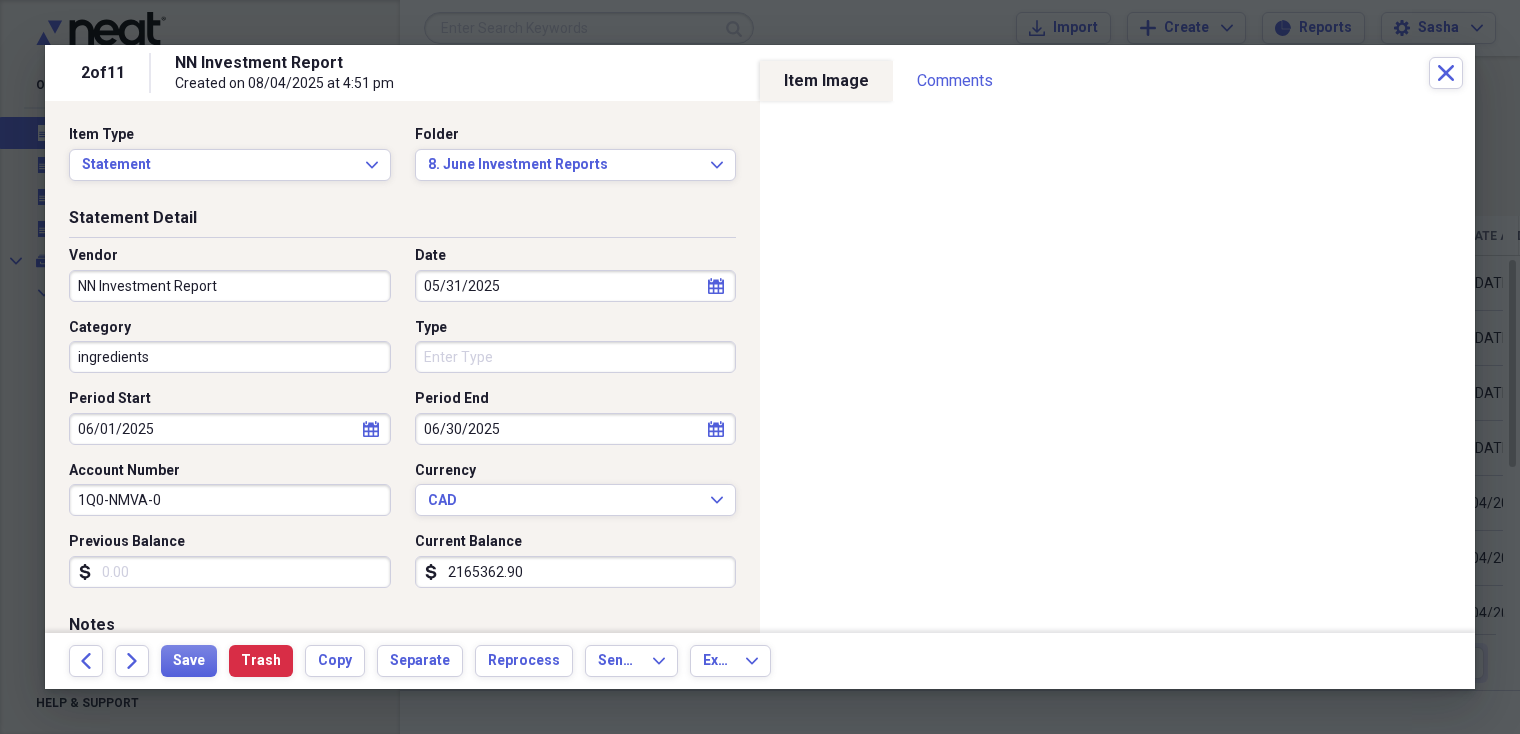 scroll, scrollTop: 61, scrollLeft: 0, axis: vertical 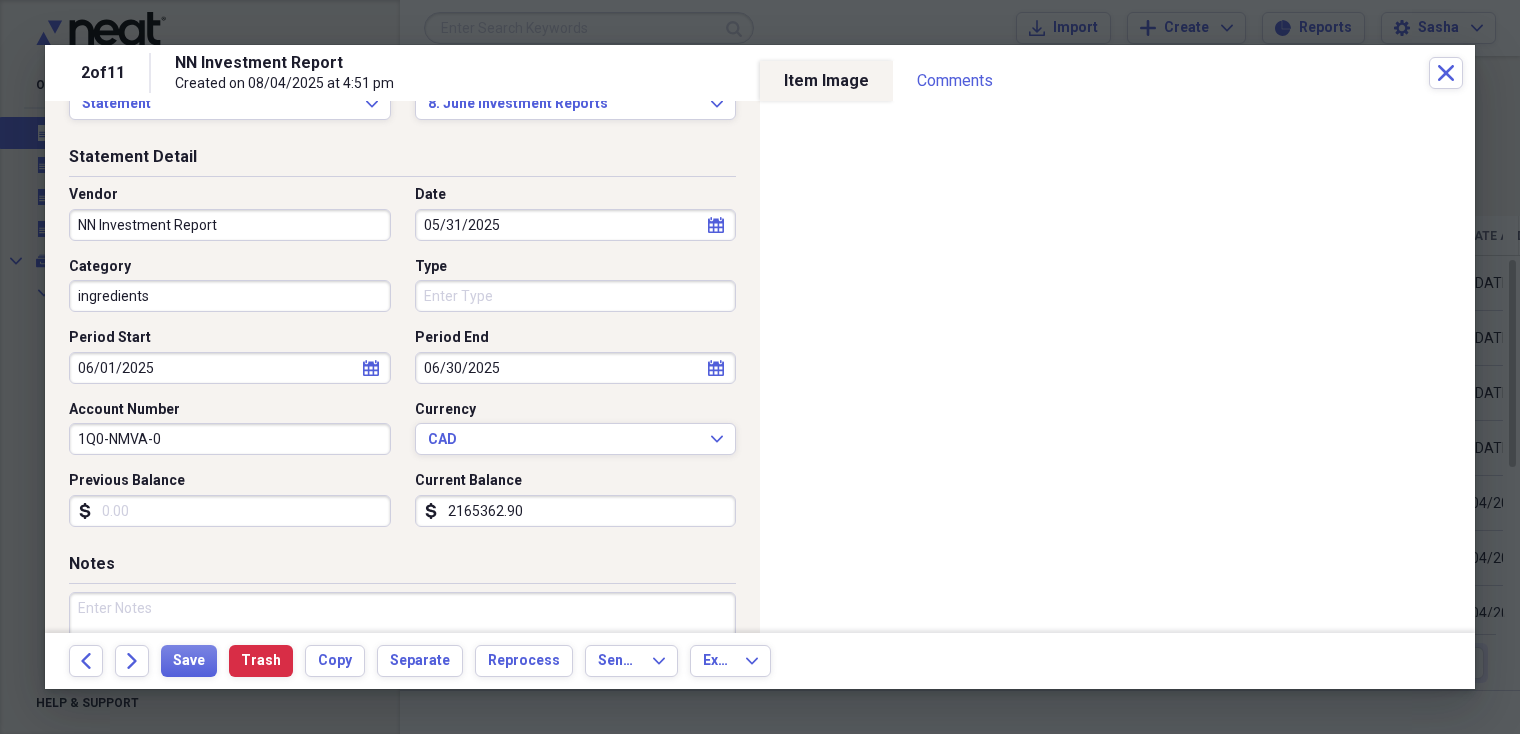 click on "ingredients" at bounding box center (230, 296) 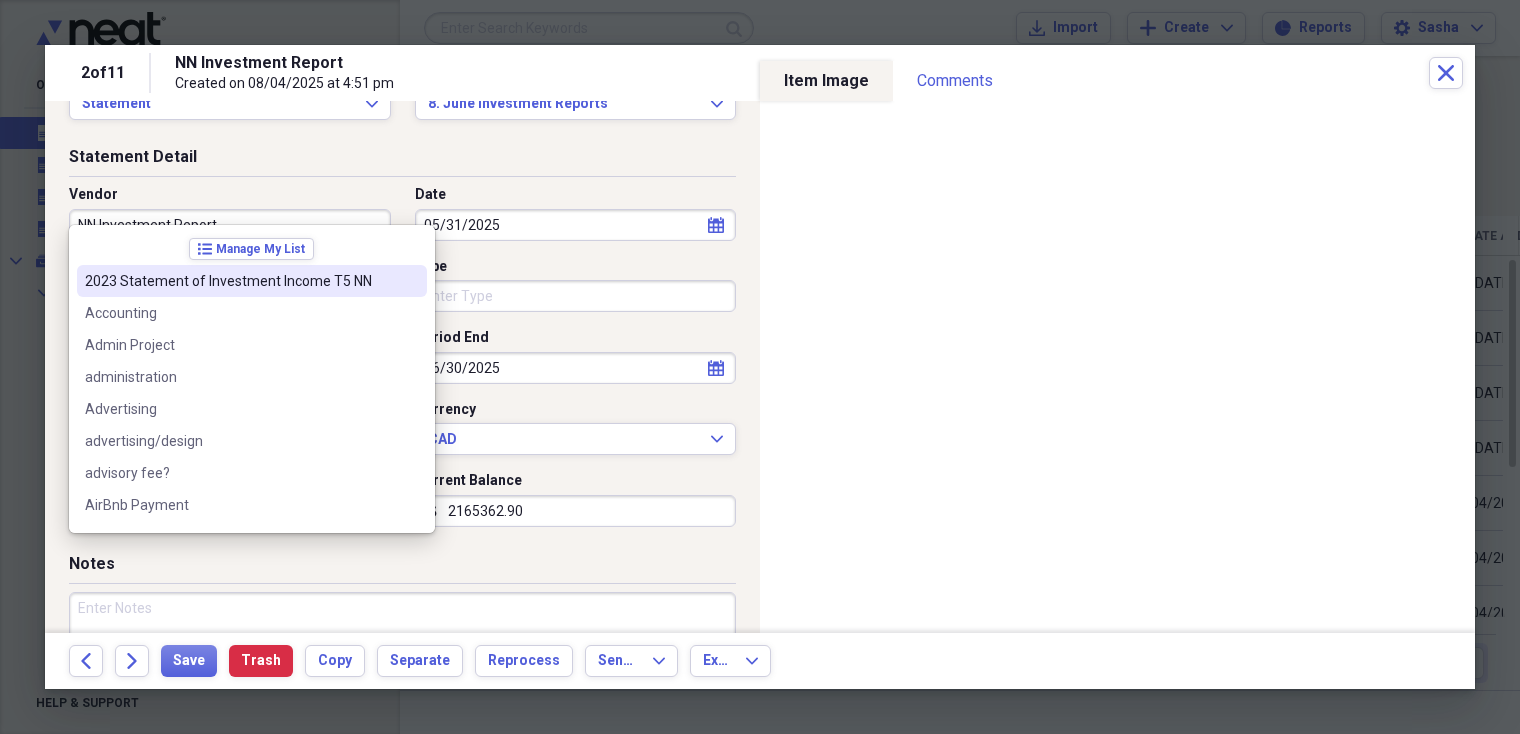 type 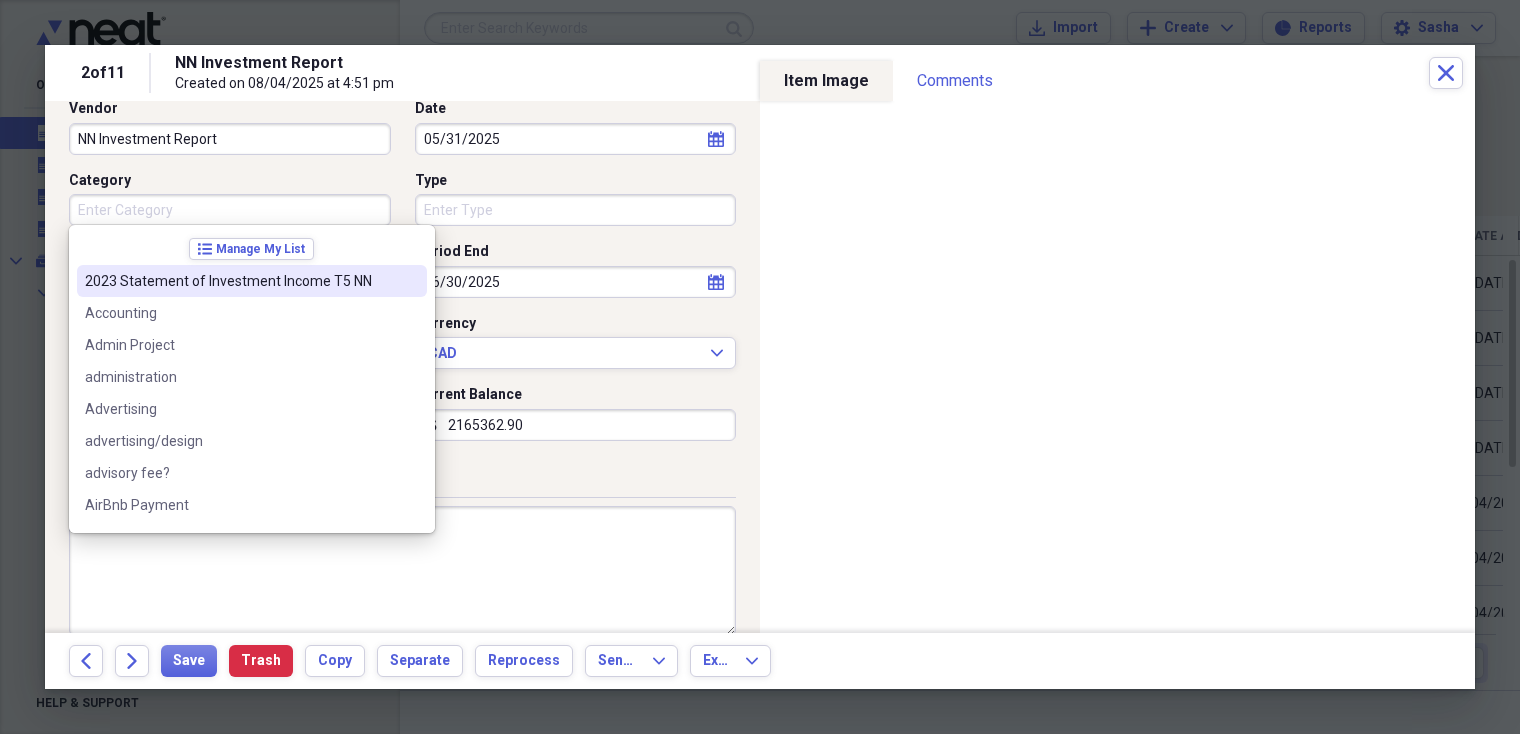 click on "Notes" at bounding box center (402, 482) 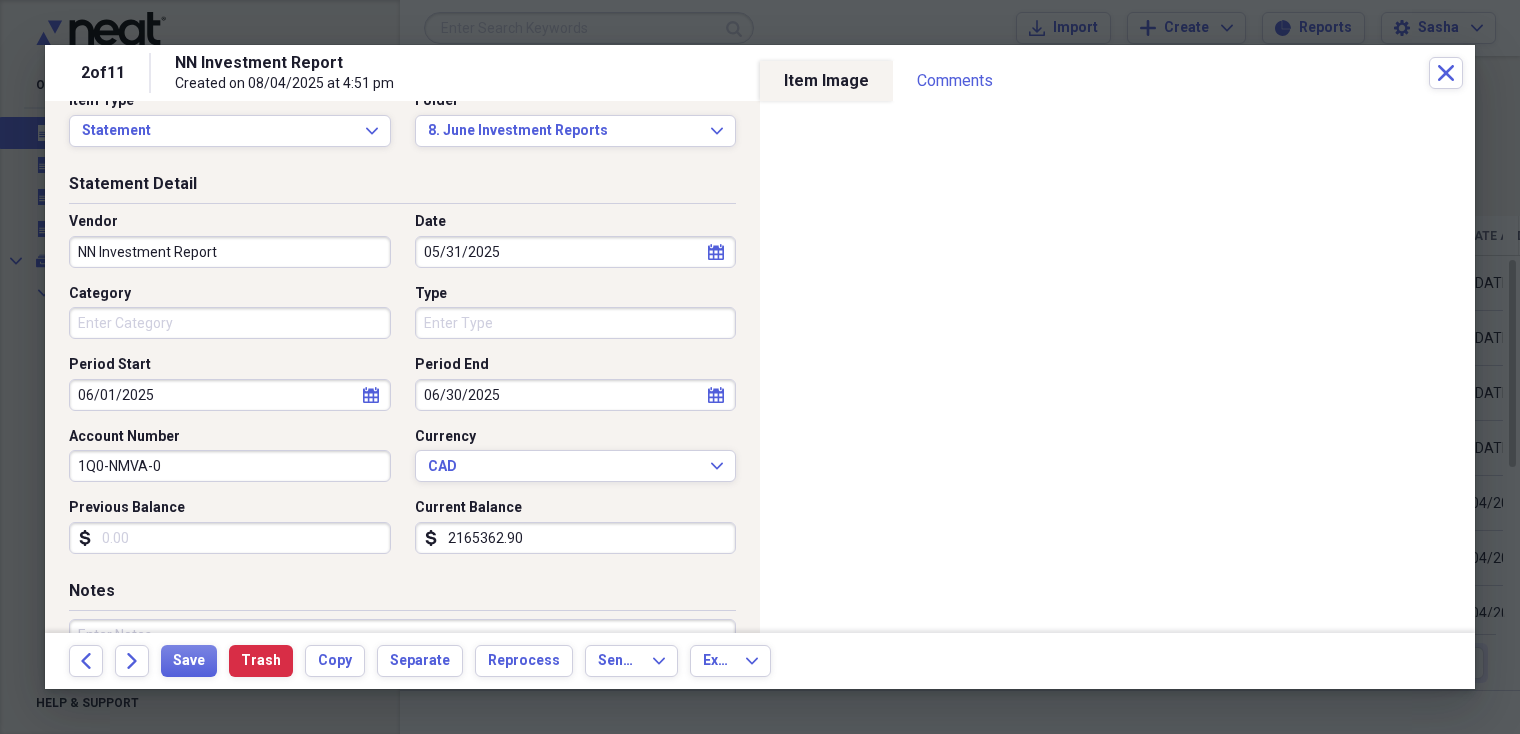 scroll, scrollTop: 0, scrollLeft: 0, axis: both 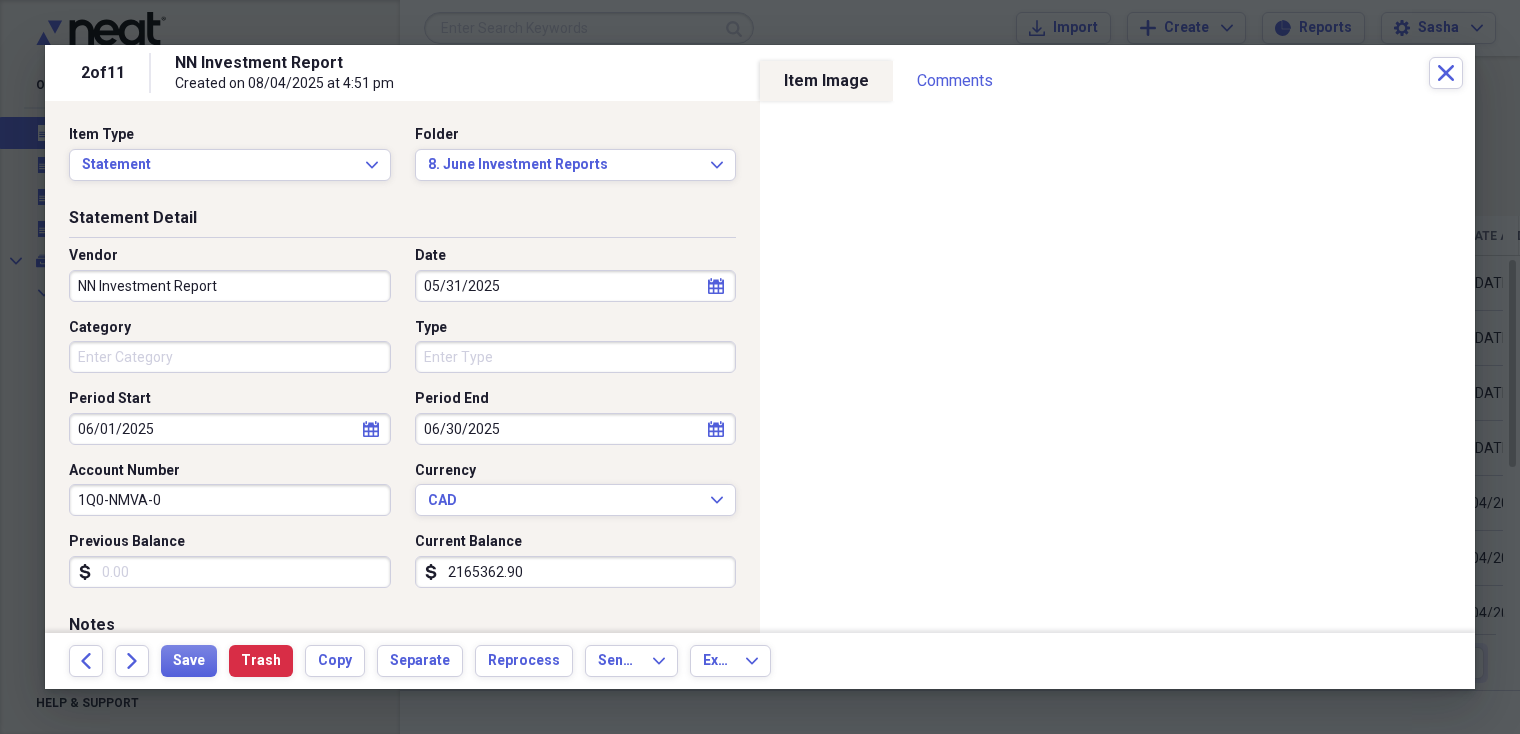 select on "4" 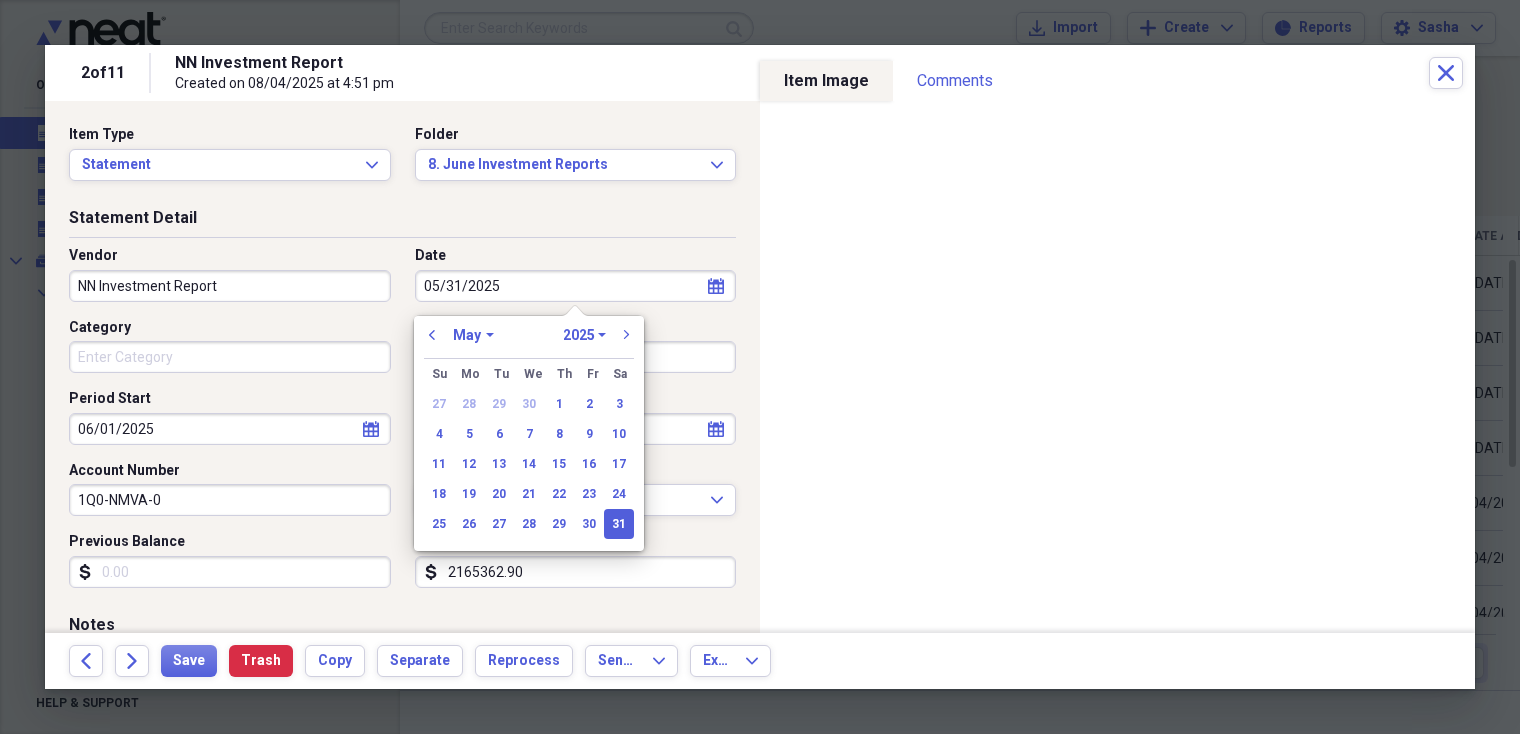 click on "05/31/2025" at bounding box center [576, 286] 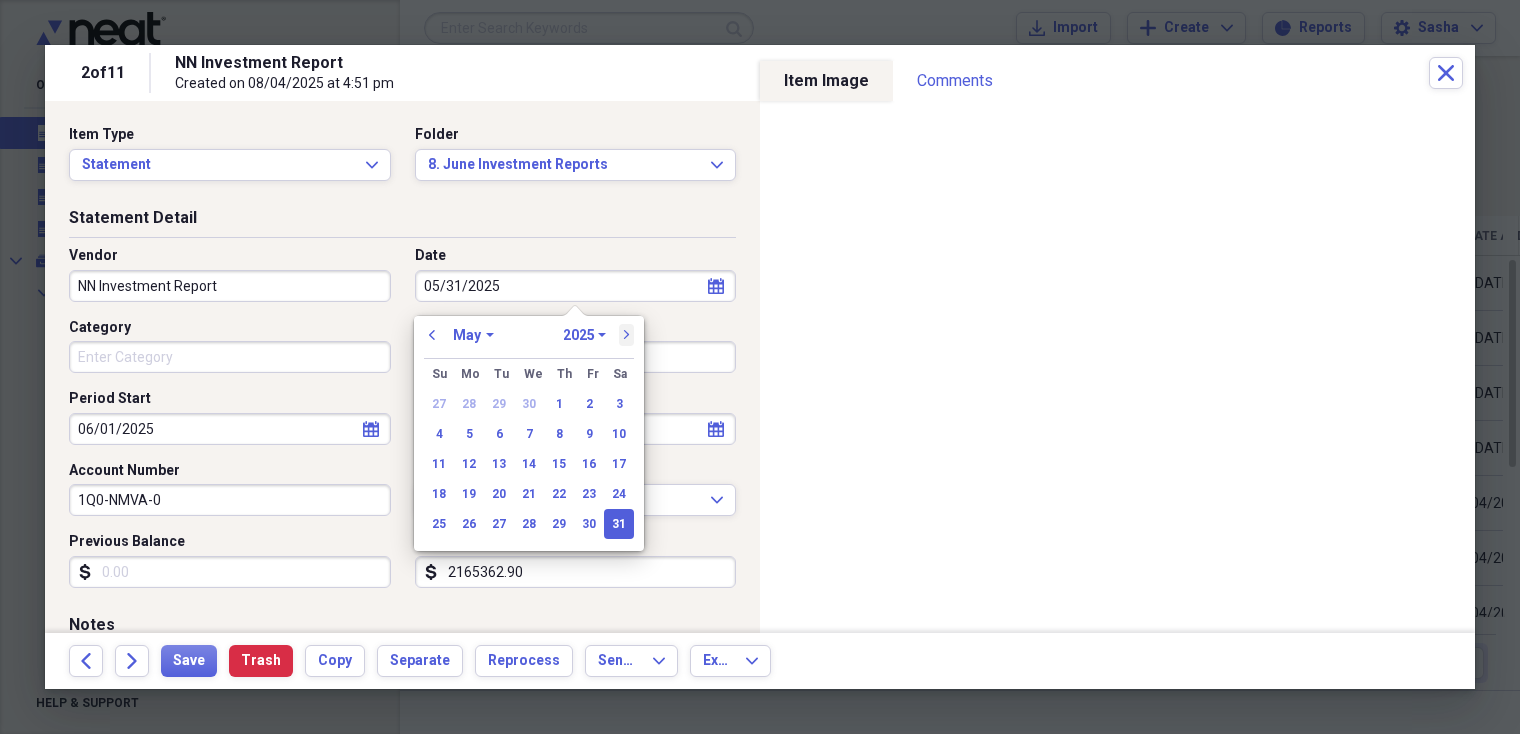 click on "next" at bounding box center [627, 335] 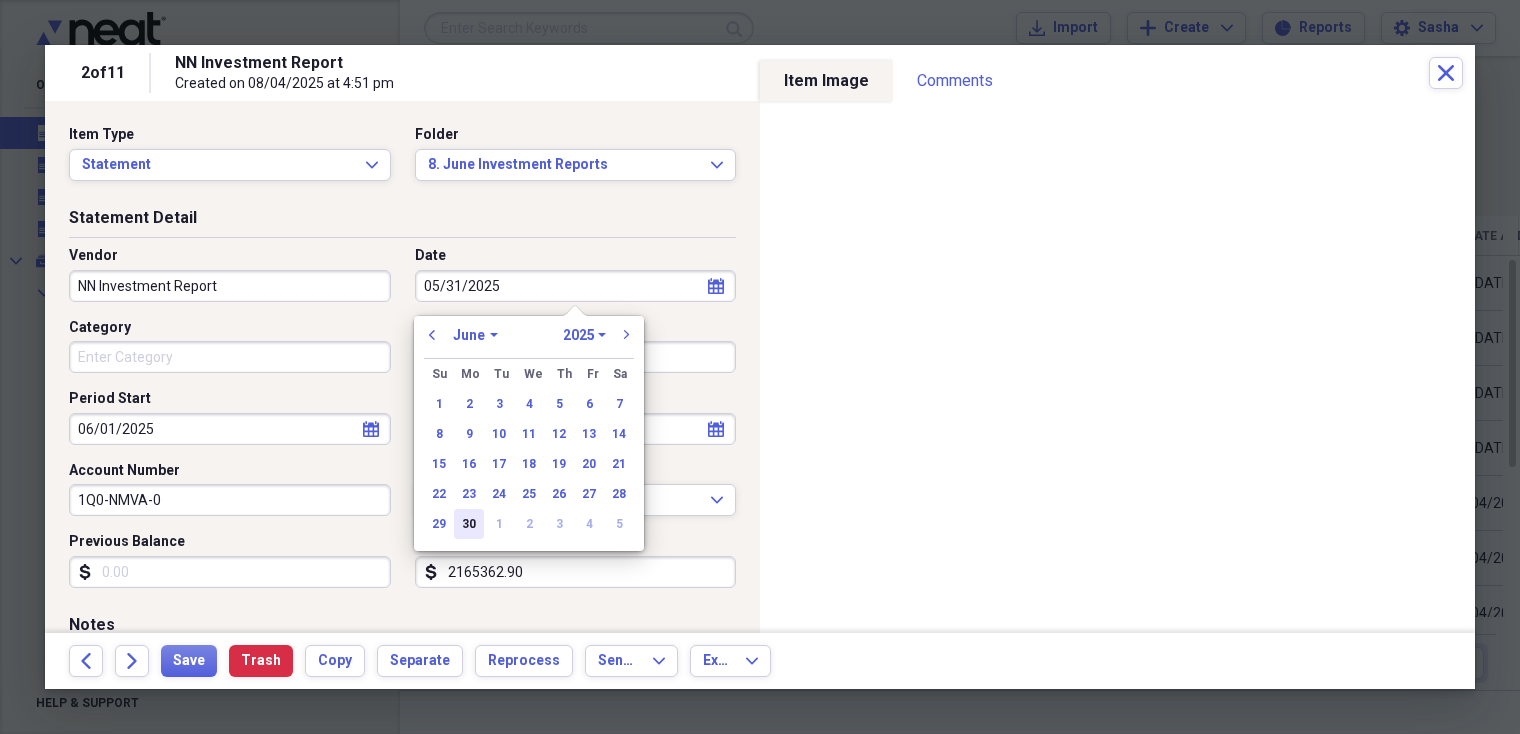 click on "30" at bounding box center (469, 524) 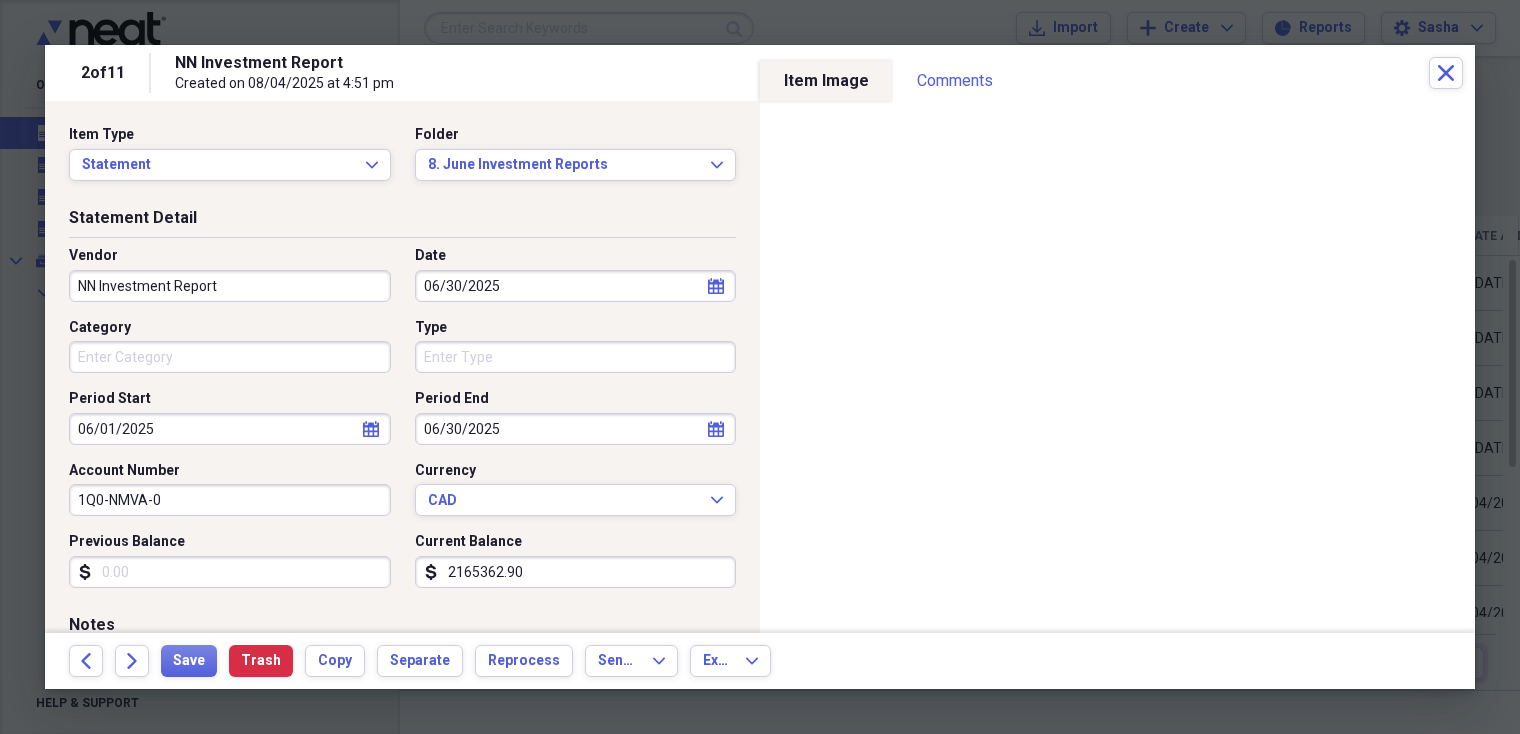 click on "Statement Detail" at bounding box center (402, 222) 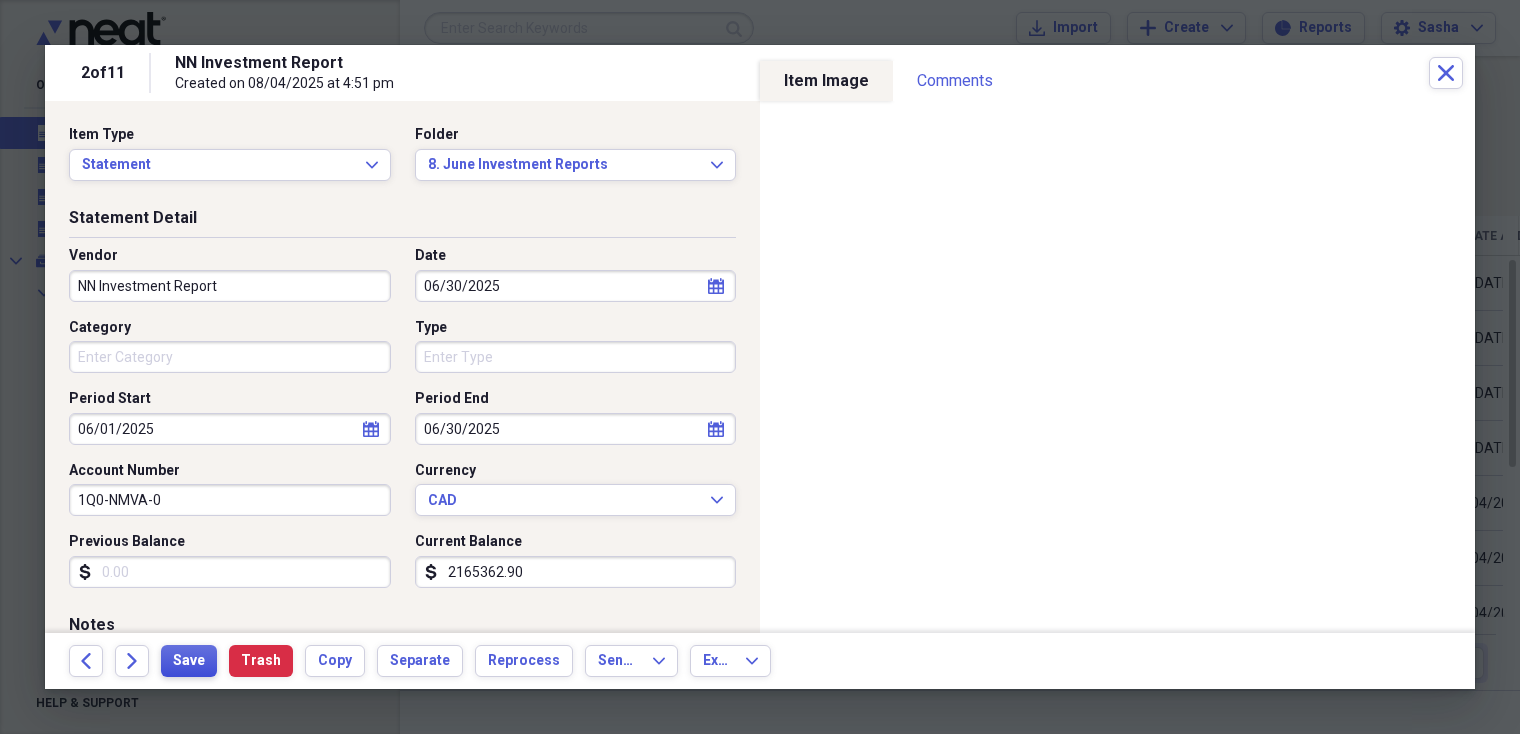 click on "Save" at bounding box center [189, 661] 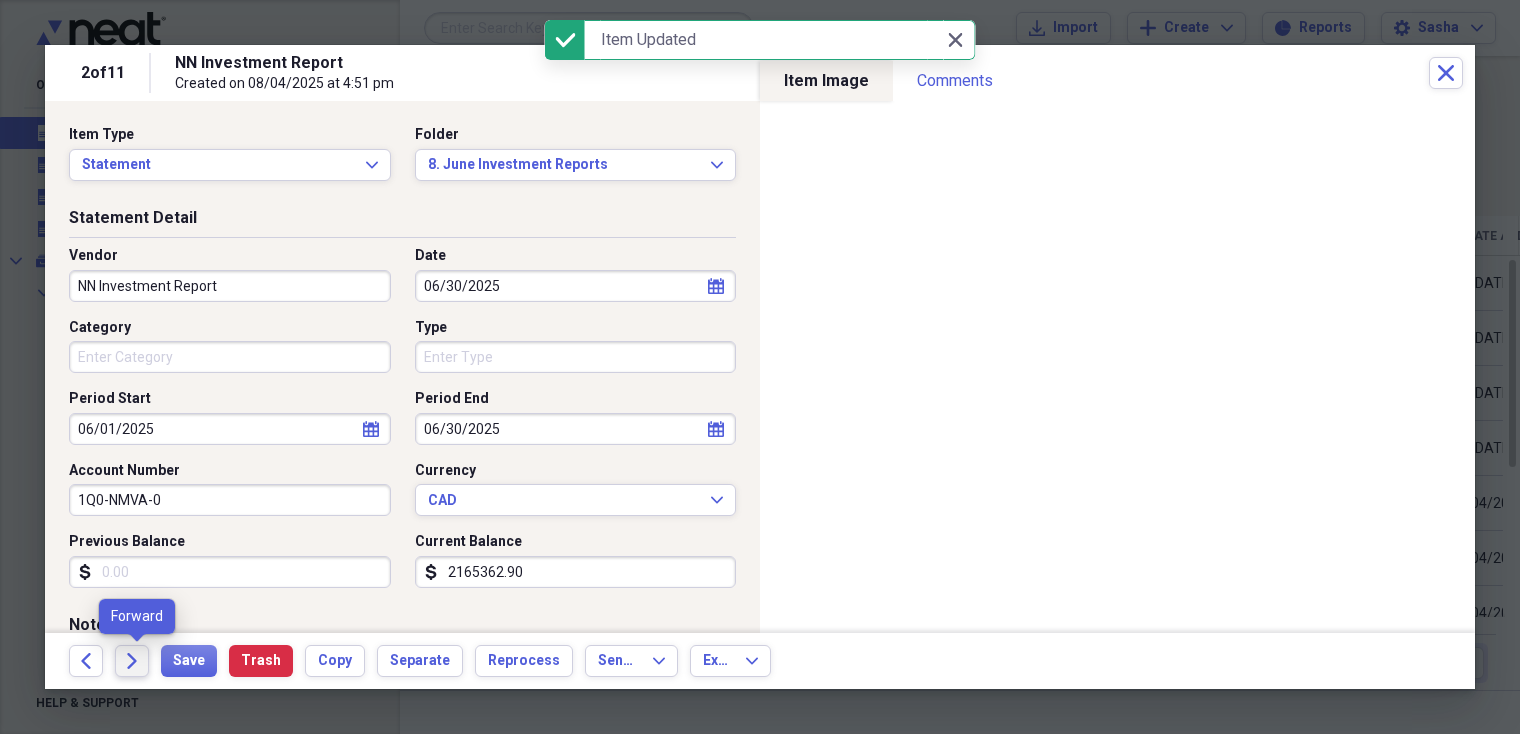 click on "Forward" 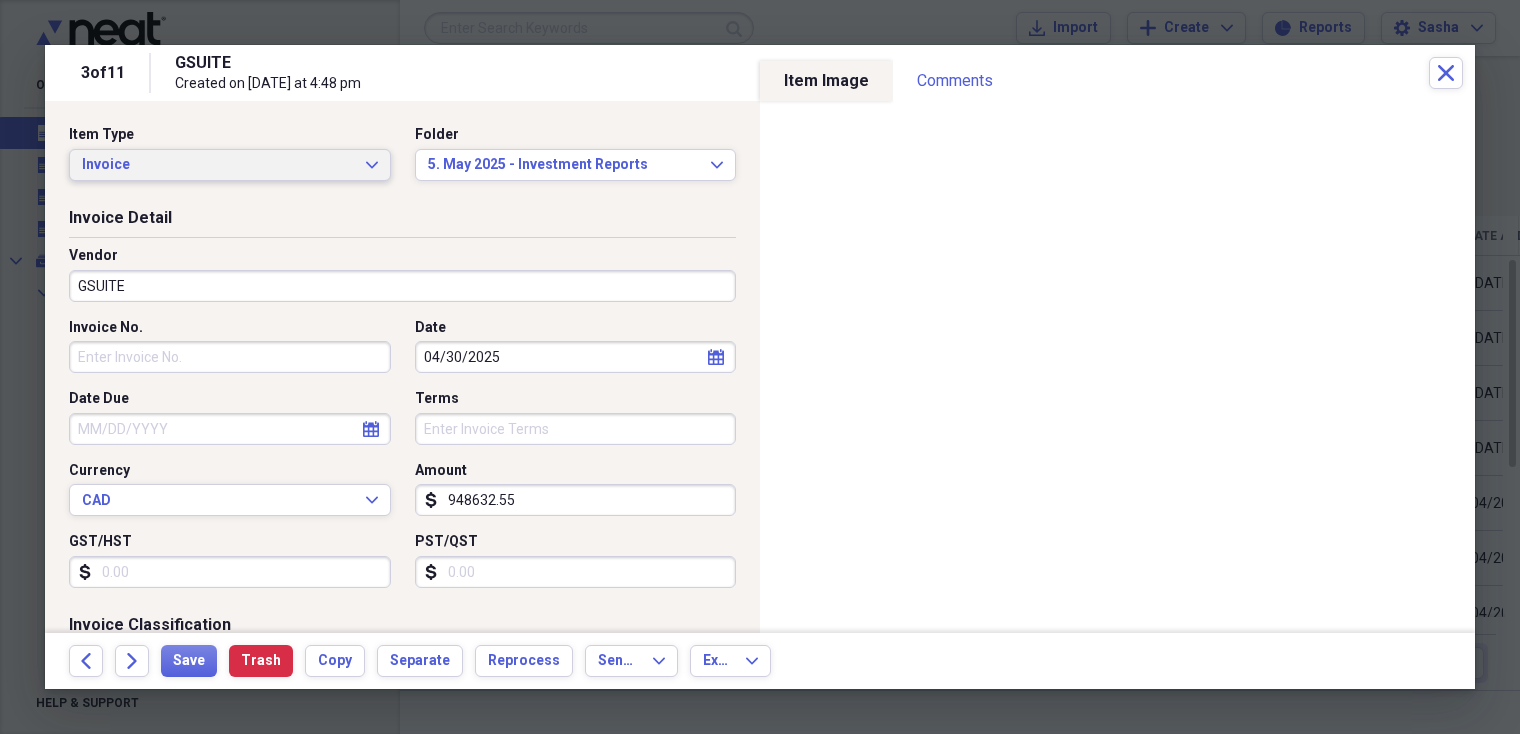 click on "Invoice Expand" at bounding box center (230, 165) 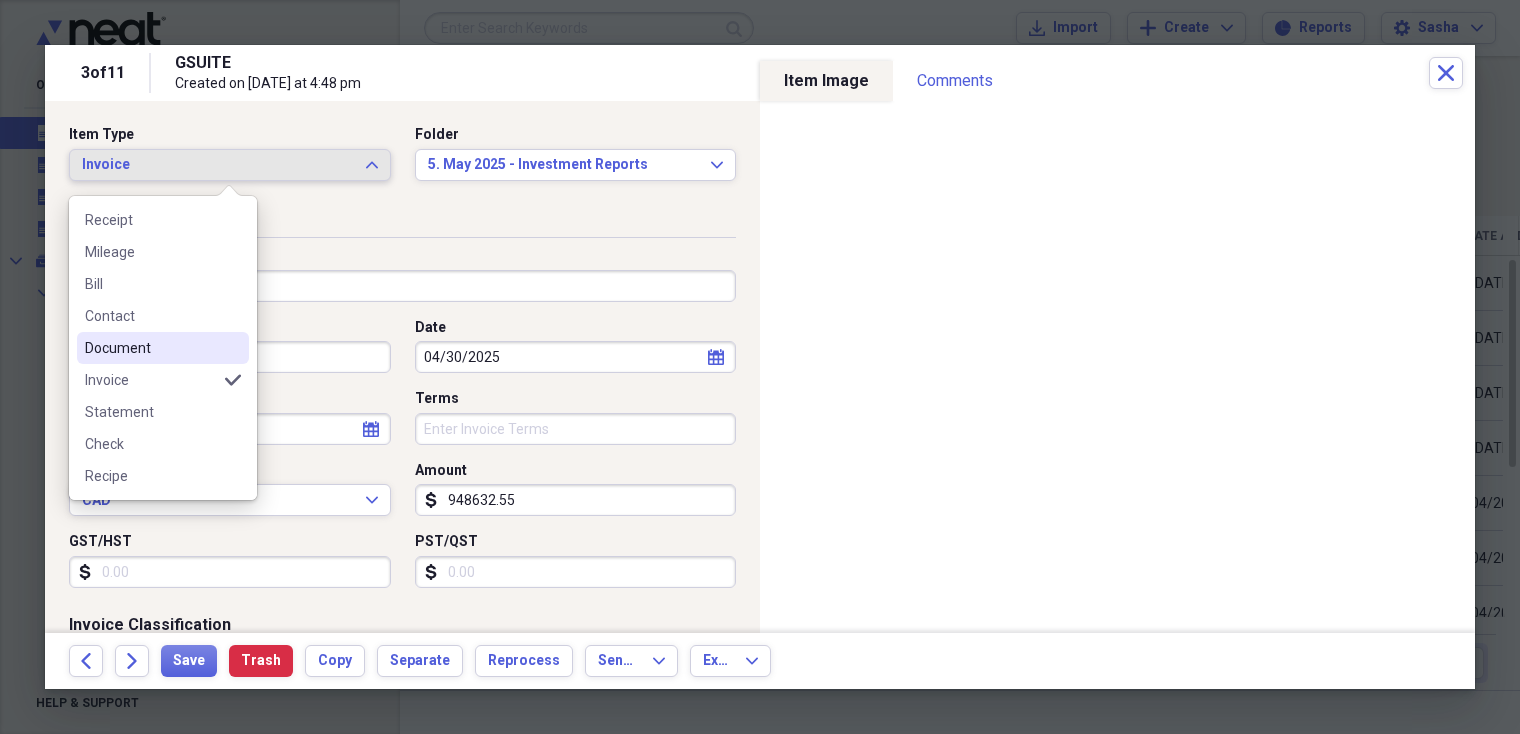 click on "Statement" at bounding box center (151, 412) 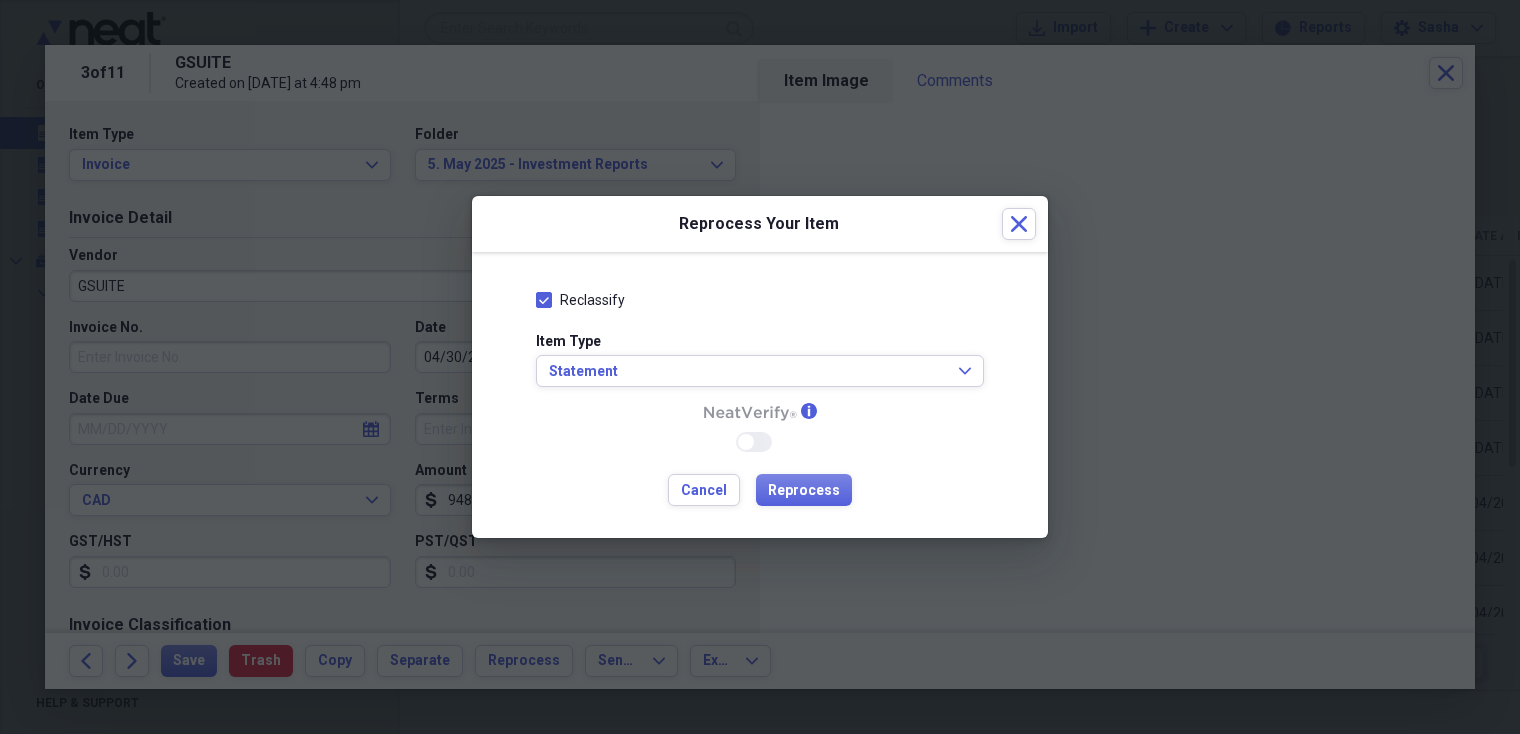click on "Reclassify Item Type Statement Expand info Enable Neat Verify Cancel Reprocess" at bounding box center [760, 395] 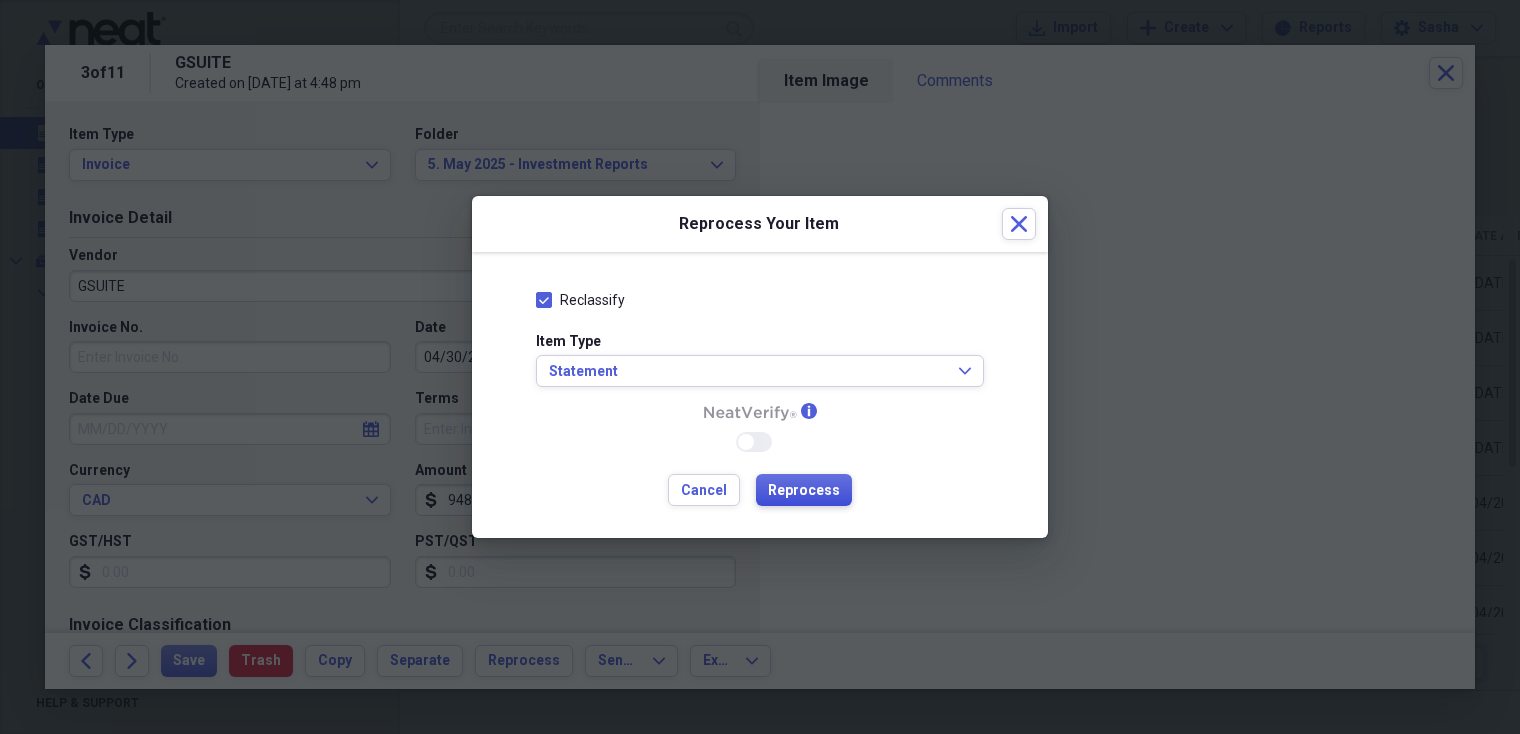 click on "Reprocess" at bounding box center [804, 491] 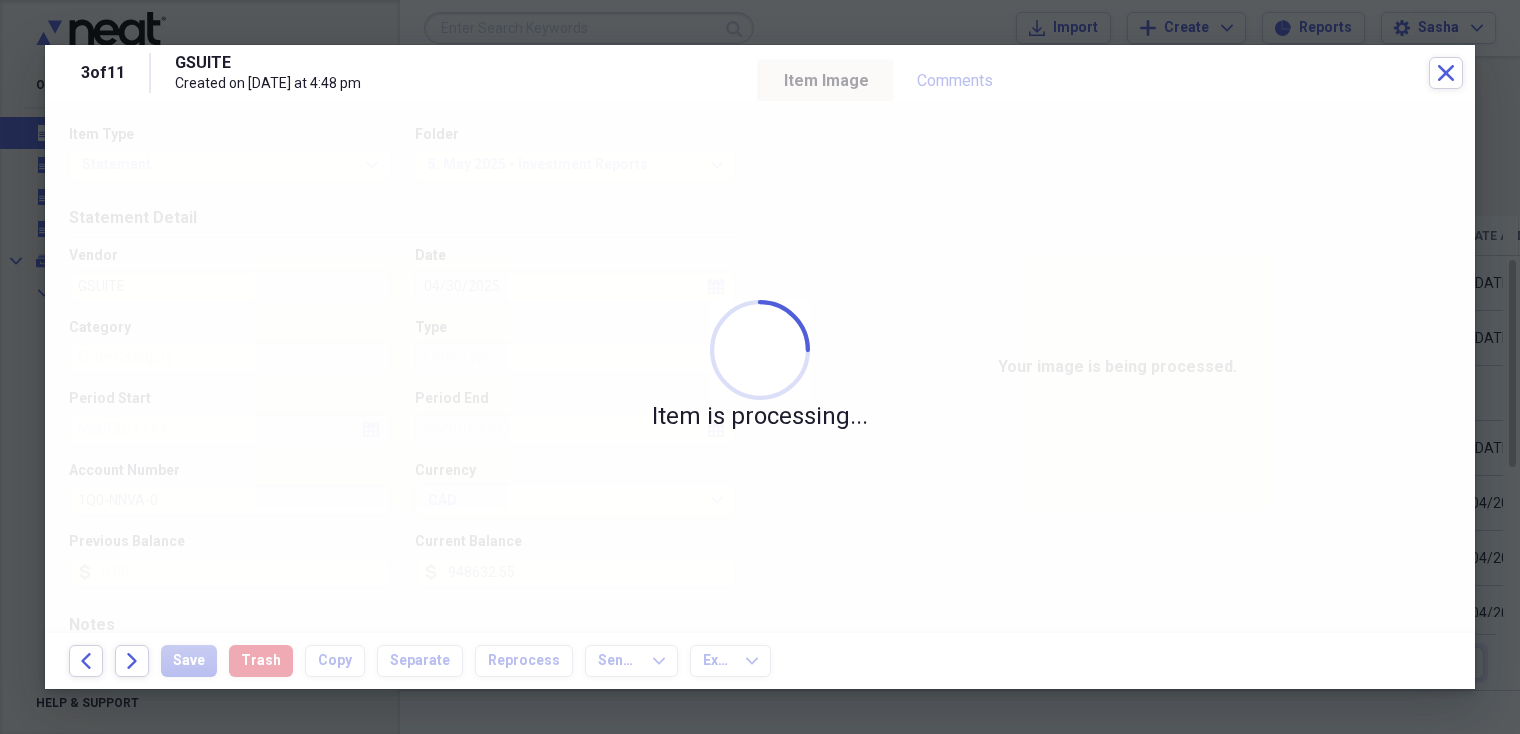 type on "948632.55" 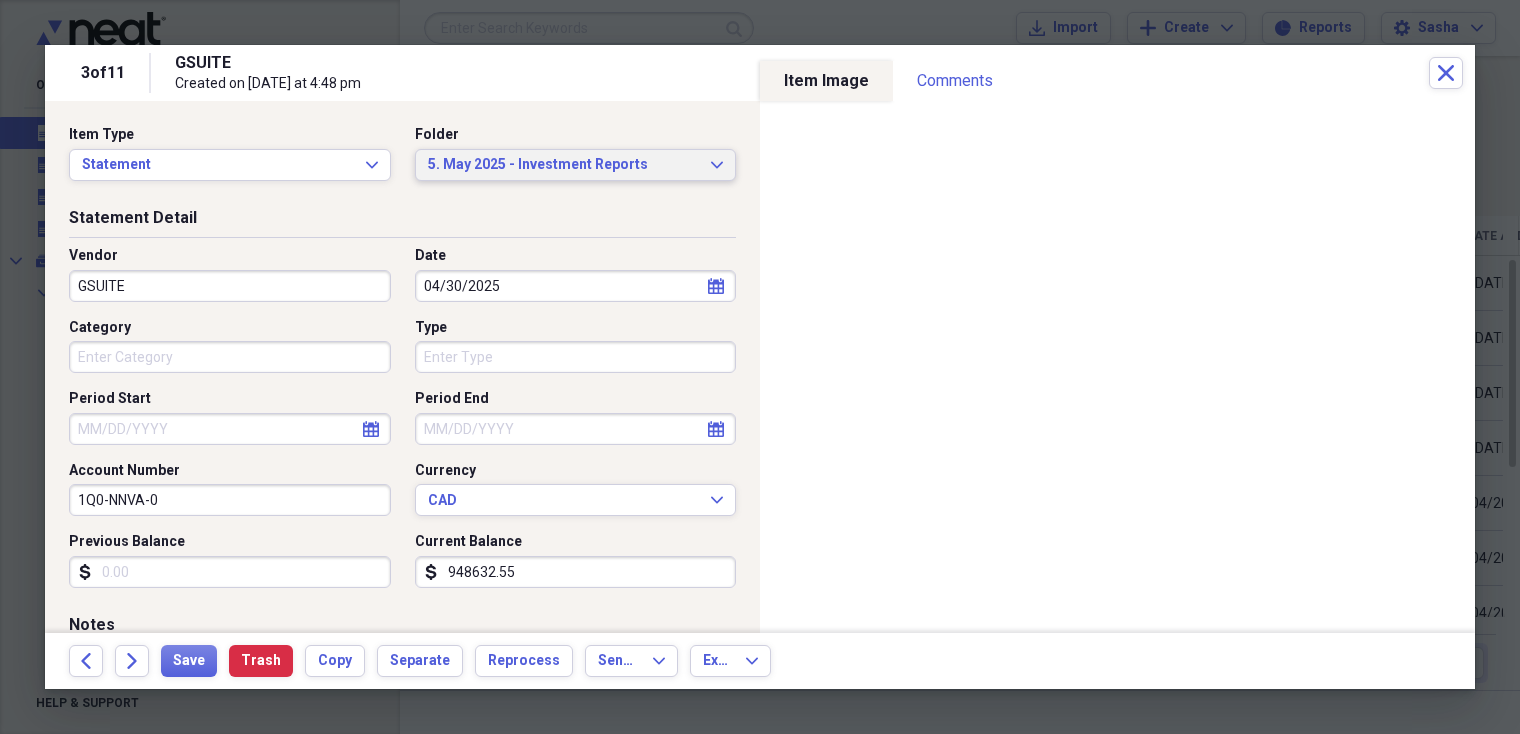 click on "5. May 2025 - Investment Reports" at bounding box center (564, 165) 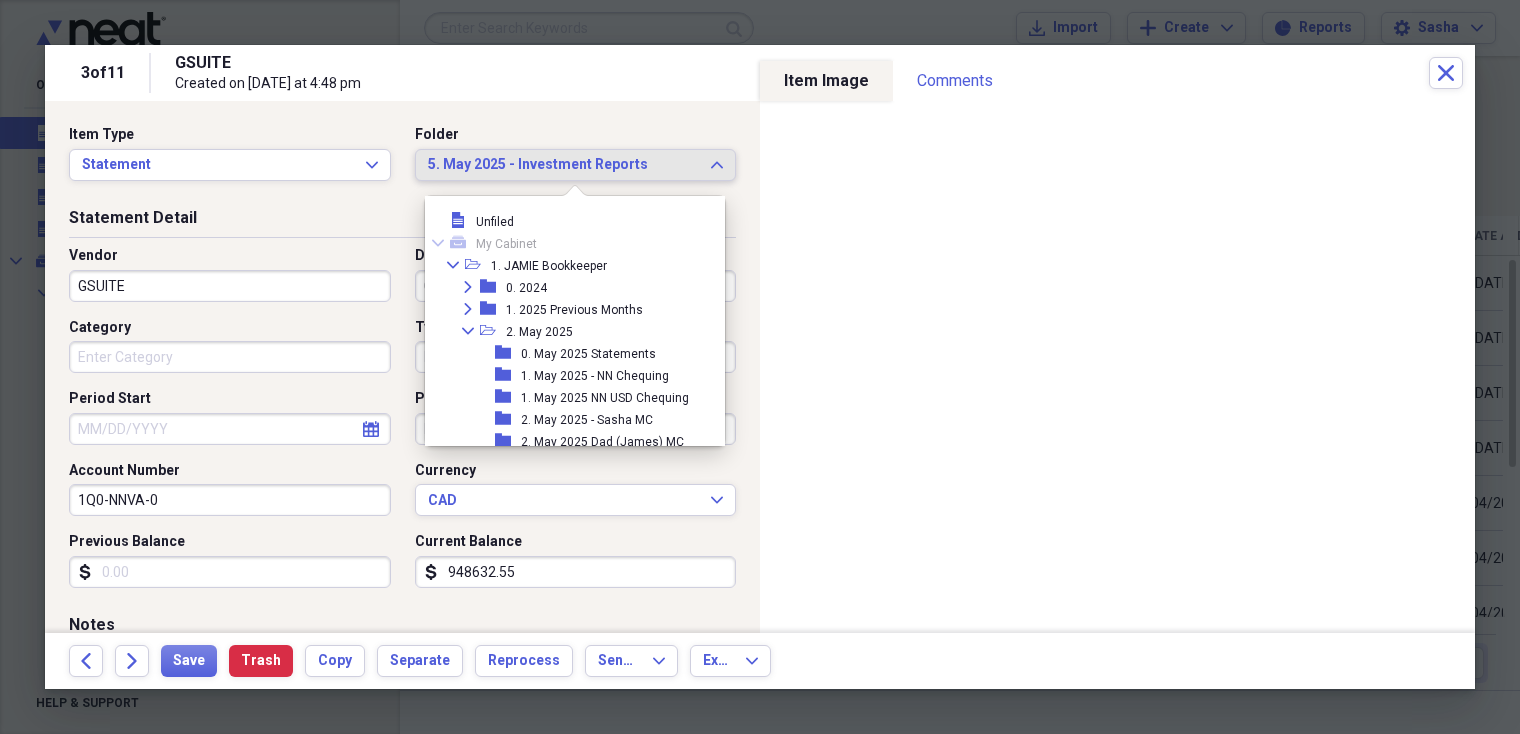 scroll, scrollTop: 208, scrollLeft: 0, axis: vertical 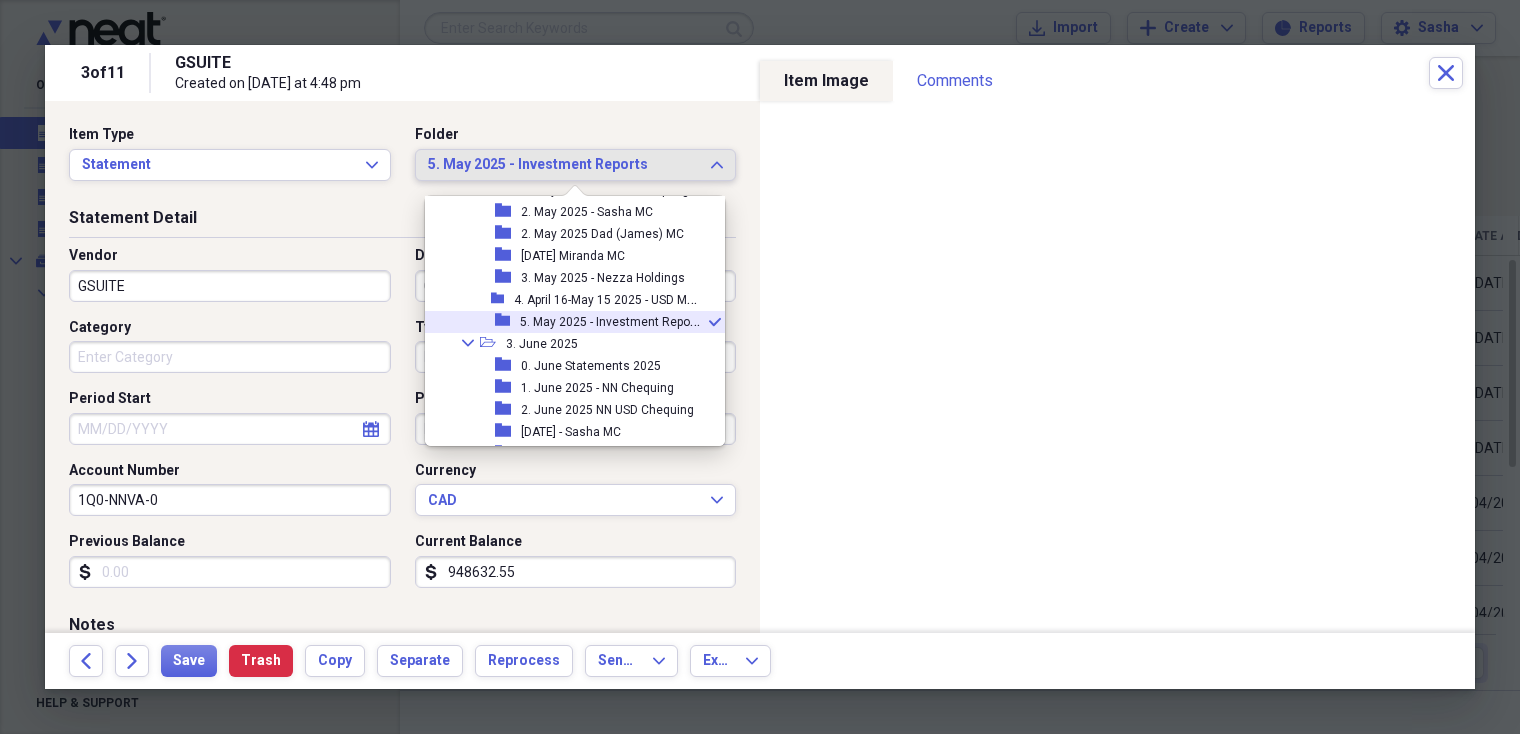 click on "5. May 2025 - Investment Reports" at bounding box center [612, 320] 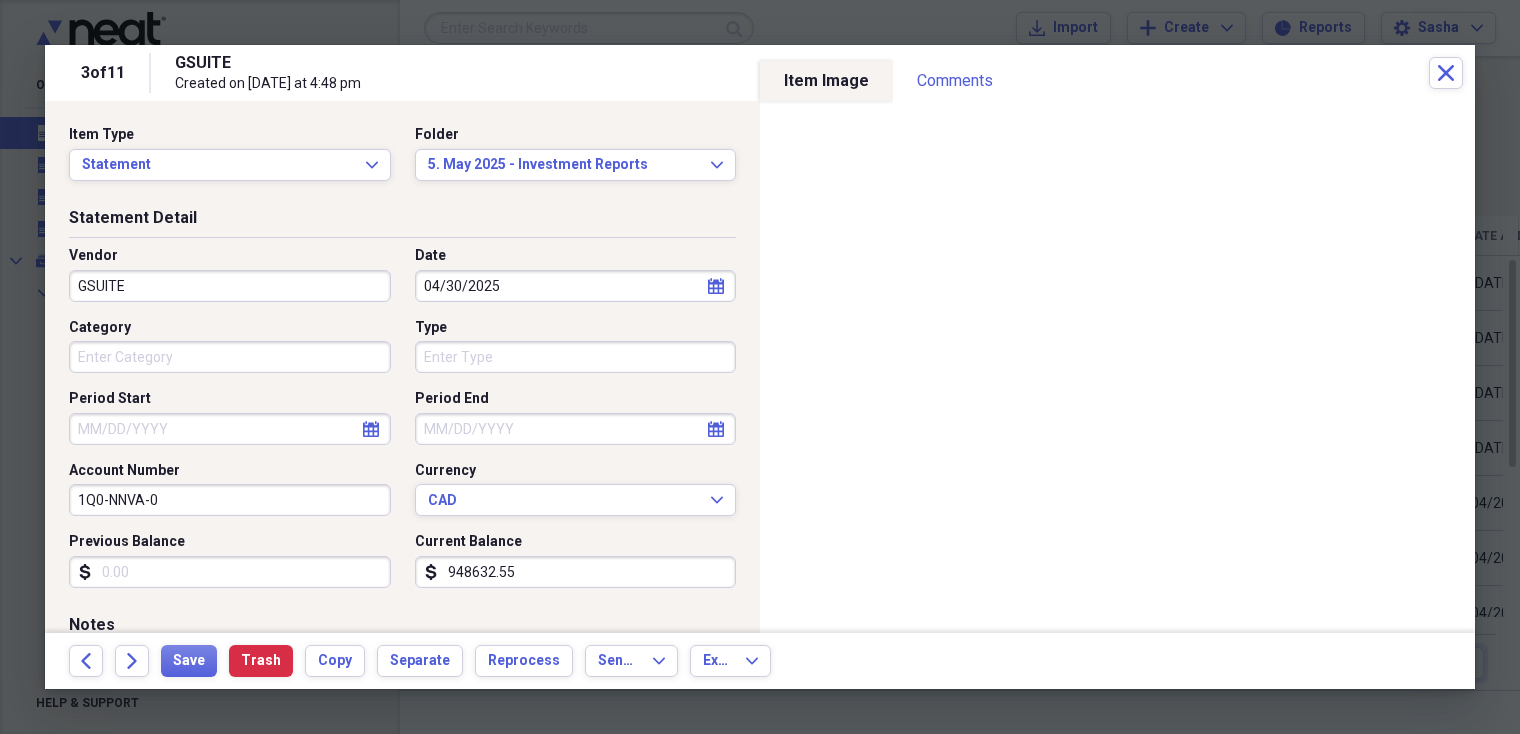 click on "GSUITE" at bounding box center (230, 286) 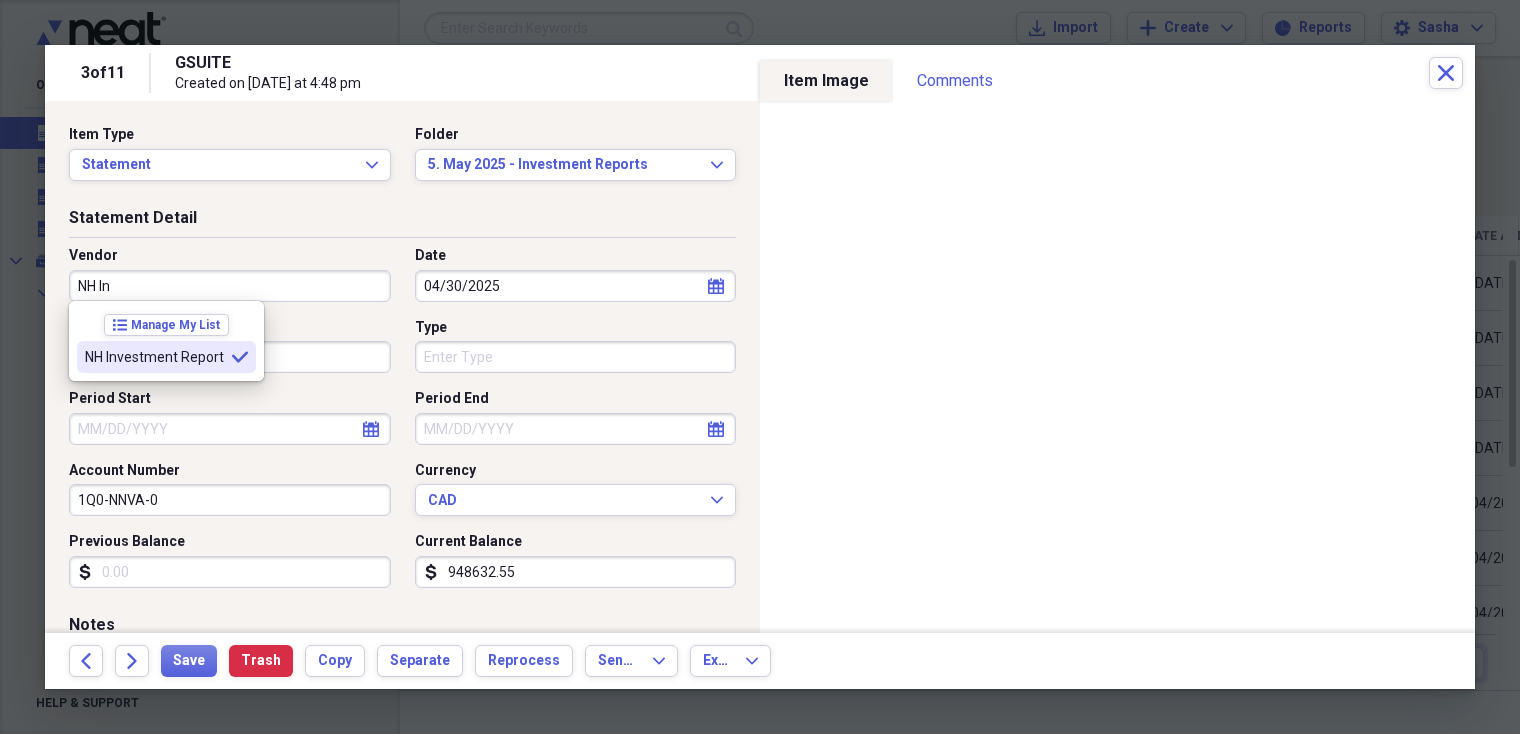 type on "NH Investment Report" 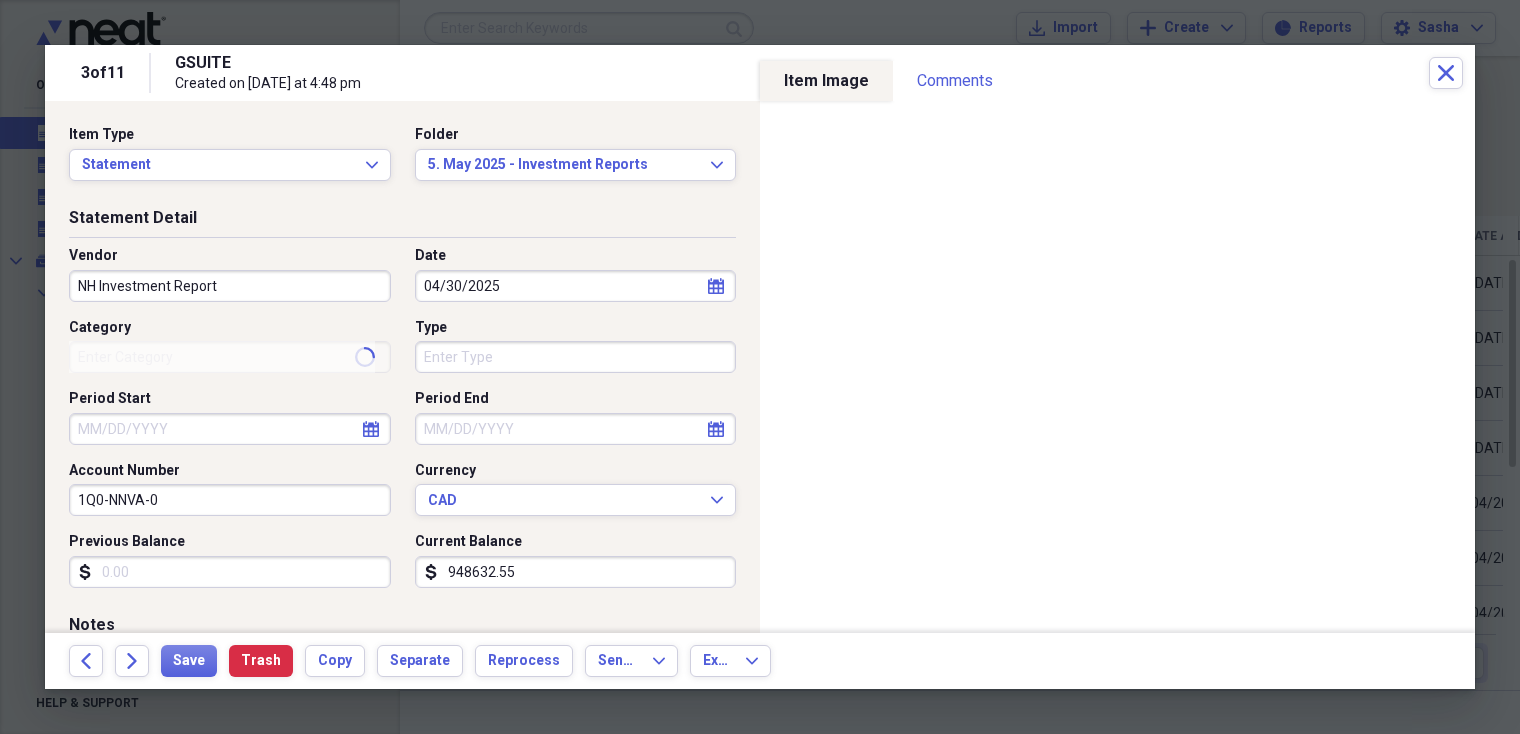 type on "NH Investment report" 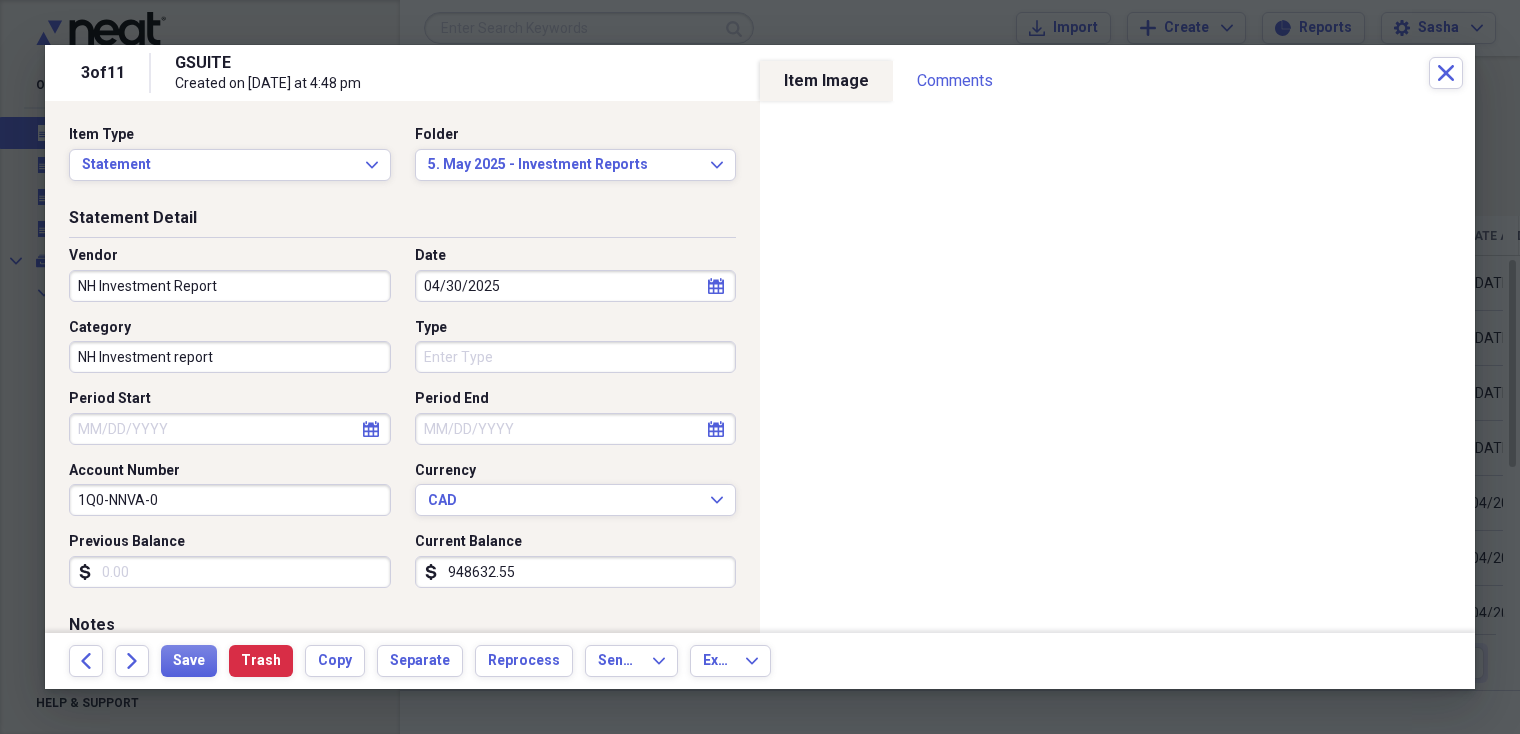select on "7" 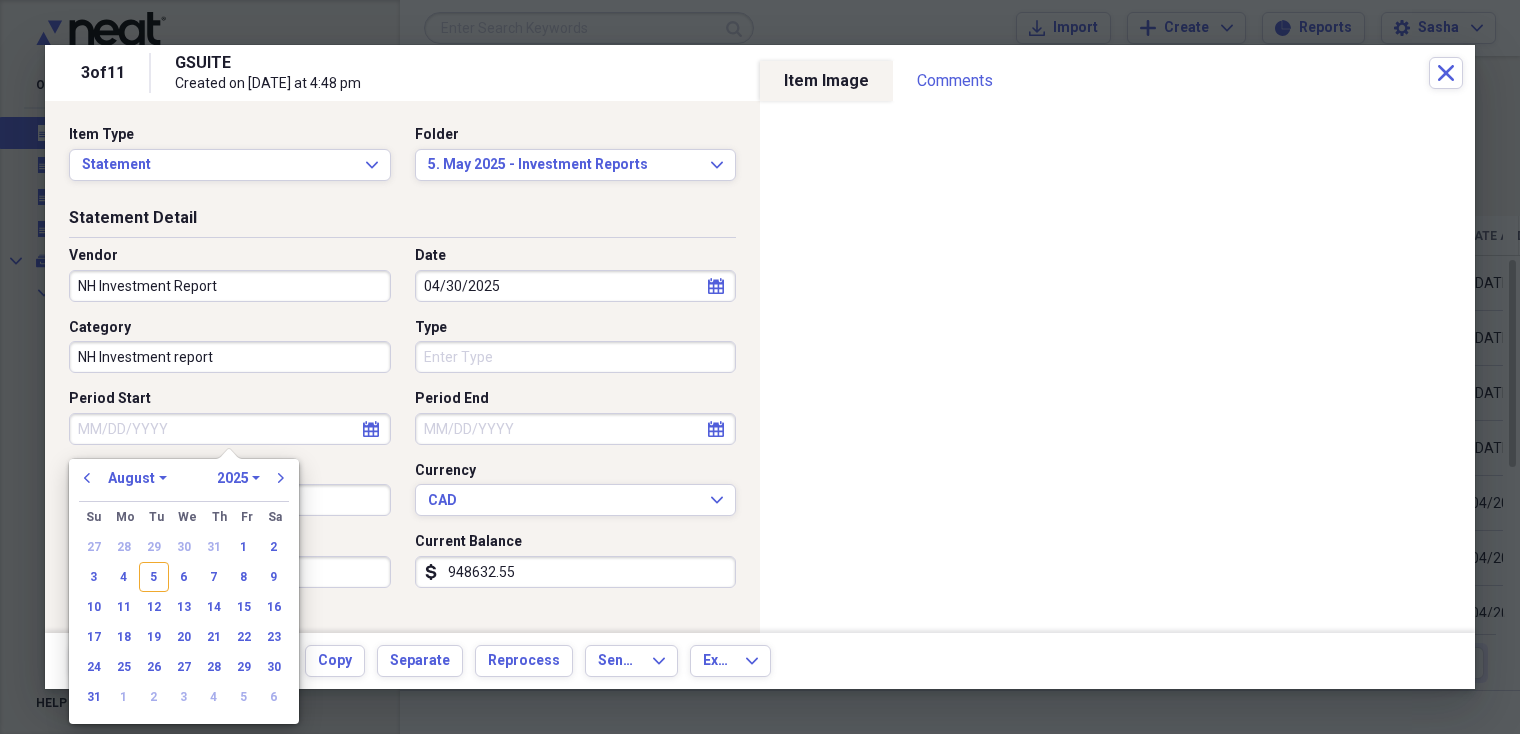 click on "Period Start" at bounding box center [230, 429] 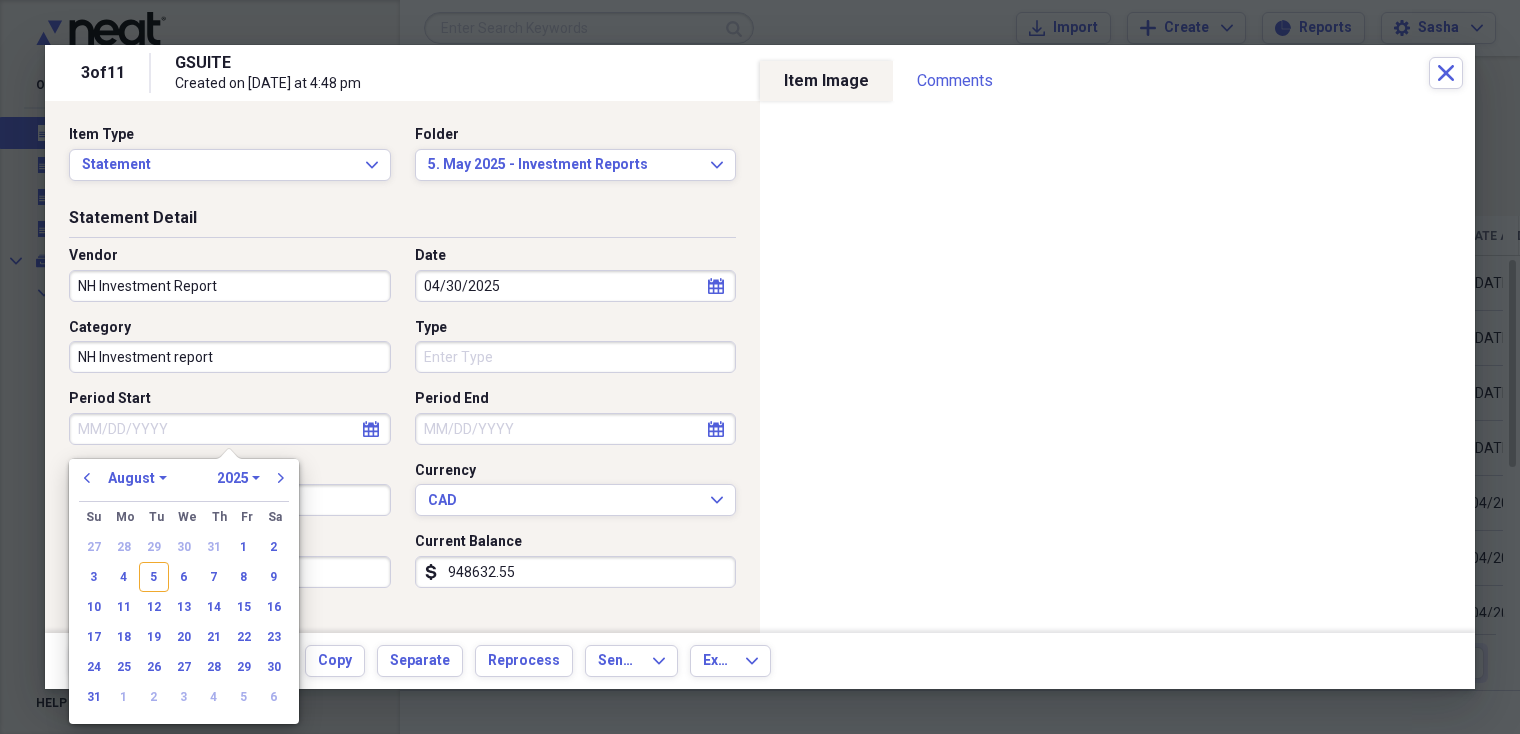 click on "previous January February March April May June July August September October November December 1970 1971 1972 1973 1974 1975 1976 1977 1978 1979 1980 1981 1982 1983 1984 1985 1986 1987 1988 1989 1990 1991 1992 1993 1994 1995 1996 1997 1998 1999 2000 2001 2002 2003 2004 2005 2006 2007 2008 2009 2010 2011 2012 2013 2014 2015 2016 2017 2018 2019 2020 2021 2022 2023 2024 2025 2026 2027 2028 2029 2030 2031 2032 2033 2034 2035 next Su Sunday Mo Monday Tu Tuesday We Wednesday Th Thursday Fr Friday Sa Saturday 27 28 29 30 31 1 2 3 4 5 6 7 8 9 10 11 12 13 14 15 16 17 18 19 20 21 22 23 24 25 26 27 28 29 30 31 1 2 3 4 5 6" at bounding box center (184, 591) 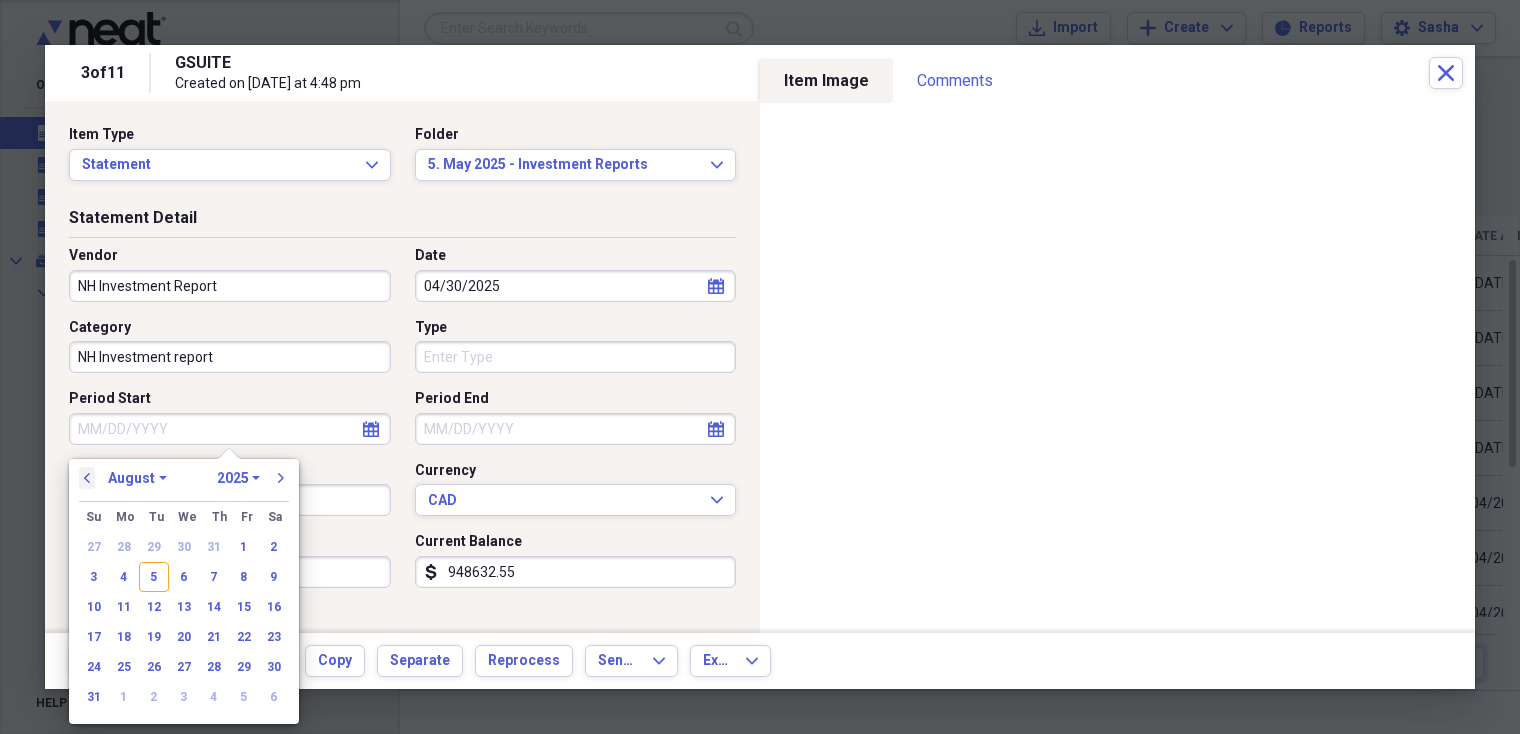 click on "previous" at bounding box center [87, 478] 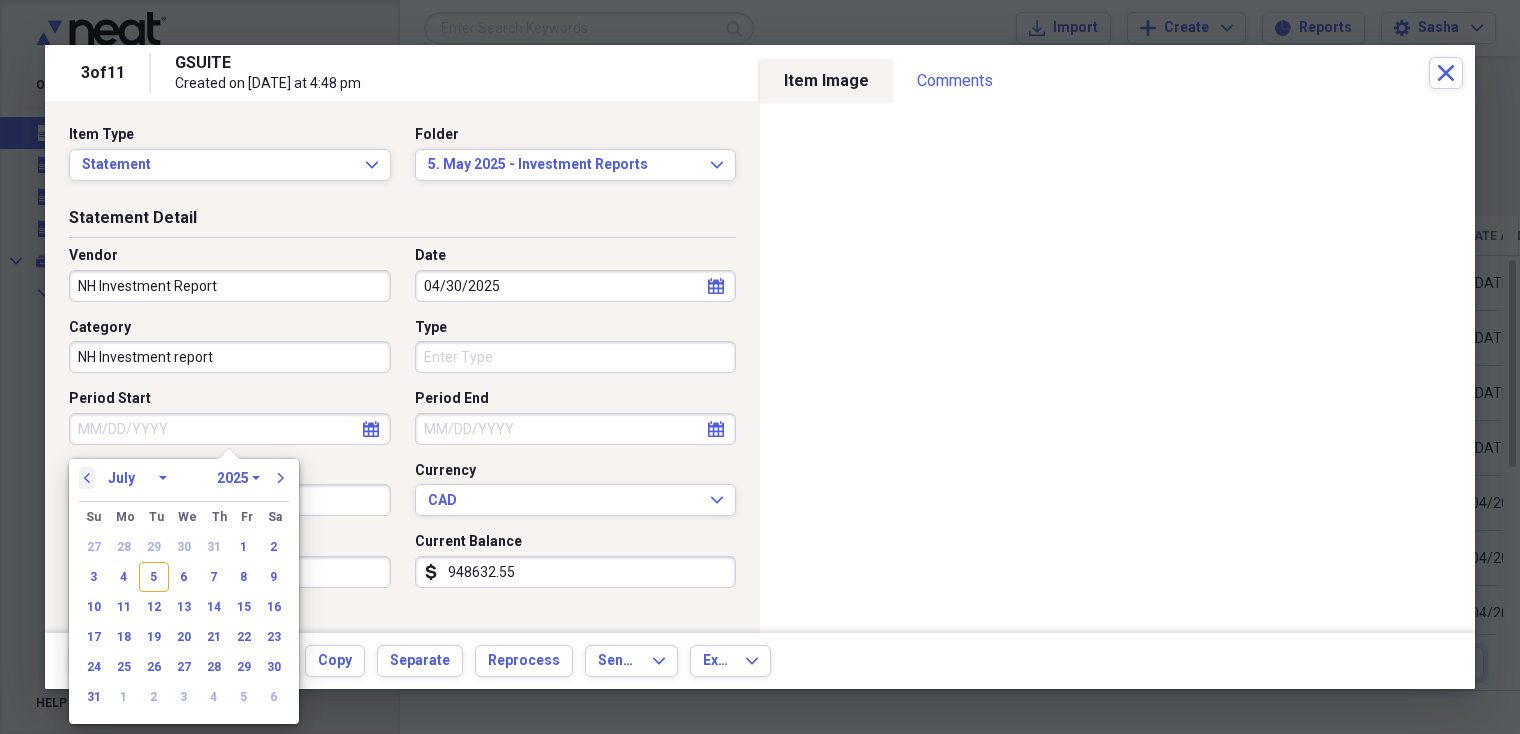 click on "previous" at bounding box center [87, 478] 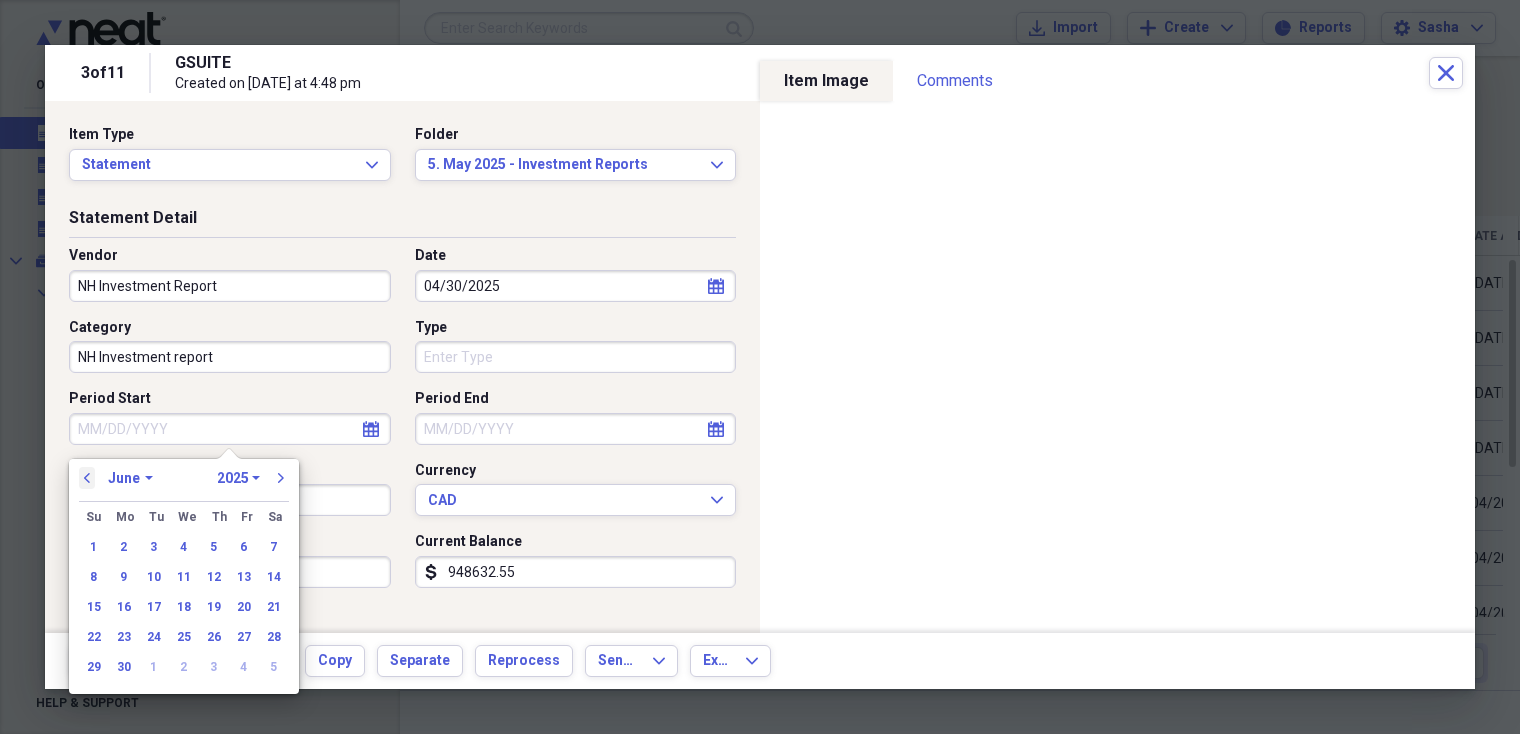 click on "previous" at bounding box center [87, 478] 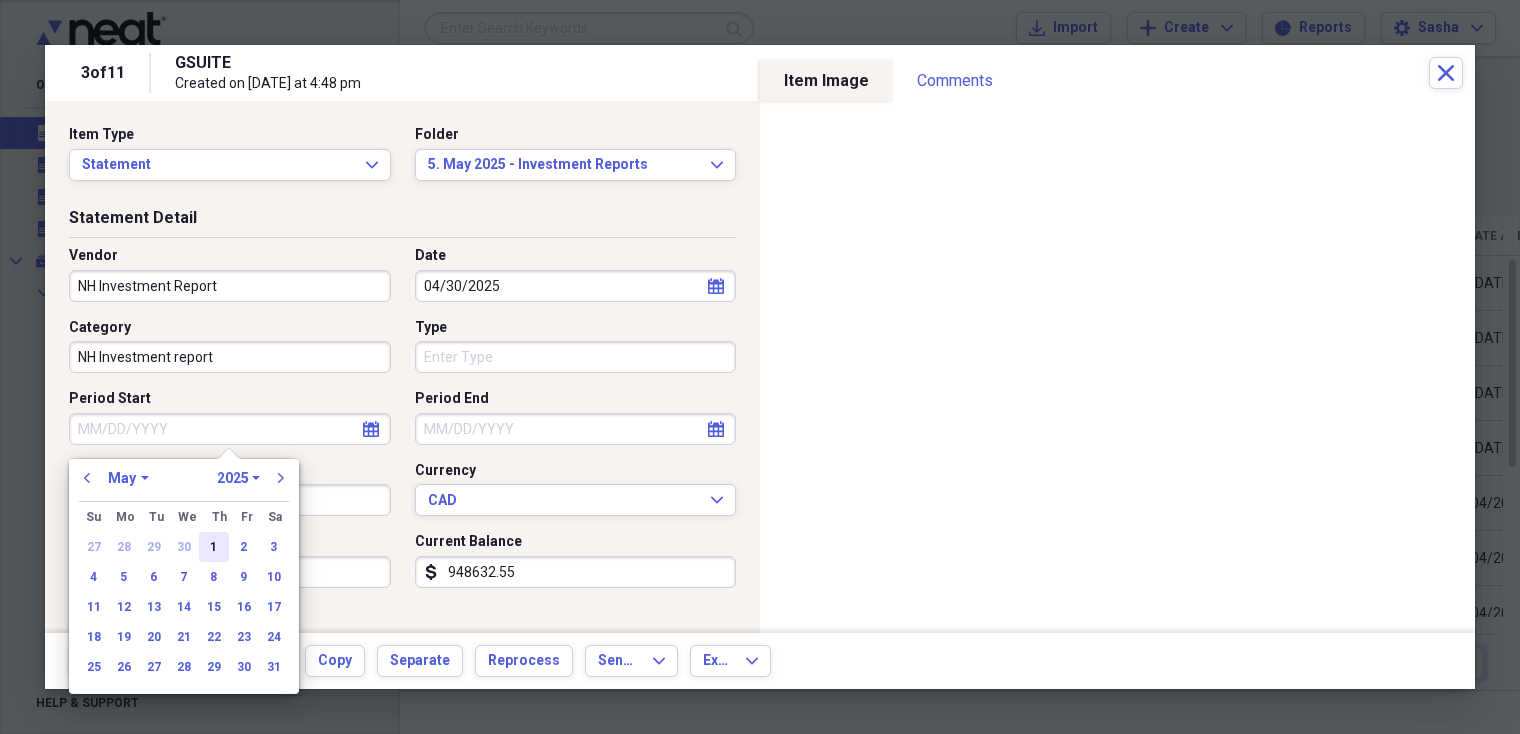 click on "1" at bounding box center (214, 547) 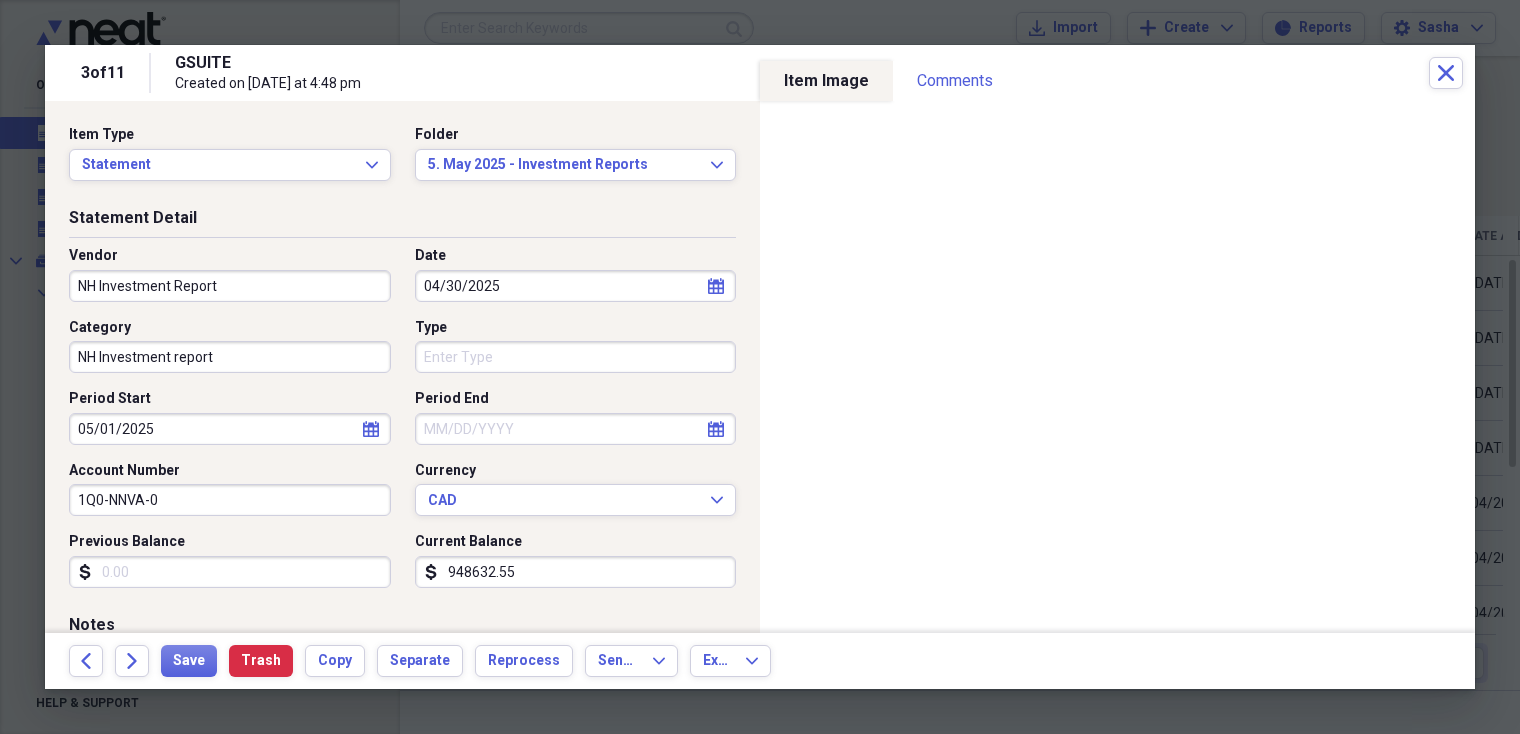 click on "Period End" at bounding box center [576, 429] 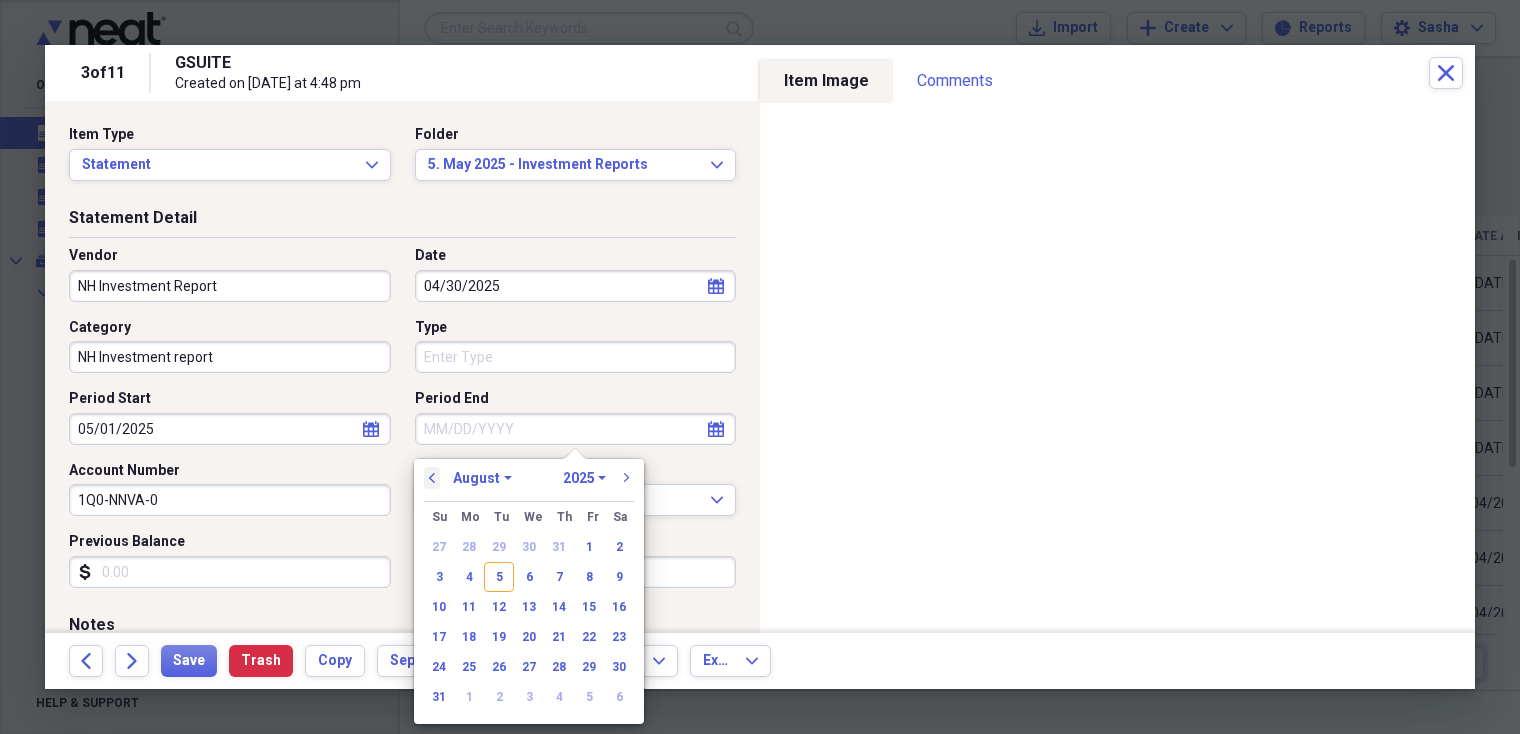 click on "previous" at bounding box center [432, 478] 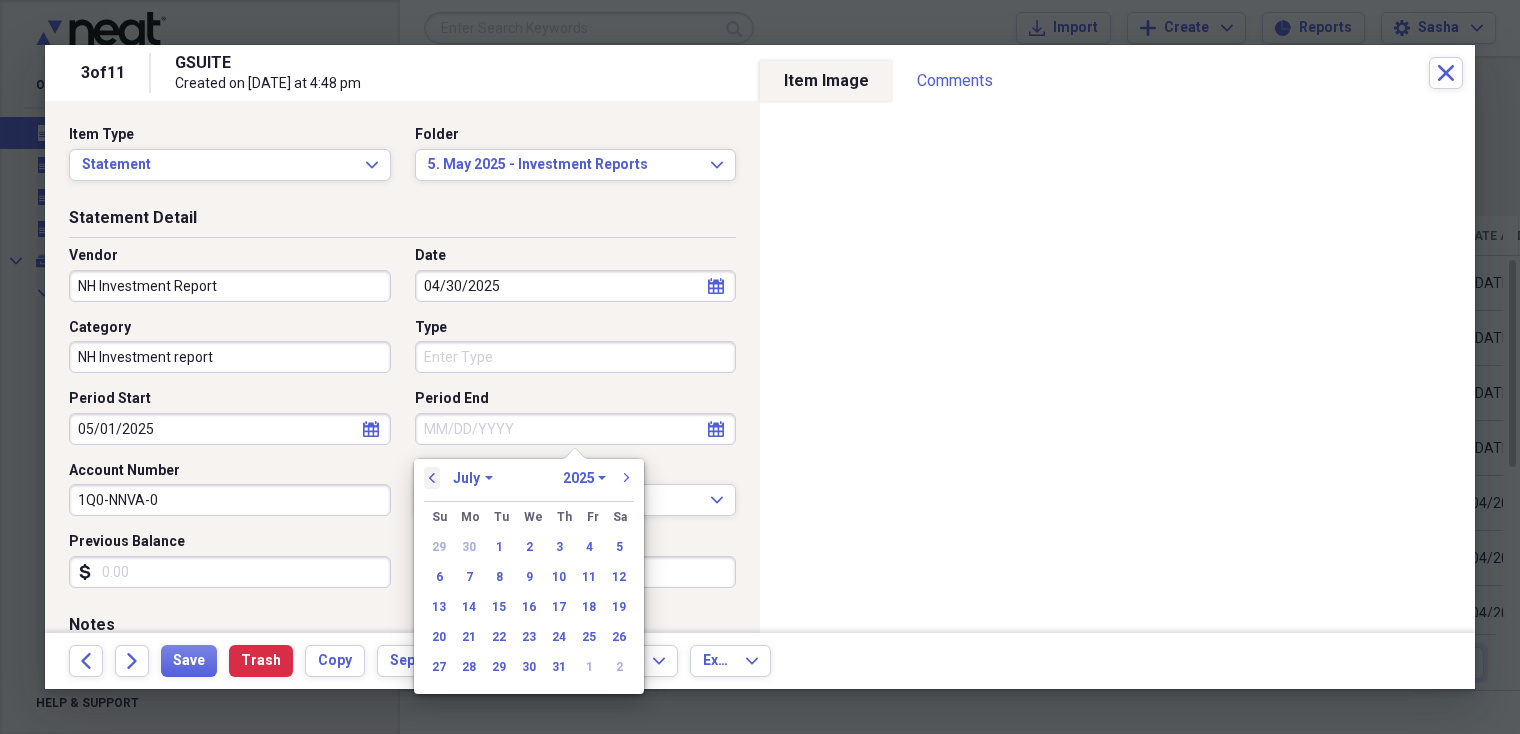 click on "previous" at bounding box center [432, 478] 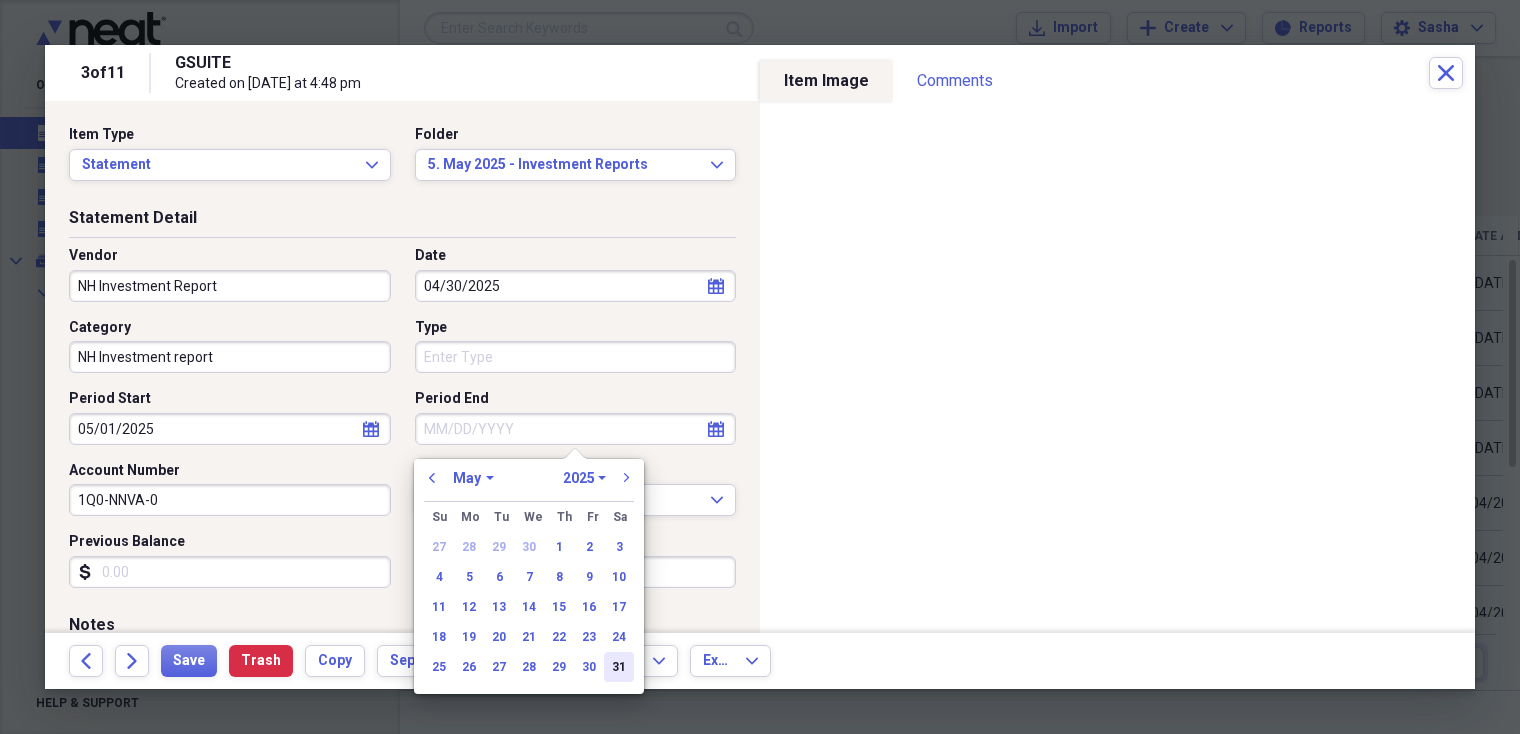click on "31" at bounding box center [619, 667] 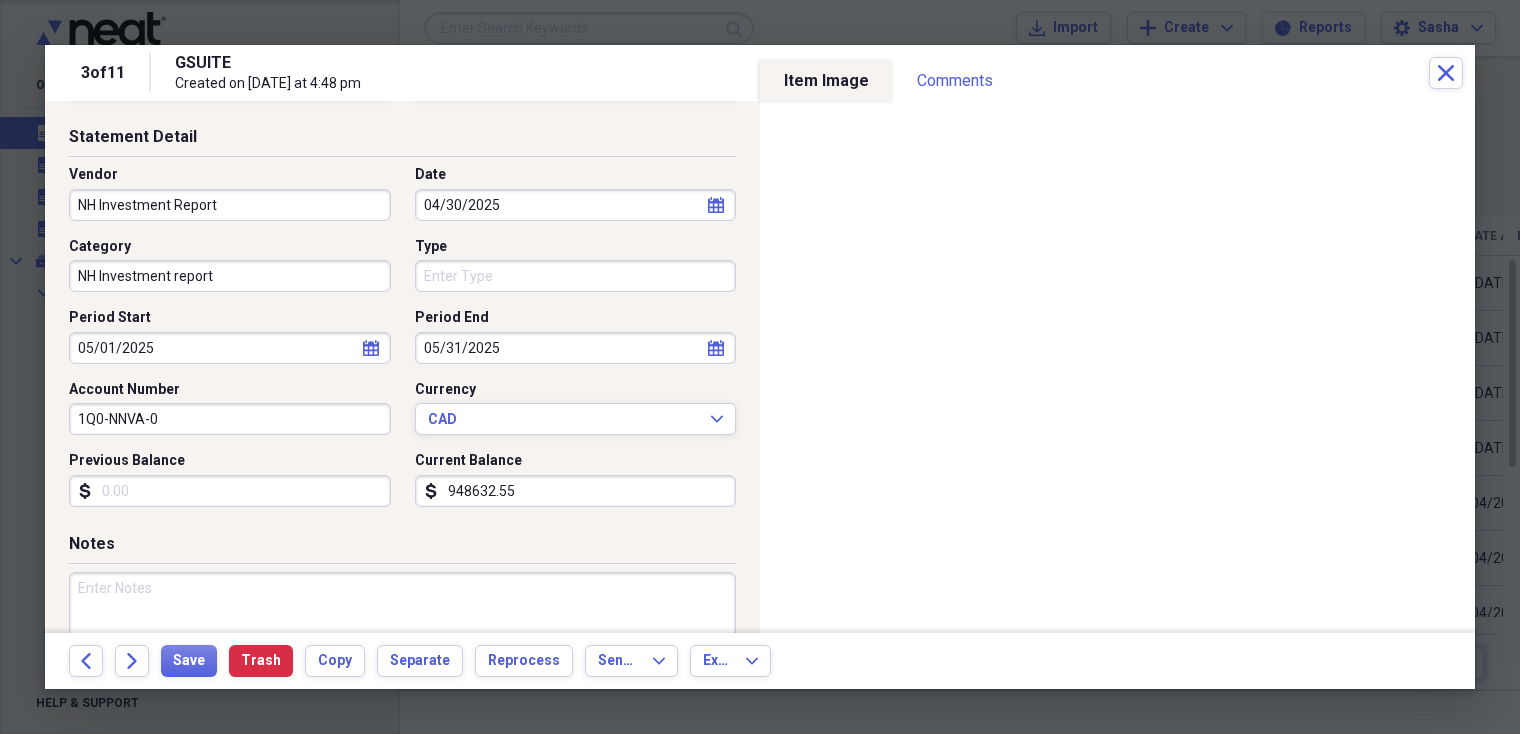 scroll, scrollTop: 0, scrollLeft: 0, axis: both 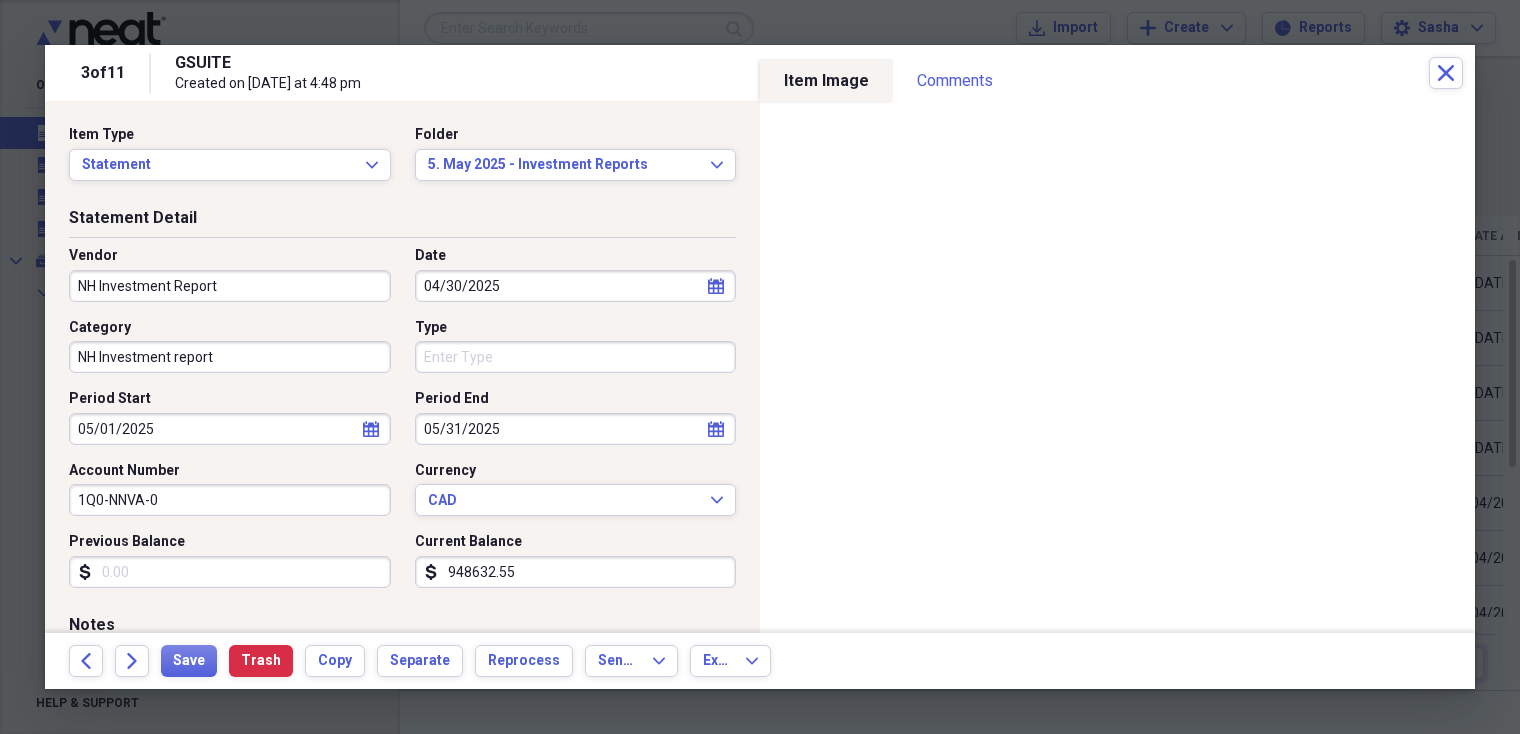 click on "04/30/2025" at bounding box center (576, 286) 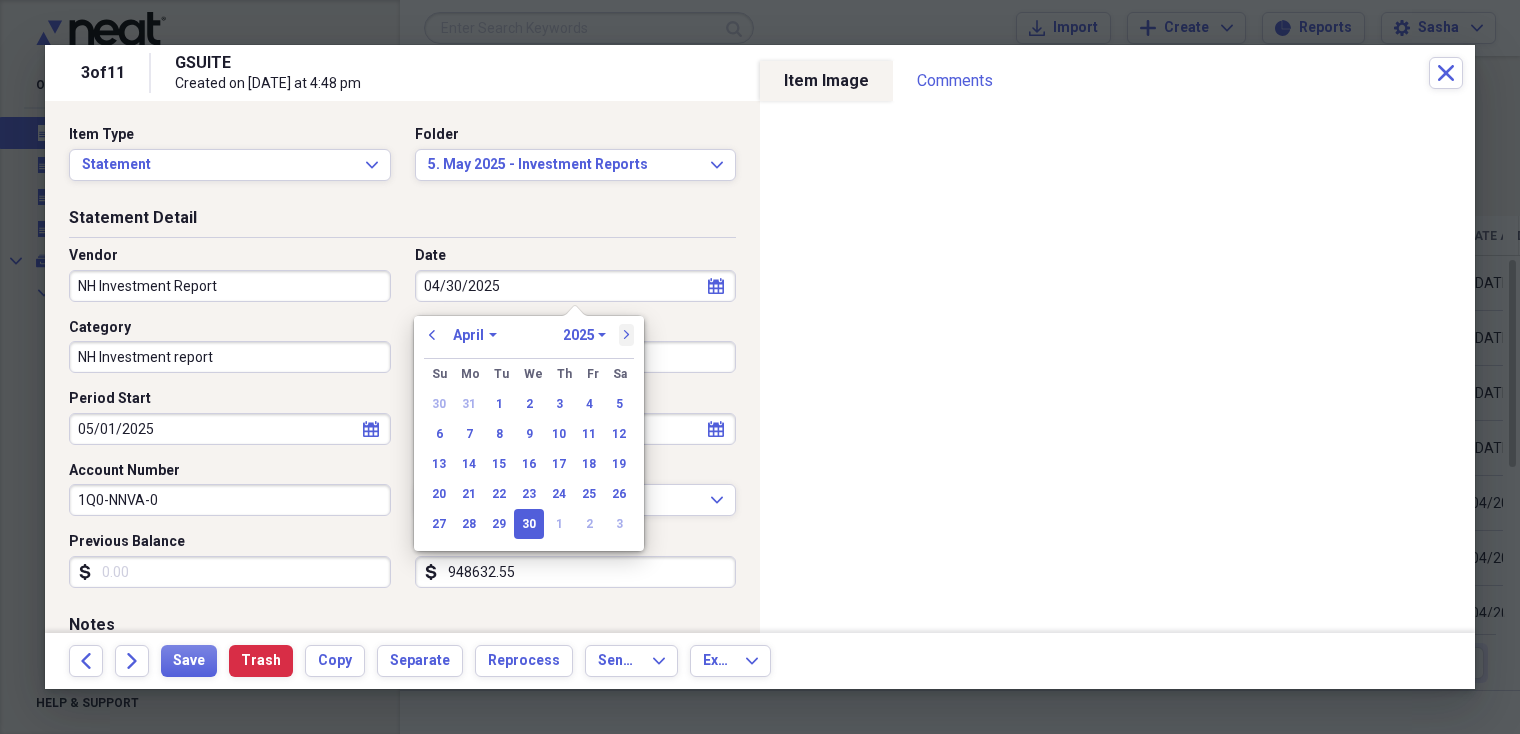click on "next" at bounding box center (627, 335) 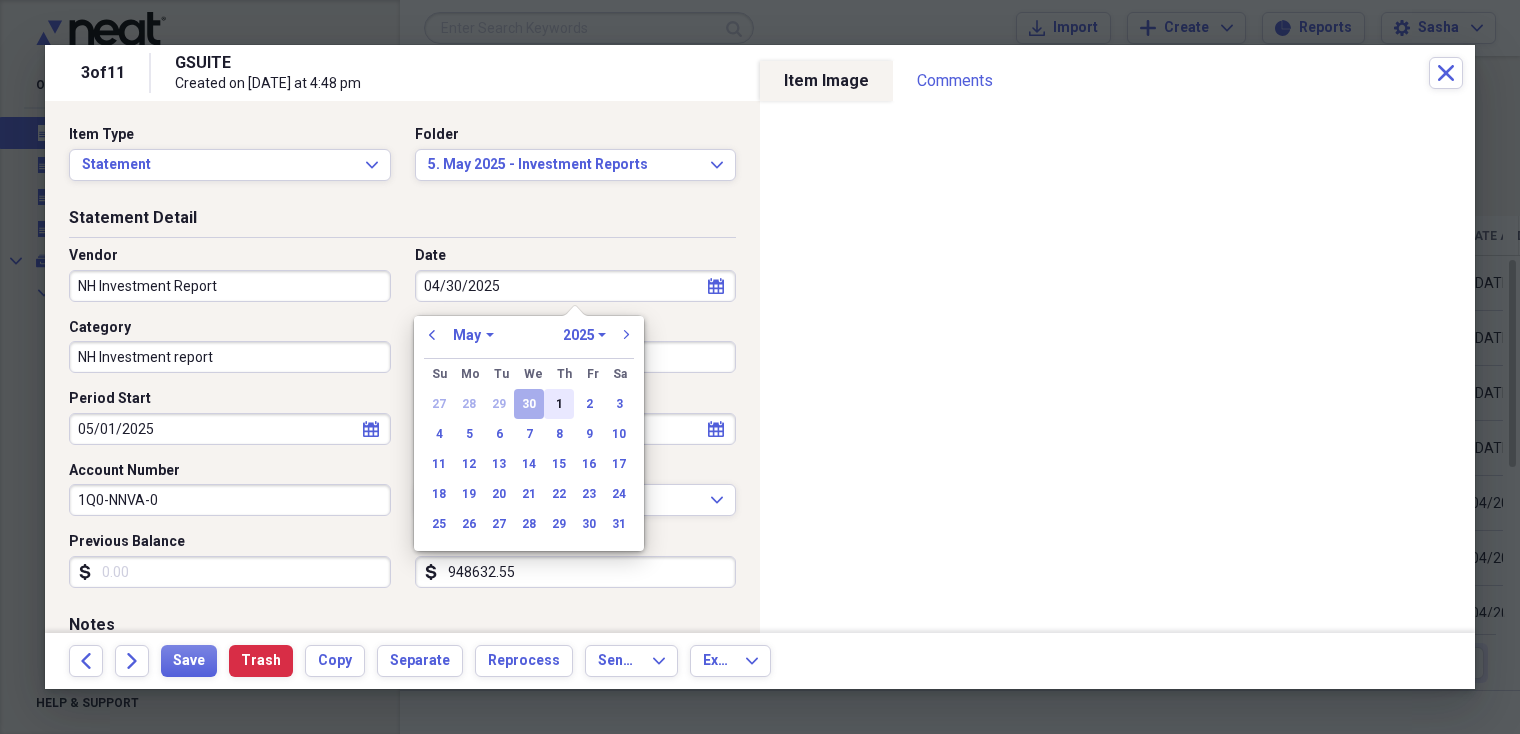 click on "1" at bounding box center (559, 404) 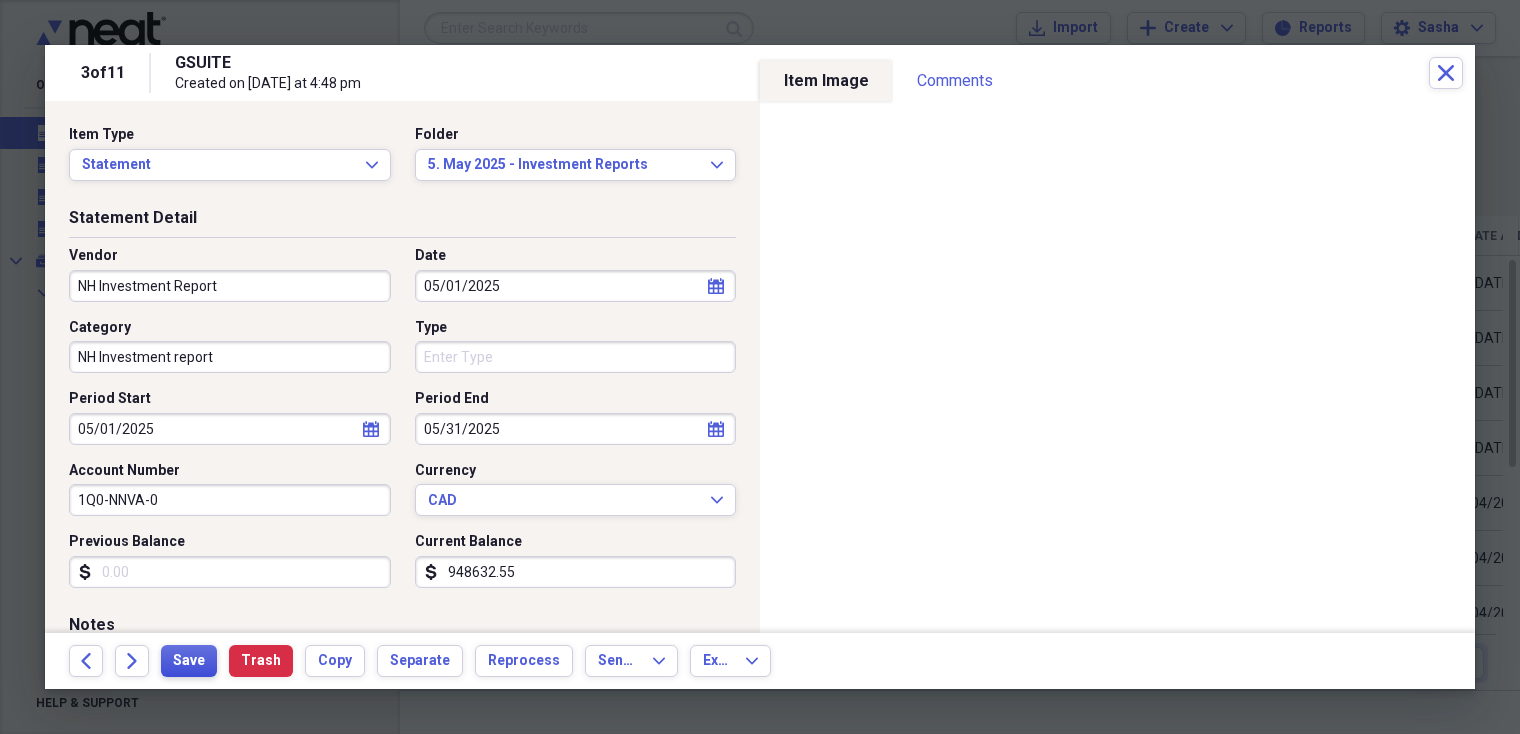 click on "Save" at bounding box center [189, 661] 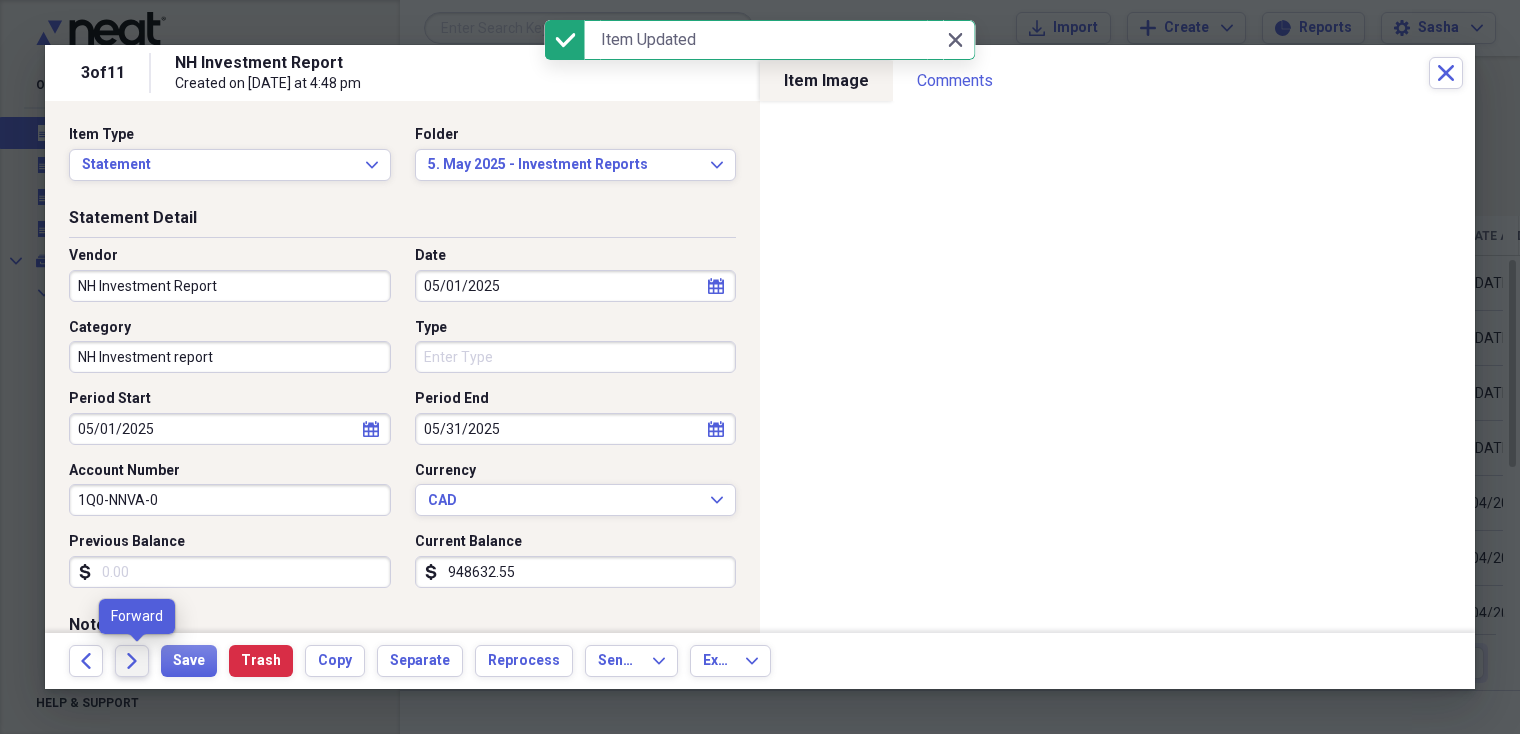 click on "Forward" at bounding box center [132, 661] 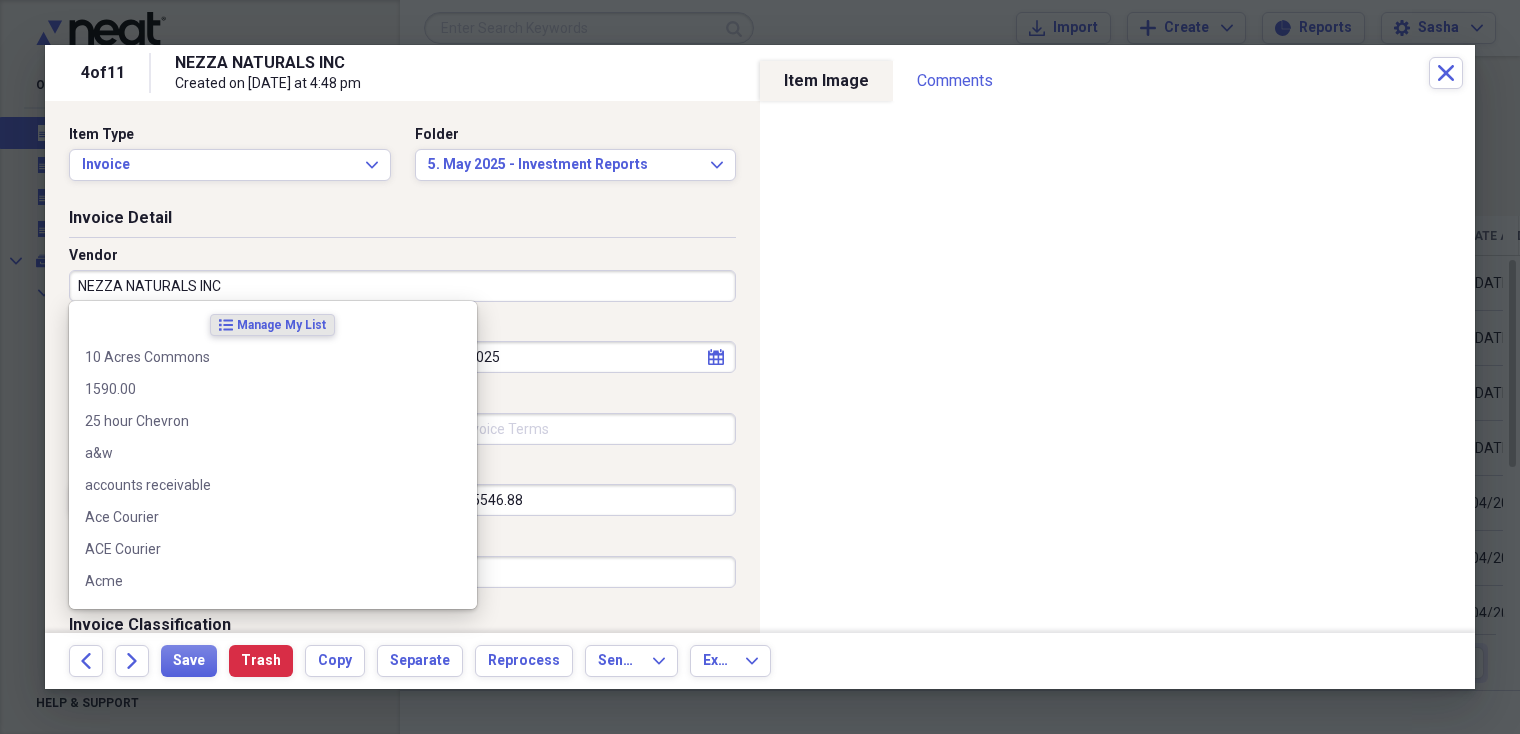 click on "NEZZA NATURALS INC" at bounding box center (402, 286) 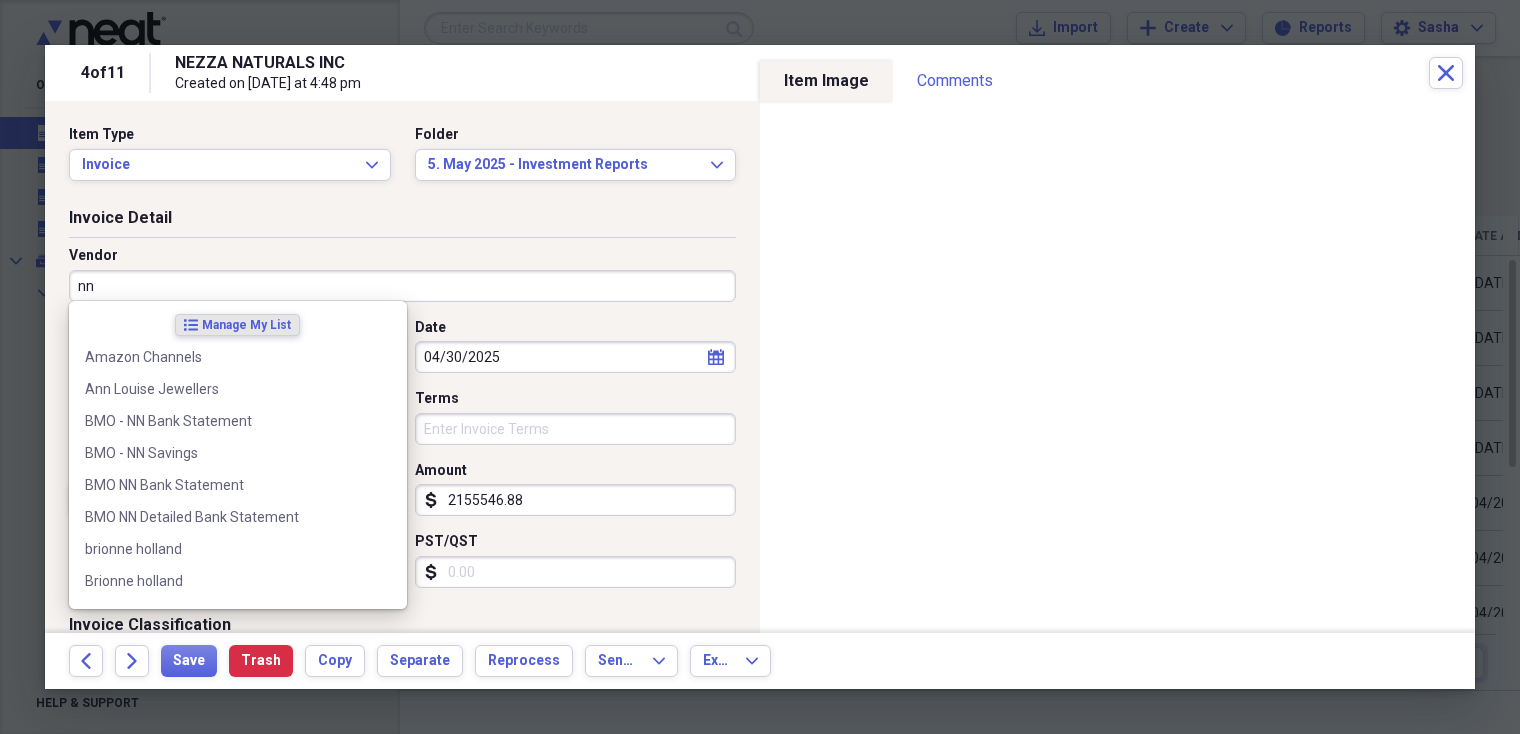 type on "n" 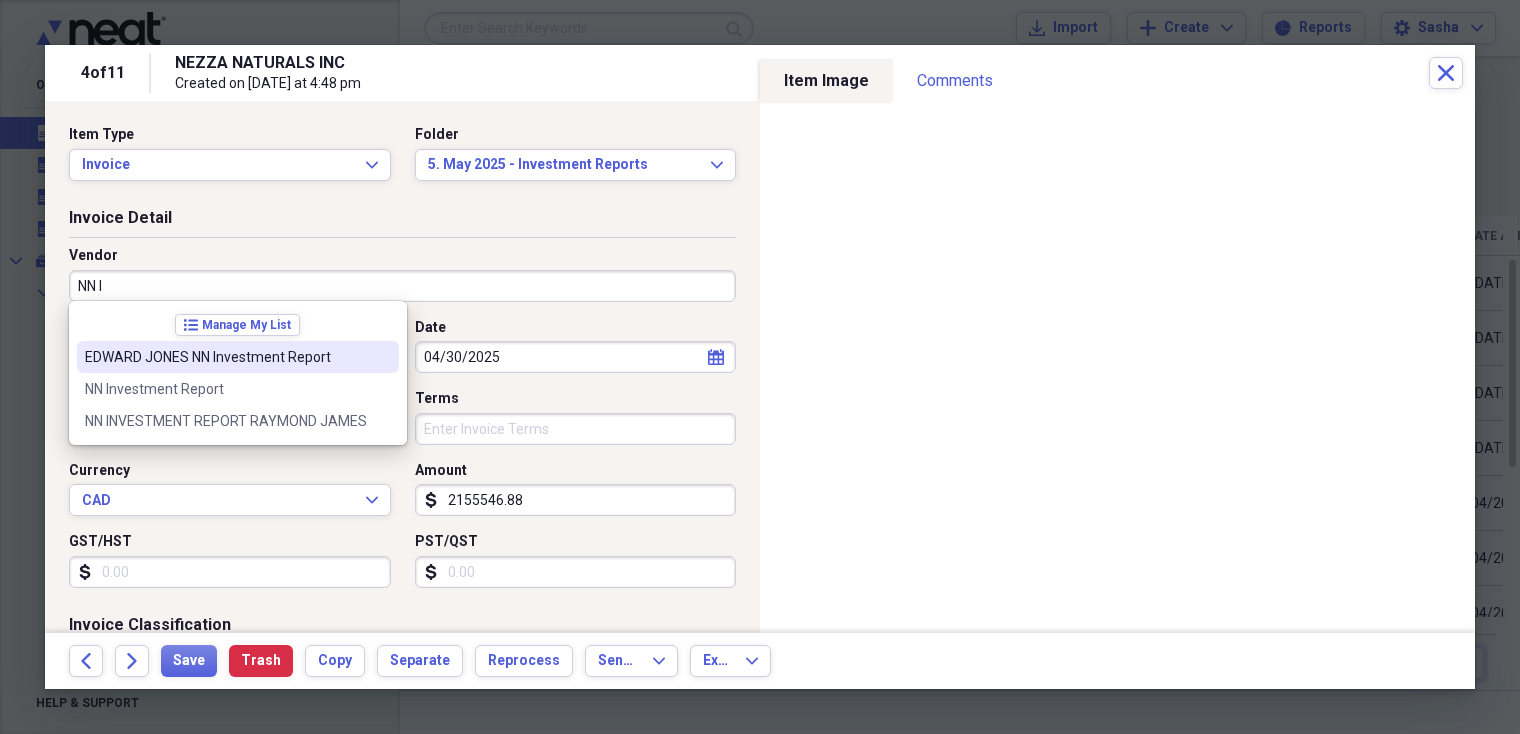 type on "NN Investment Report" 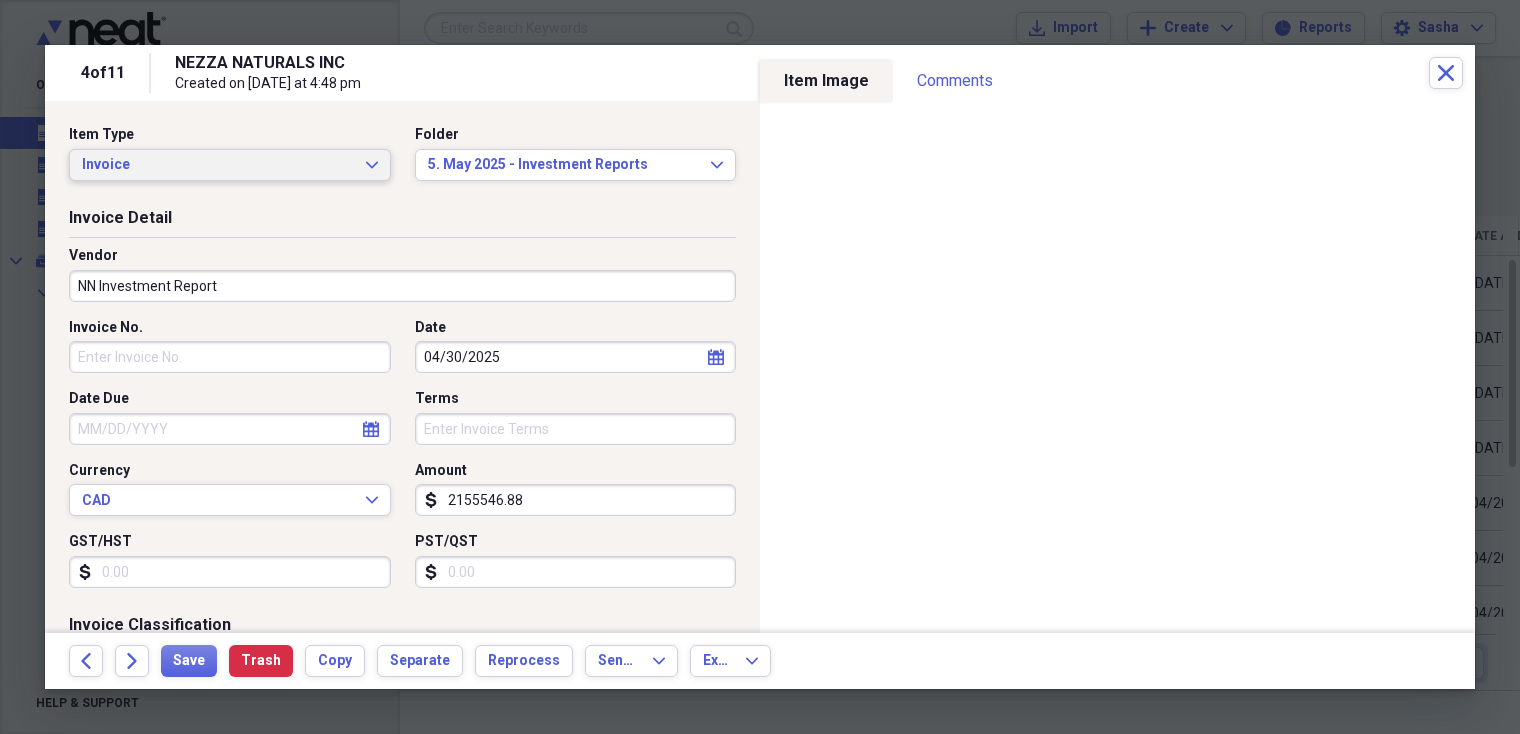 click on "Invoice" at bounding box center [218, 165] 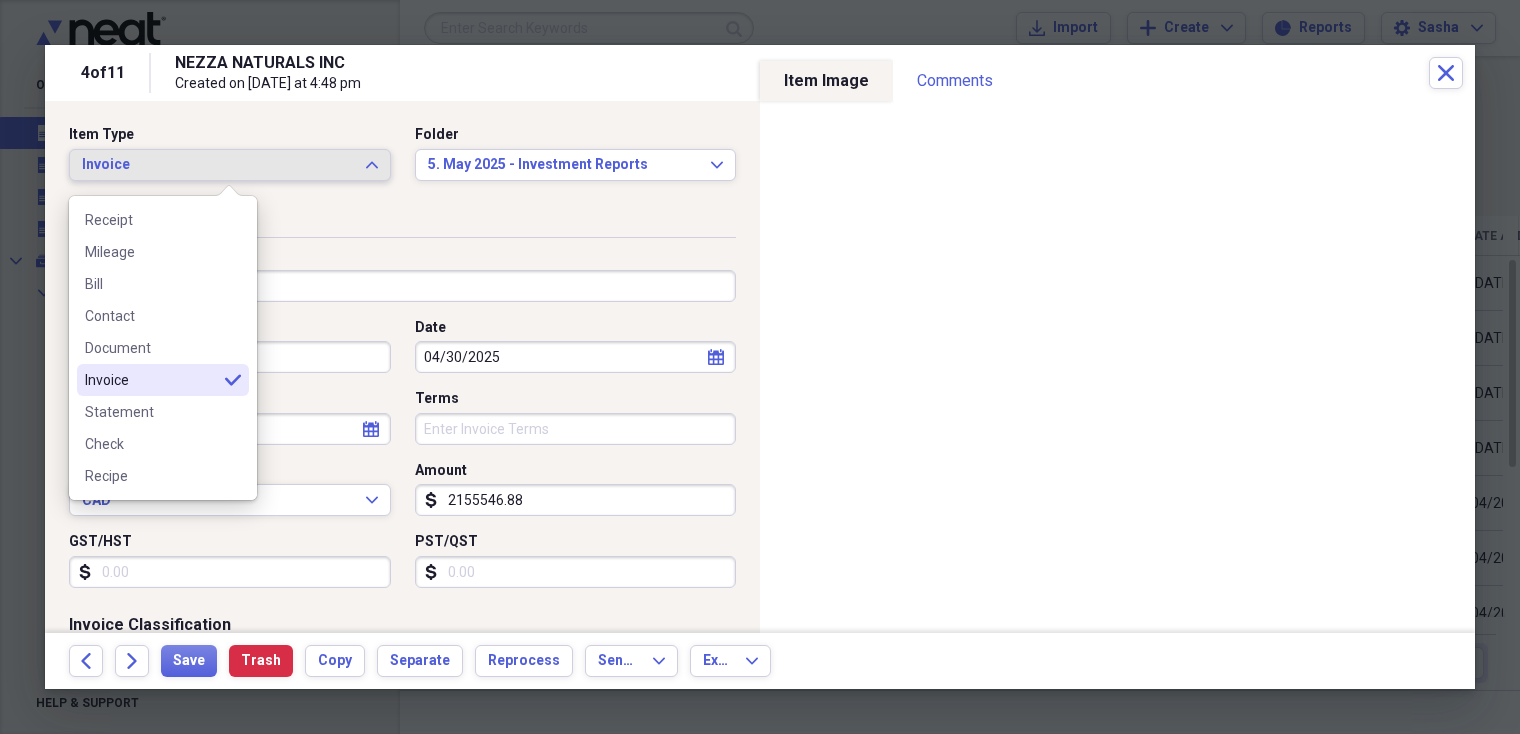 click on "Statement" at bounding box center [151, 412] 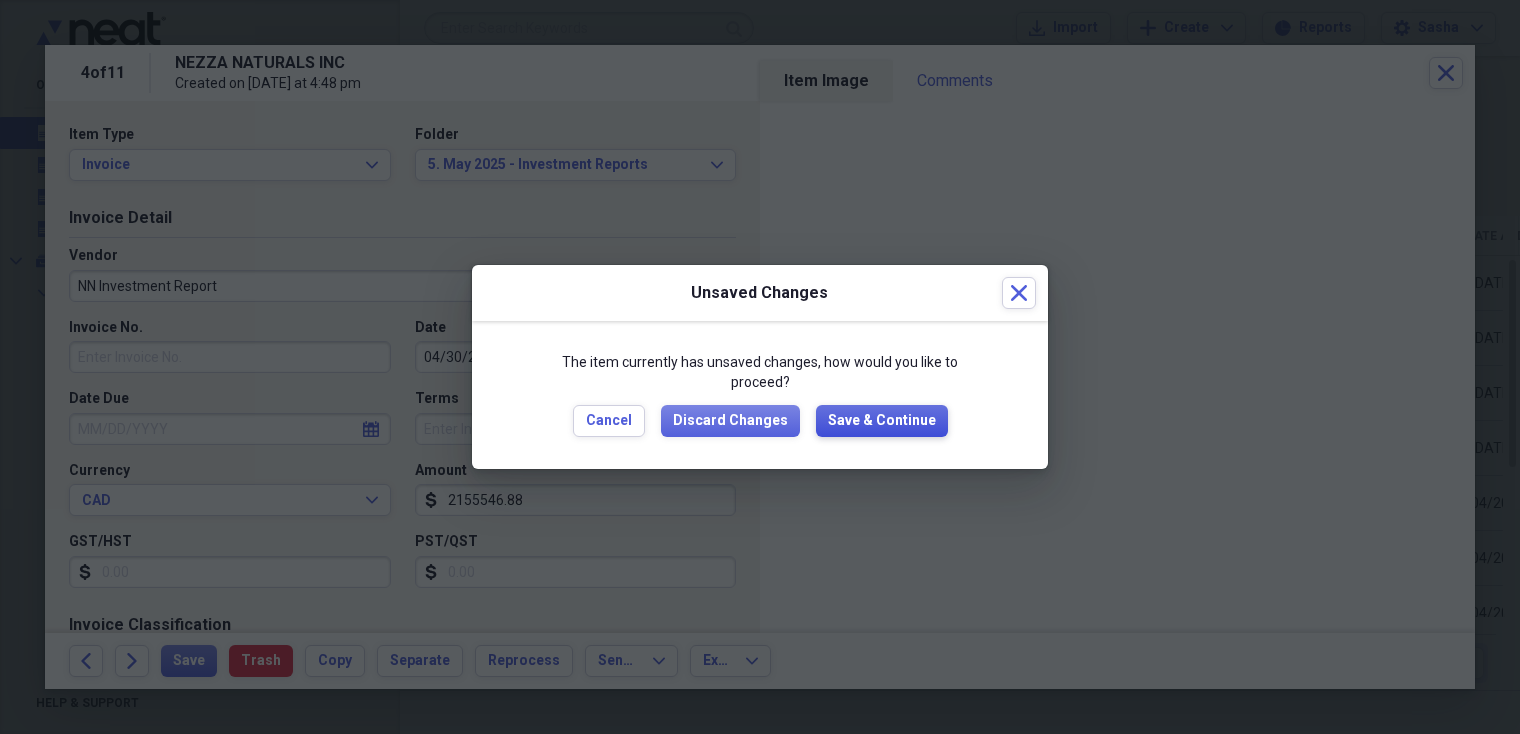 click on "Save & Continue" at bounding box center [882, 421] 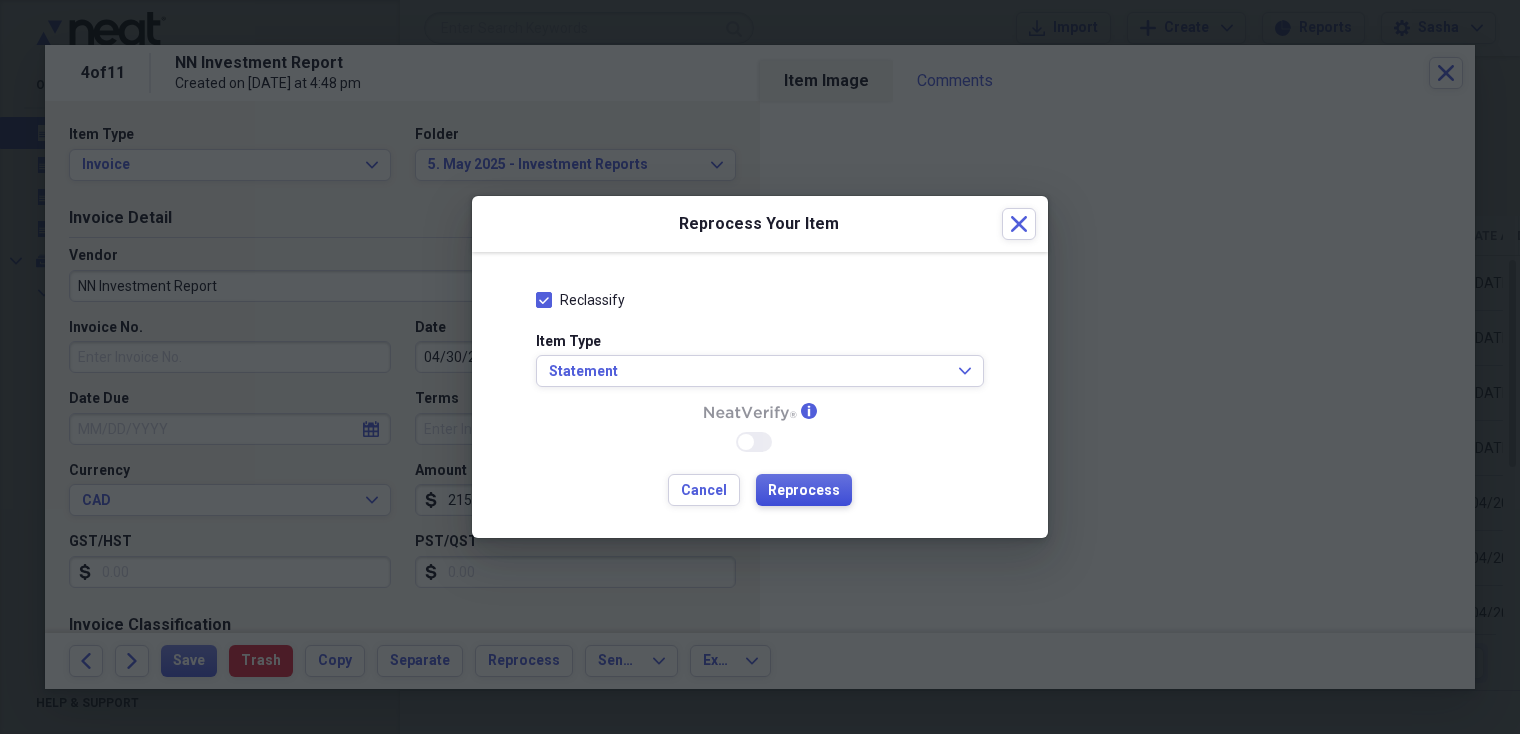 click on "Reprocess" at bounding box center [804, 491] 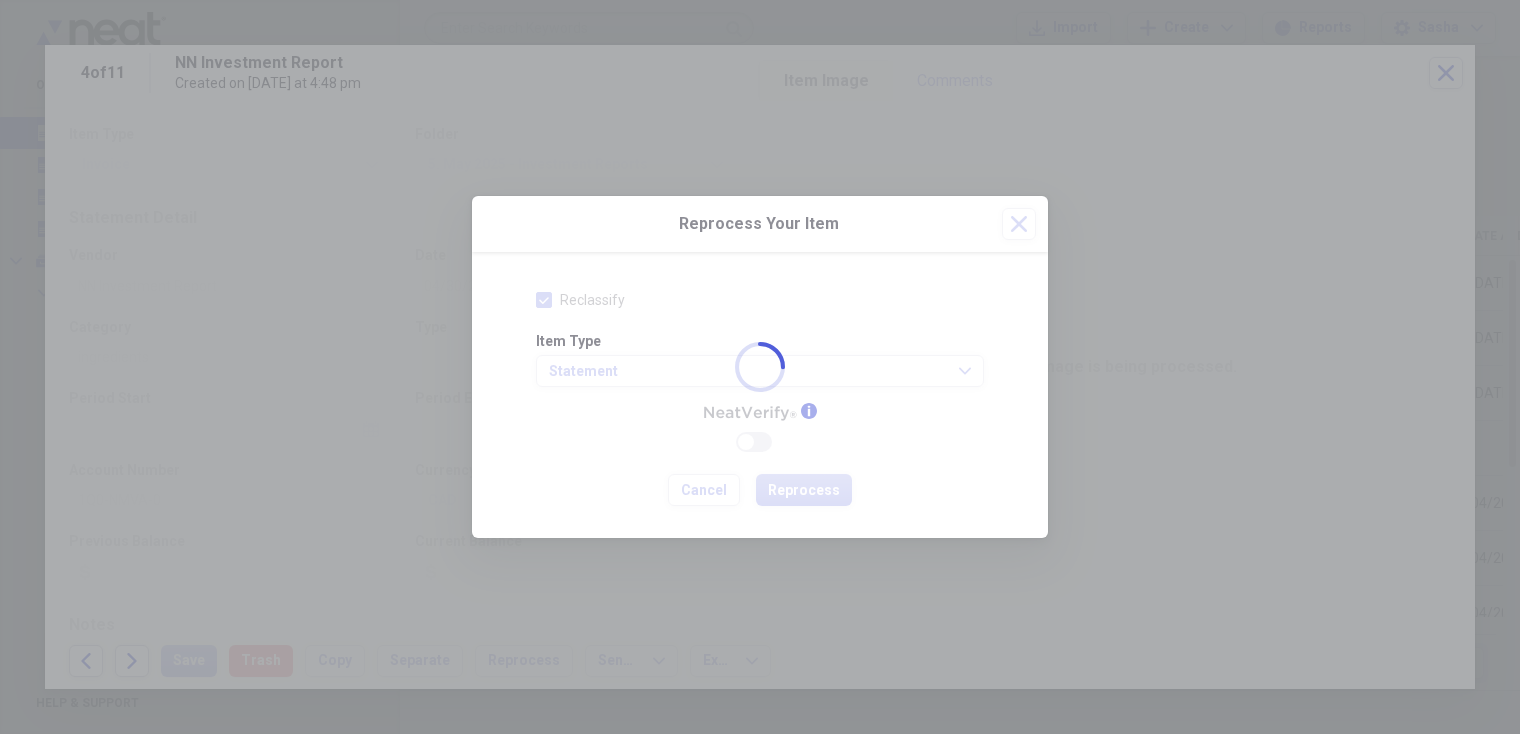 type on "2155546.88" 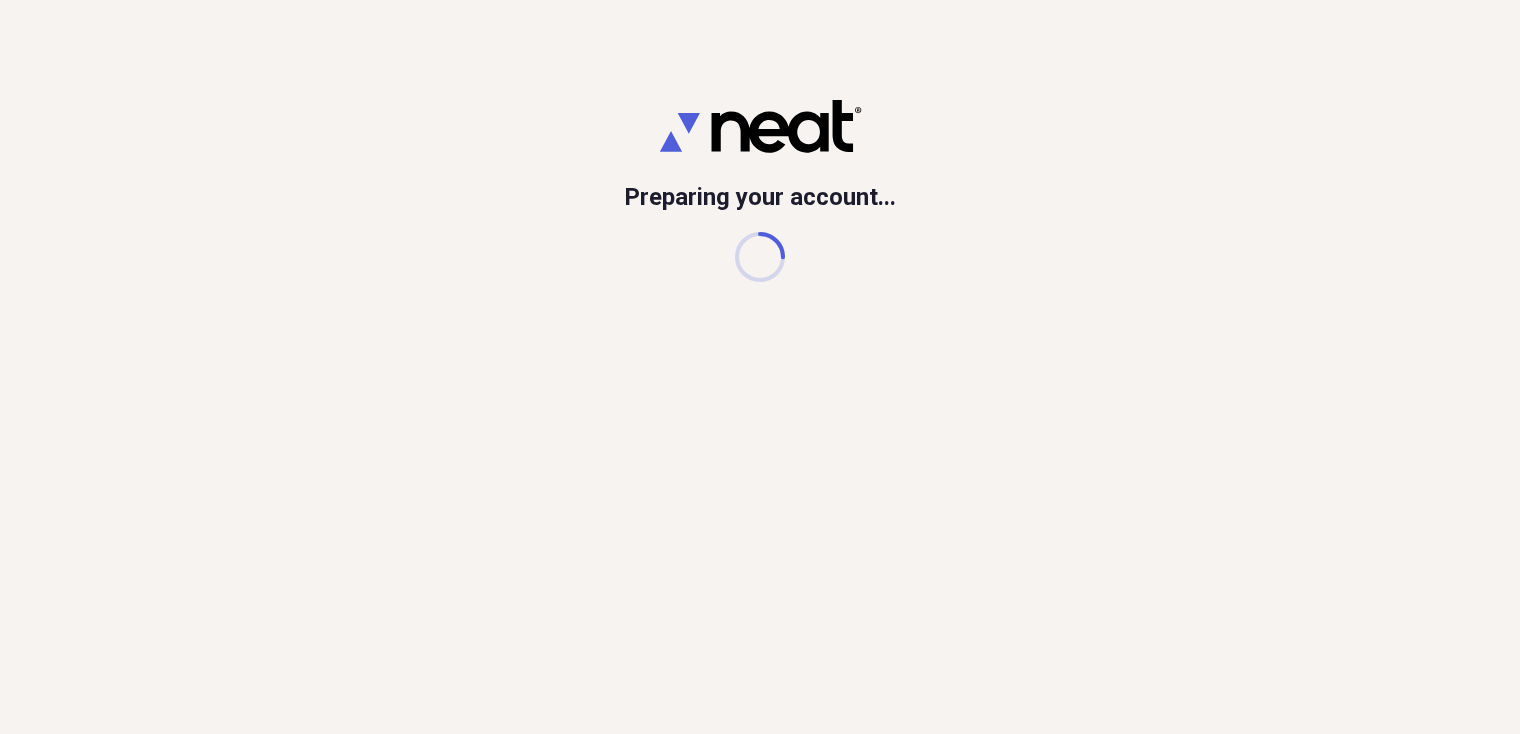 scroll, scrollTop: 0, scrollLeft: 0, axis: both 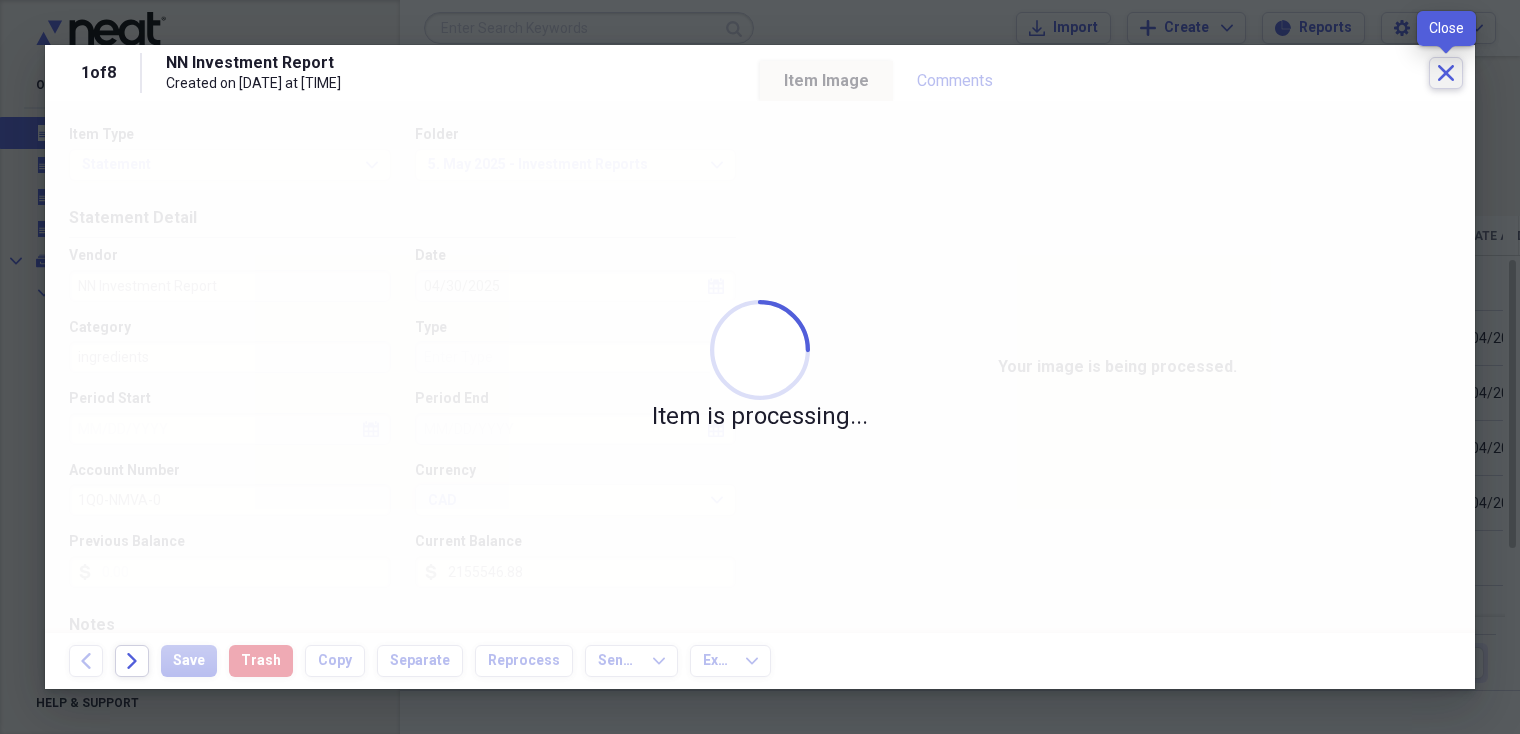 click on "Close" at bounding box center (1446, 73) 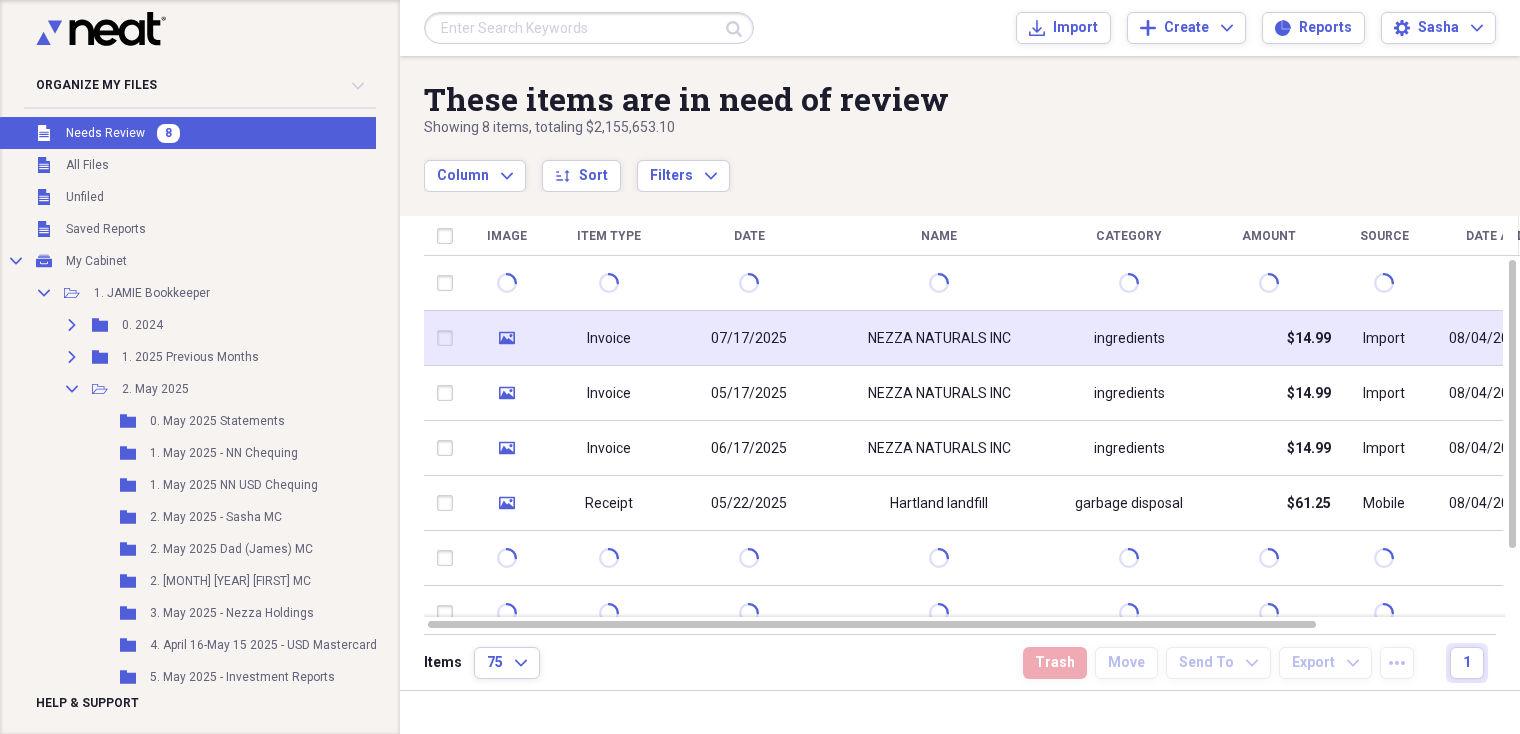 click on "Invoice" at bounding box center (609, 338) 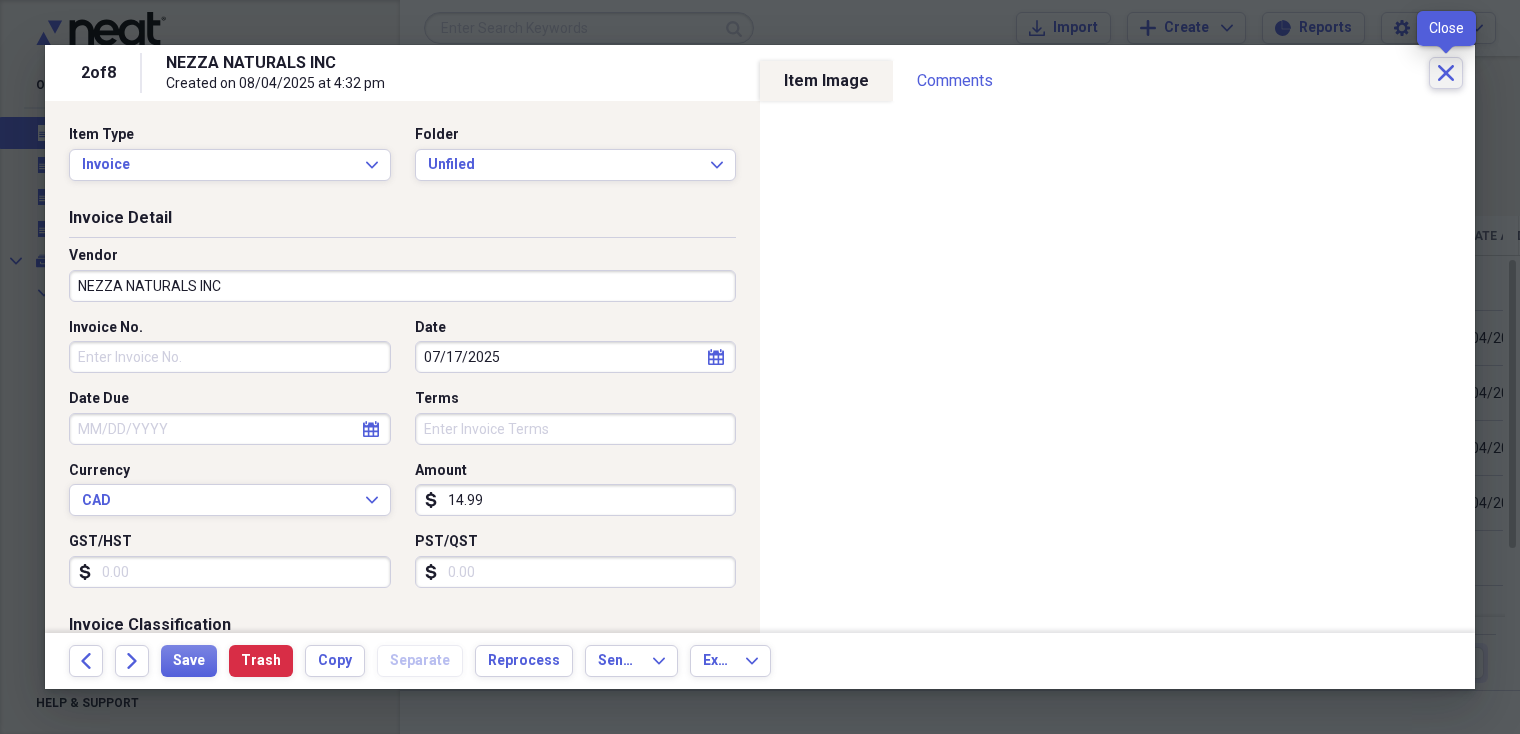 click 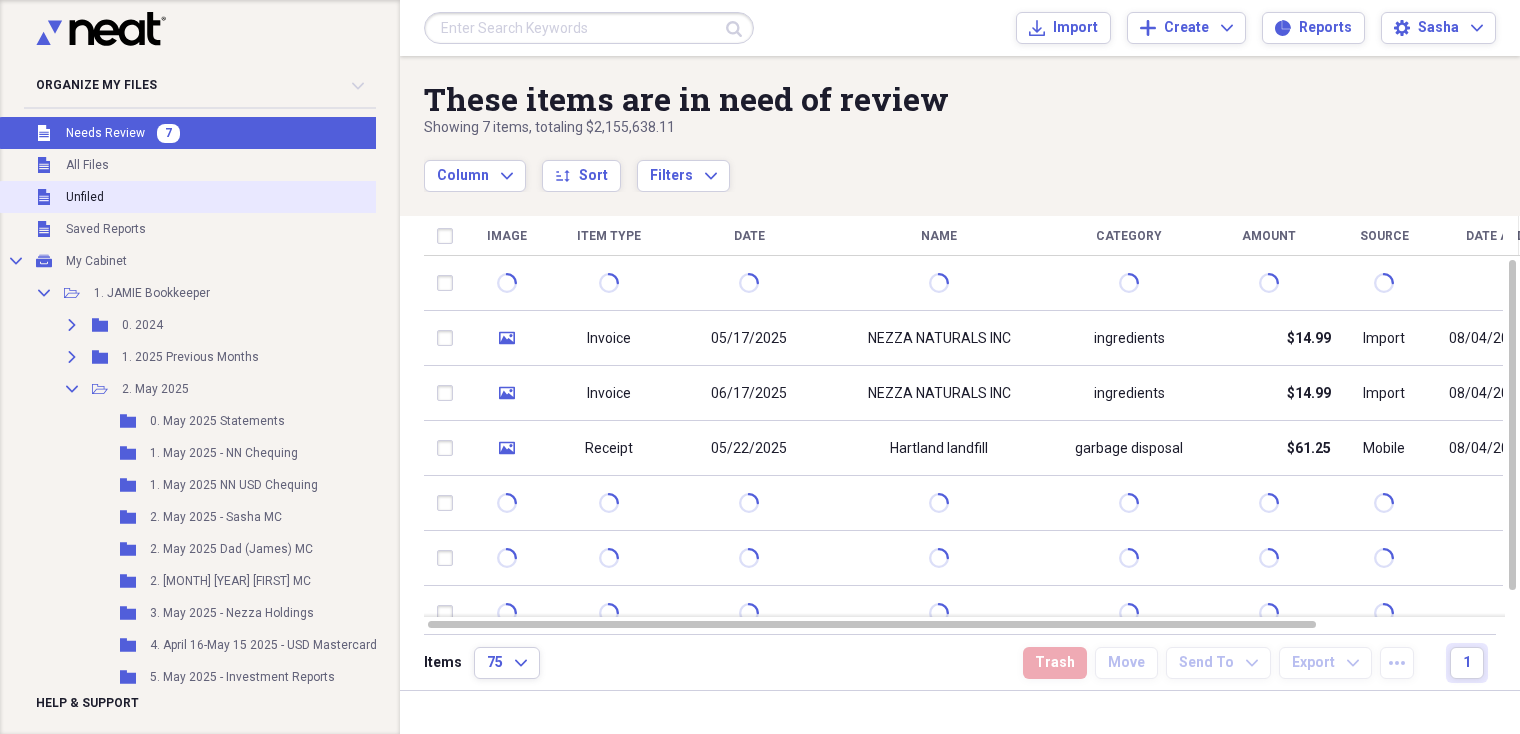 click on "Unfiled Unfiled" at bounding box center (227, 197) 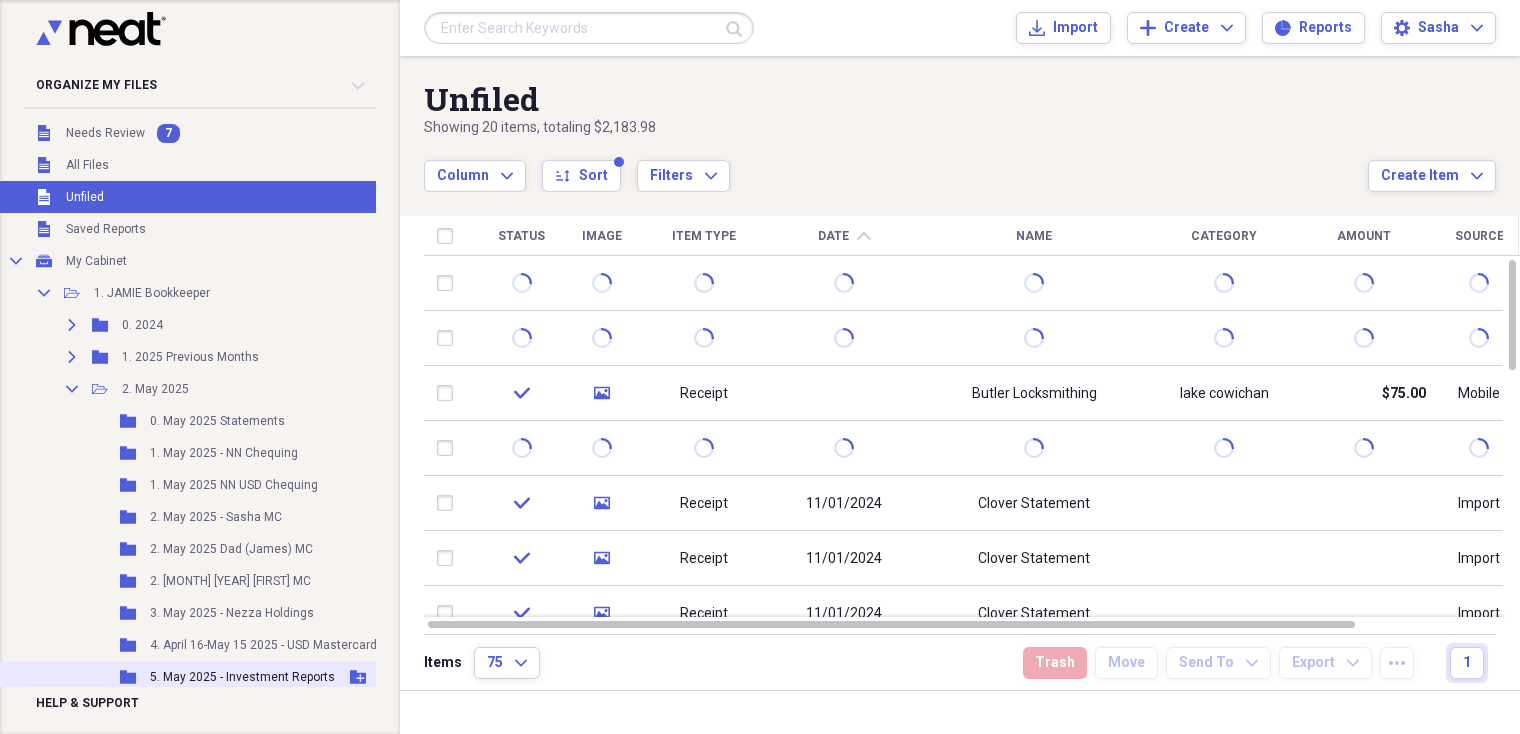 click on "5. May 2025 - Investment Reports" at bounding box center (242, 677) 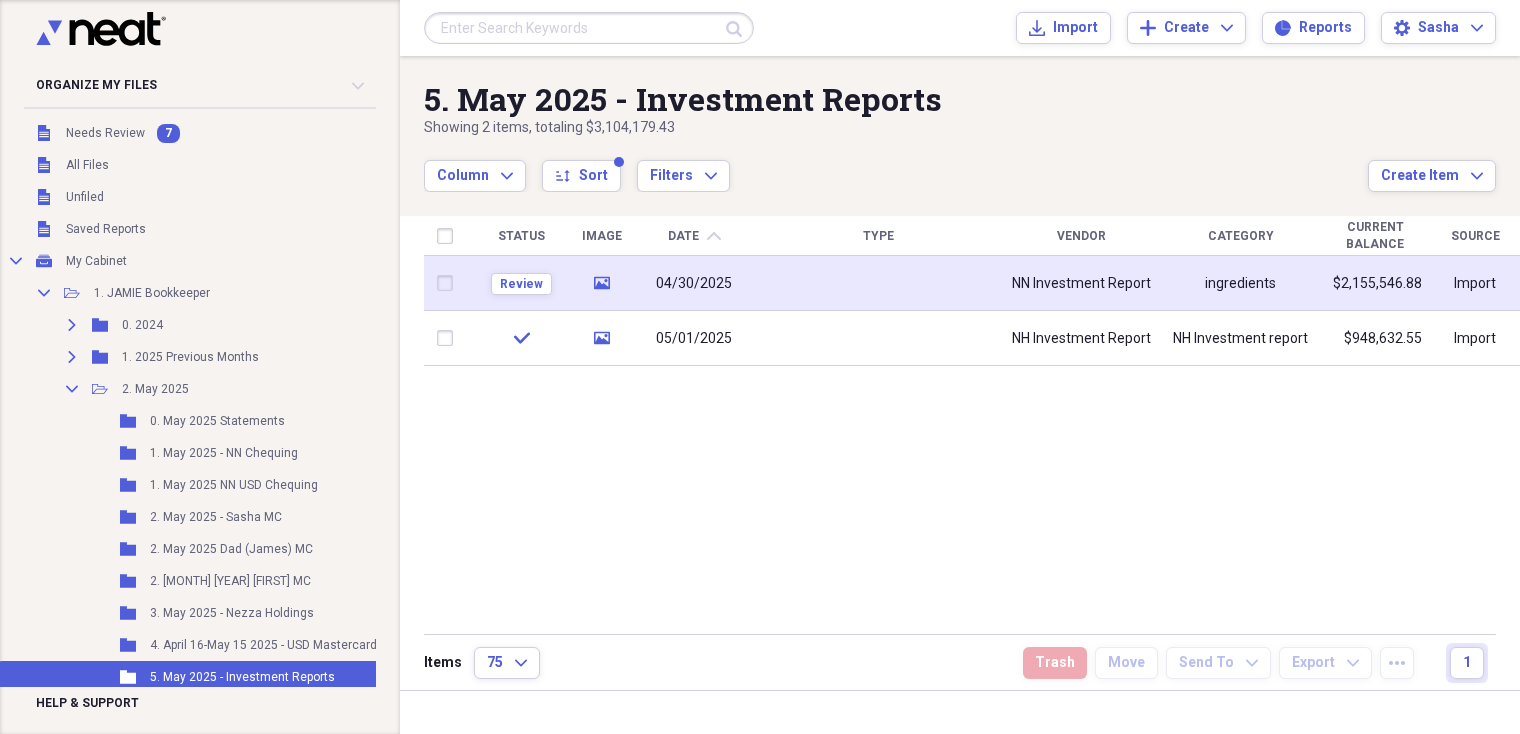 click on "Review" at bounding box center (521, 283) 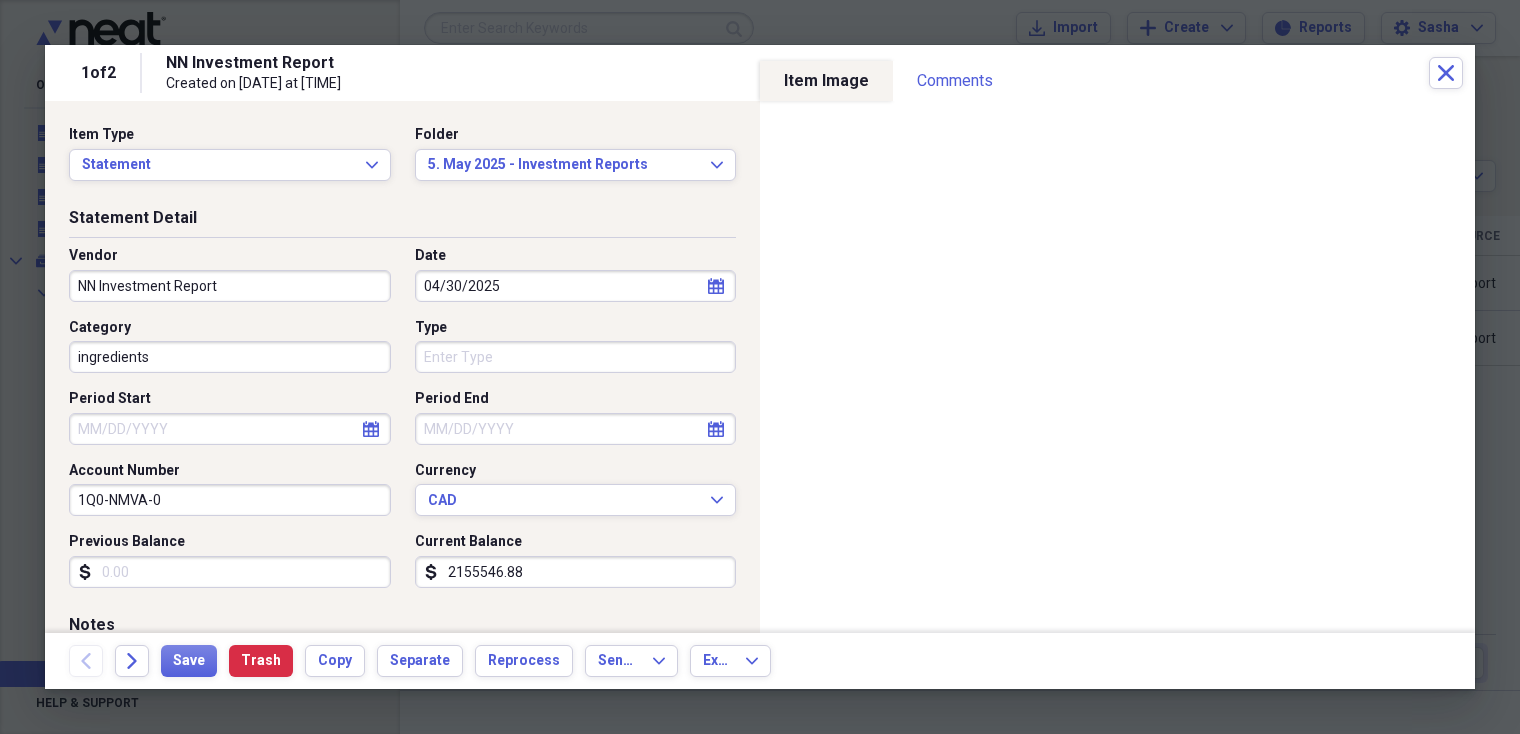 click on "ingredients" at bounding box center [230, 357] 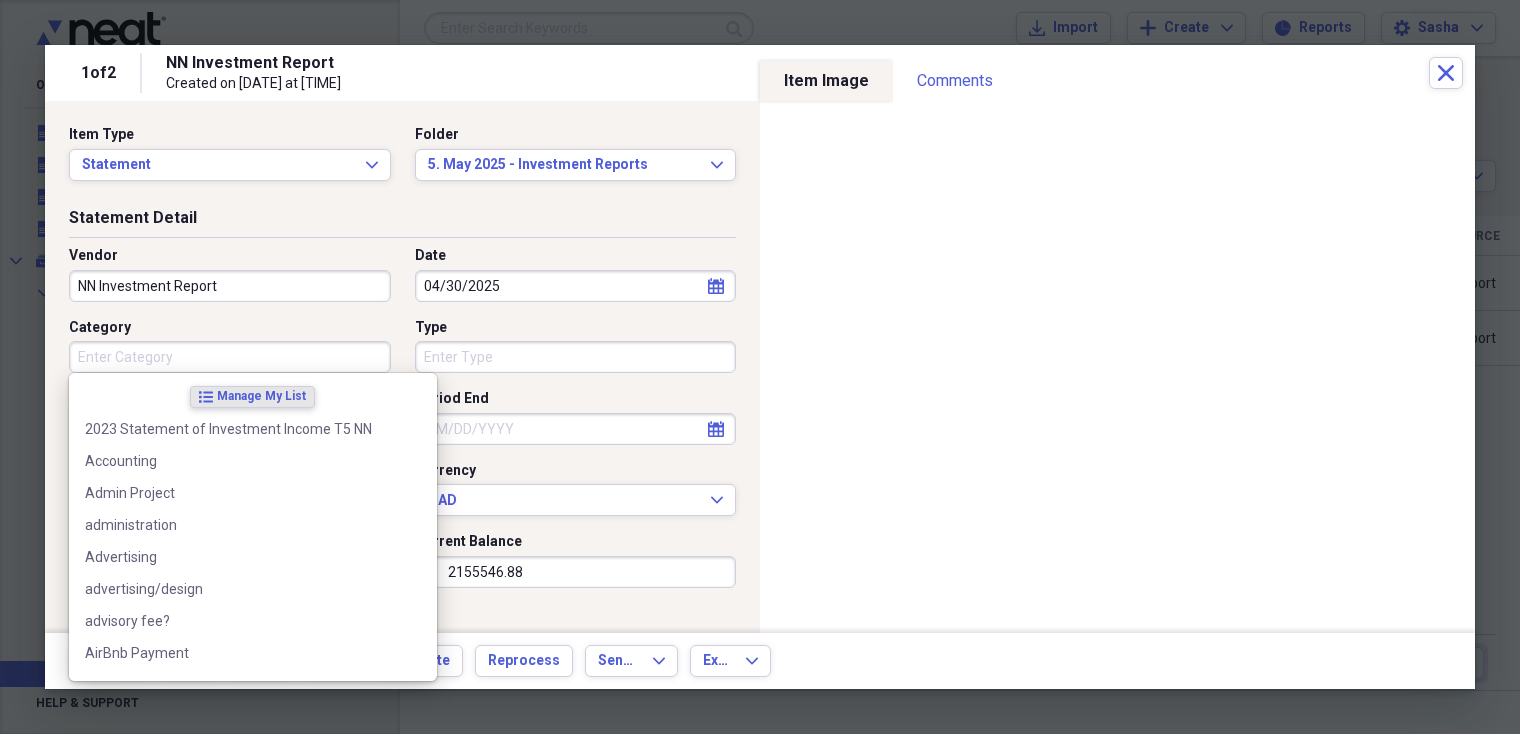 type 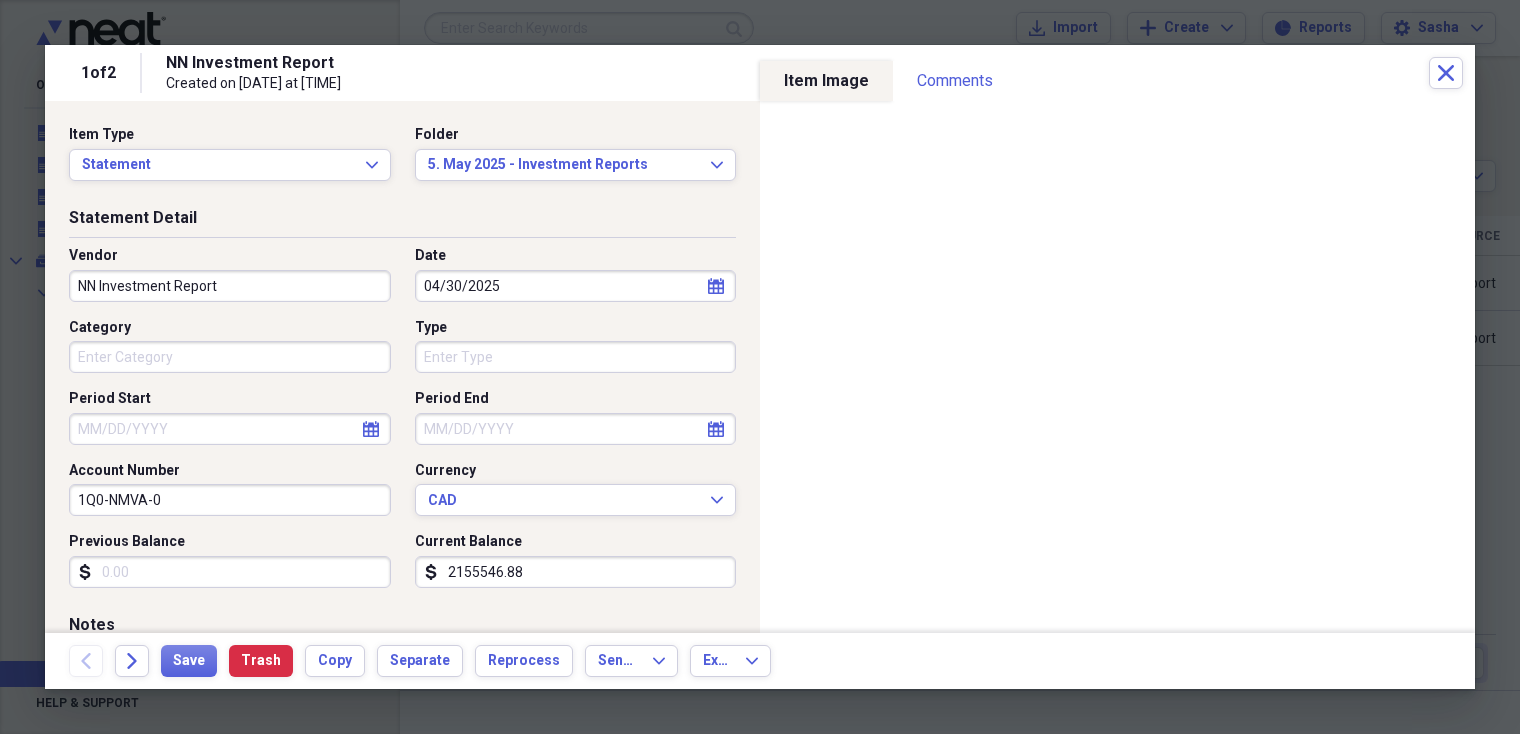 click on "Statement Detail" at bounding box center [402, 222] 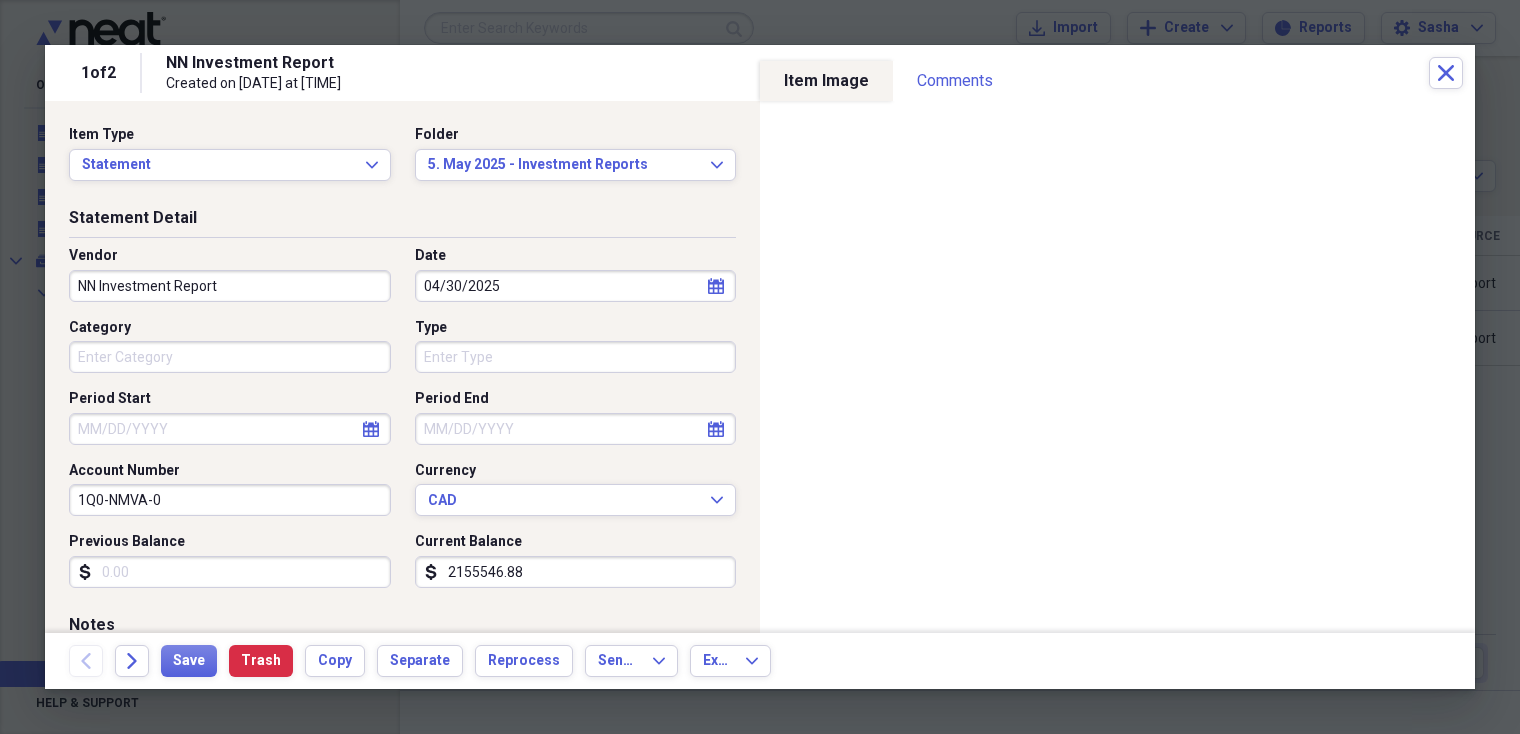 click on "04/30/2025" at bounding box center [576, 286] 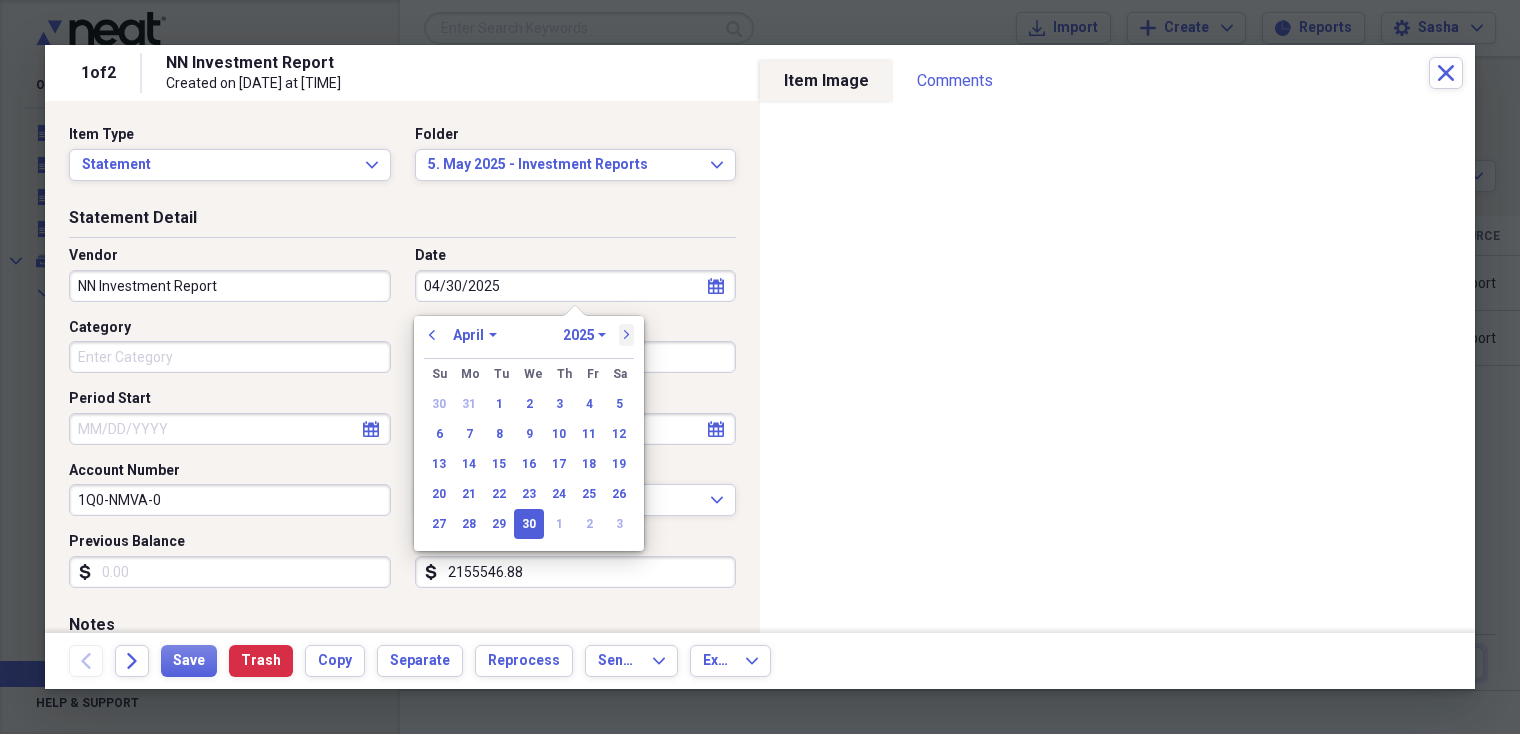 click on "next" at bounding box center [627, 335] 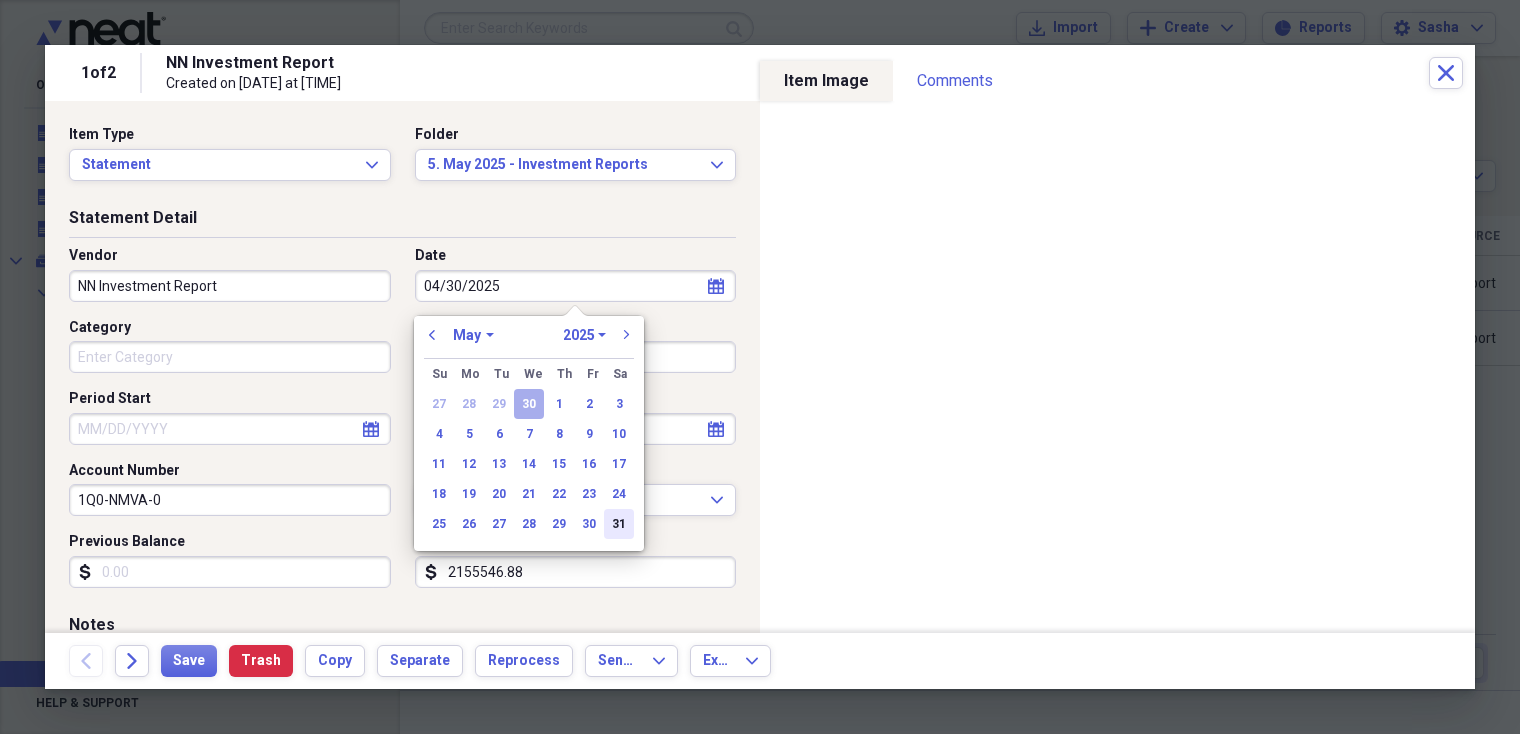 click on "31" at bounding box center (619, 524) 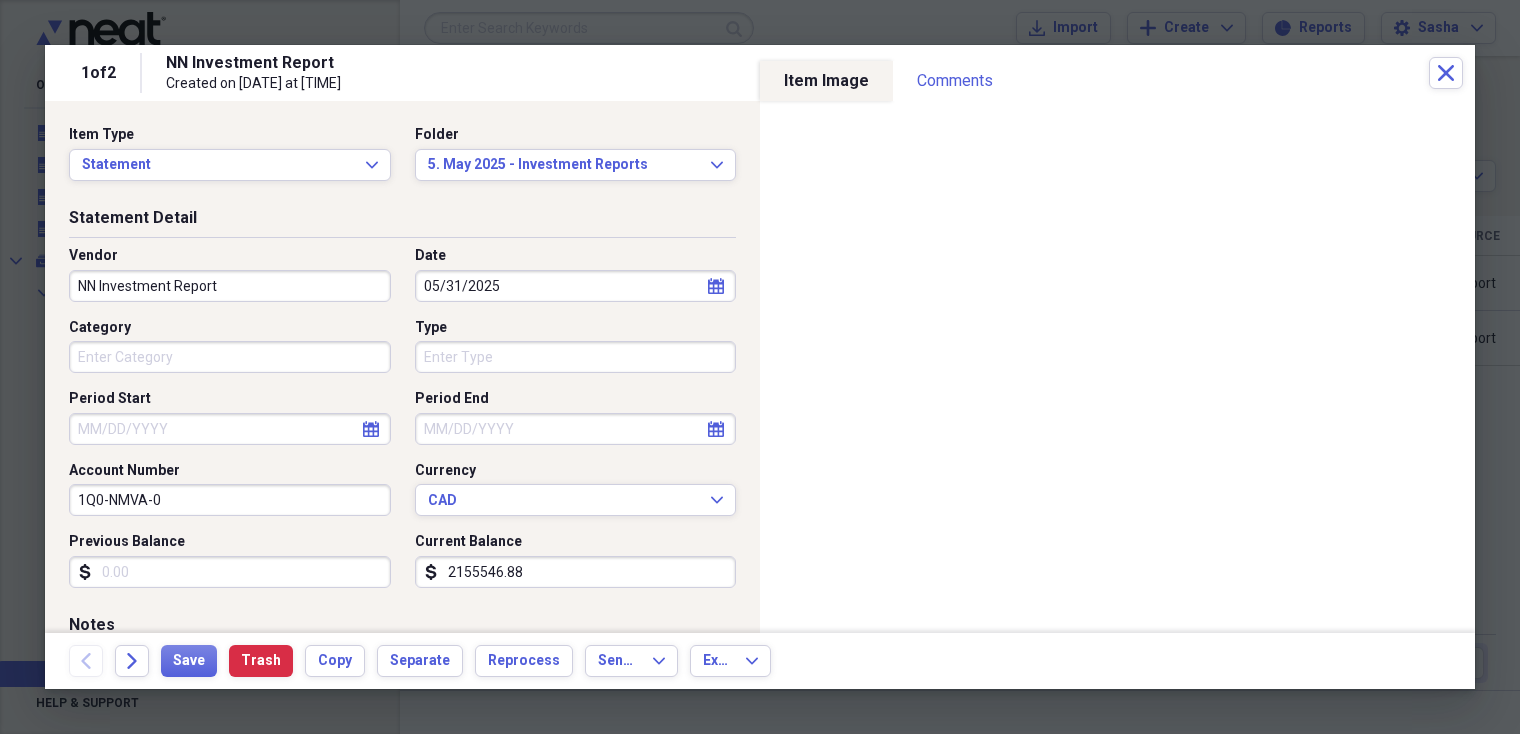 click on "Period Start" at bounding box center (230, 429) 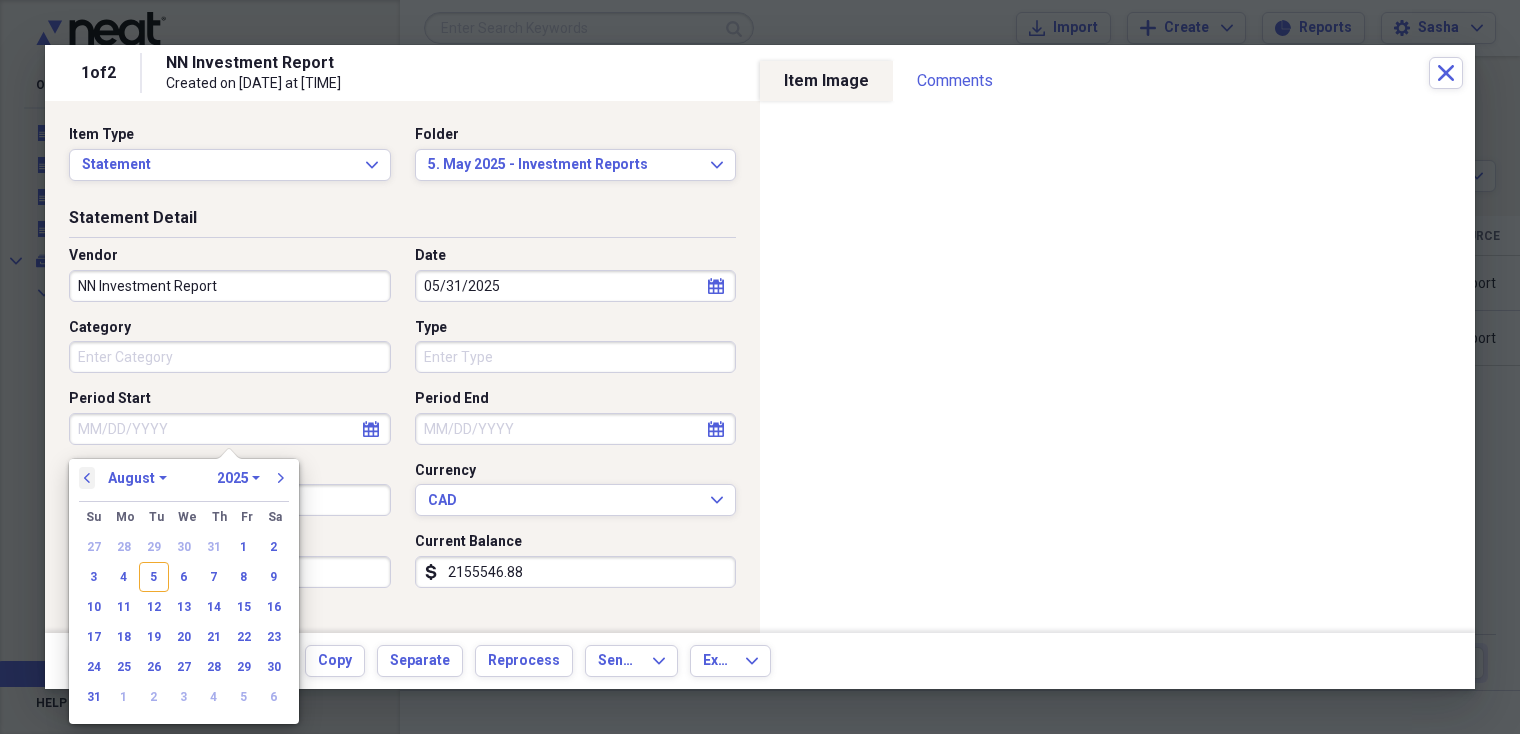 click on "previous" at bounding box center (87, 478) 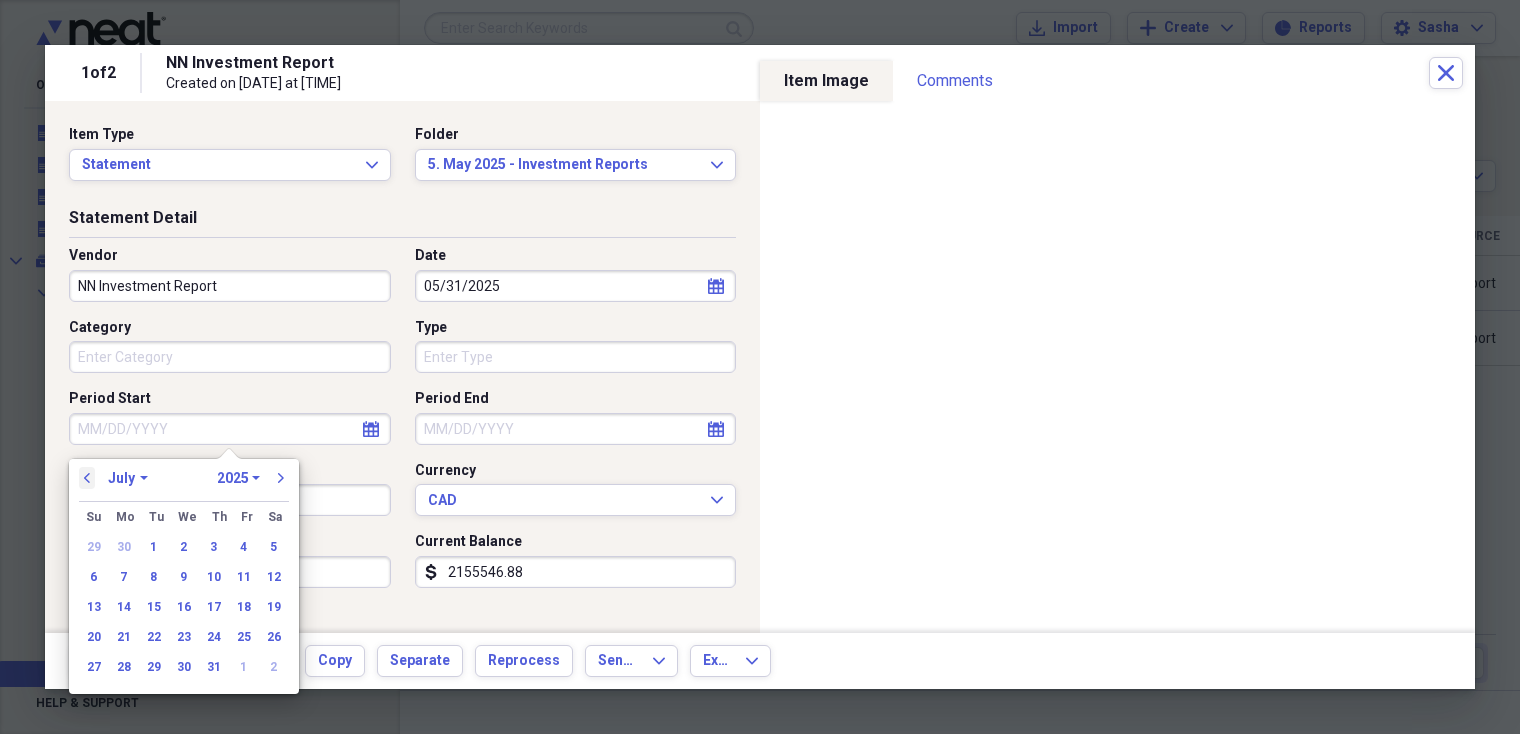 click on "previous" at bounding box center (87, 478) 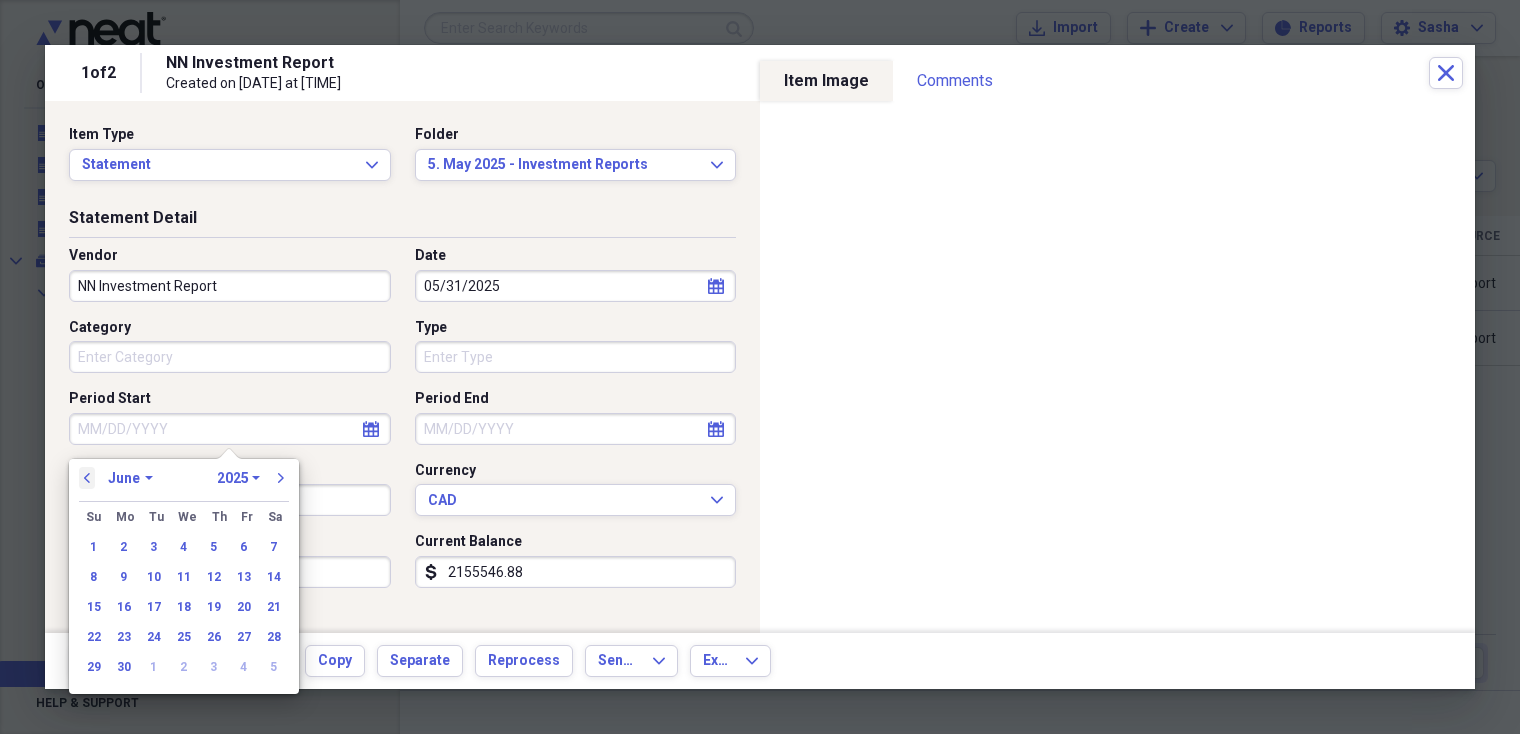 click on "previous" at bounding box center (87, 478) 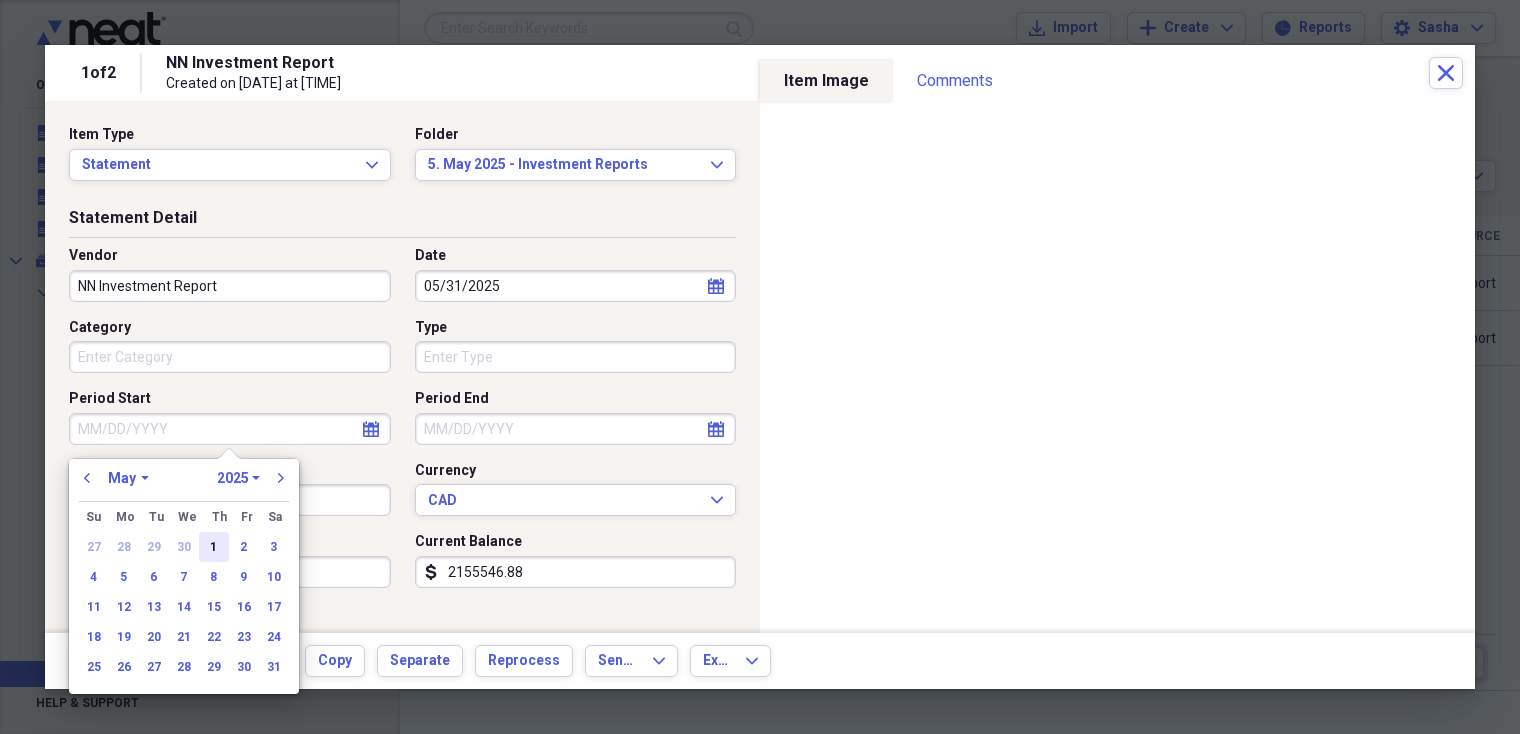 click on "1" at bounding box center [214, 547] 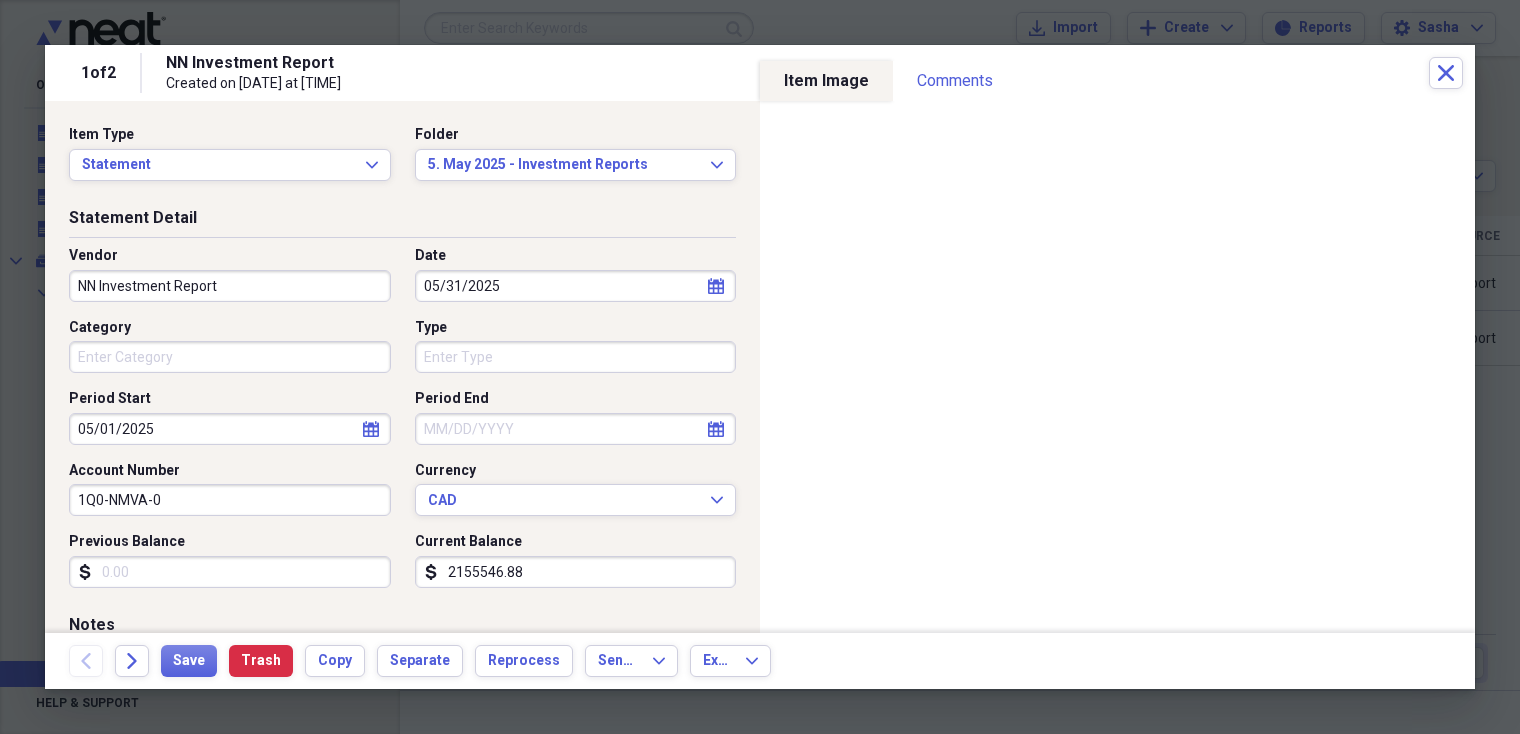 click on "Period End" at bounding box center [576, 429] 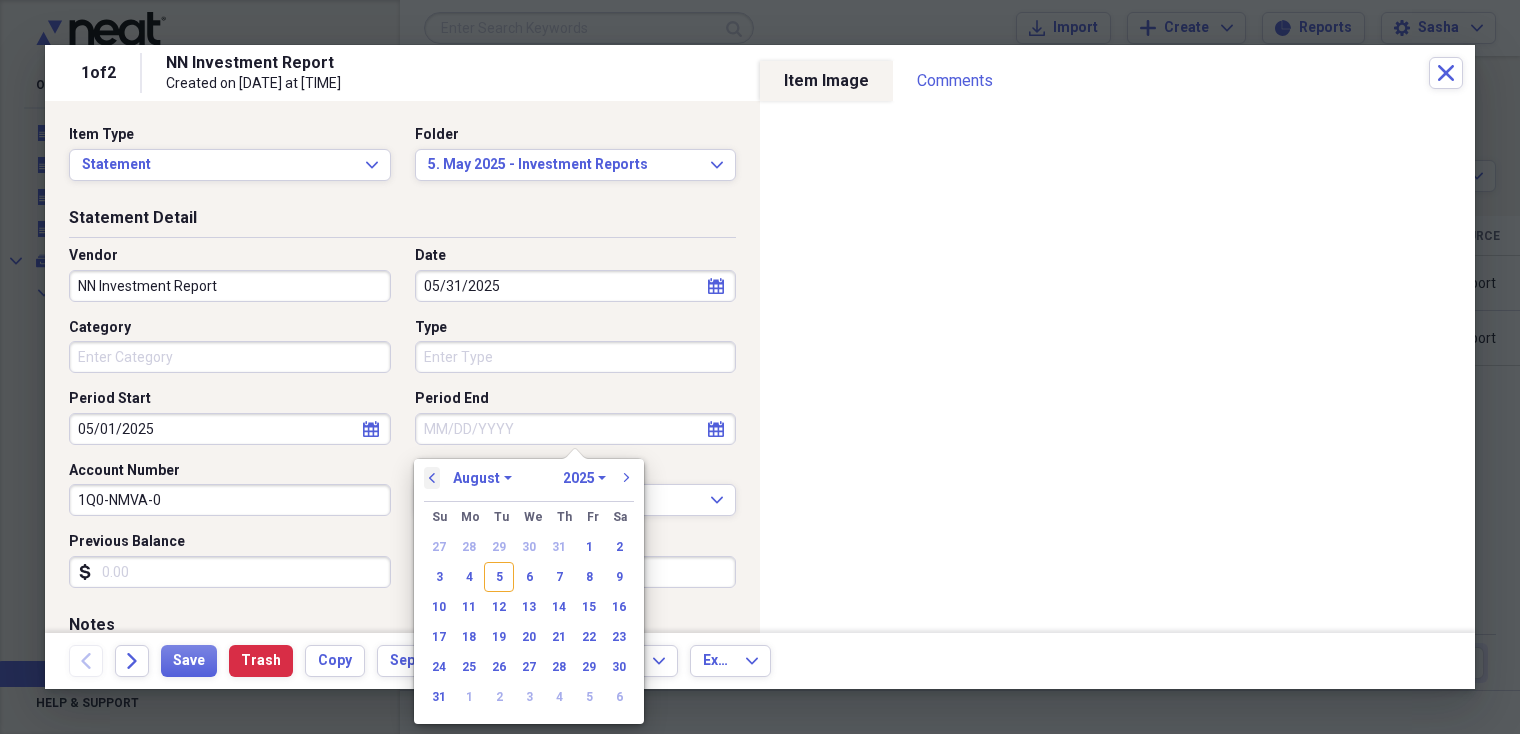 click on "previous" at bounding box center [432, 478] 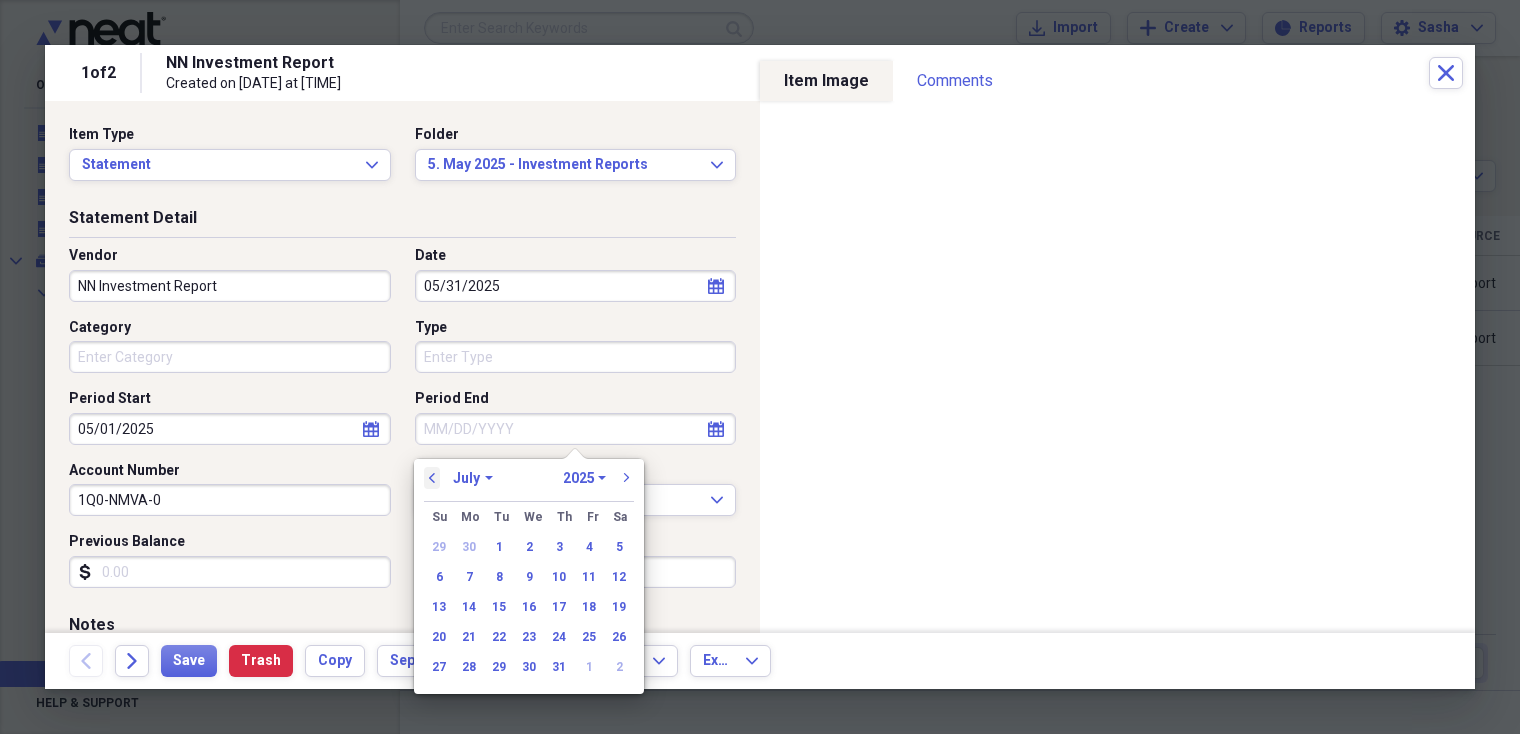 click on "previous" at bounding box center (432, 478) 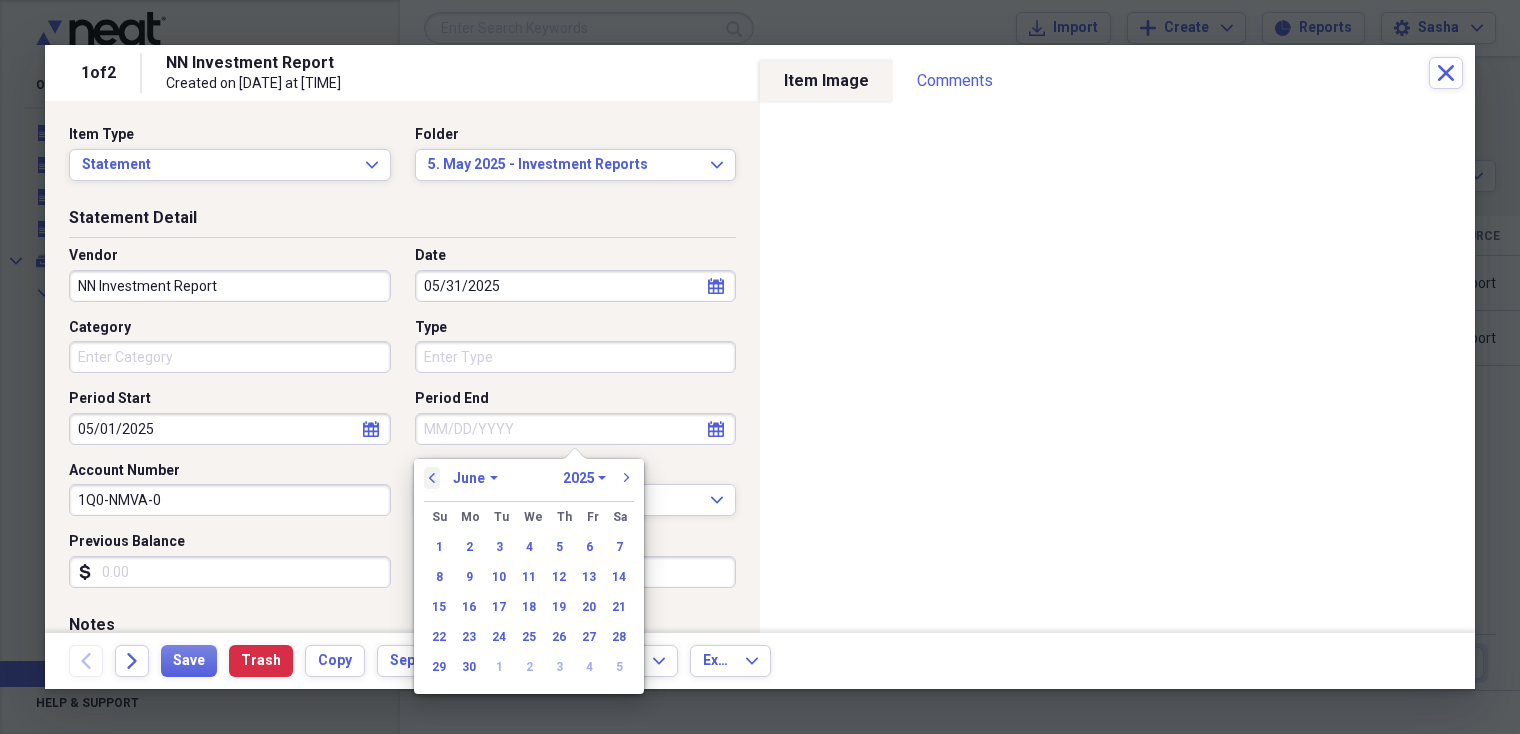click on "previous" at bounding box center [432, 478] 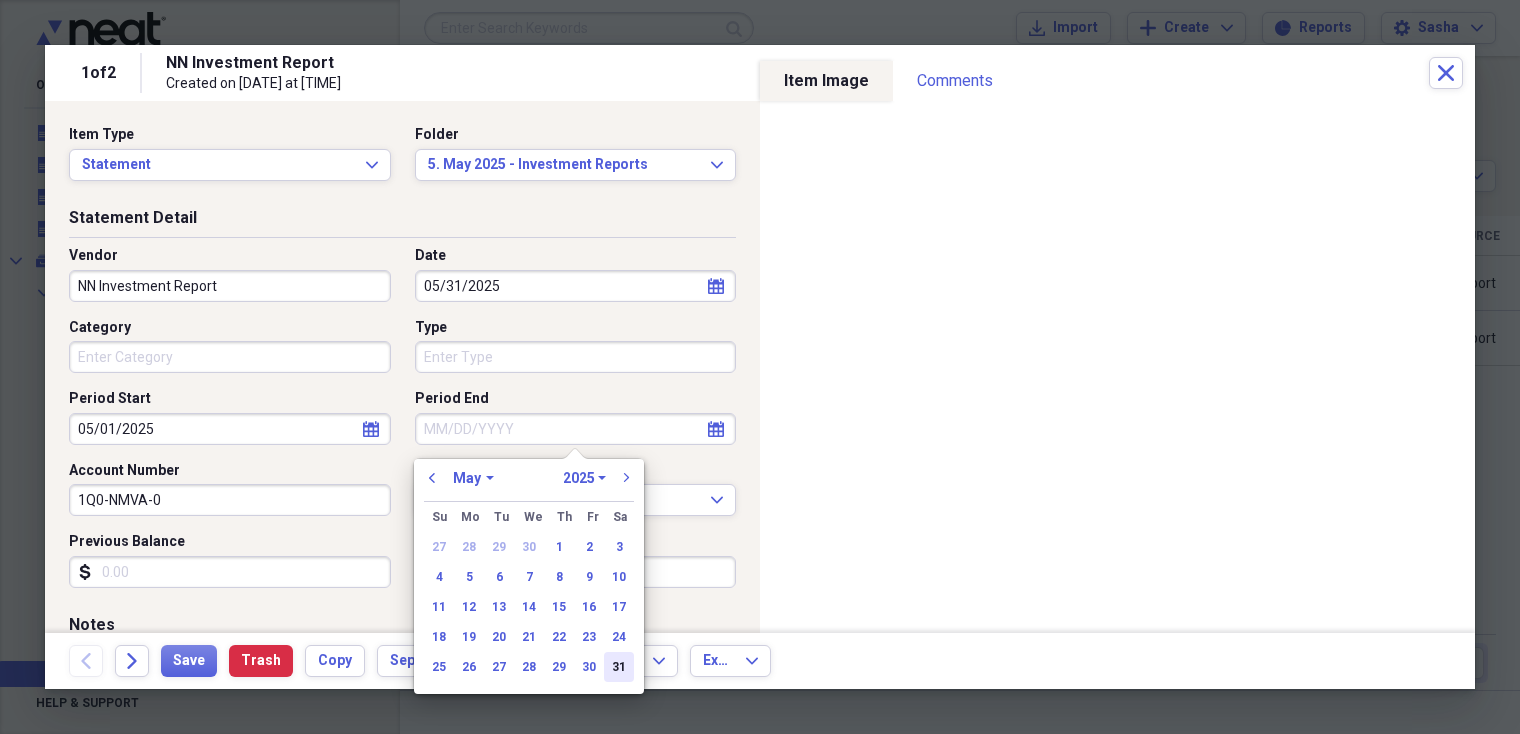 click on "31" at bounding box center (619, 667) 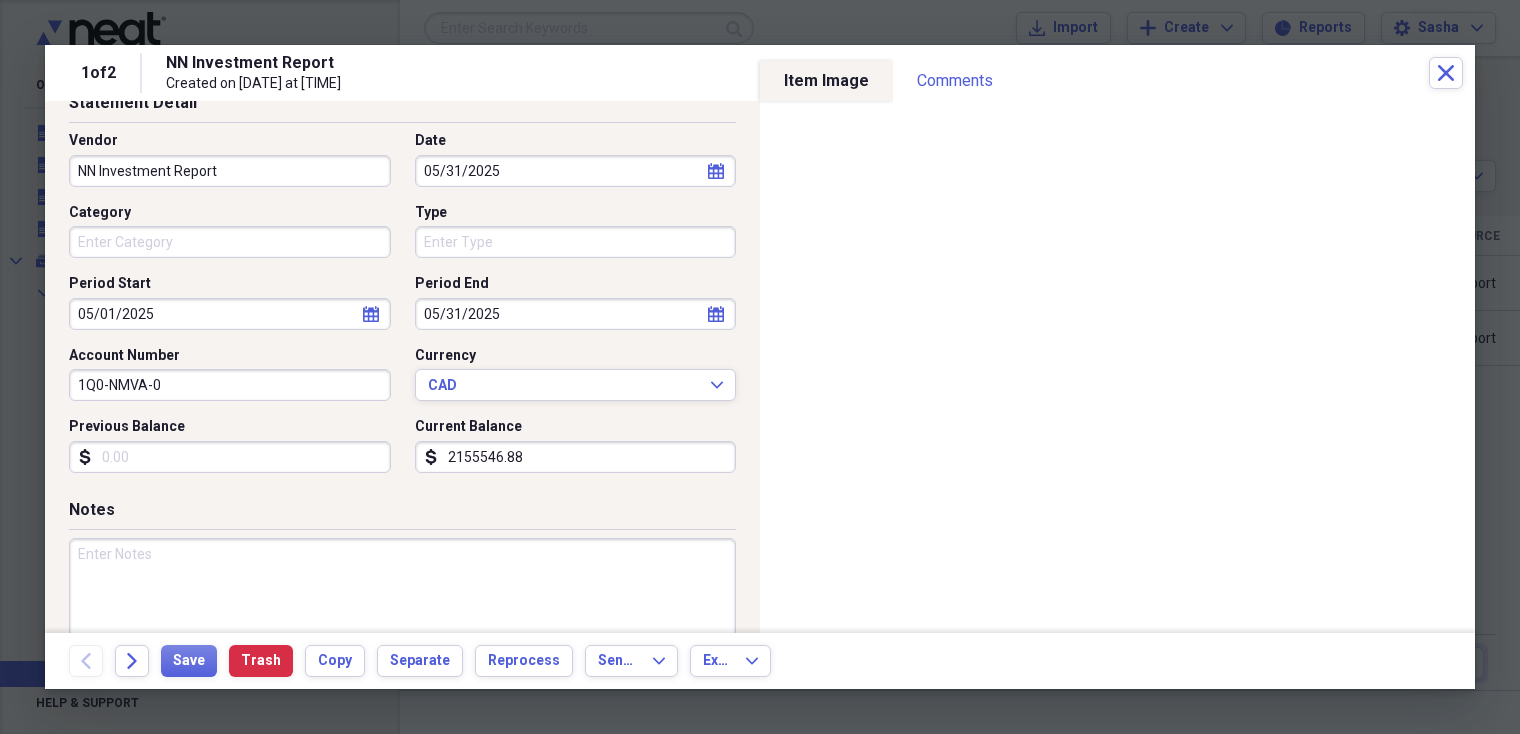 scroll, scrollTop: 0, scrollLeft: 0, axis: both 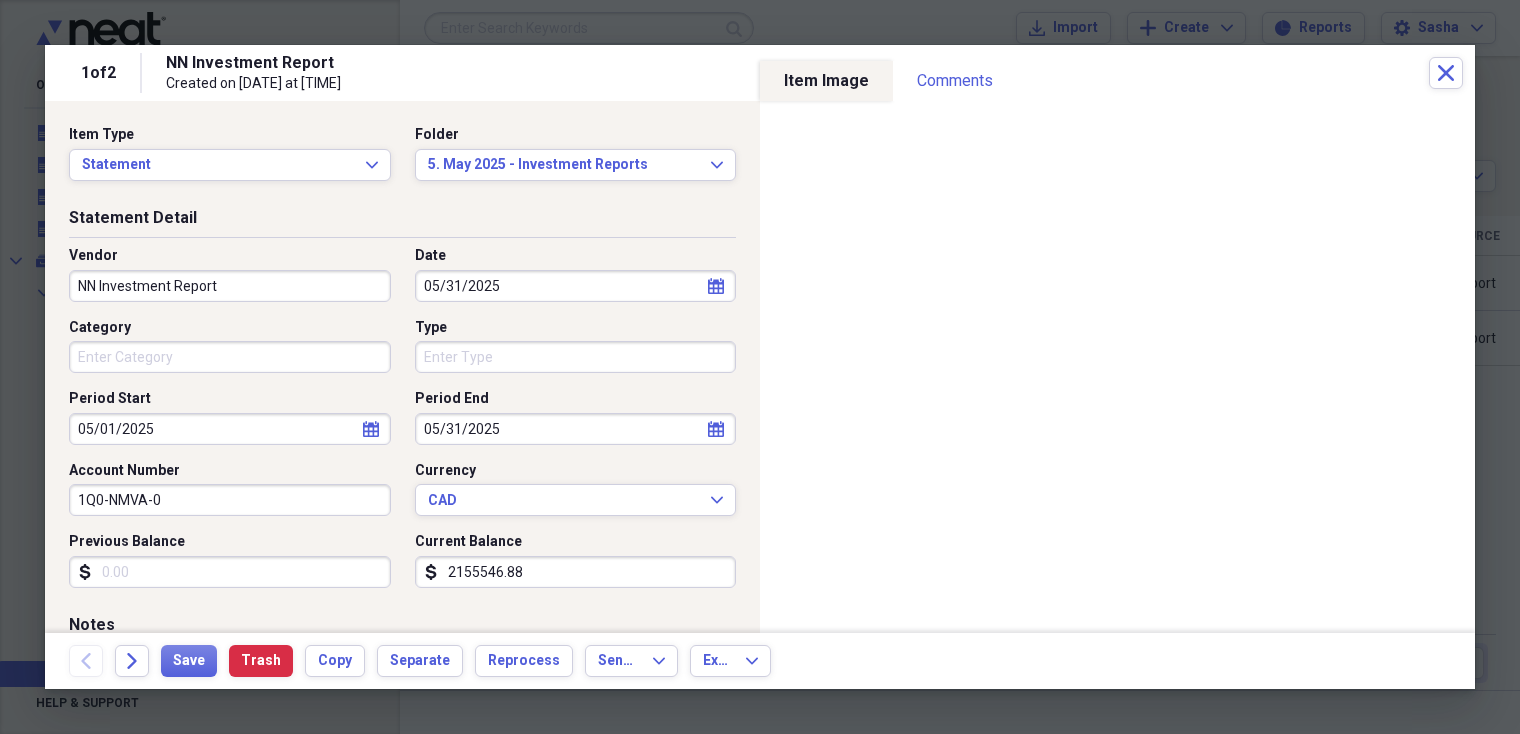 click on "2155546.88" at bounding box center [576, 572] 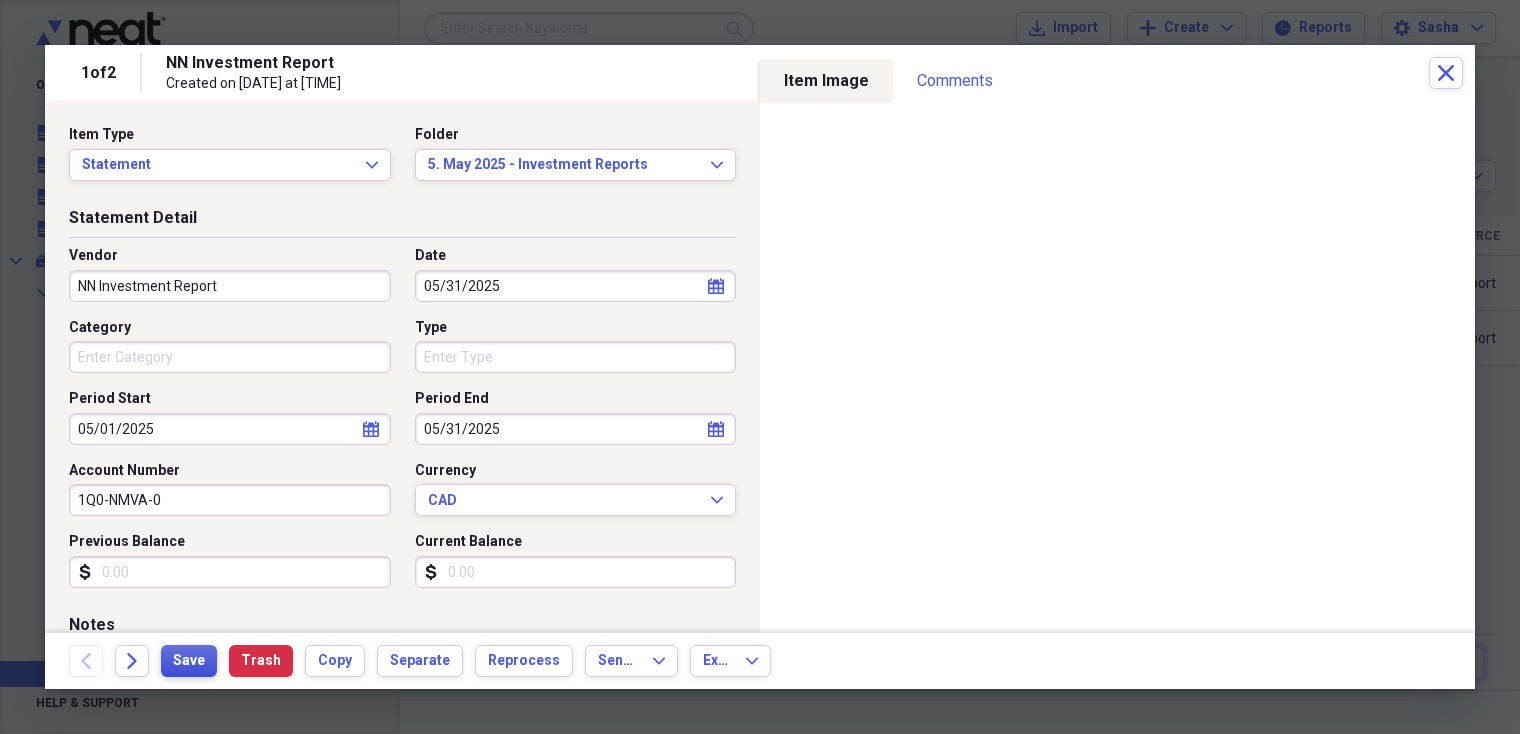 type 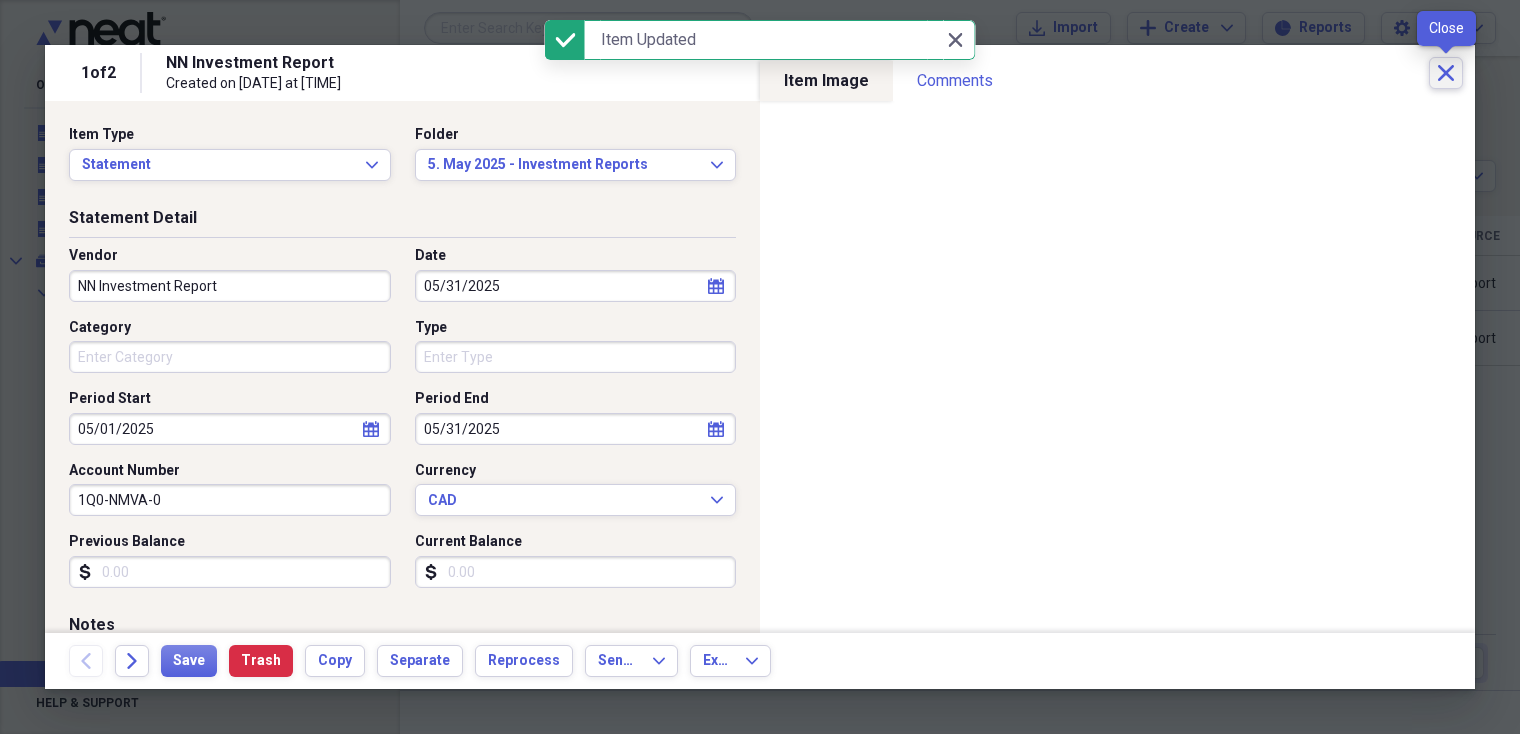 click on "Close" at bounding box center [1446, 73] 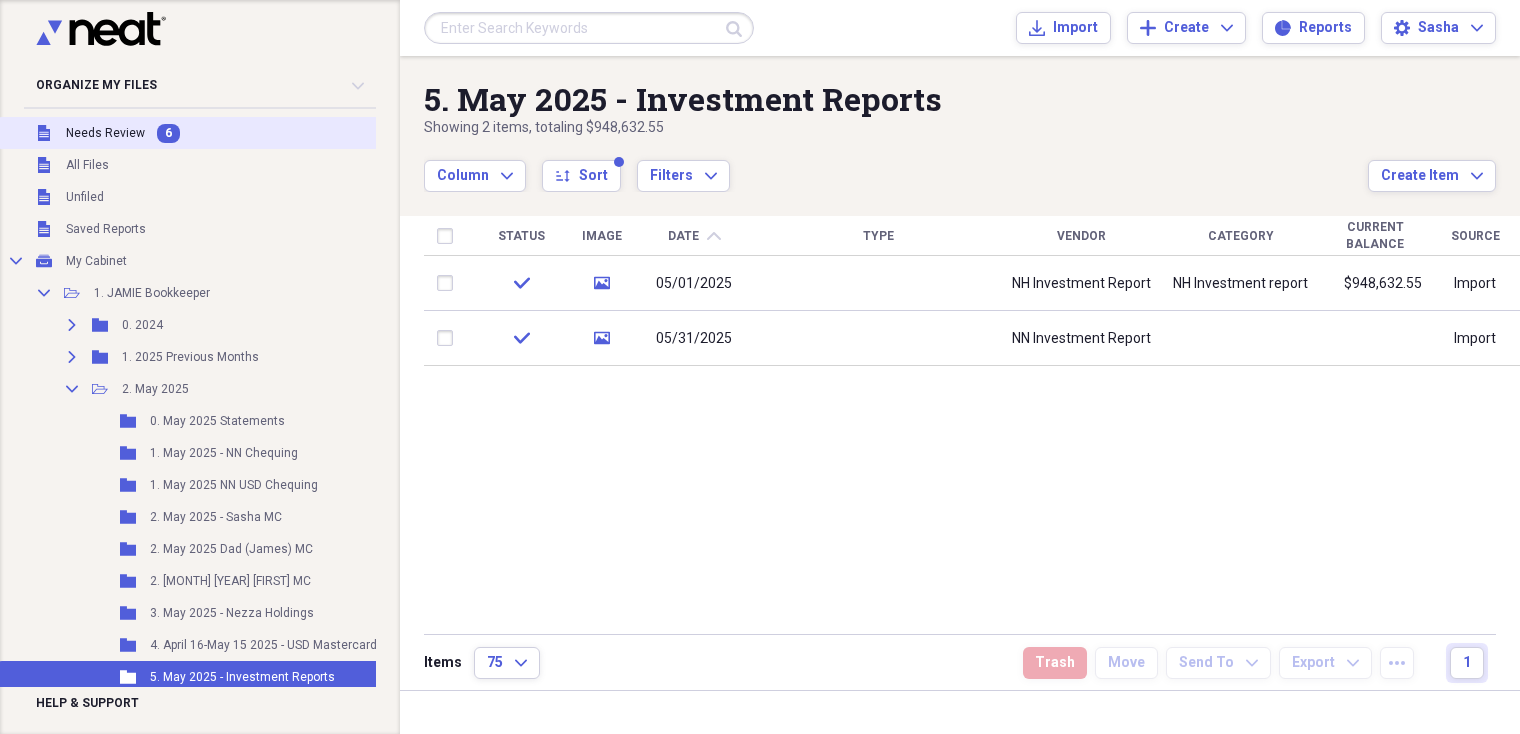 click on "Unfiled Needs Review 6" at bounding box center [227, 133] 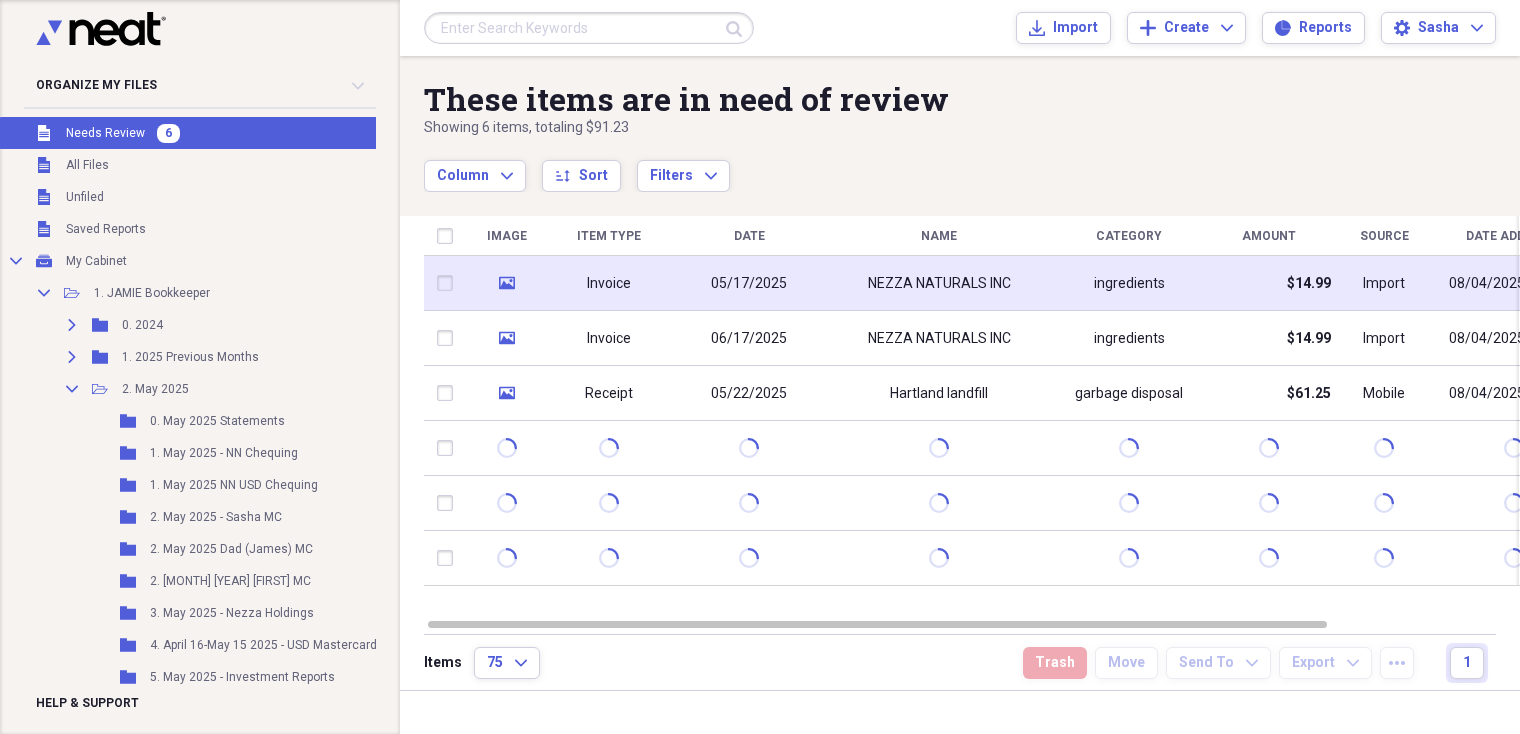 click on "05/17/2025" at bounding box center [749, 284] 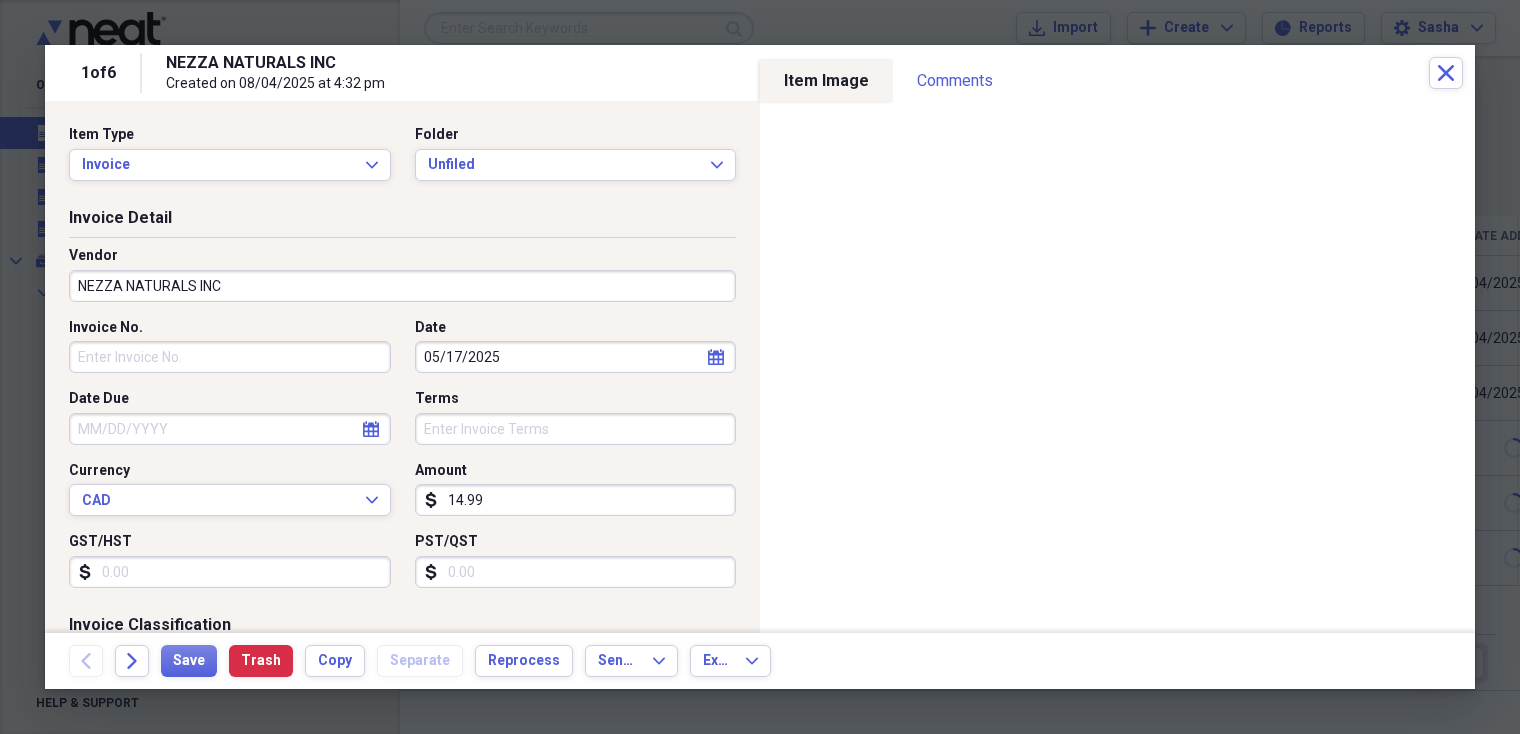 click on "NEZZA NATURALS INC" at bounding box center (402, 286) 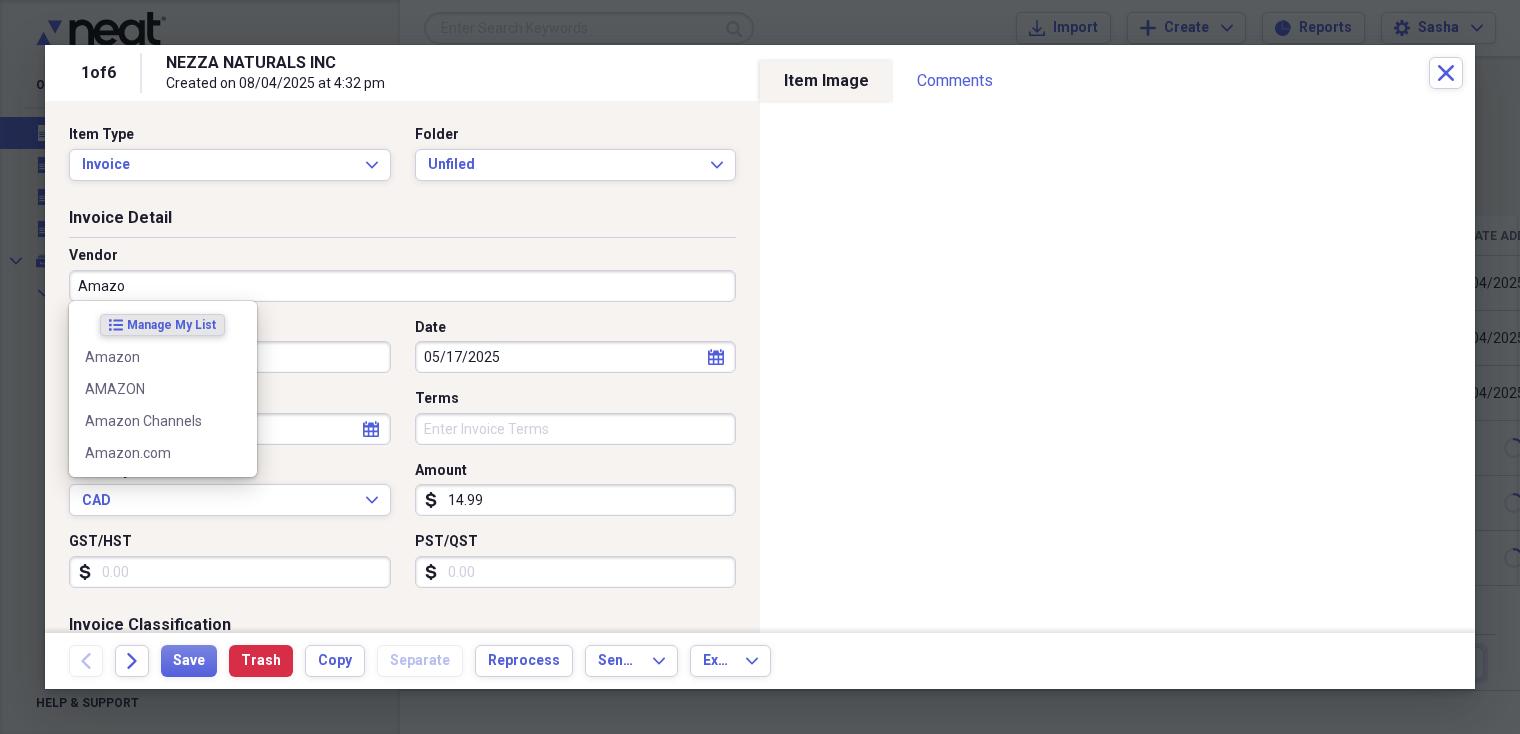 type on "Amazon" 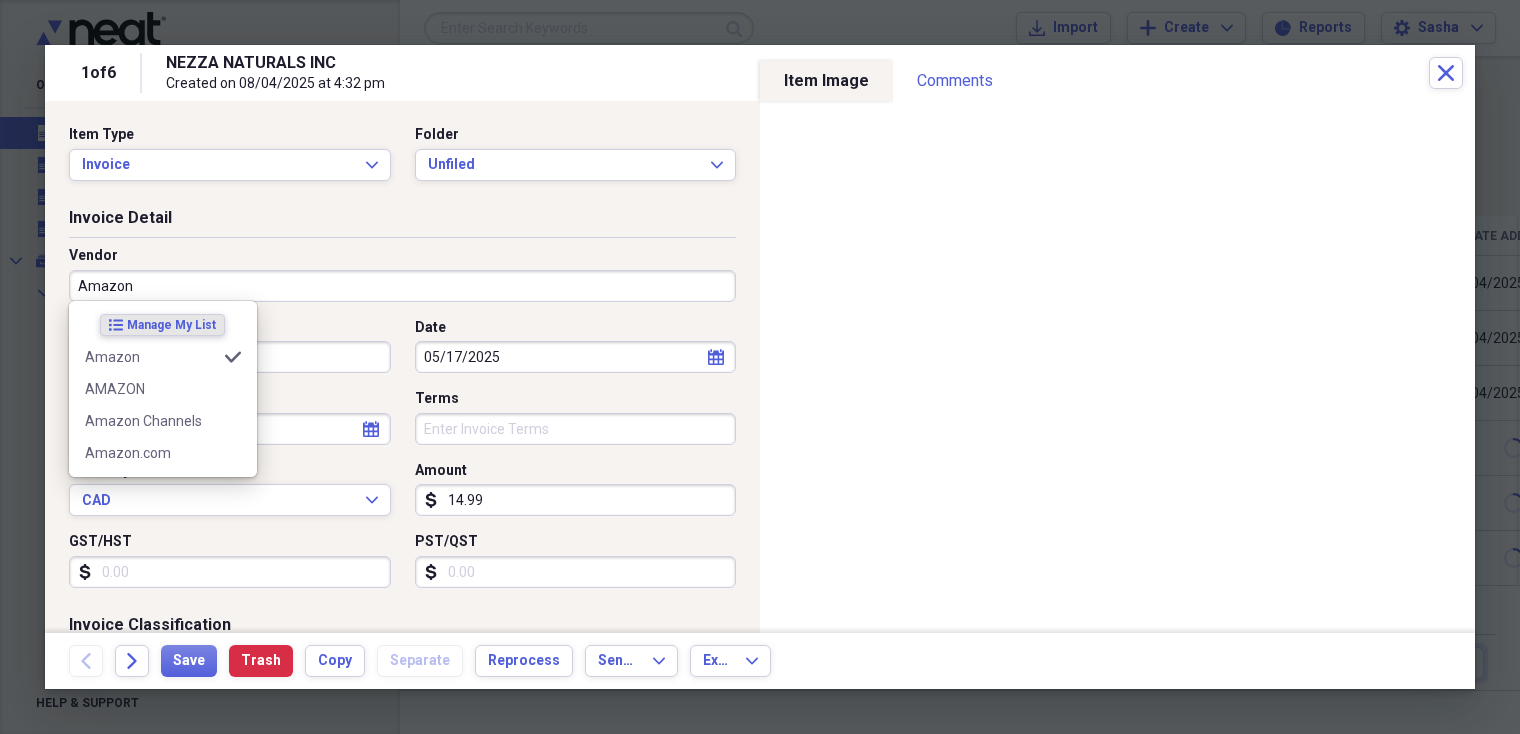 type on "office expense" 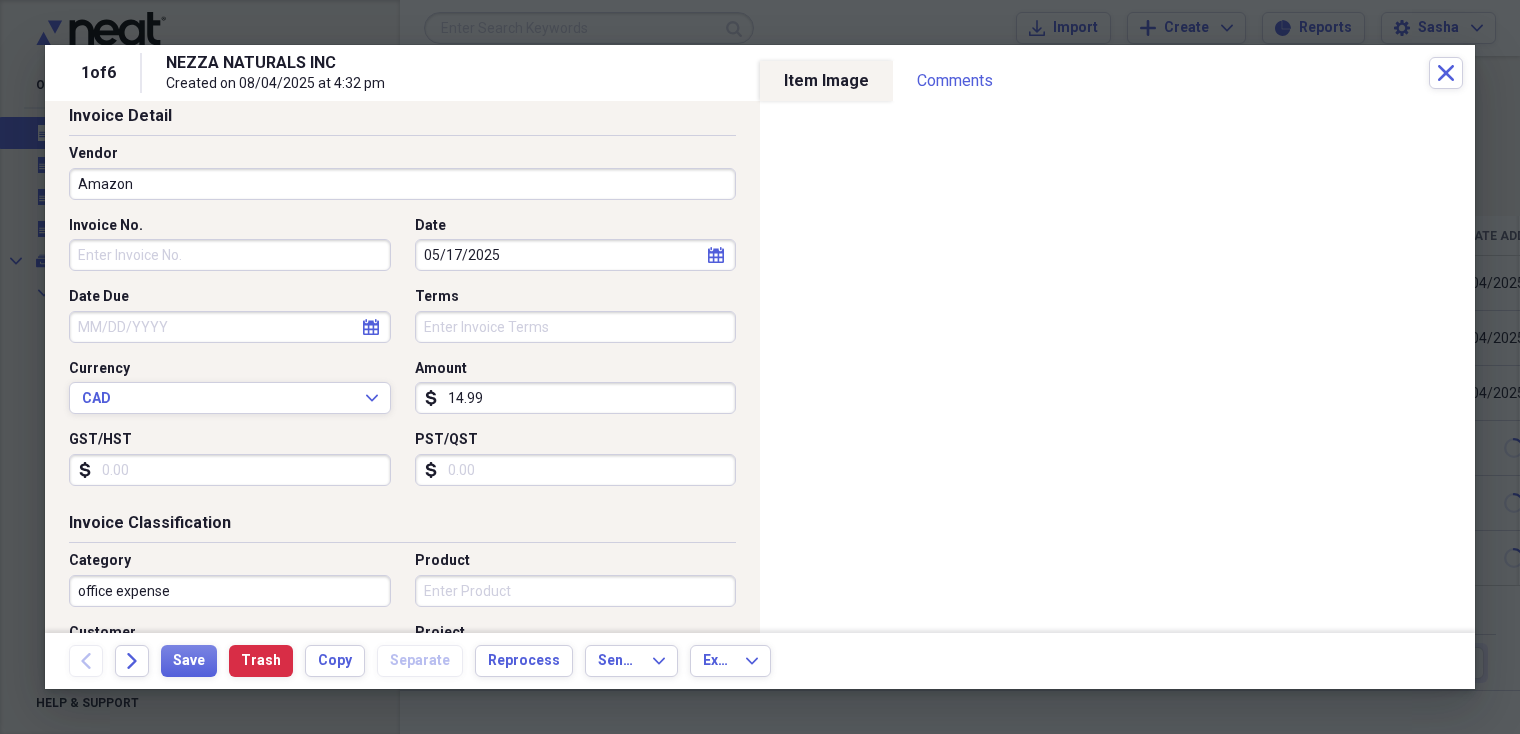 scroll, scrollTop: 0, scrollLeft: 0, axis: both 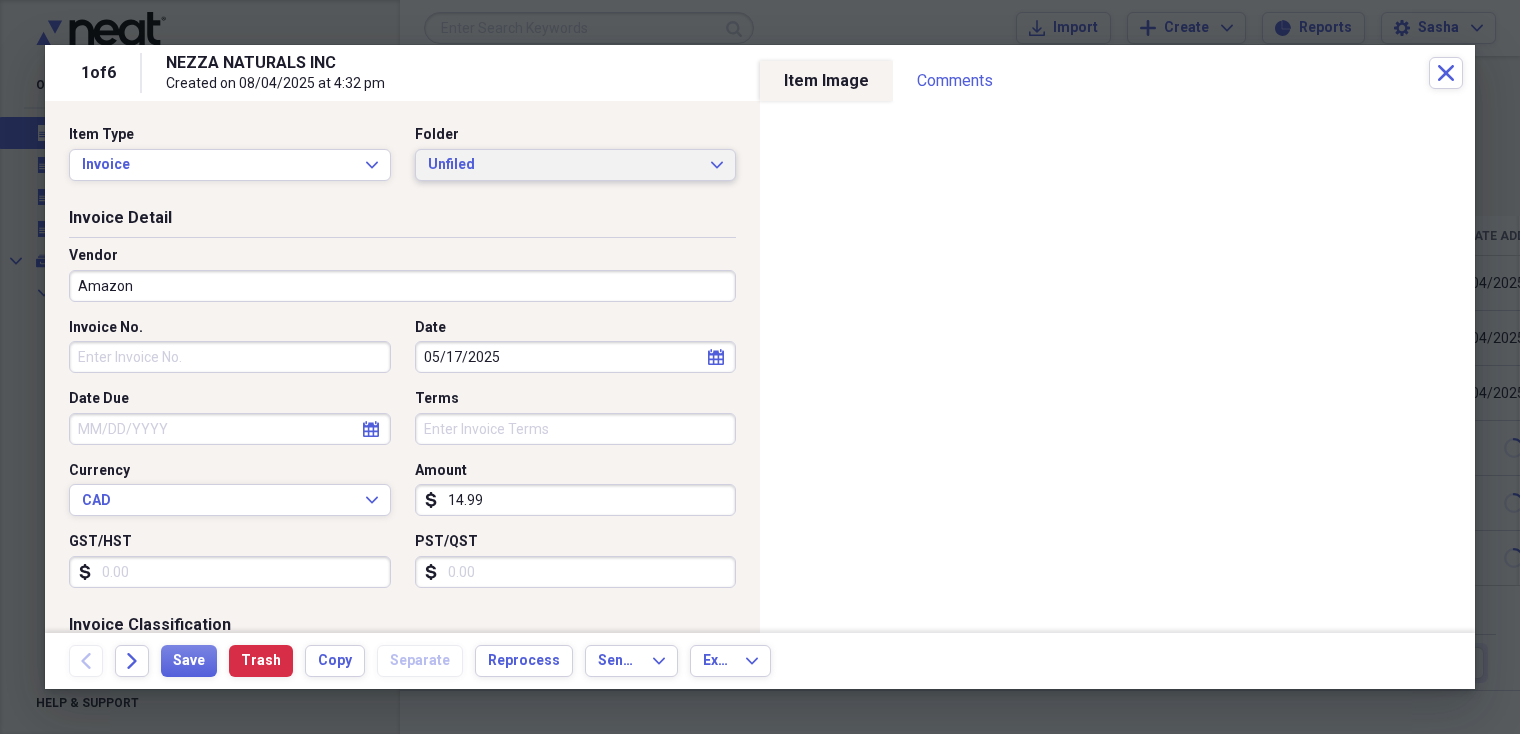 click on "Unfiled" at bounding box center (564, 165) 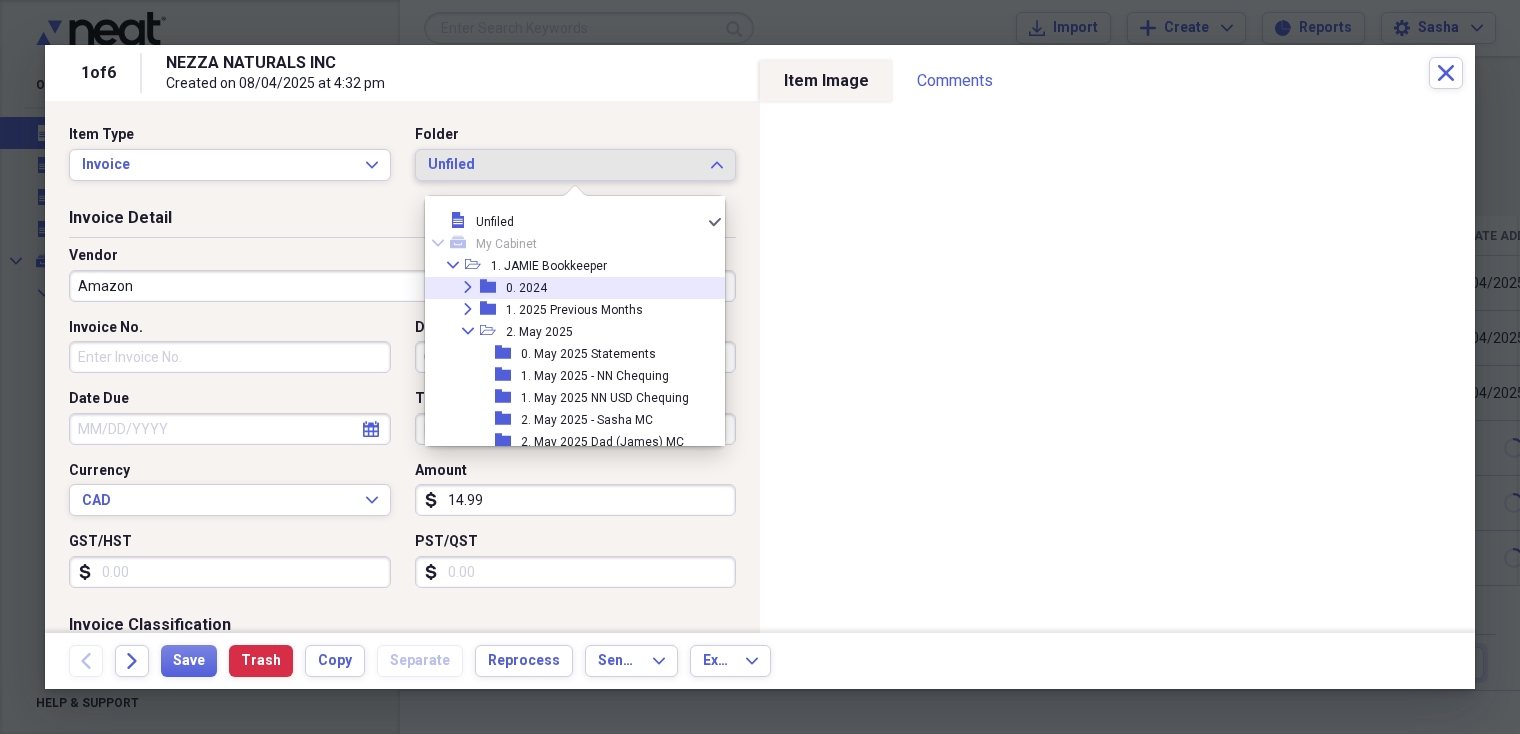 scroll, scrollTop: 171, scrollLeft: 0, axis: vertical 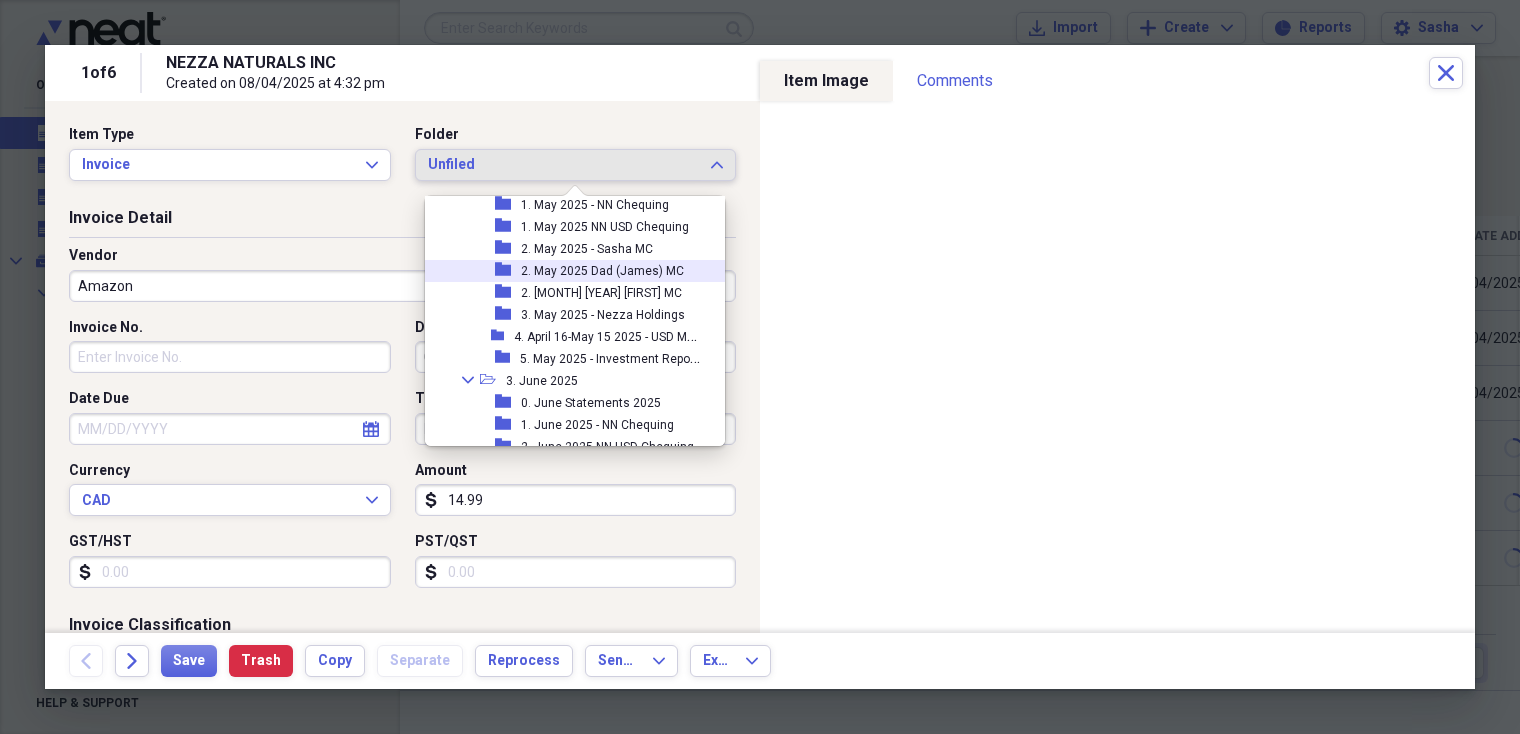click on "2. May 2025 Dad (James) MC" at bounding box center [602, 271] 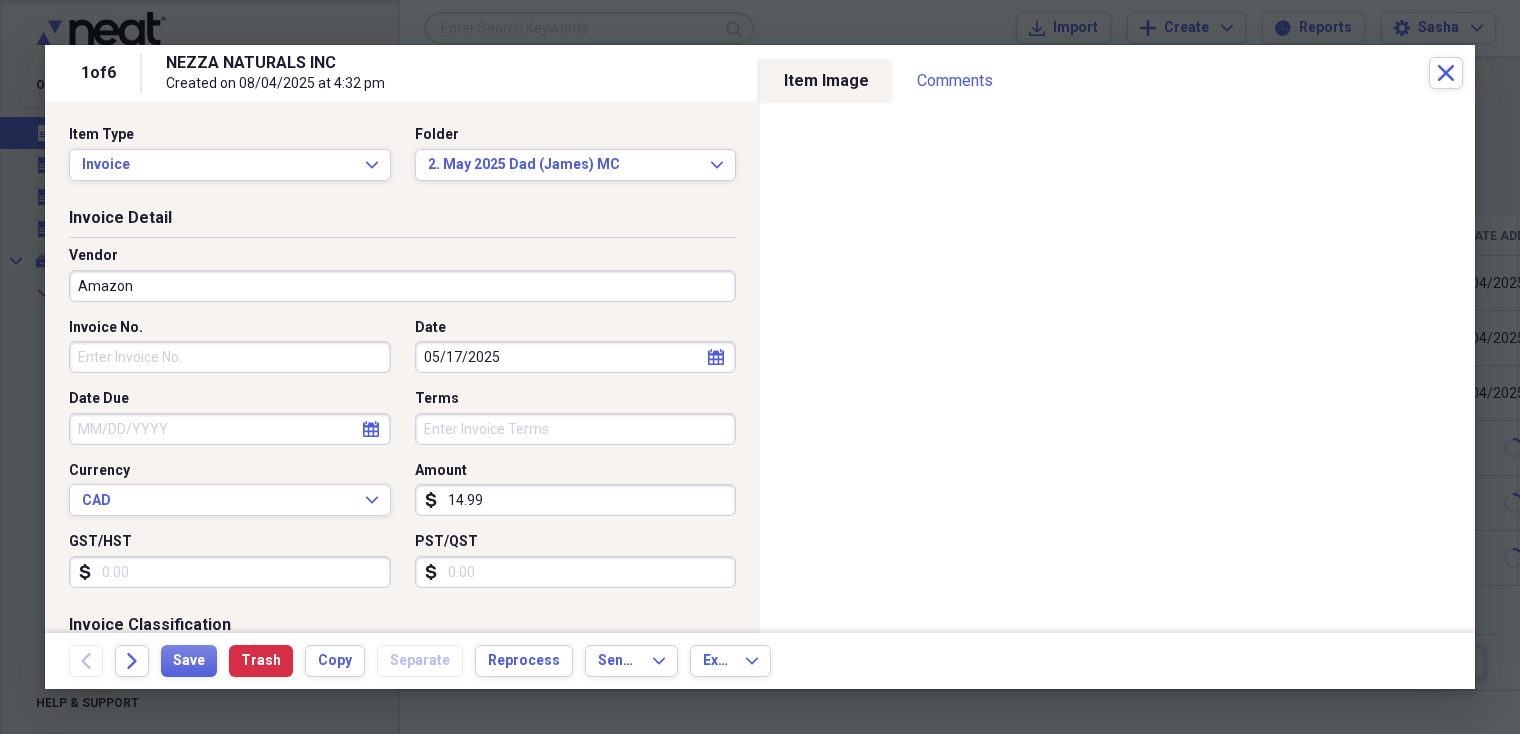 click on "Amazon" at bounding box center (402, 286) 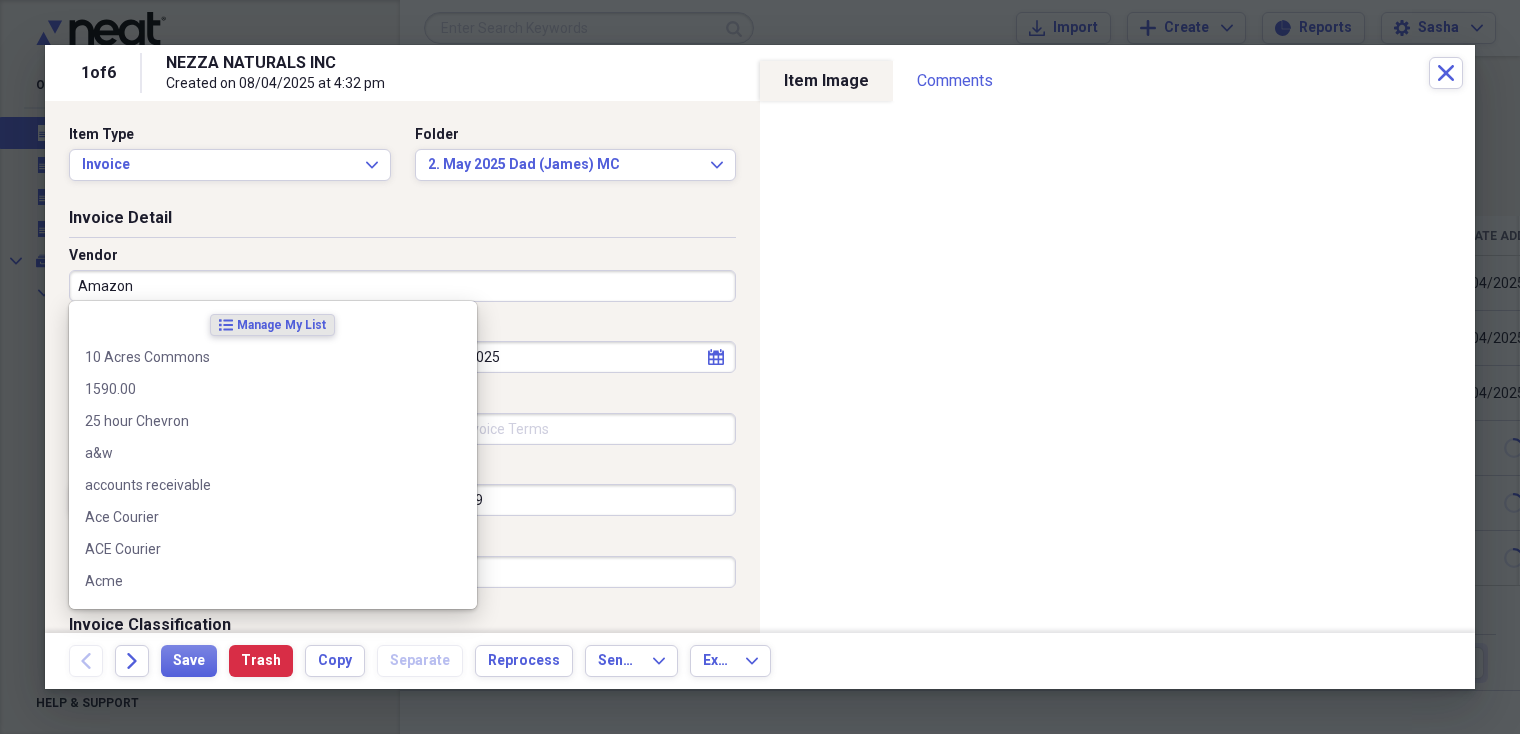 click on "Amazon" at bounding box center [402, 286] 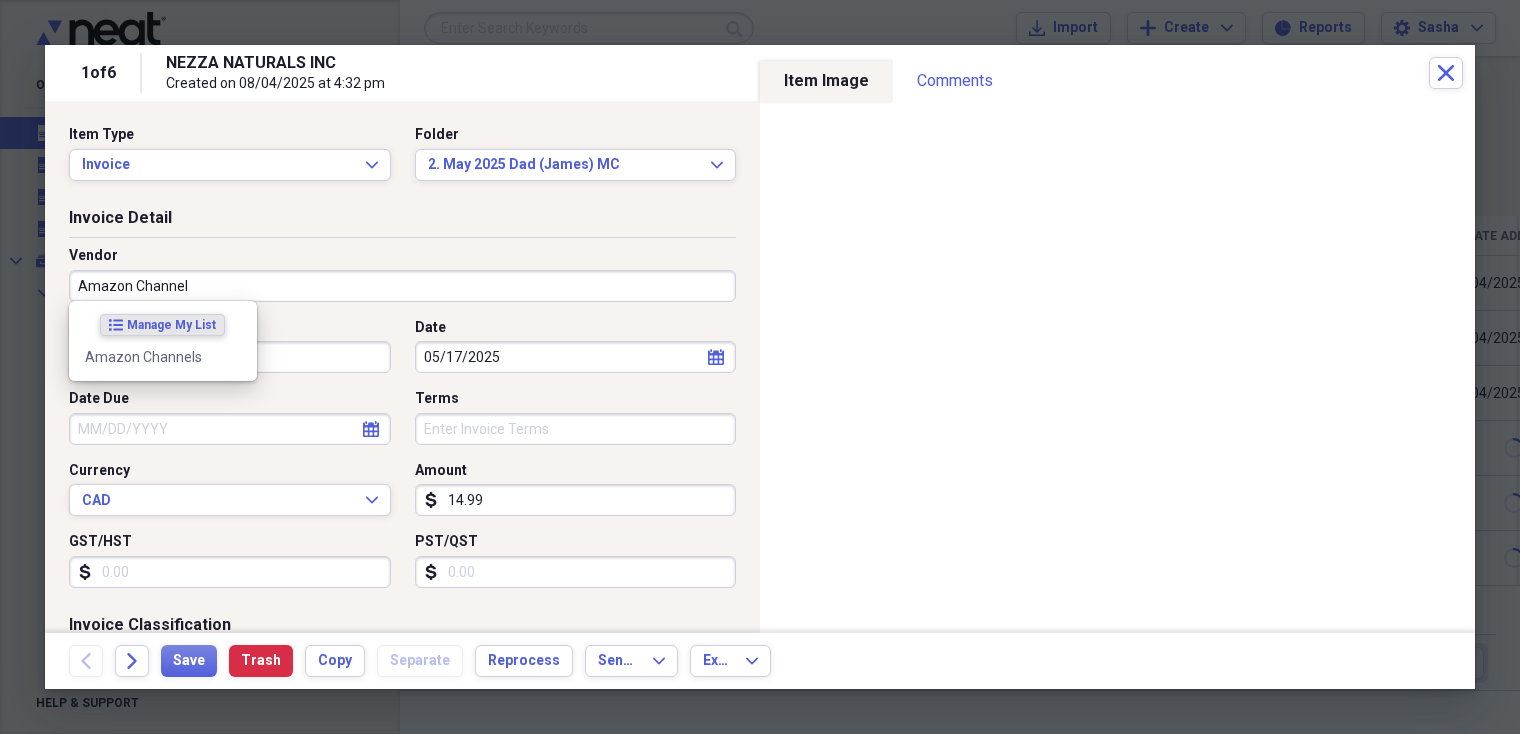 type on "Amazon Channels" 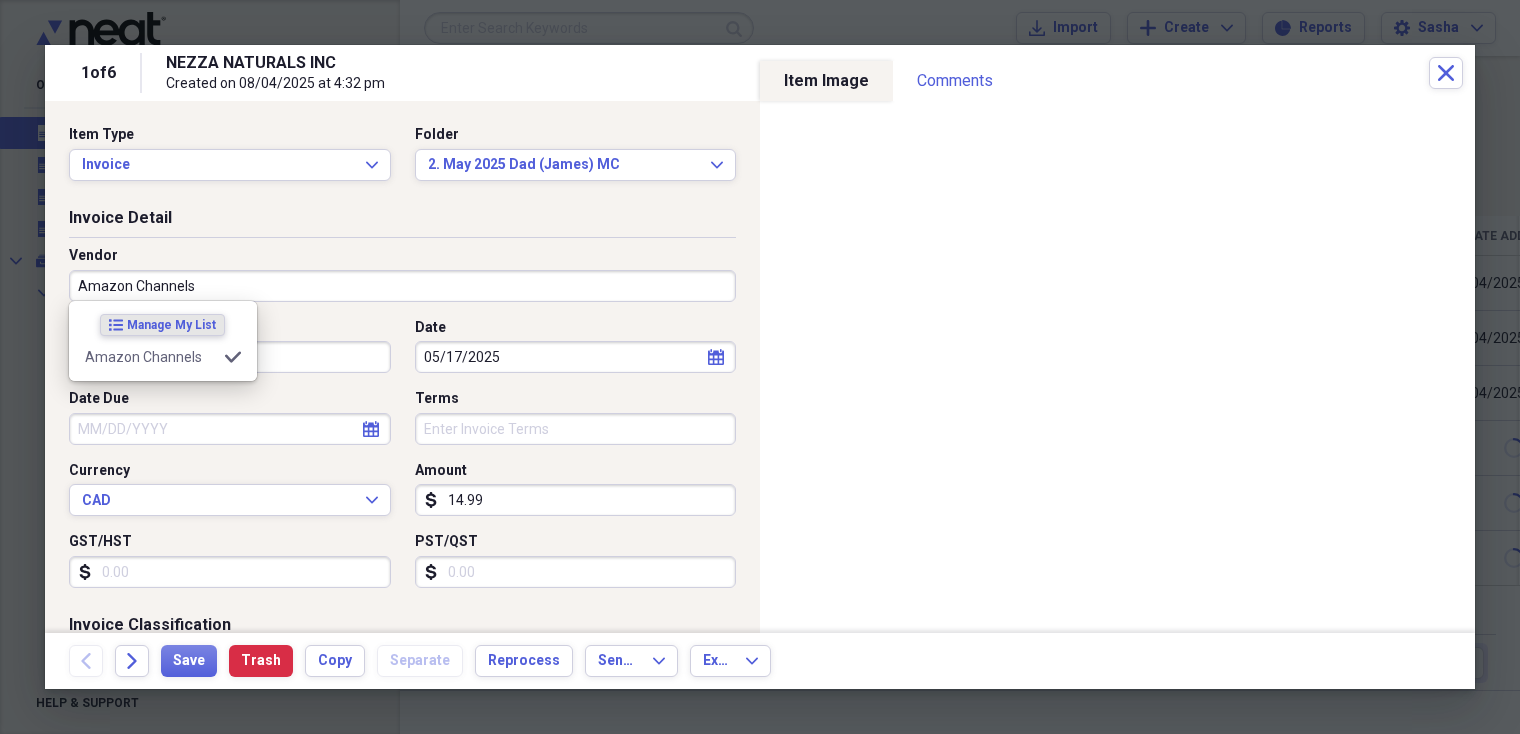 type on "Education" 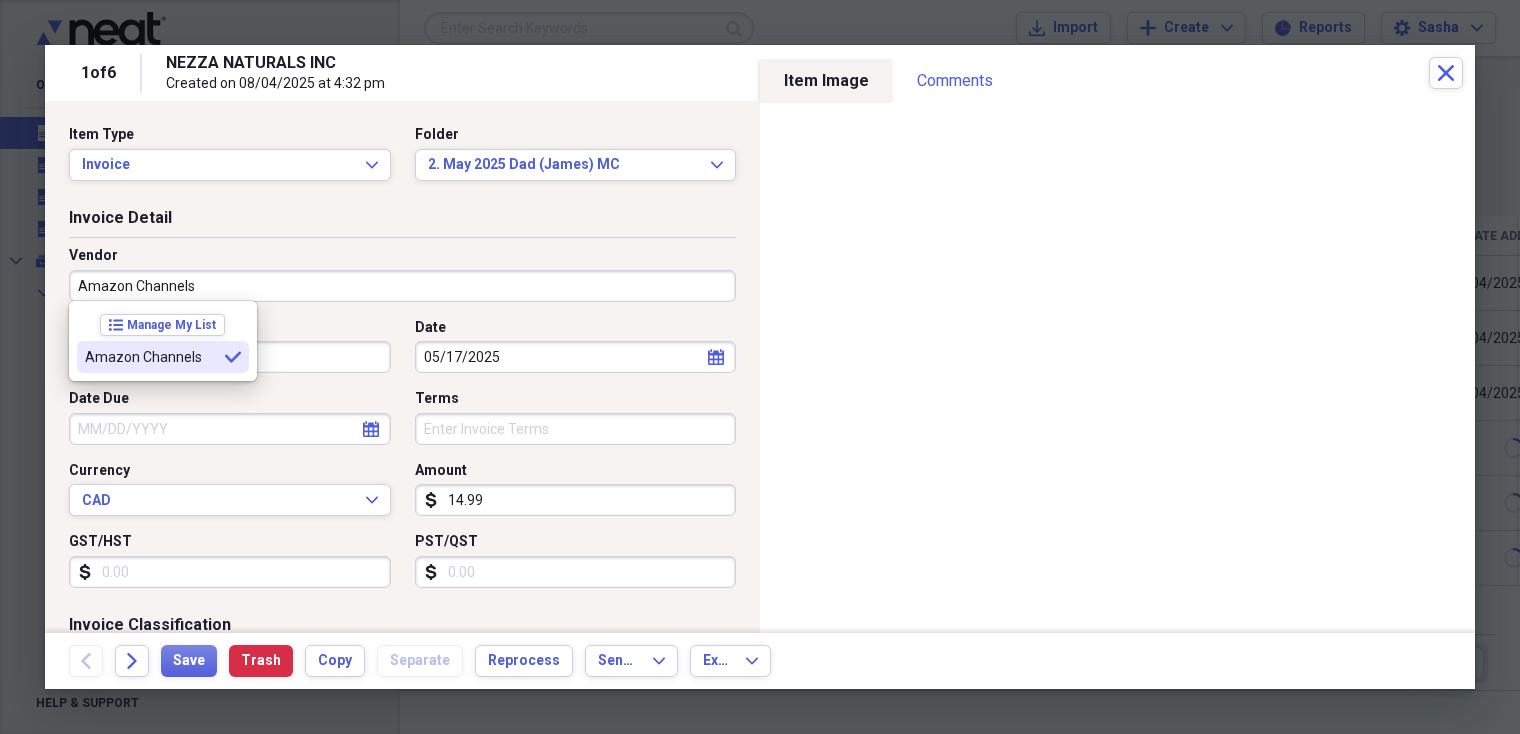 type on "Amazon Channels" 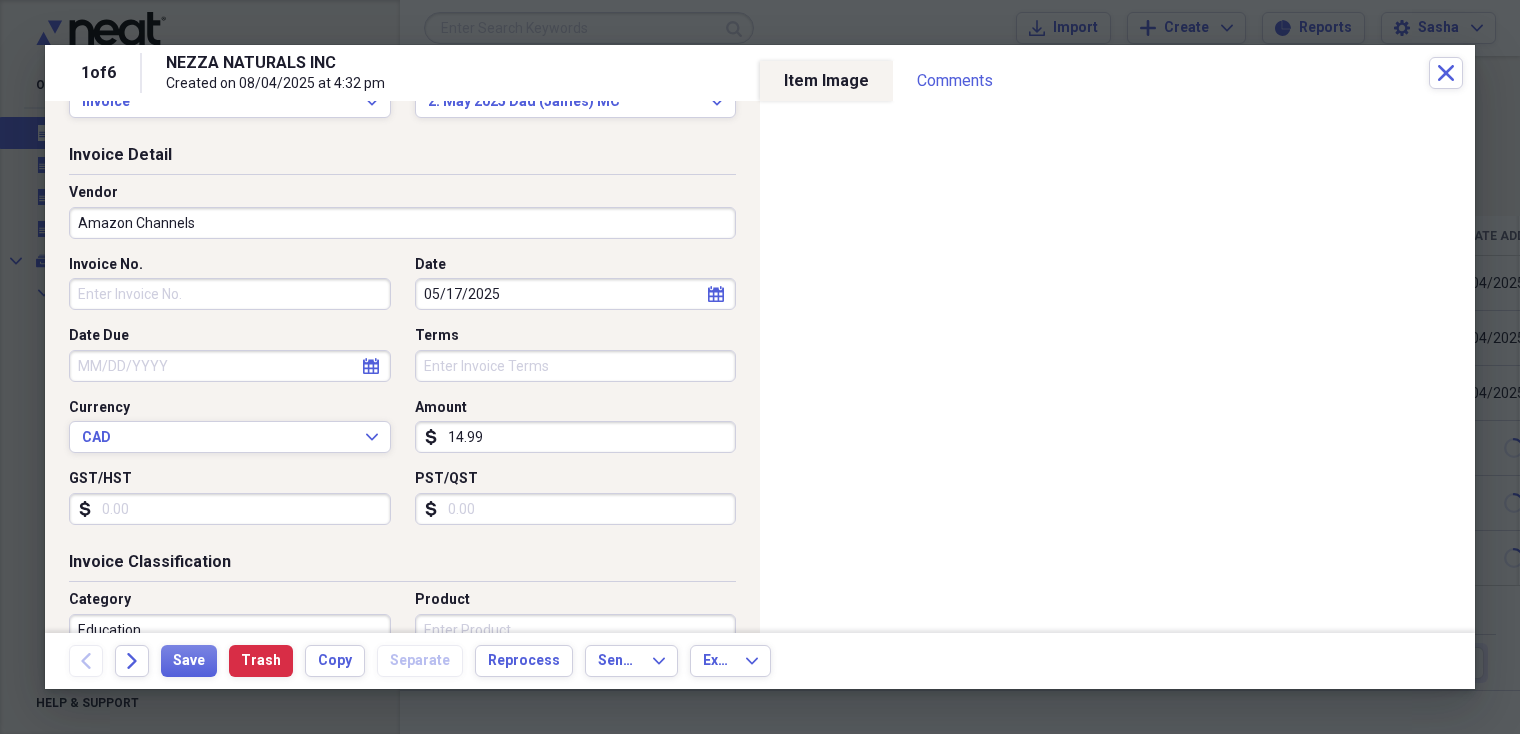 scroll, scrollTop: 66, scrollLeft: 0, axis: vertical 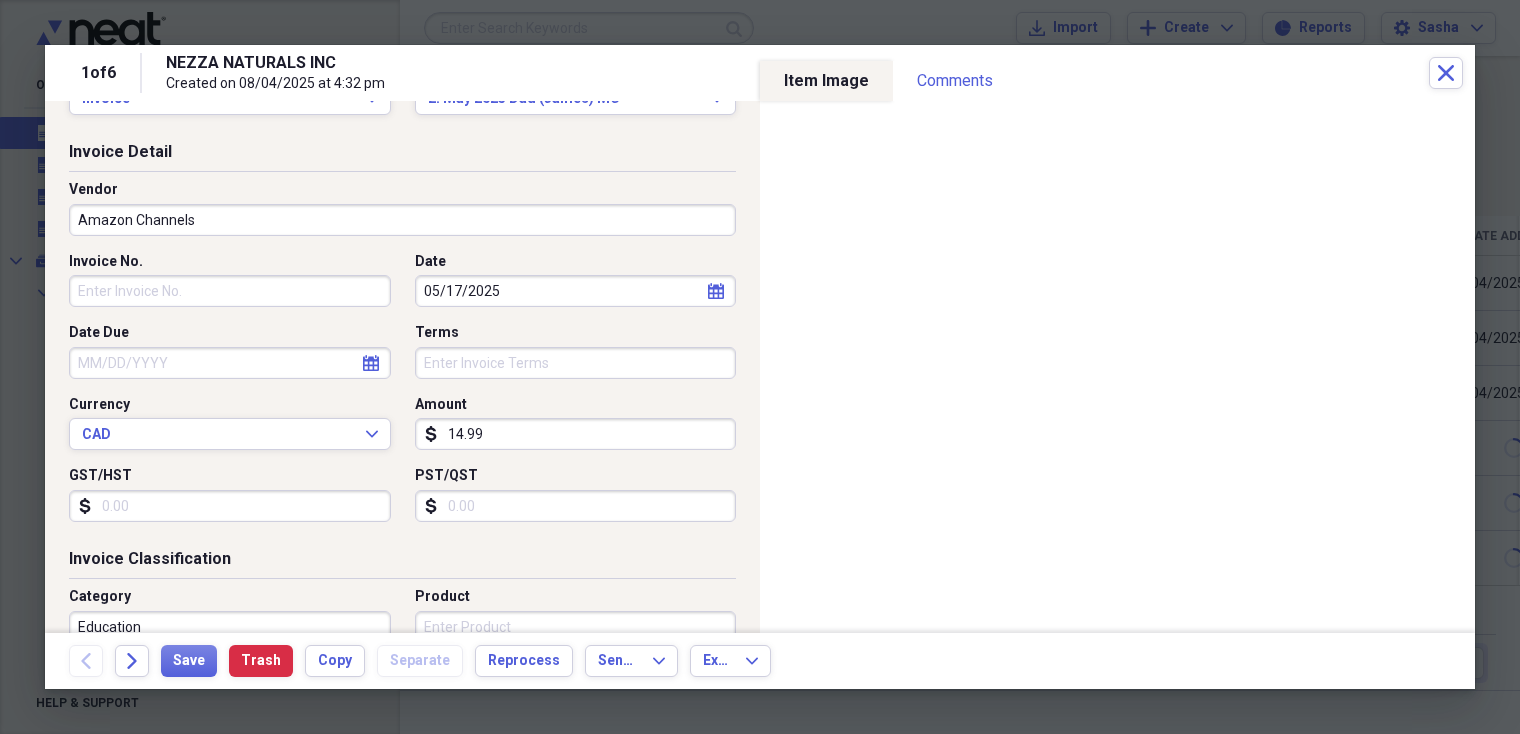click on "Back Forward Save Trash Copy Separate Reprocess Send To Expand Export Expand" at bounding box center (760, 661) 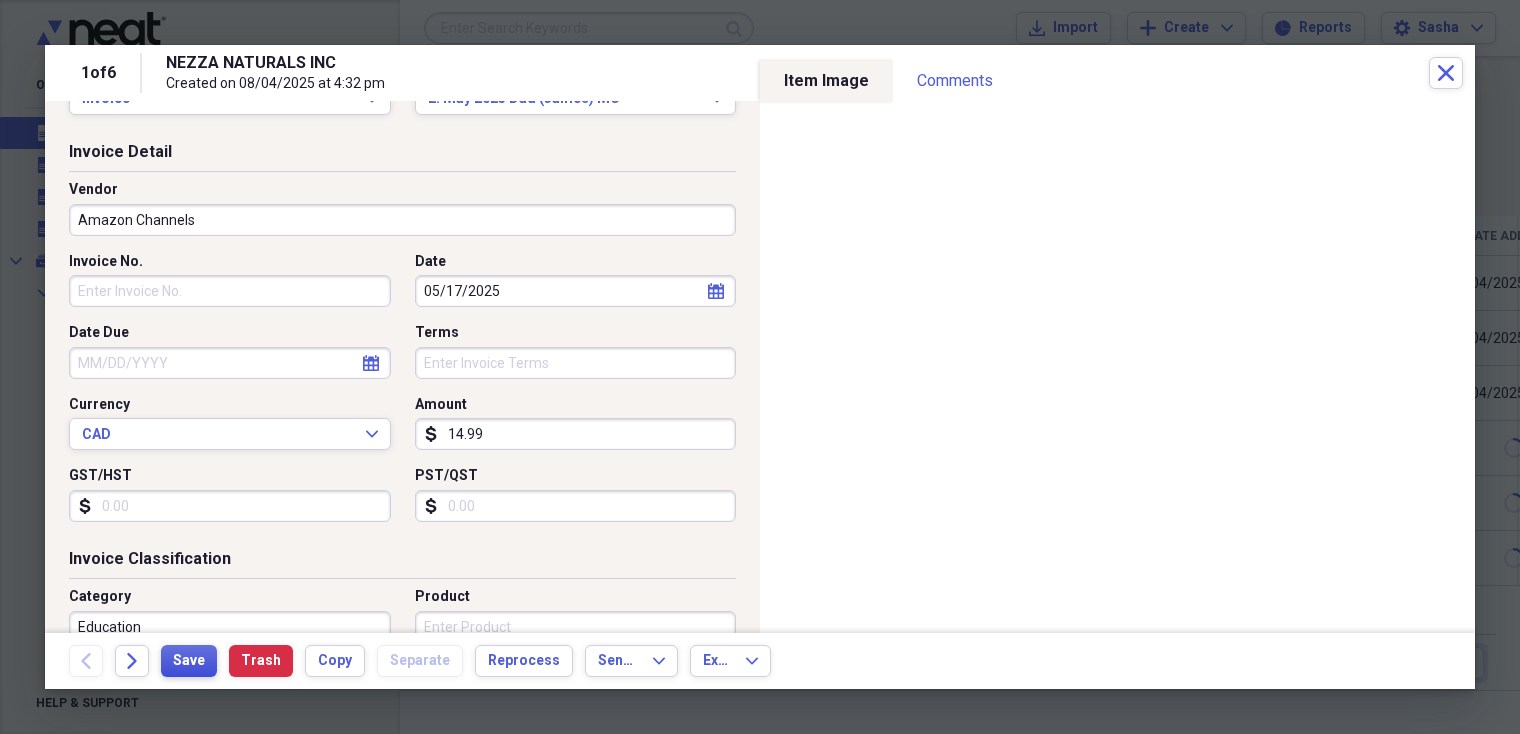 click on "Save" at bounding box center [189, 661] 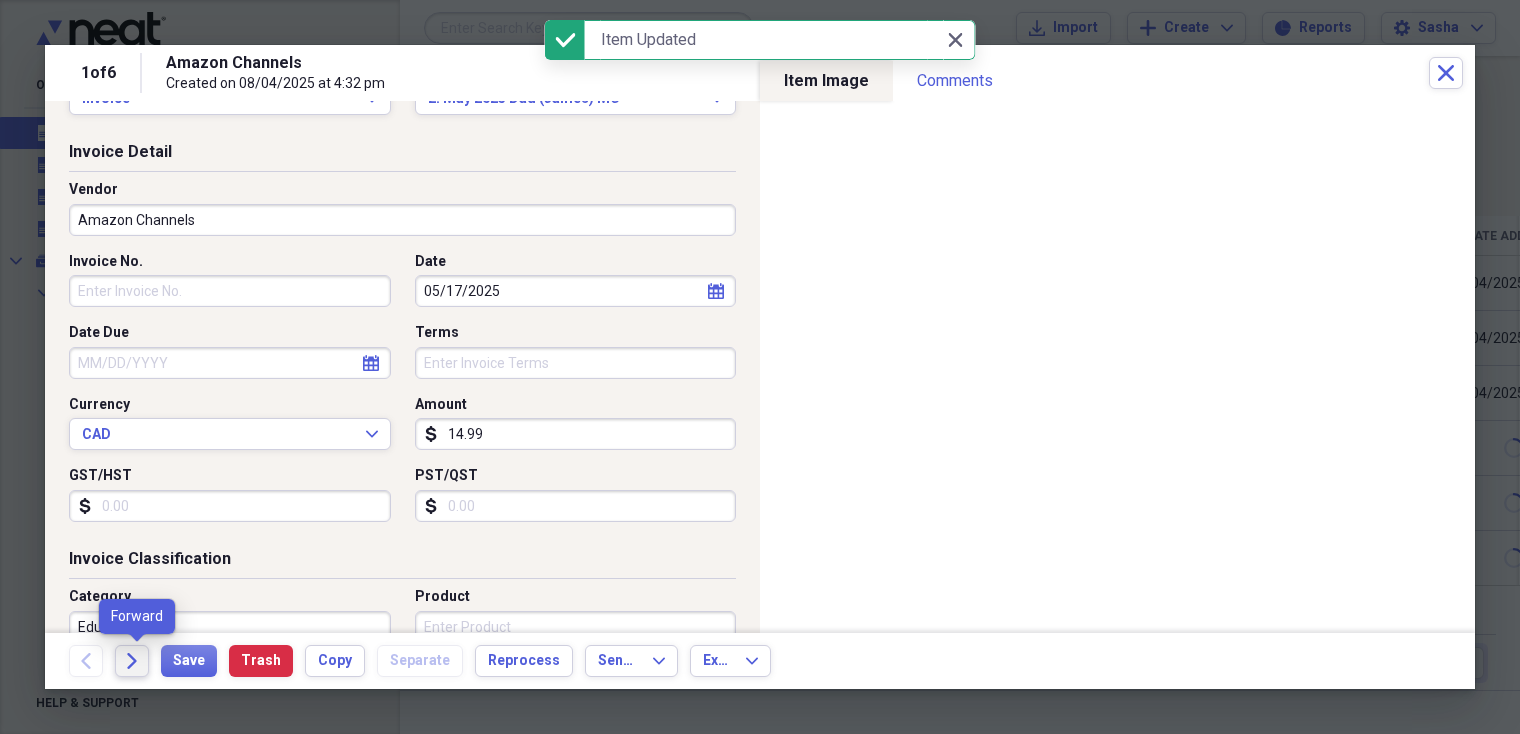 click on "Forward" at bounding box center (132, 661) 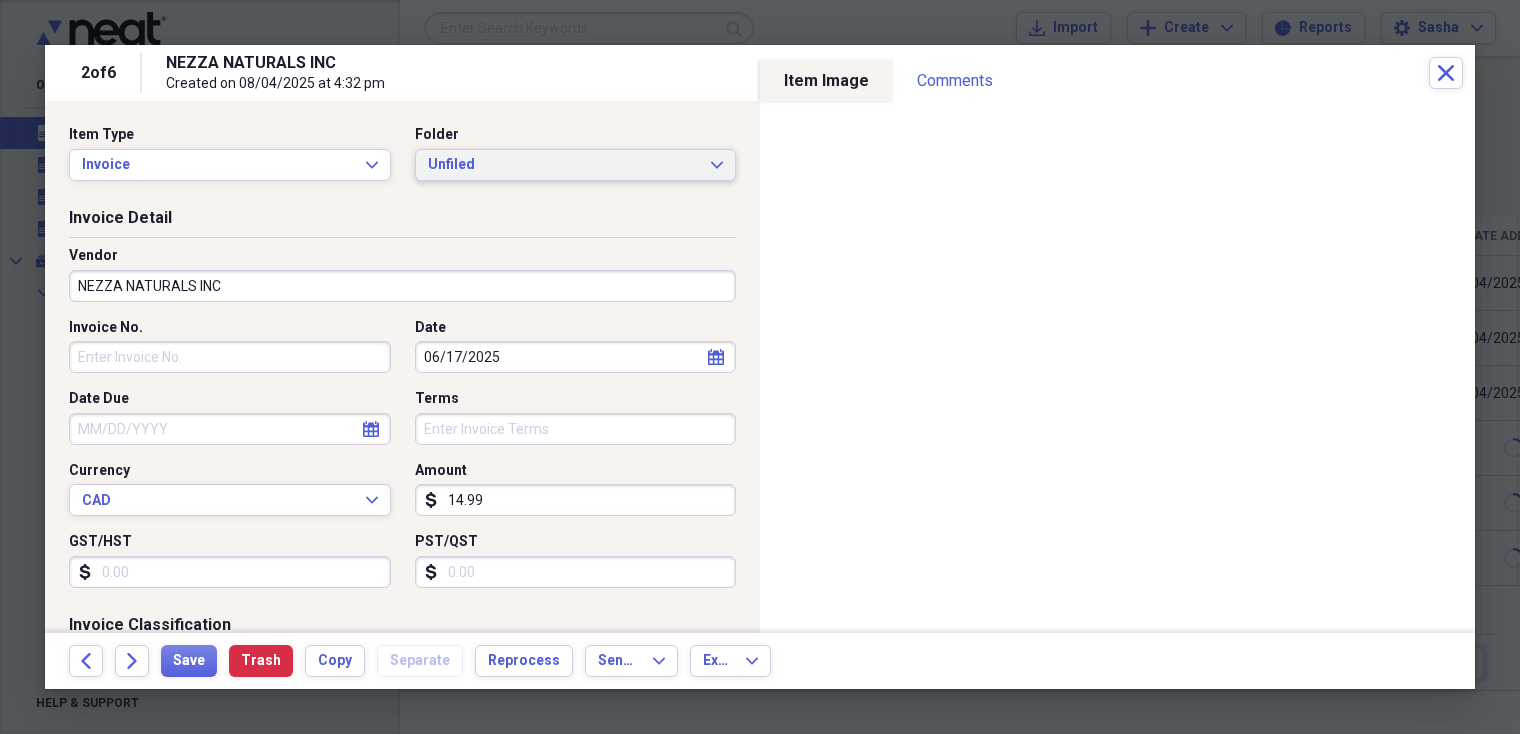 click on "Unfiled" at bounding box center (564, 165) 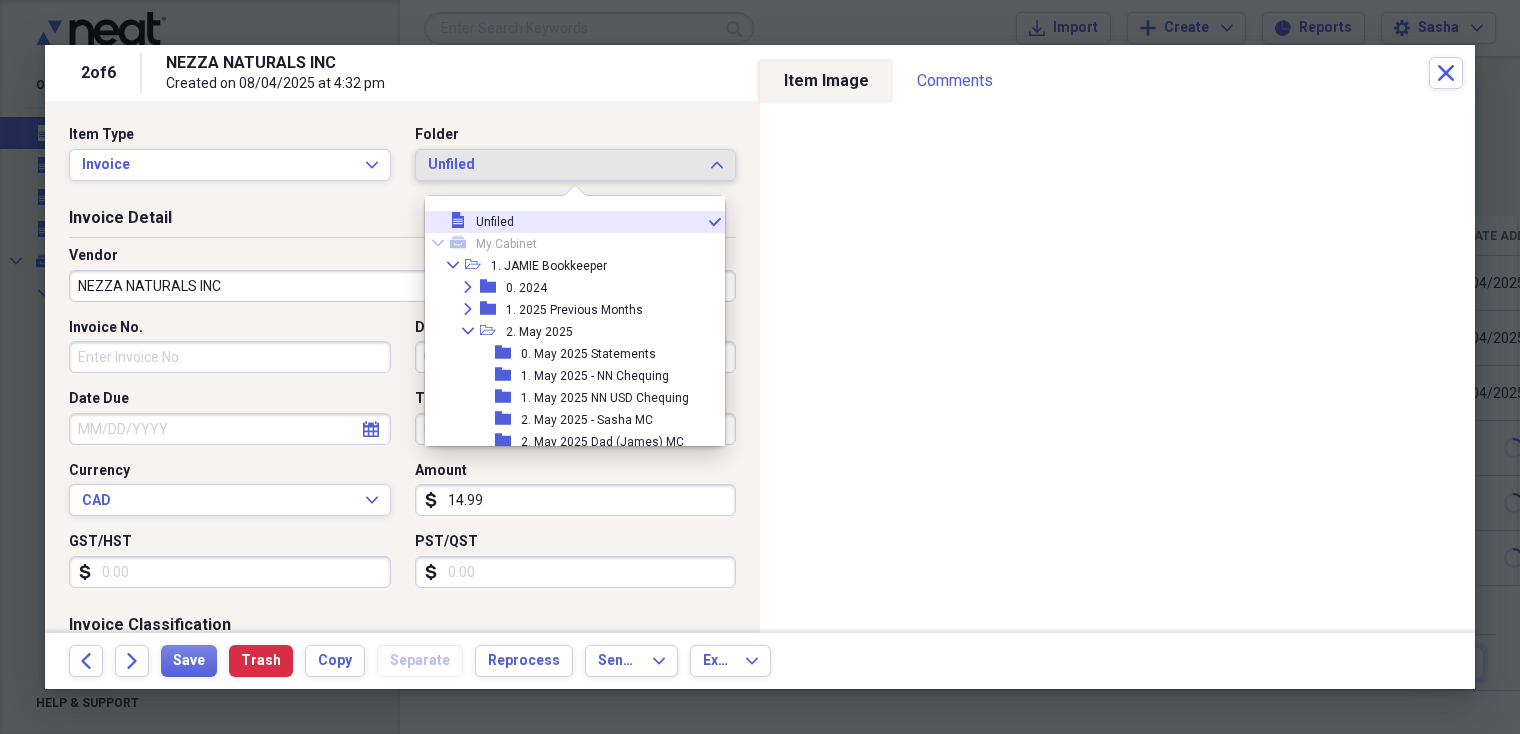 scroll, scrollTop: 288, scrollLeft: 0, axis: vertical 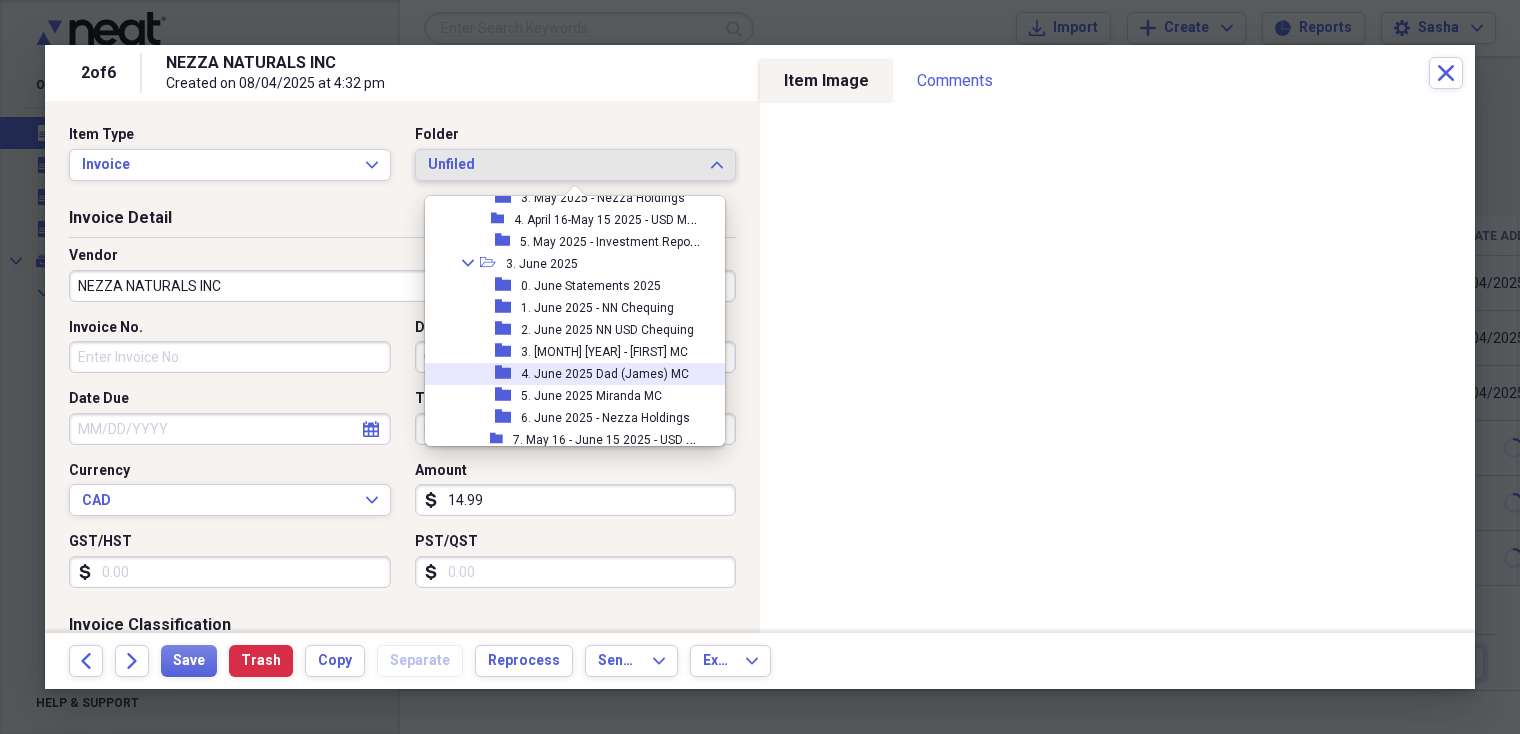 click on "4. June 2025 Dad (James) MC" at bounding box center [605, 374] 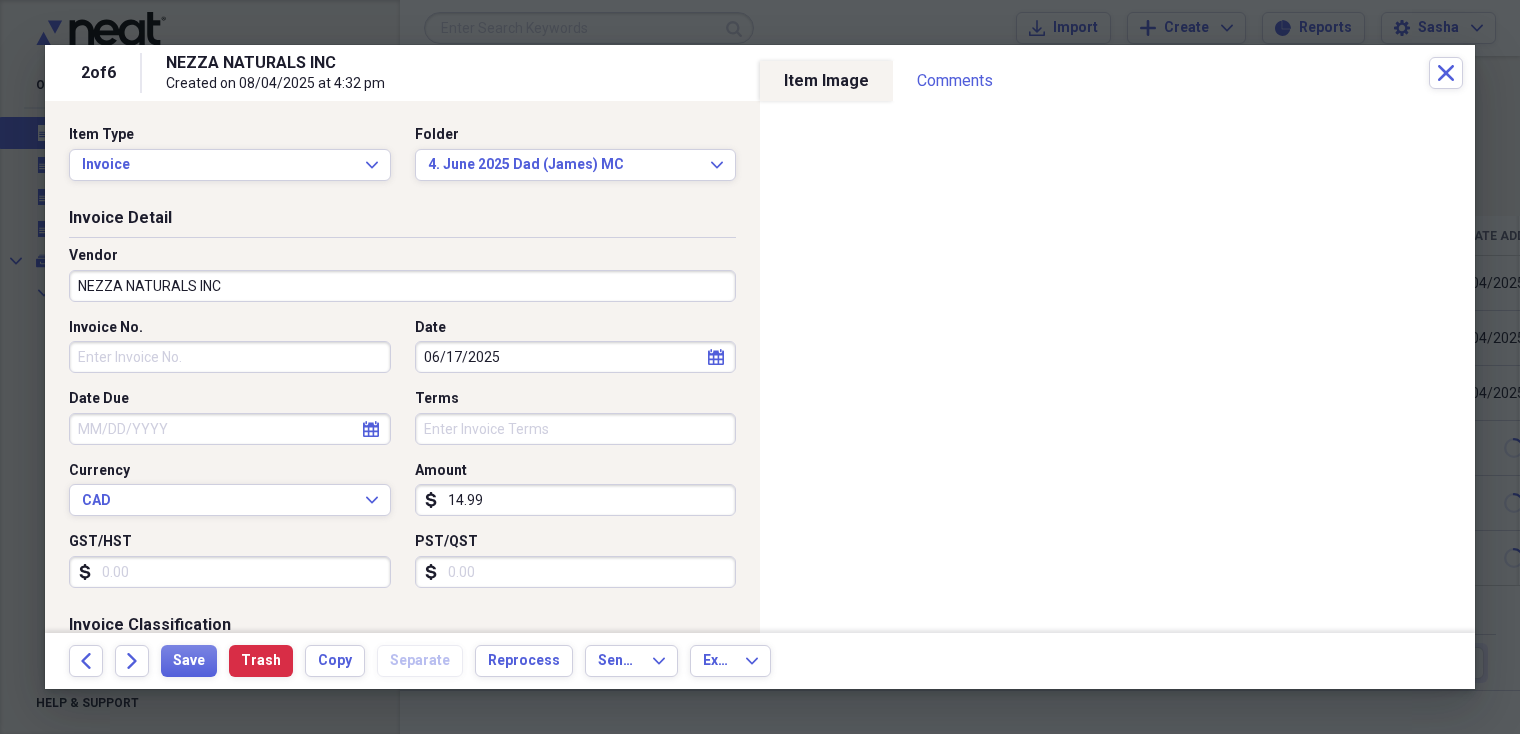 click on "NEZZA NATURALS INC" at bounding box center [402, 286] 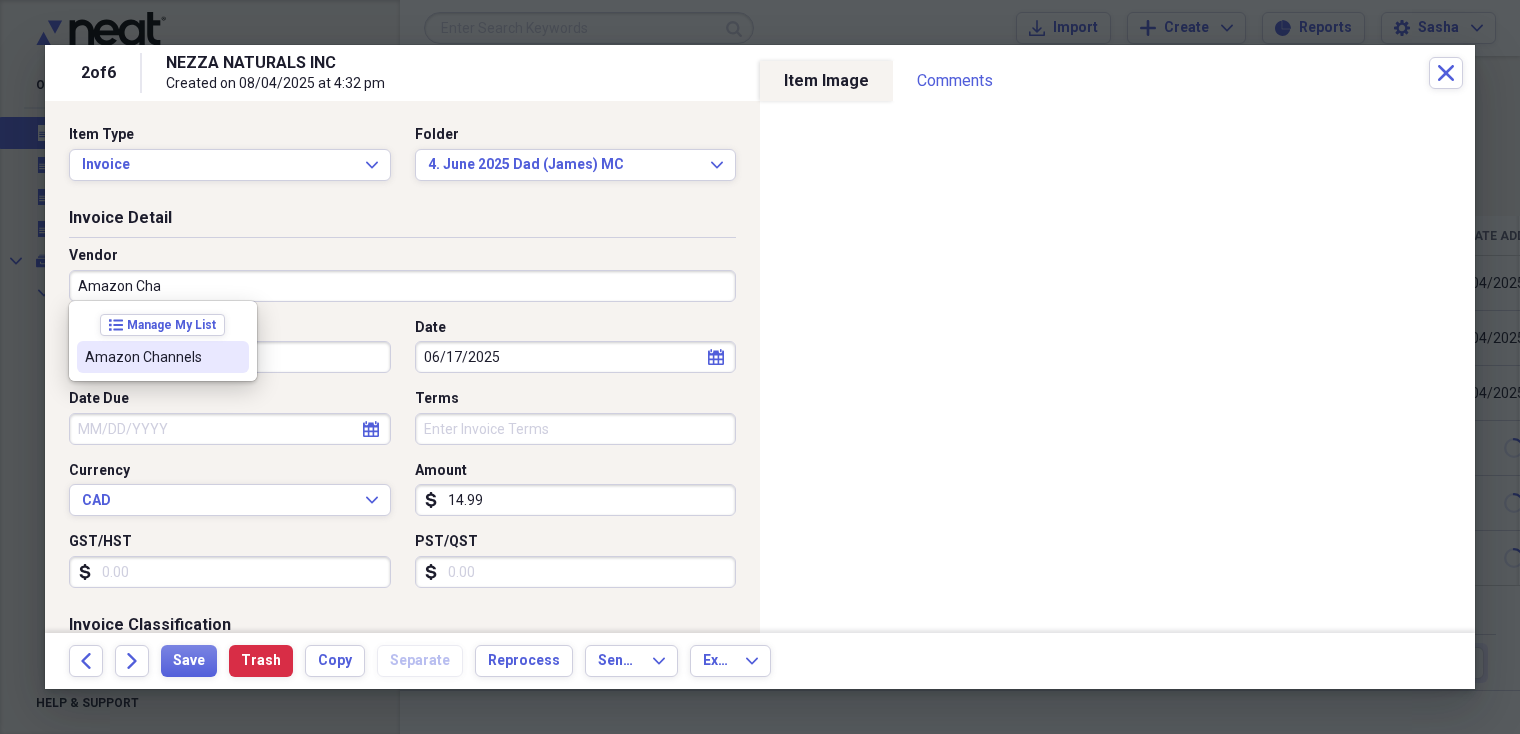 type on "Amazon Channels" 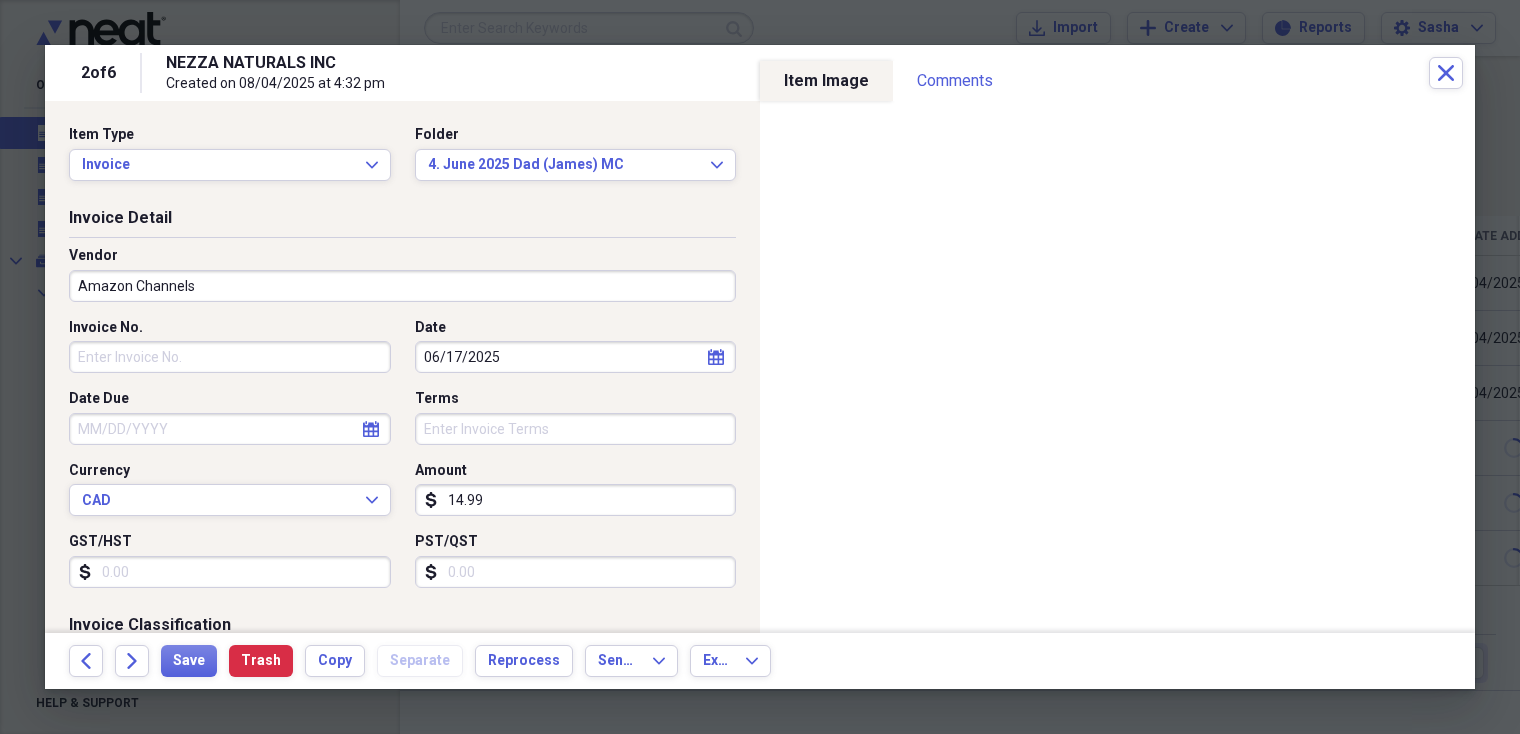 type on "Education" 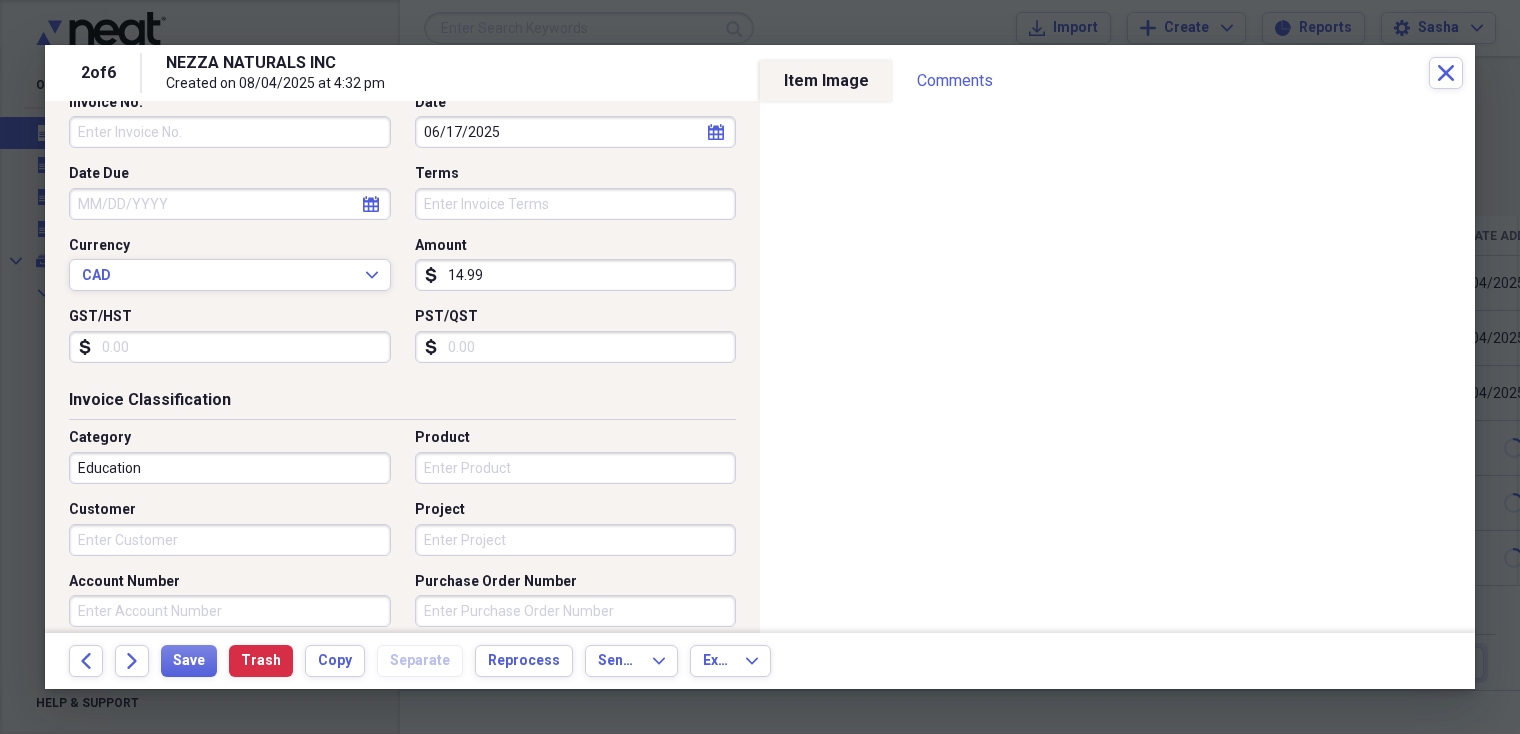 scroll, scrollTop: 262, scrollLeft: 0, axis: vertical 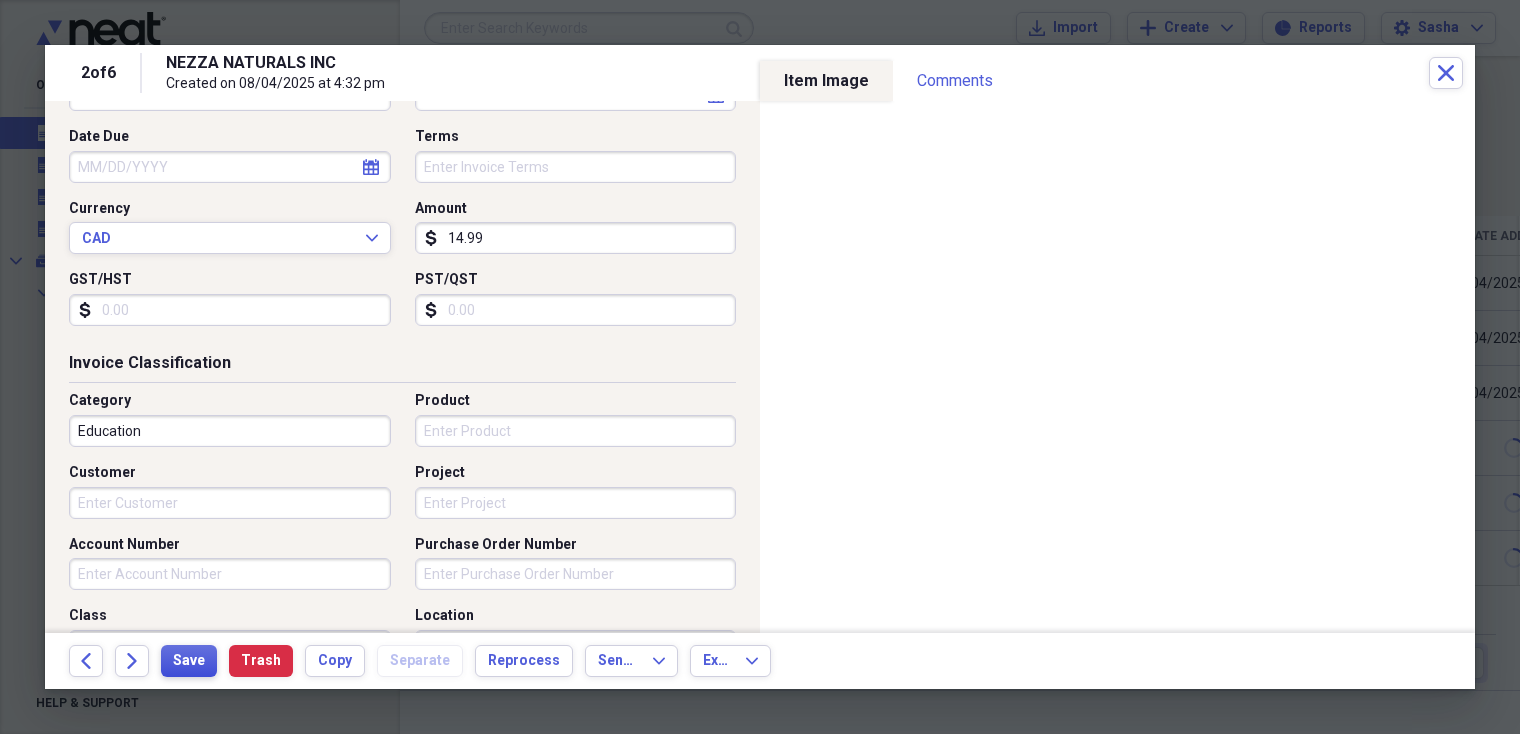 click on "Save" at bounding box center (189, 661) 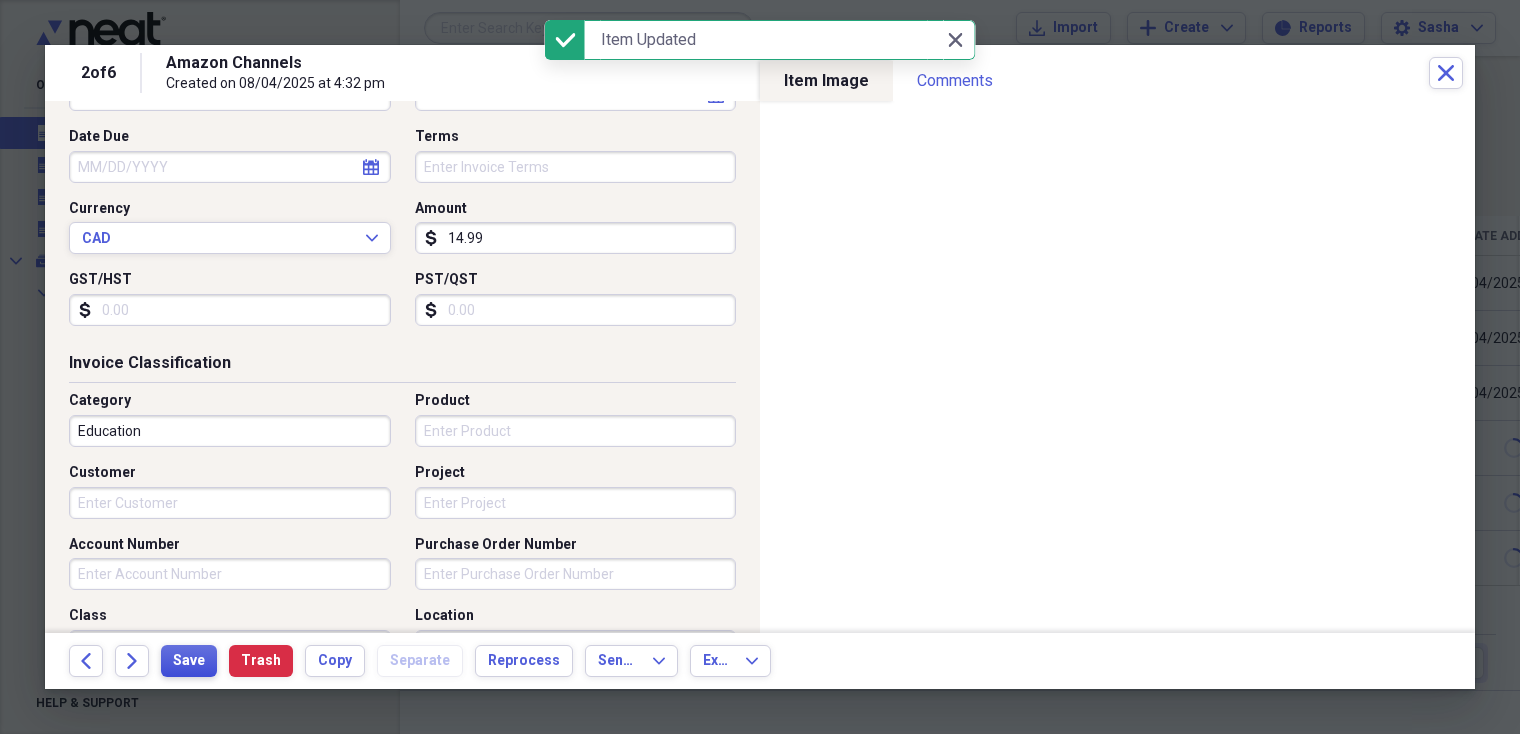 scroll, scrollTop: 0, scrollLeft: 0, axis: both 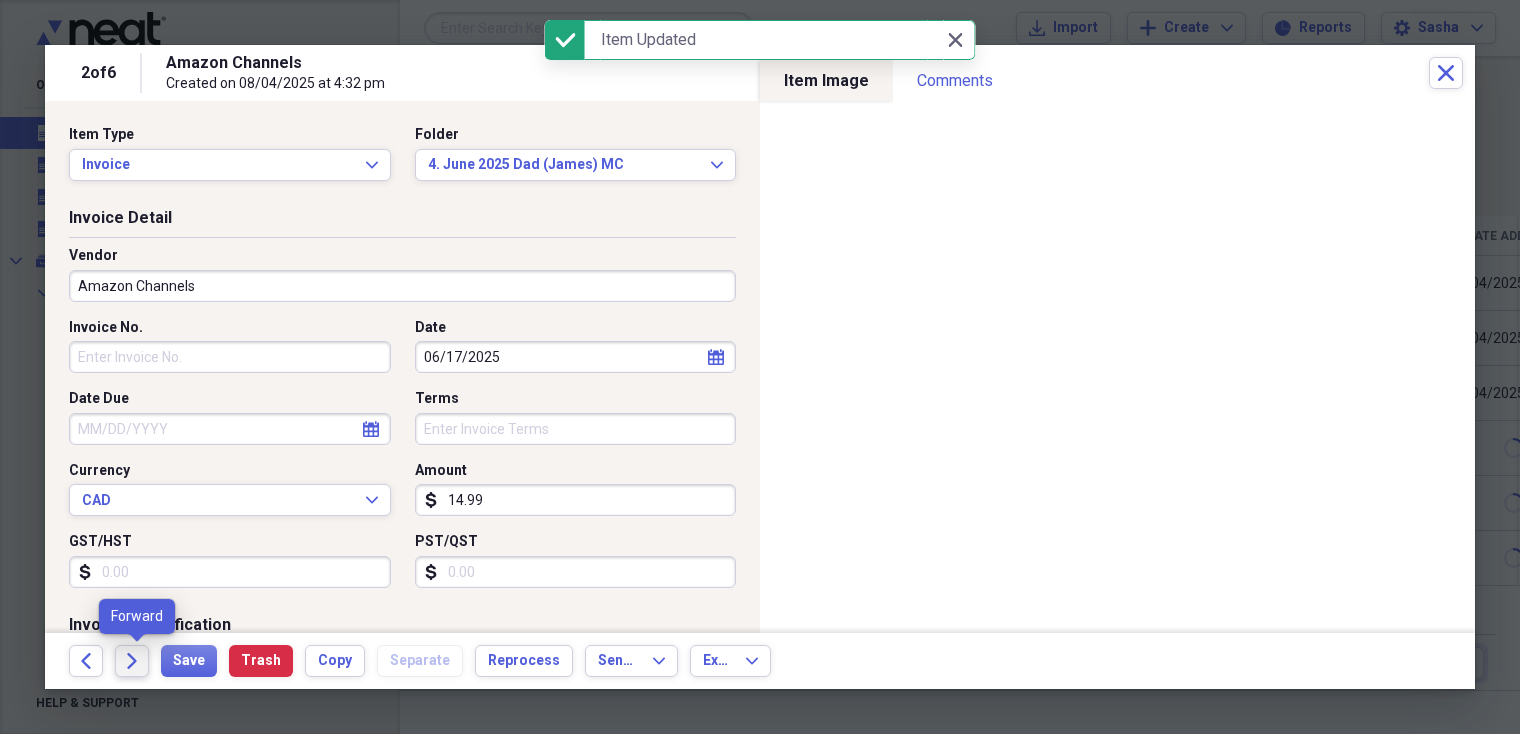 click on "Forward" 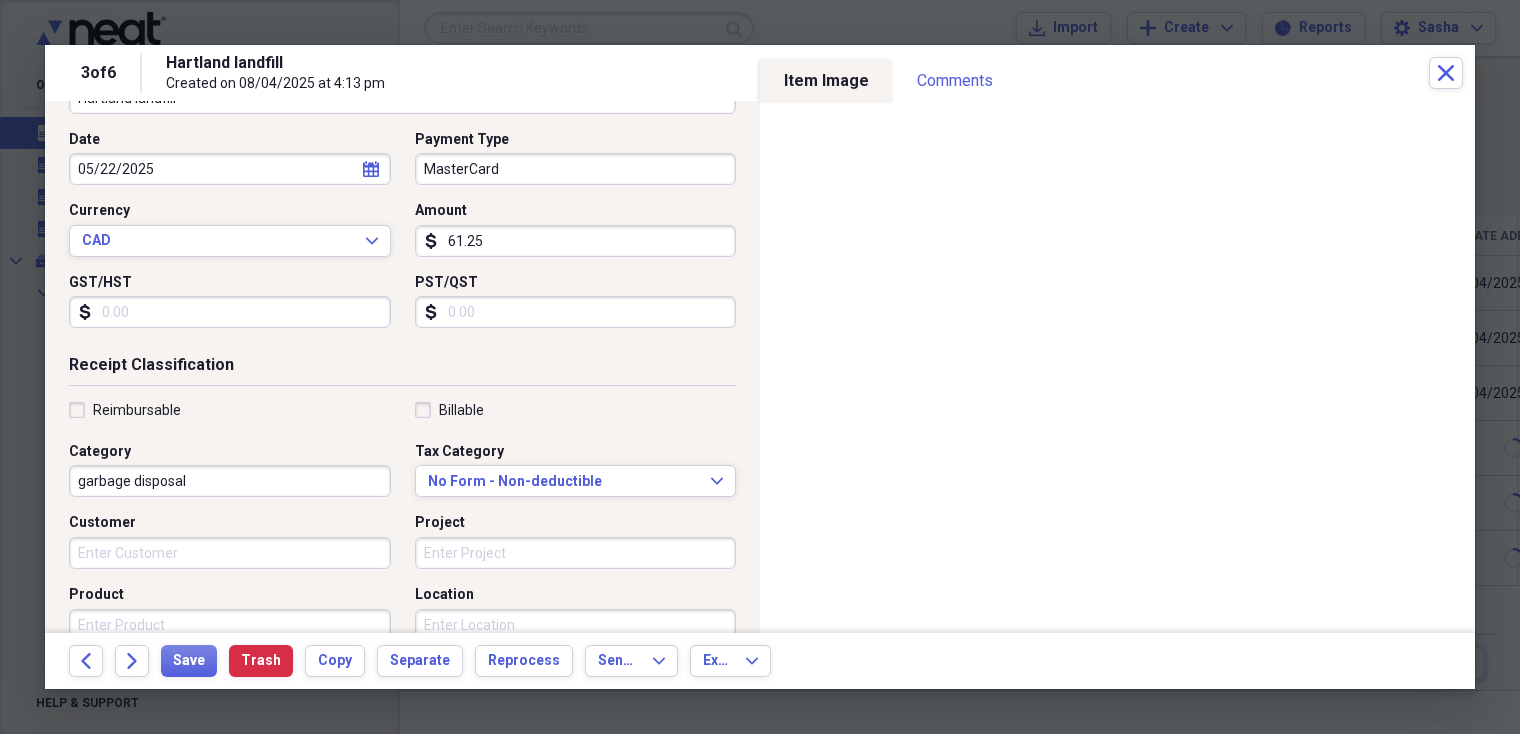 scroll, scrollTop: 0, scrollLeft: 0, axis: both 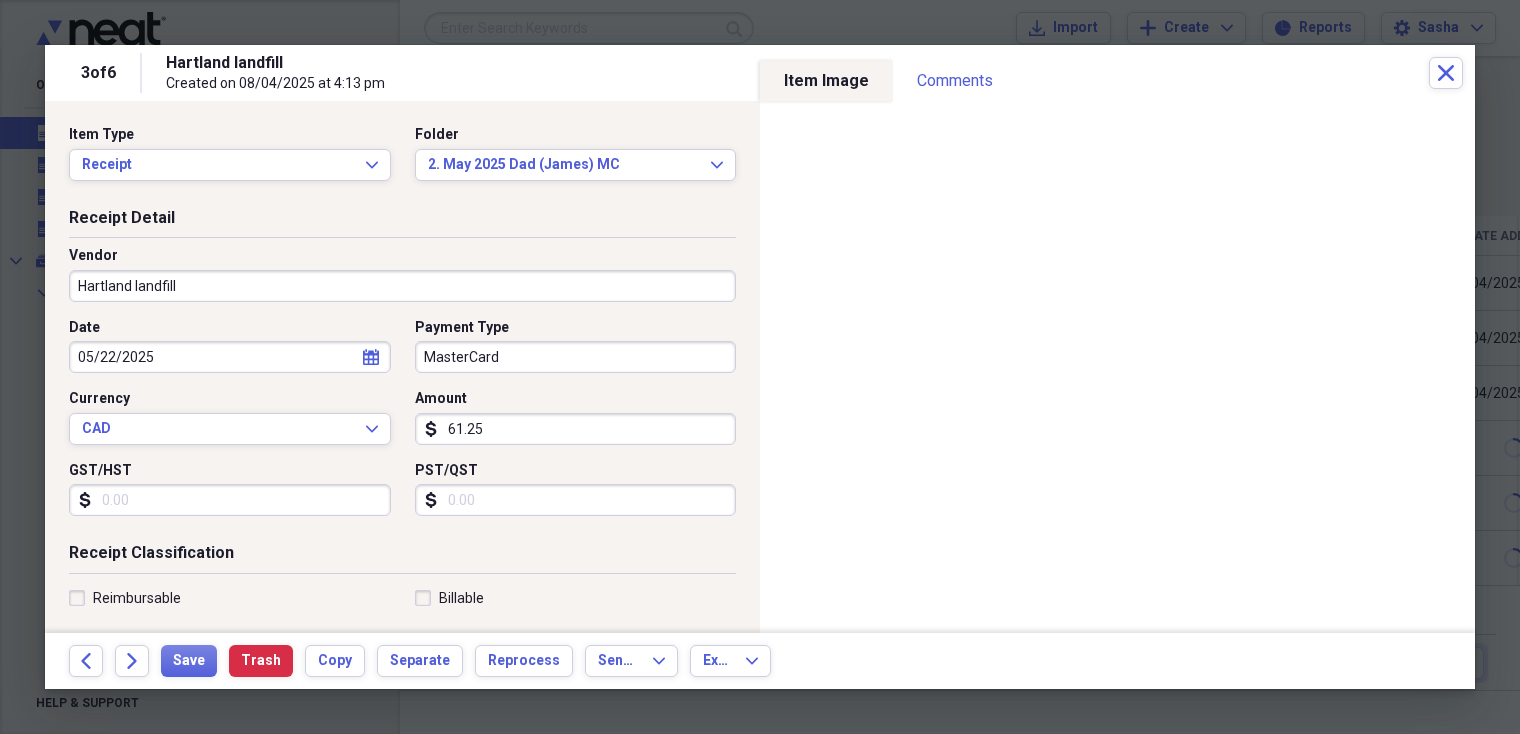 click on "05/22/2025" at bounding box center [230, 357] 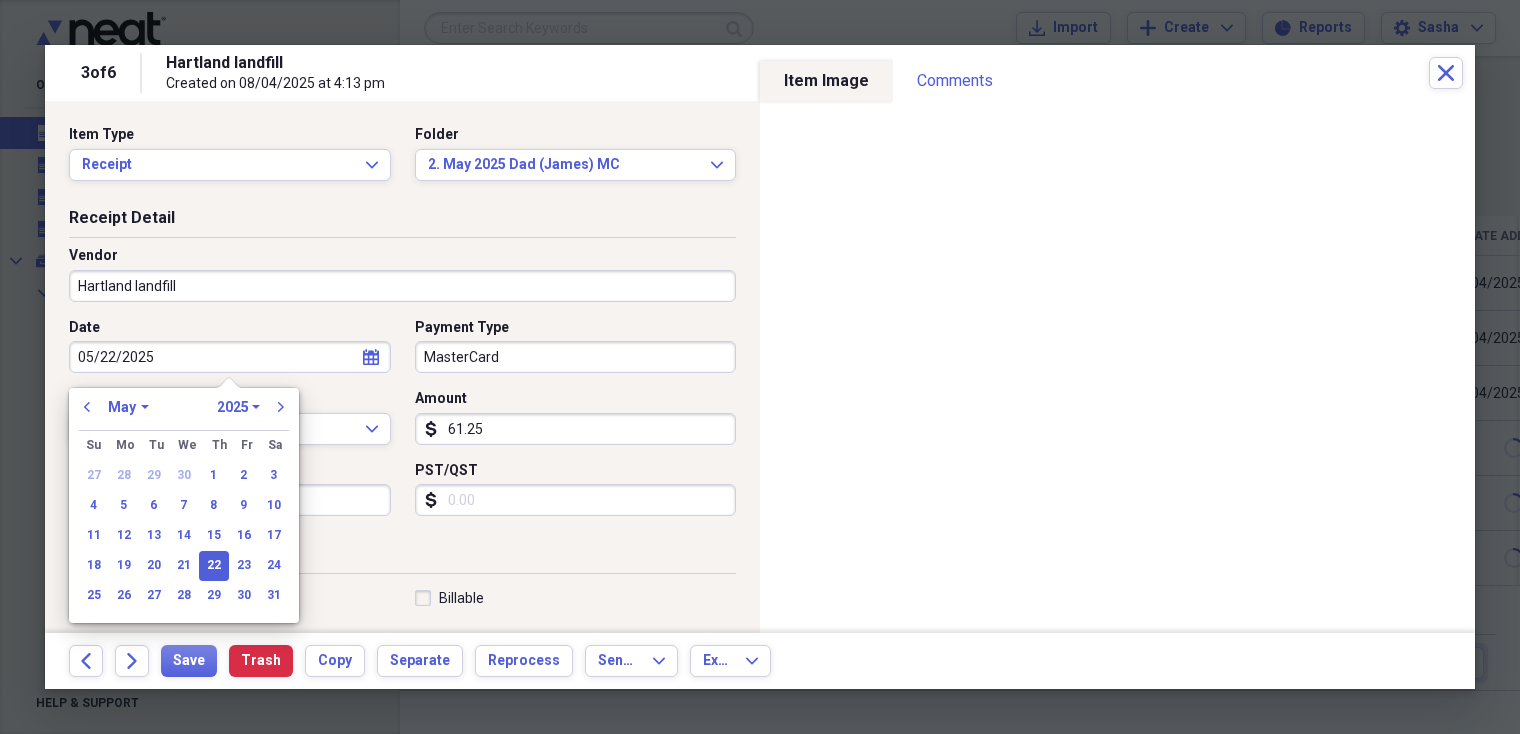 click on "Vendor" at bounding box center (402, 256) 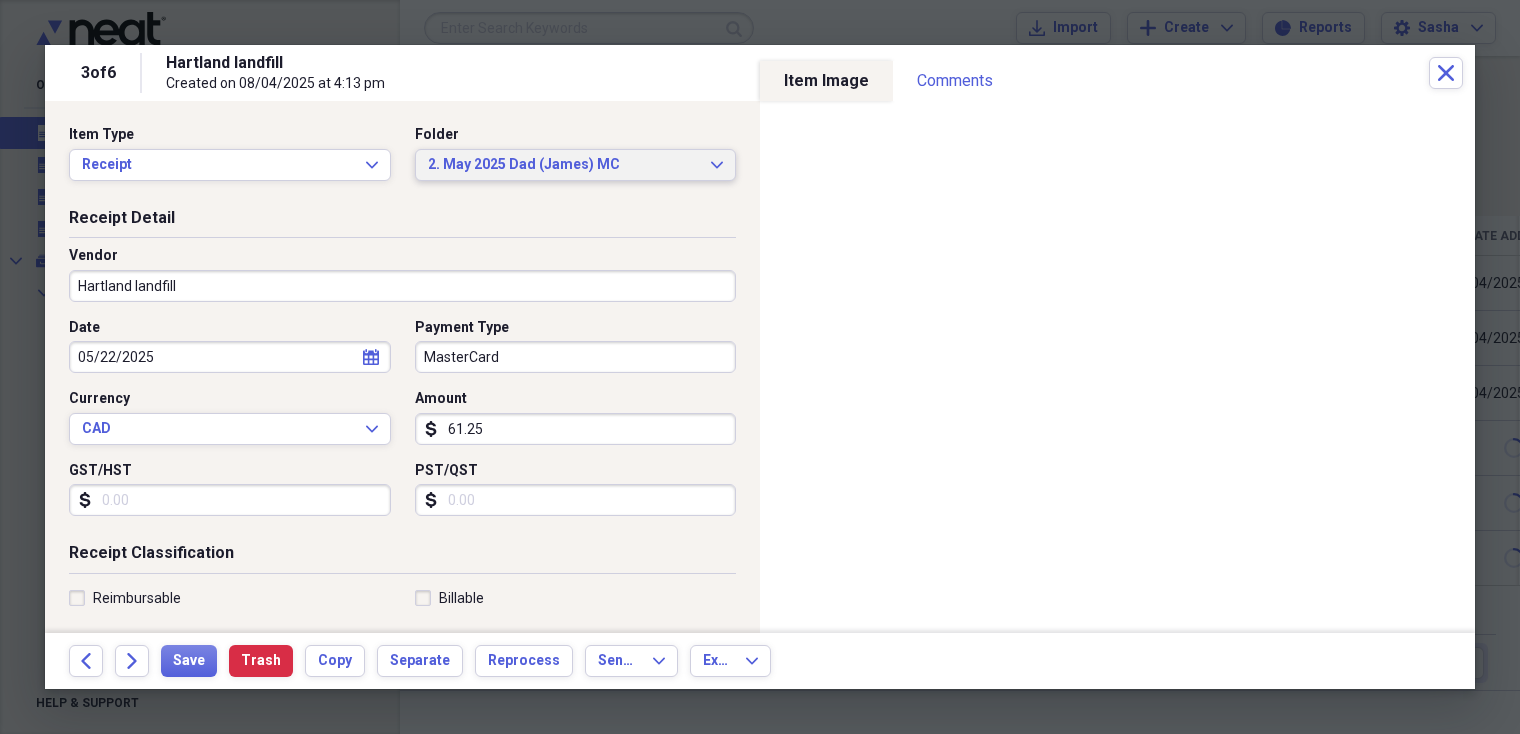 click on "2. May 2025 Dad (James) MC" at bounding box center (564, 165) 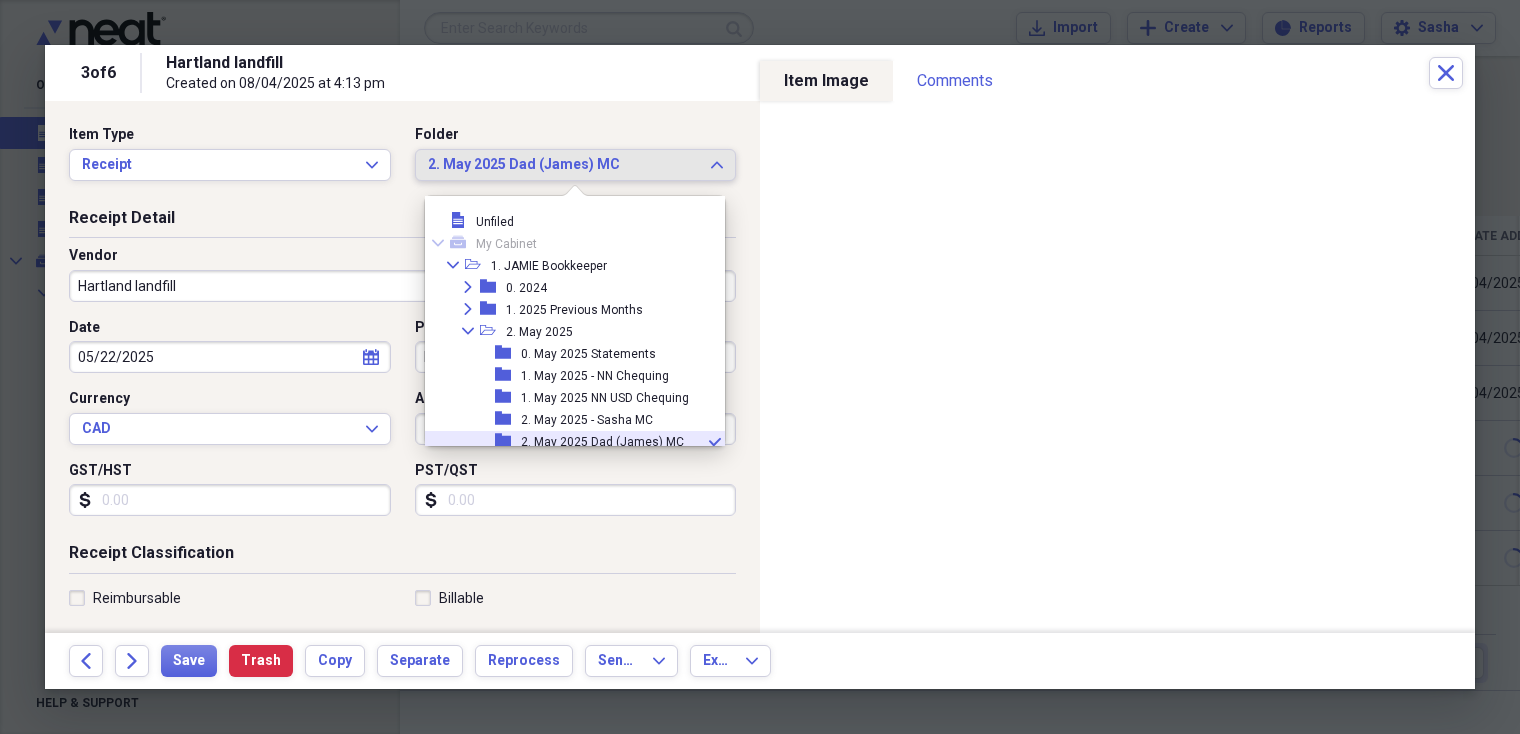 scroll, scrollTop: 121, scrollLeft: 0, axis: vertical 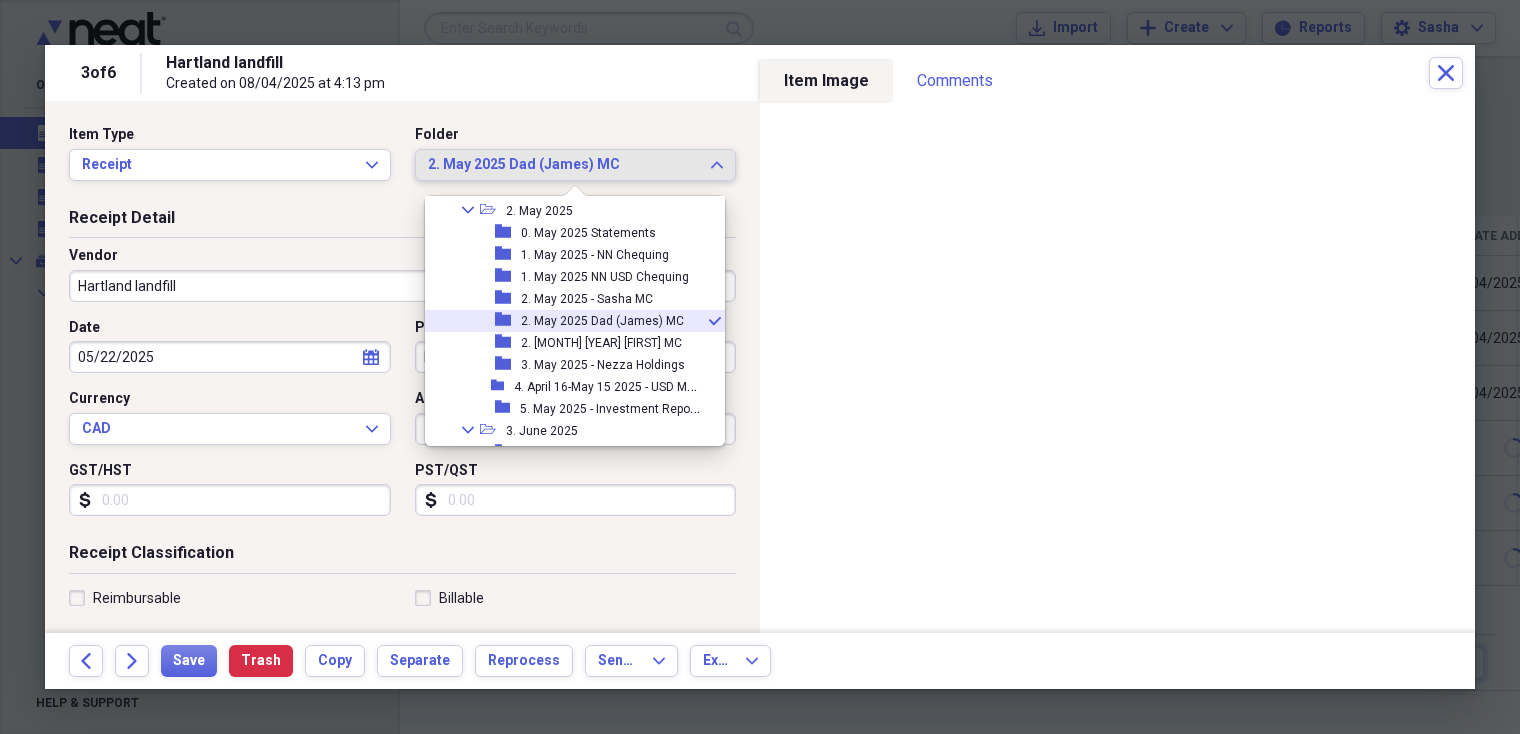click on "2. May 2025 Dad (James) MC" at bounding box center (564, 165) 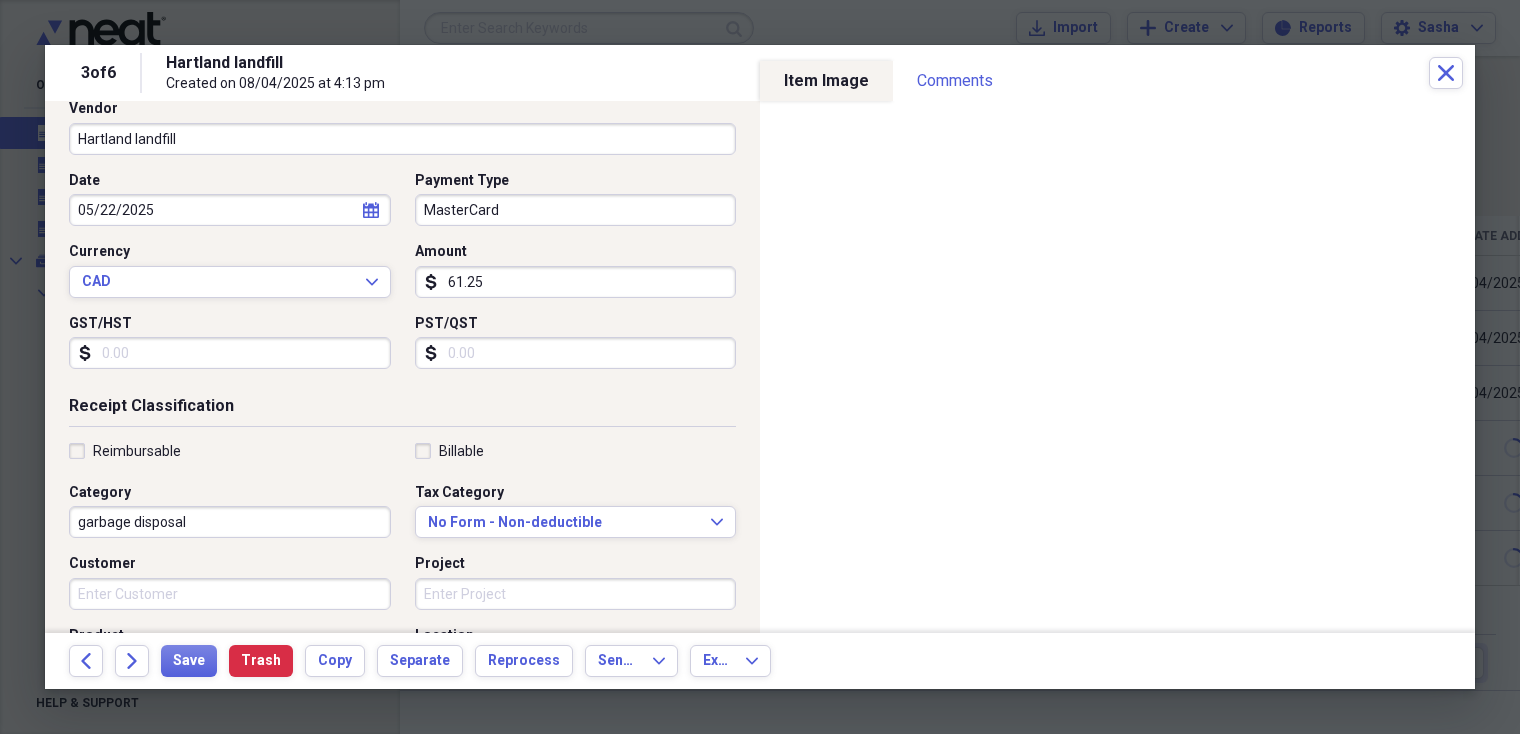 scroll, scrollTop: 251, scrollLeft: 0, axis: vertical 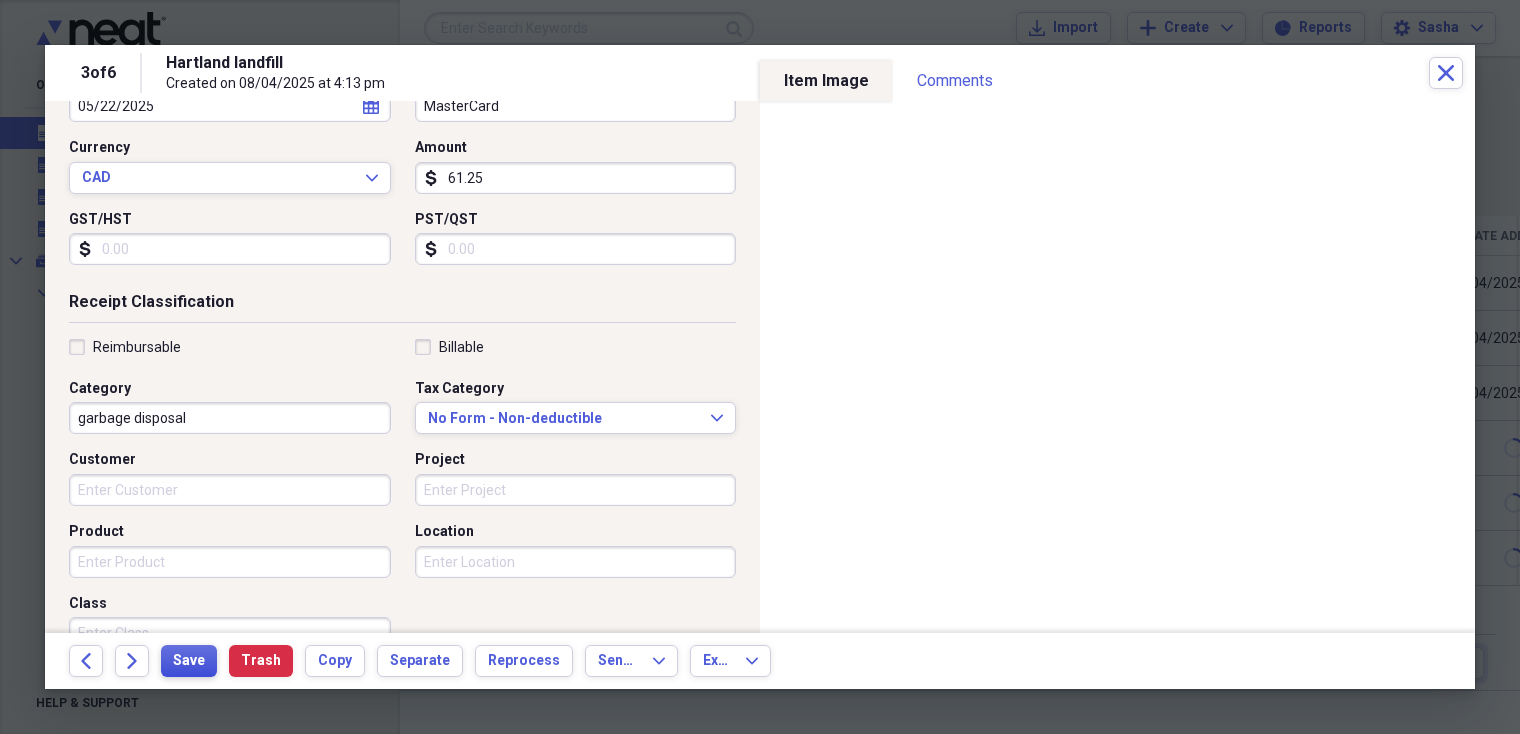 click on "Save" at bounding box center (189, 661) 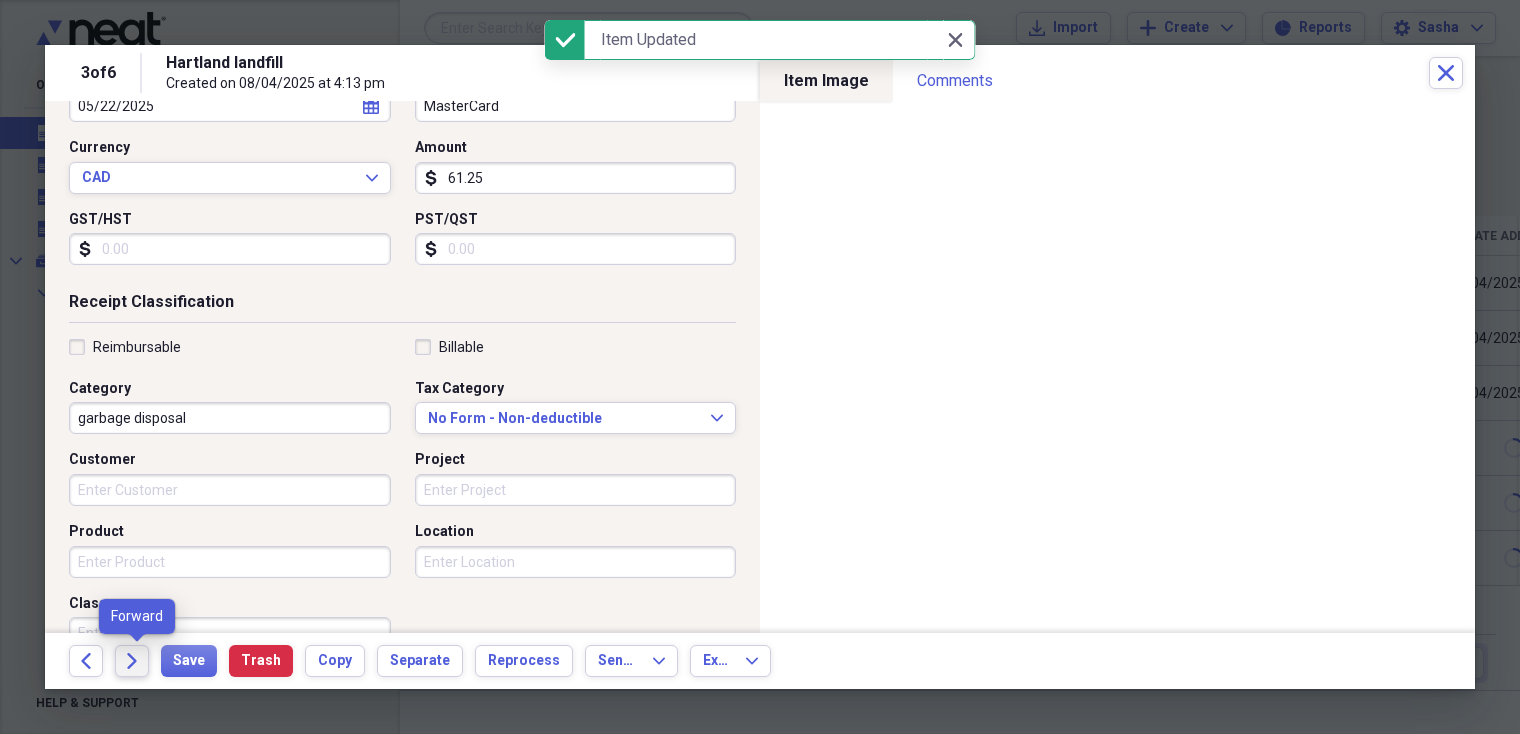 click on "Forward" 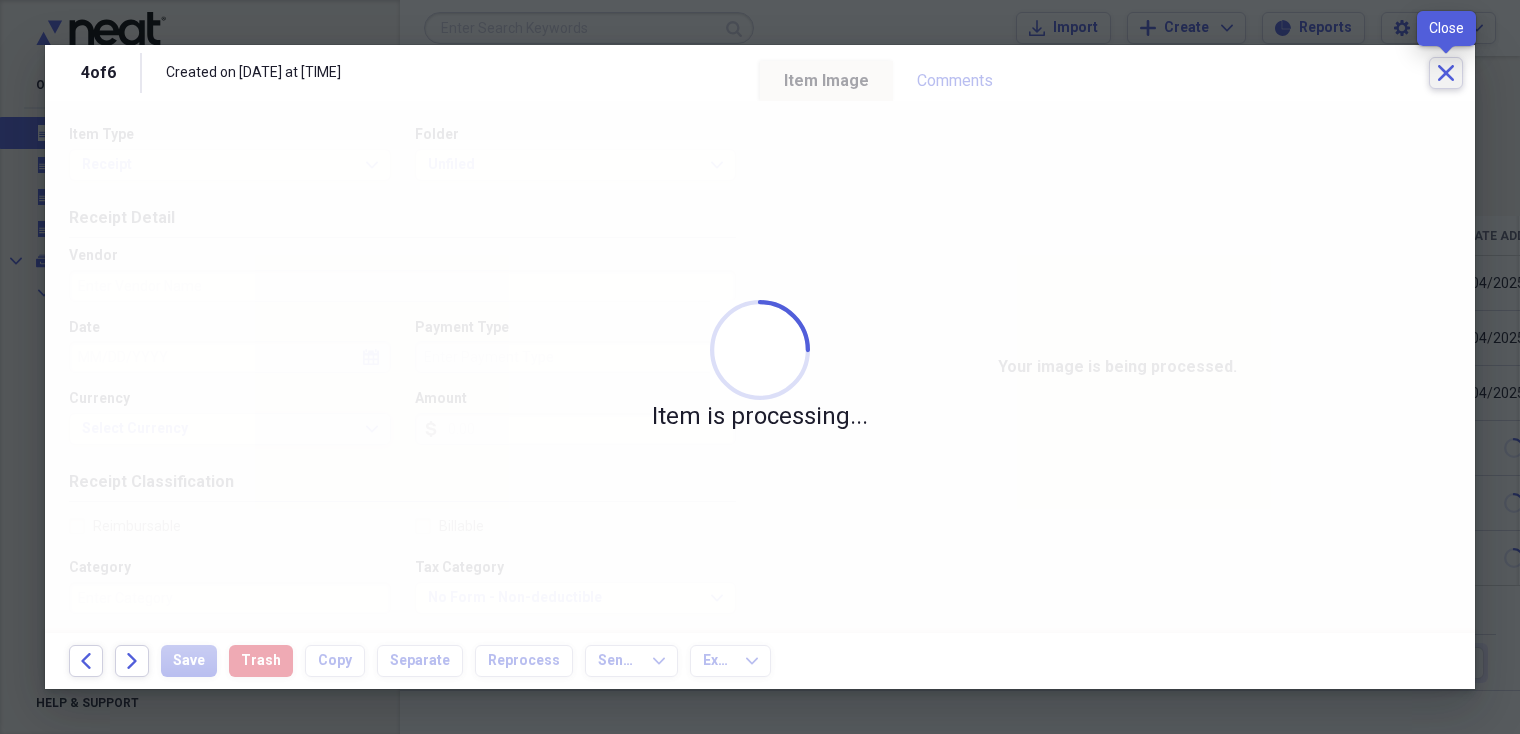 click on "Close" at bounding box center [1446, 73] 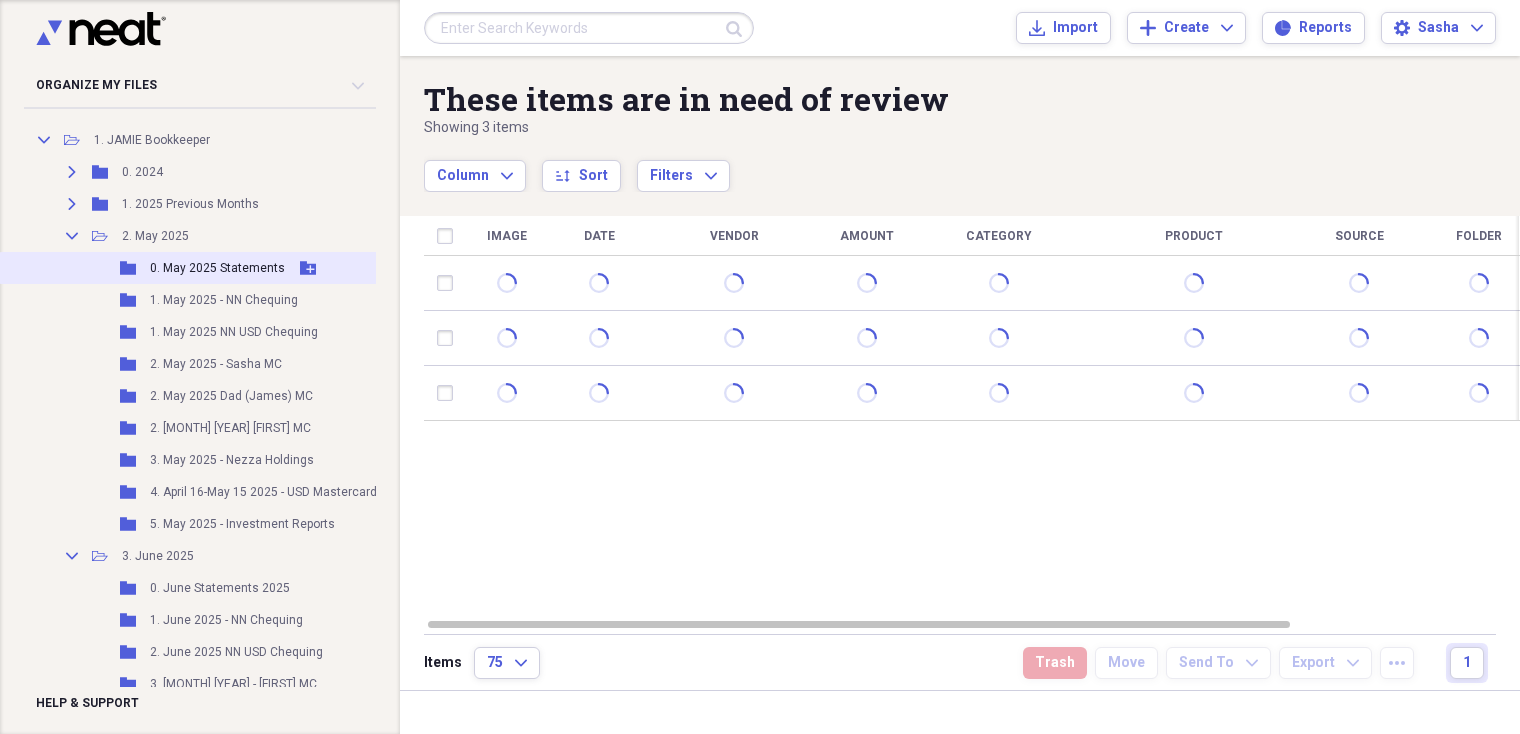 scroll, scrollTop: 216, scrollLeft: 0, axis: vertical 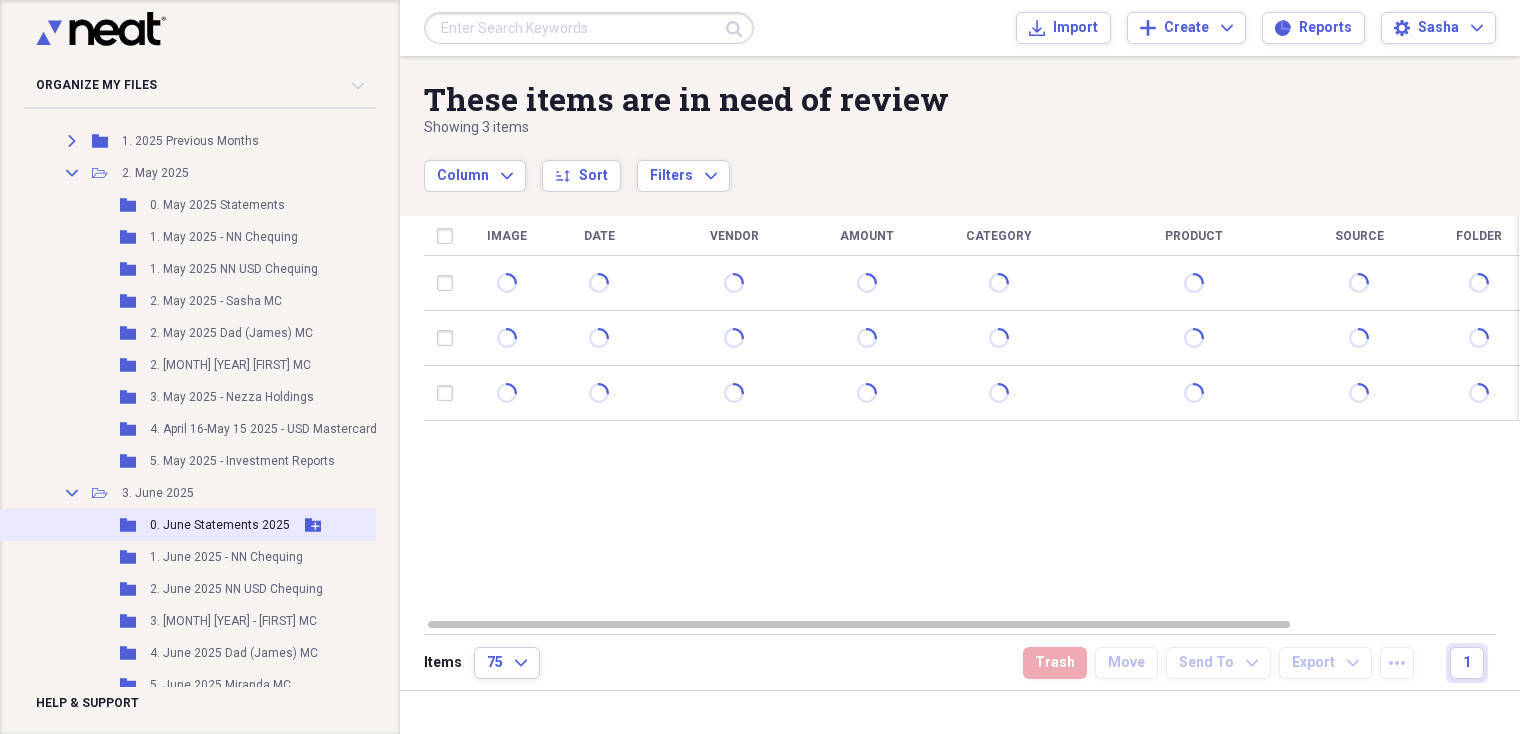 click on "Folder 0. June Statements 2025 Add Folder" at bounding box center [227, 525] 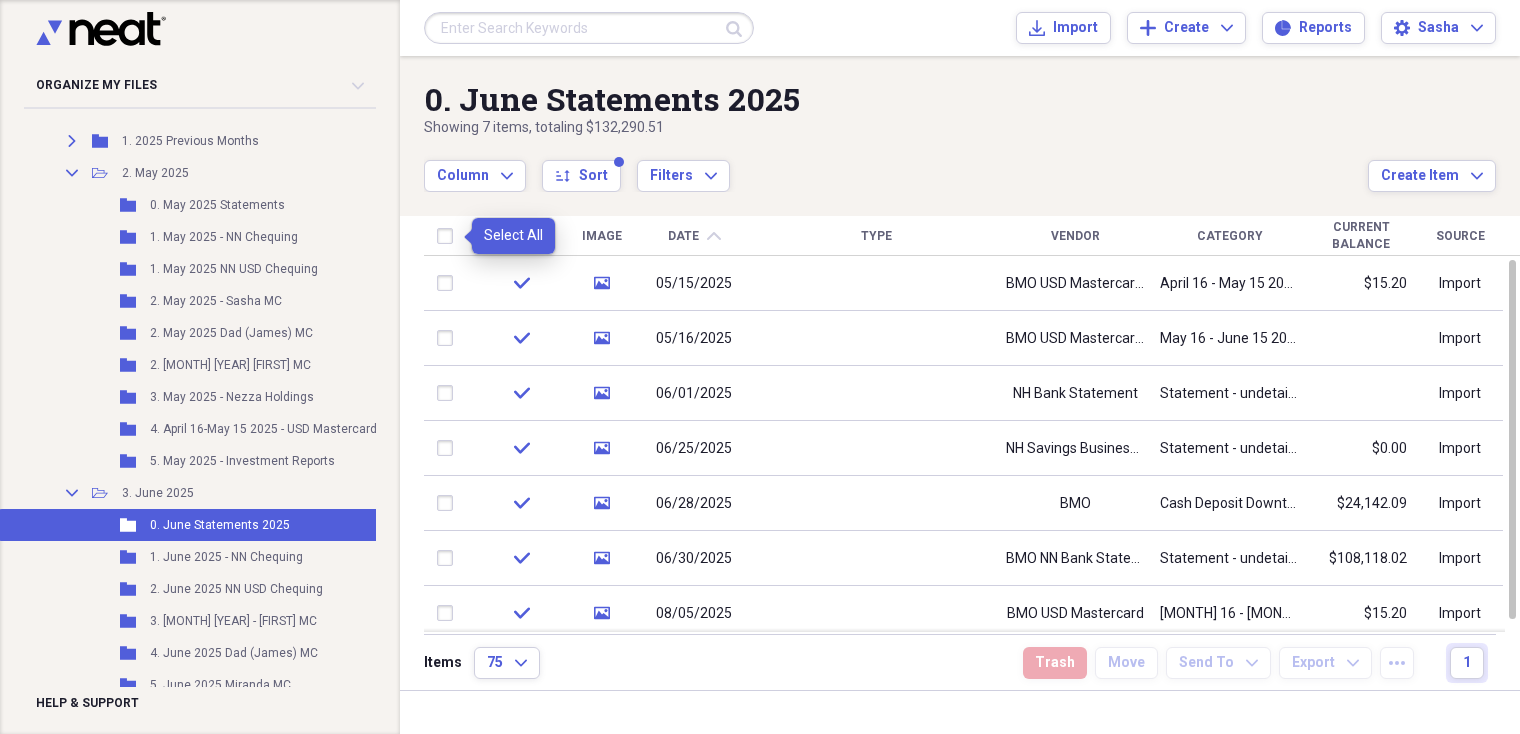 click at bounding box center [449, 236] 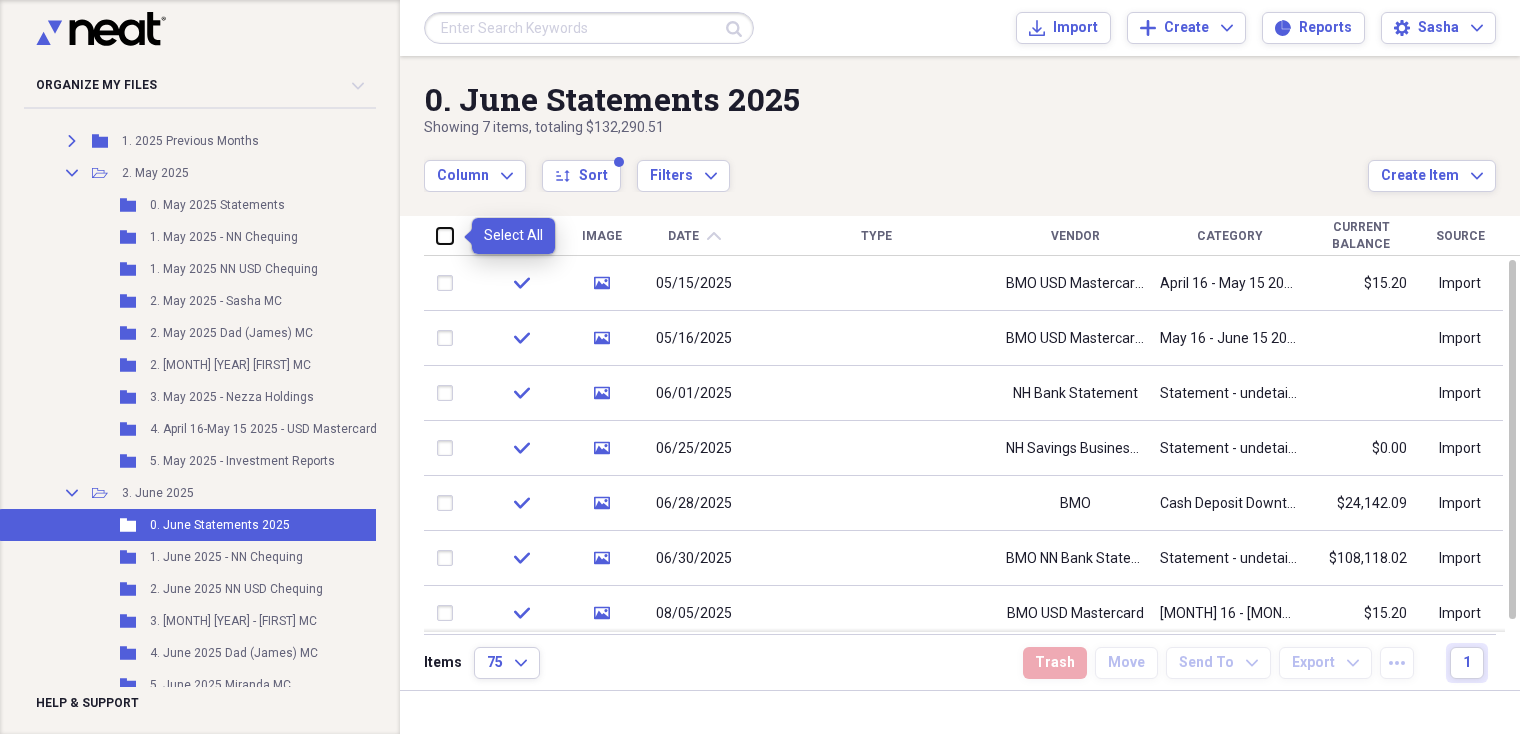 click at bounding box center [437, 235] 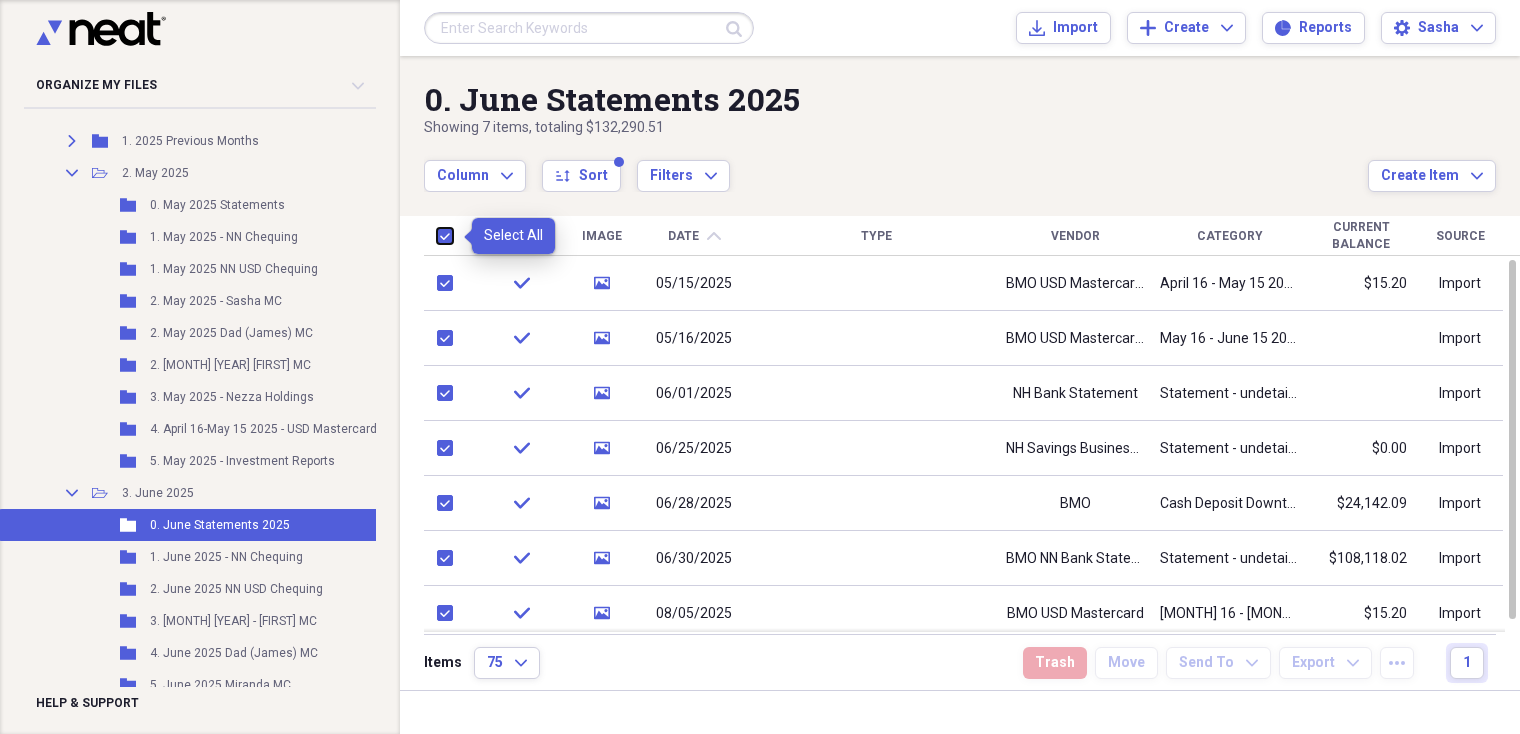 checkbox on "true" 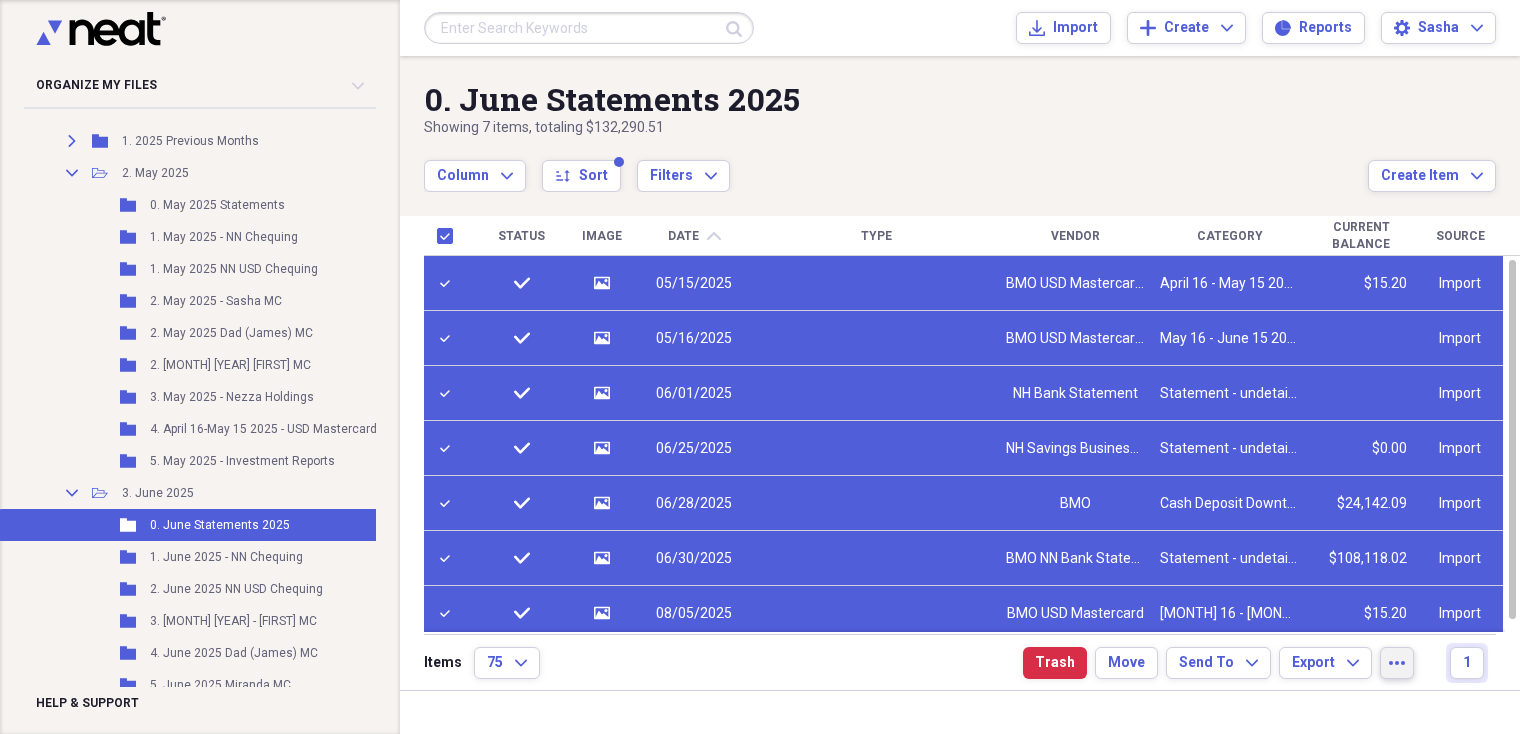 click on "more" at bounding box center (1397, 663) 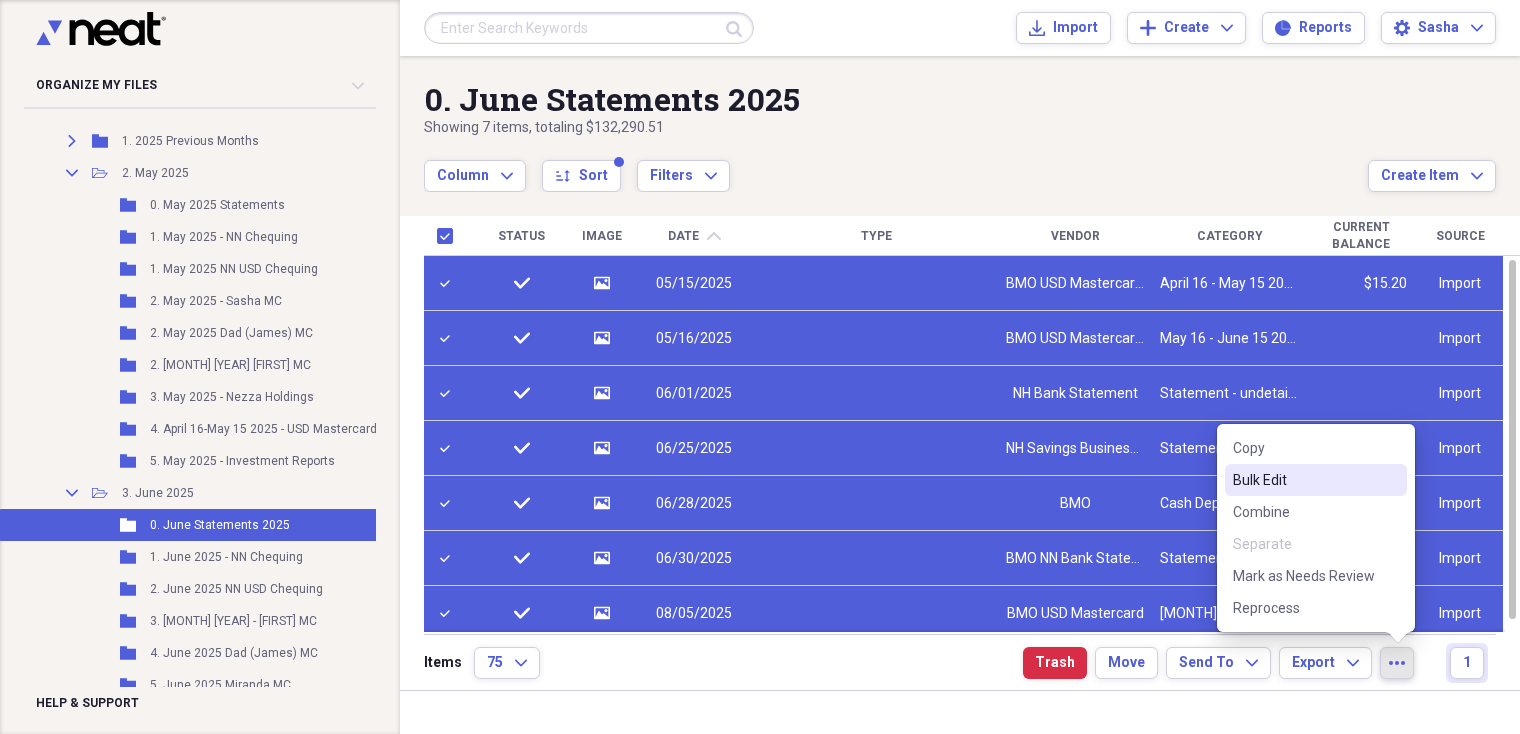 click on "Bulk Edit" at bounding box center (1304, 480) 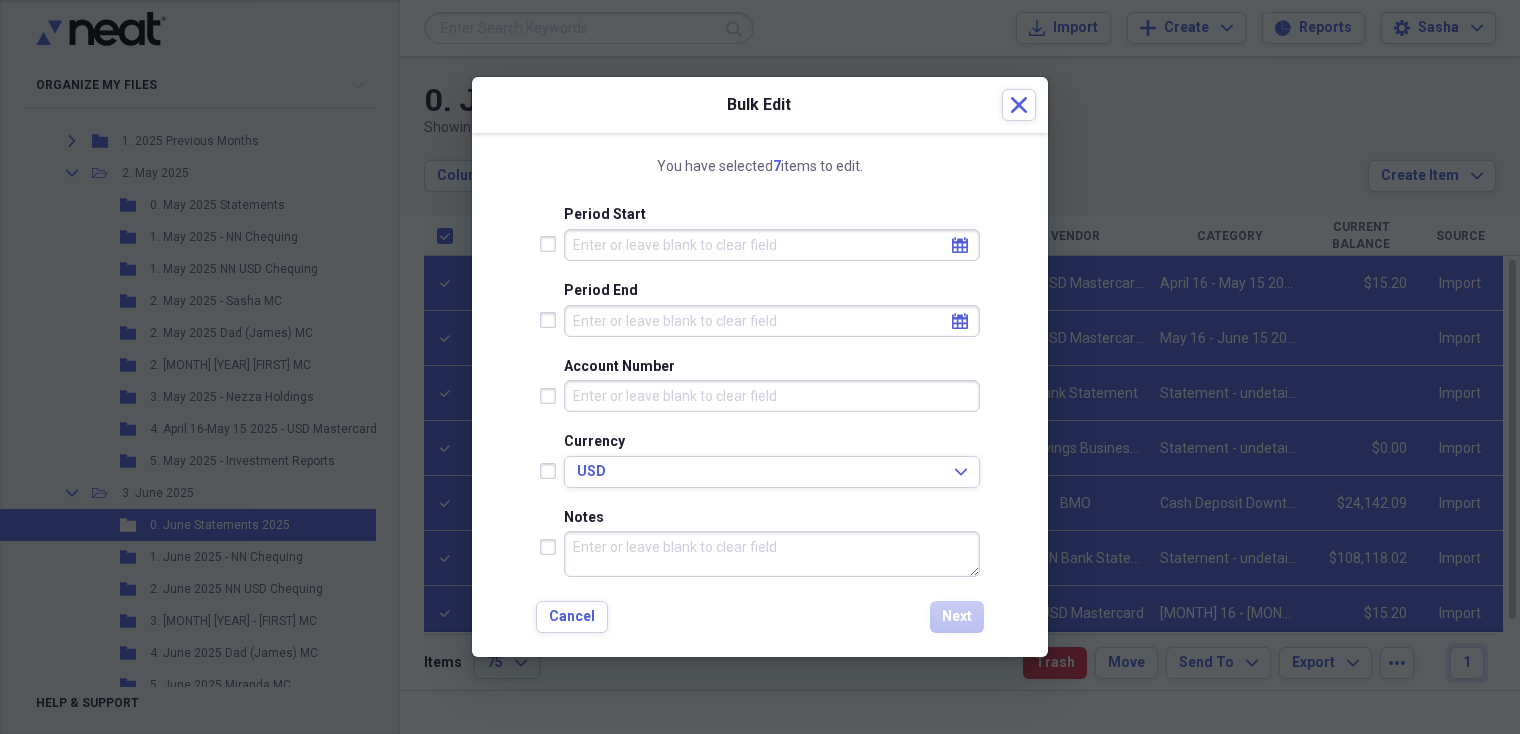 scroll, scrollTop: 444, scrollLeft: 0, axis: vertical 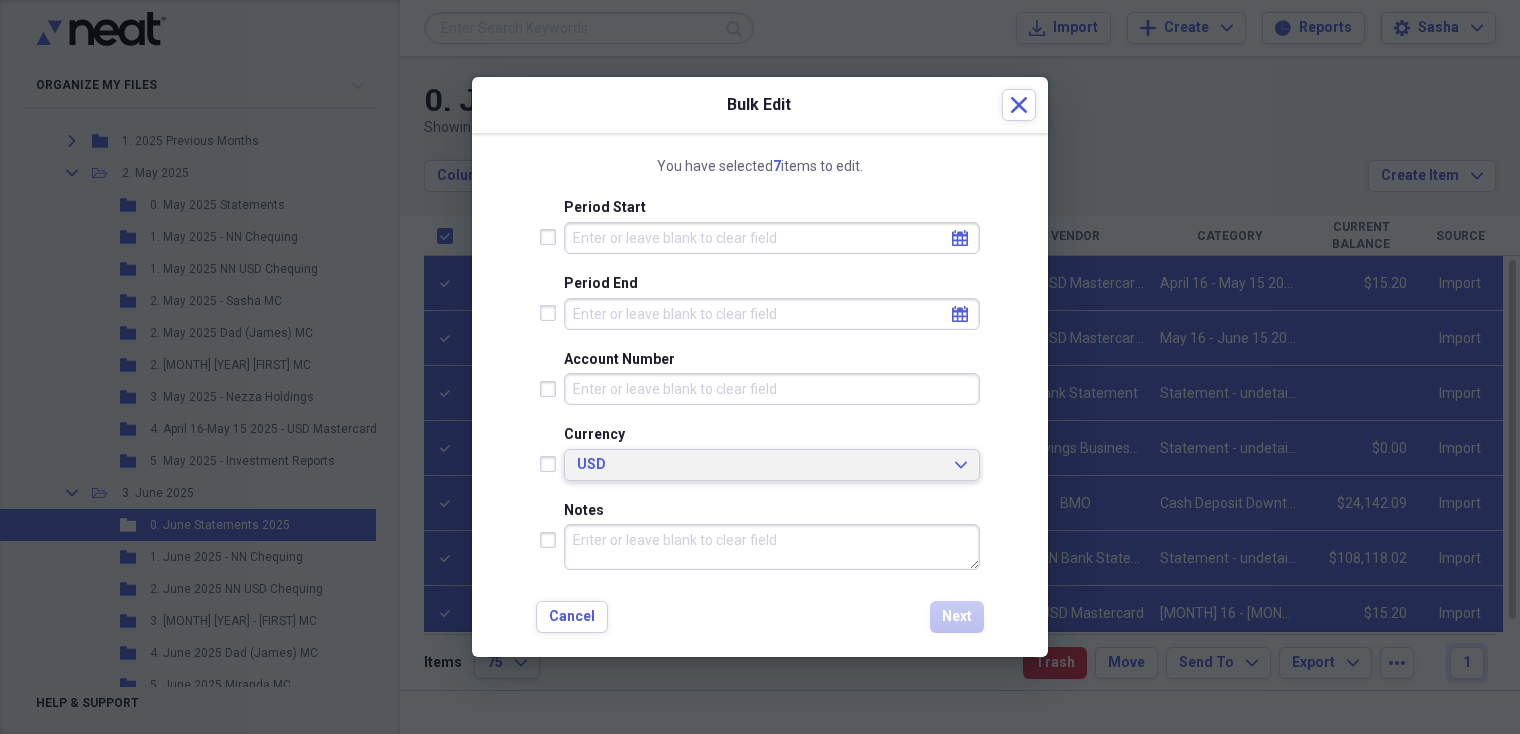 click on "USD" at bounding box center [760, 465] 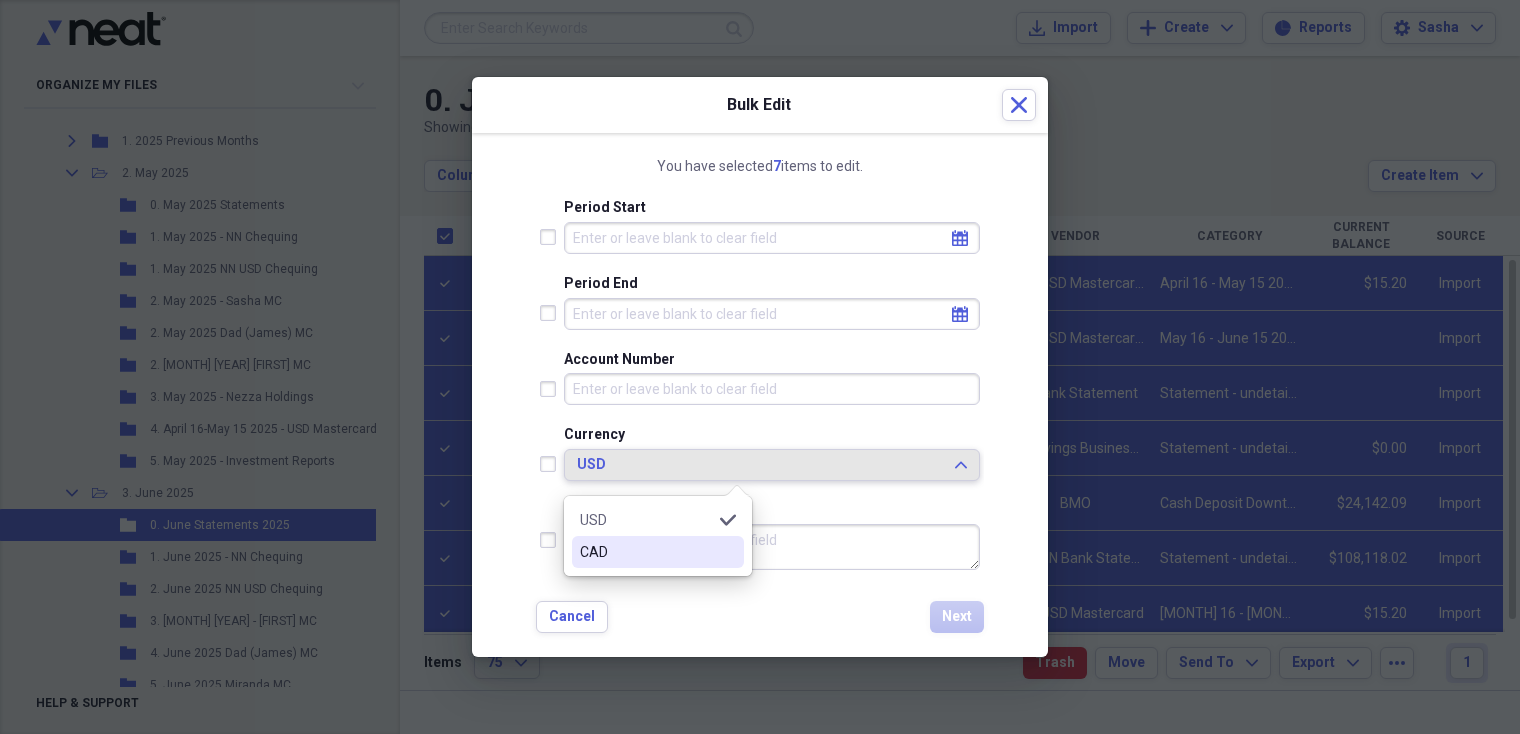 click on "CAD" at bounding box center (646, 552) 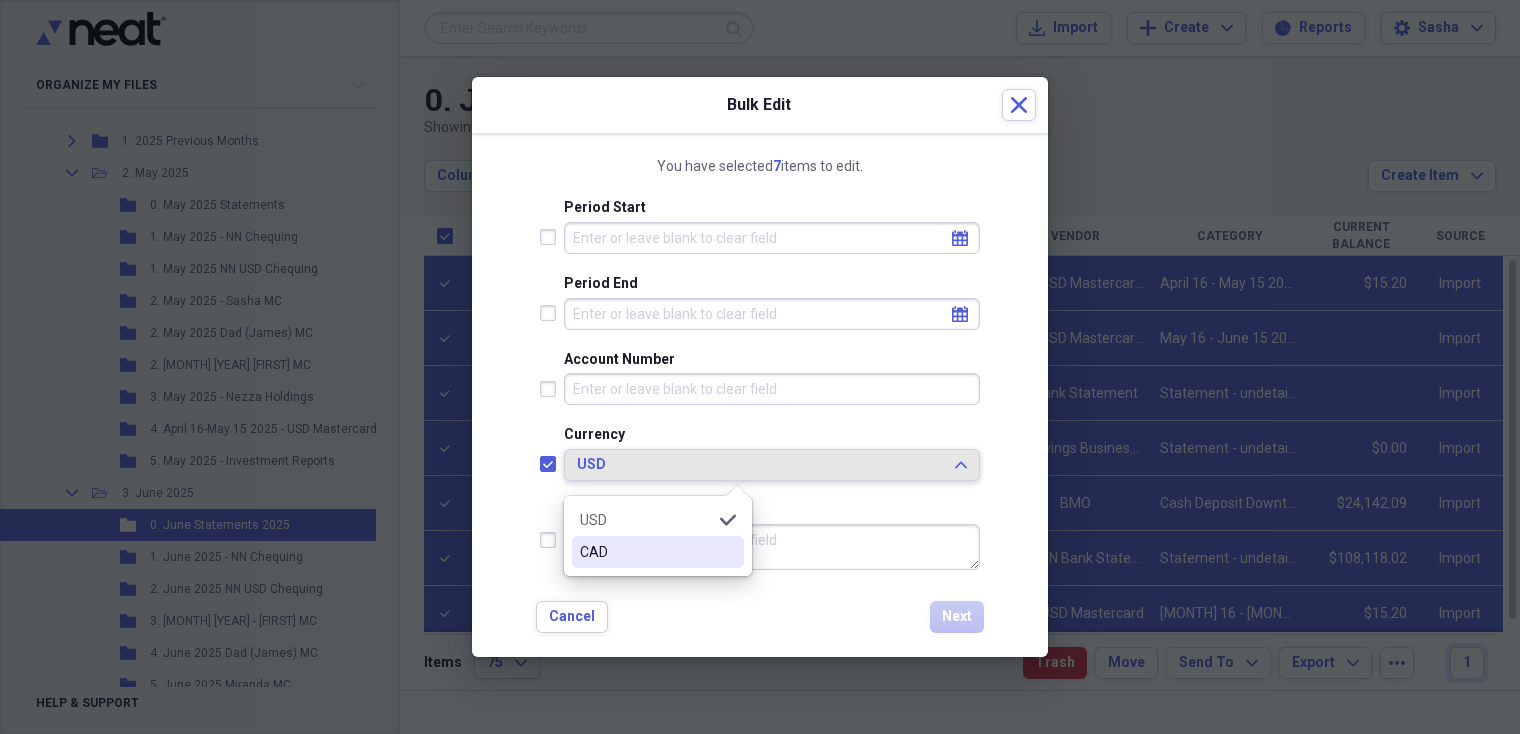 checkbox on "true" 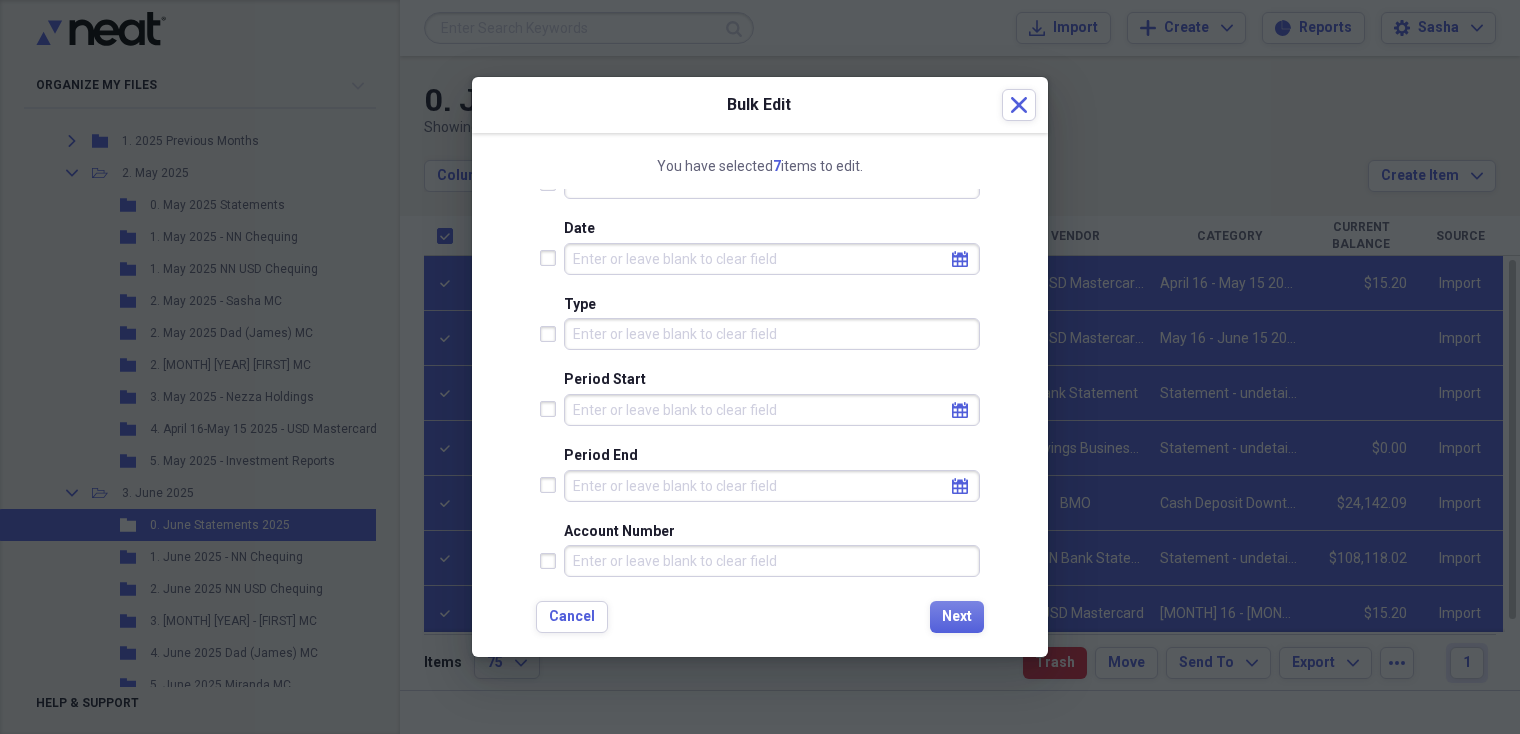 scroll, scrollTop: 144, scrollLeft: 0, axis: vertical 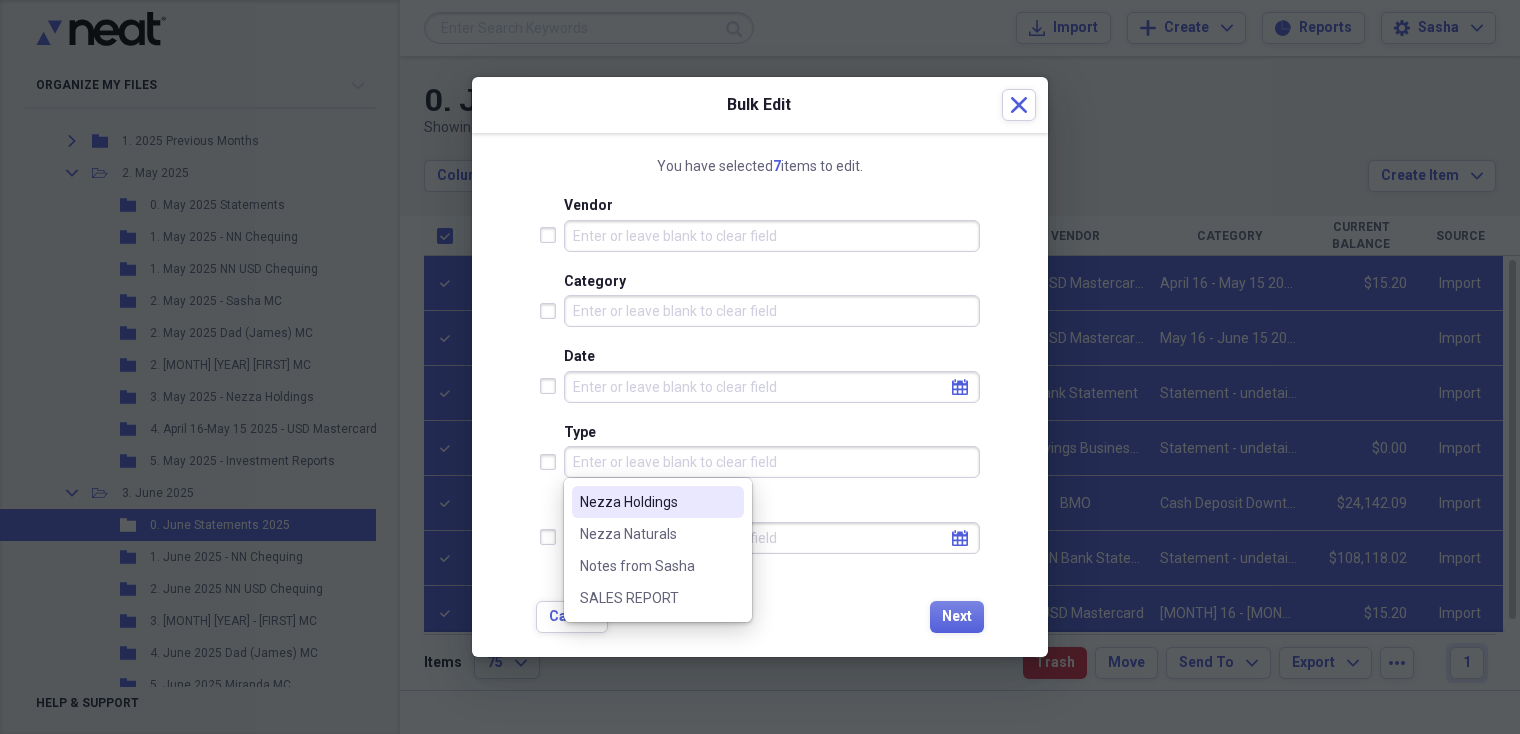 click on "Type" at bounding box center (772, 462) 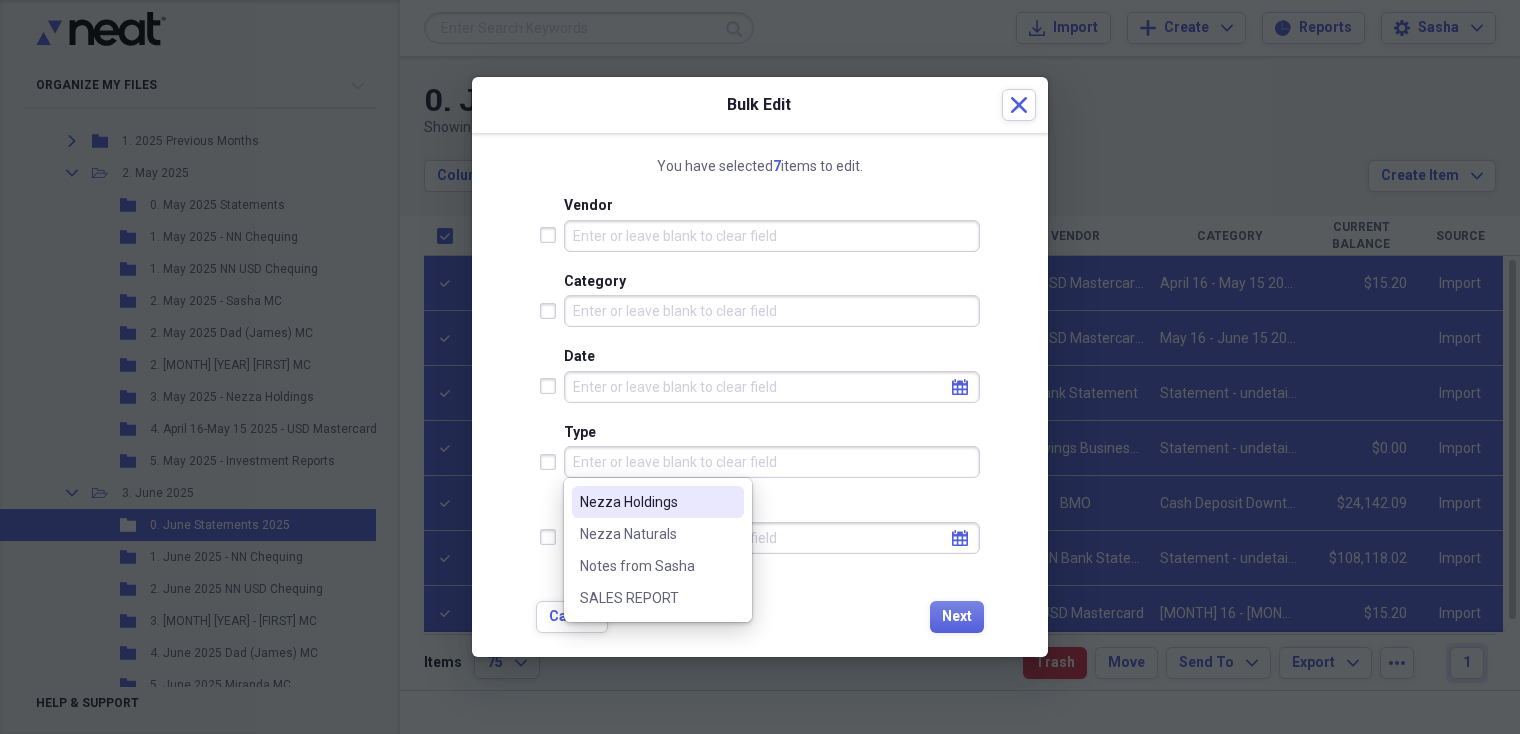 click on "Date" at bounding box center (772, 387) 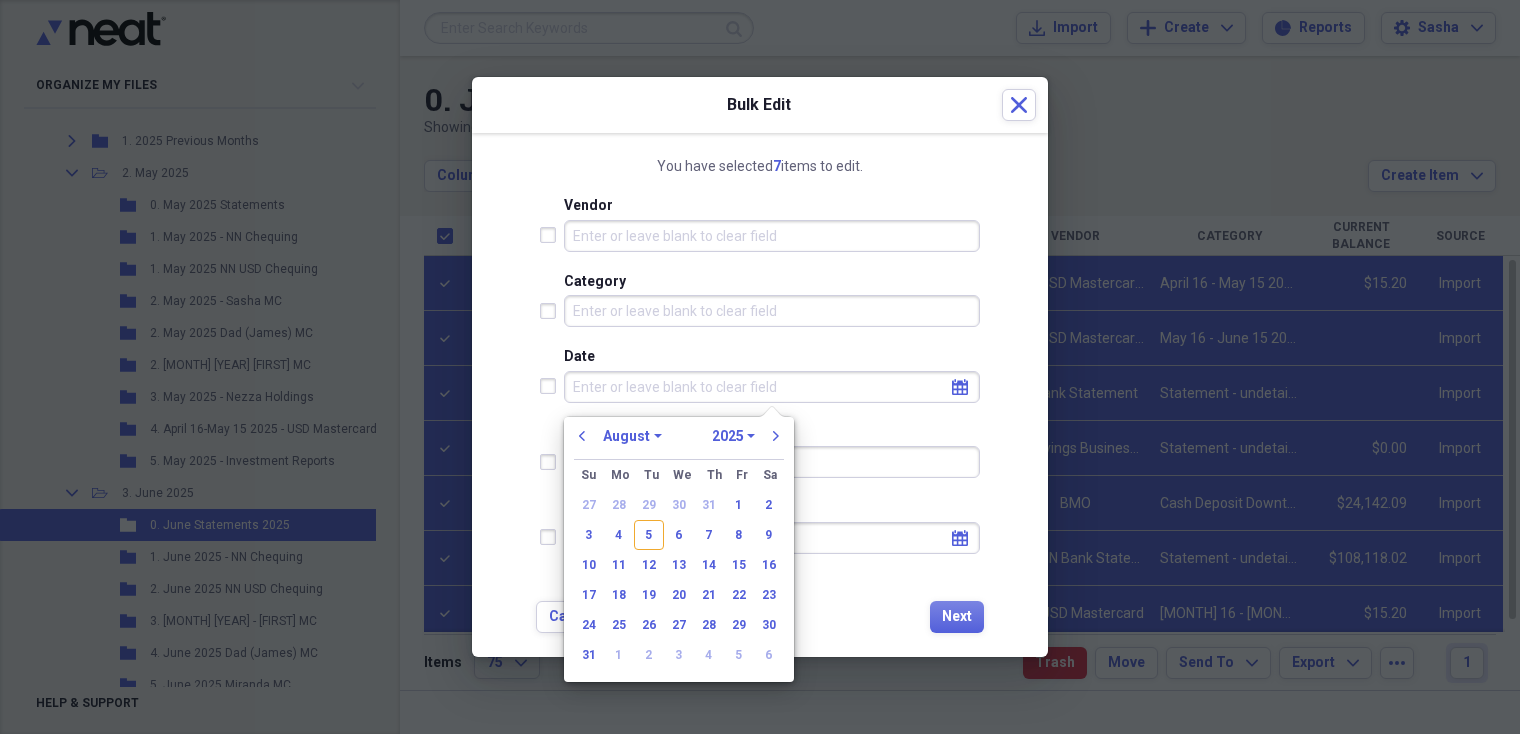 click on "Category" at bounding box center [772, 311] 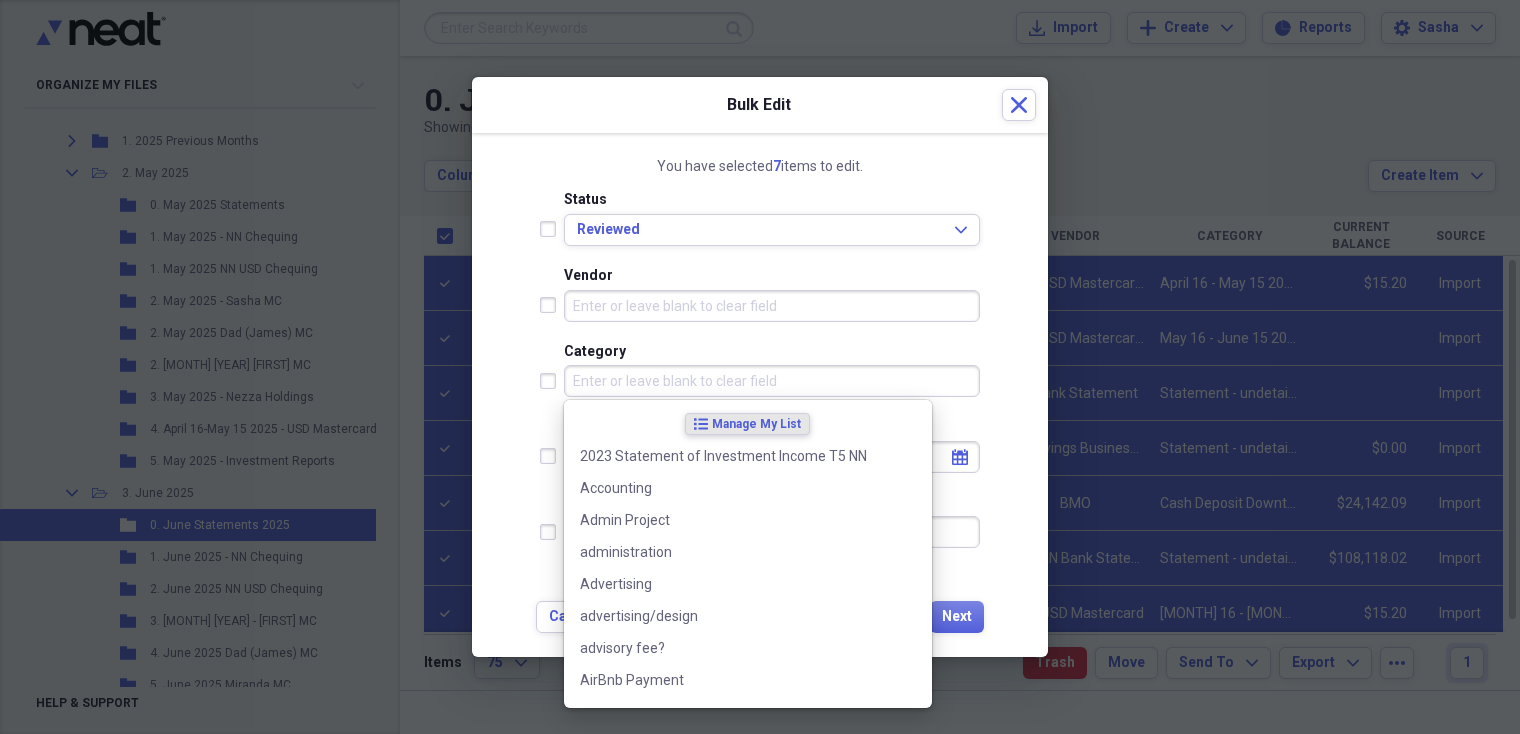 scroll, scrollTop: 68, scrollLeft: 0, axis: vertical 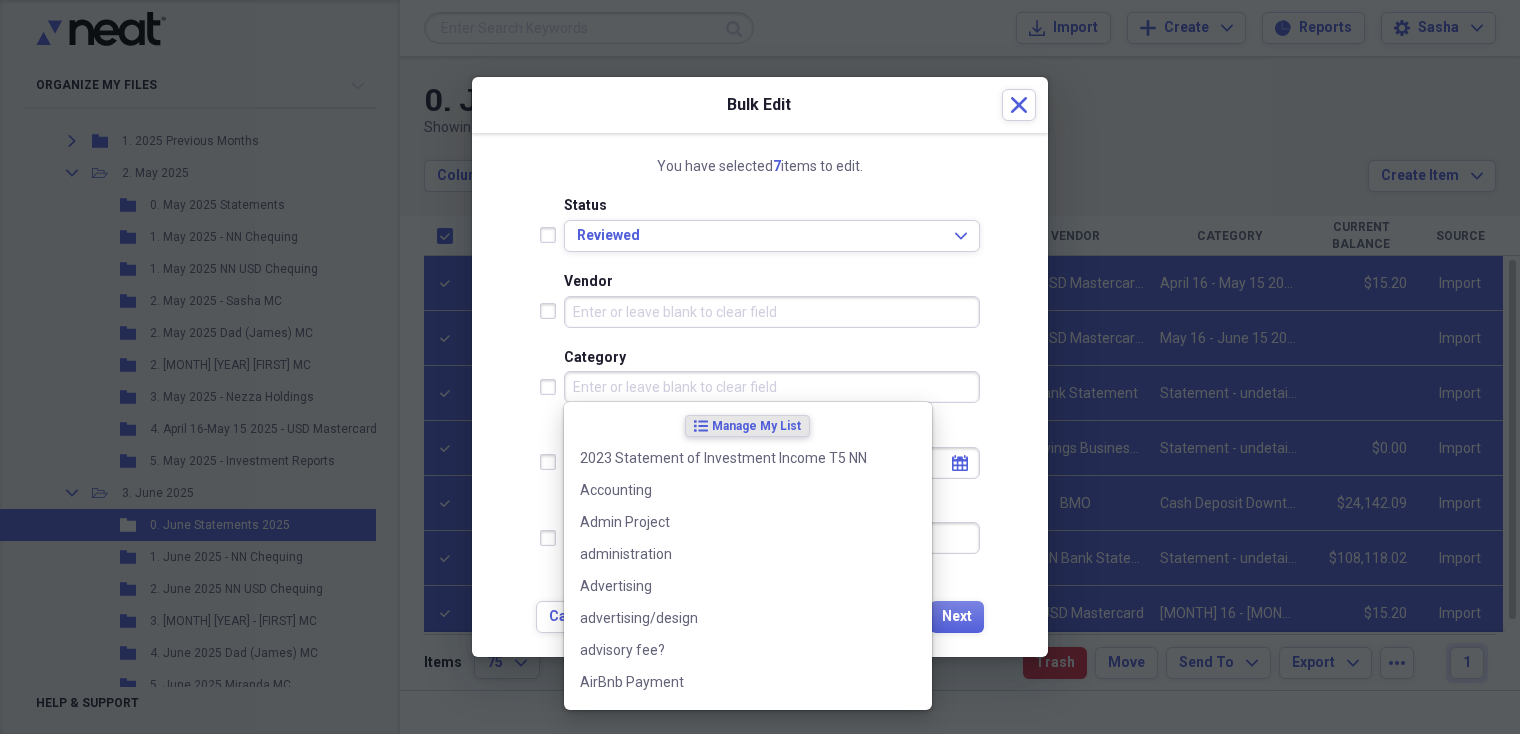 click on "Vendor" at bounding box center [772, 312] 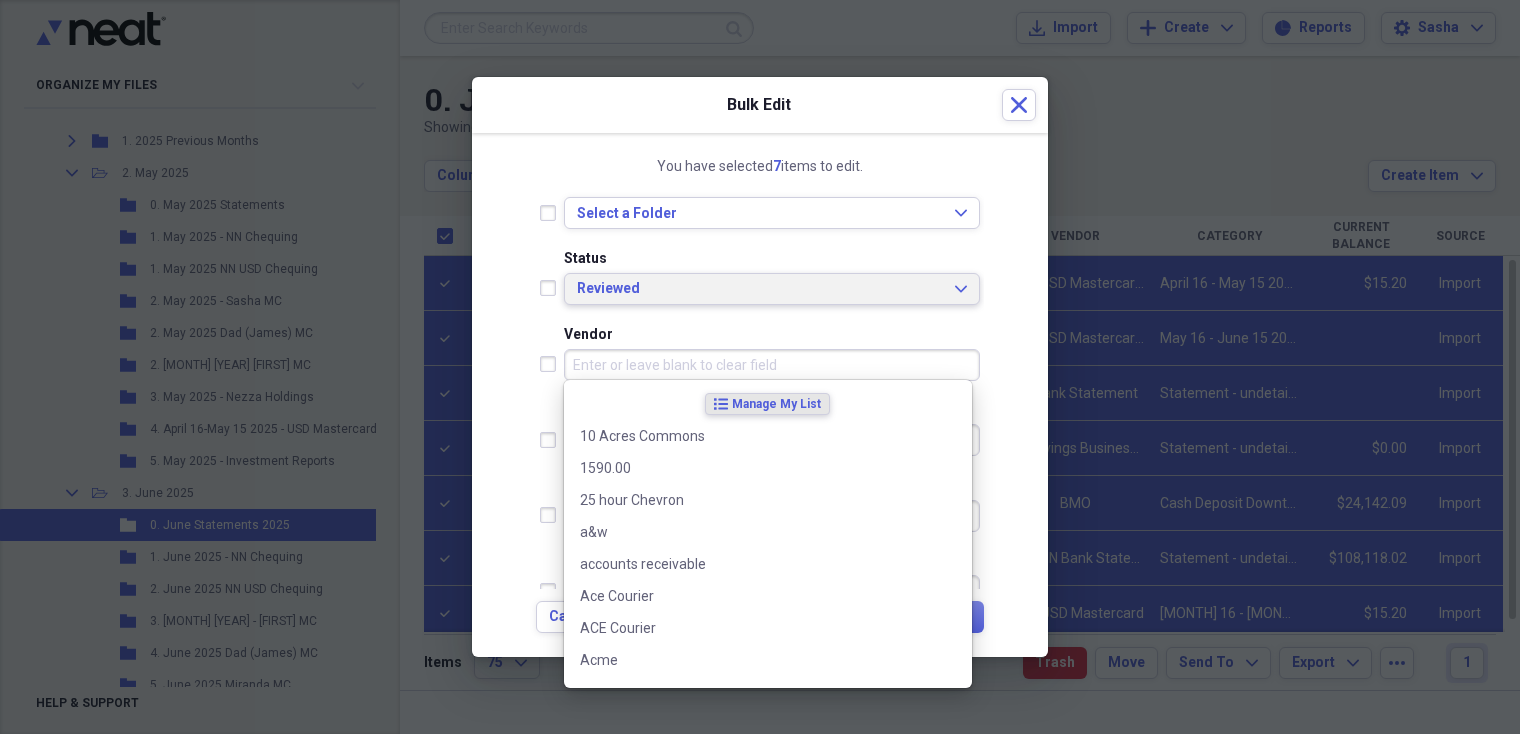scroll, scrollTop: 0, scrollLeft: 0, axis: both 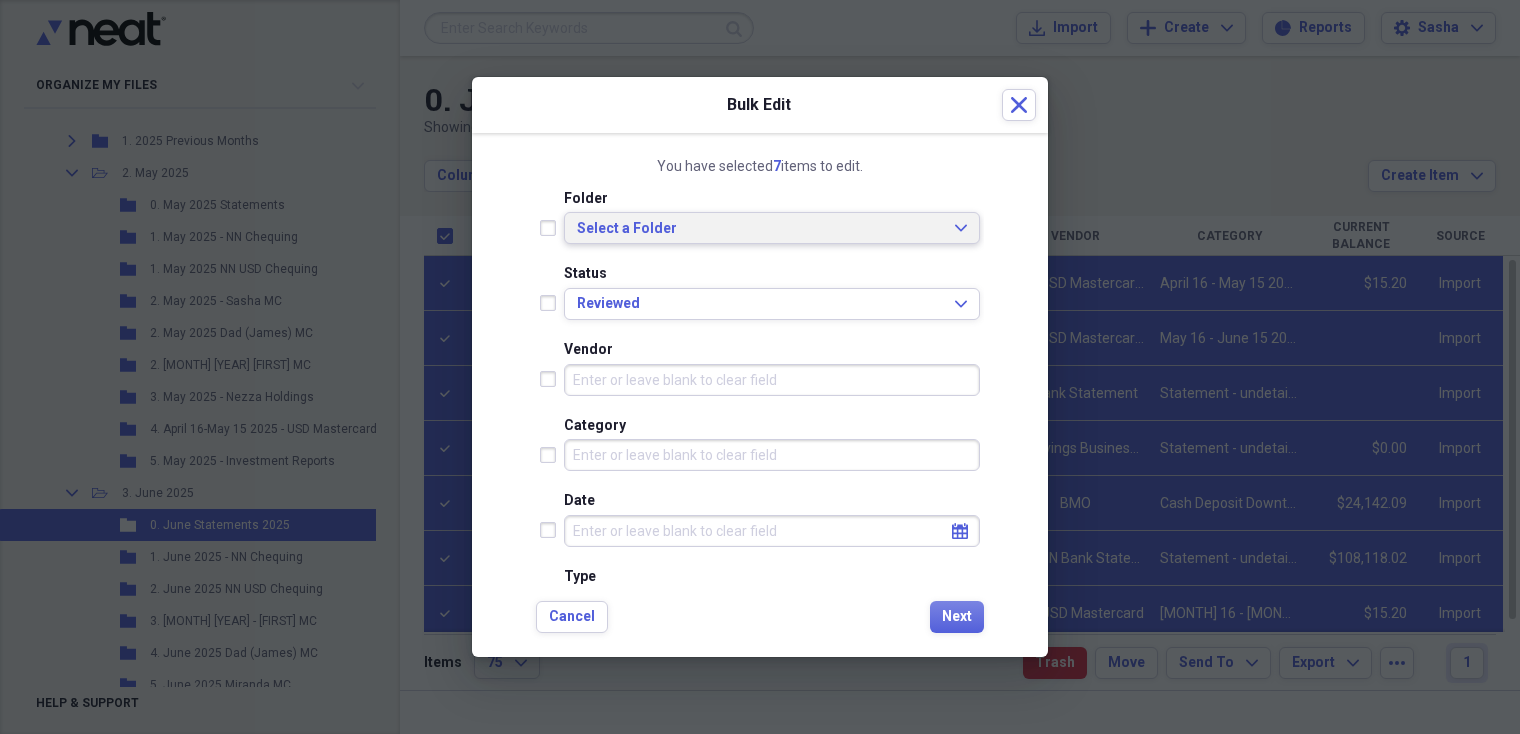 click on "Select a Folder" at bounding box center [760, 229] 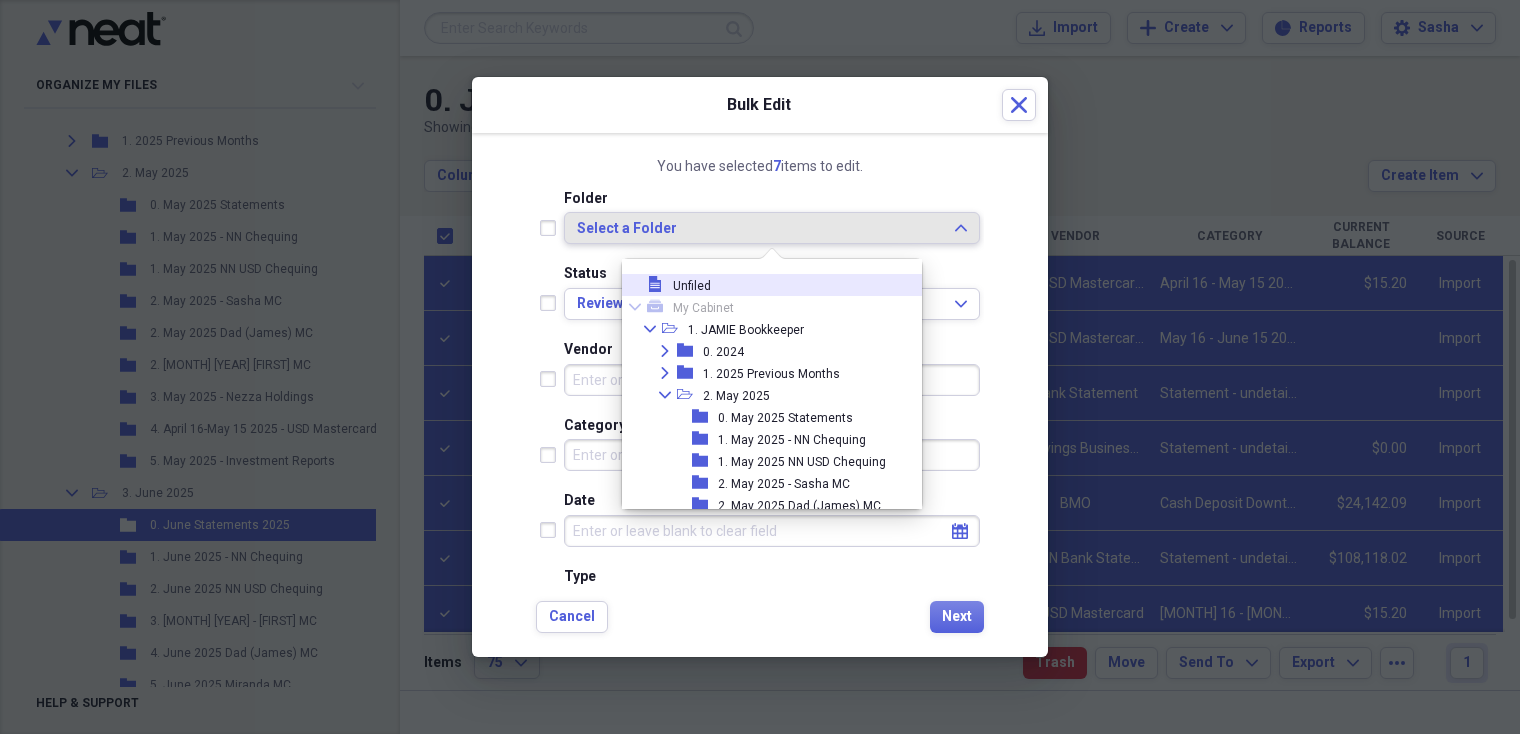 click on "Select a Folder" at bounding box center (760, 229) 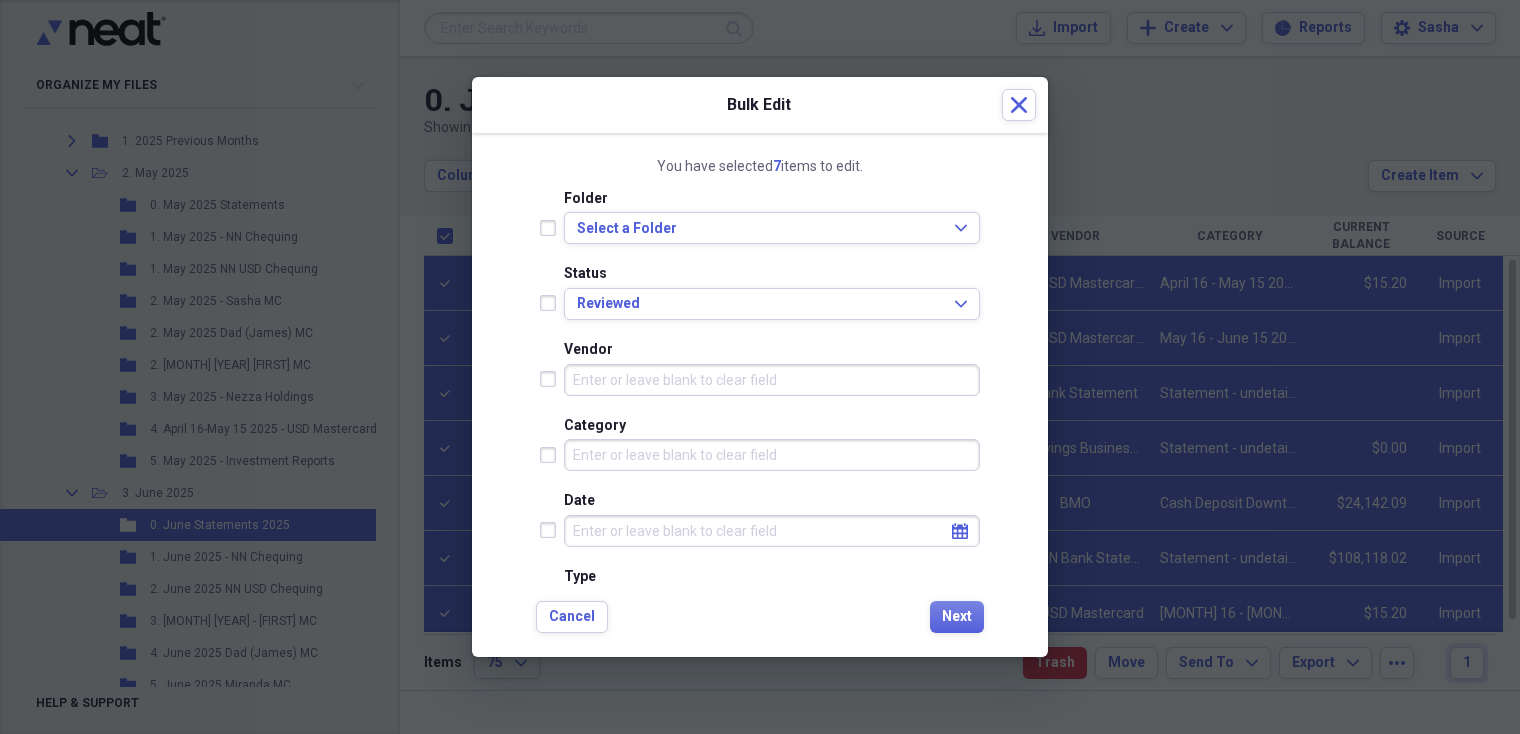 click on "Folder" at bounding box center [772, 199] 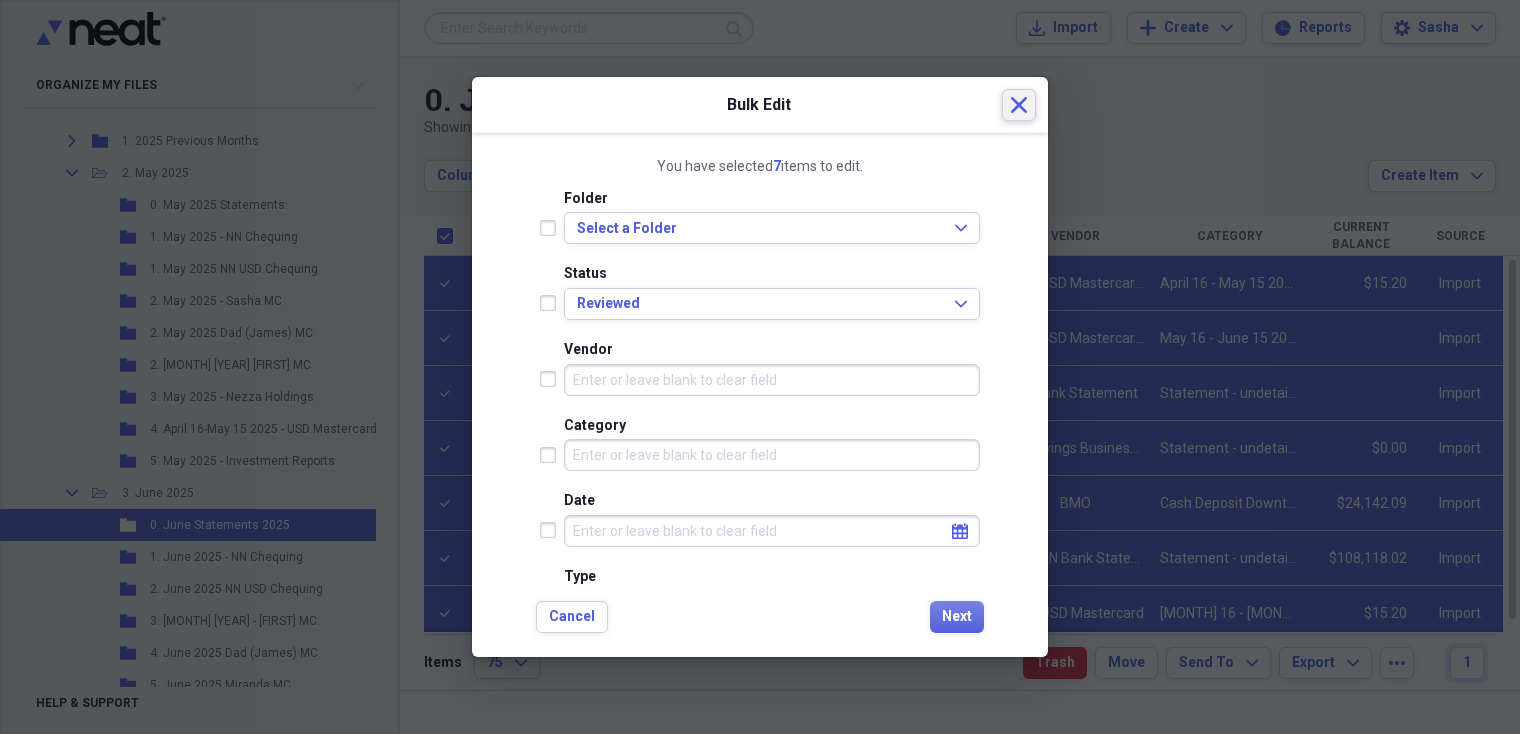 click 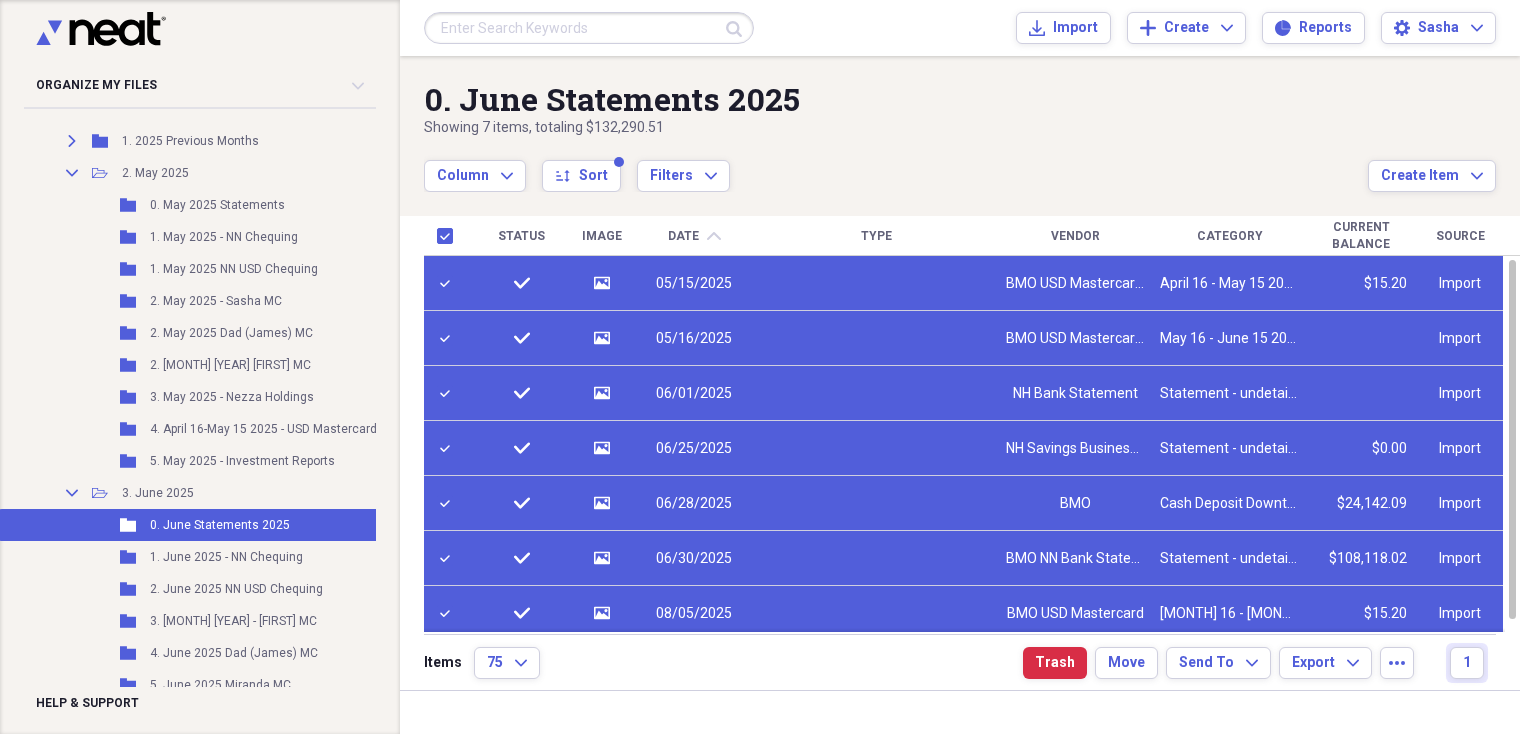 click at bounding box center (876, 283) 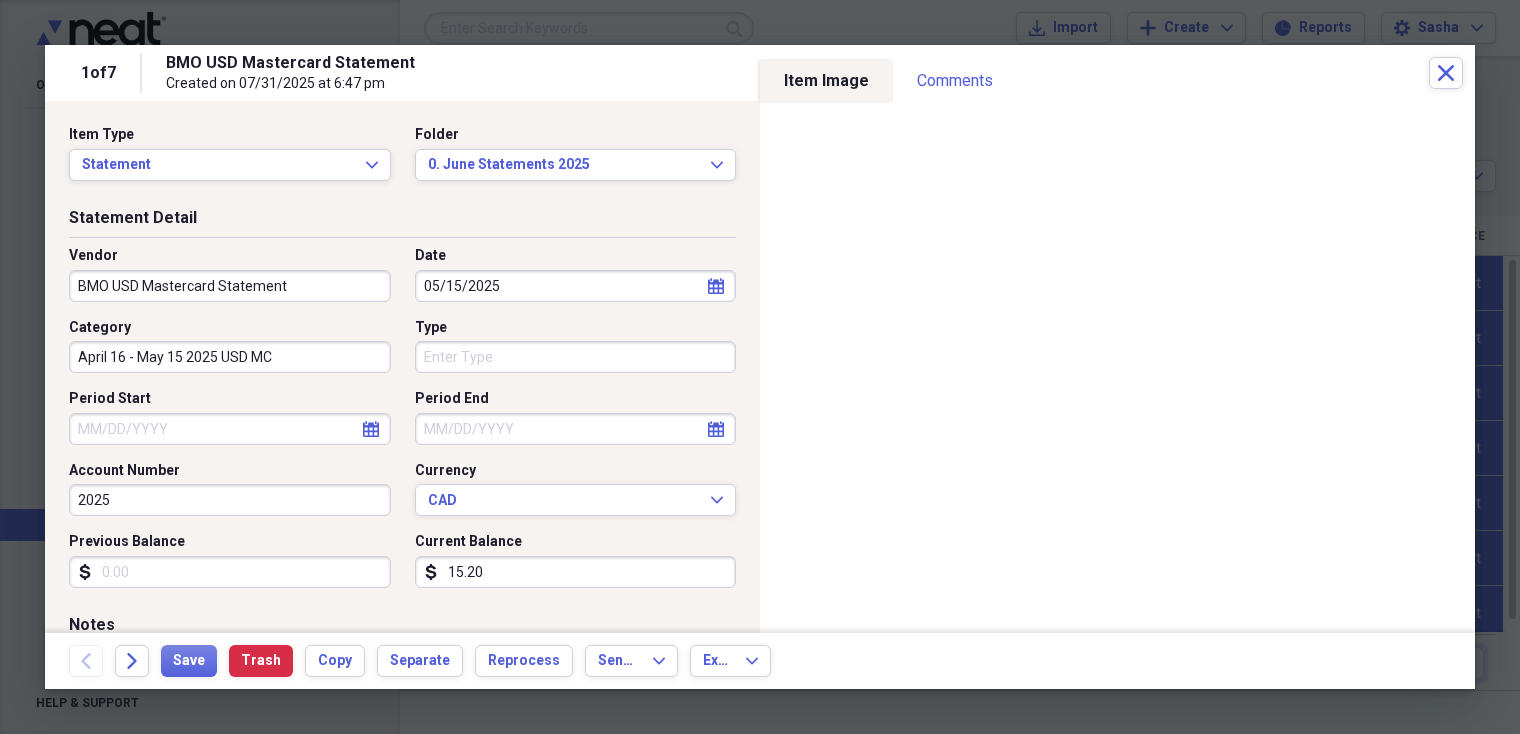 click on "April 16 - May 15 2025 USD MC" at bounding box center [230, 357] 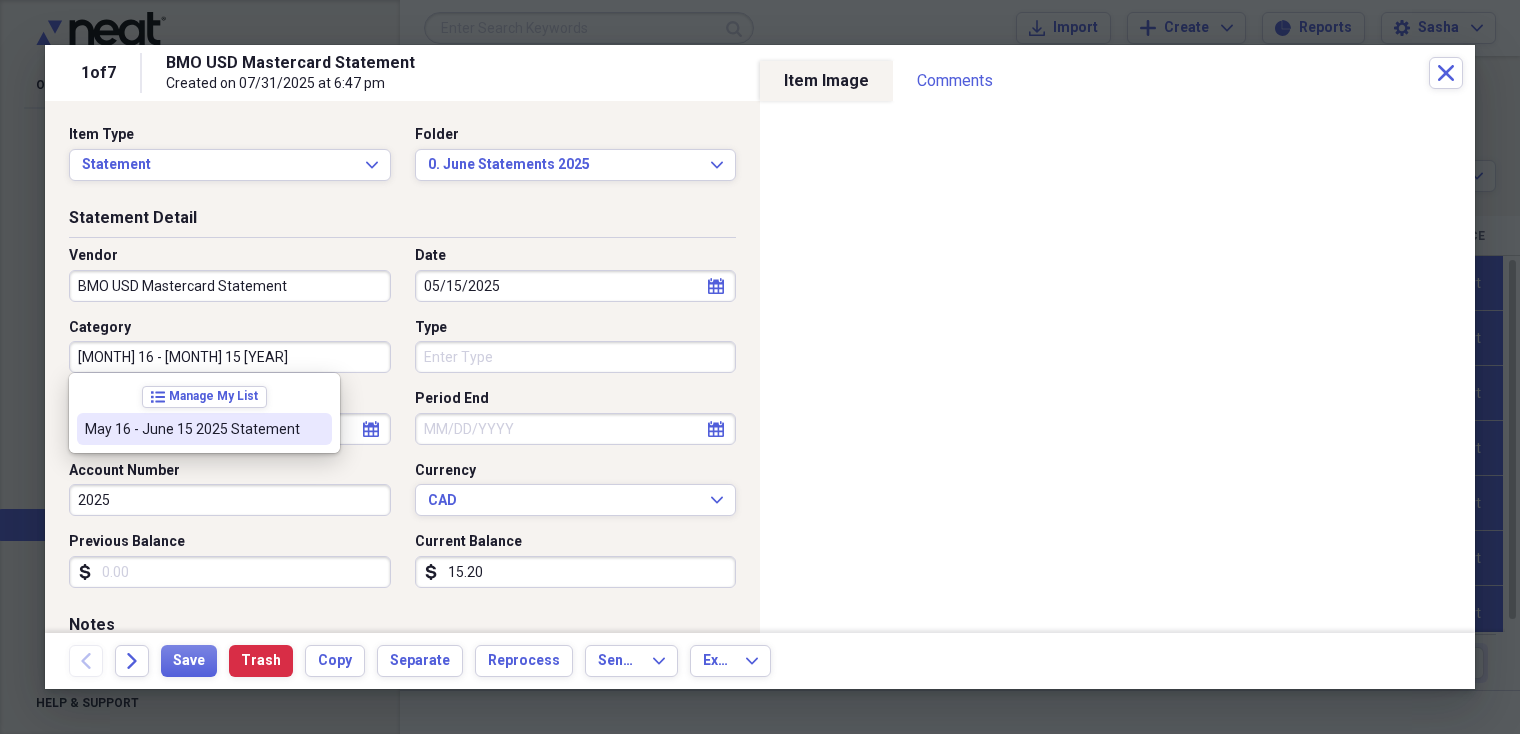 type on "May 16 - June 15 2025 Statement" 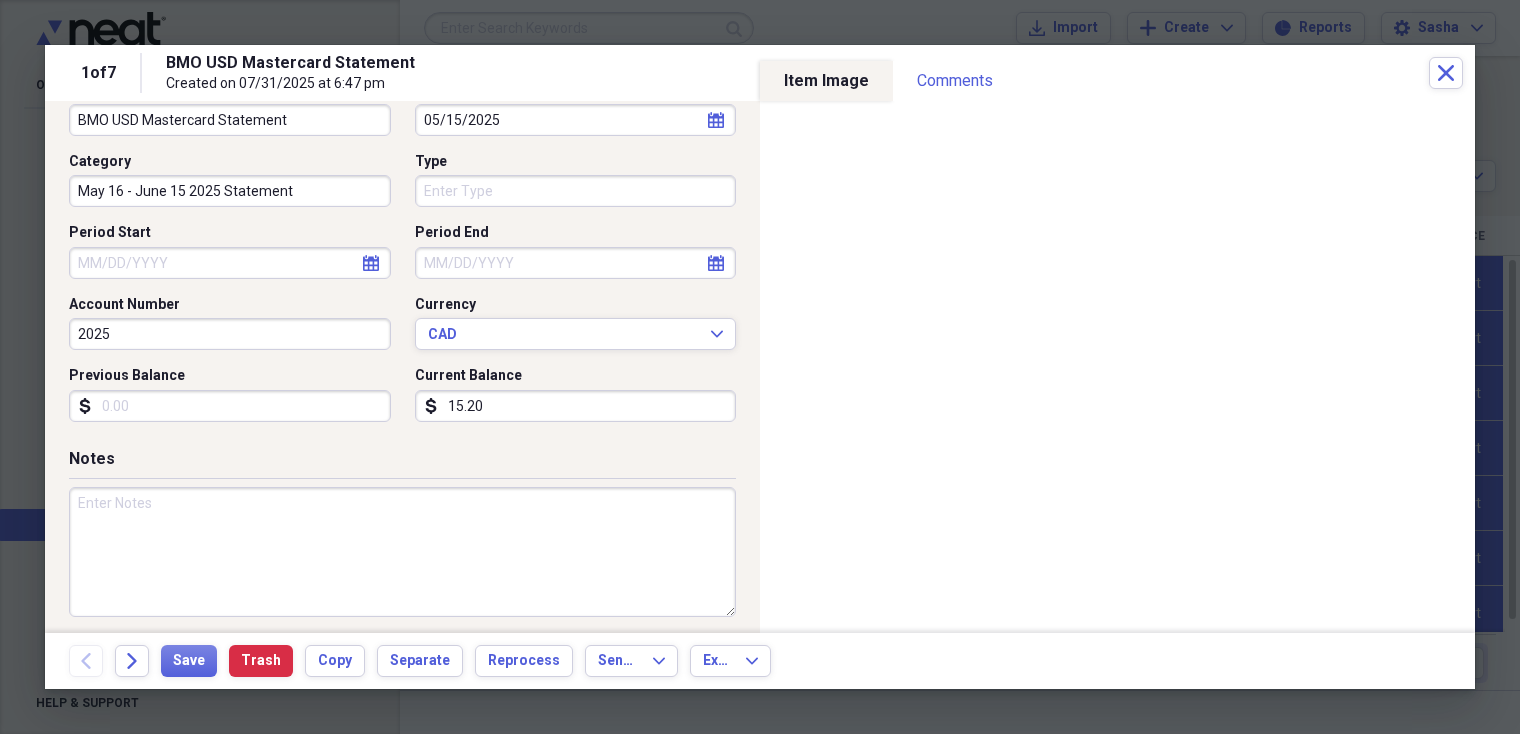 scroll, scrollTop: 163, scrollLeft: 0, axis: vertical 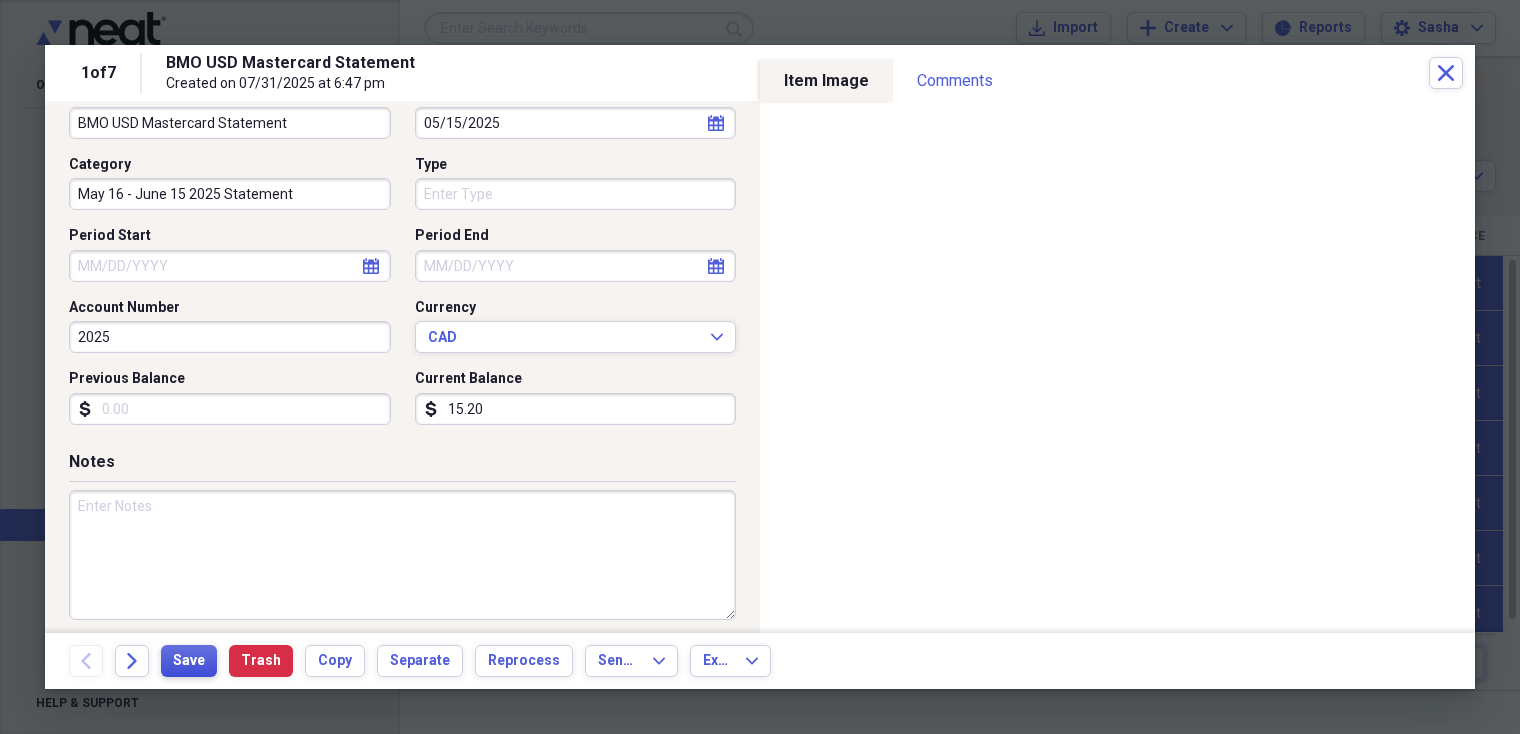 click on "Save" at bounding box center [189, 661] 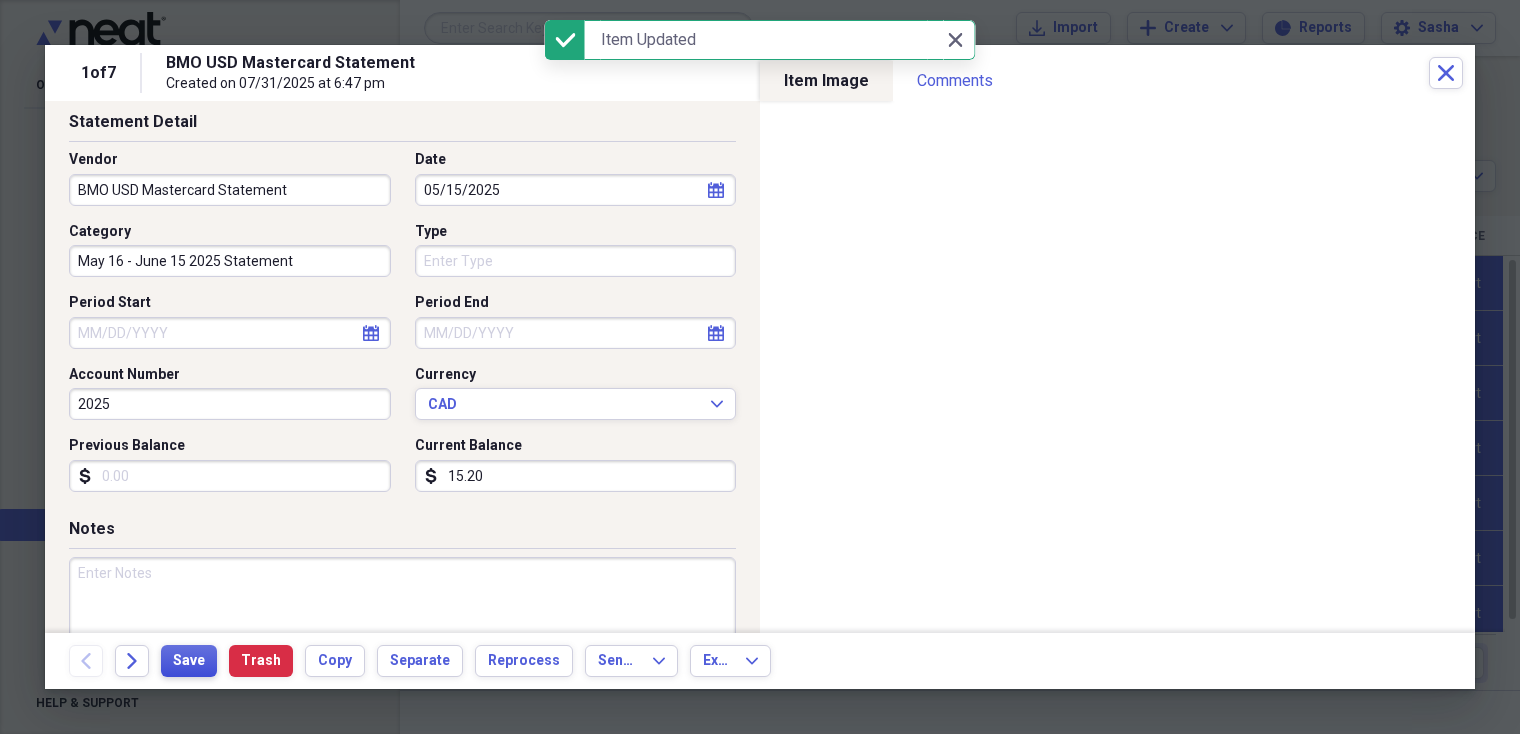 scroll, scrollTop: 63, scrollLeft: 0, axis: vertical 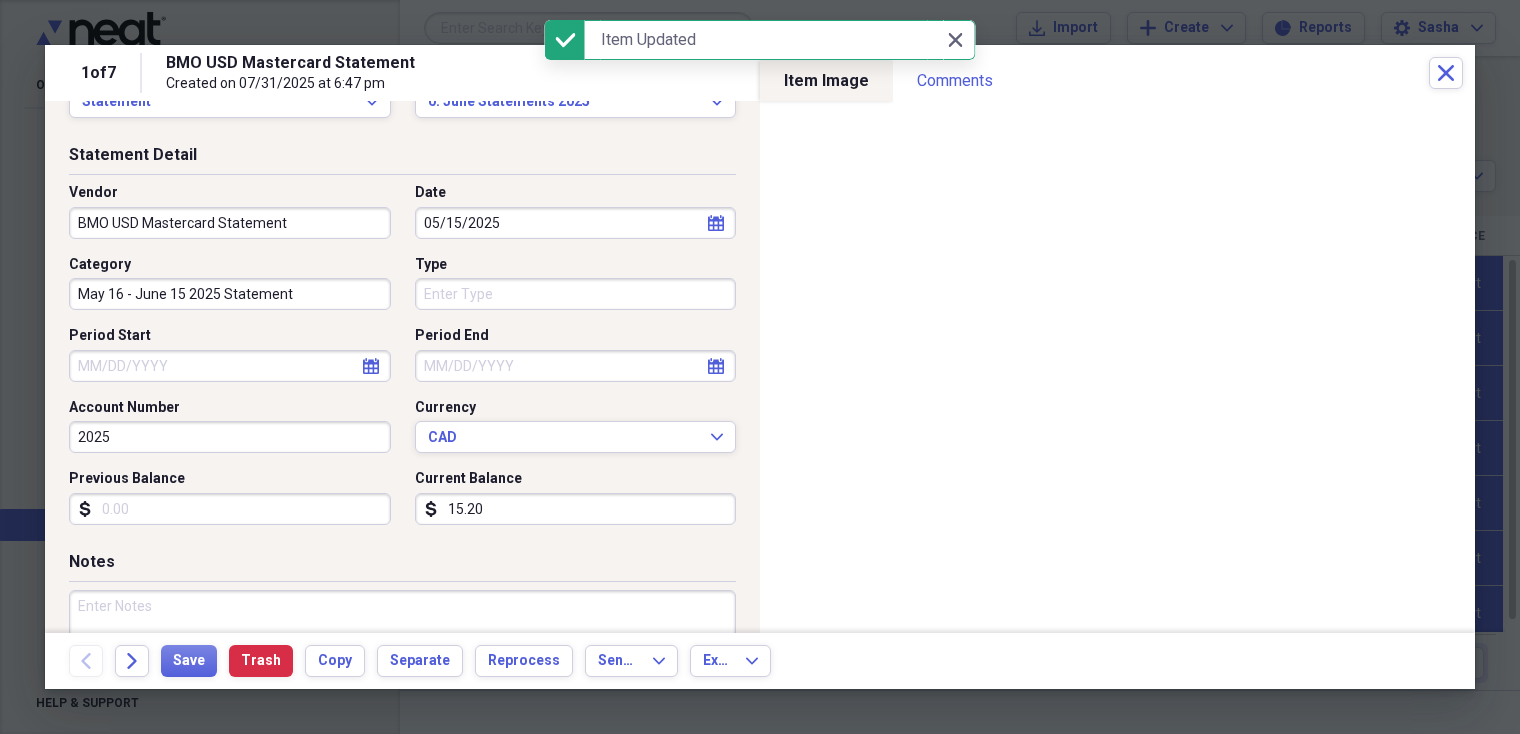 click on "Period Start" at bounding box center [230, 366] 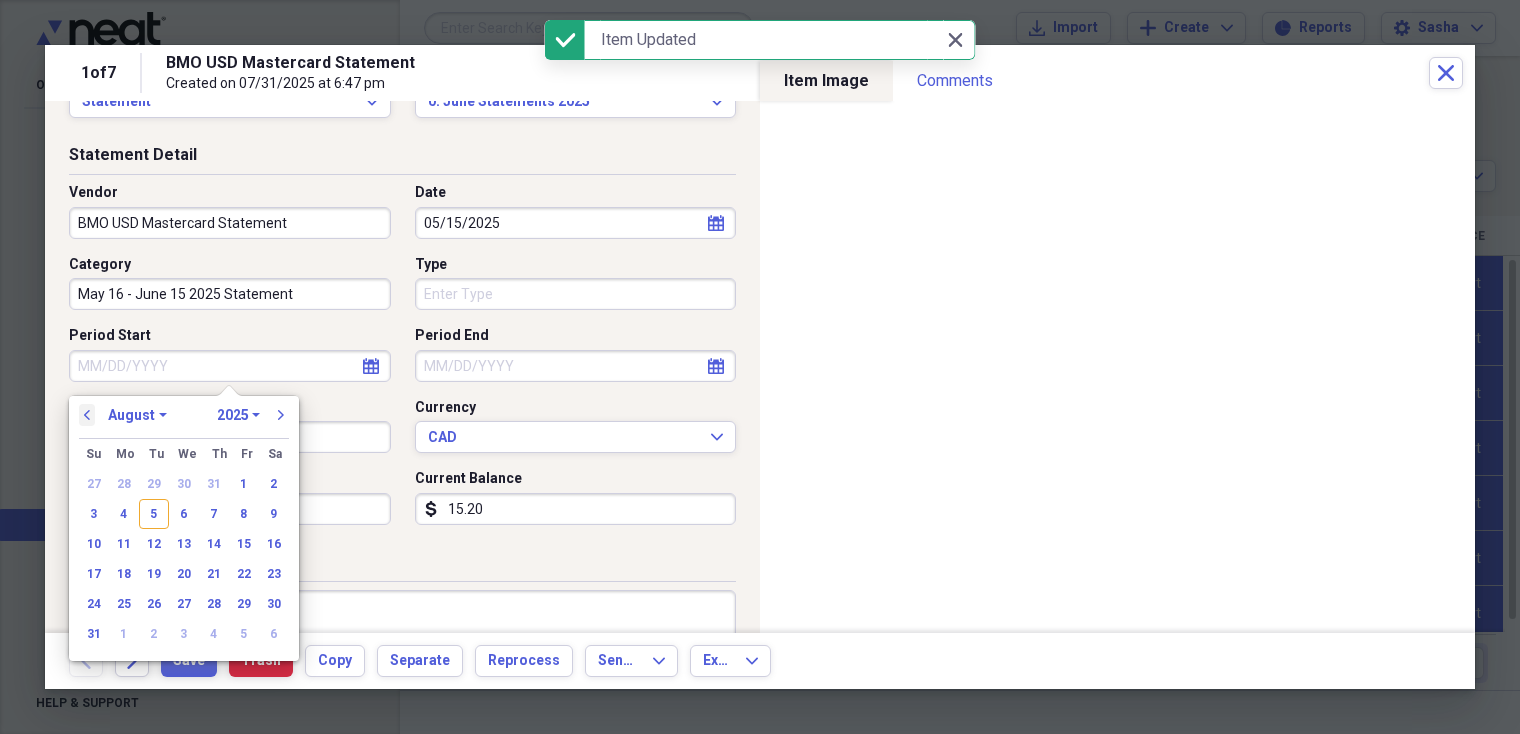click on "previous" at bounding box center [87, 415] 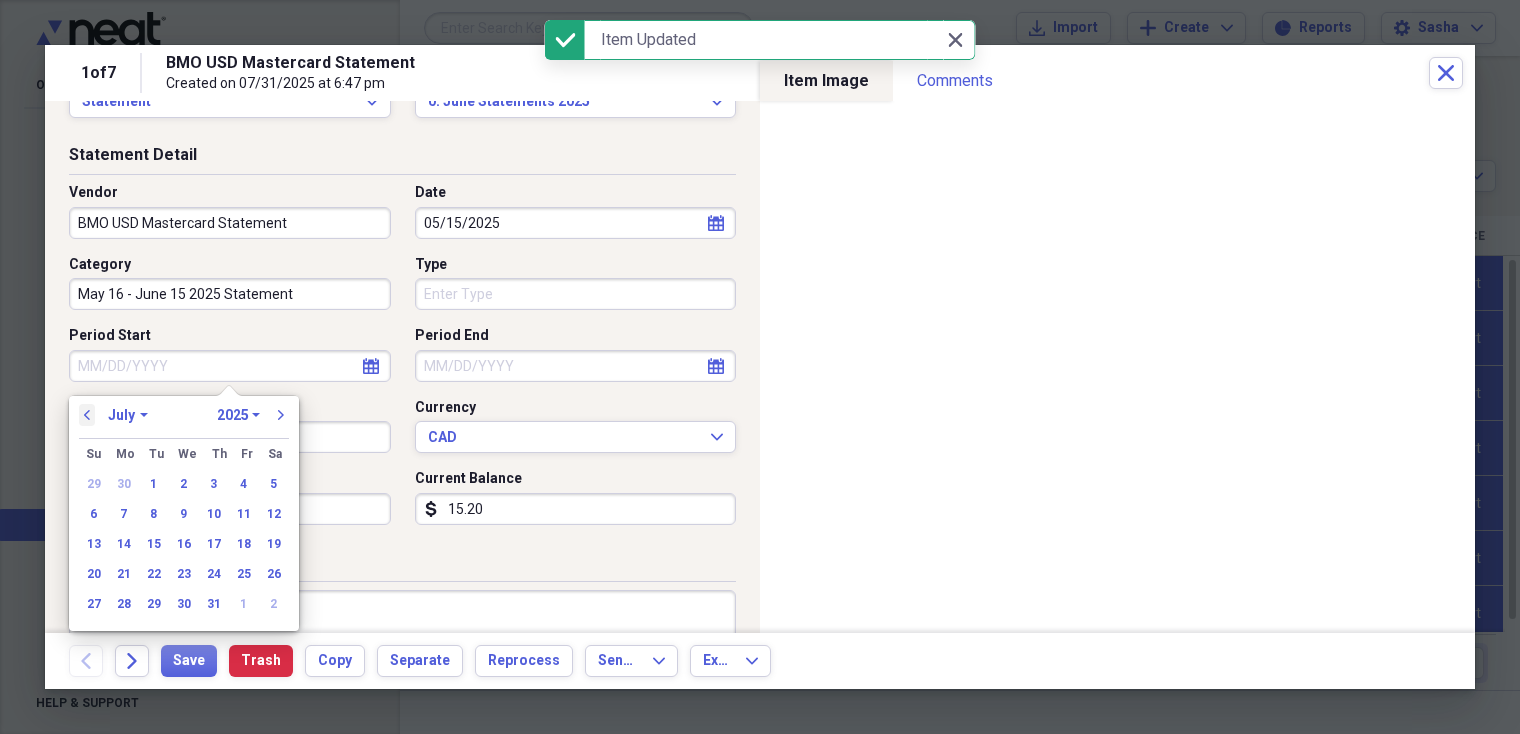 click on "previous" at bounding box center [87, 415] 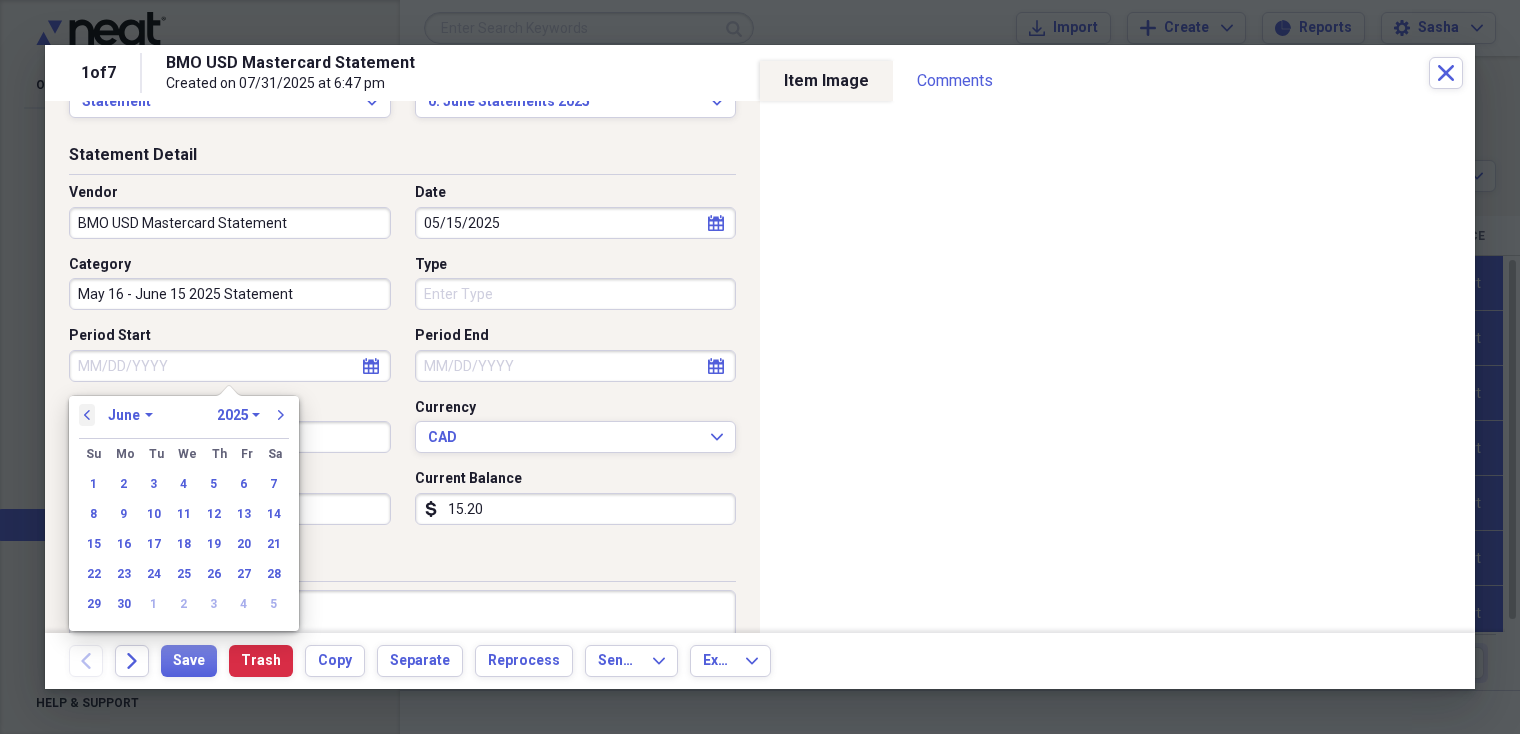 click on "previous" at bounding box center [87, 415] 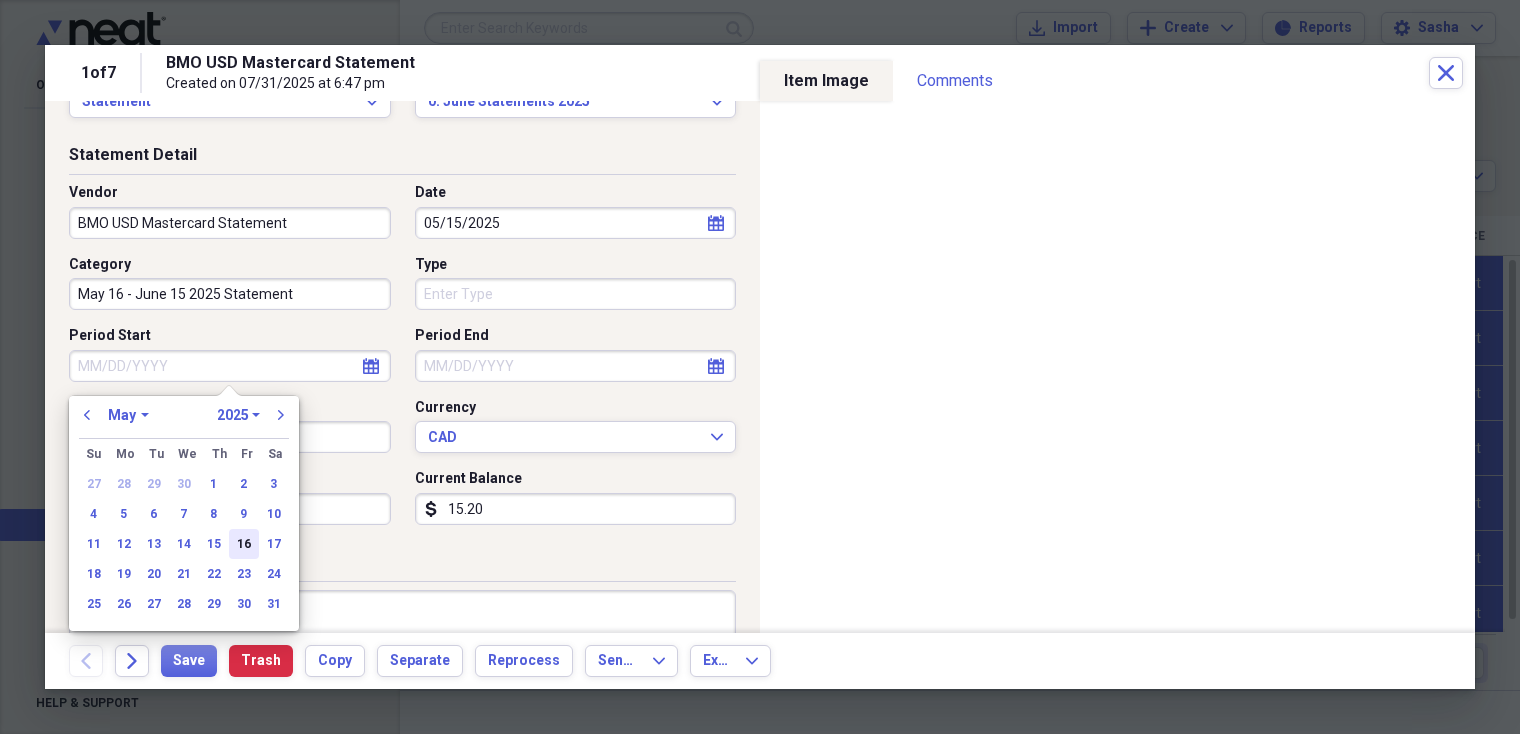 click on "16" at bounding box center (244, 544) 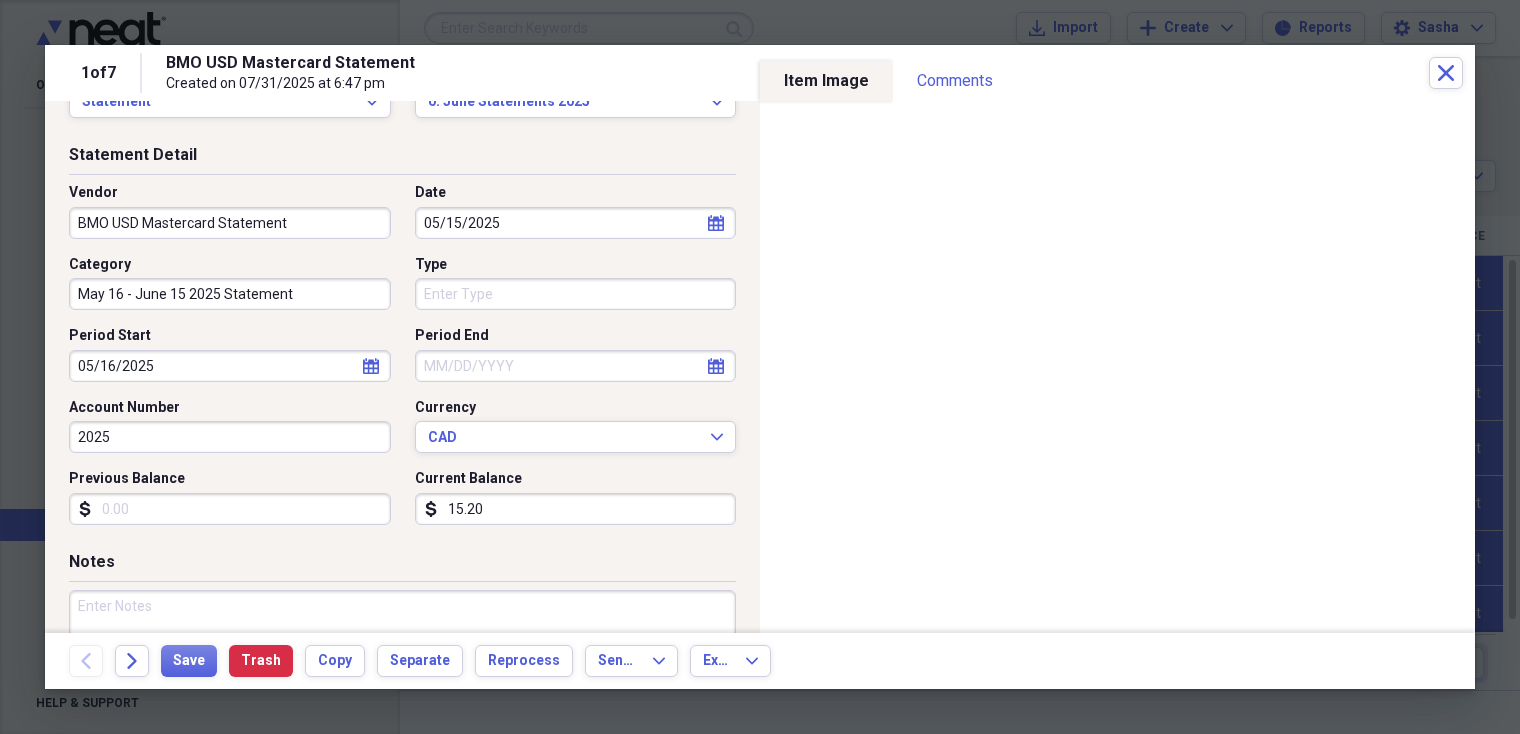 click on "Period End" at bounding box center (576, 366) 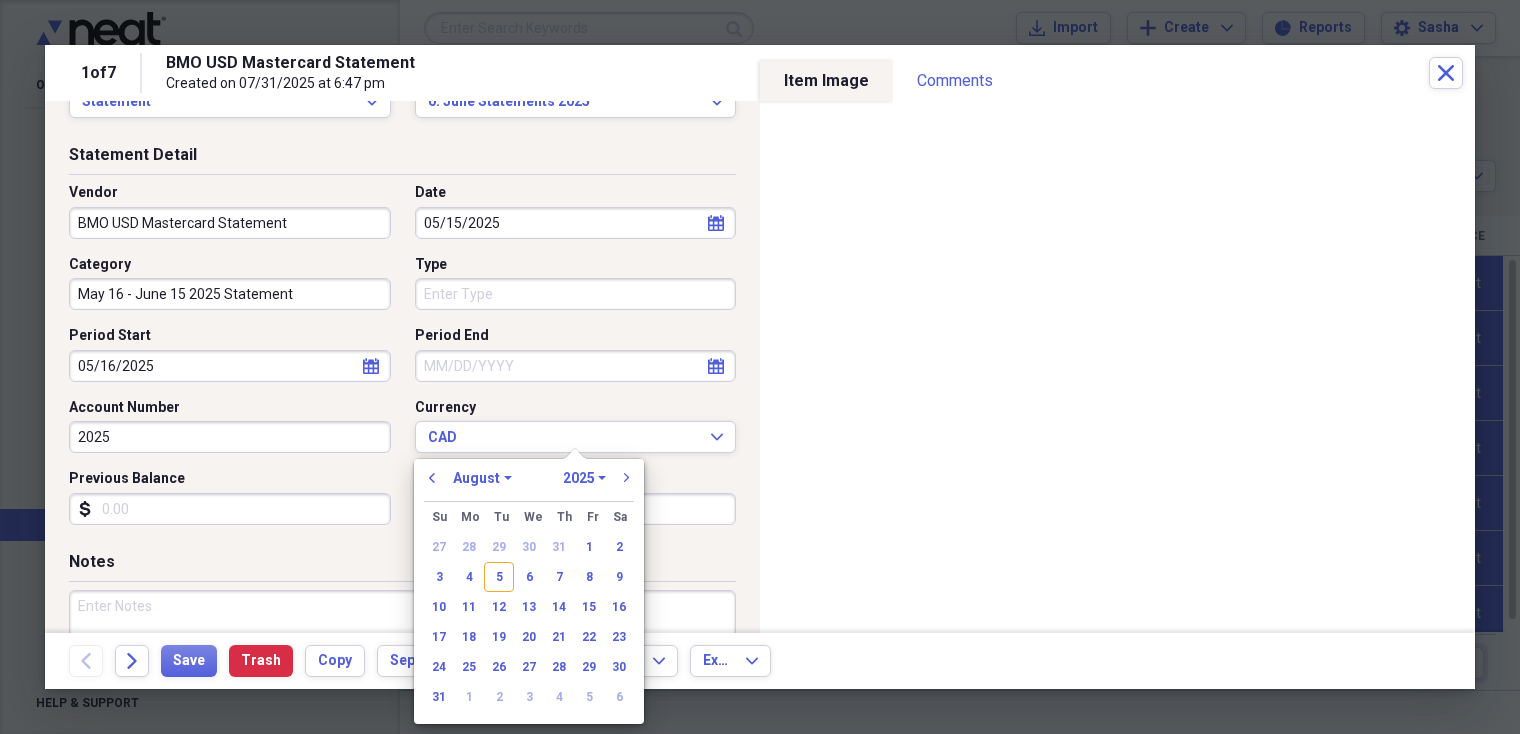 scroll, scrollTop: 0, scrollLeft: 0, axis: both 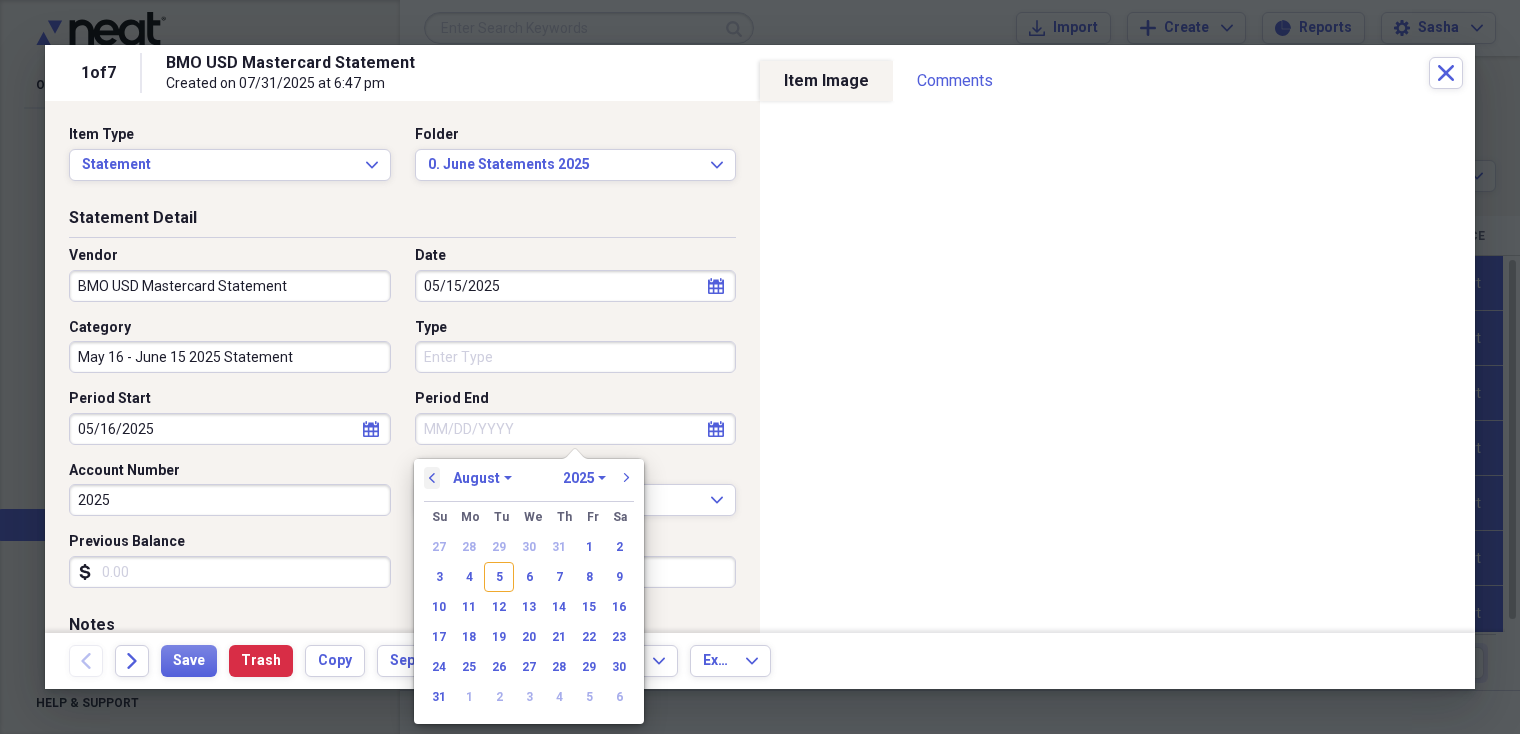 click on "previous" at bounding box center (432, 478) 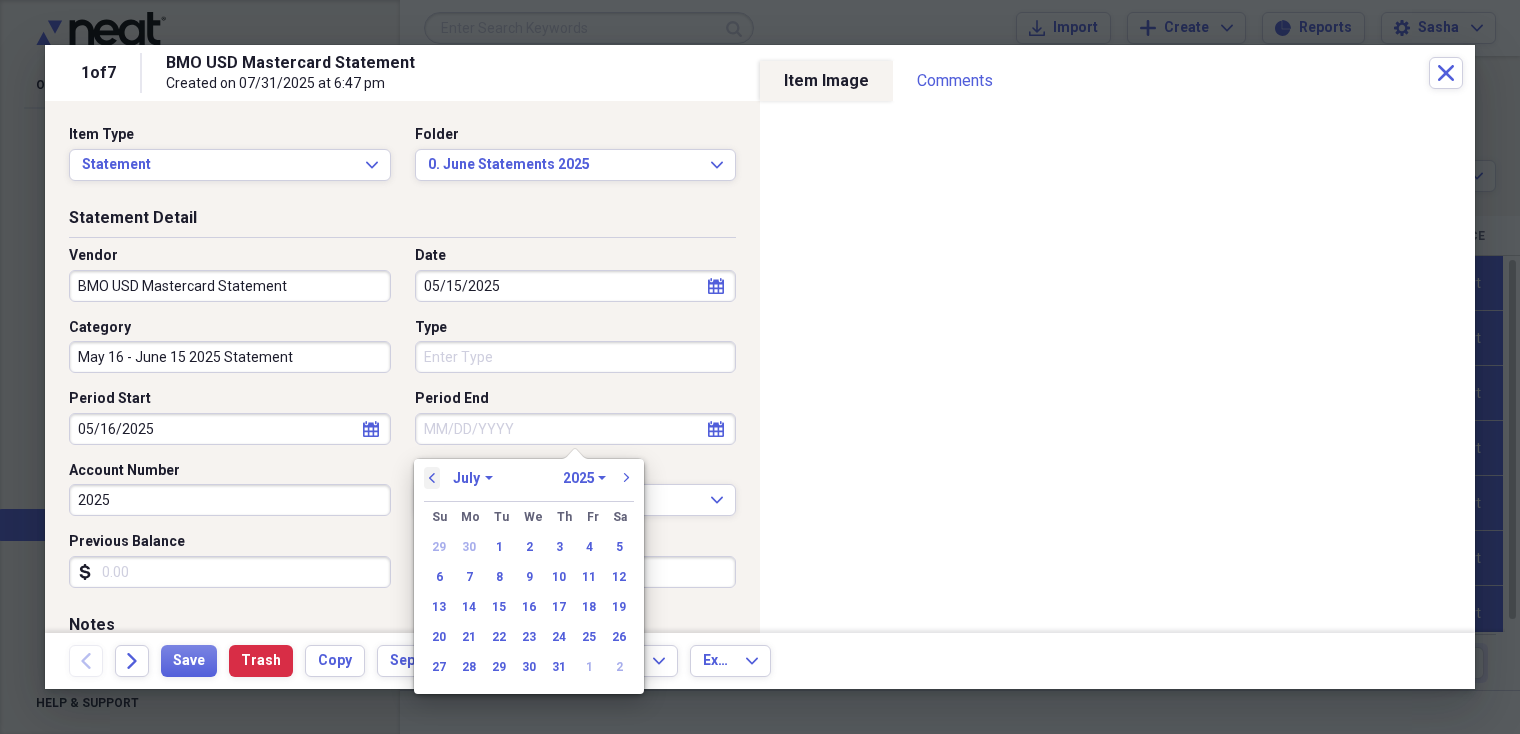 click on "previous" at bounding box center [432, 478] 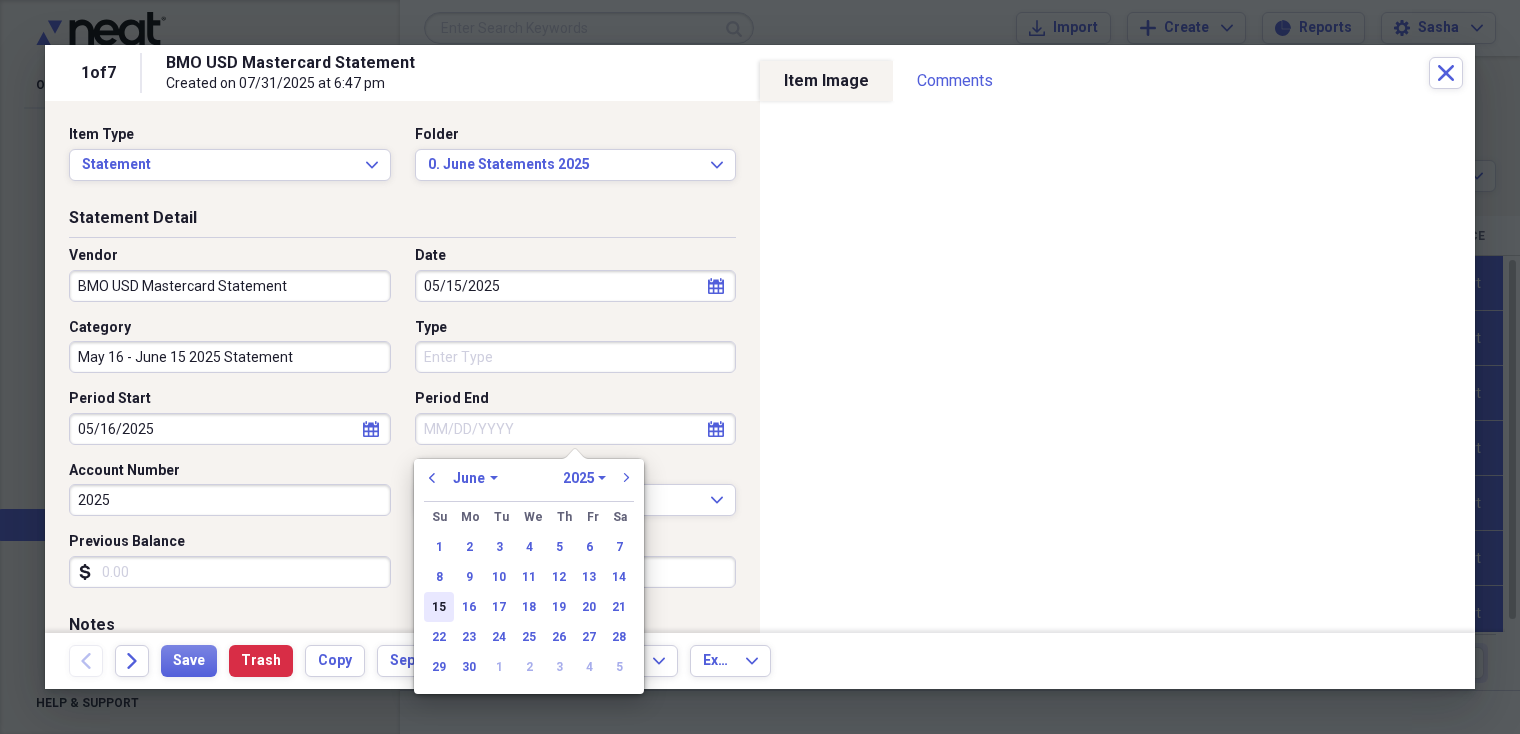 click on "15" at bounding box center (439, 607) 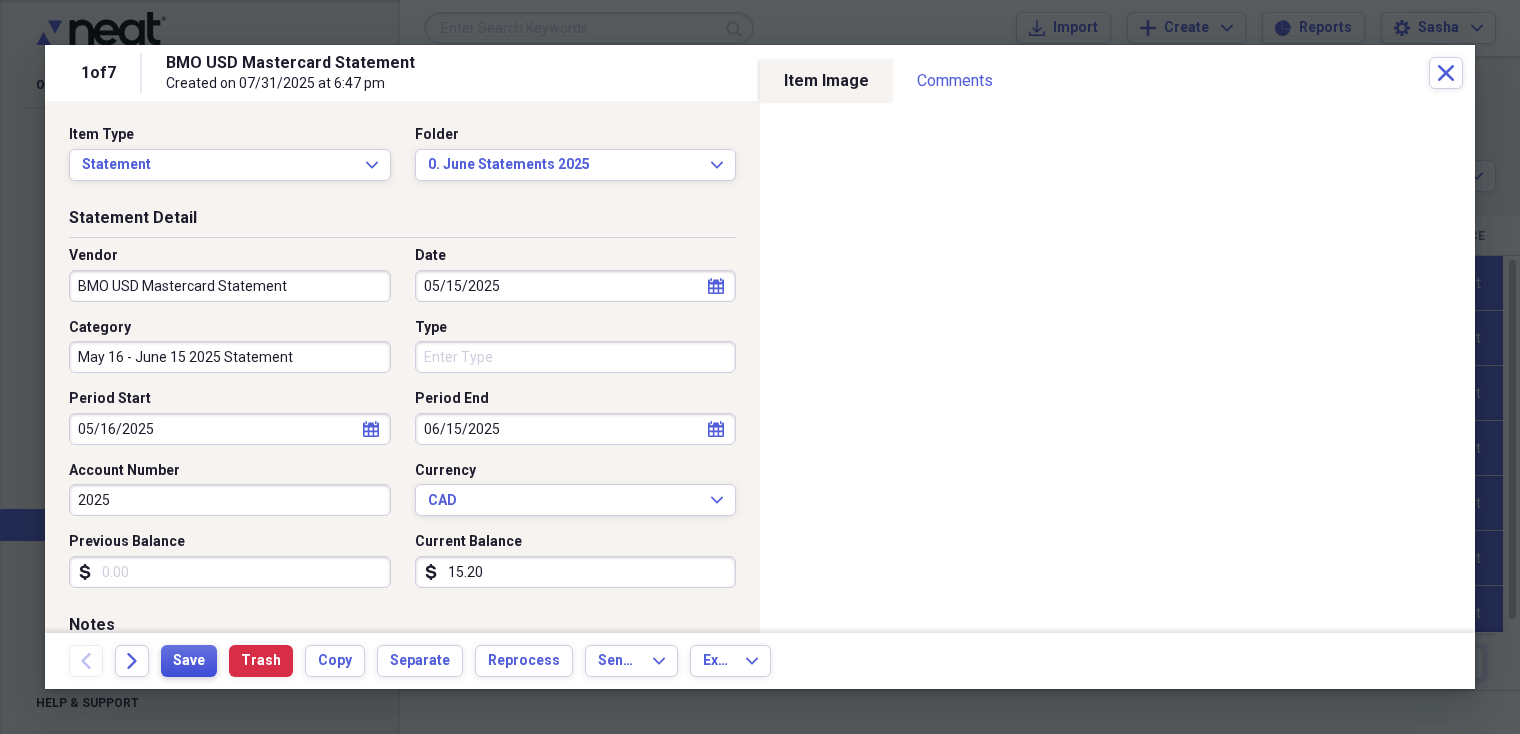 click on "Save" at bounding box center (189, 661) 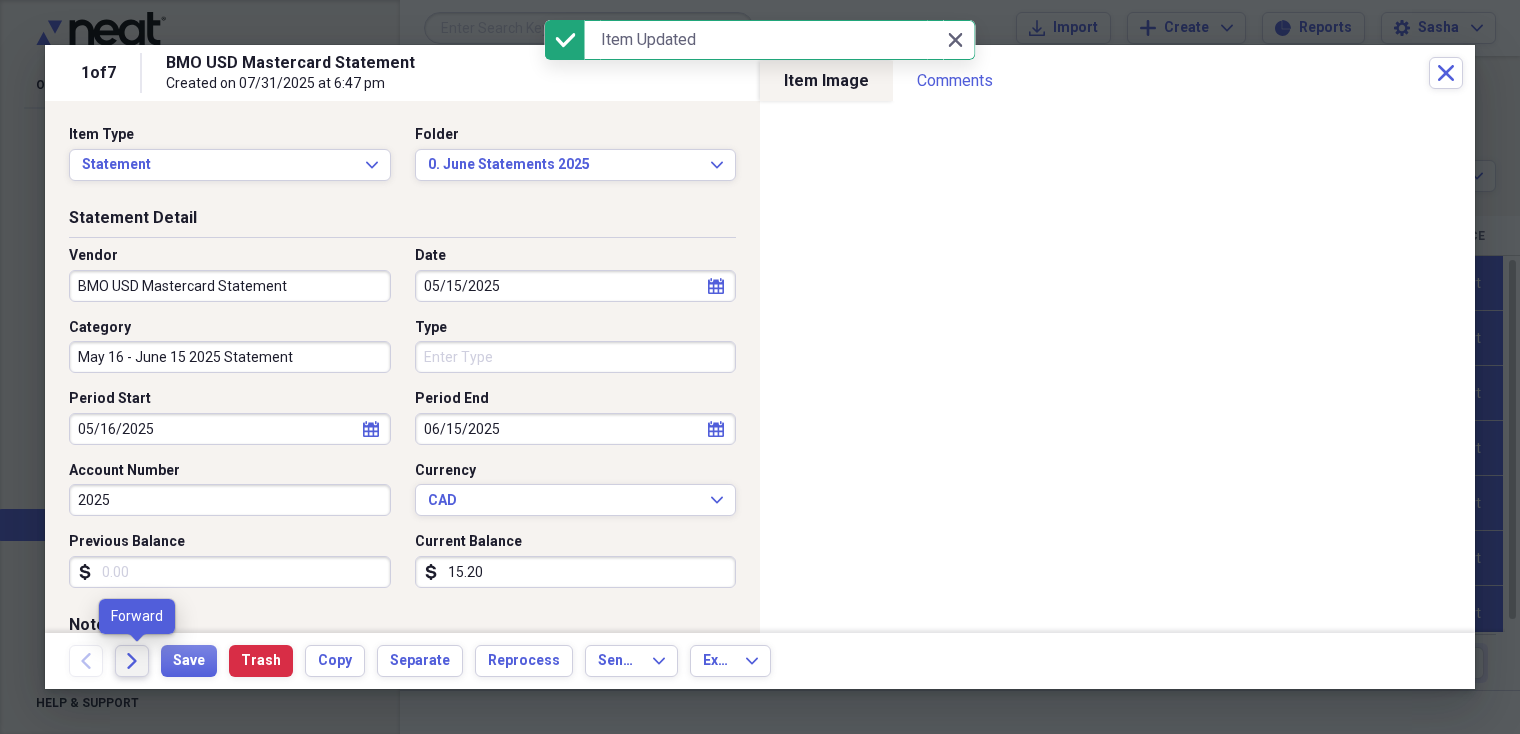 click 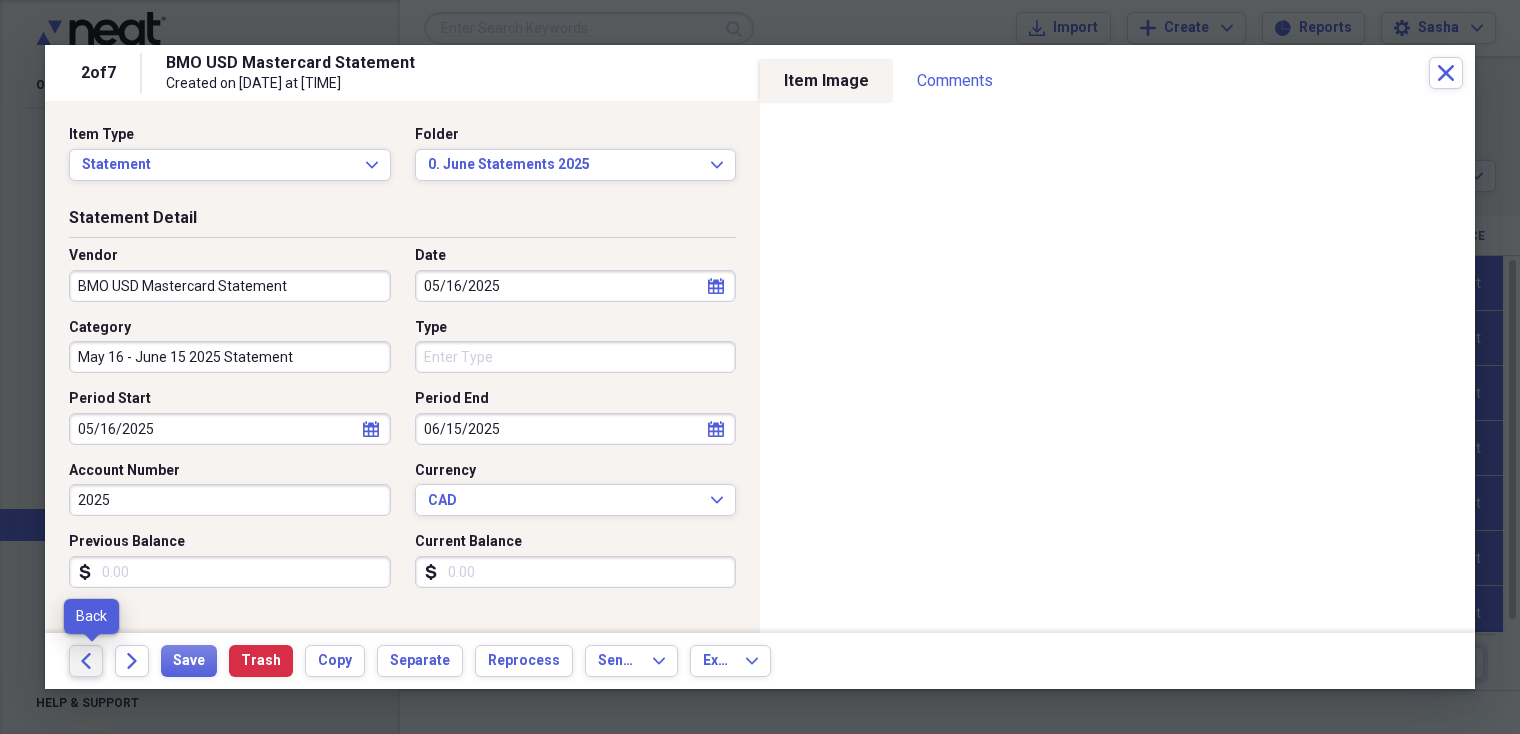 click on "Back" at bounding box center (86, 661) 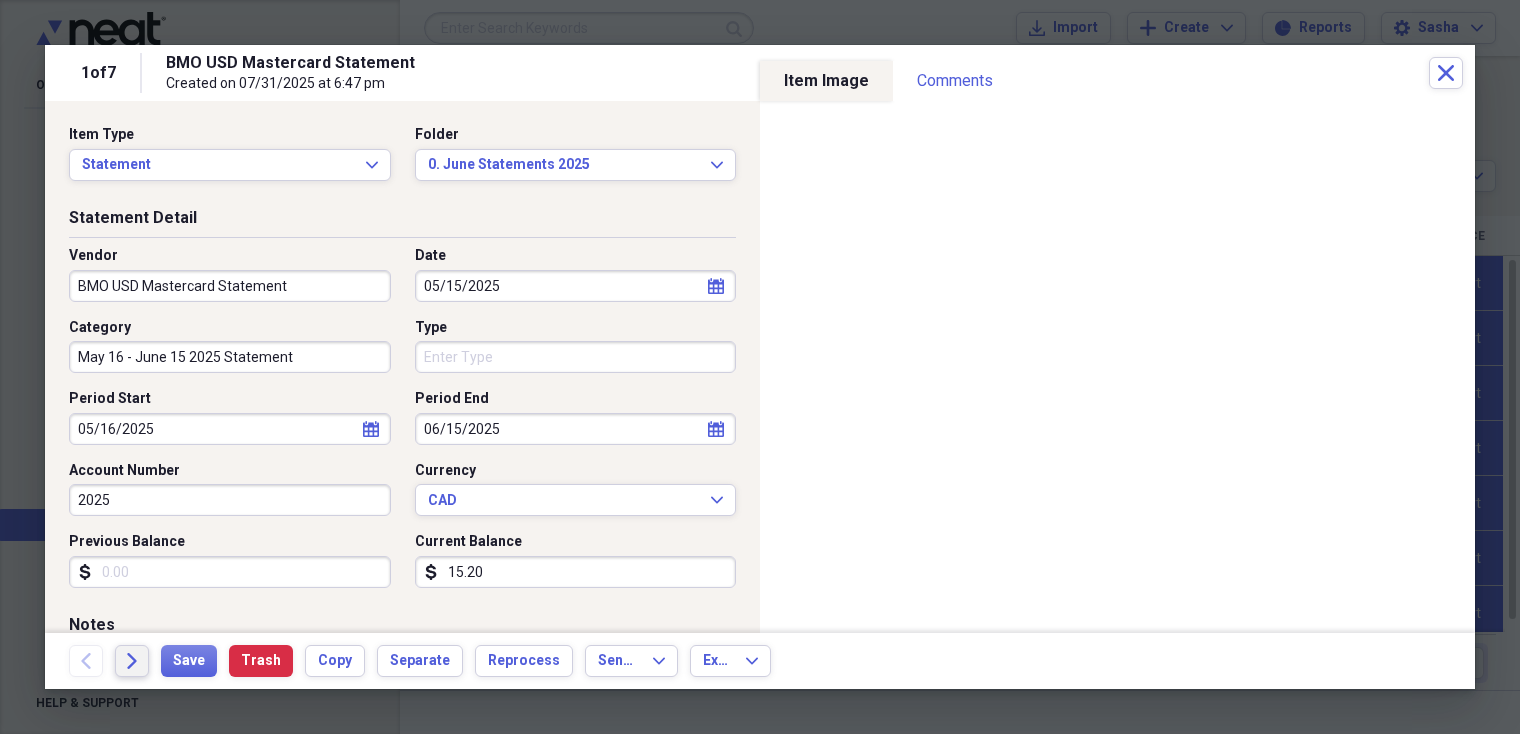 click on "Forward" 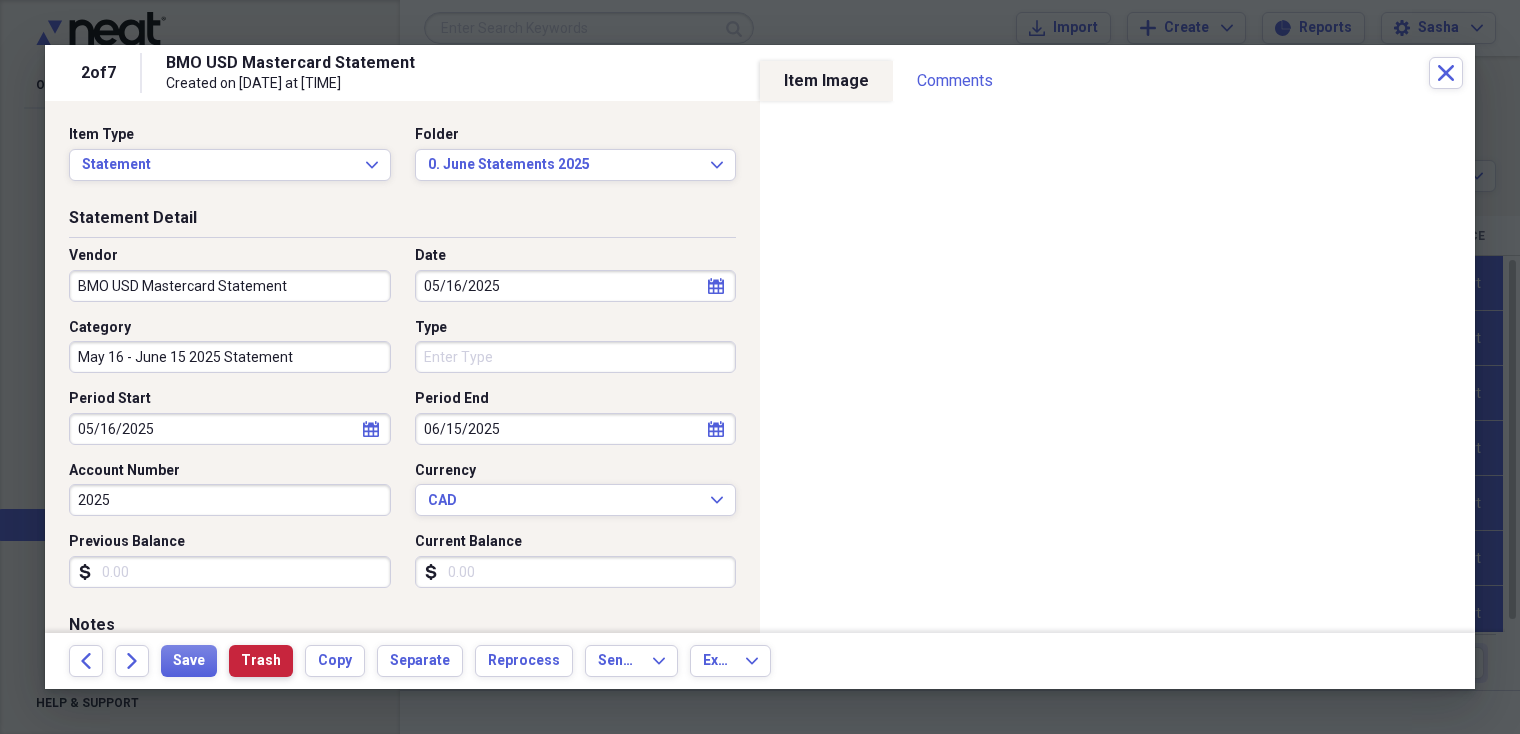 click on "Trash" at bounding box center [261, 661] 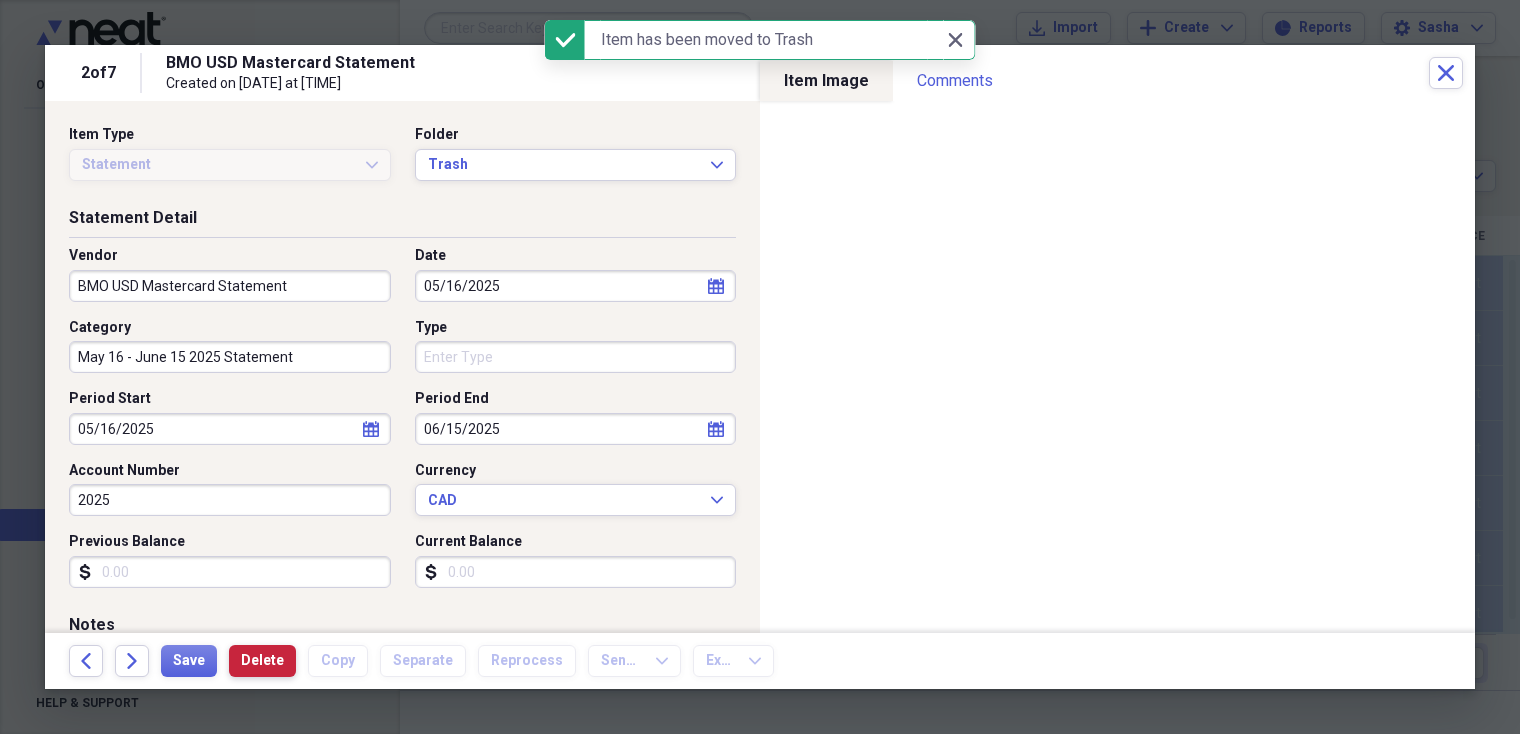 checkbox on "true" 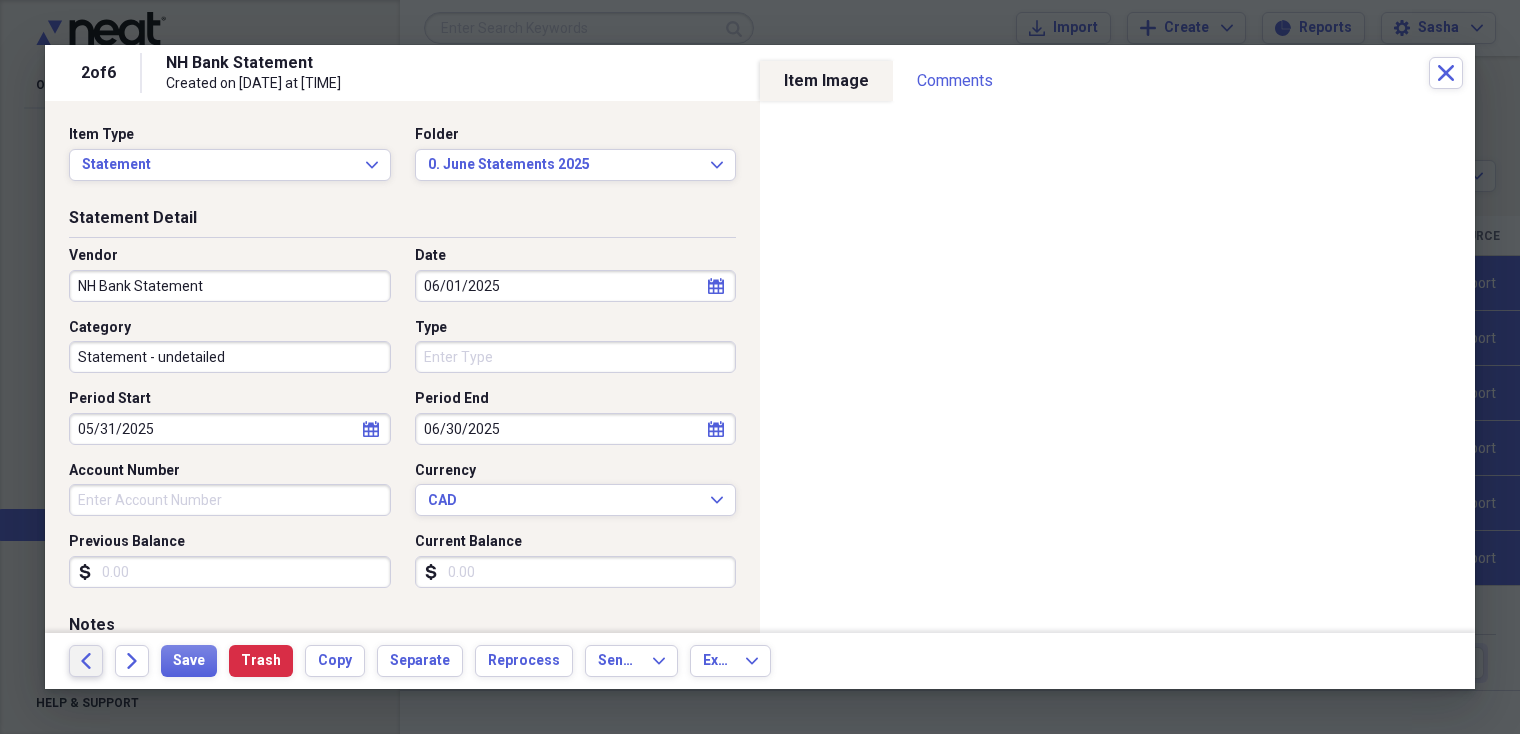 click on "Back" at bounding box center [86, 661] 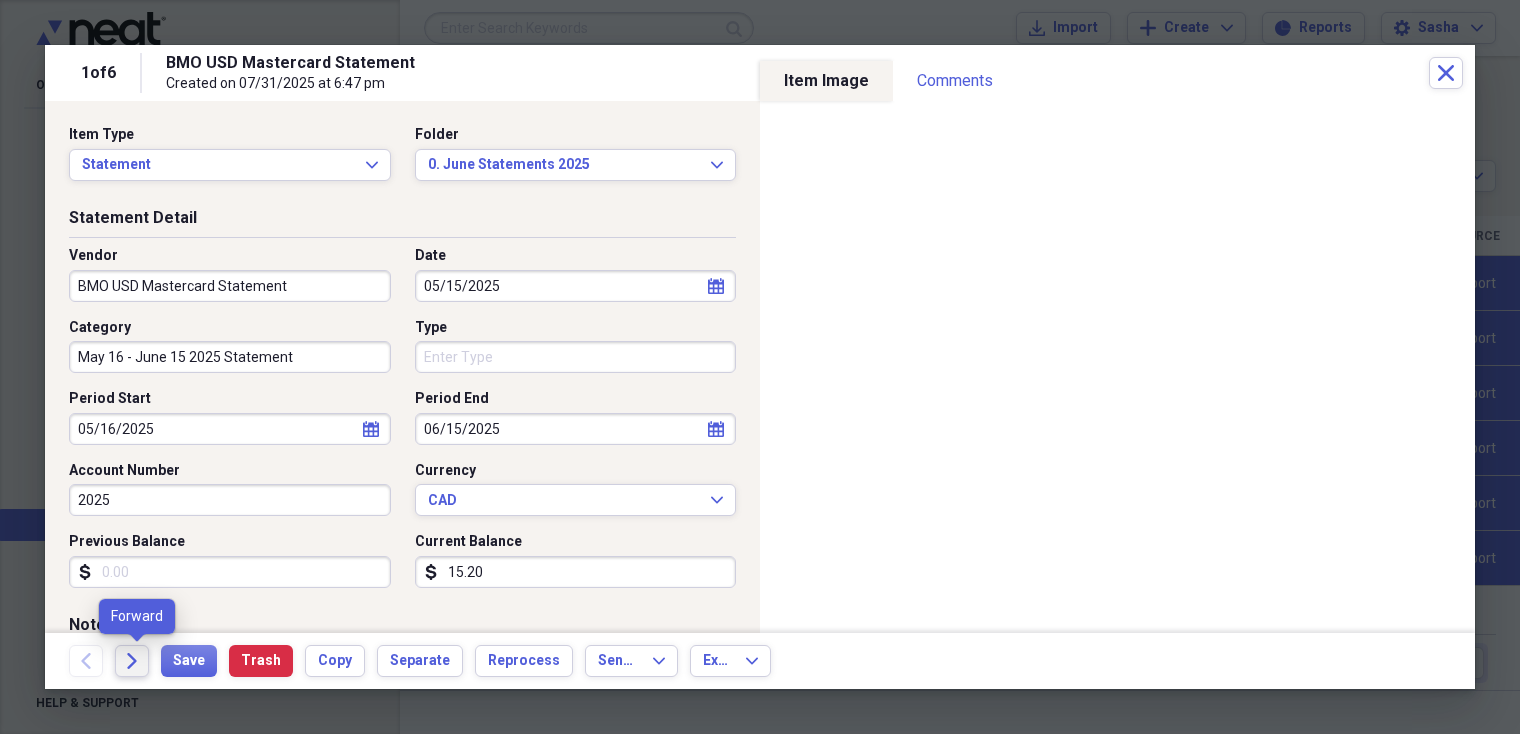 click 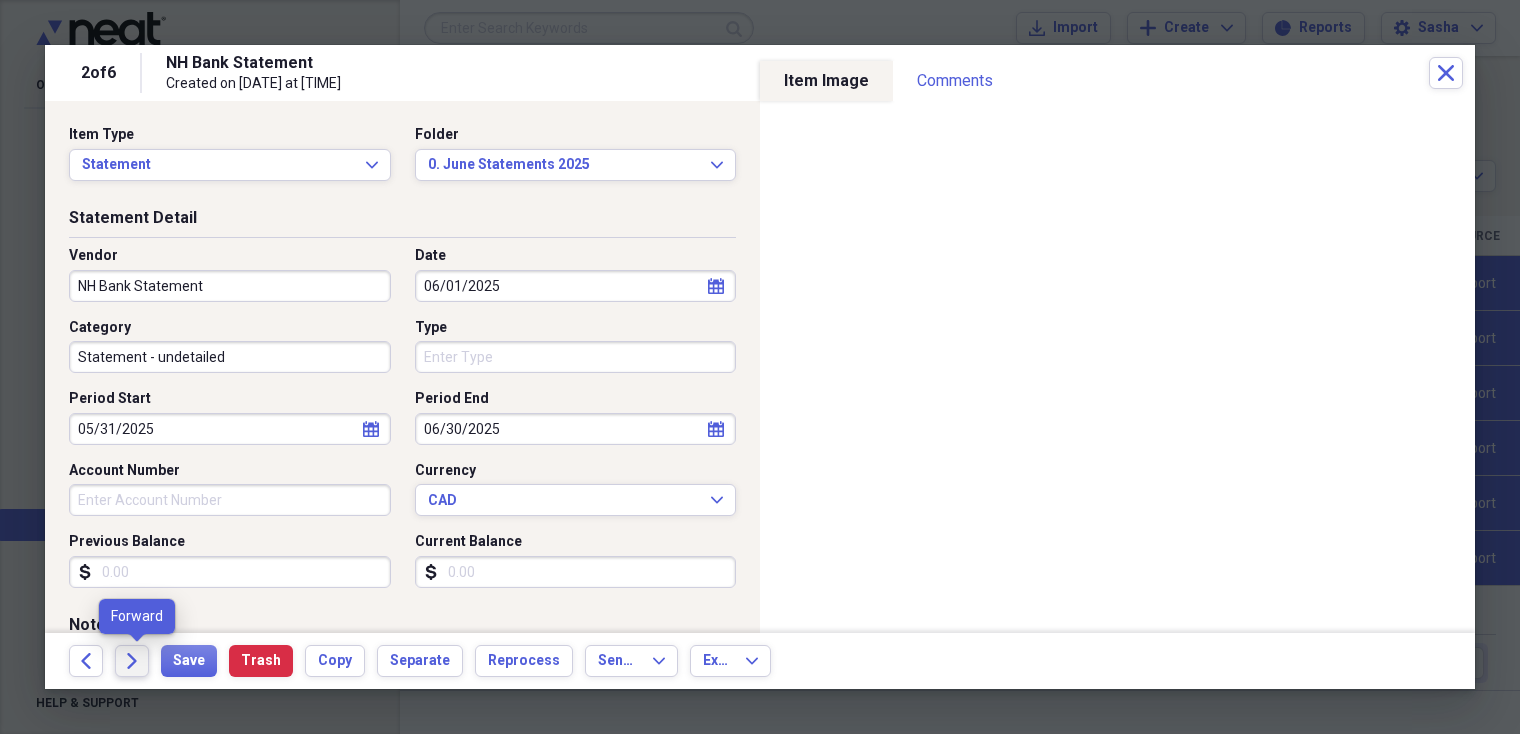 click 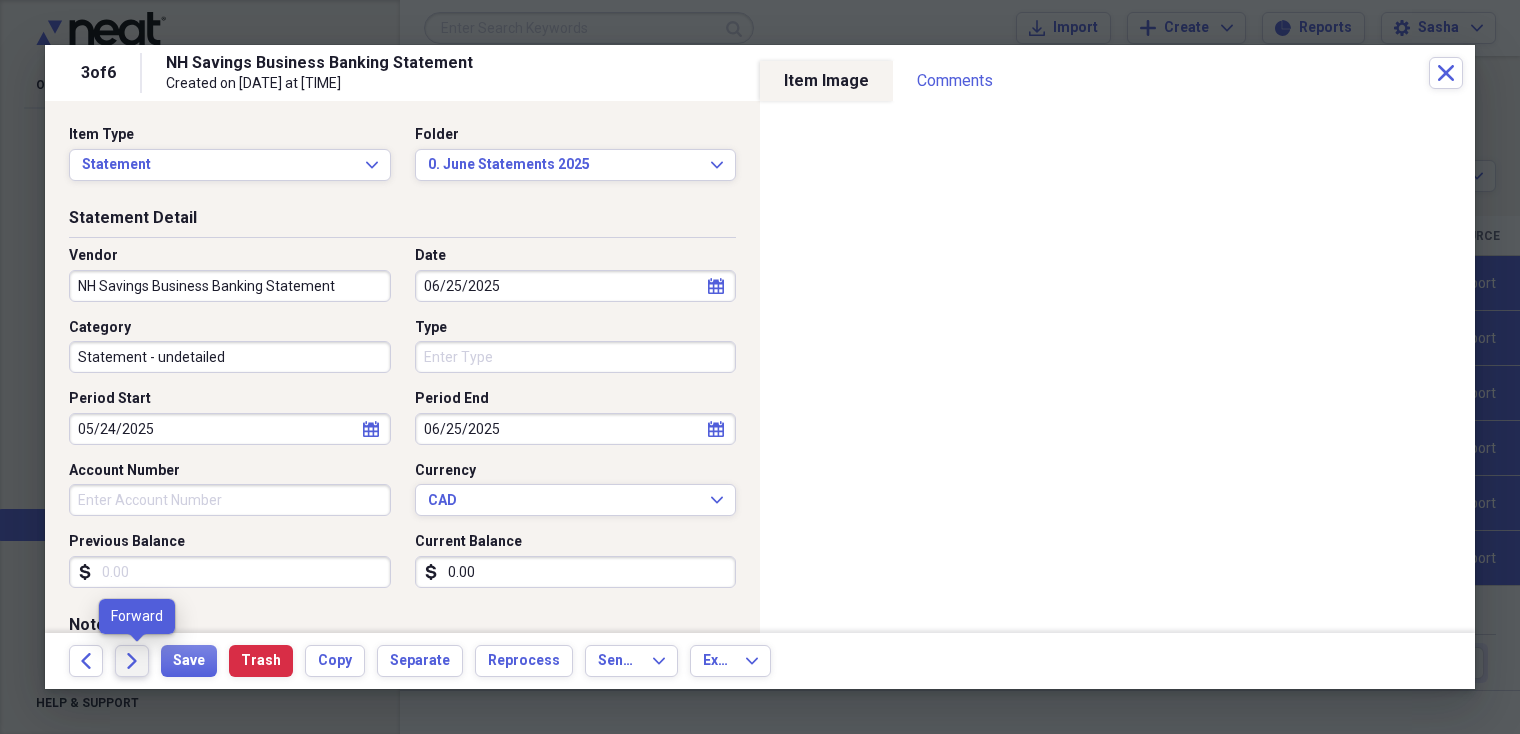 click 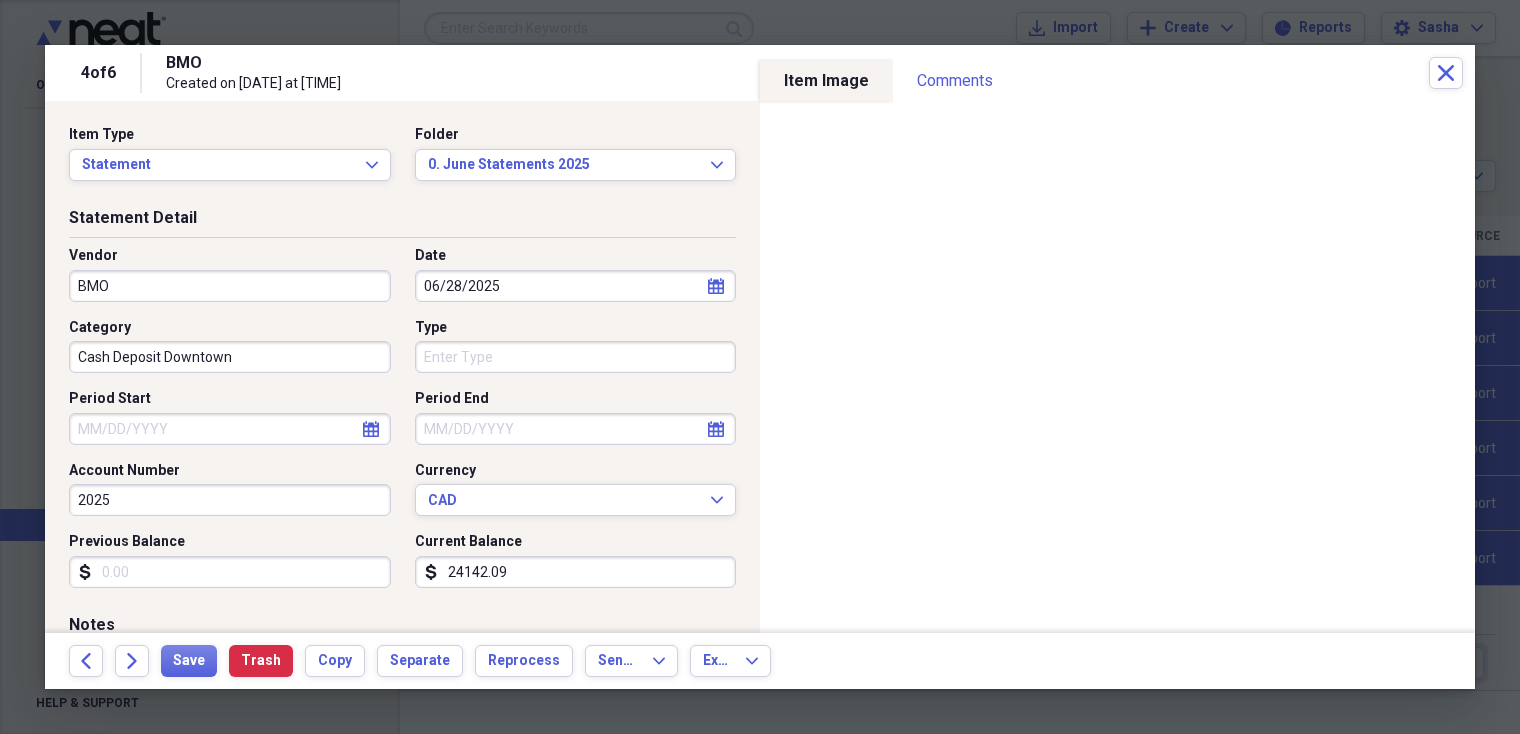 click on "BMO" at bounding box center [230, 286] 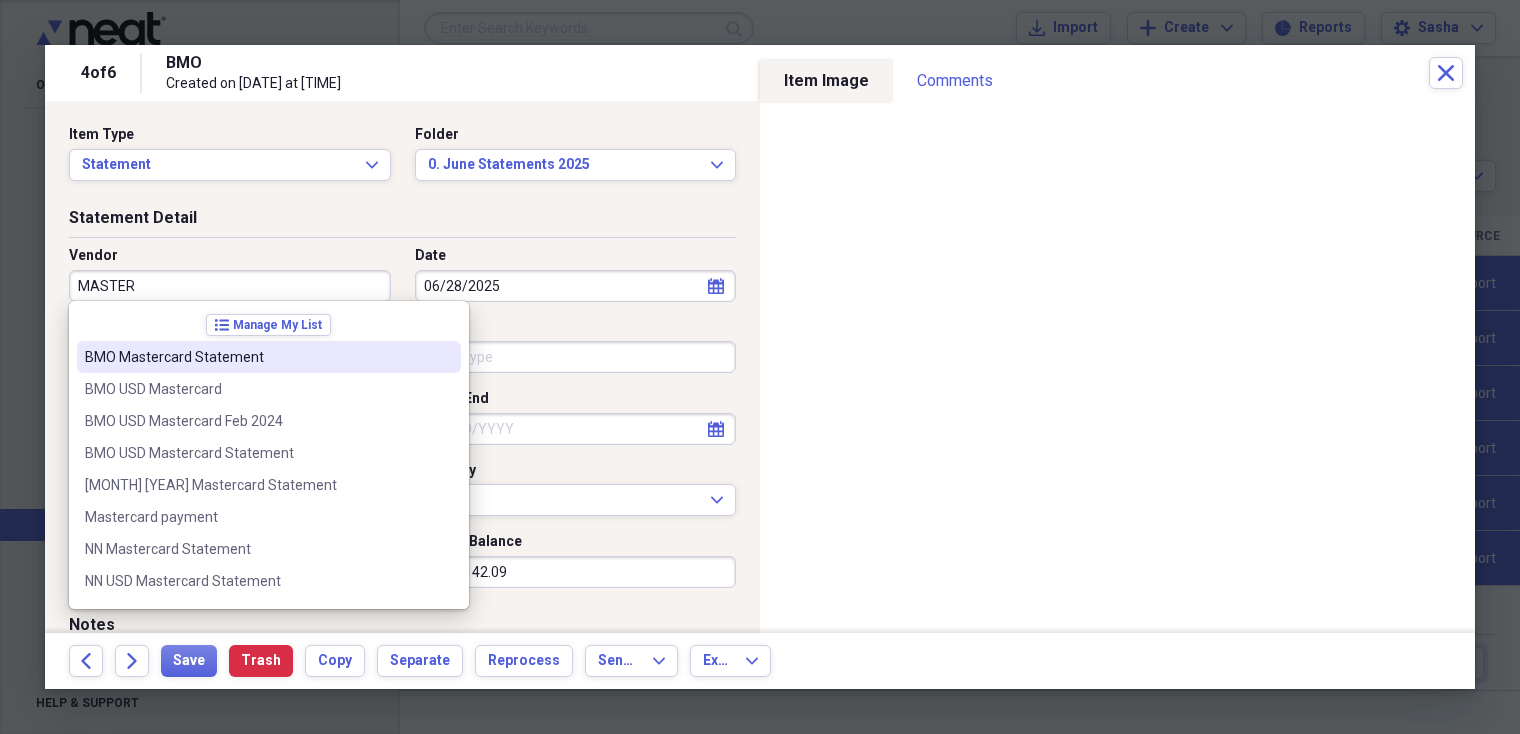 click on "BMO Mastercard Statement" at bounding box center (257, 357) 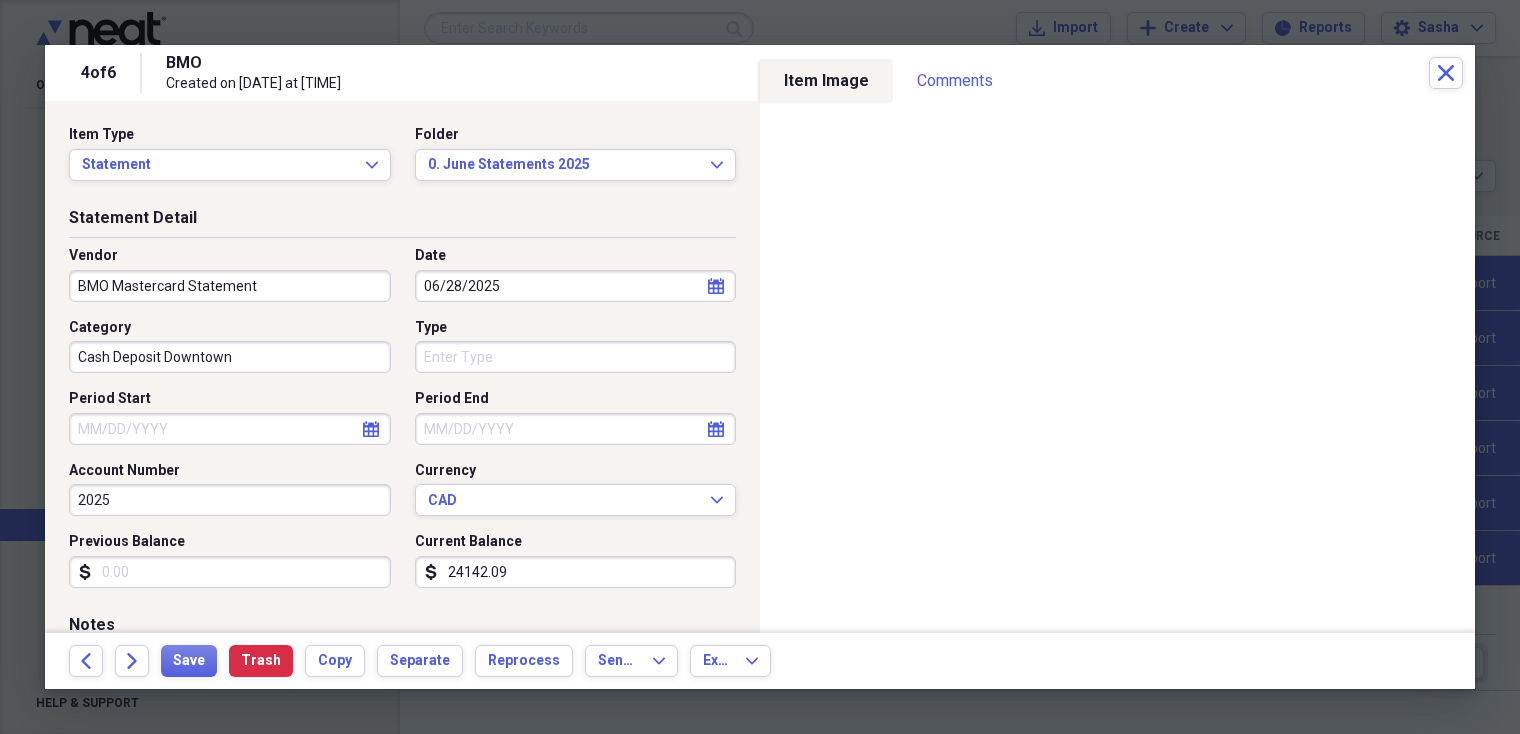 type on "Statement - undetailed" 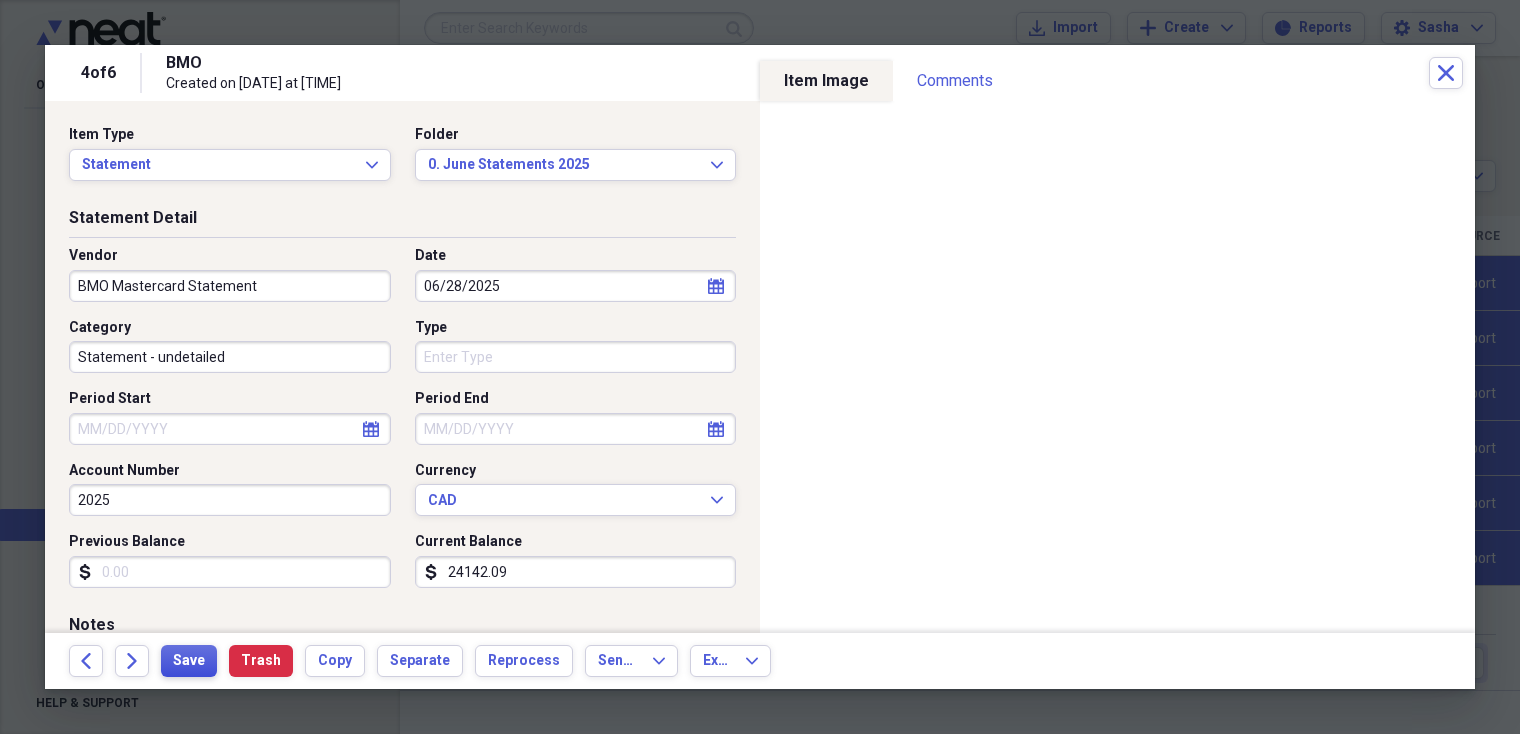 click on "Save" at bounding box center [189, 661] 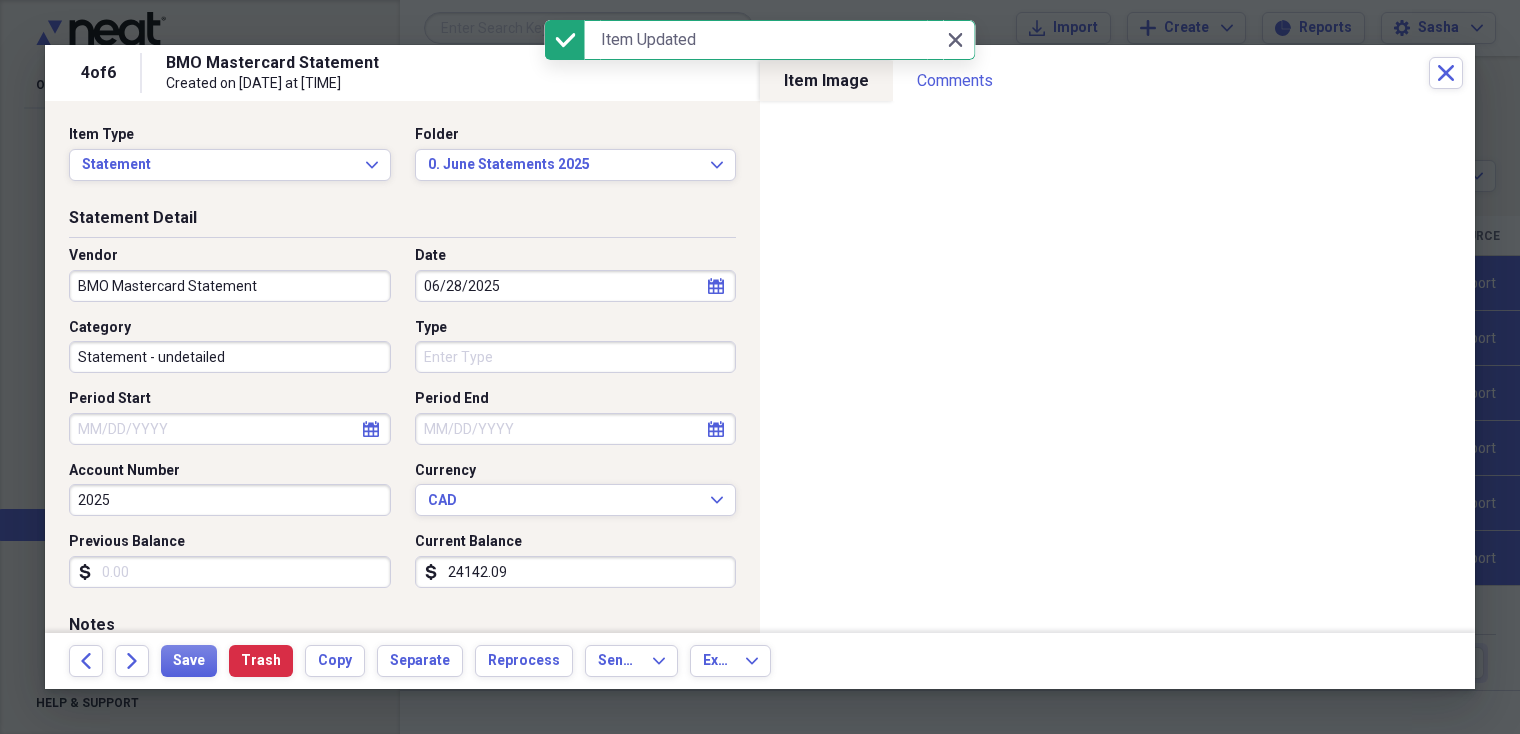 click on "Period Start" at bounding box center [230, 429] 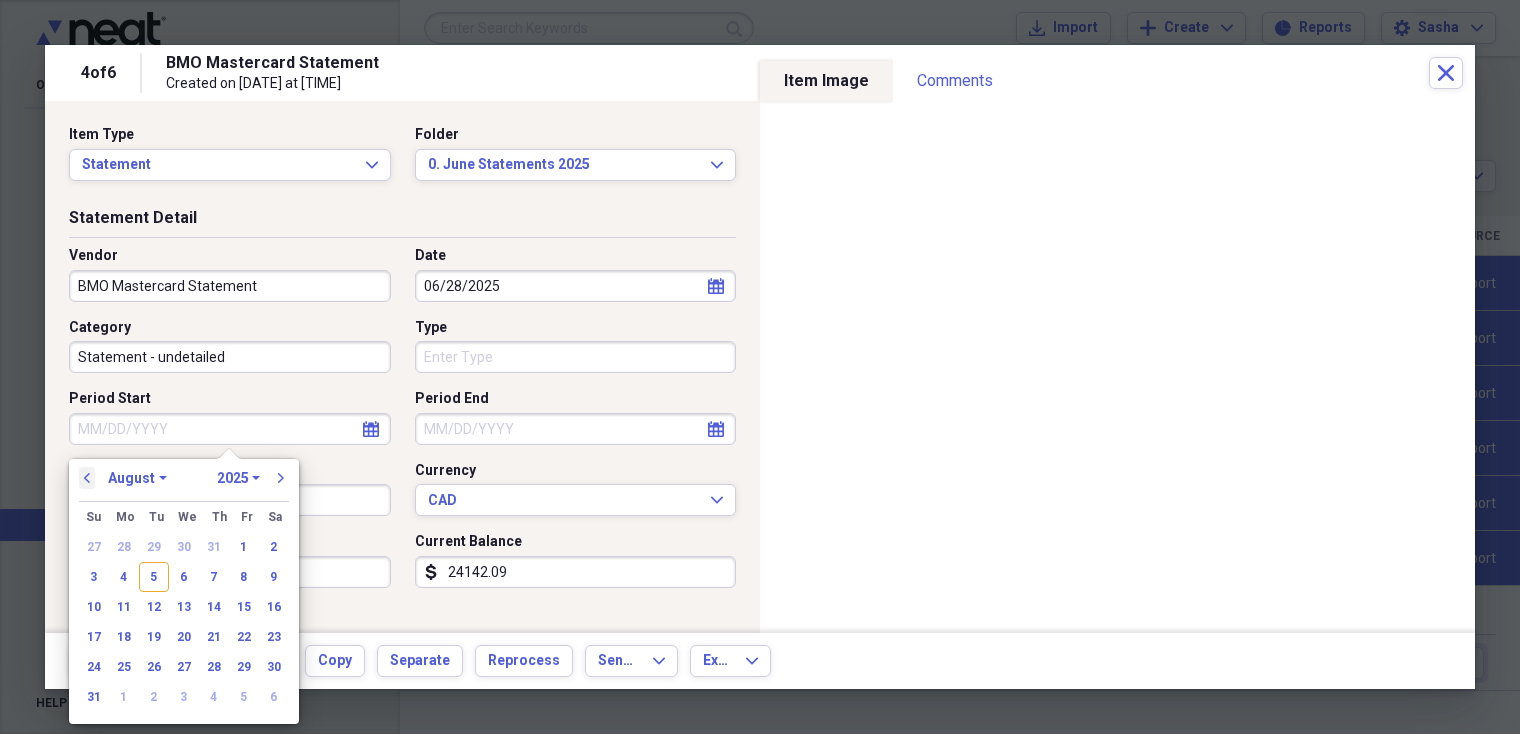click on "previous" at bounding box center (87, 478) 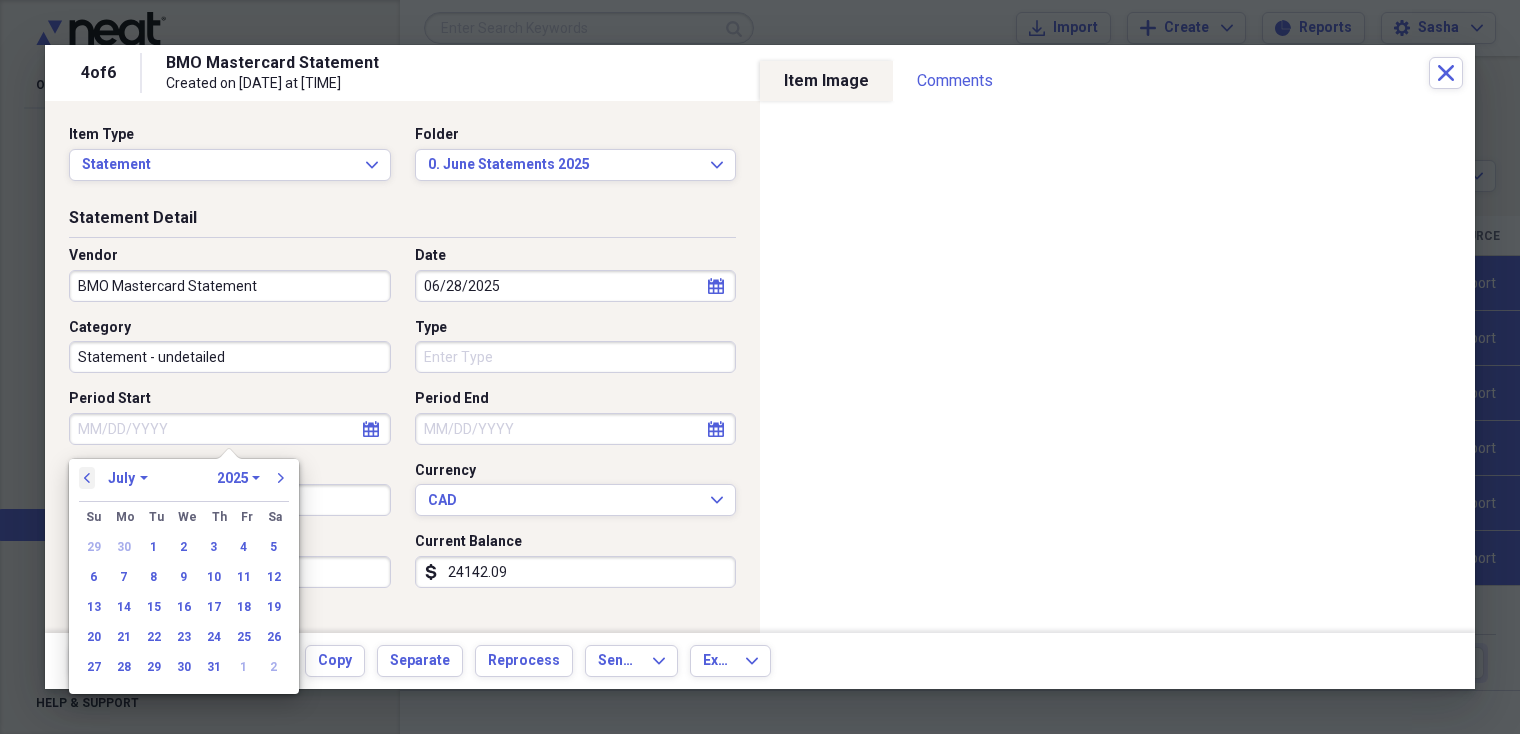 click on "previous" at bounding box center (87, 478) 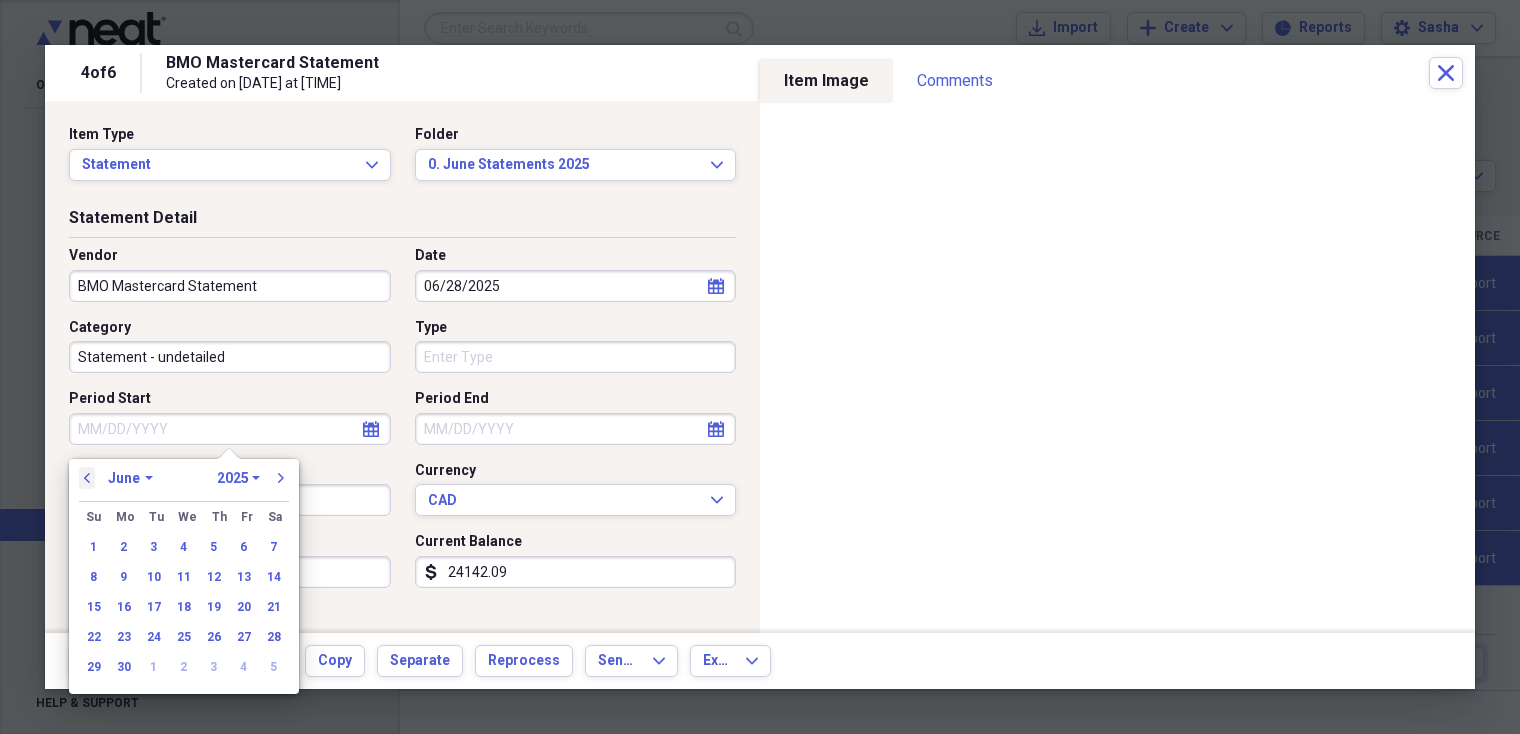 click on "previous" at bounding box center (87, 478) 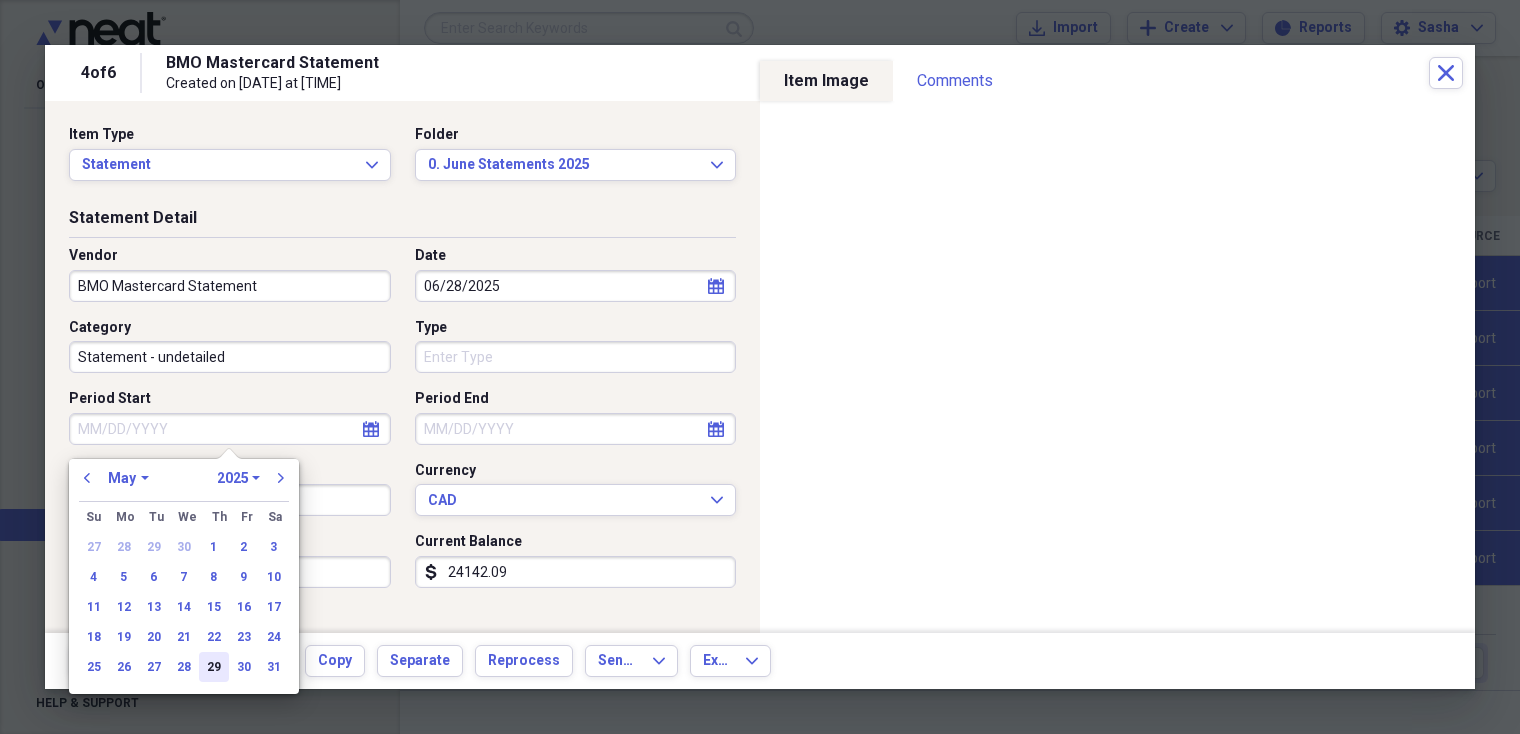 click on "29" at bounding box center (214, 667) 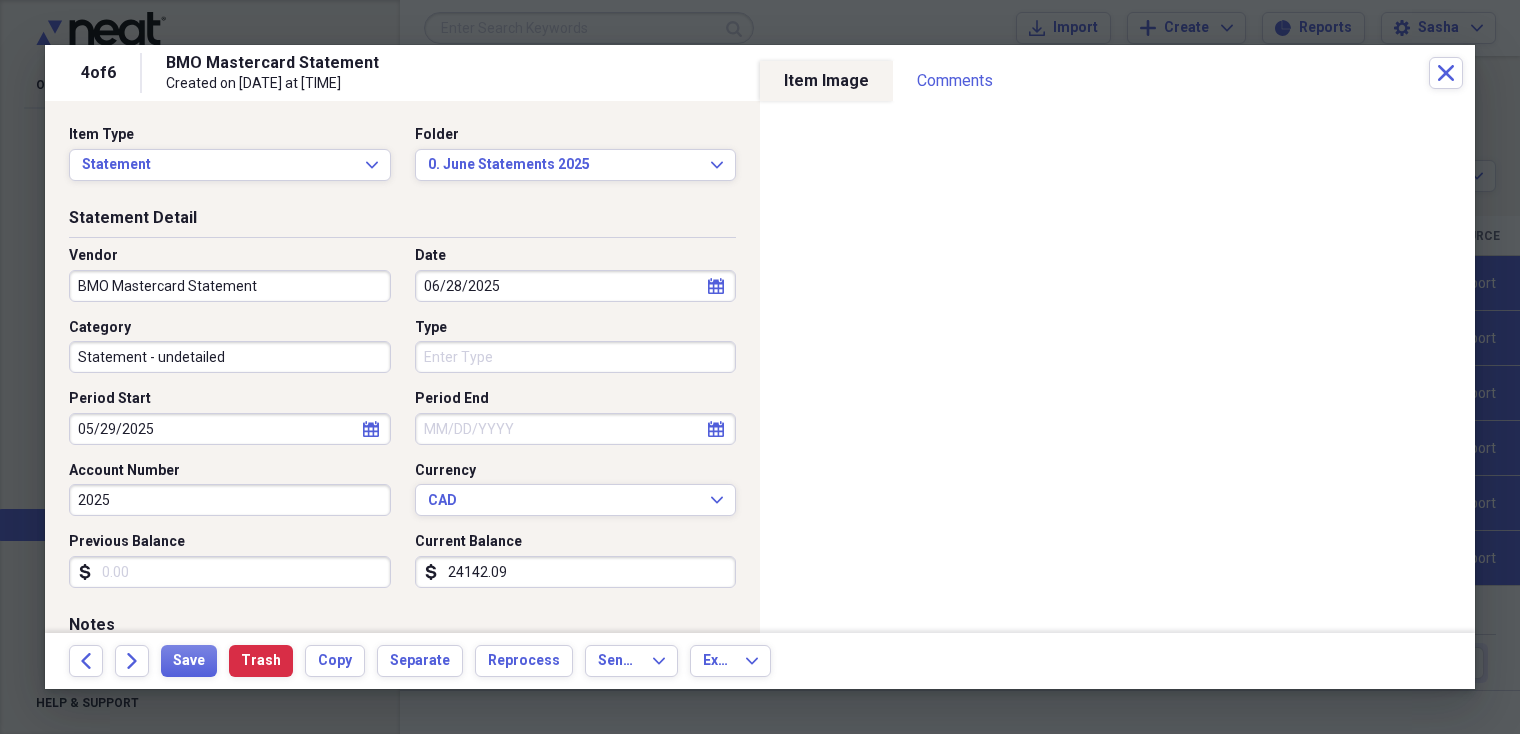 click on "Period End" at bounding box center (576, 429) 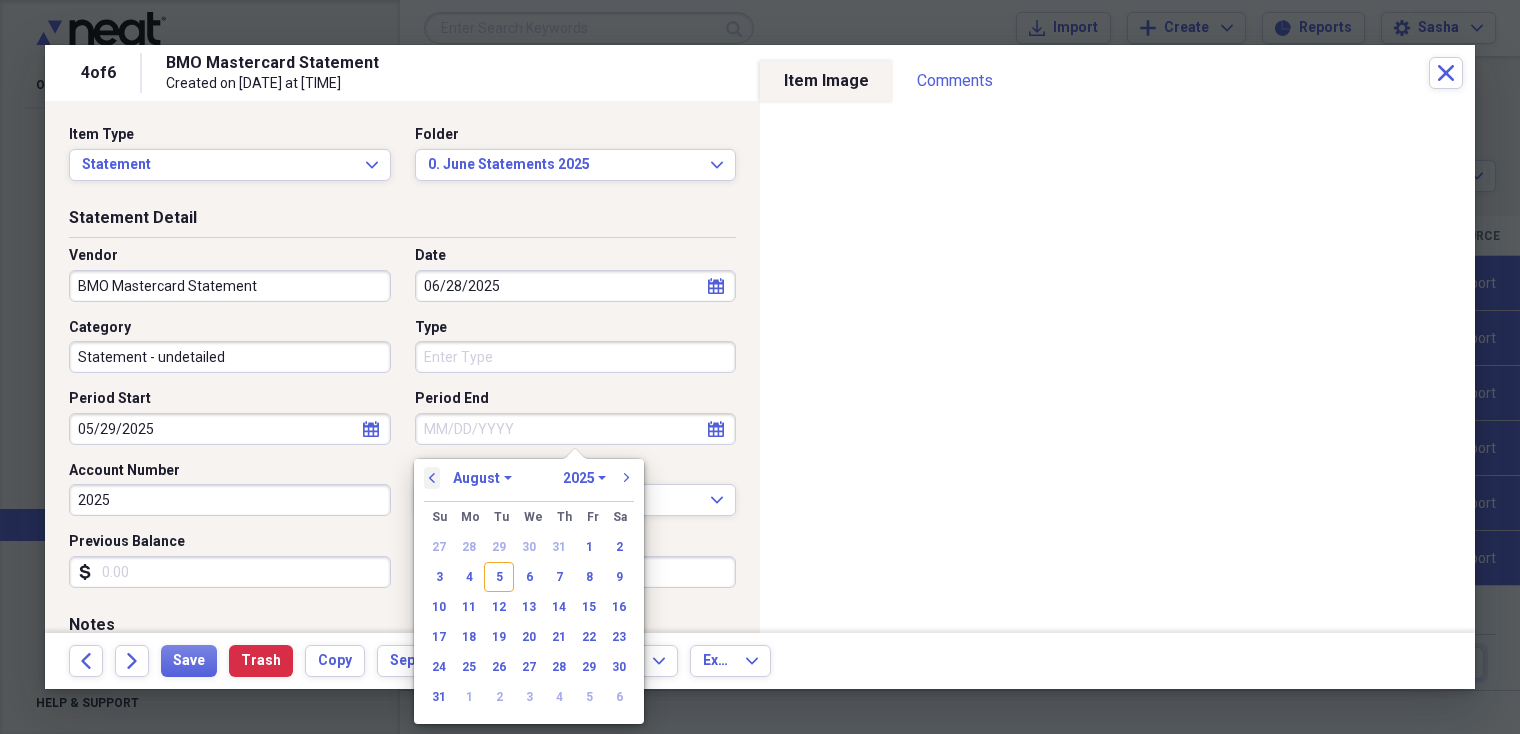 click on "previous" at bounding box center [432, 478] 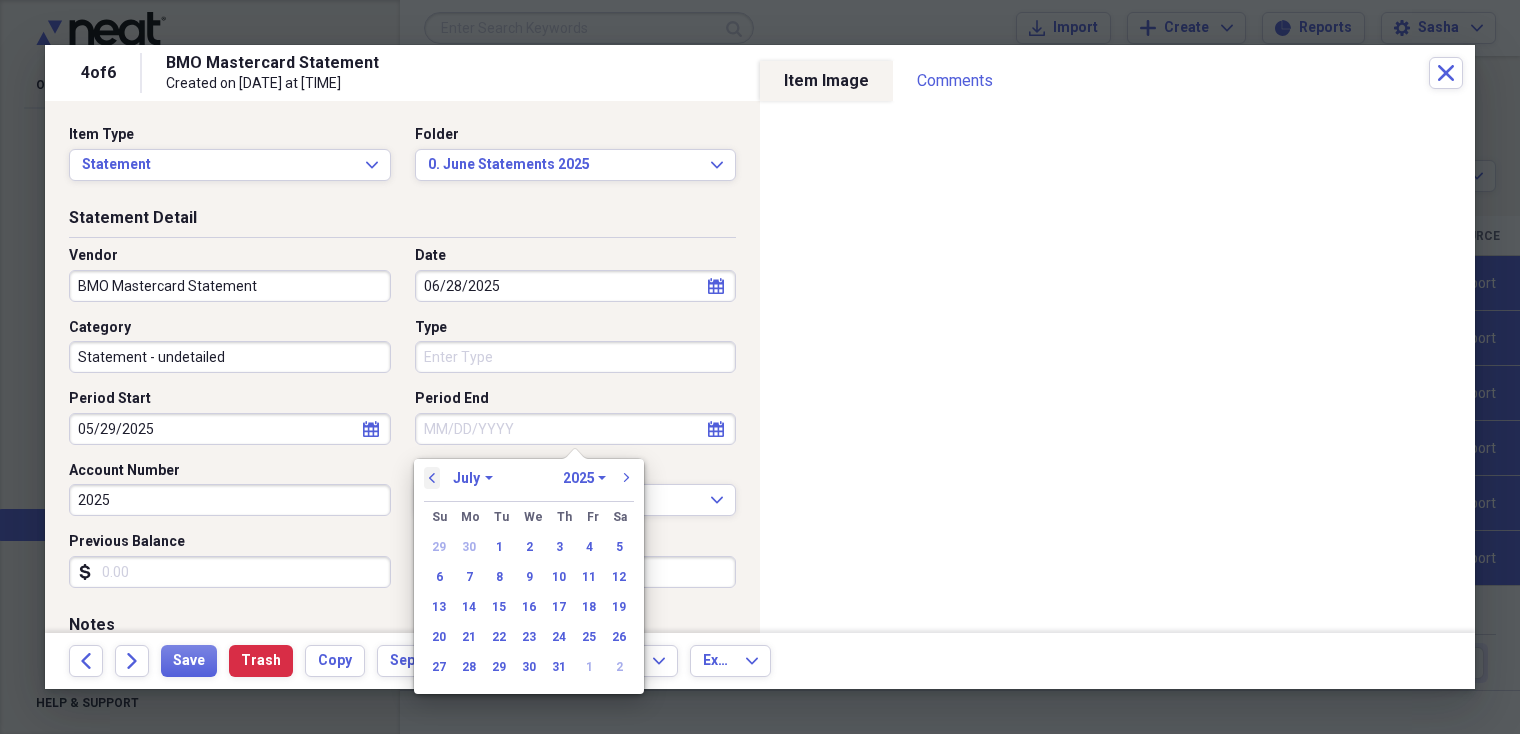 click on "previous" at bounding box center [432, 478] 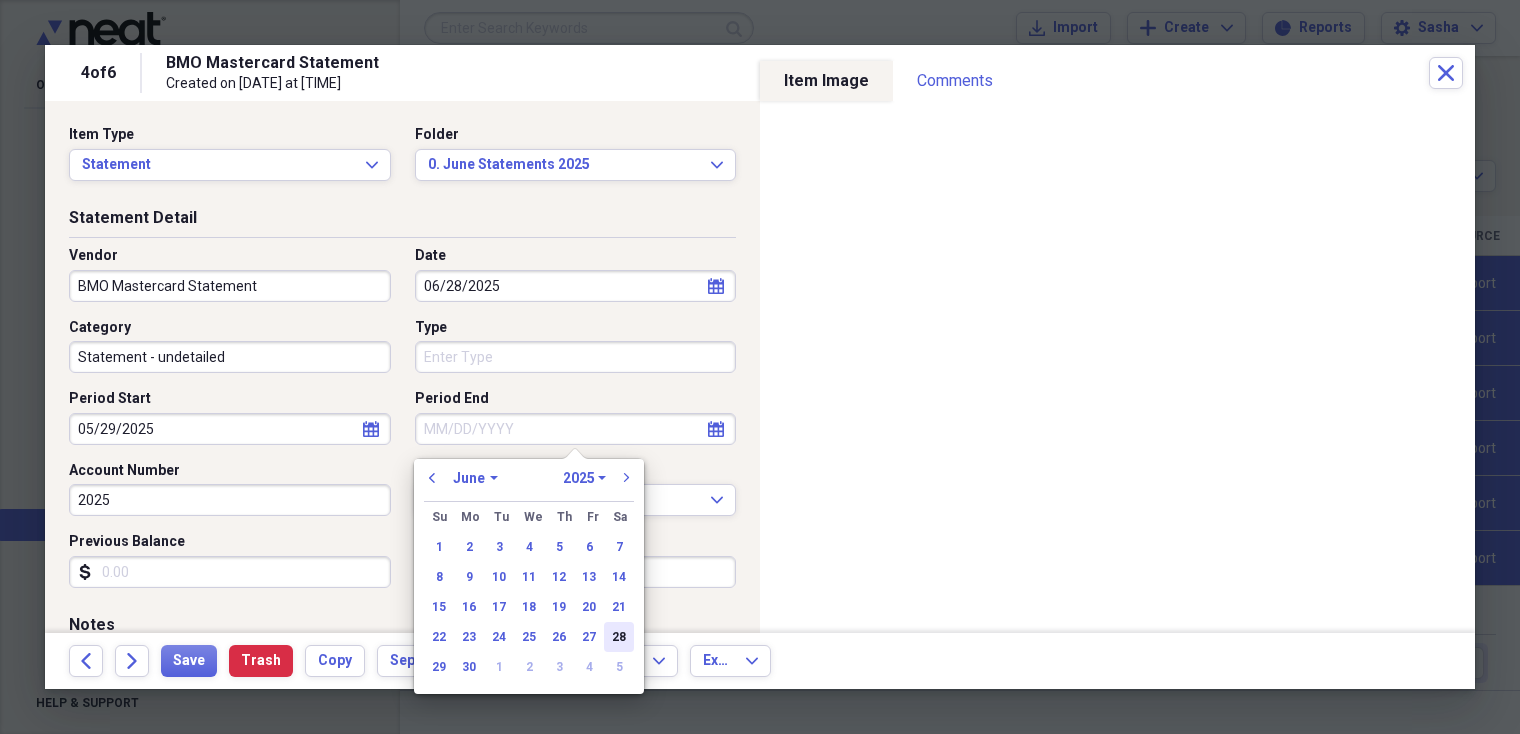 click on "28" at bounding box center [619, 637] 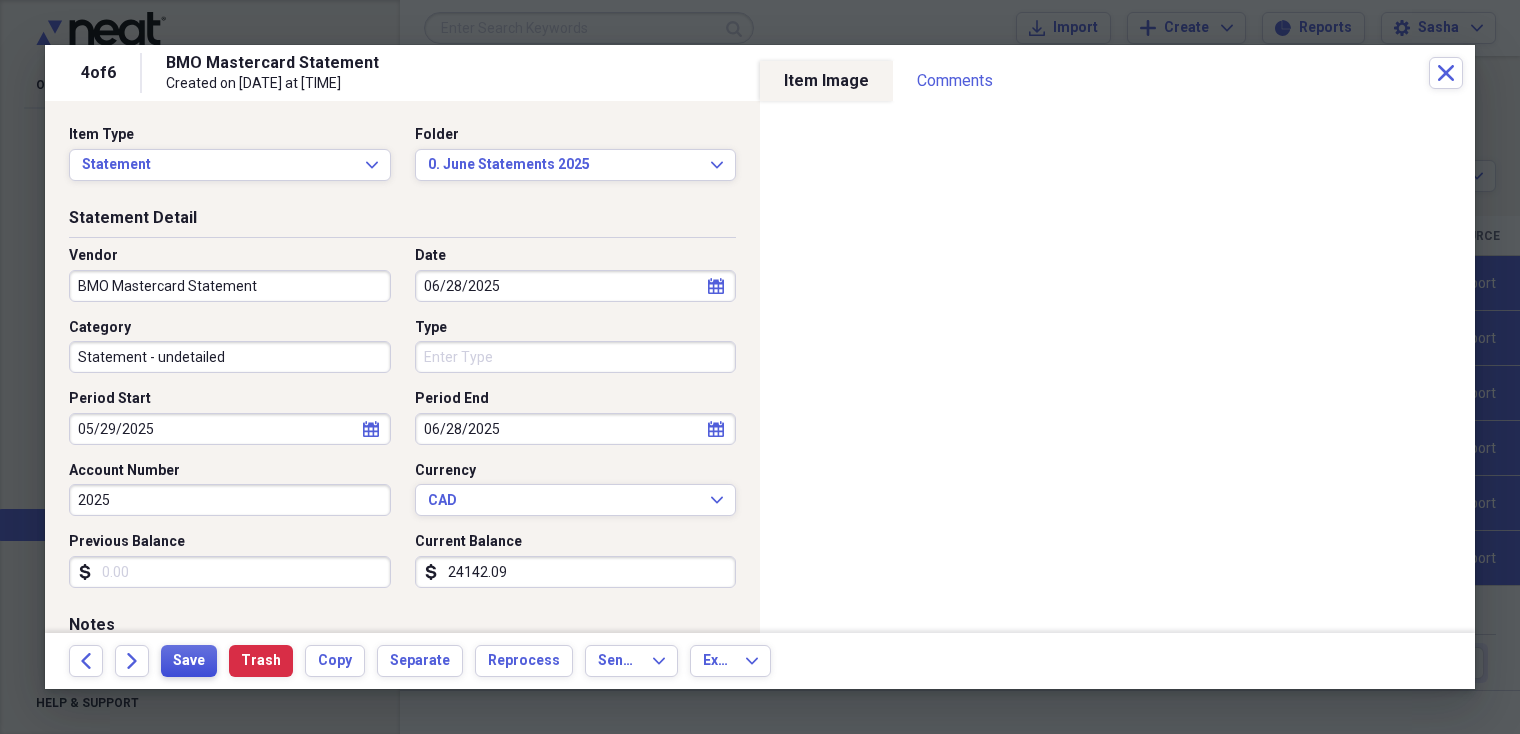 click on "Save" at bounding box center (189, 661) 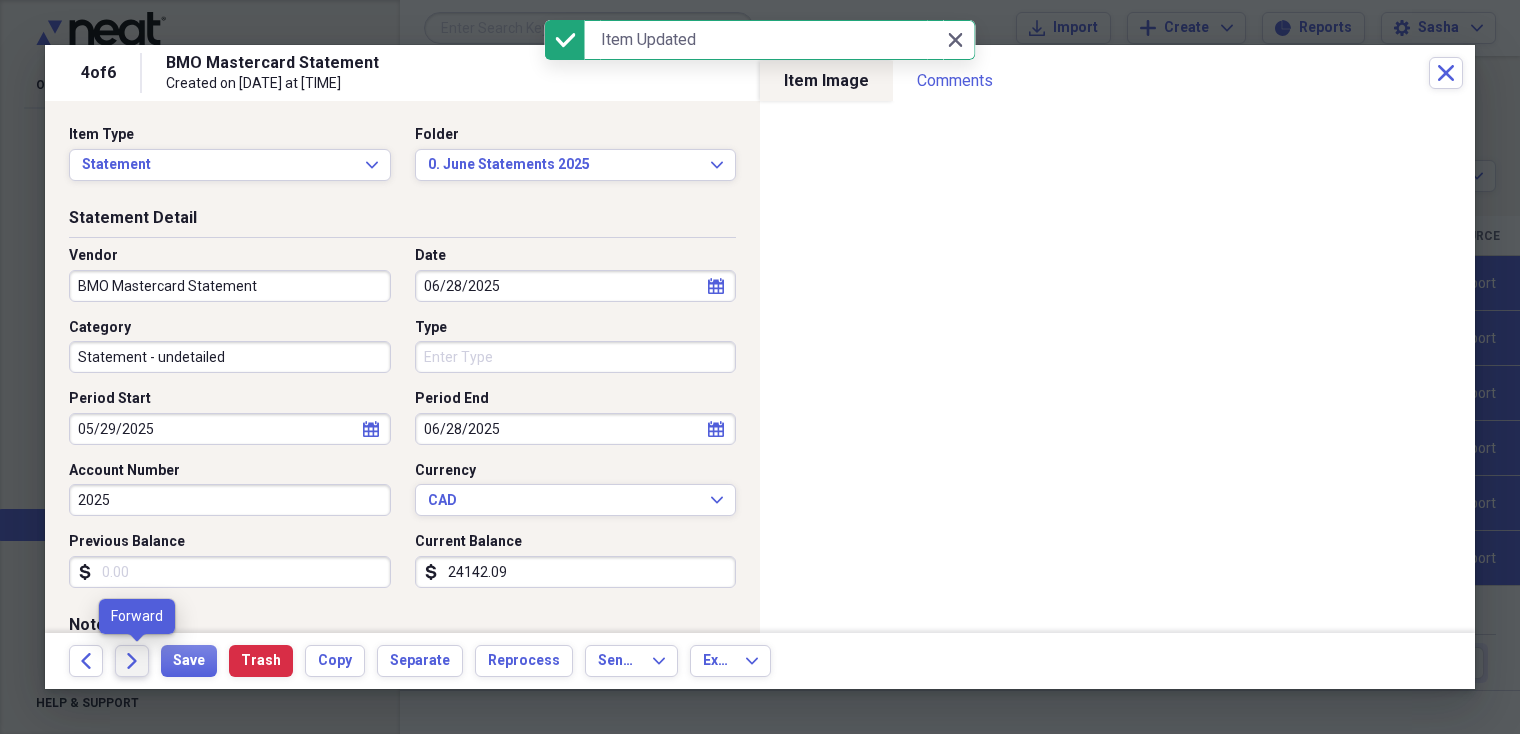 click 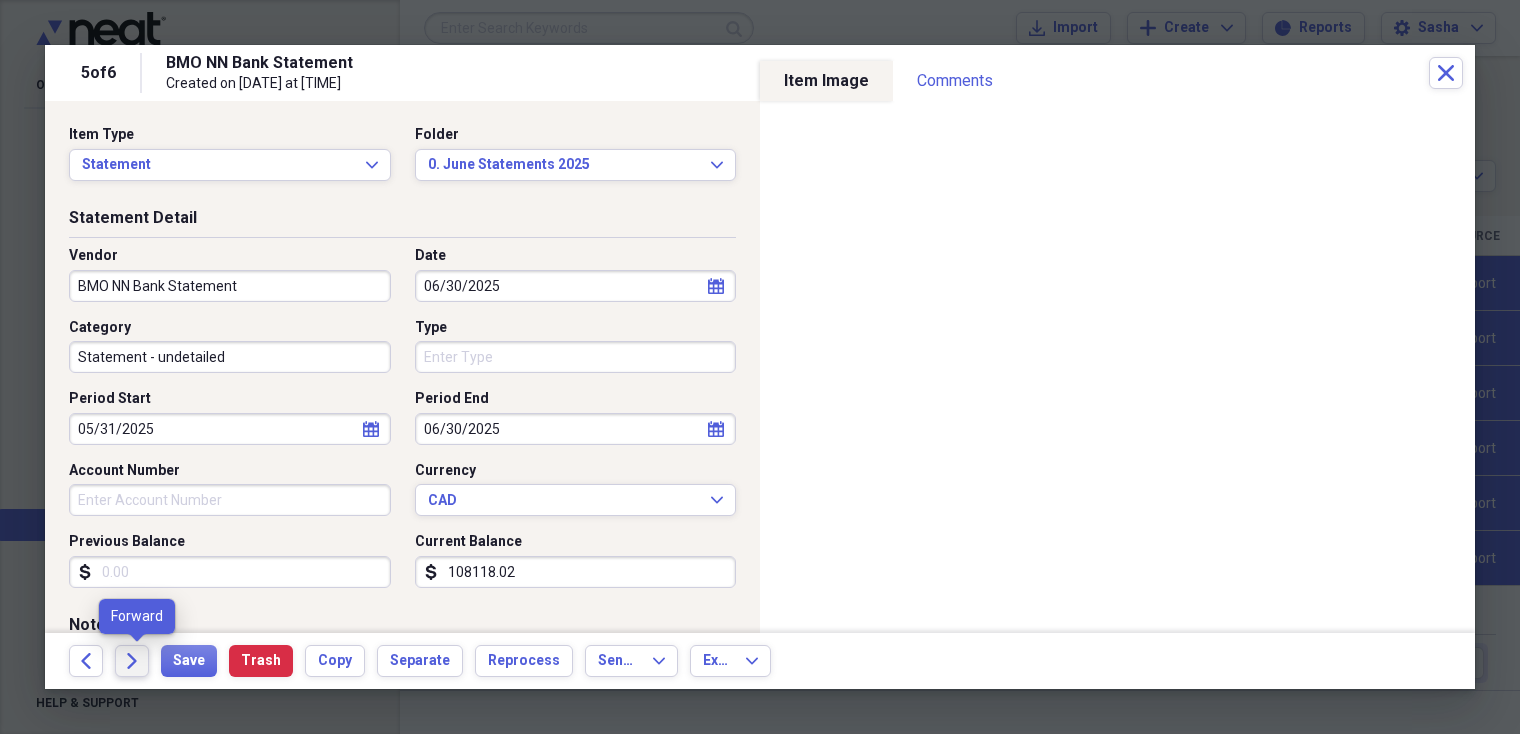 click 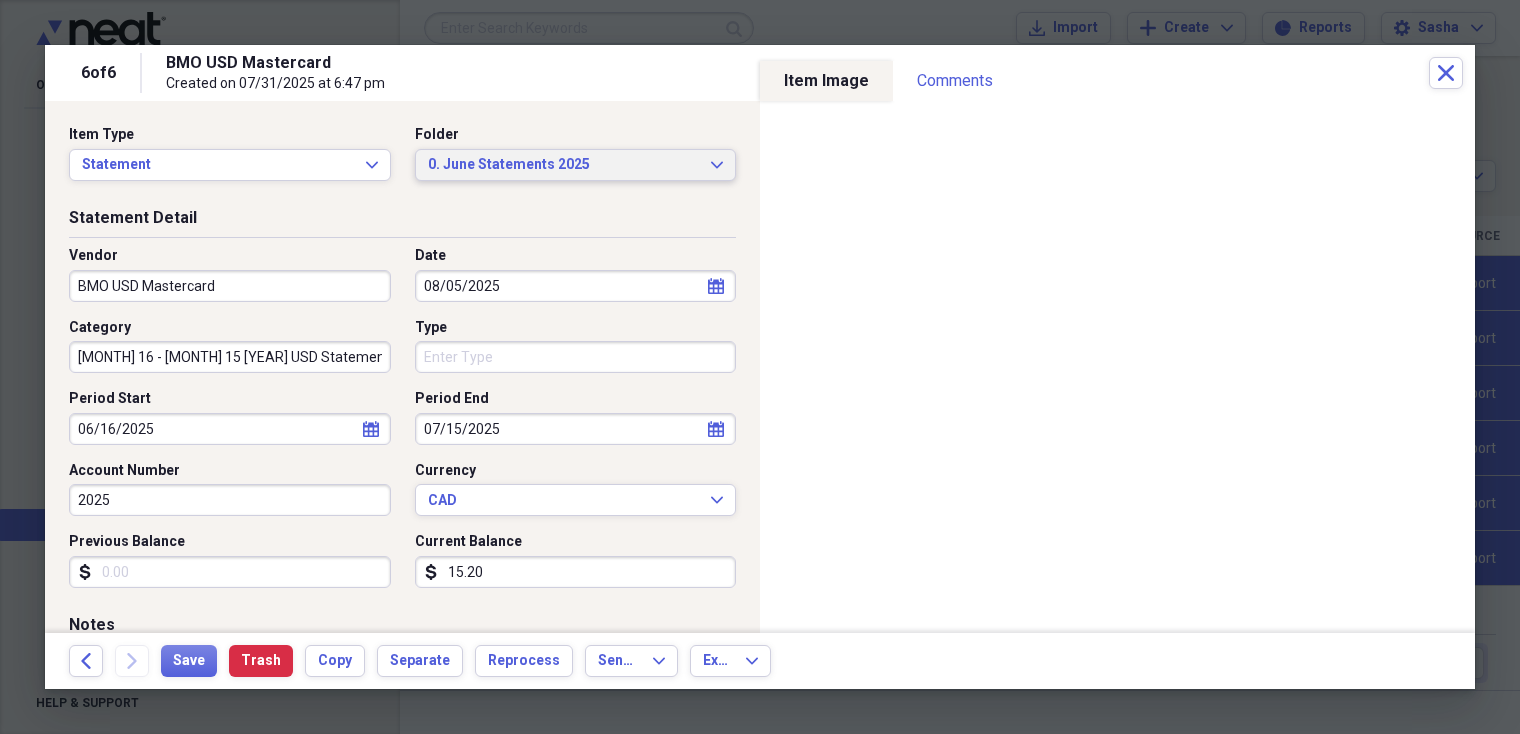 click on "0. June Statements 2025" at bounding box center (564, 165) 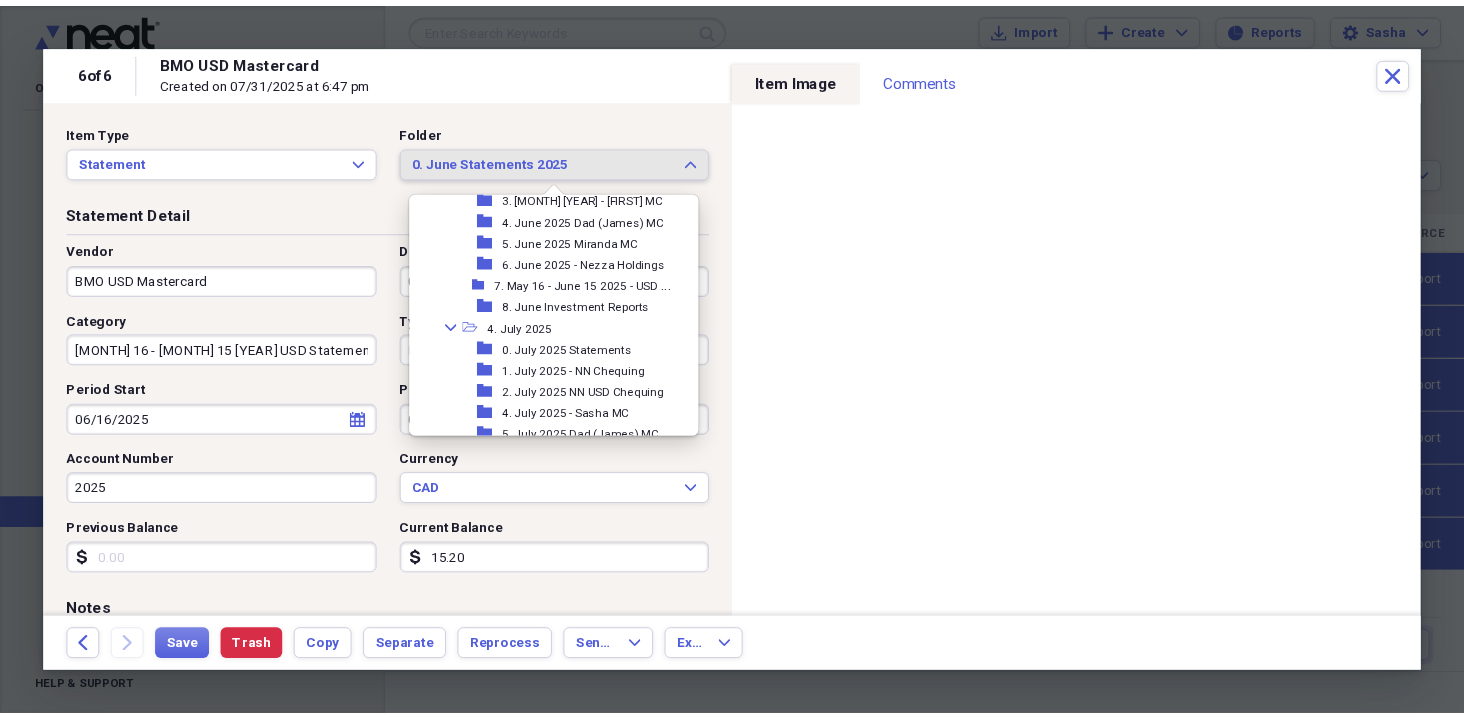 scroll, scrollTop: 485, scrollLeft: 0, axis: vertical 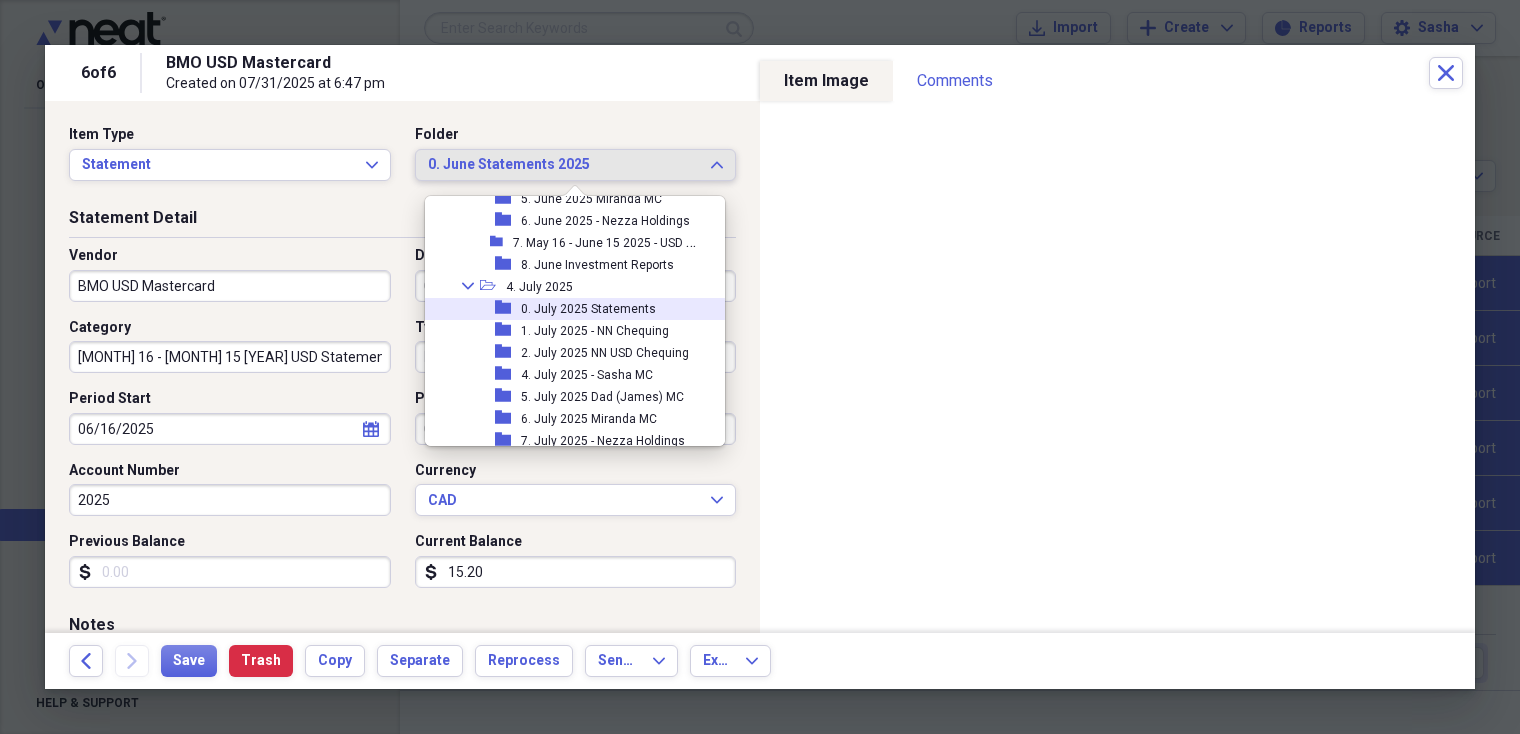 click on "0. July 2025 Statements" at bounding box center (588, 309) 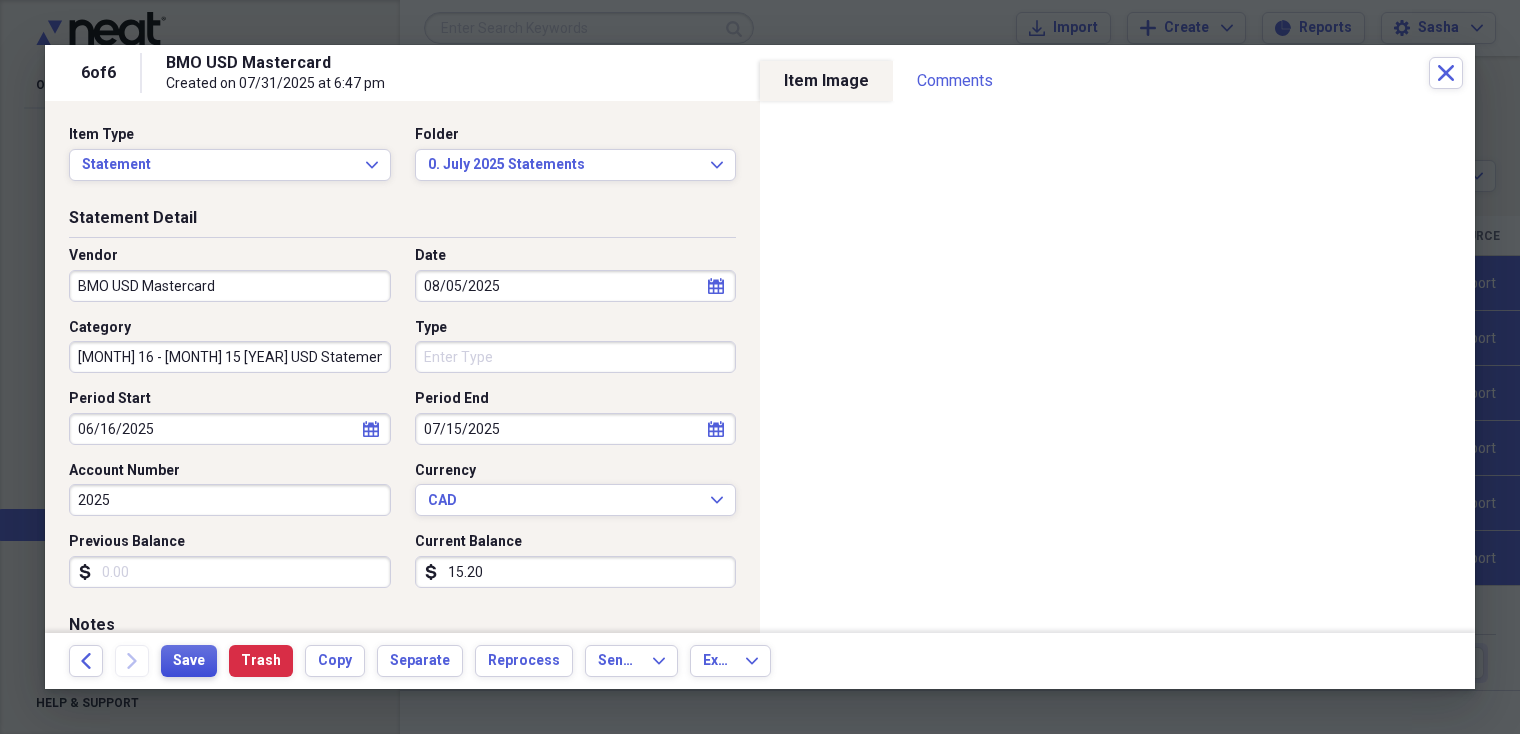 click on "Save" at bounding box center (189, 661) 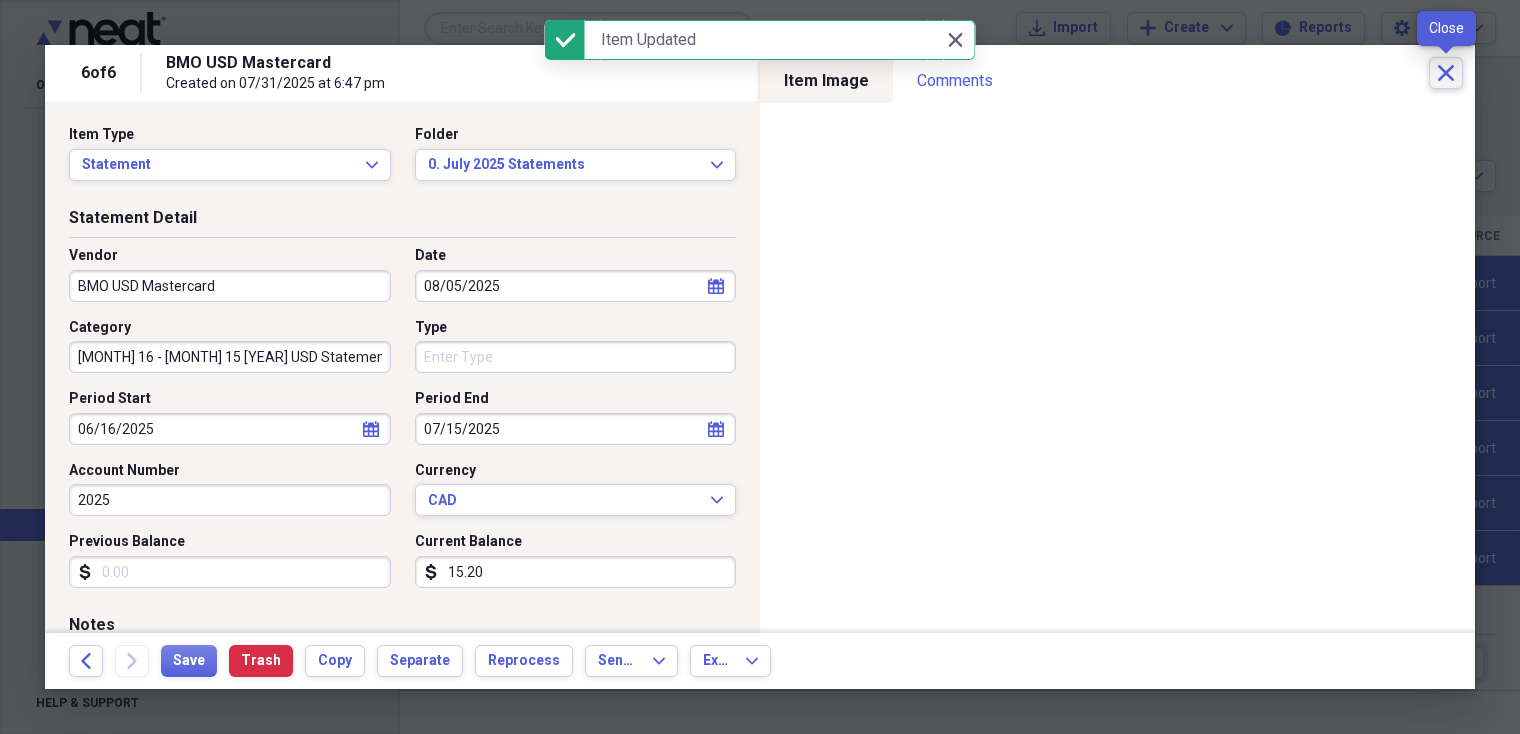 click on "Close" 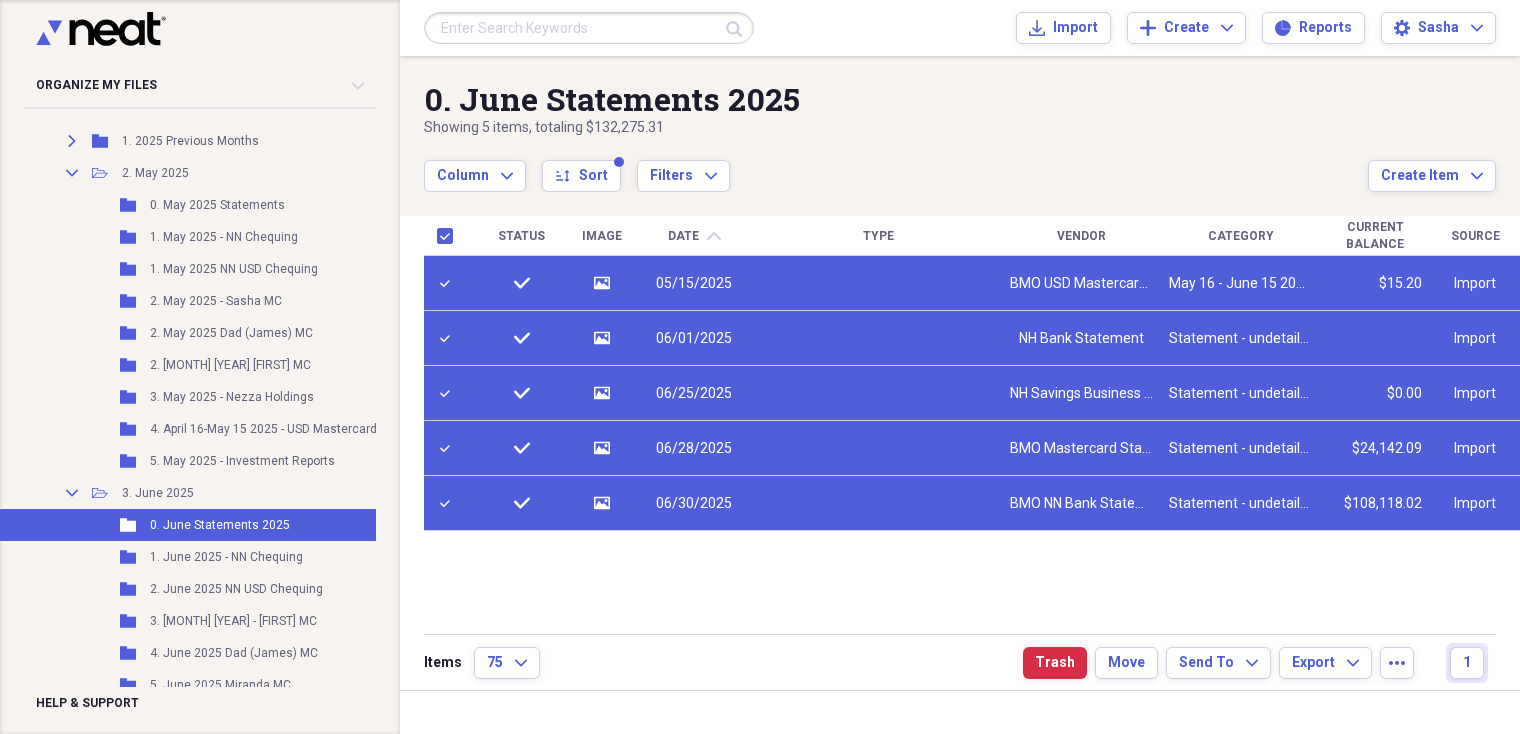 click on "Status Image Date chevron-up Type Vendor Category Current Balance Source check media 05/15/2025 BMO USD Mastercard Statement May 16 - June 15 2025 Statement $15.20 Import check media 06/01/2025 NH Bank Statement Statement - undetailed Import check media 06/25/2025 NH Savings Business Banking Statement Statement - undetailed $0.00 Import check media 06/28/2025 BMO Mastercard Statement Statement - undetailed $24,142.09 Import check media 06/30/2025 BMO NN Bank Statement Statement - undetailed $108,118.02 Import" at bounding box center [972, 424] 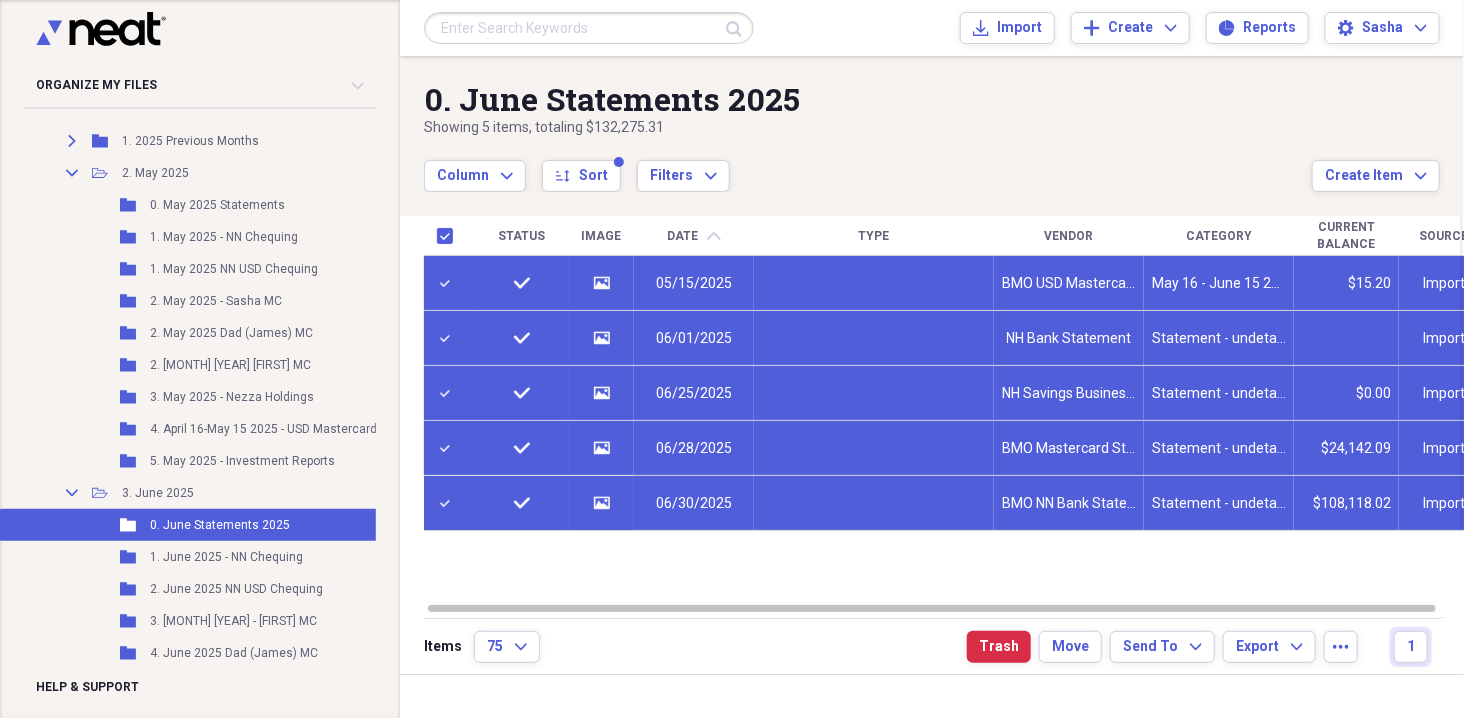 click on "Column Expand sort Sort Filters  Expand" at bounding box center (868, 165) 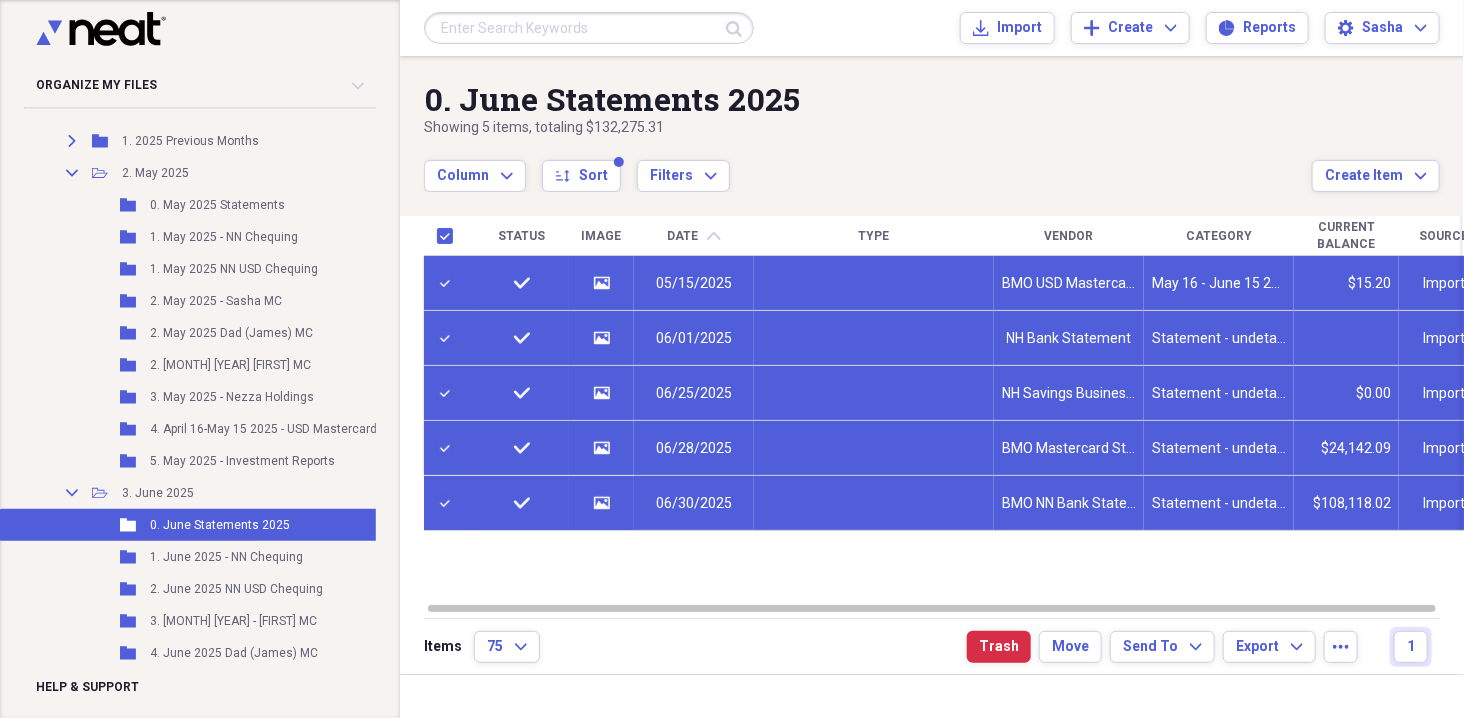 click on "Showing 5 items , totaling $132,275.31" at bounding box center (868, 128) 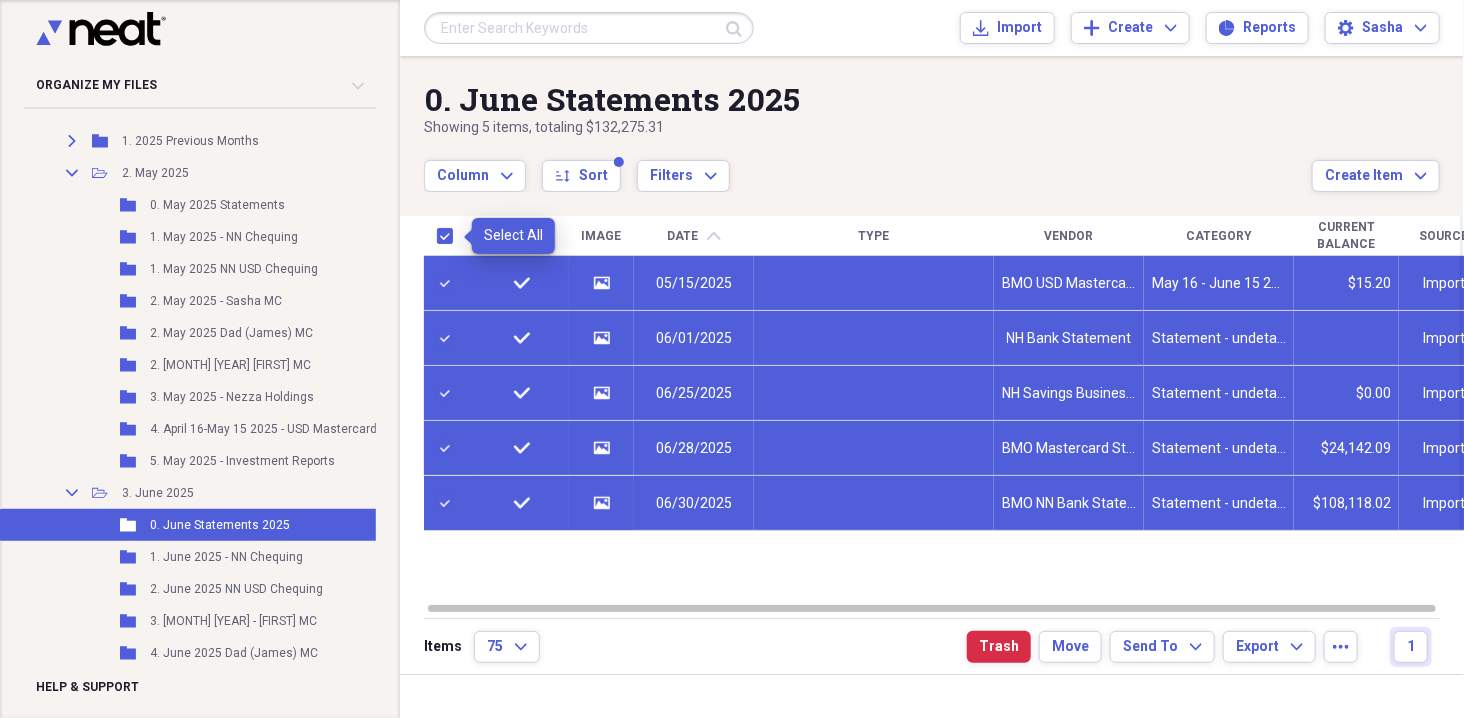click at bounding box center [449, 236] 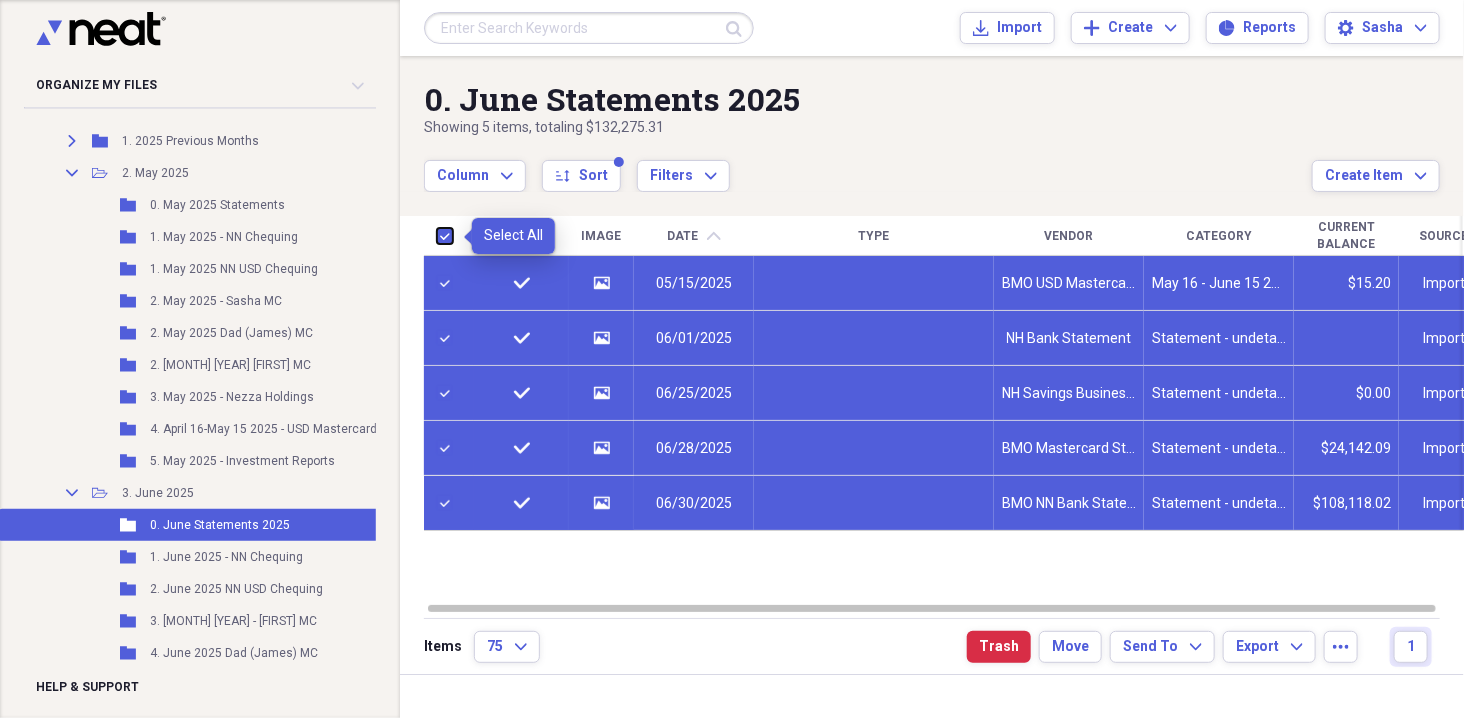 click at bounding box center [437, 235] 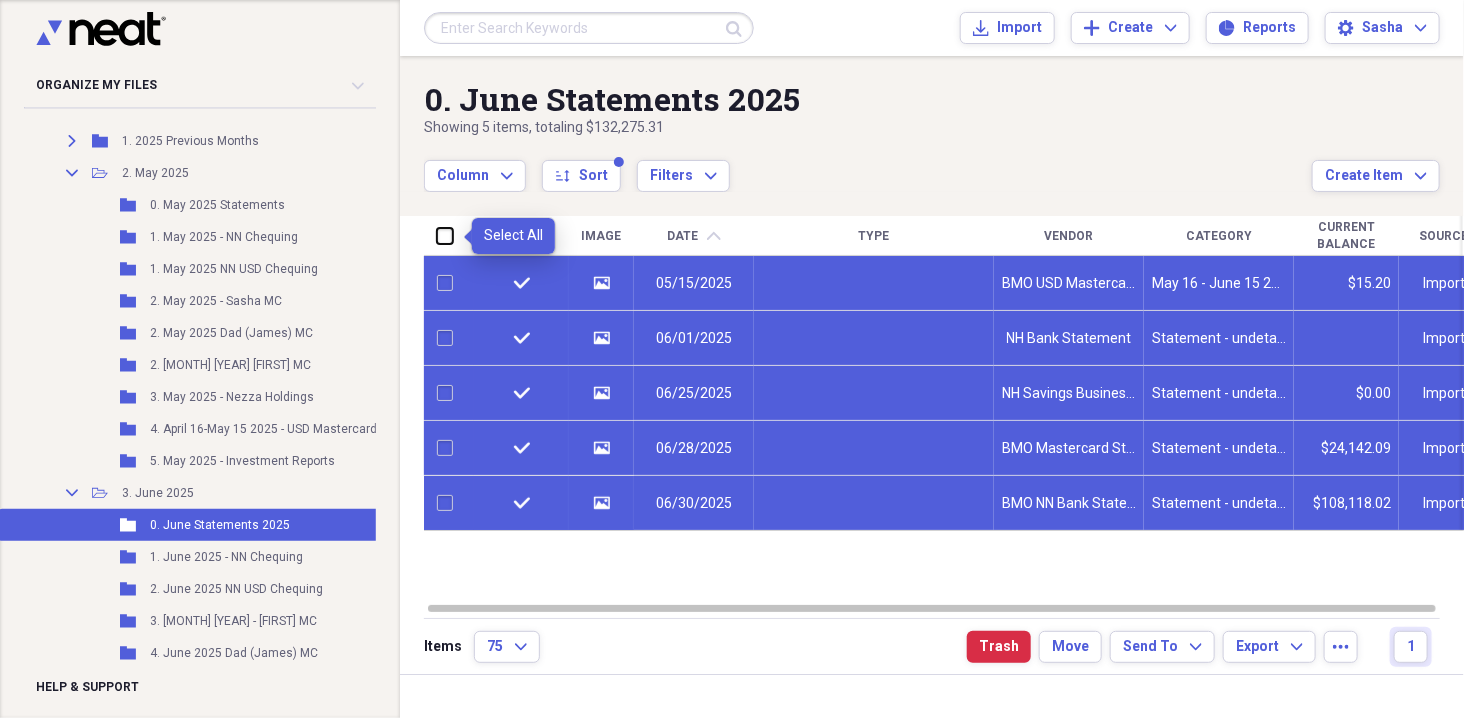 checkbox on "false" 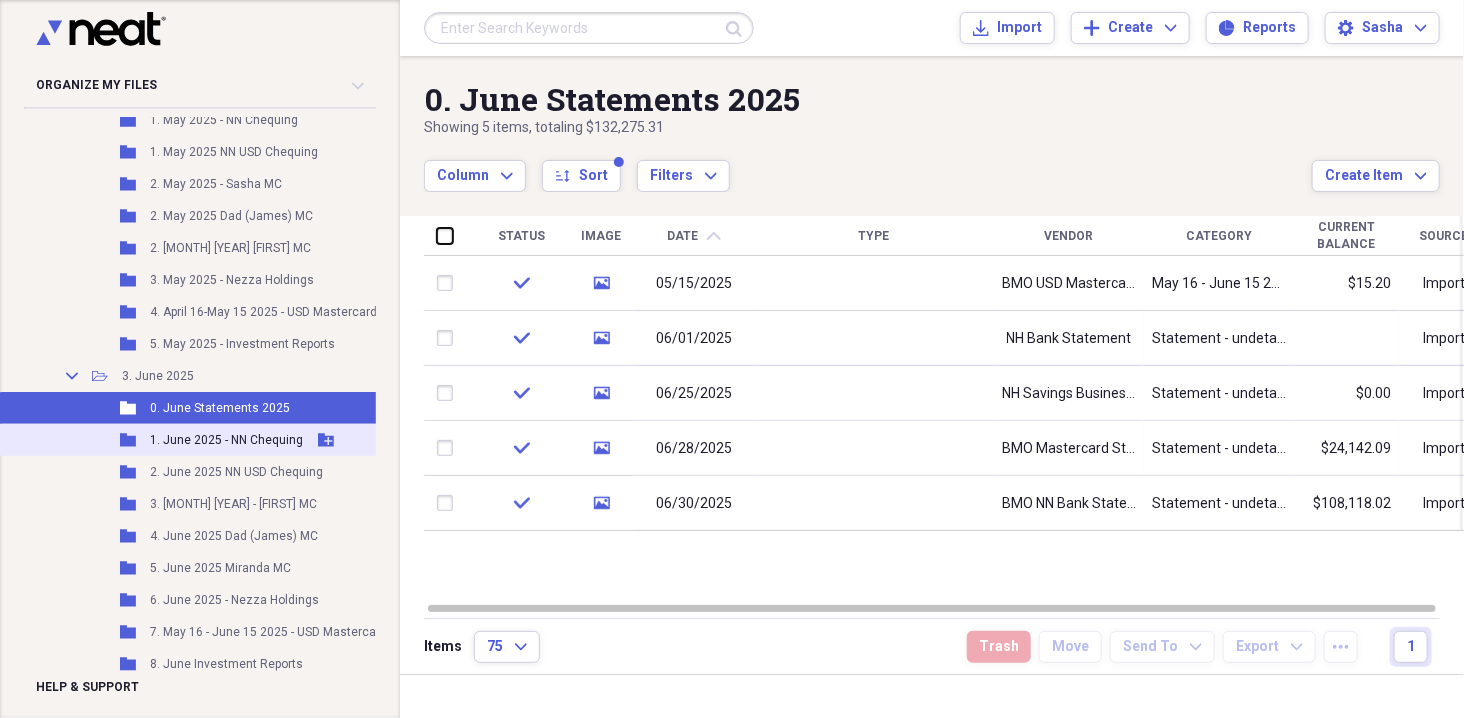 scroll, scrollTop: 343, scrollLeft: 0, axis: vertical 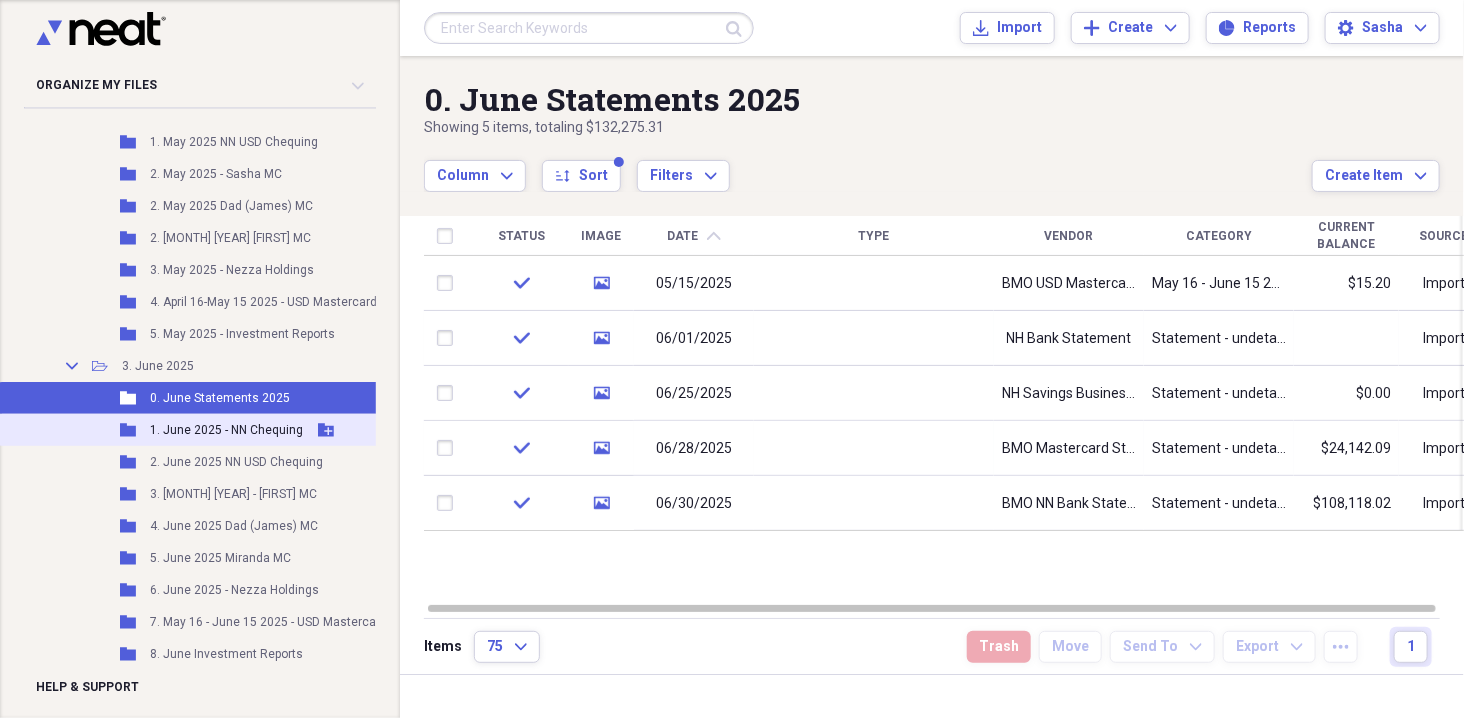 click on "Folder 1. June 2025 - NN Chequing Add Folder" at bounding box center [227, 430] 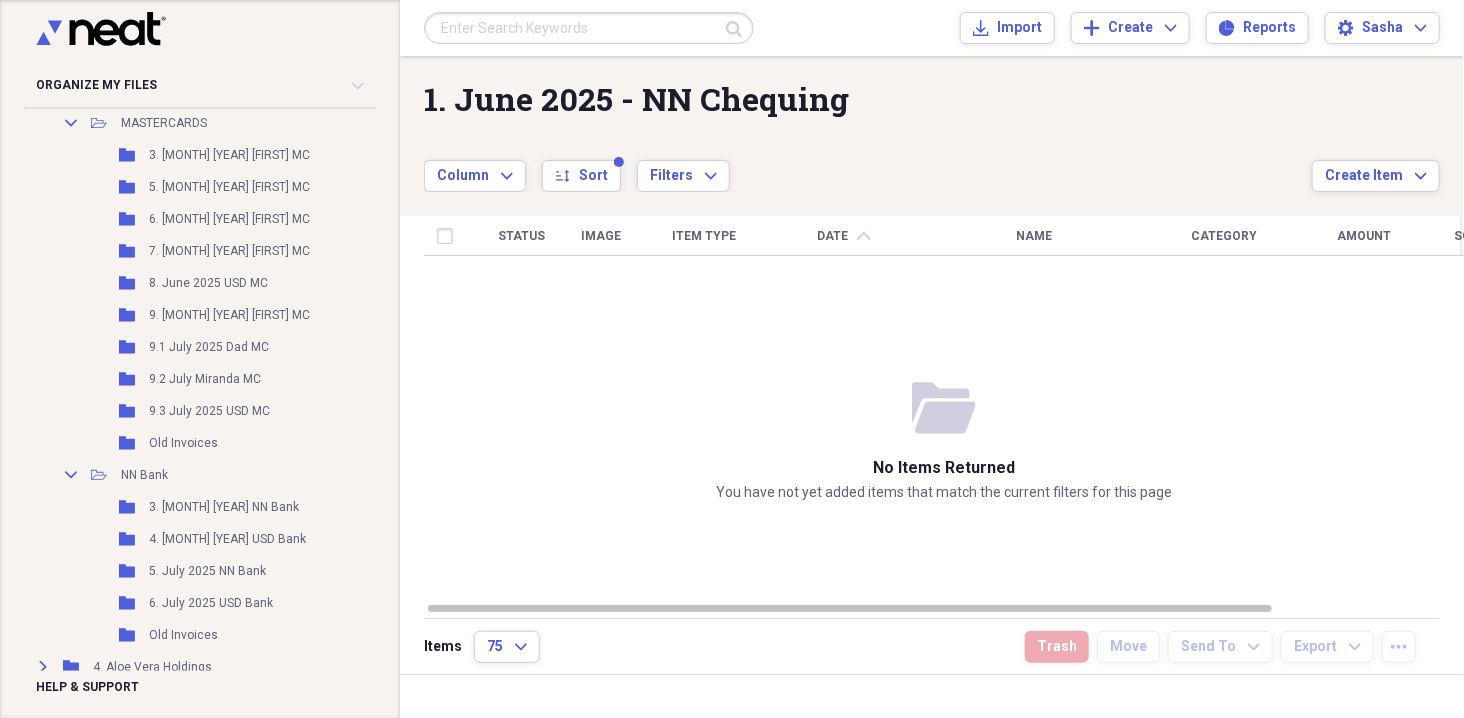 scroll, scrollTop: 1835, scrollLeft: 1, axis: both 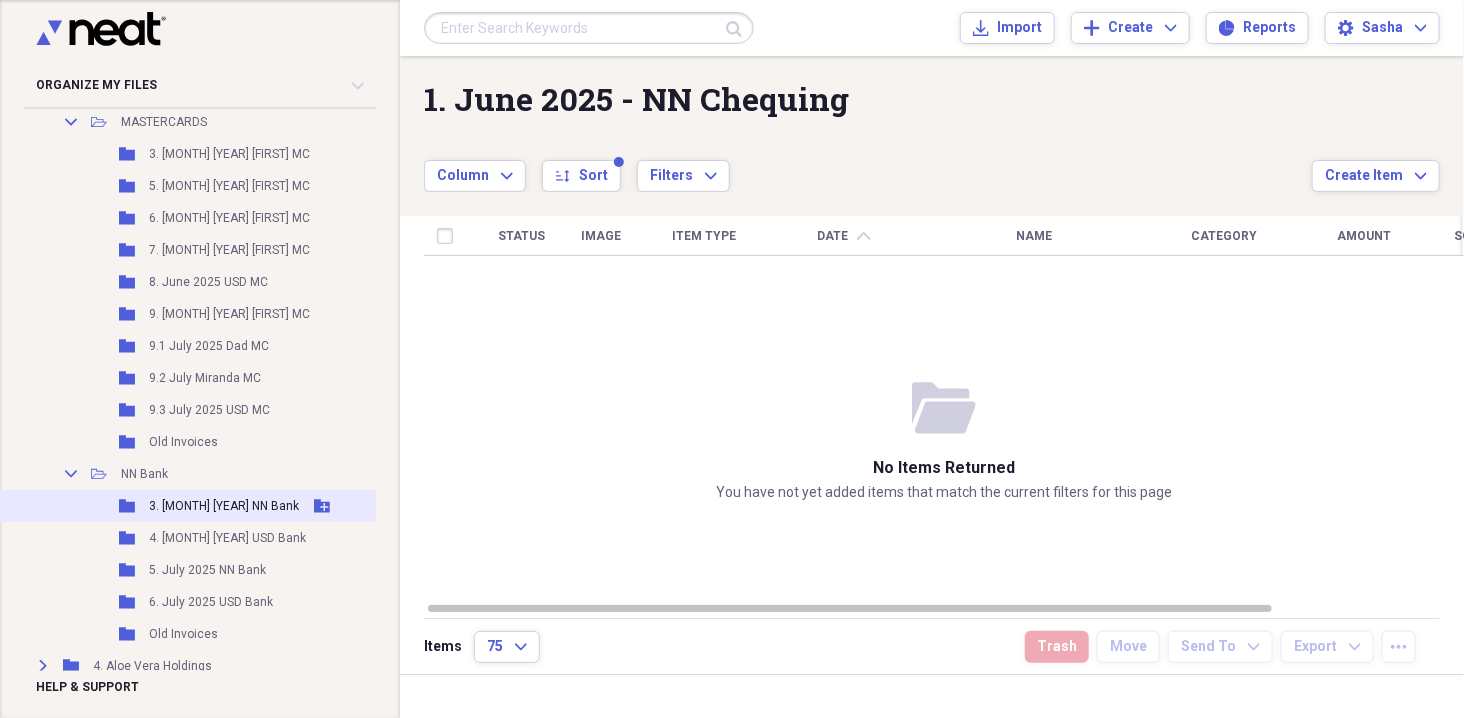 click on "[DATE] NN Bank" at bounding box center [224, 506] 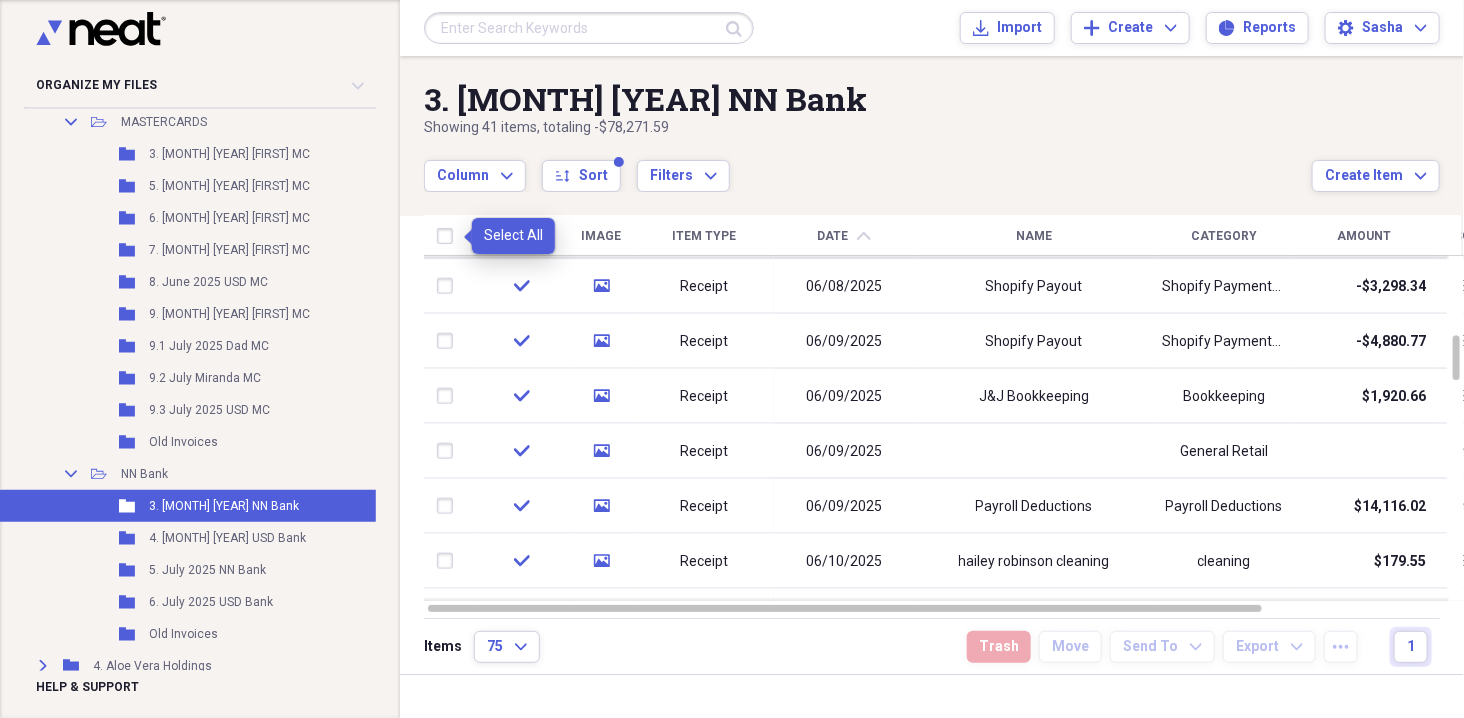 click at bounding box center [449, 236] 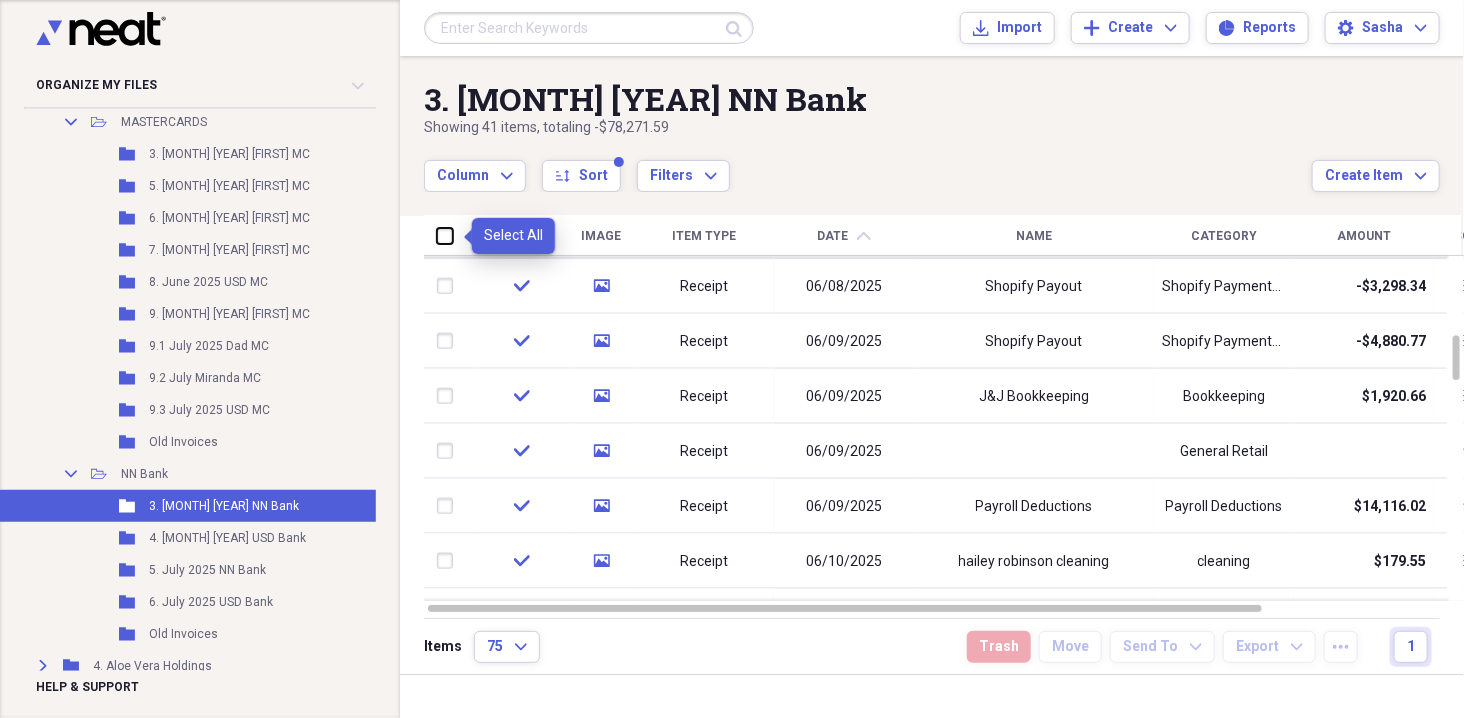 click at bounding box center [437, 235] 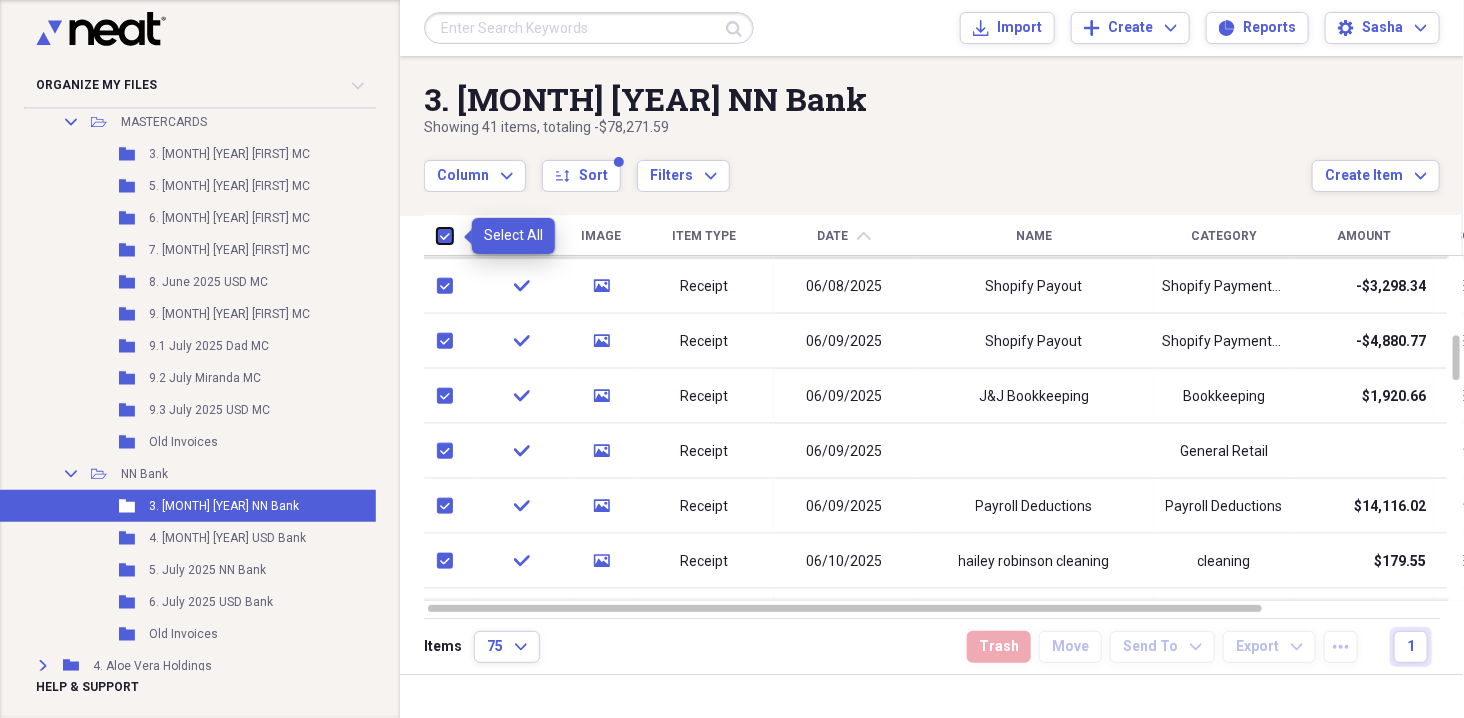checkbox on "true" 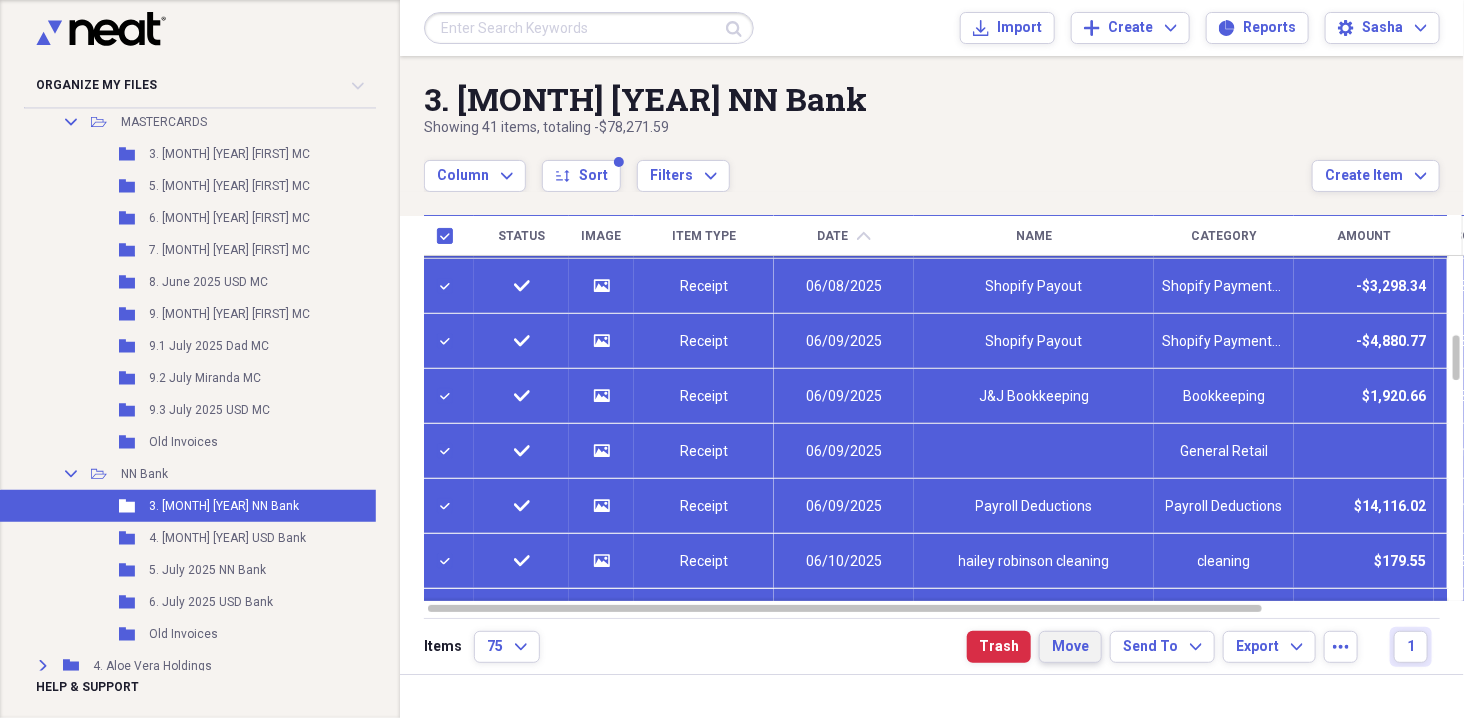 click on "Move" at bounding box center [1070, 647] 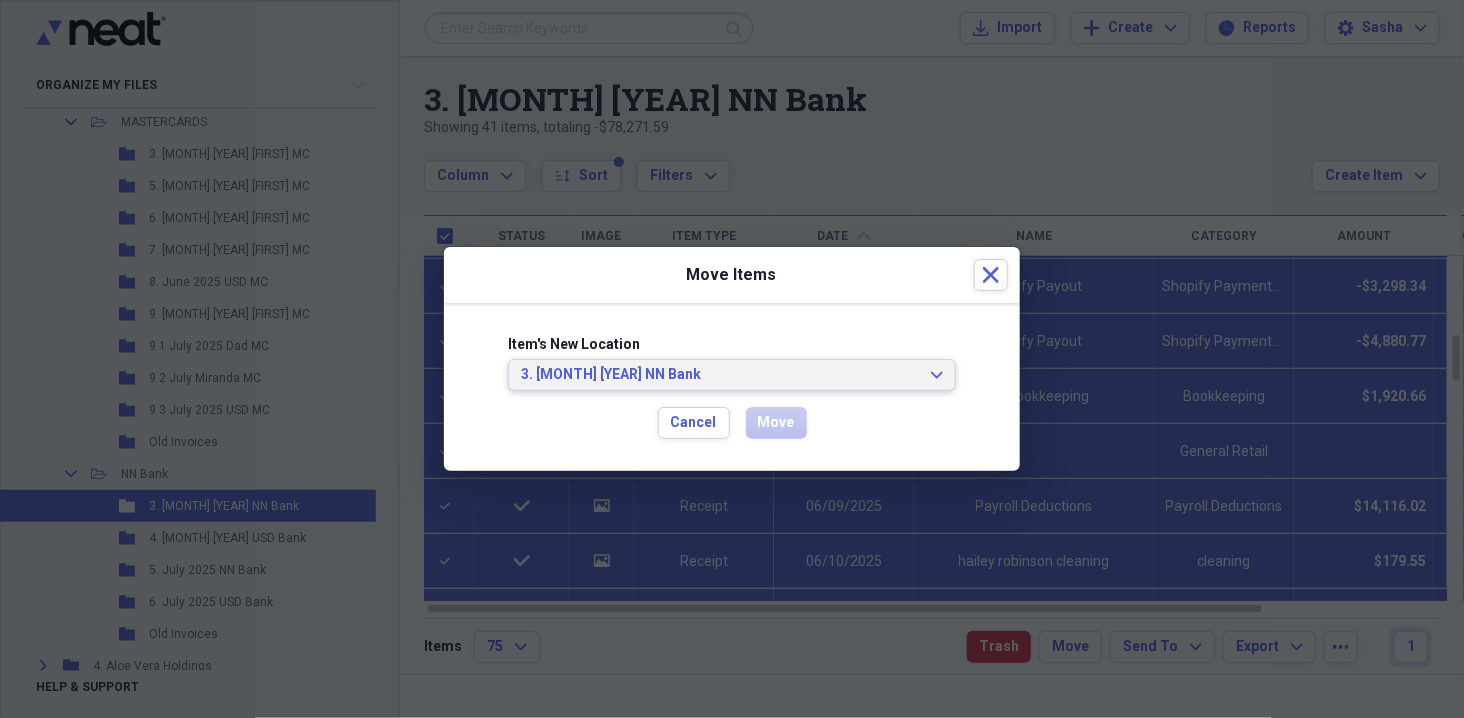 click on "[DATE] NN Bank" at bounding box center [720, 375] 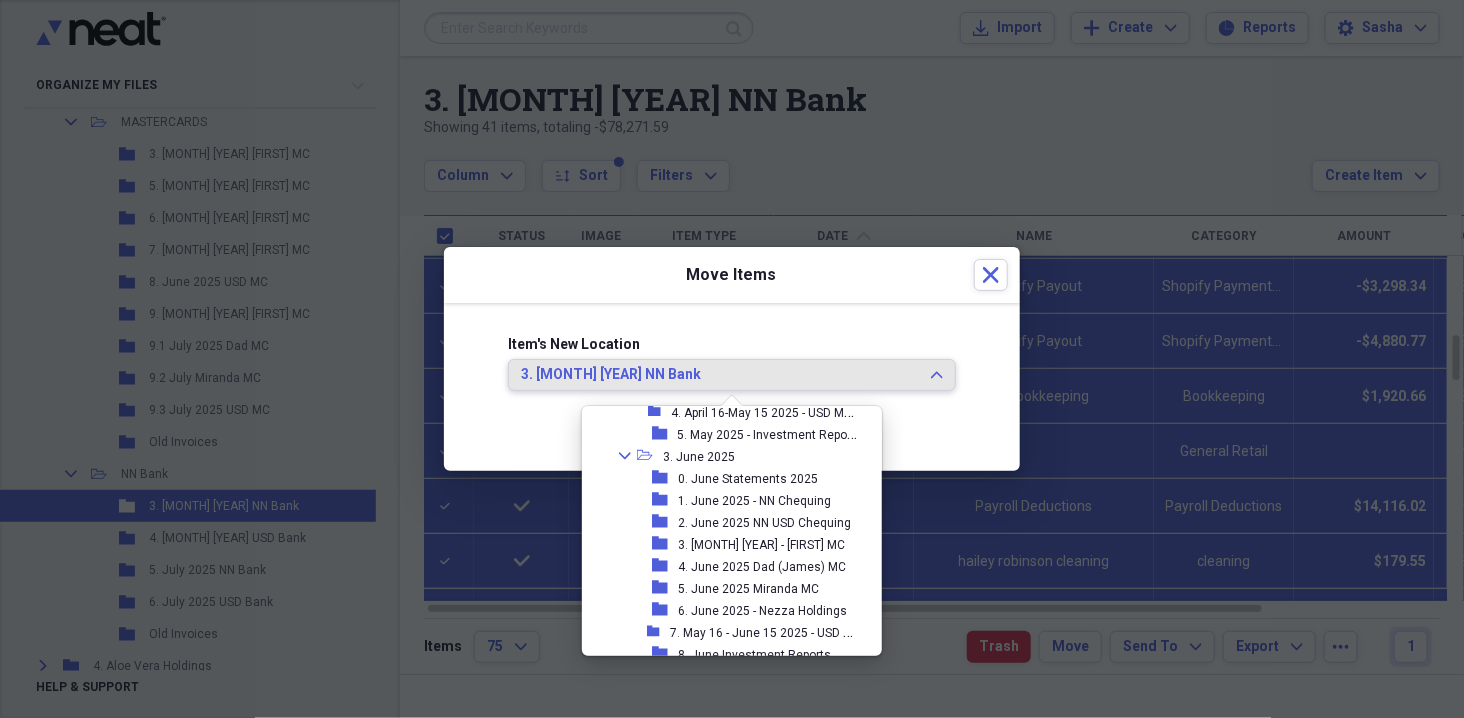 scroll, scrollTop: 303, scrollLeft: 0, axis: vertical 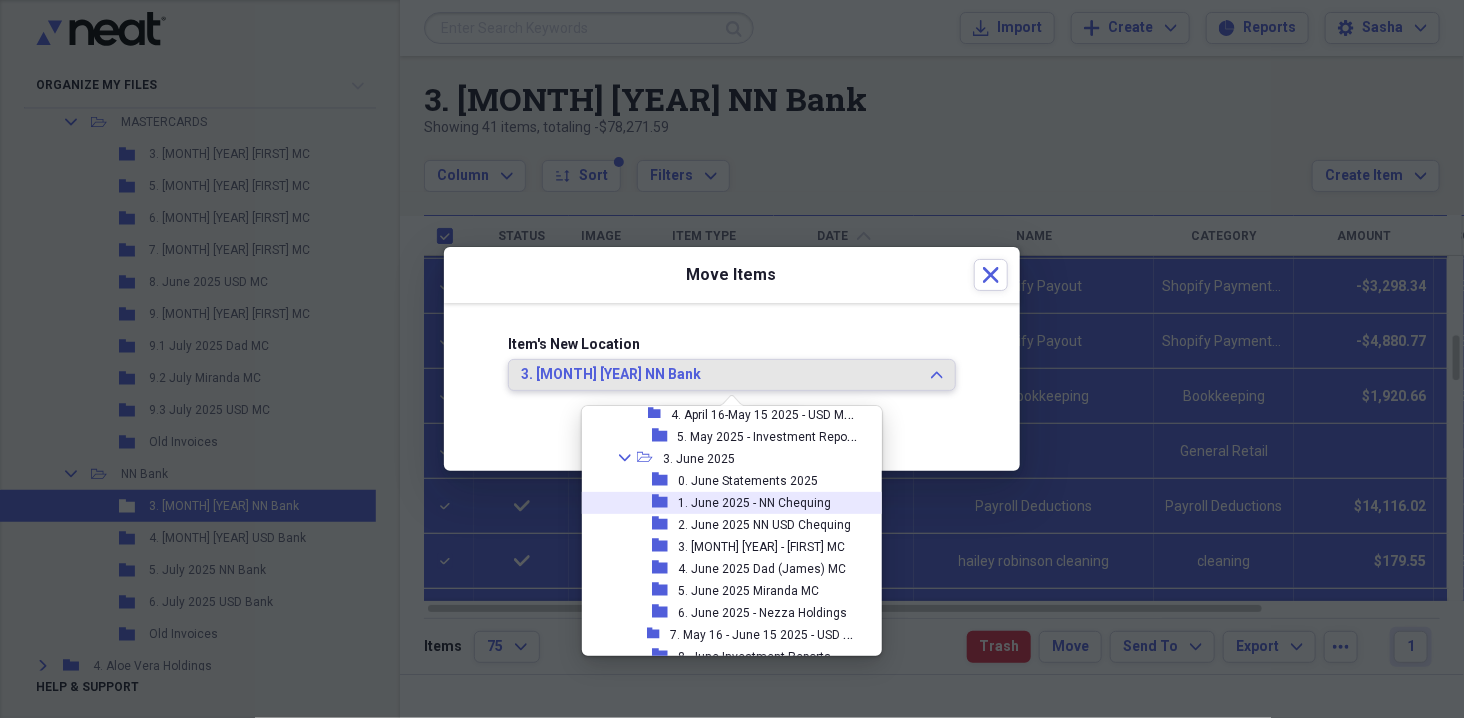 click on "1. June 2025 - NN Chequing" at bounding box center [754, 503] 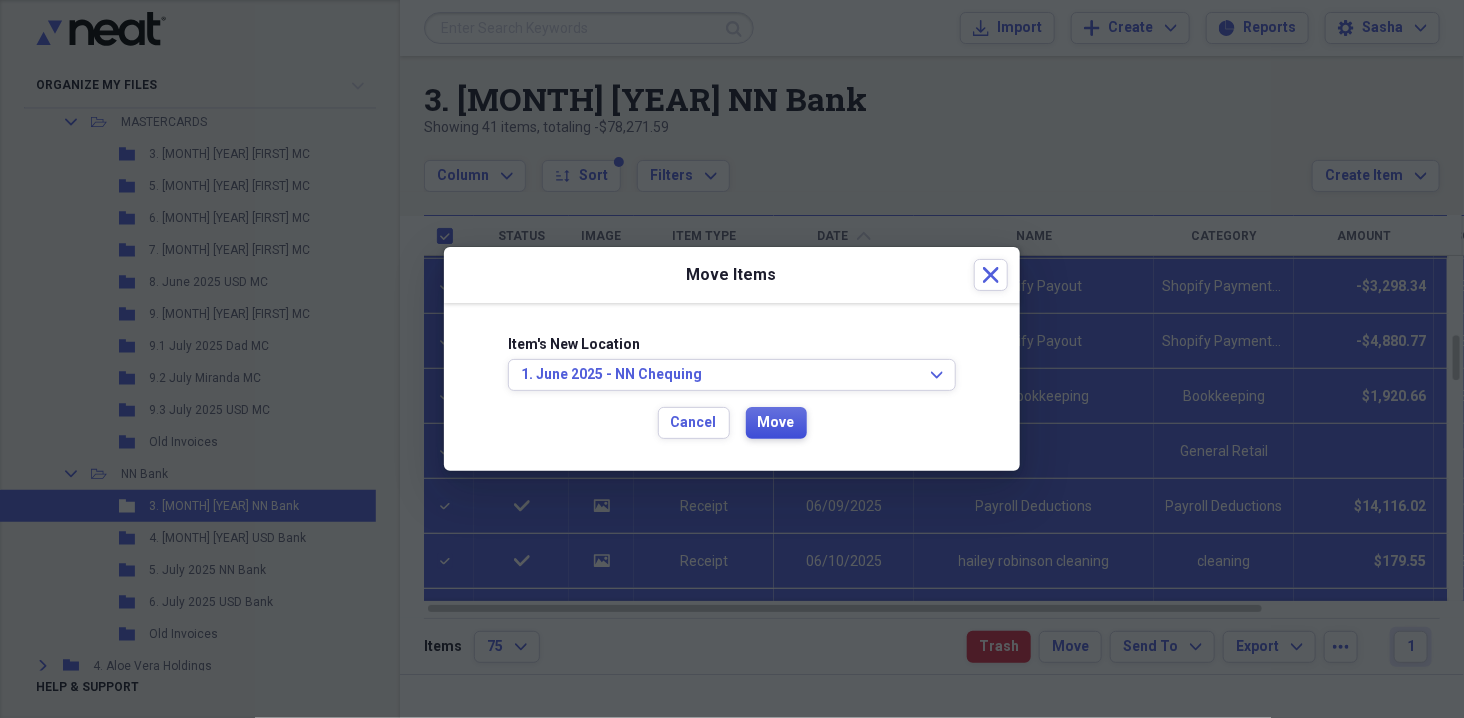 click on "Move" at bounding box center (776, 423) 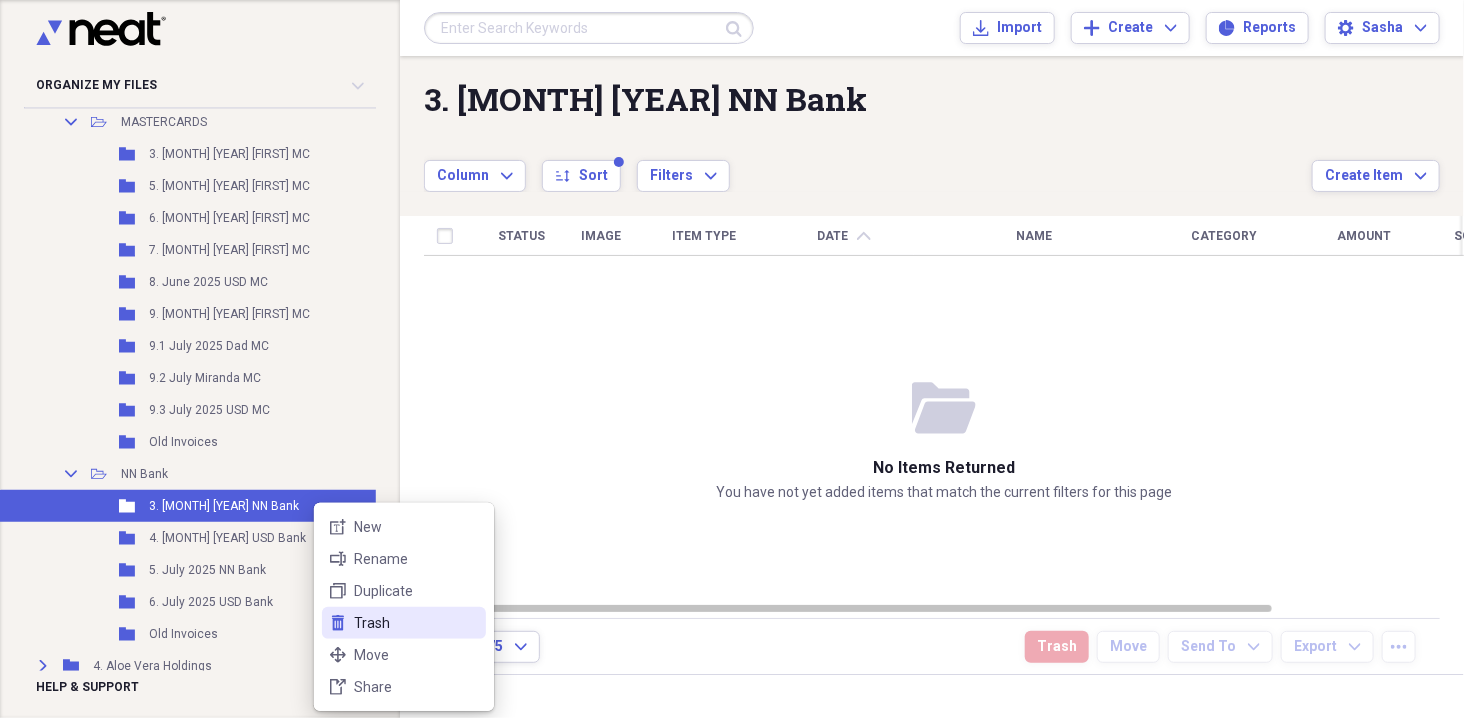 click on "Trash" at bounding box center (416, 623) 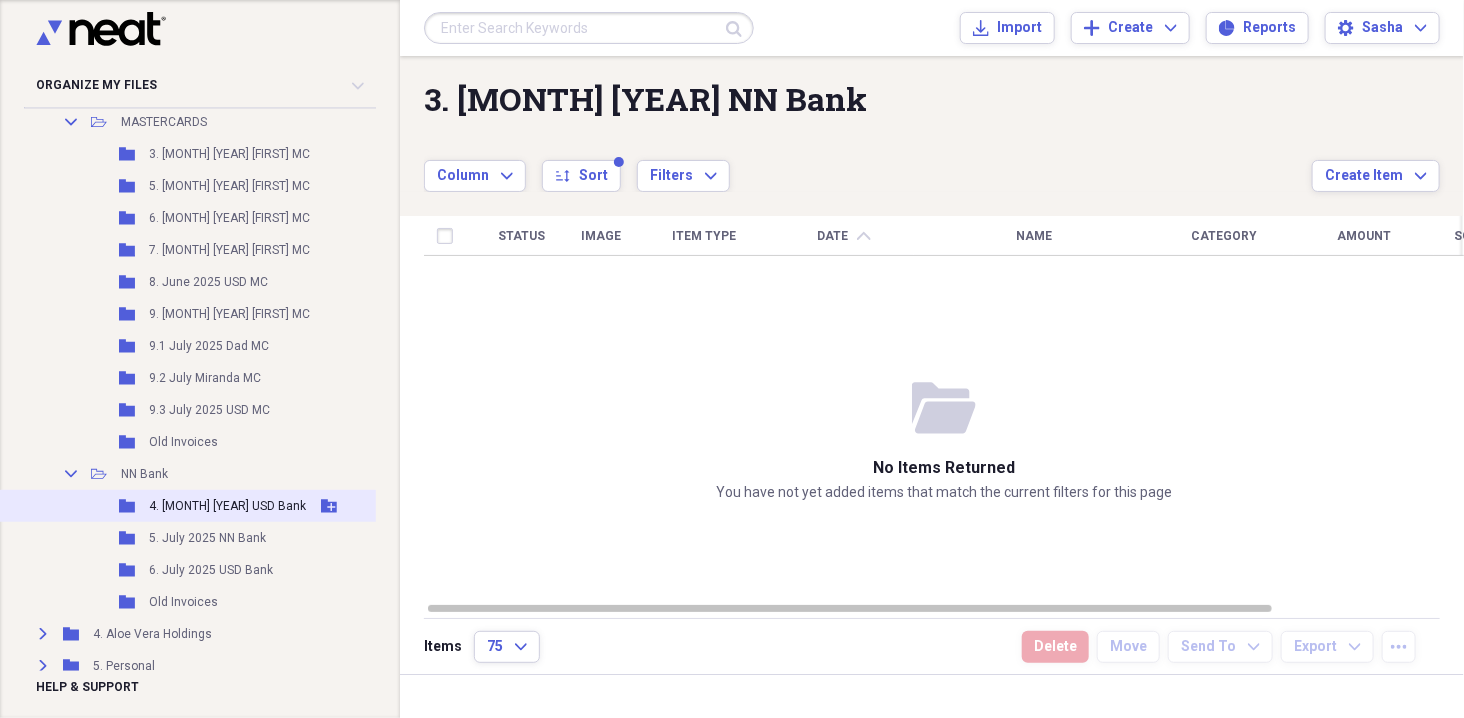 click on "[DATE] USD Bank" at bounding box center [227, 506] 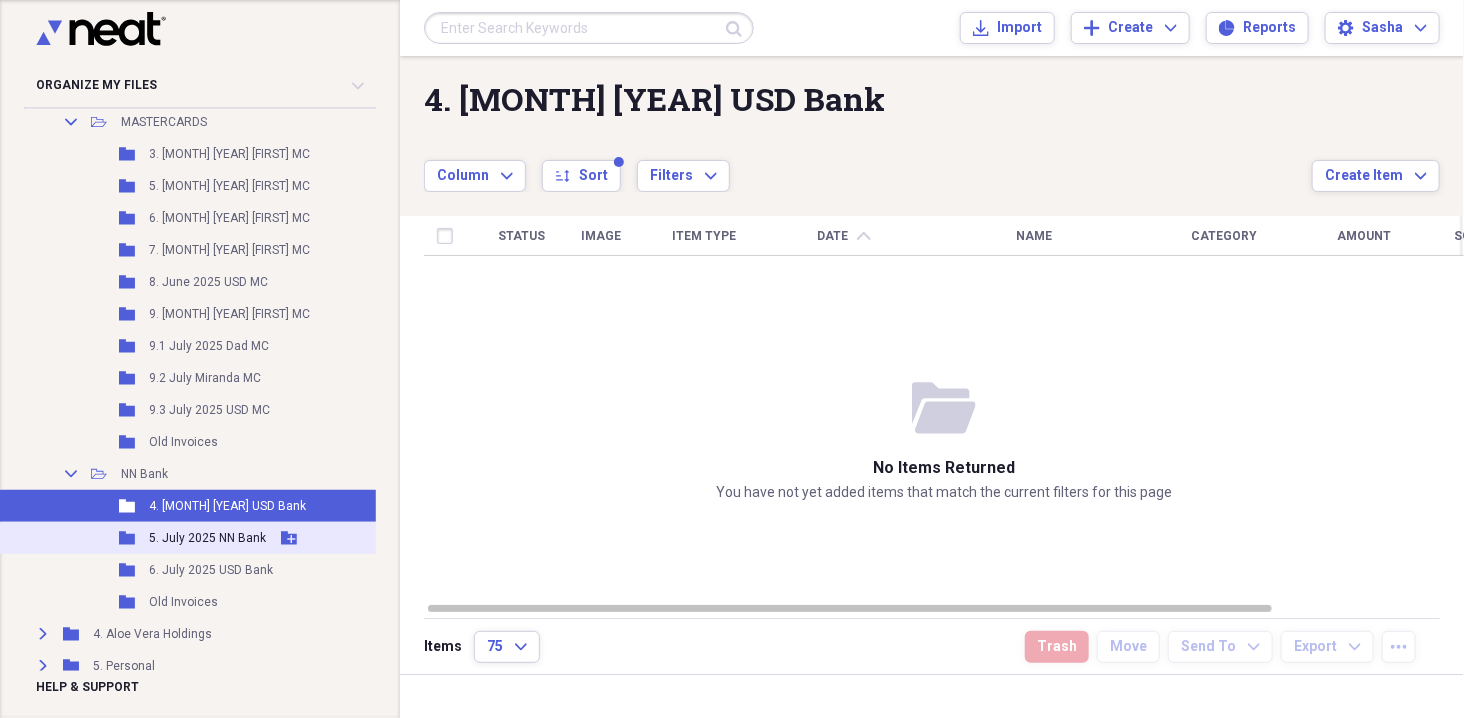 click on "5. July 2025 NN Bank" at bounding box center [207, 538] 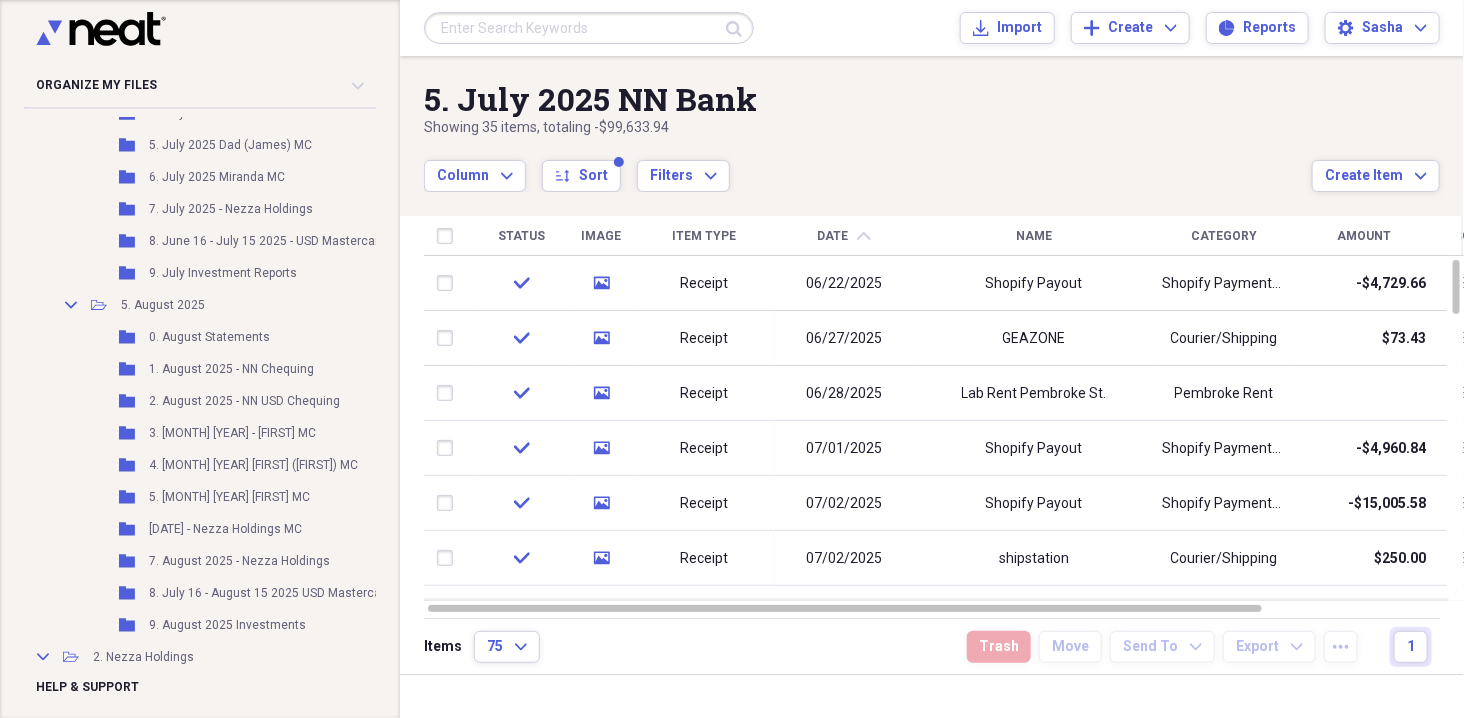 scroll, scrollTop: 1035, scrollLeft: 1, axis: both 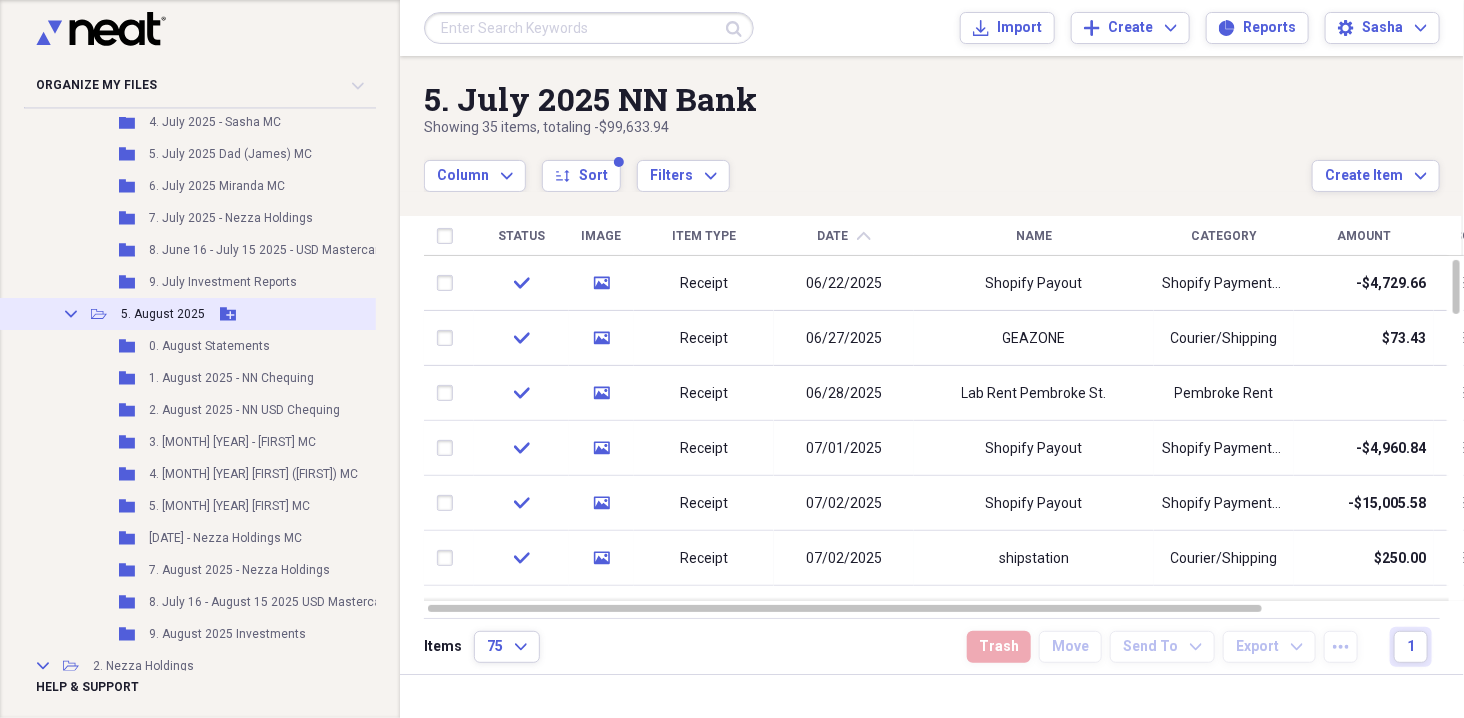 click on "Collapse" 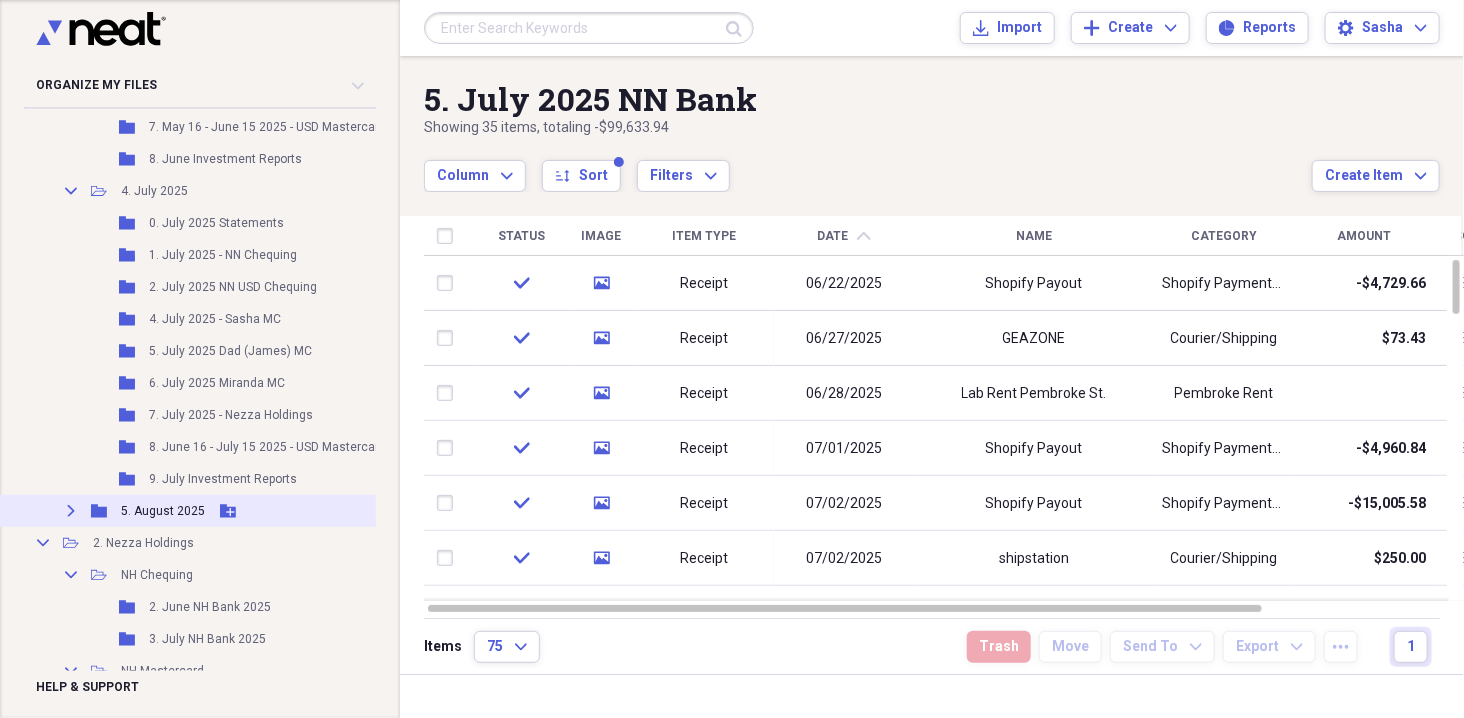 scroll, scrollTop: 808, scrollLeft: 1, axis: both 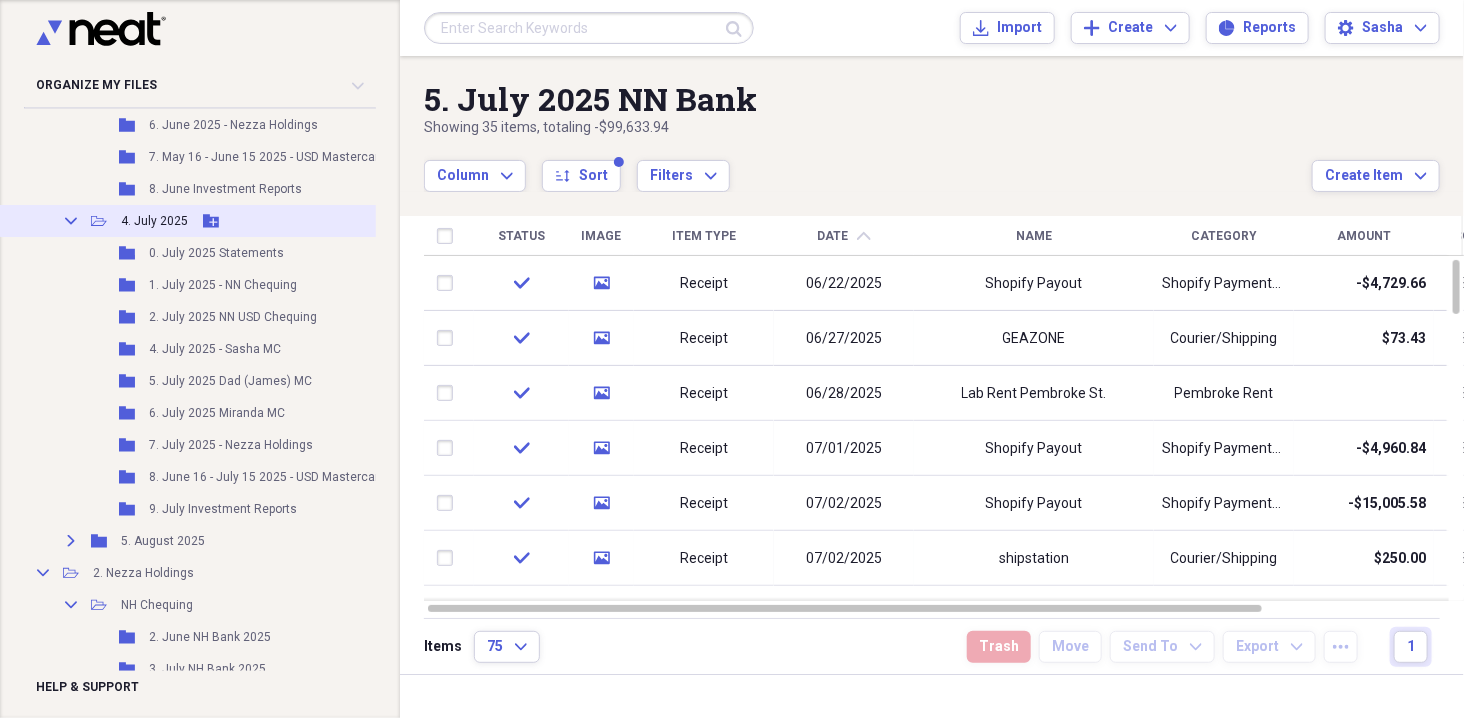 click on "Collapse" 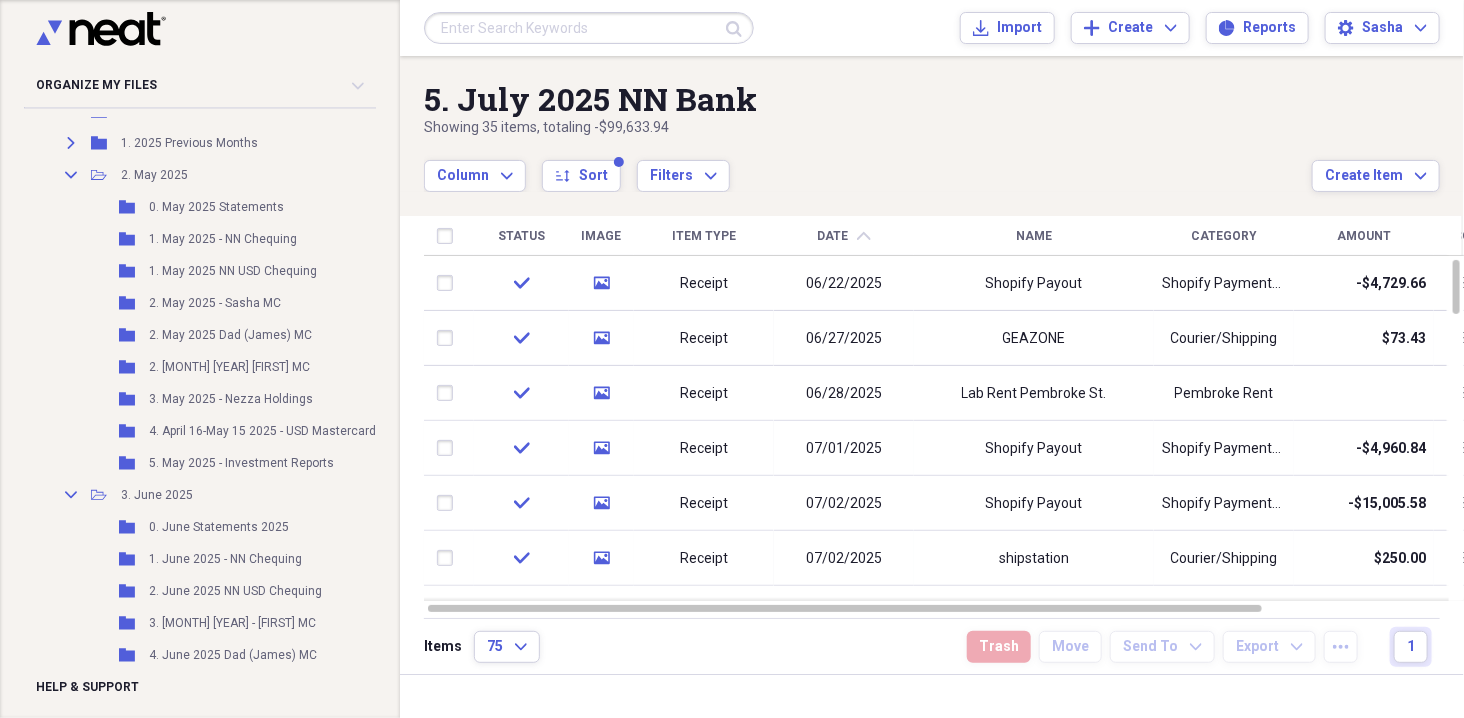scroll, scrollTop: 201, scrollLeft: 1, axis: both 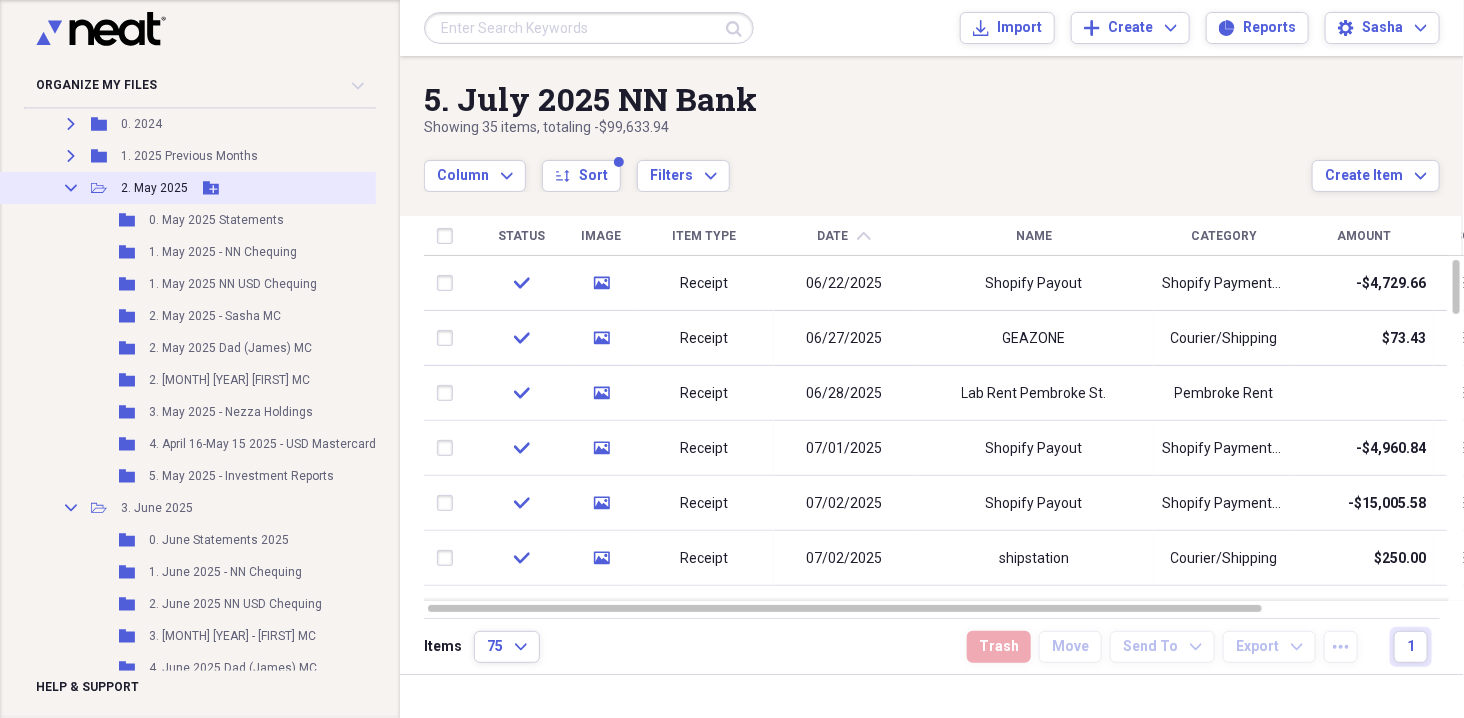 click on "Collapse" 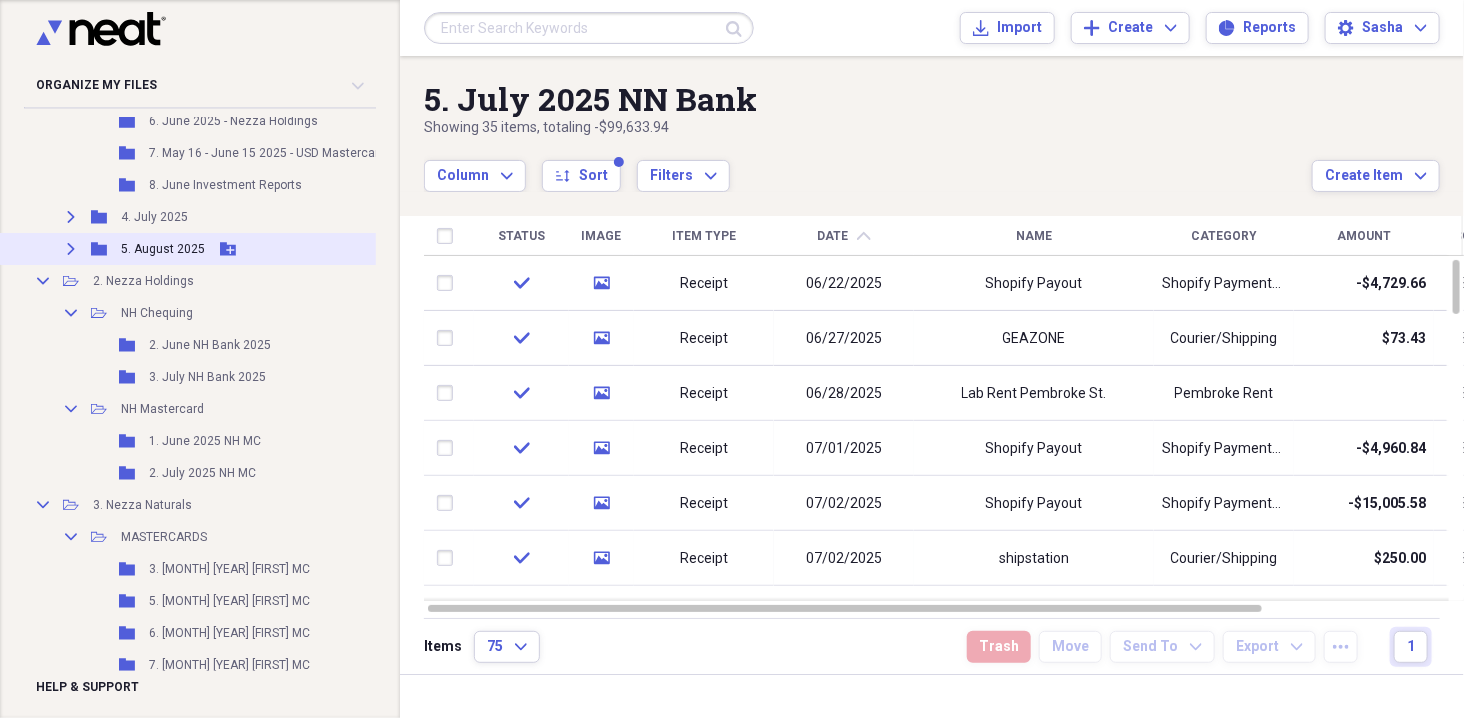 scroll, scrollTop: 530, scrollLeft: 1, axis: both 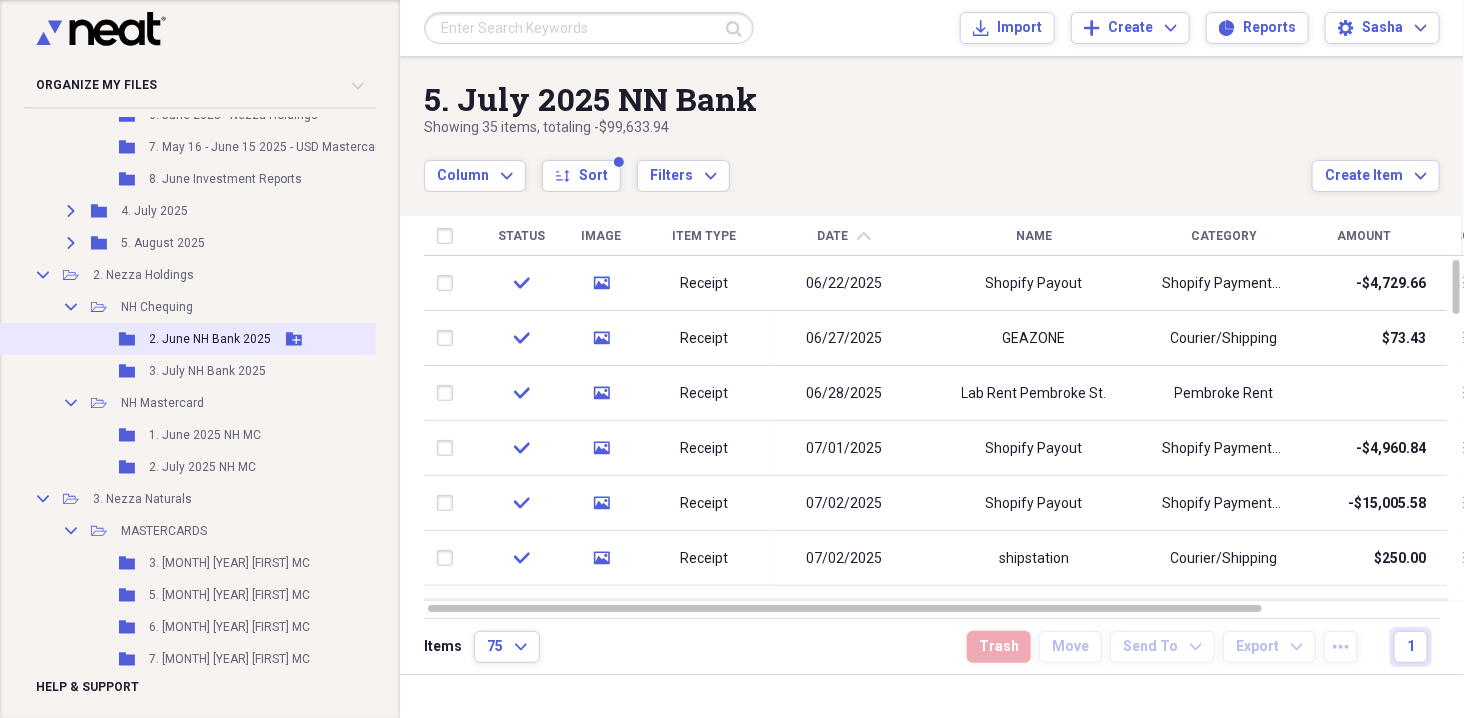 click on "2. June NH Bank 2025" at bounding box center [210, 339] 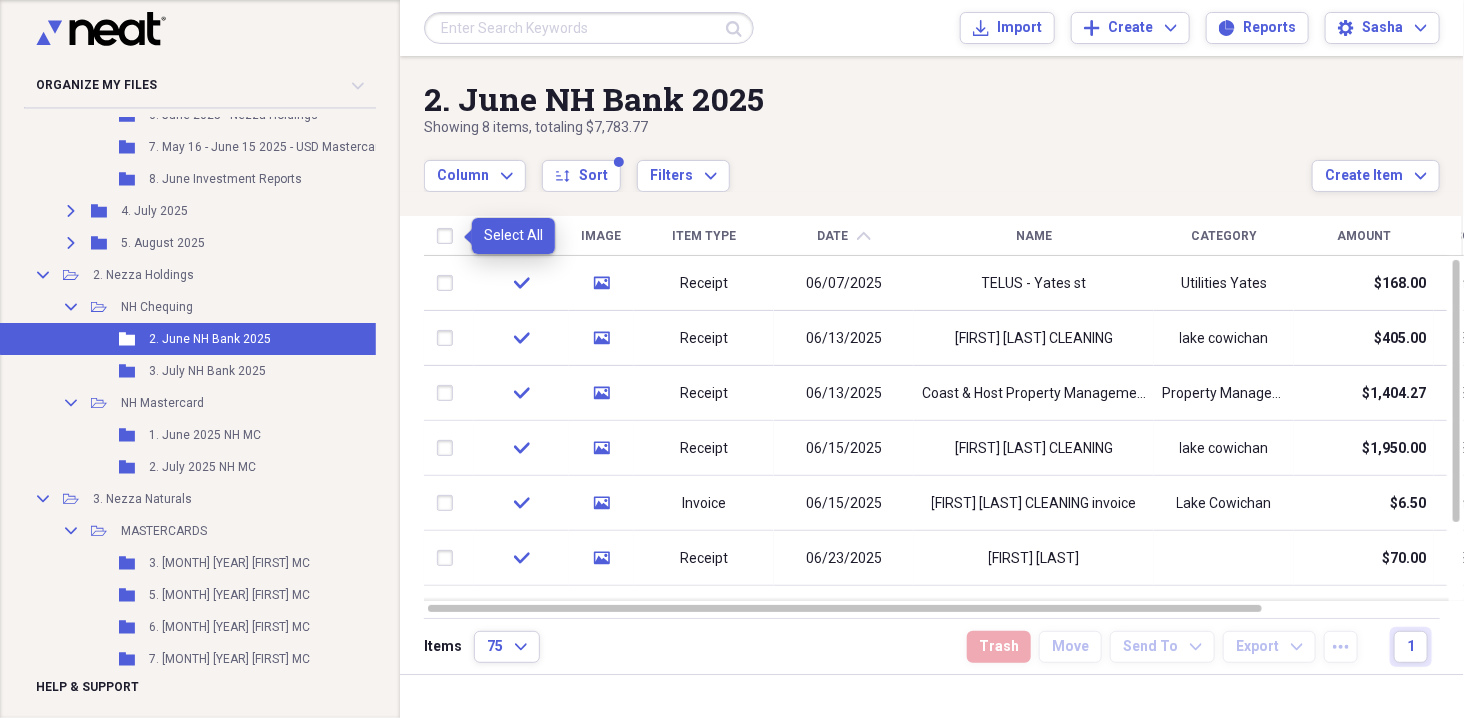 click at bounding box center [449, 236] 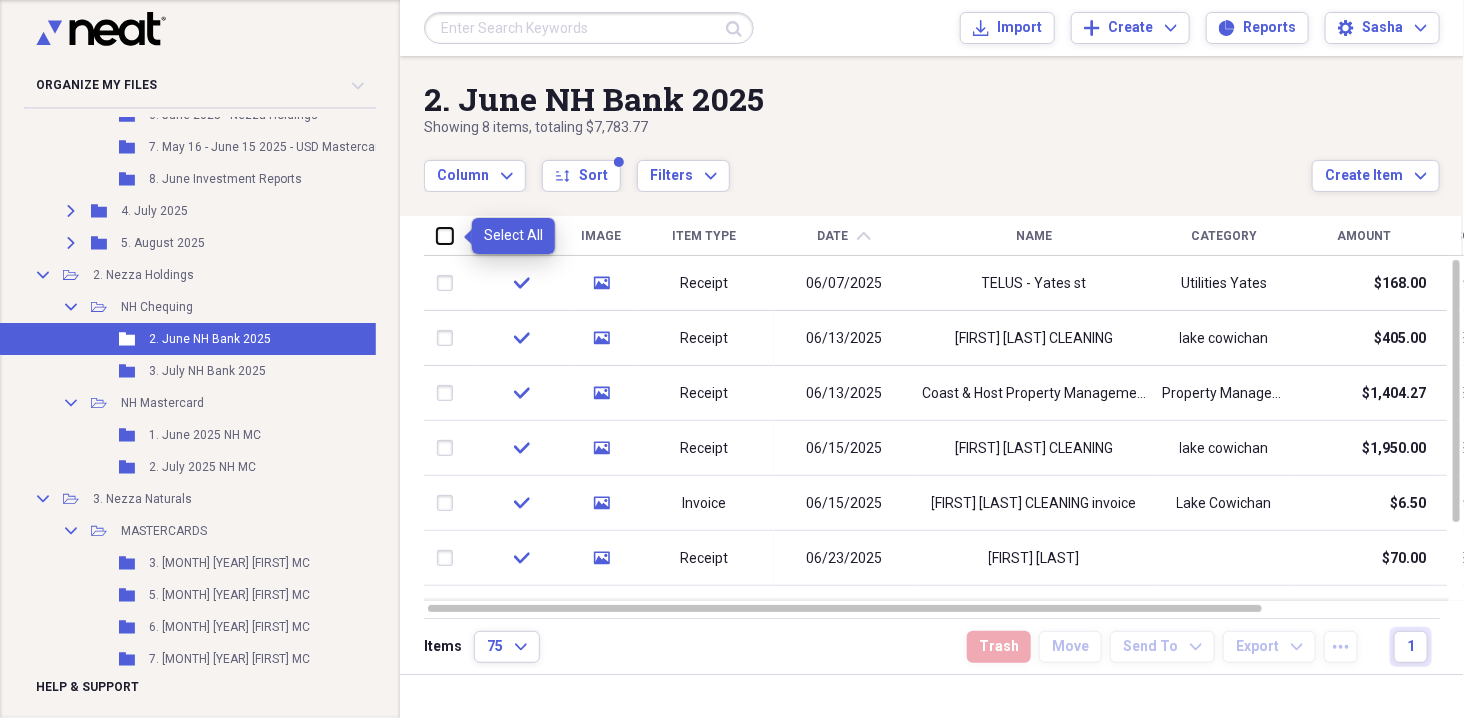click at bounding box center [437, 235] 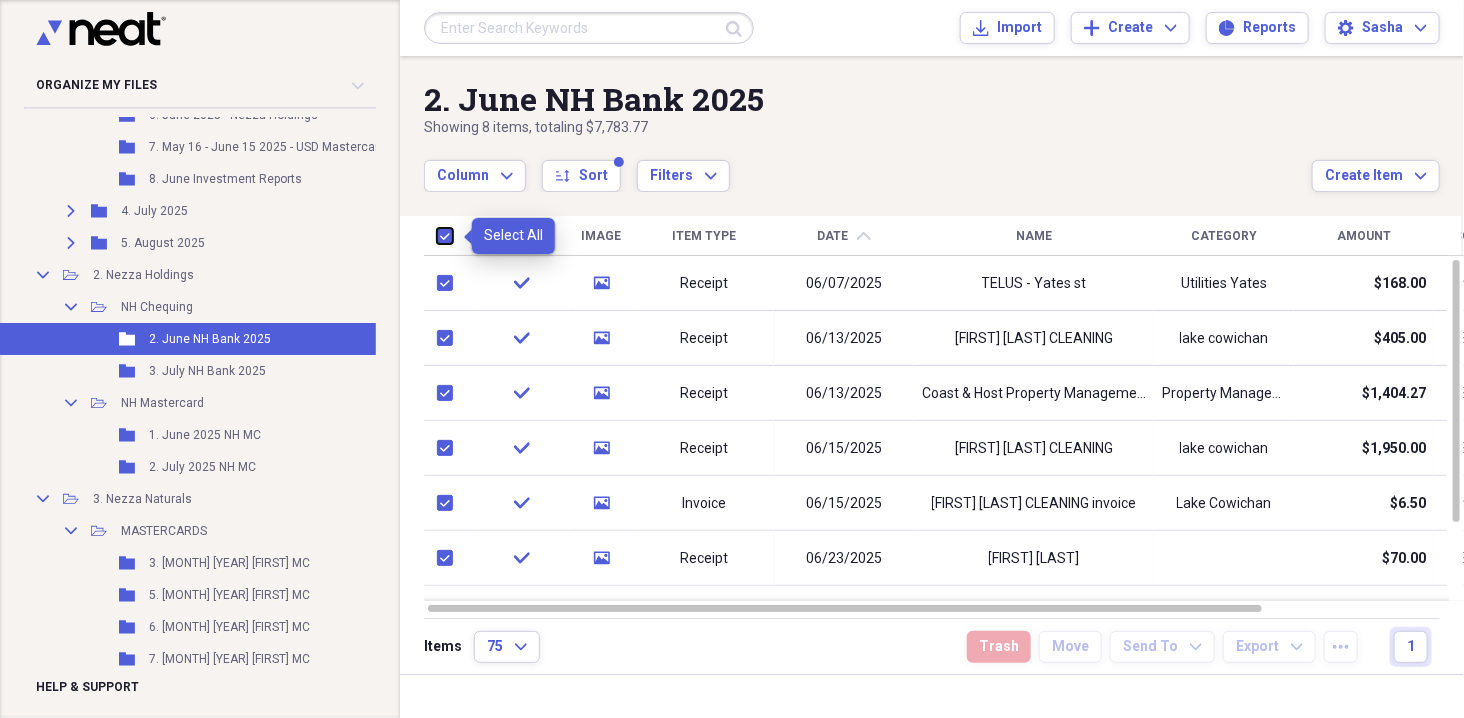checkbox on "true" 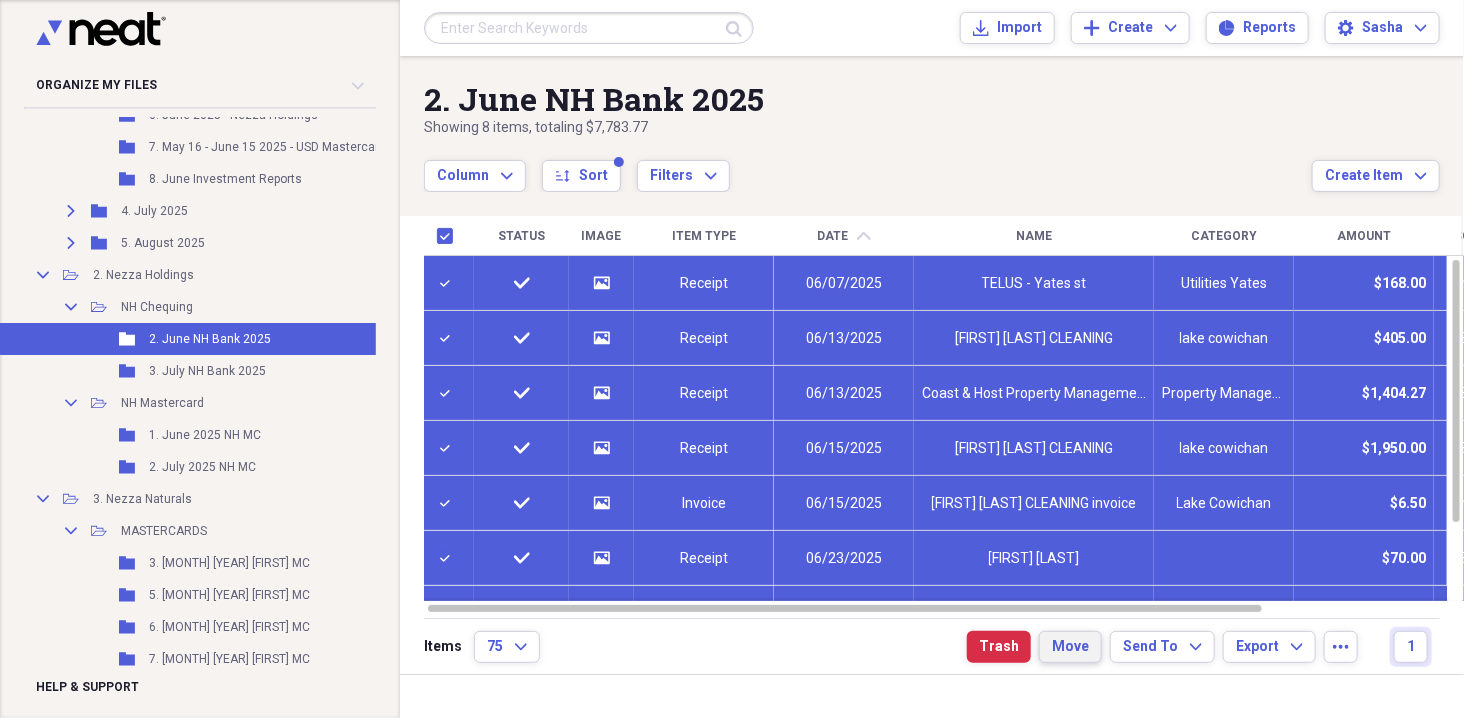 click on "Move" at bounding box center (1070, 647) 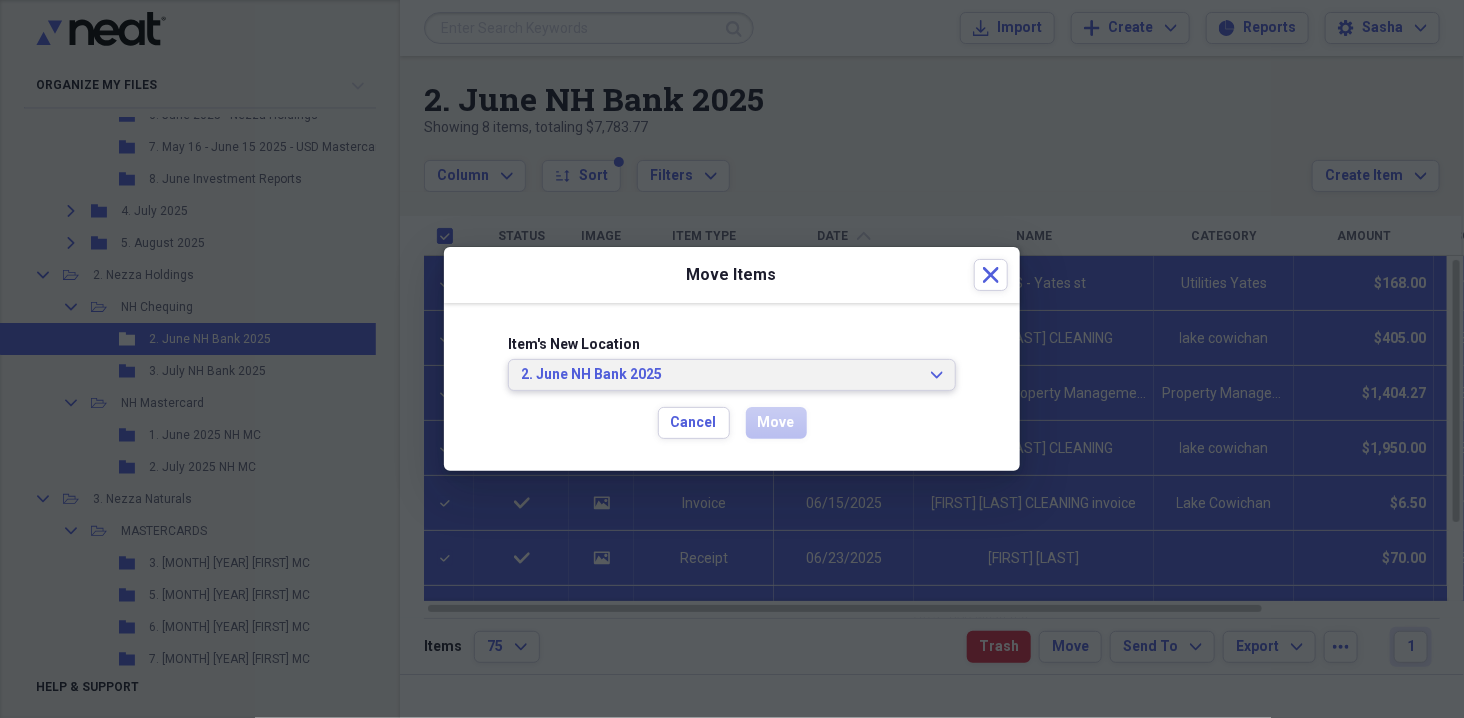 click on "2. June NH Bank 2025 Expand" at bounding box center (732, 375) 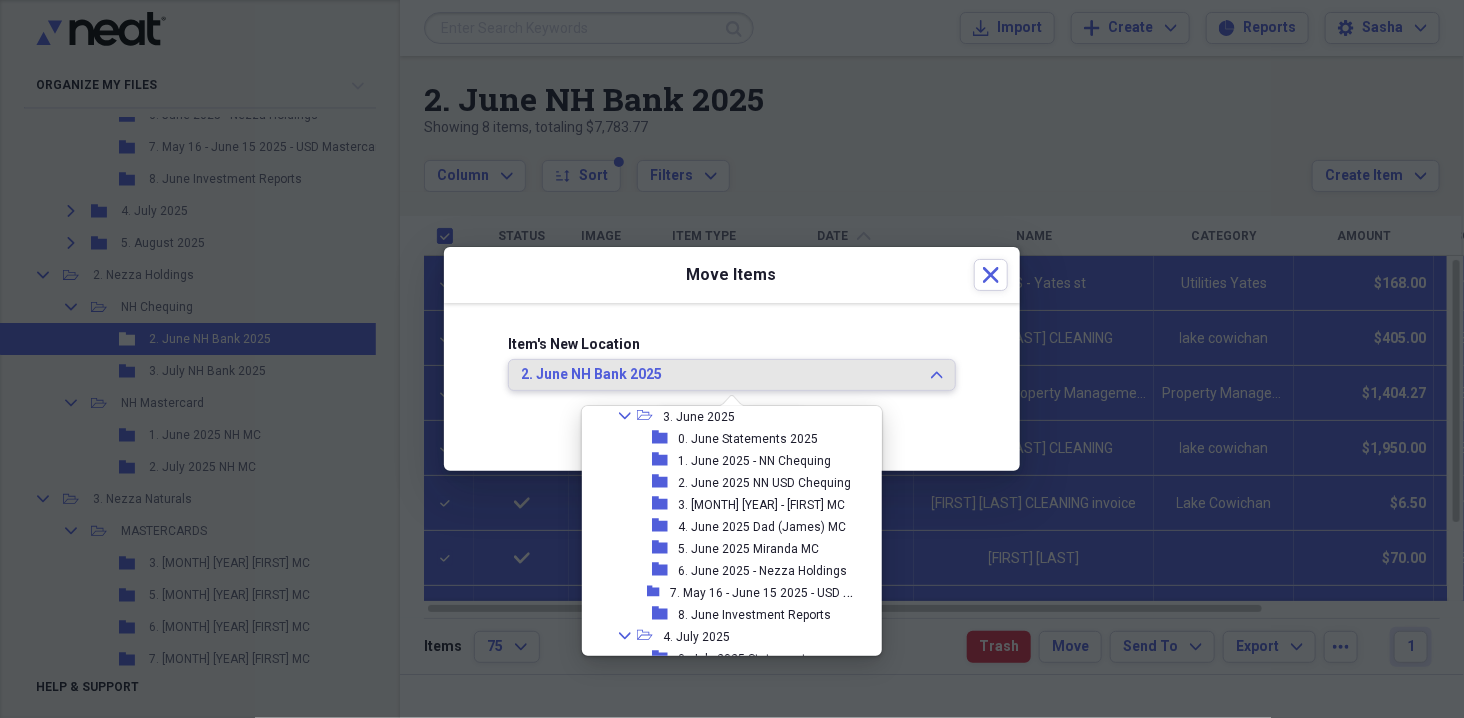 scroll, scrollTop: 343, scrollLeft: 0, axis: vertical 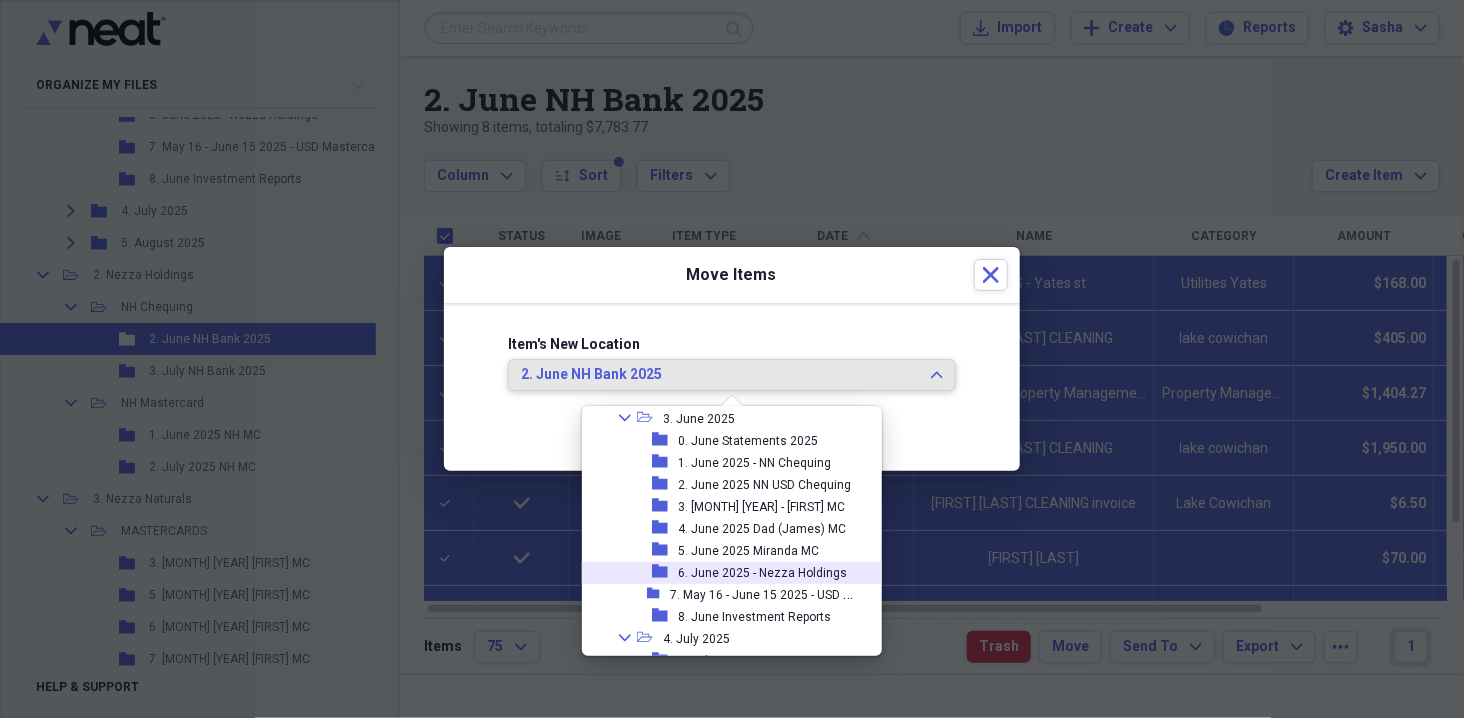 click on "6. June 2025 - Nezza Holdings" at bounding box center (762, 573) 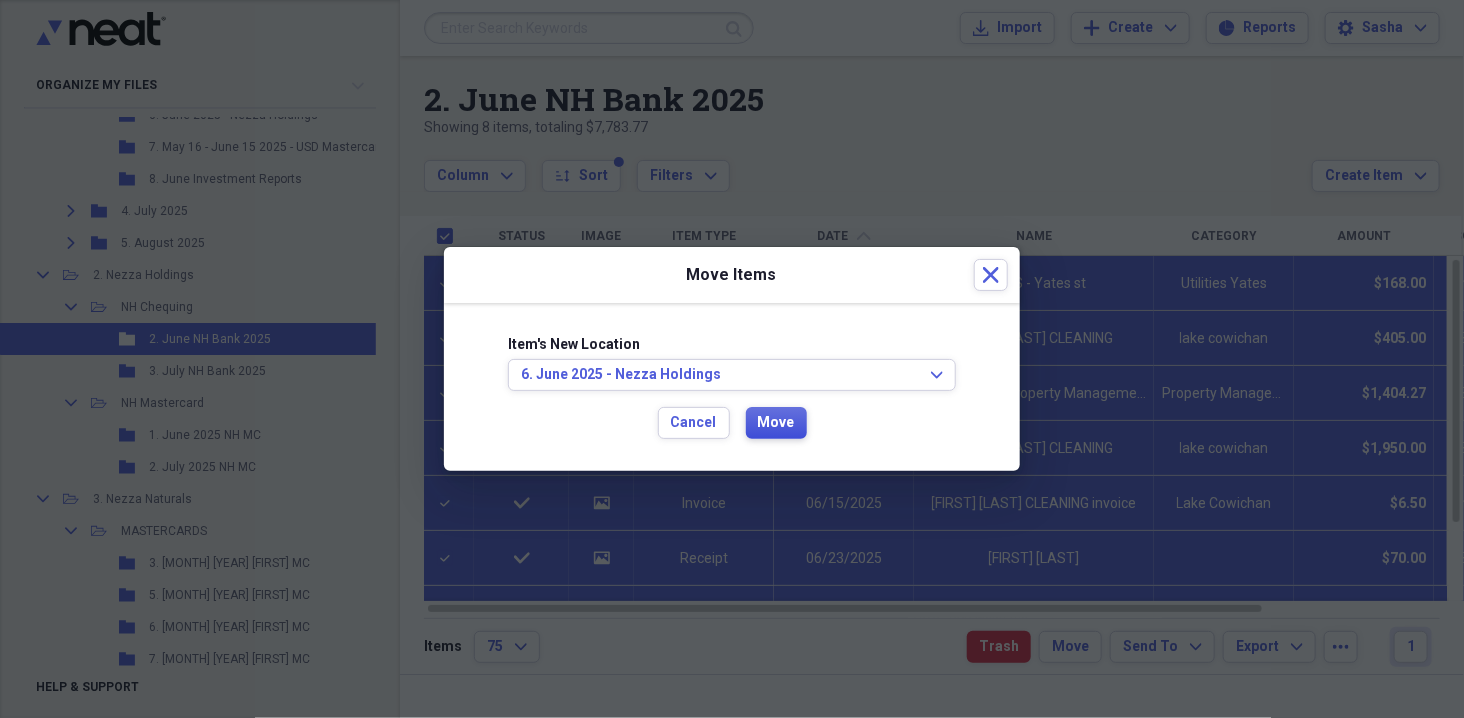 click on "Move" at bounding box center [776, 423] 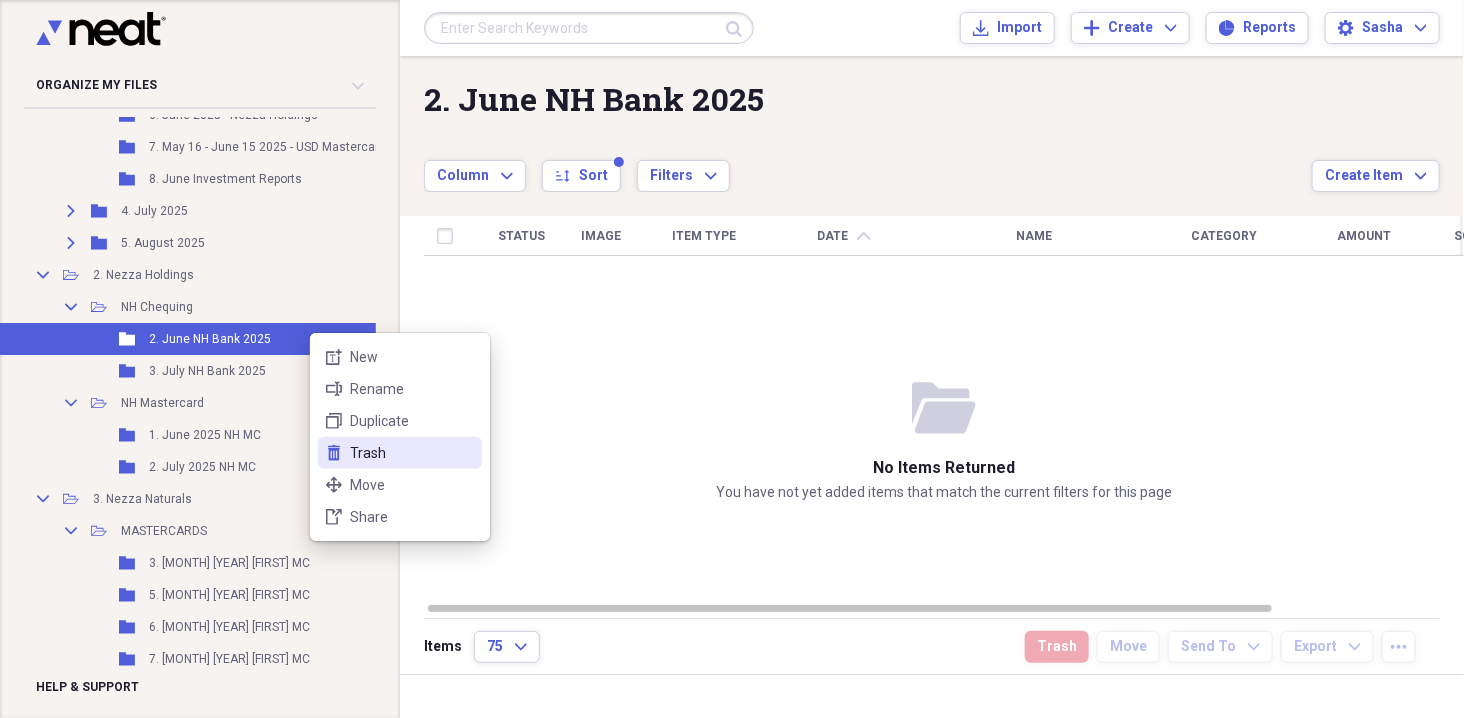 click on "Trash" at bounding box center (412, 453) 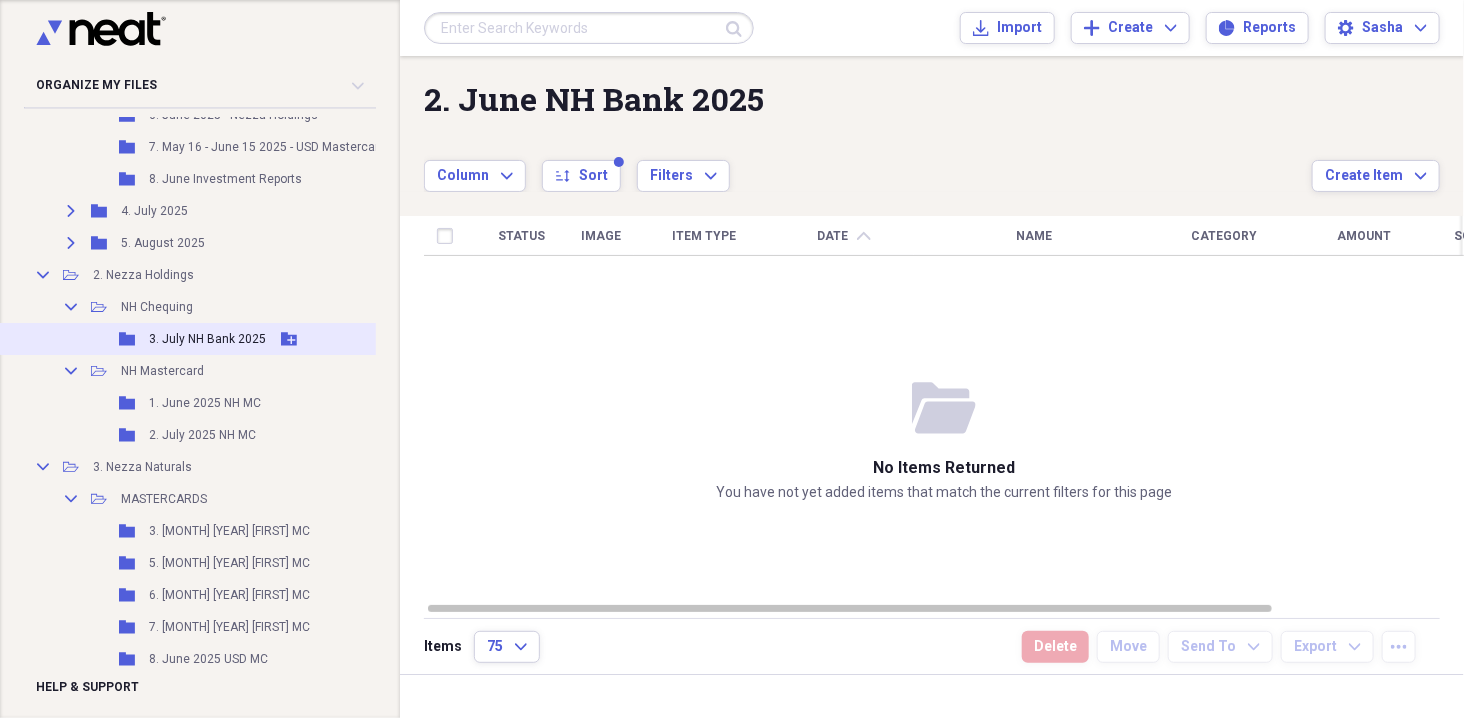 click on "3. July NH Bank 2025" at bounding box center [207, 339] 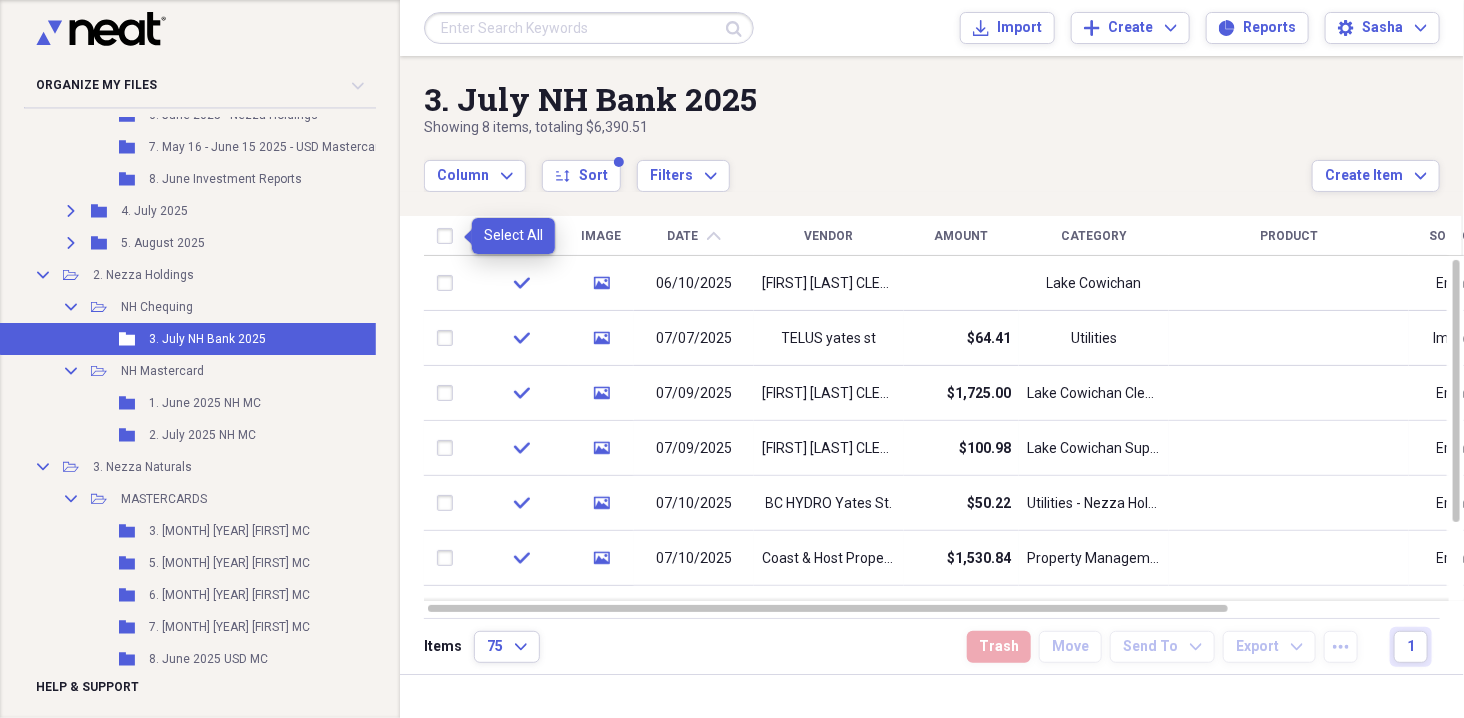 click at bounding box center [449, 236] 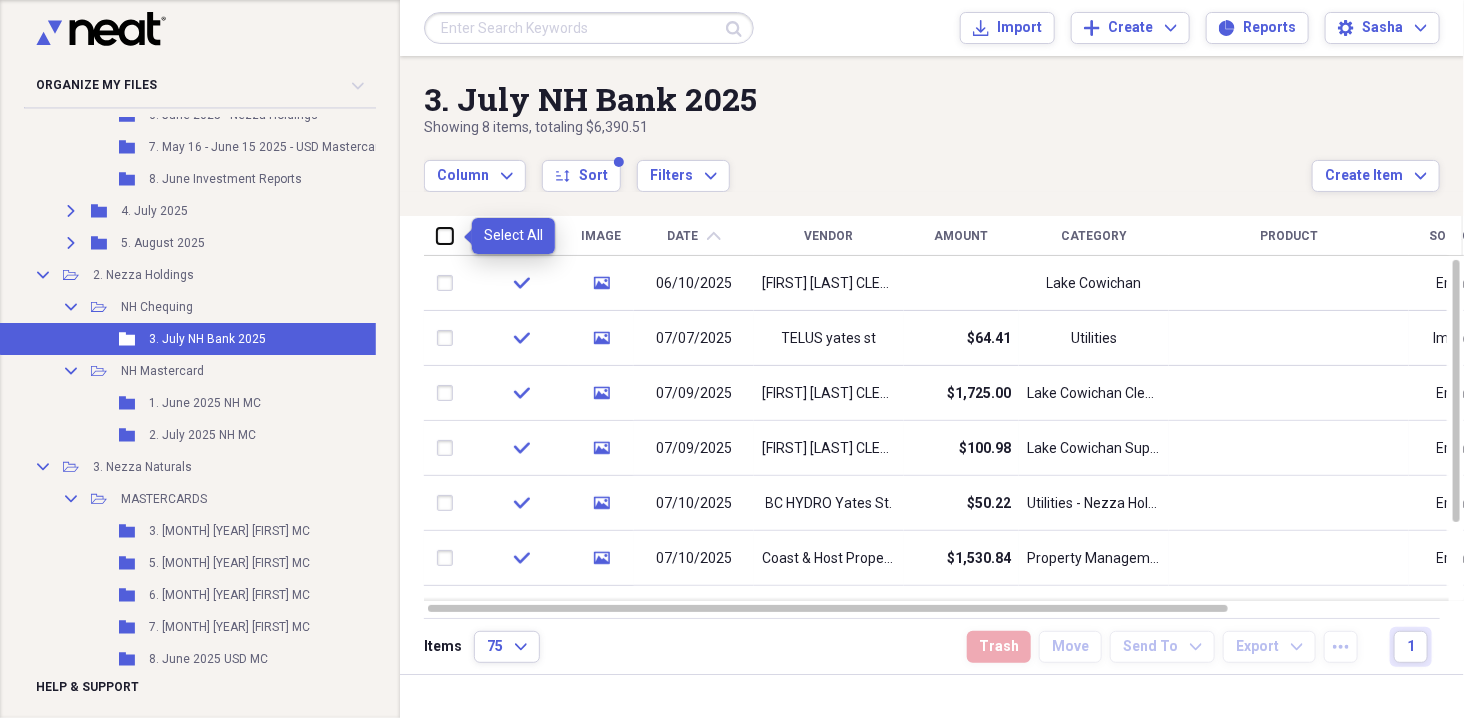 click at bounding box center [437, 235] 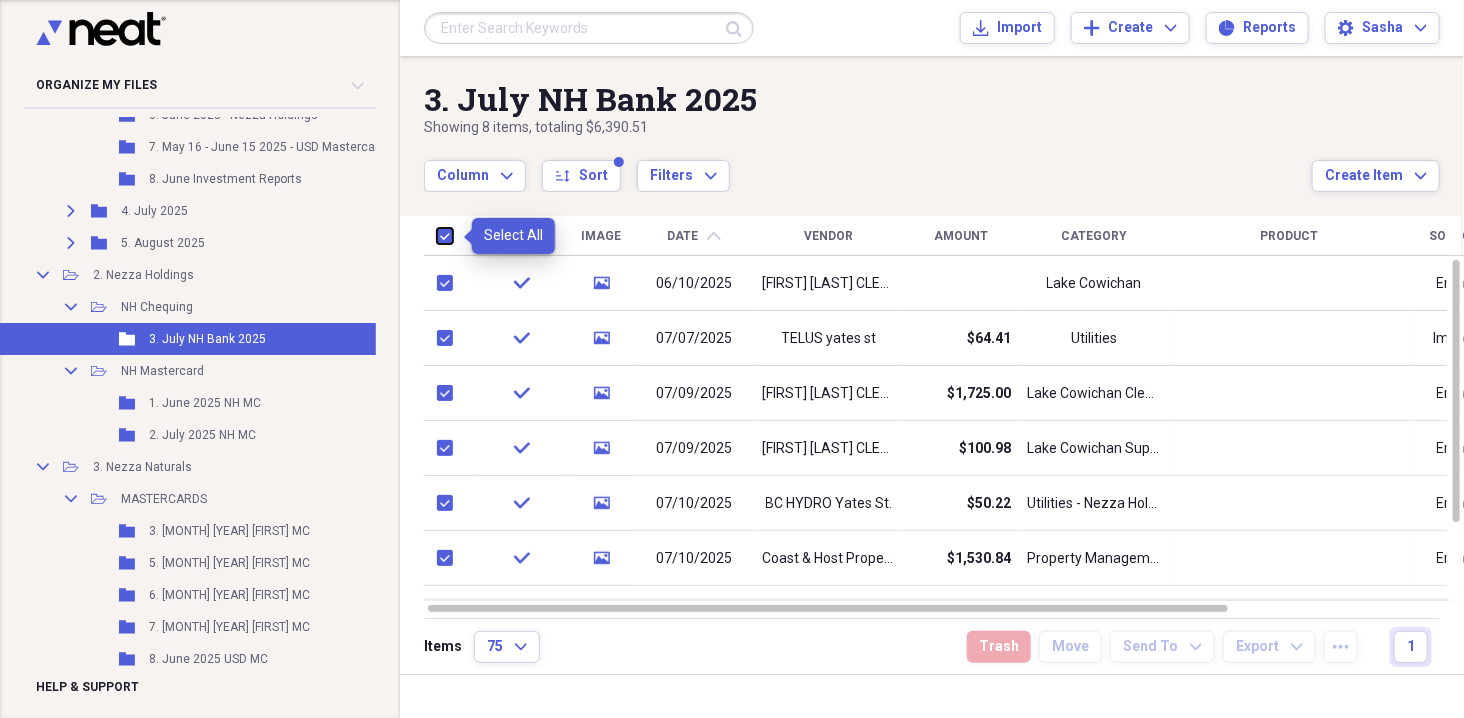checkbox on "true" 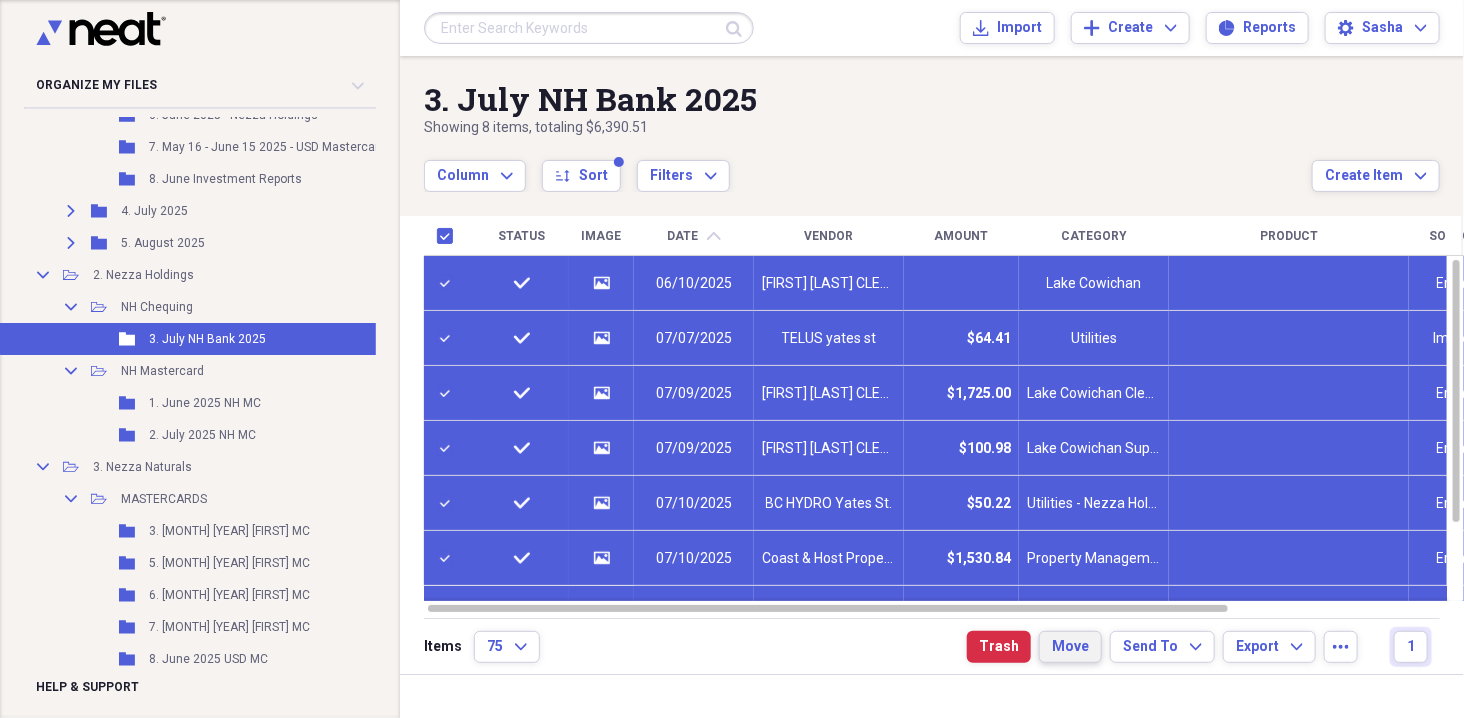 click on "Move" at bounding box center [1070, 647] 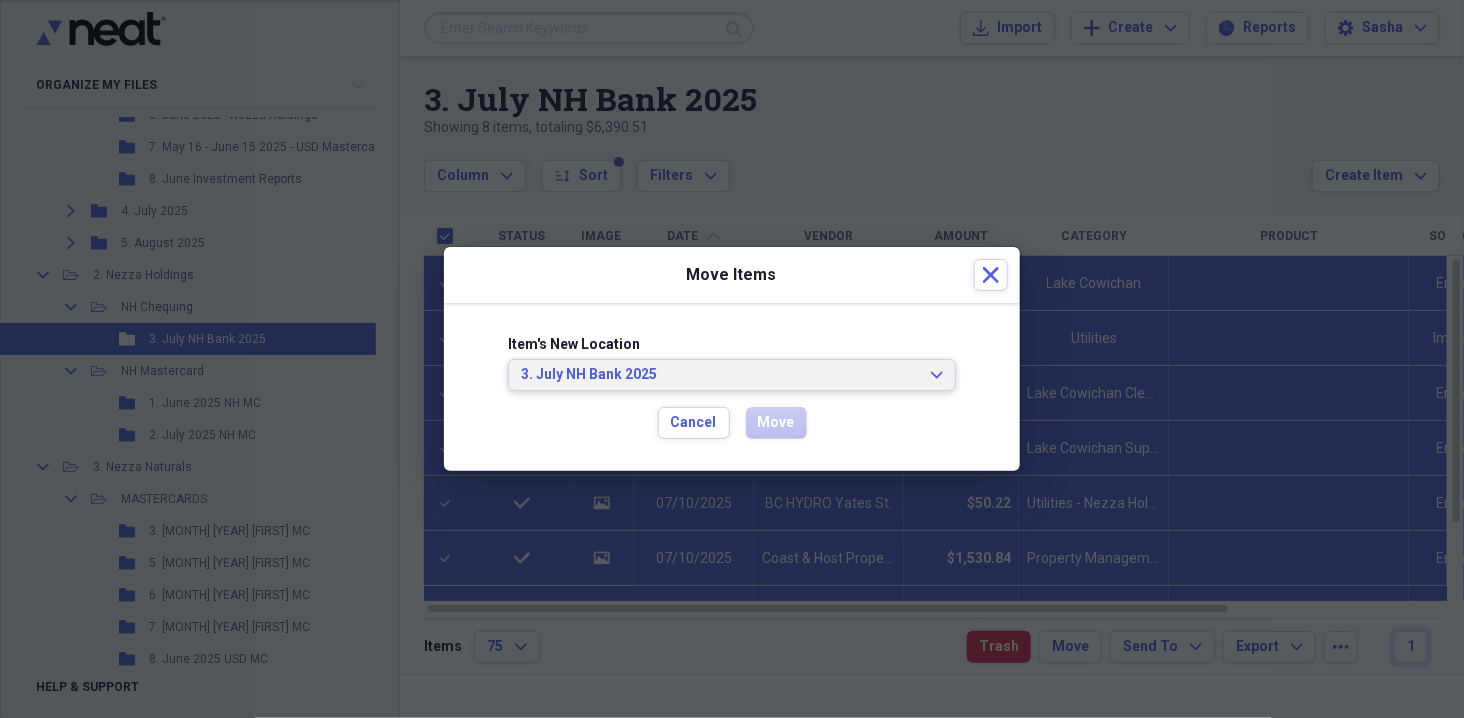 click on "3. July NH Bank 2025" at bounding box center [720, 375] 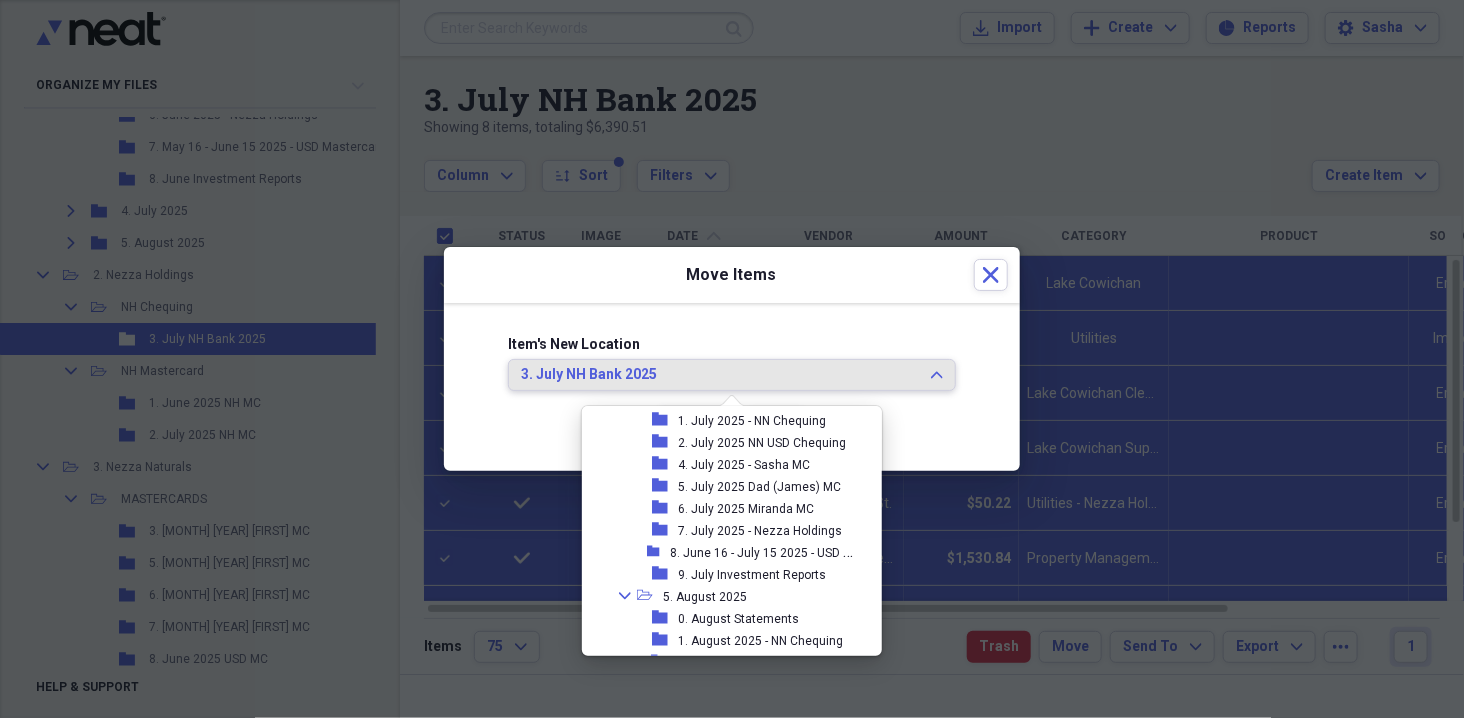 scroll, scrollTop: 603, scrollLeft: 0, axis: vertical 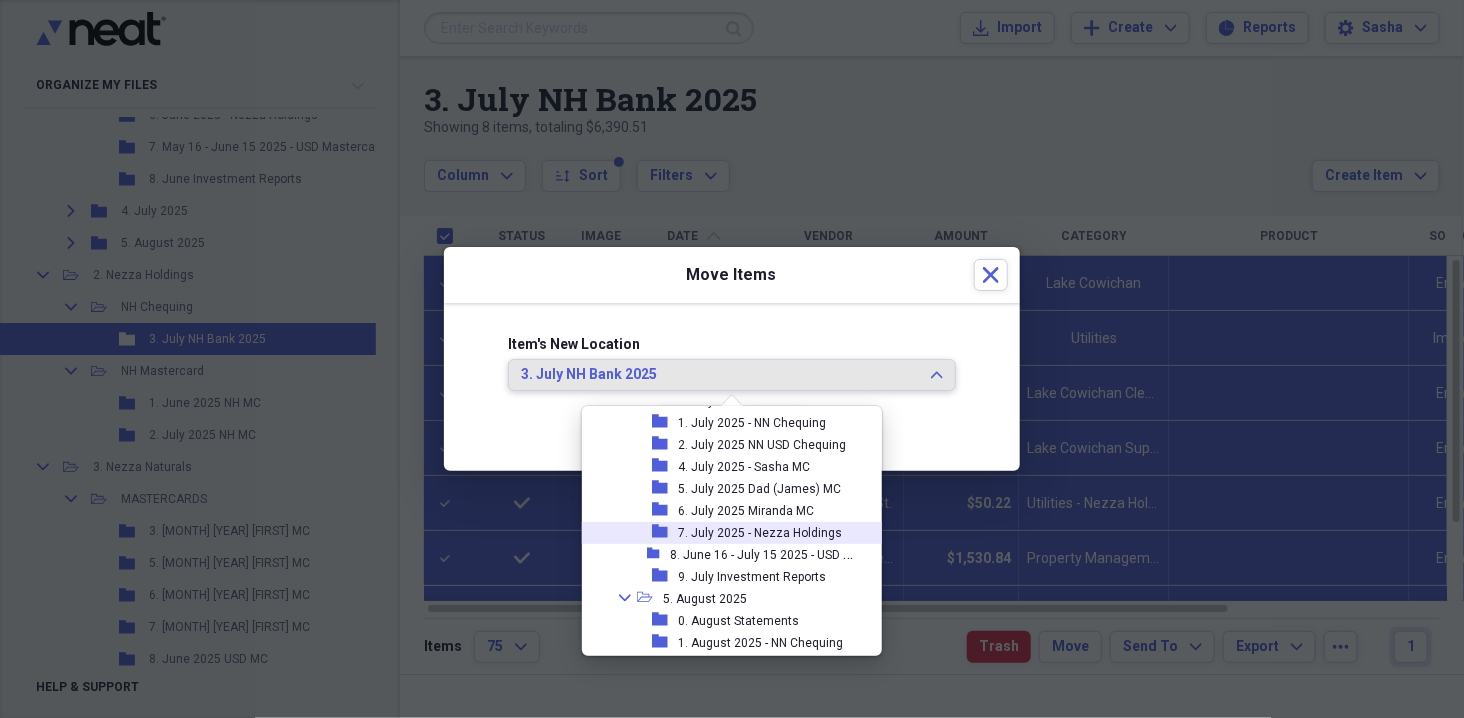 click on "7. July 2025 - Nezza Holdings" at bounding box center (760, 533) 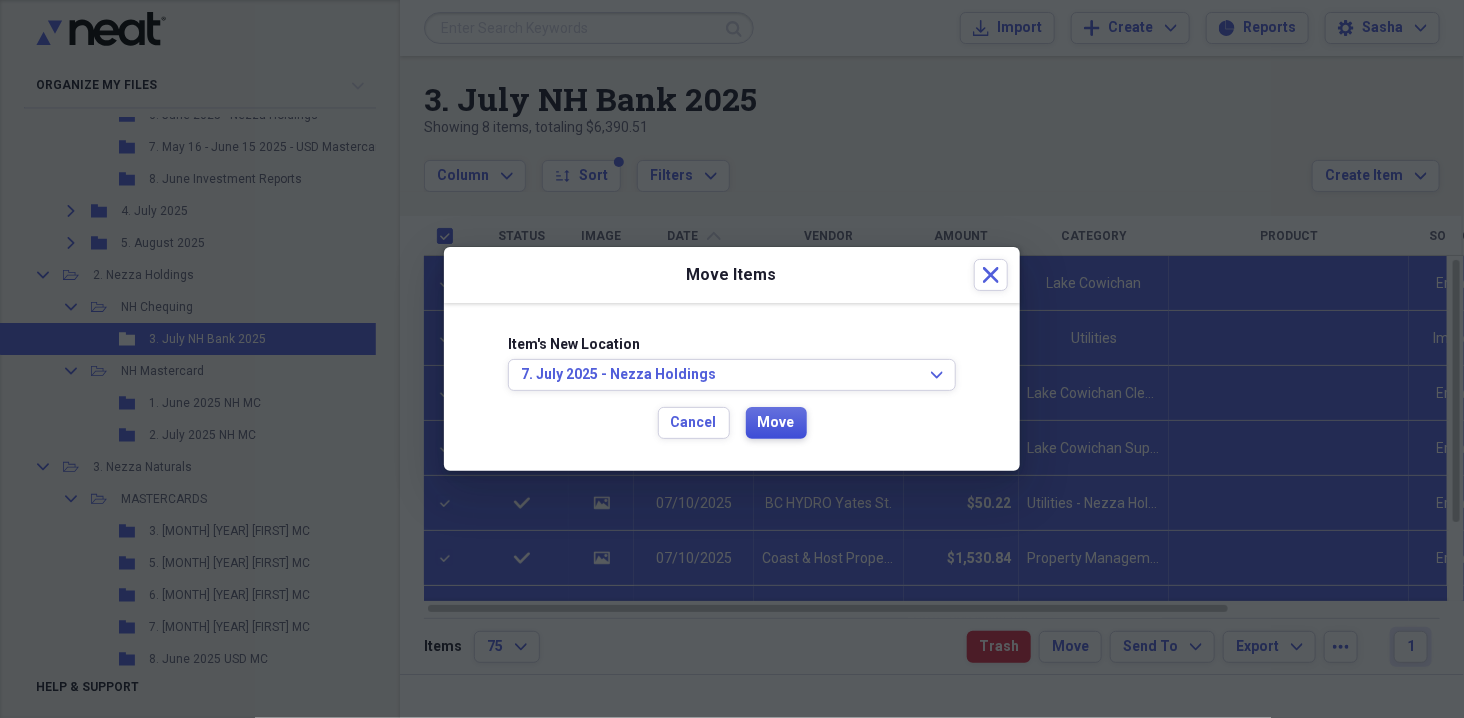 click on "Move" at bounding box center (776, 423) 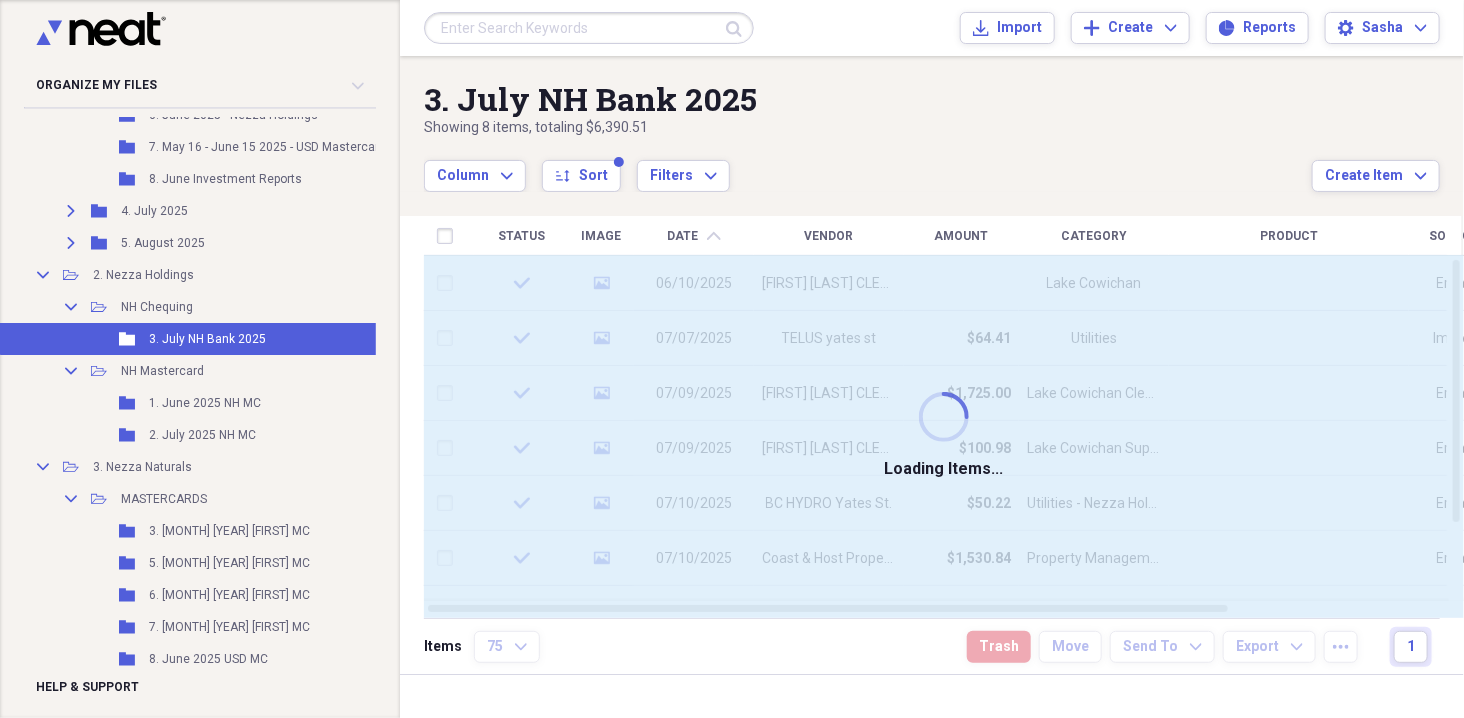 checkbox on "false" 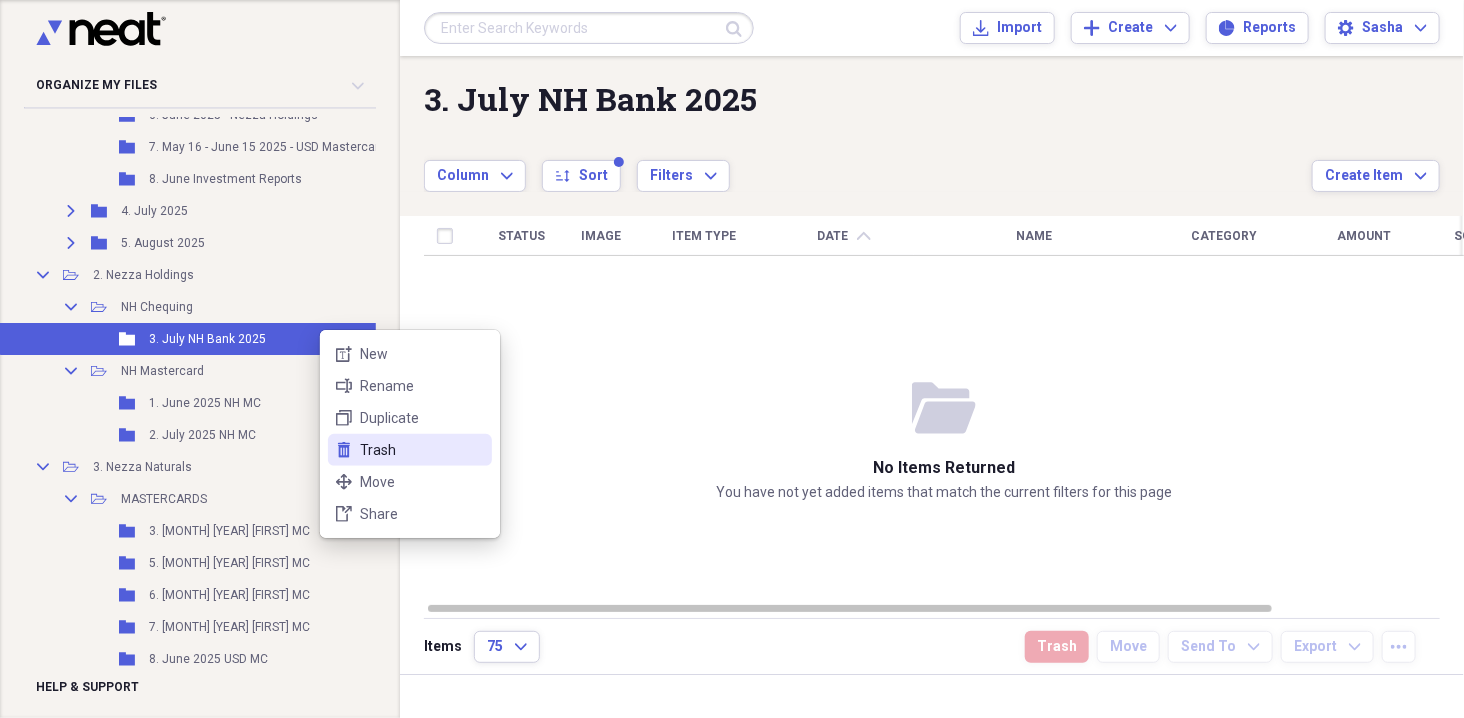 click on "Trash" at bounding box center (422, 450) 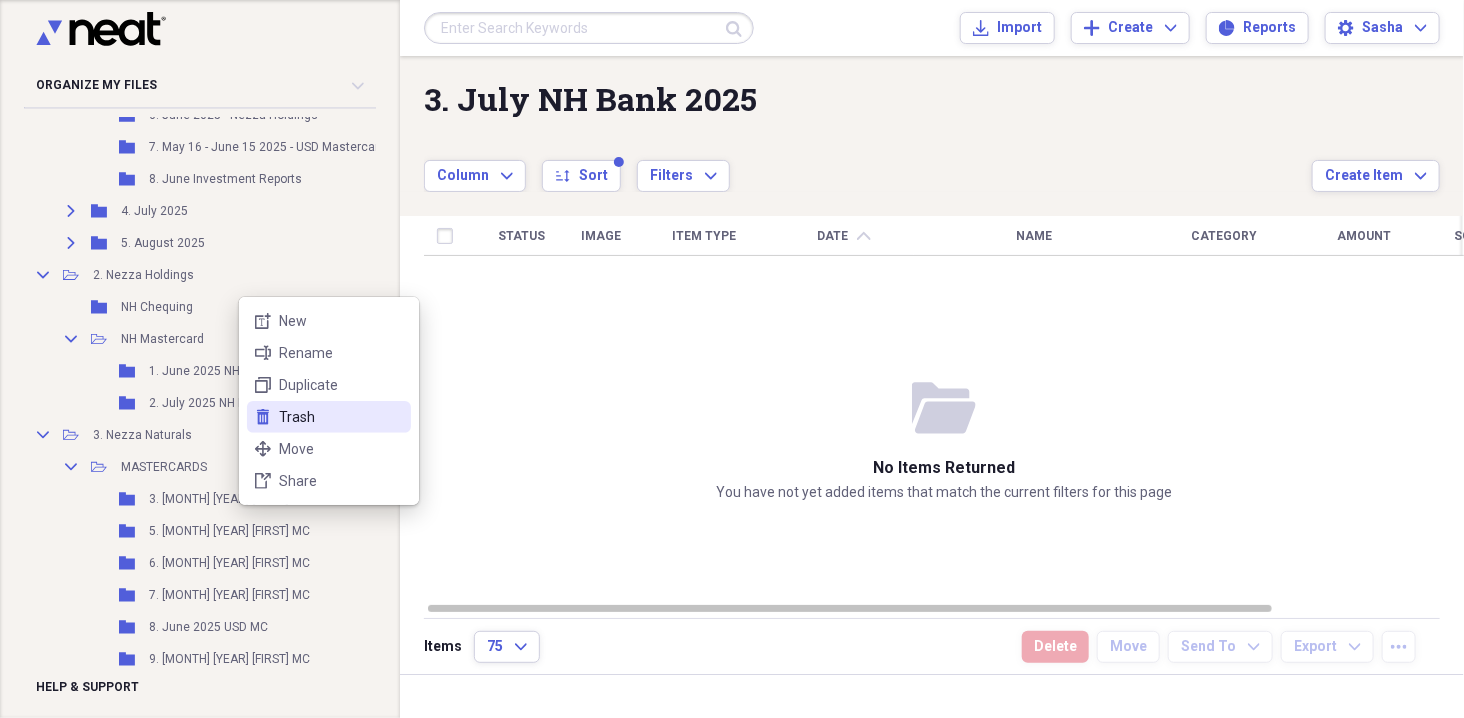 click on "Trash" at bounding box center (341, 417) 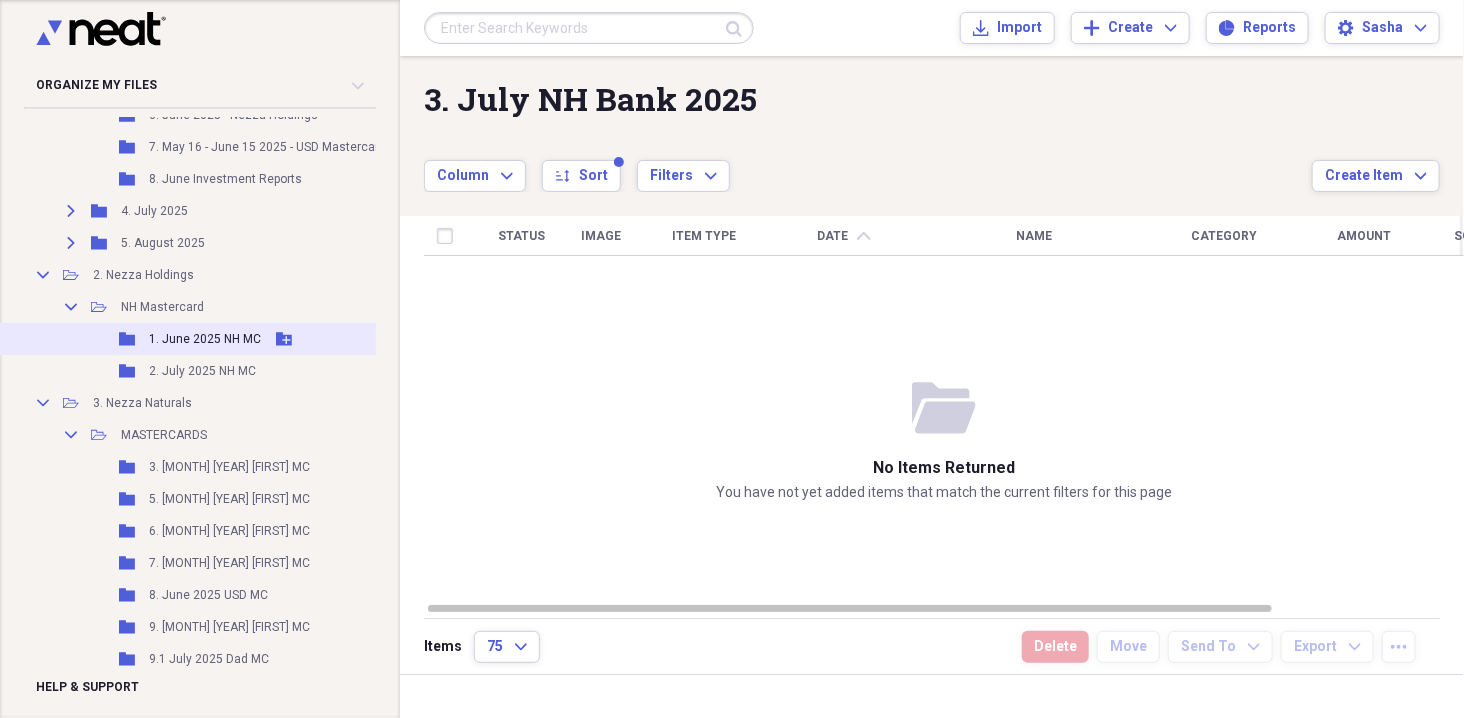 click on "1. June 2025 NH MC" at bounding box center [205, 339] 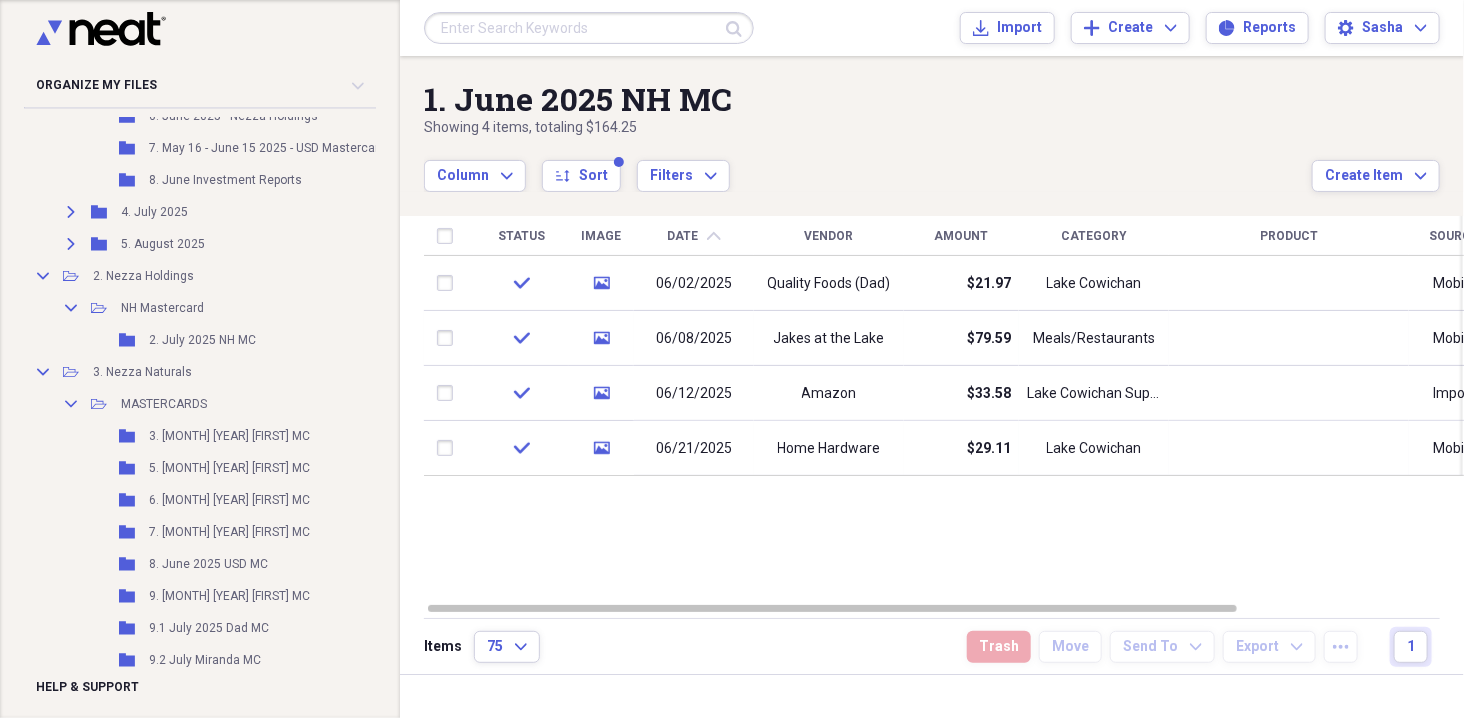 scroll, scrollTop: 564, scrollLeft: 1, axis: both 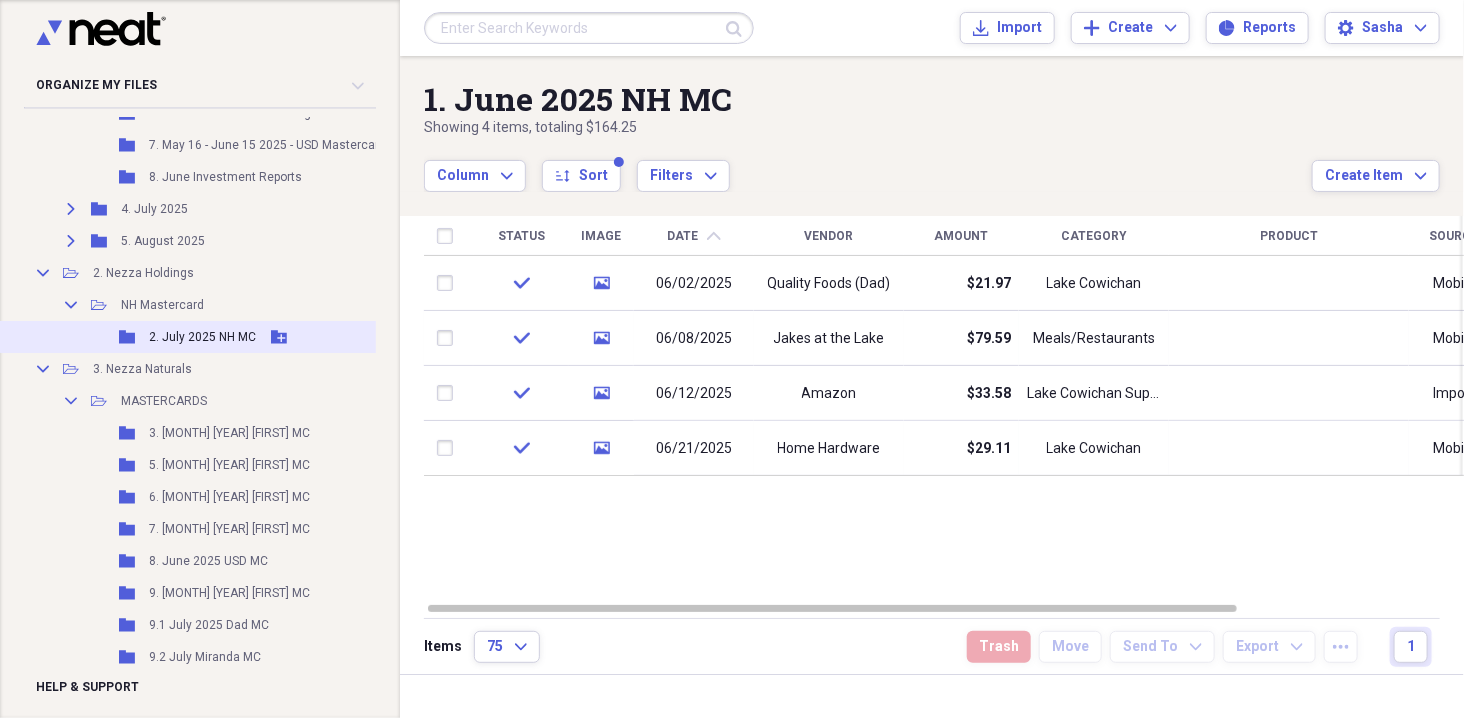 click on "2. July 2025 NH MC" at bounding box center [202, 337] 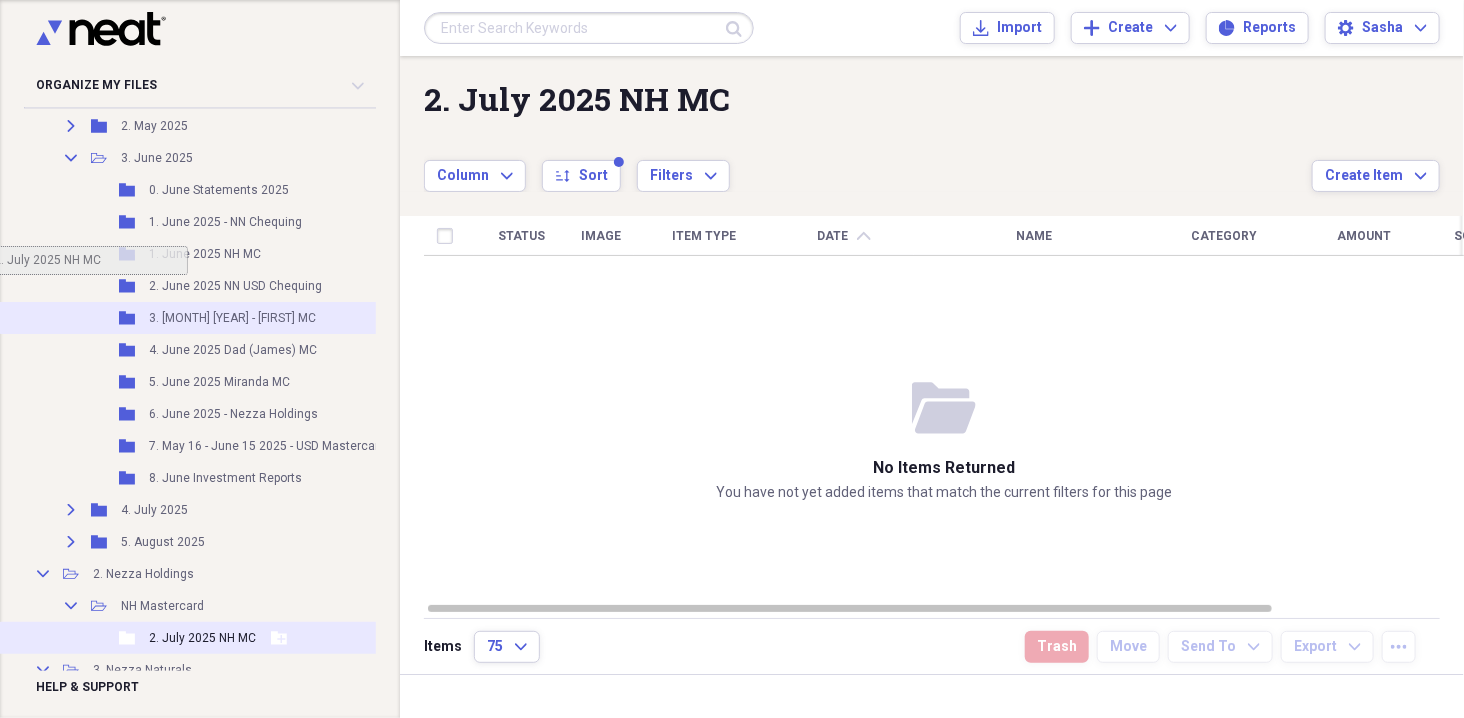 scroll, scrollTop: 242, scrollLeft: 1, axis: both 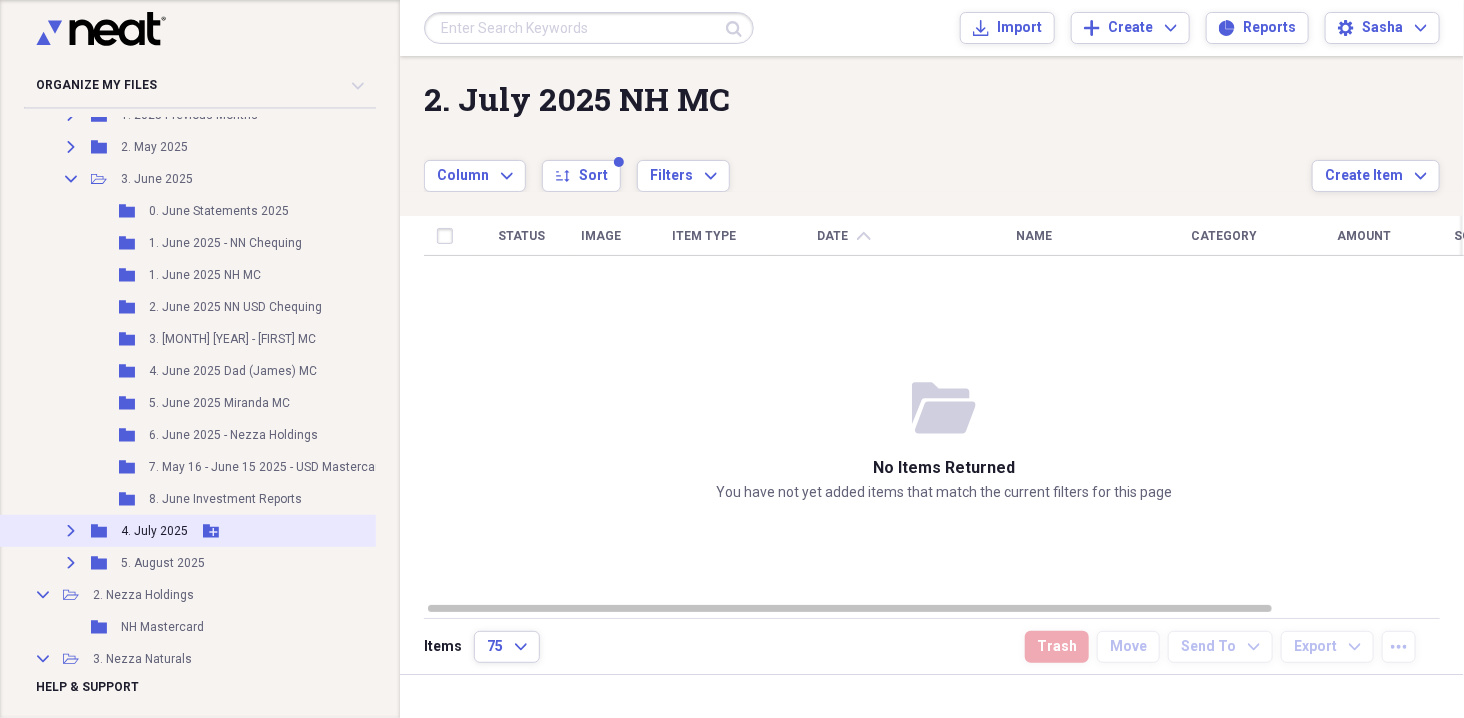 click 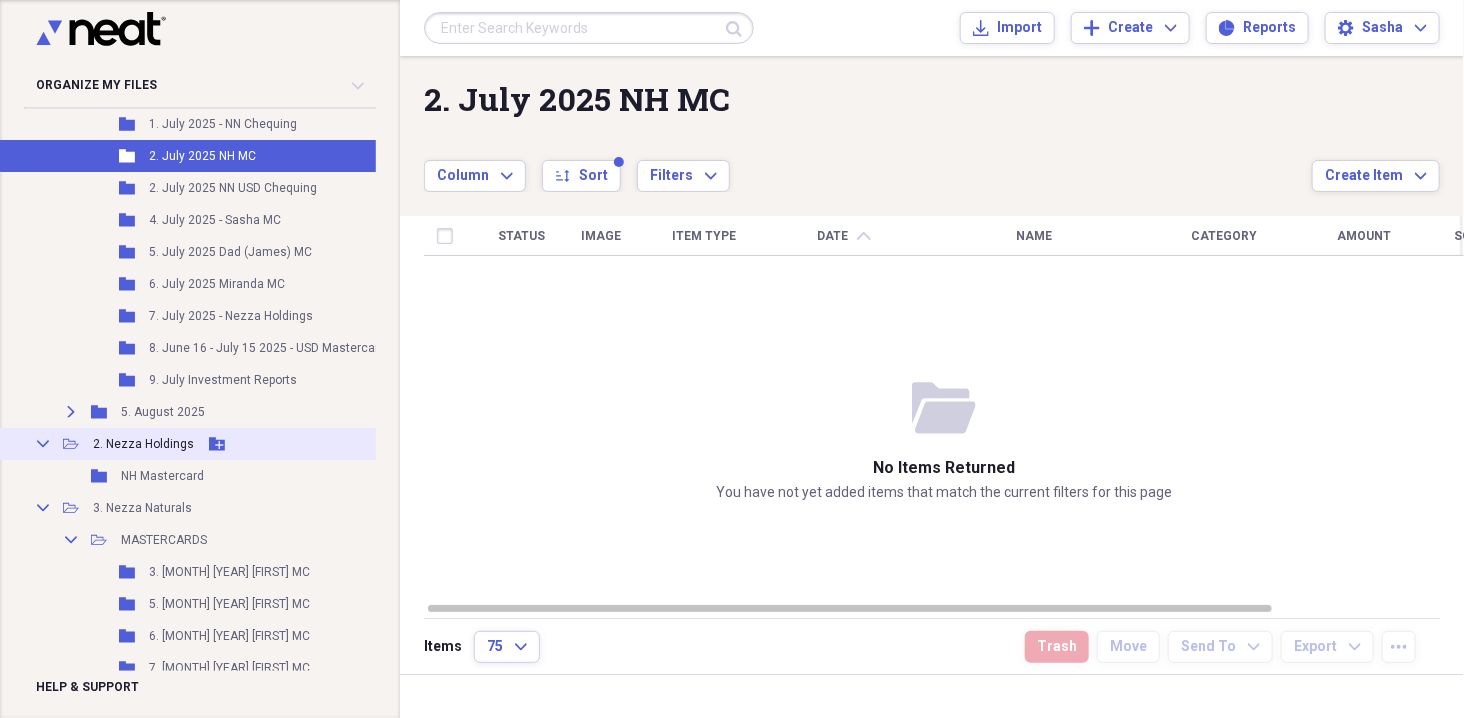 scroll, scrollTop: 726, scrollLeft: 1, axis: both 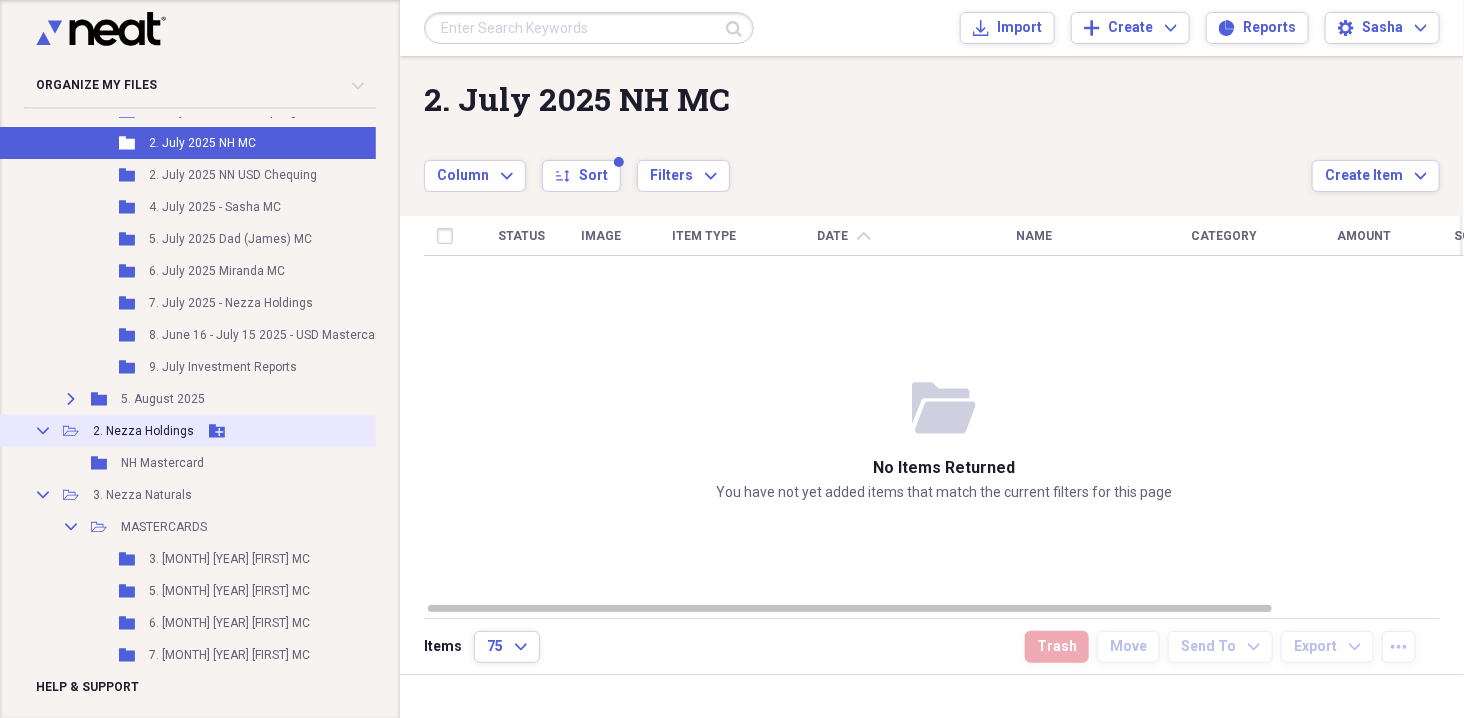 click on "Collapse" 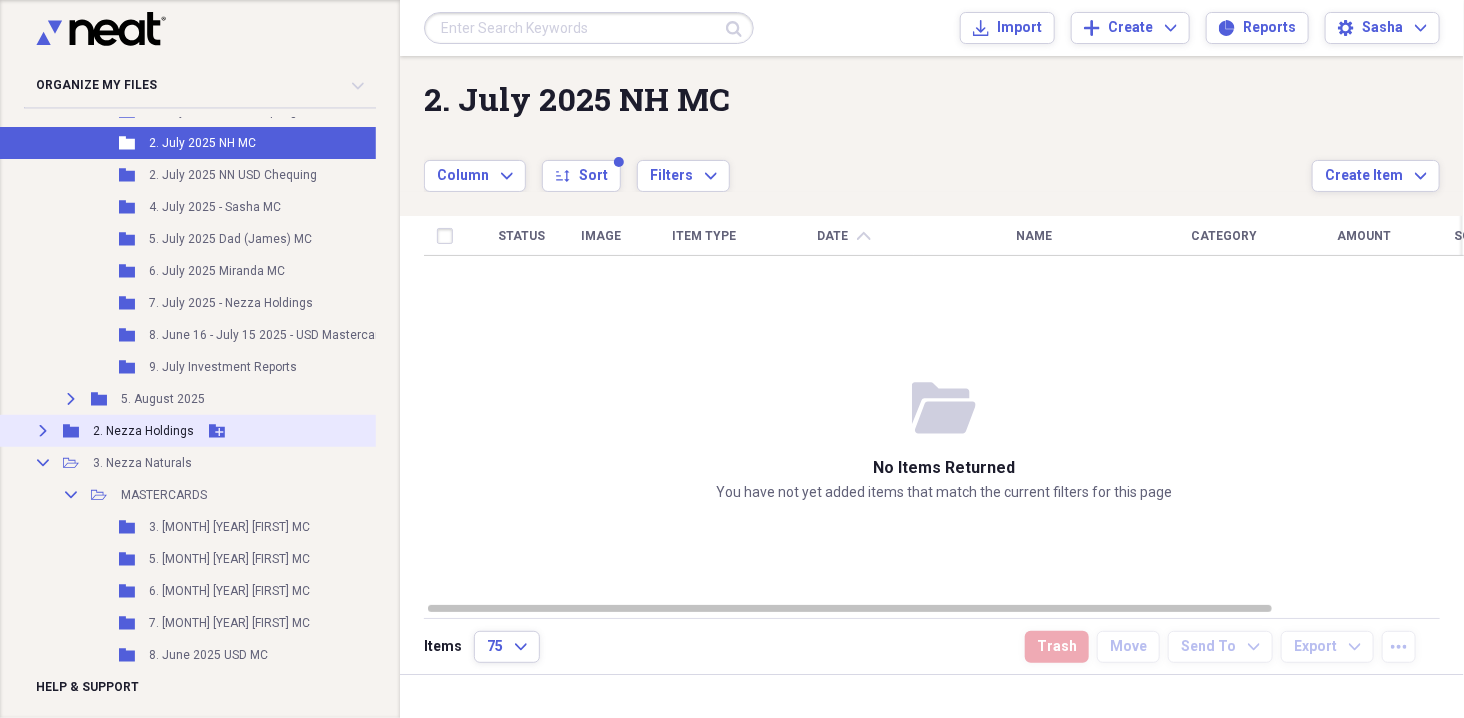 click on "Expand" 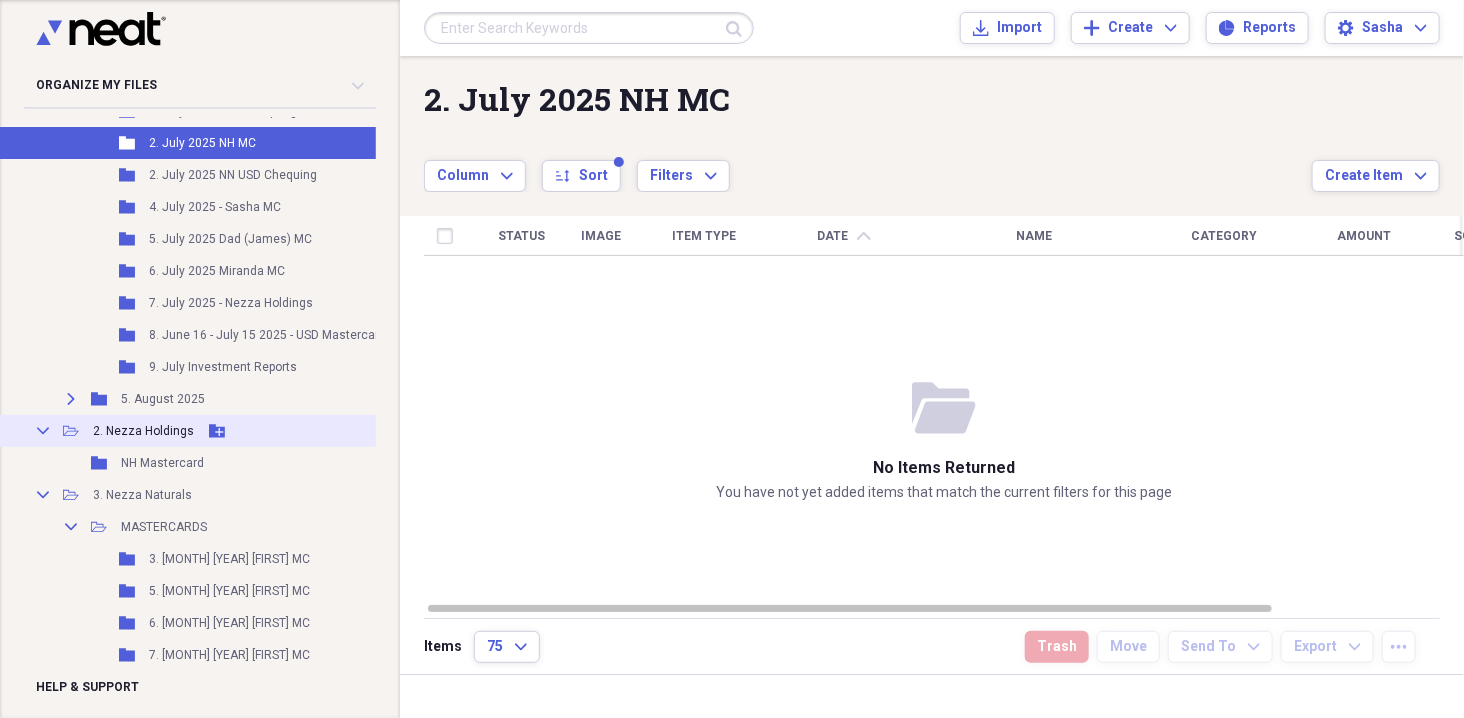 type 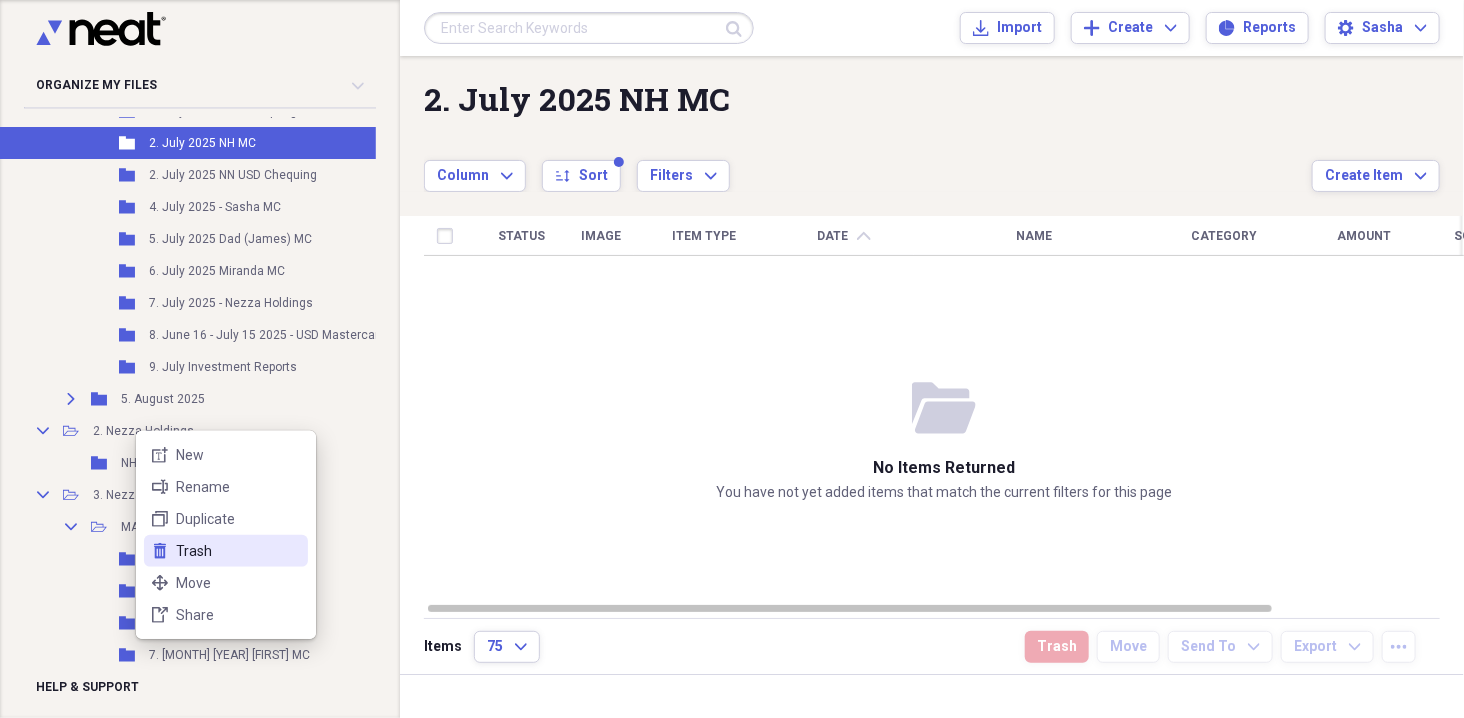 click on "Trash" at bounding box center [238, 551] 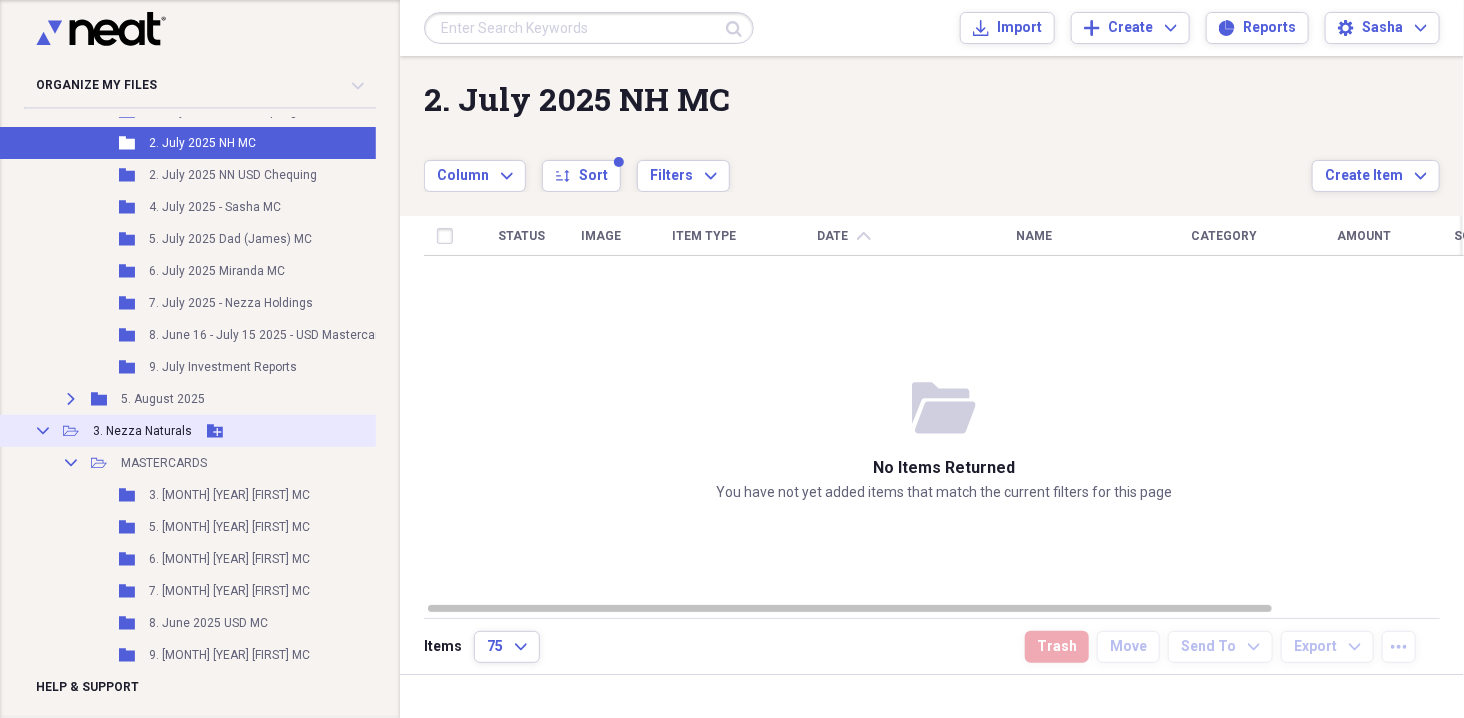 click on "Collapse" 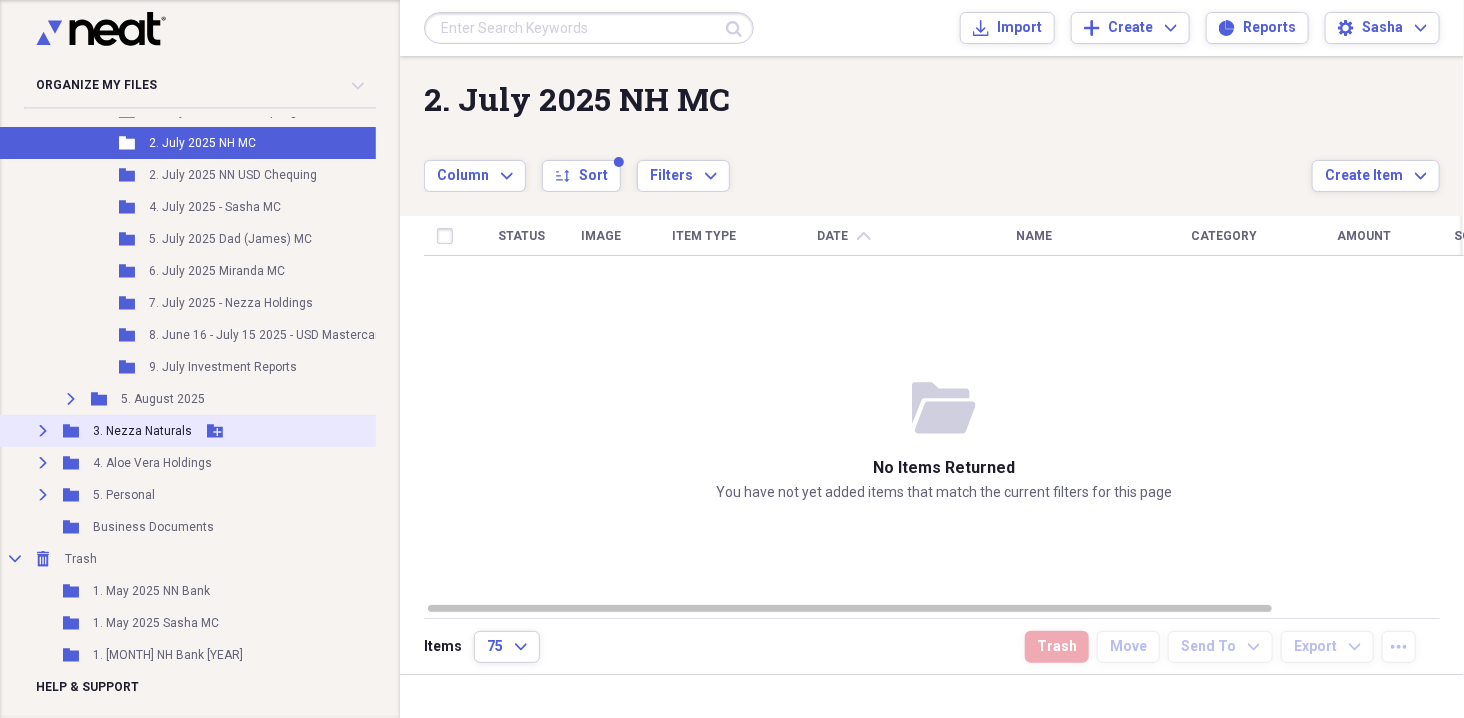 click on "Expand" 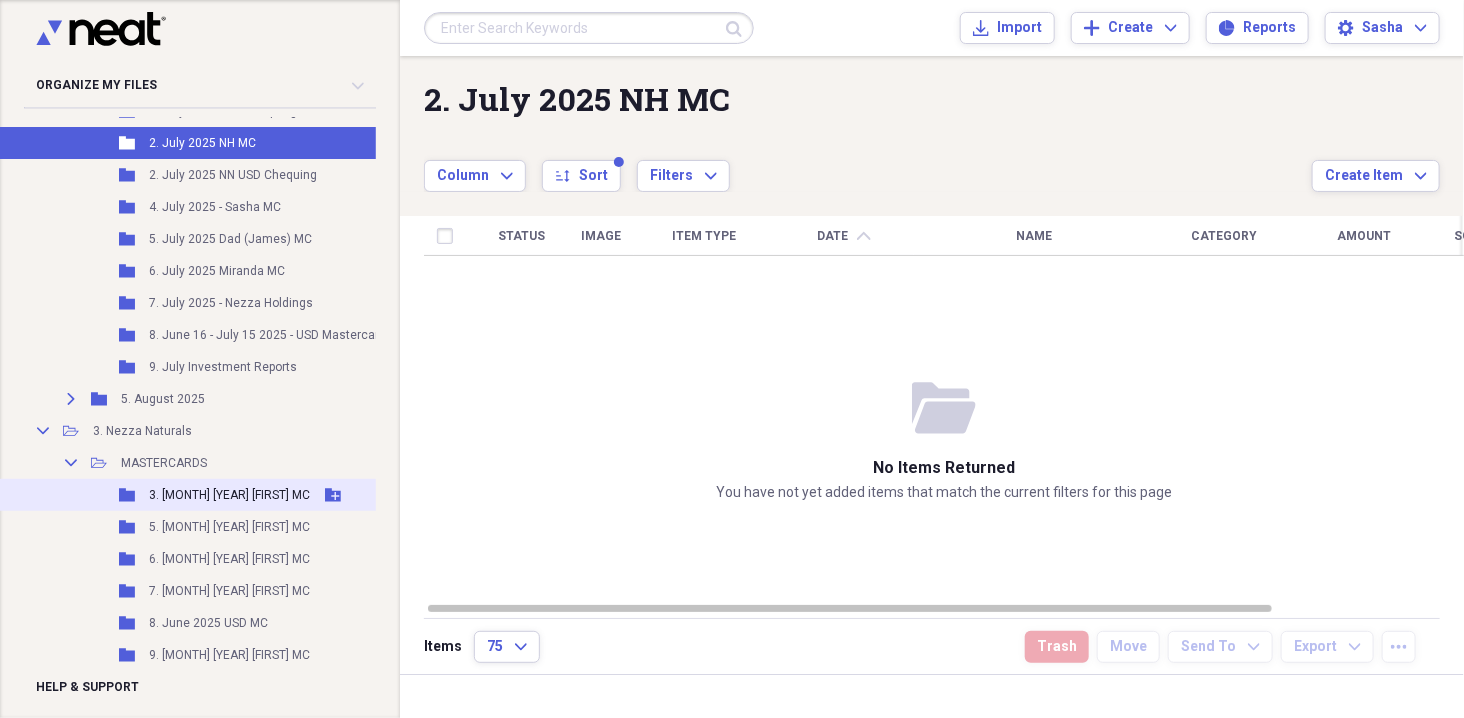 click on "[DATE] Miranda MC" at bounding box center [229, 495] 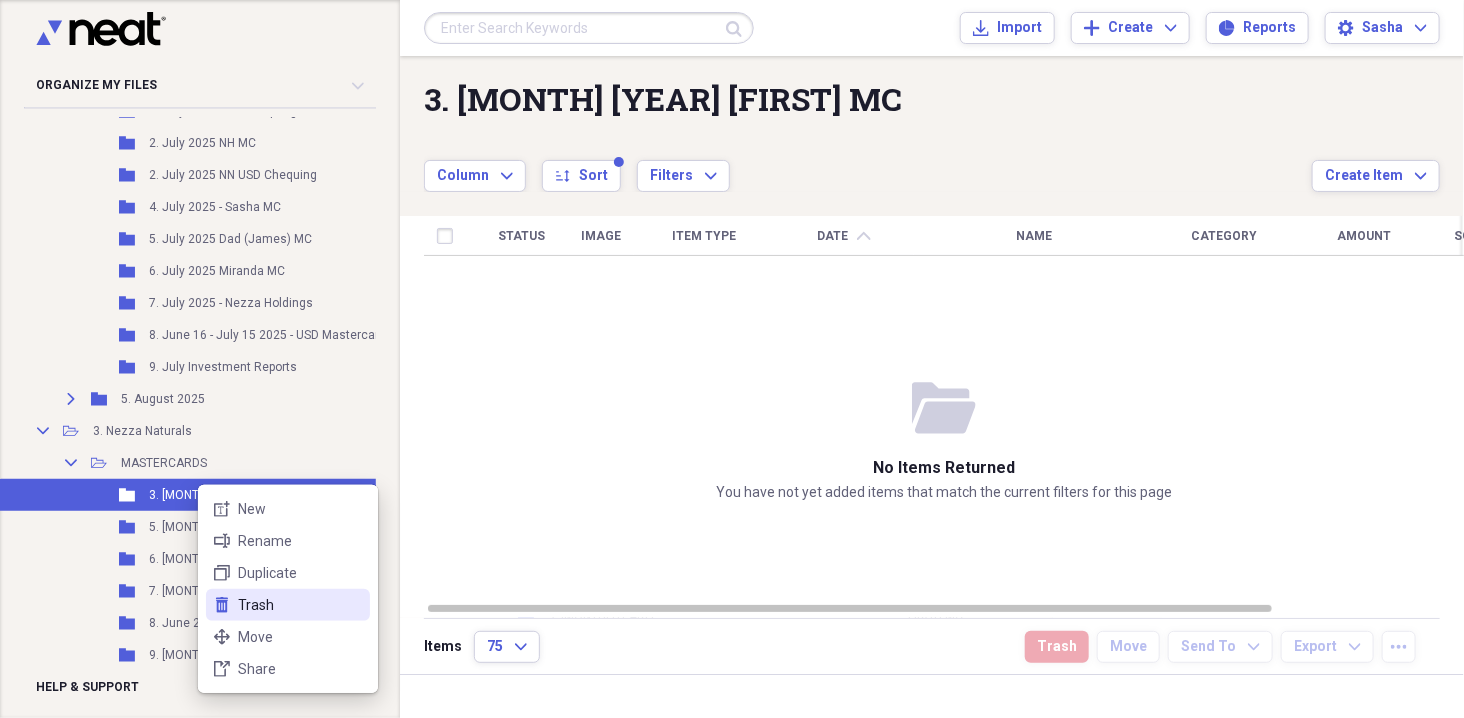 click on "Trash" at bounding box center (300, 605) 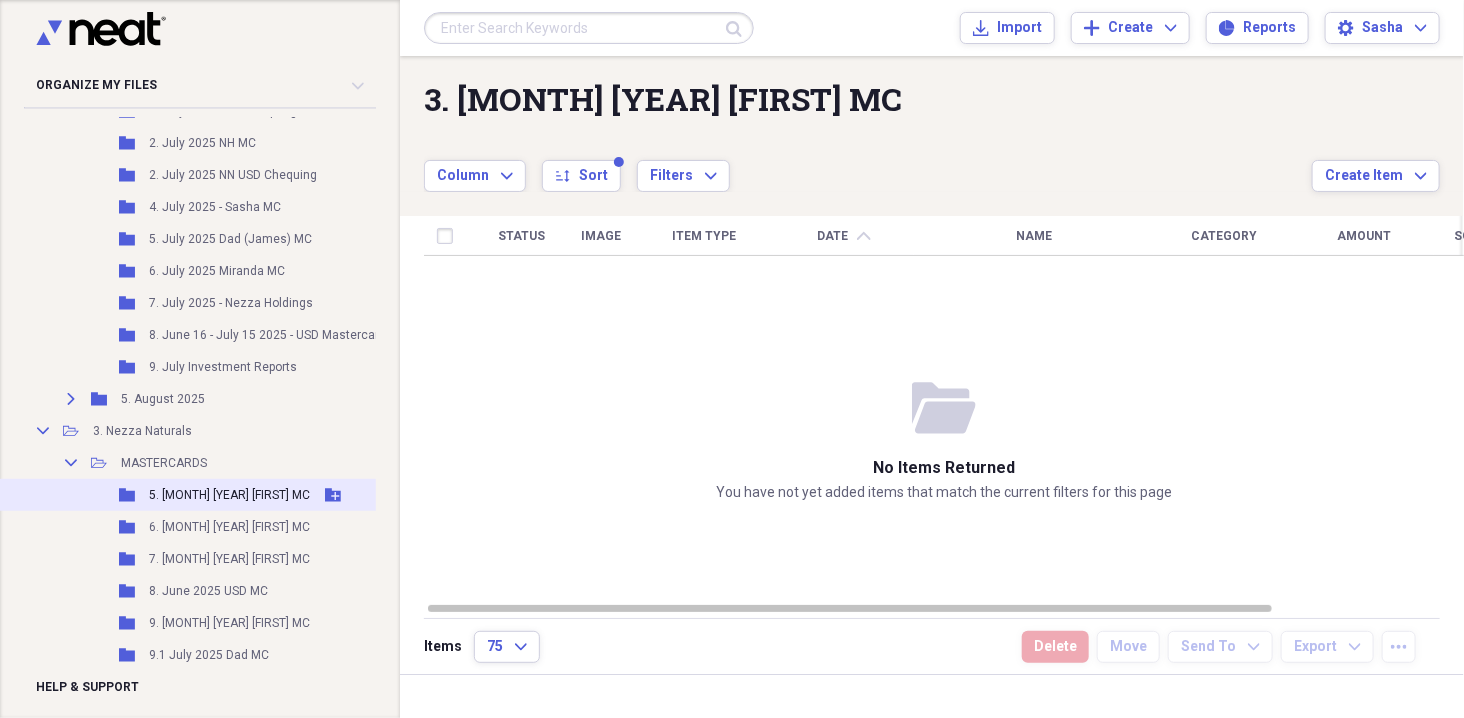 click on "[DATE] Sasha MC" at bounding box center [229, 495] 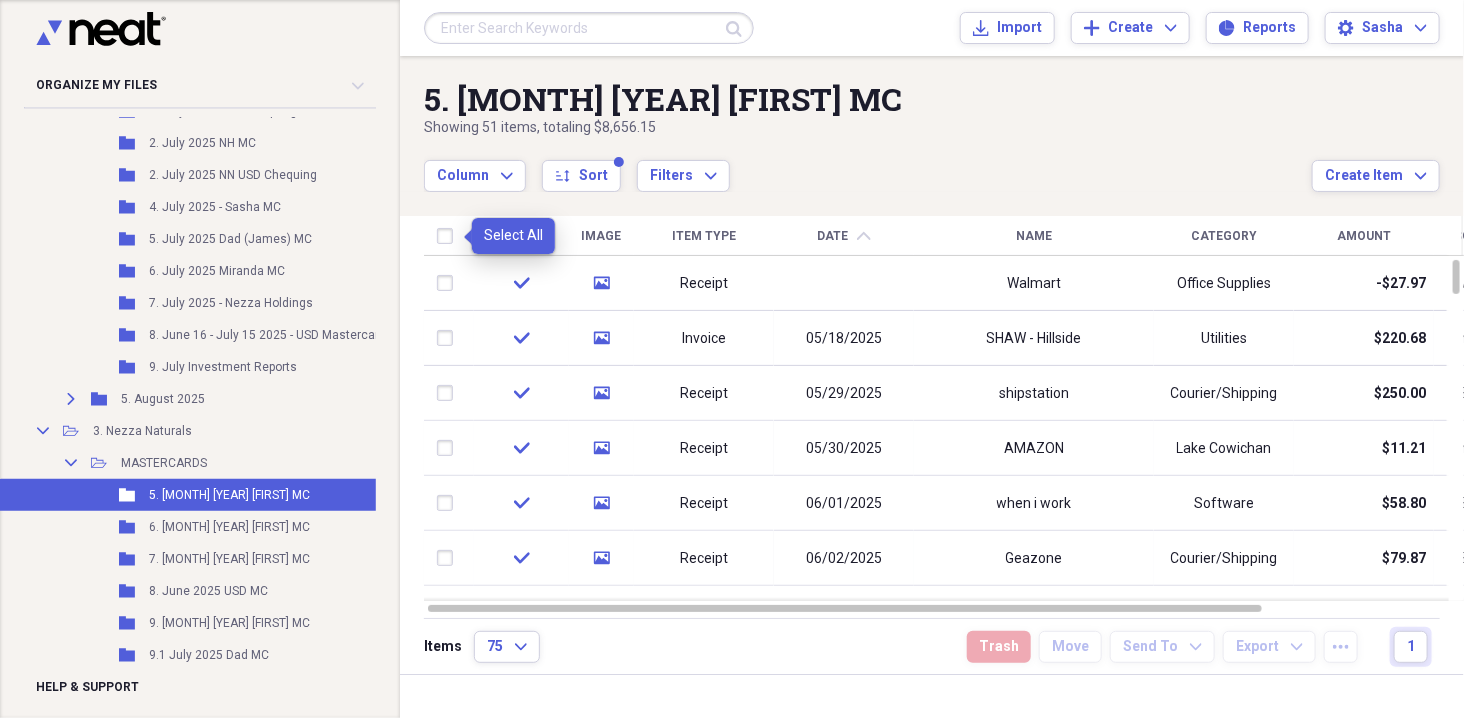 click at bounding box center [449, 236] 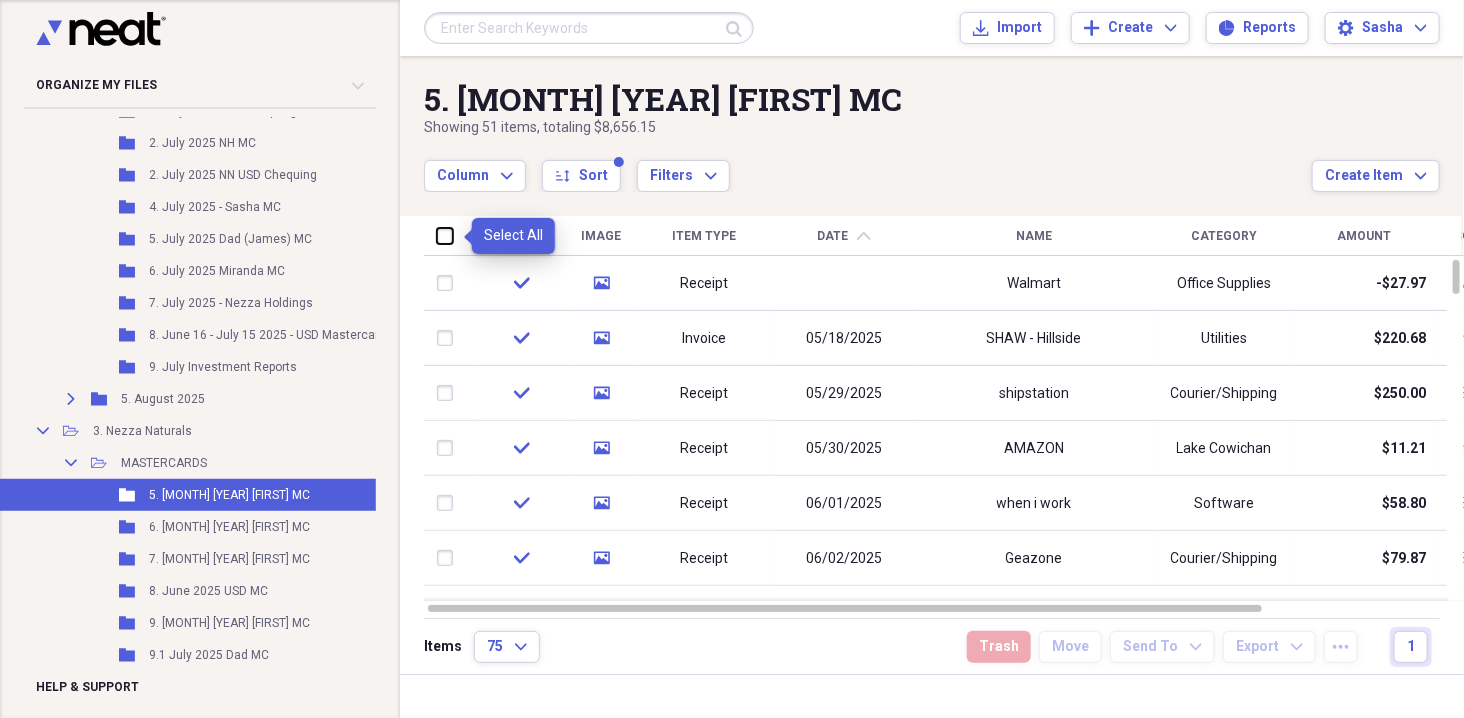 click at bounding box center (437, 235) 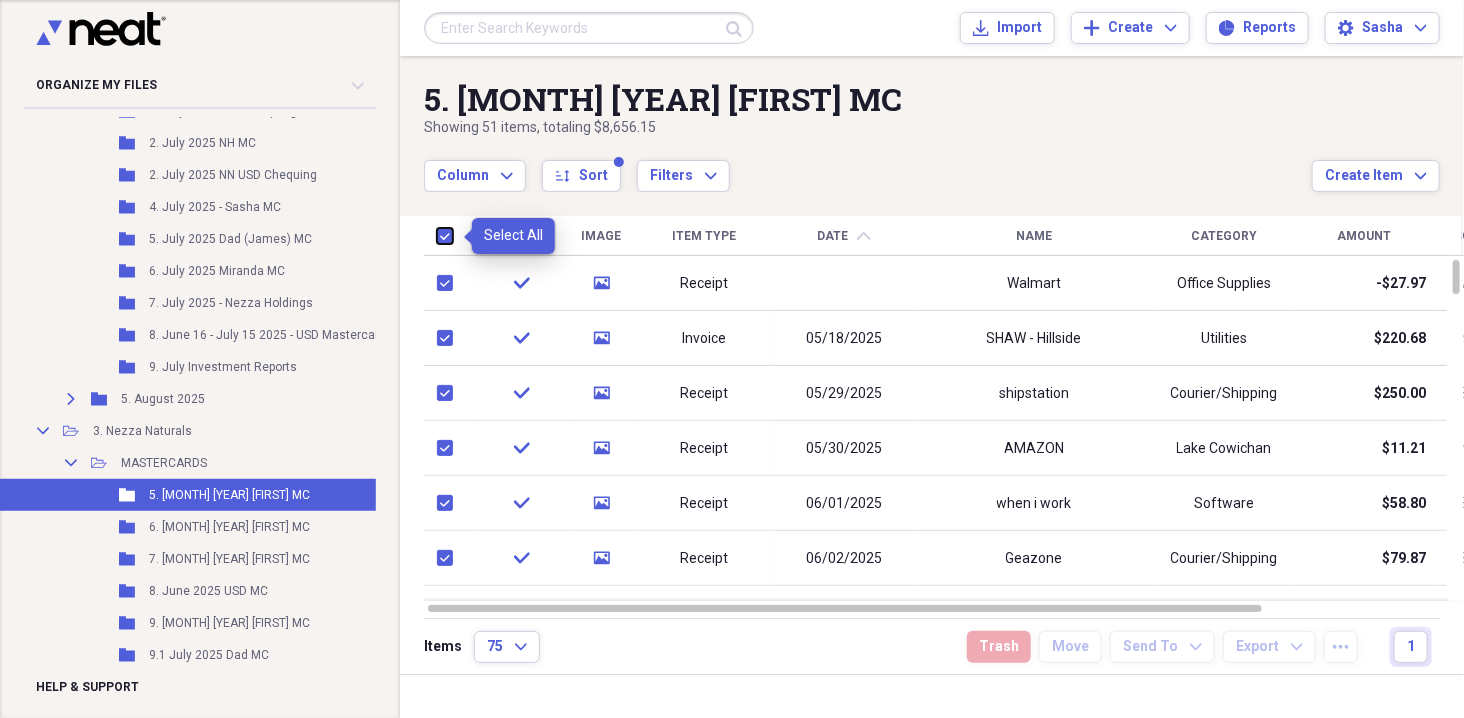 checkbox on "true" 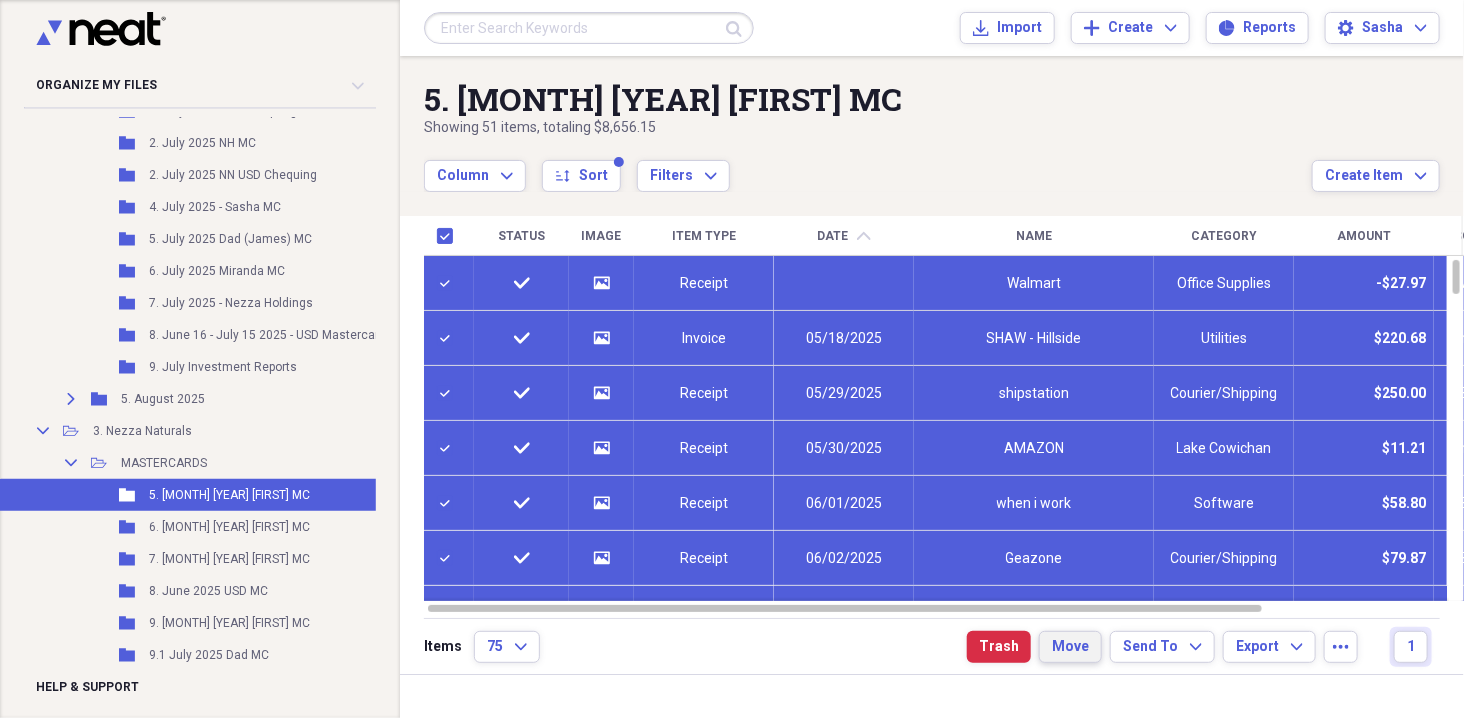 click on "Move" at bounding box center (1070, 647) 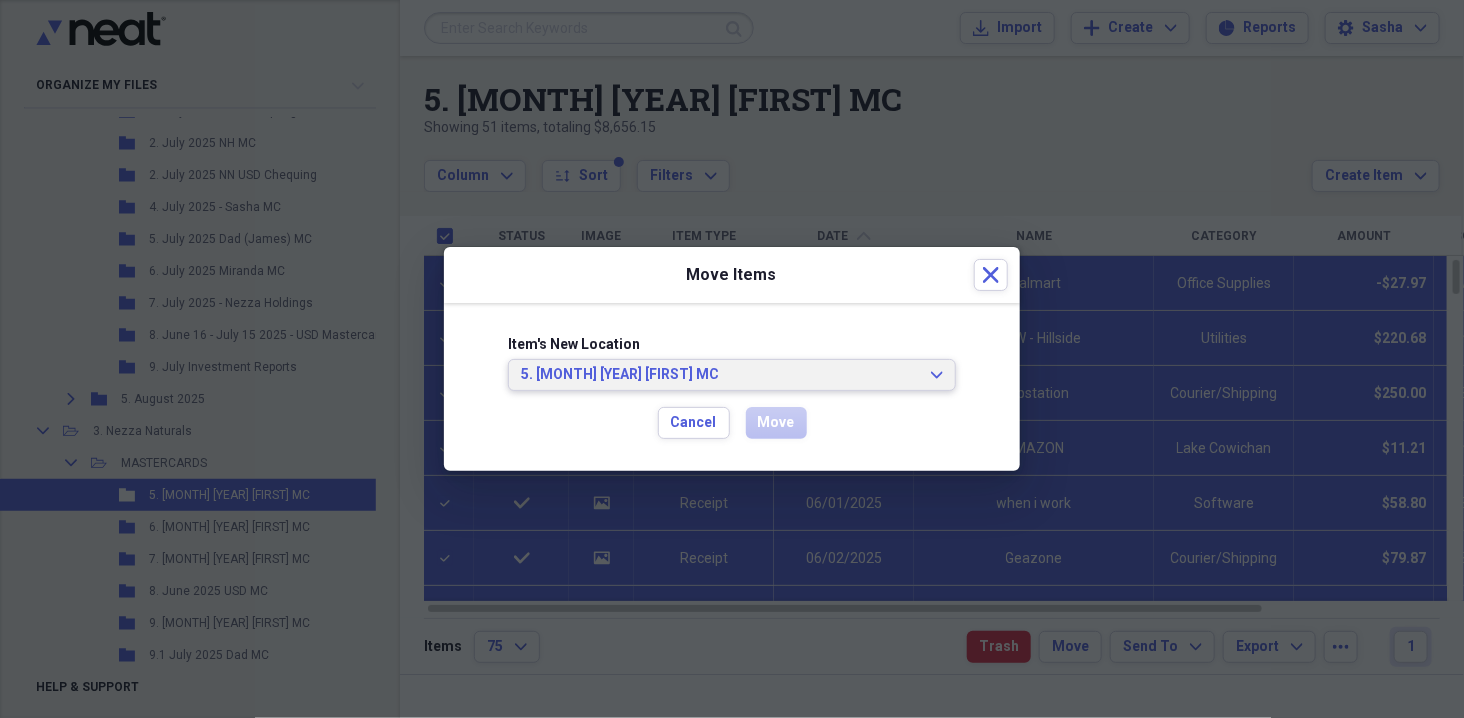 click on "5. June 2025 Sasha MC Expand" at bounding box center (732, 375) 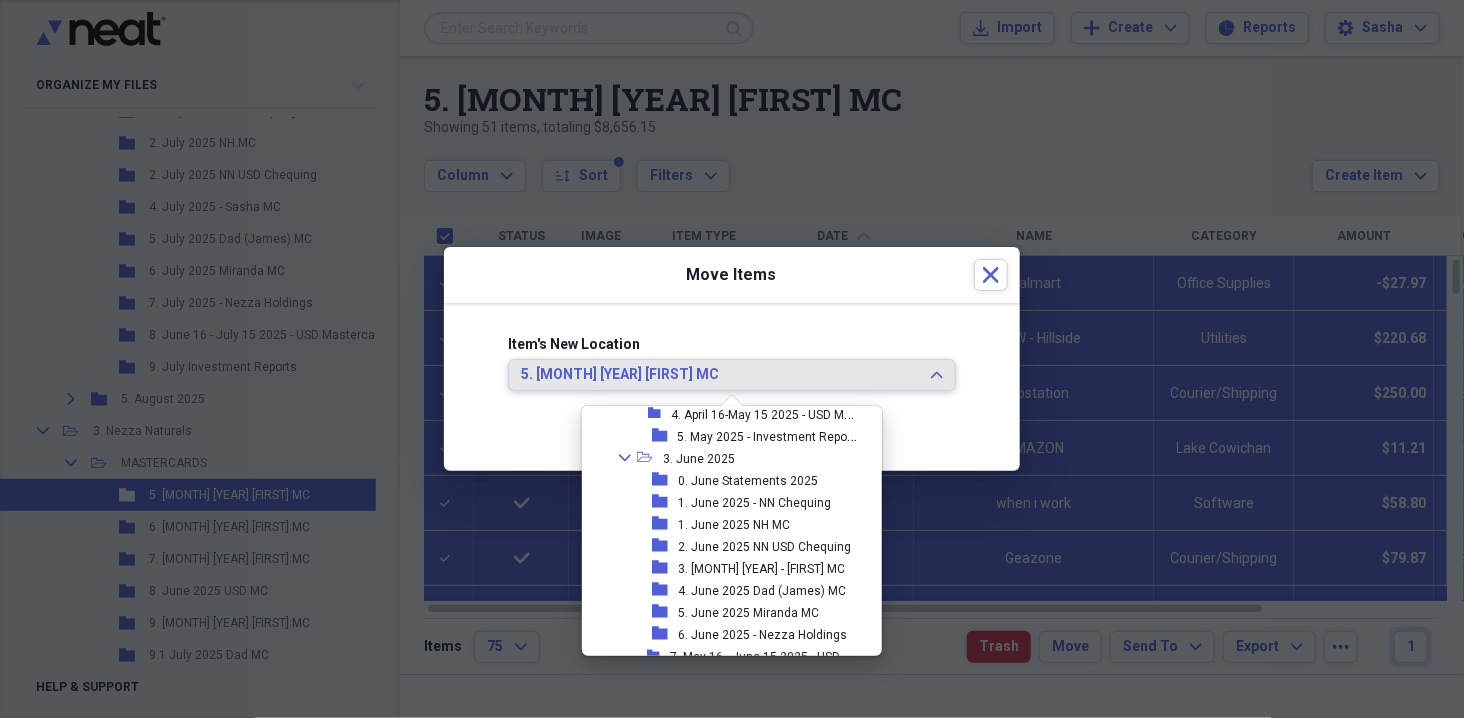 scroll, scrollTop: 289, scrollLeft: 0, axis: vertical 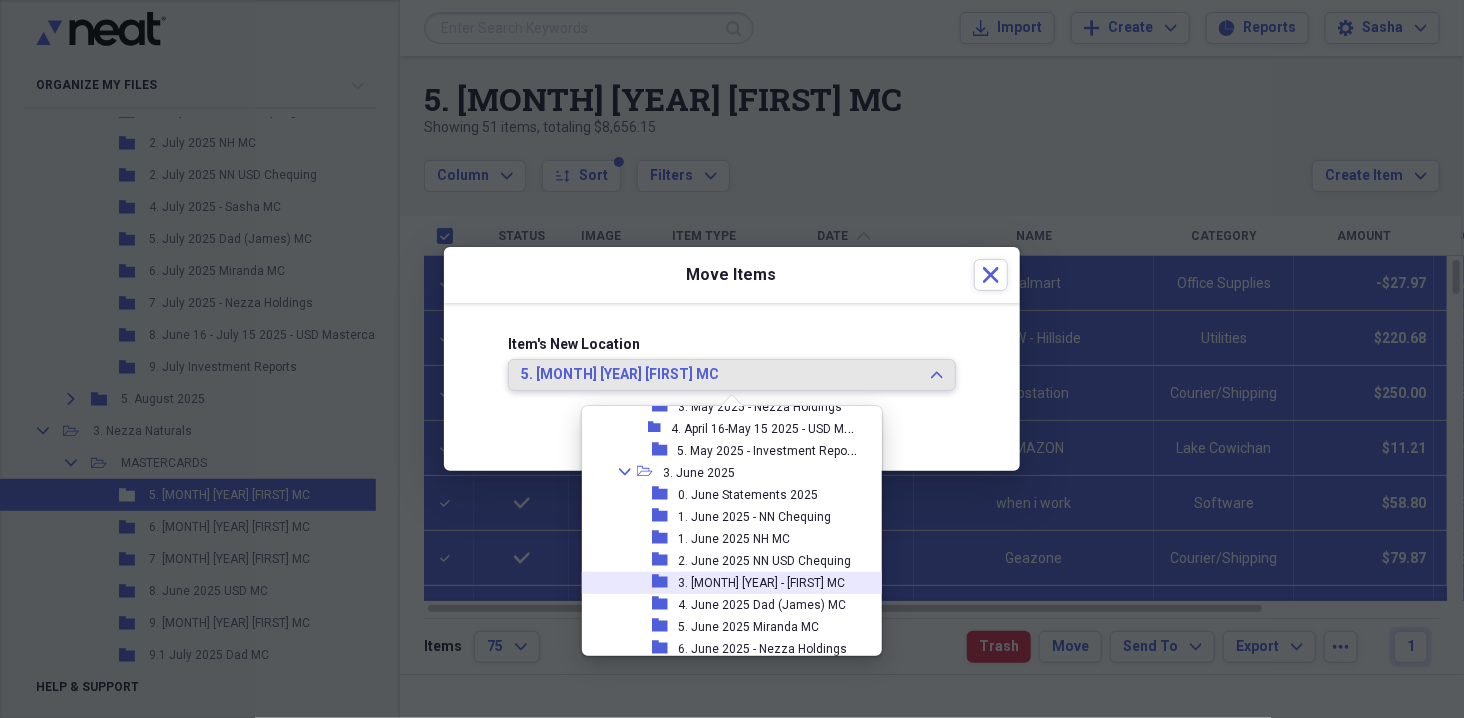 click on "[DATE] - Sasha MC" at bounding box center (761, 583) 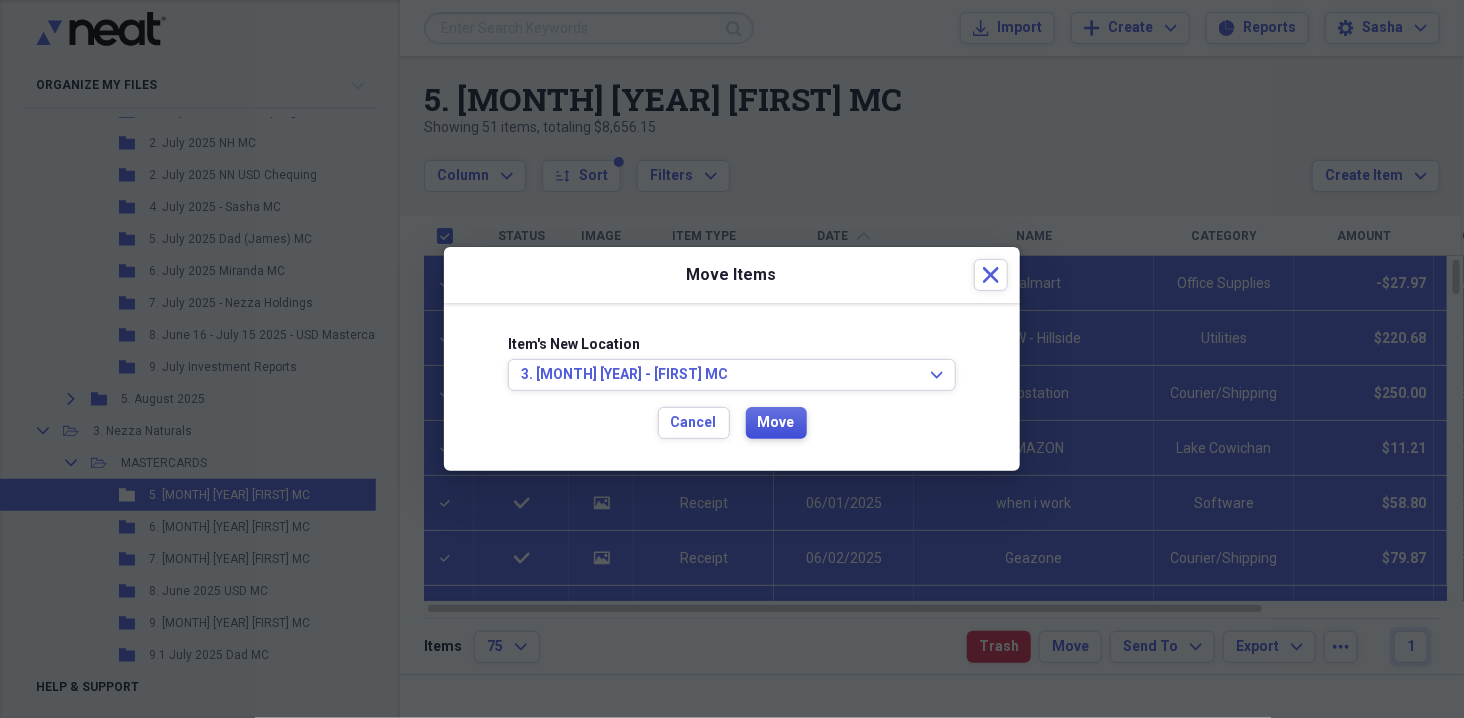click on "Move" at bounding box center [776, 423] 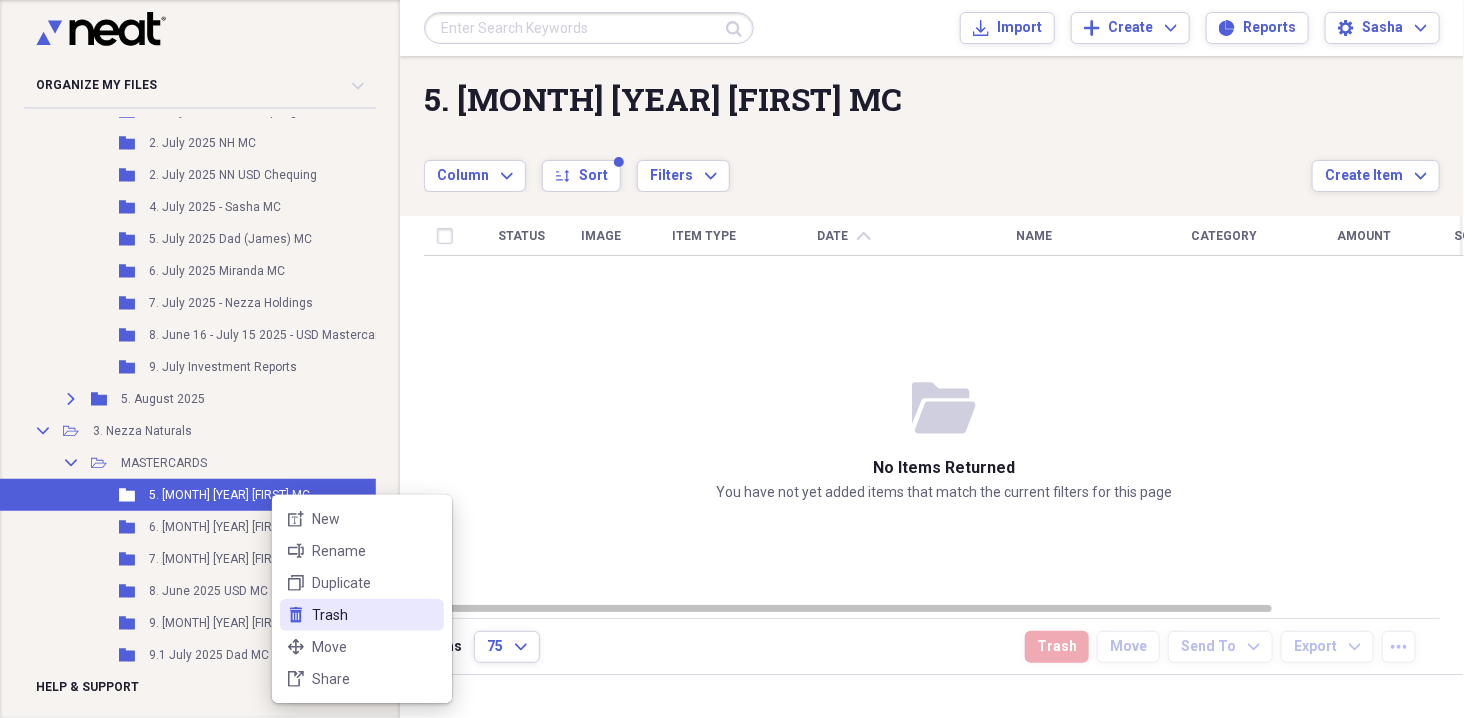 click on "Trash" at bounding box center (374, 615) 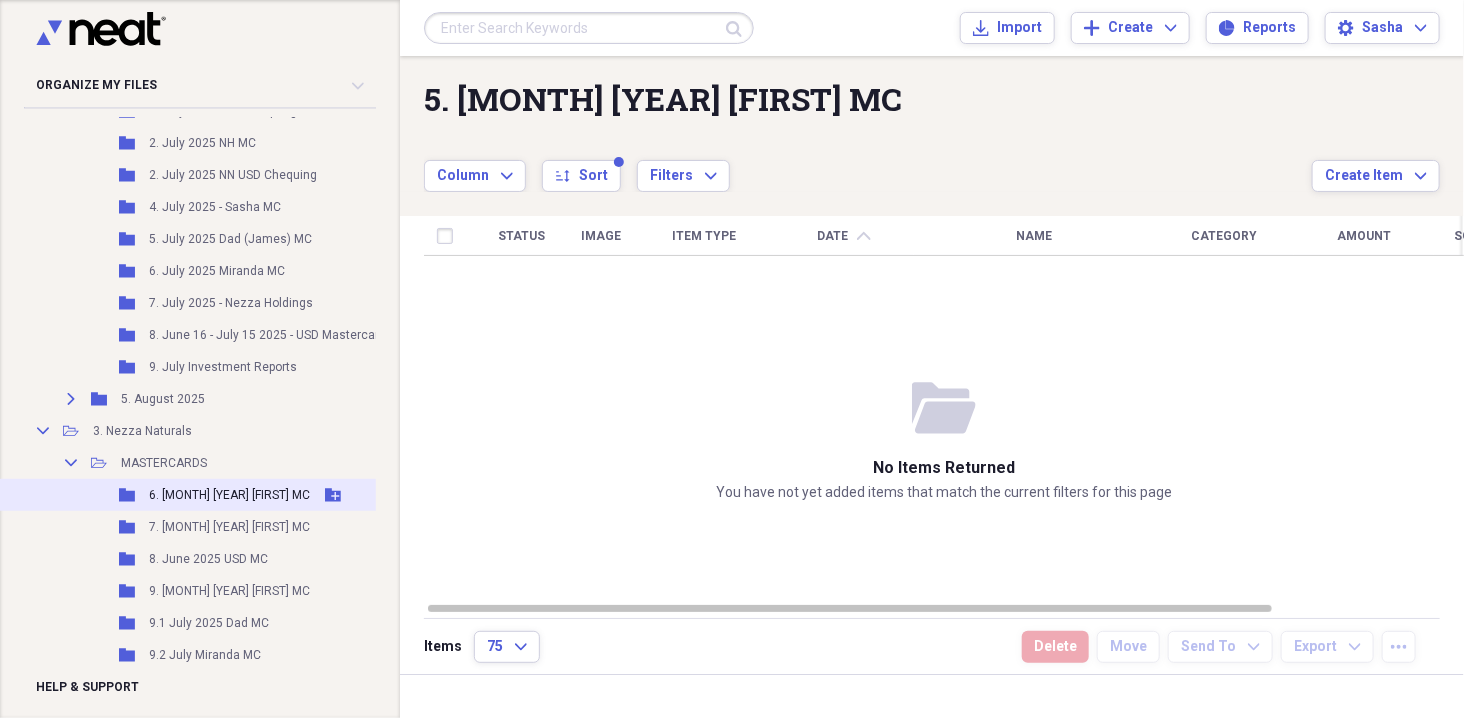 click on "[DATE] Dad MC" at bounding box center (229, 495) 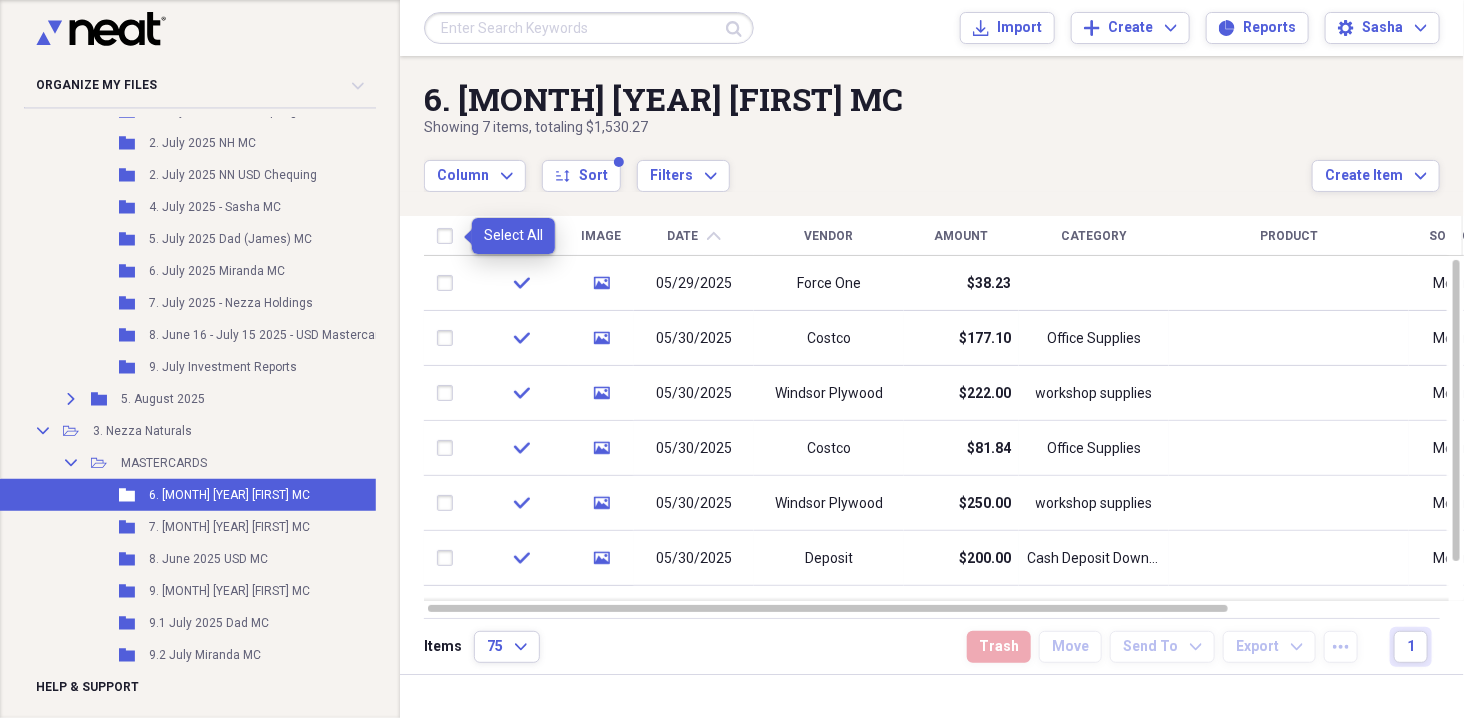 click at bounding box center [449, 236] 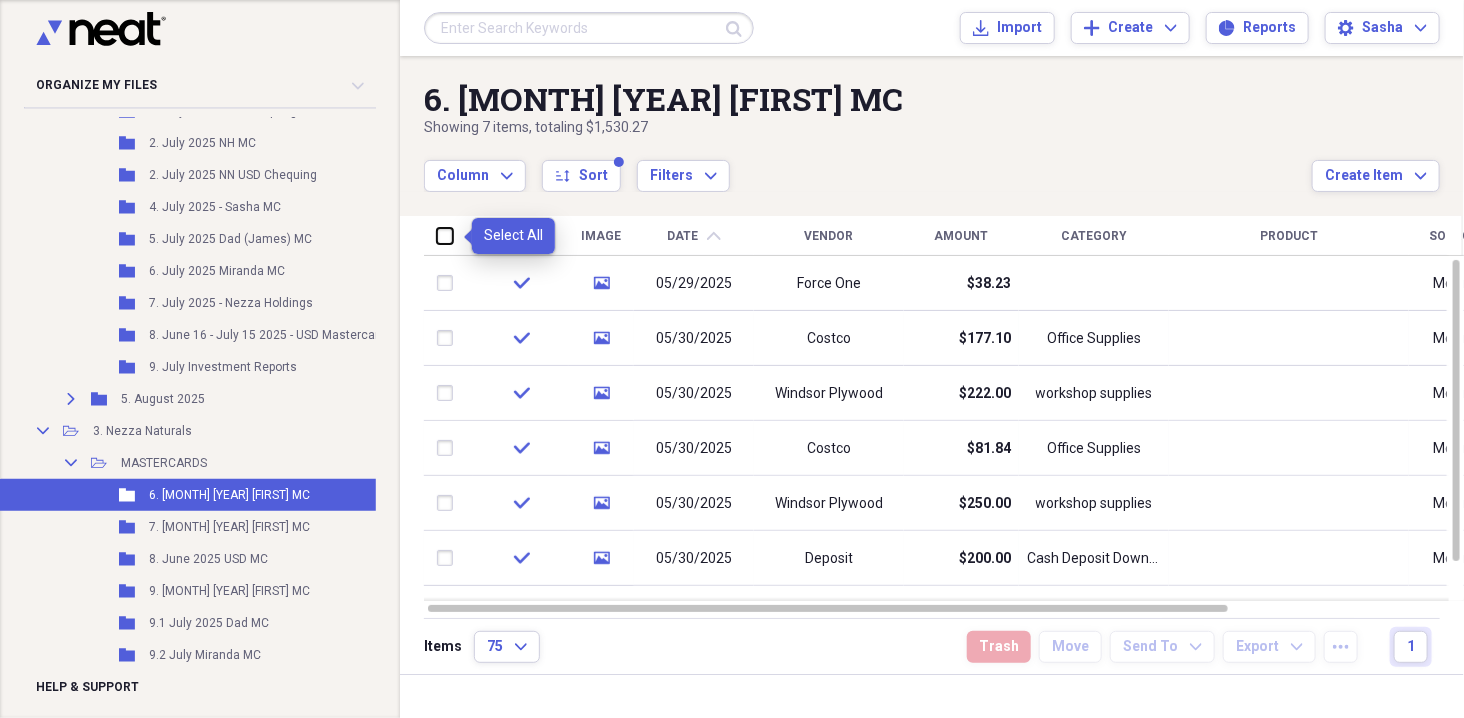 click at bounding box center (437, 235) 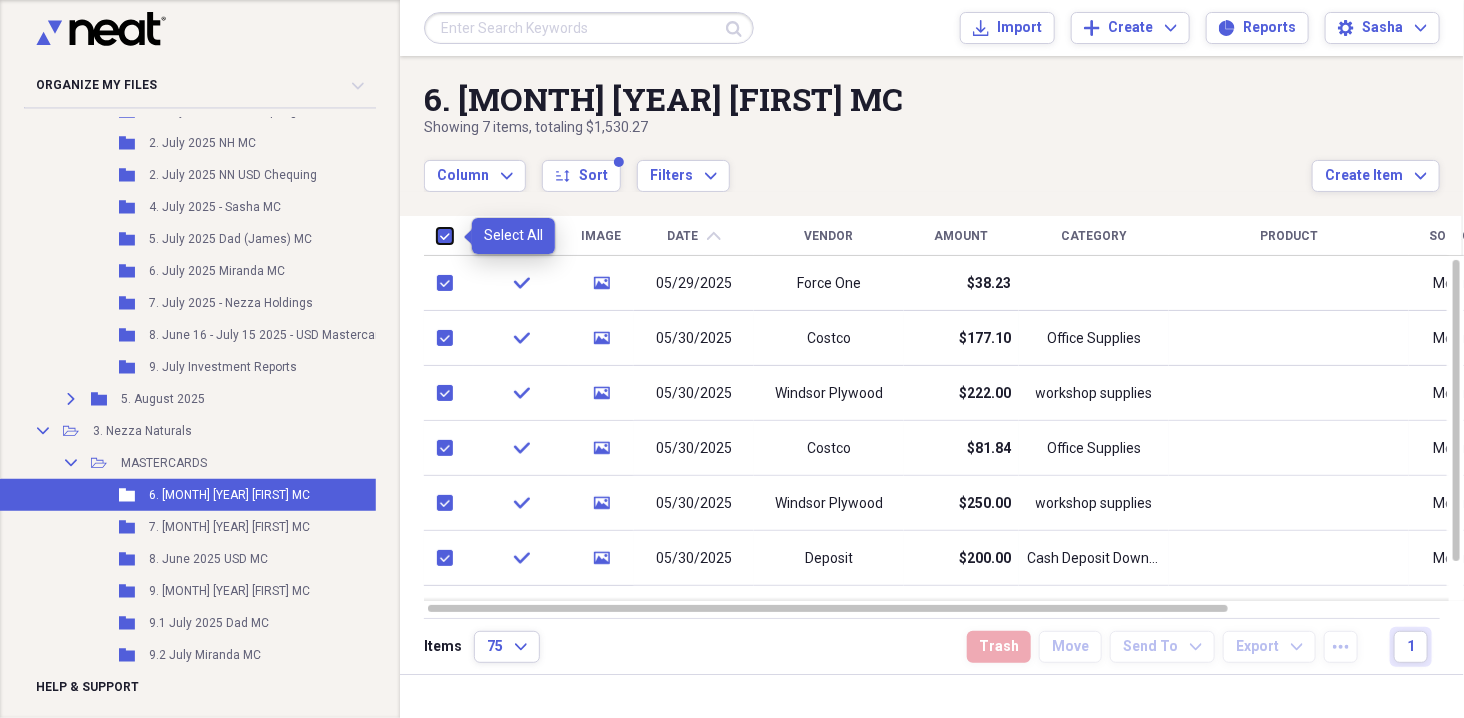 checkbox on "true" 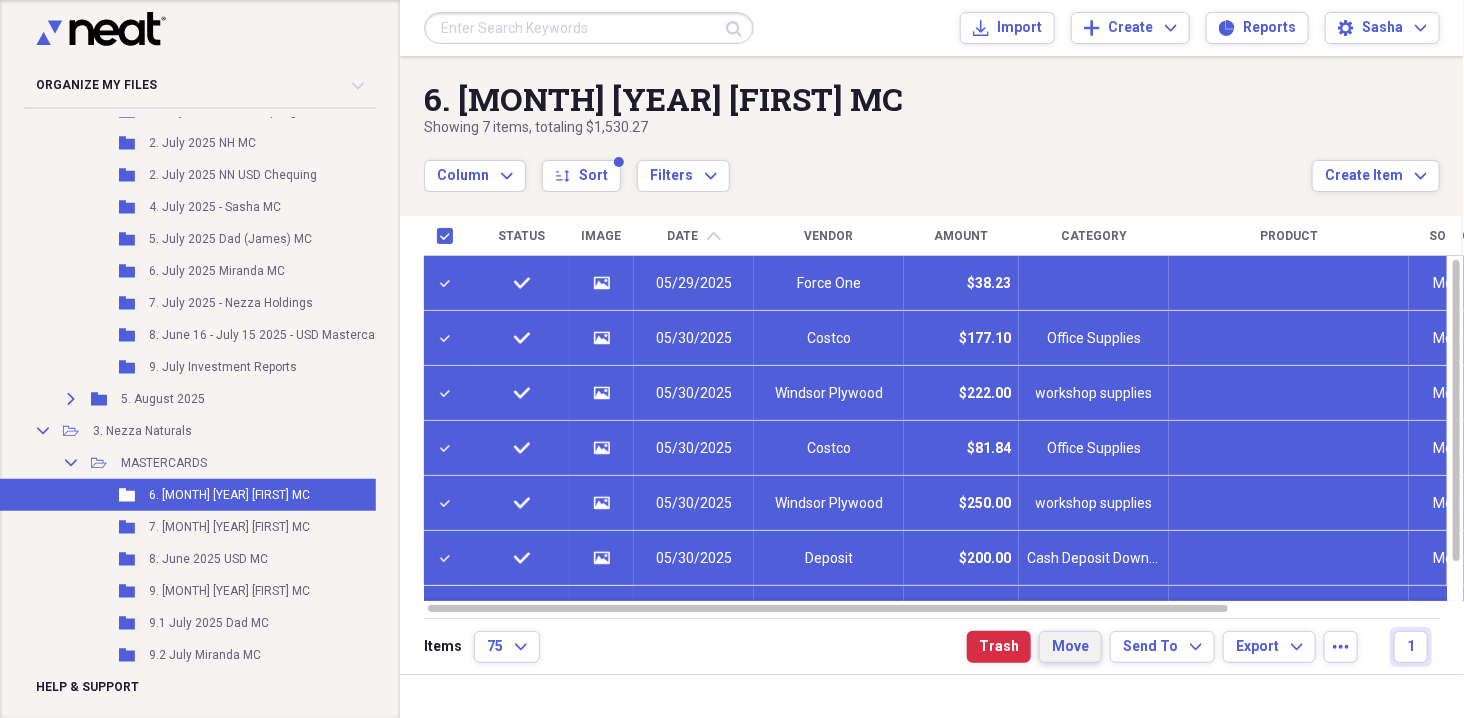 click on "Move" at bounding box center [1070, 647] 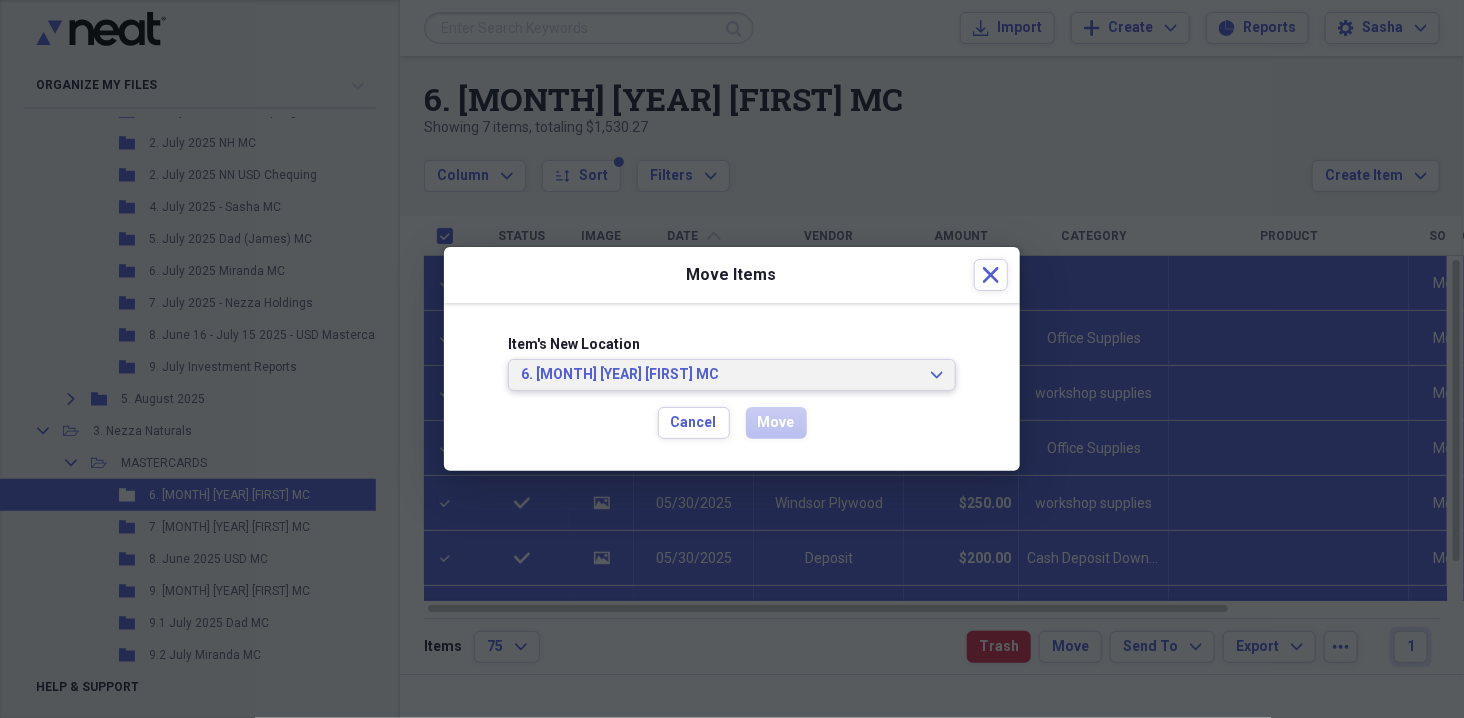 click on "[DATE] Dad MC" at bounding box center (720, 375) 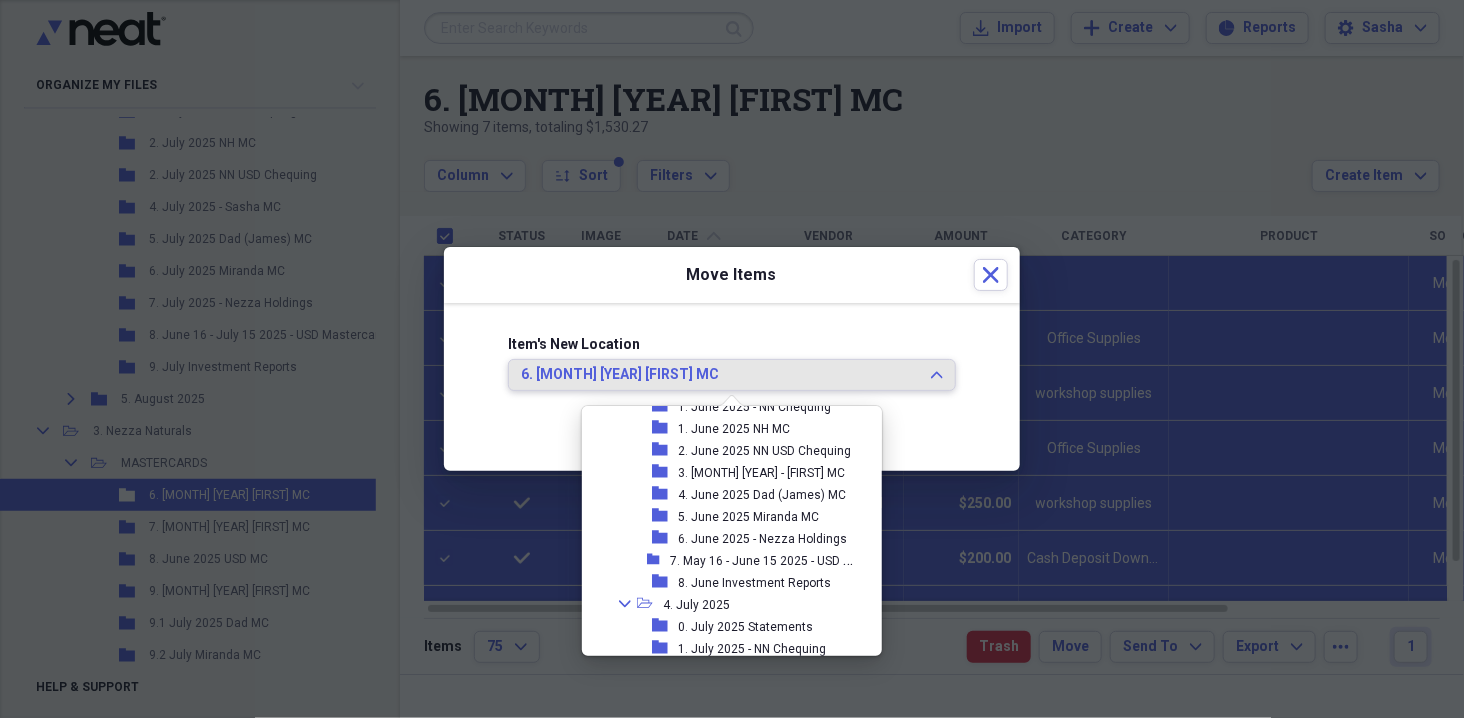 scroll, scrollTop: 393, scrollLeft: 0, axis: vertical 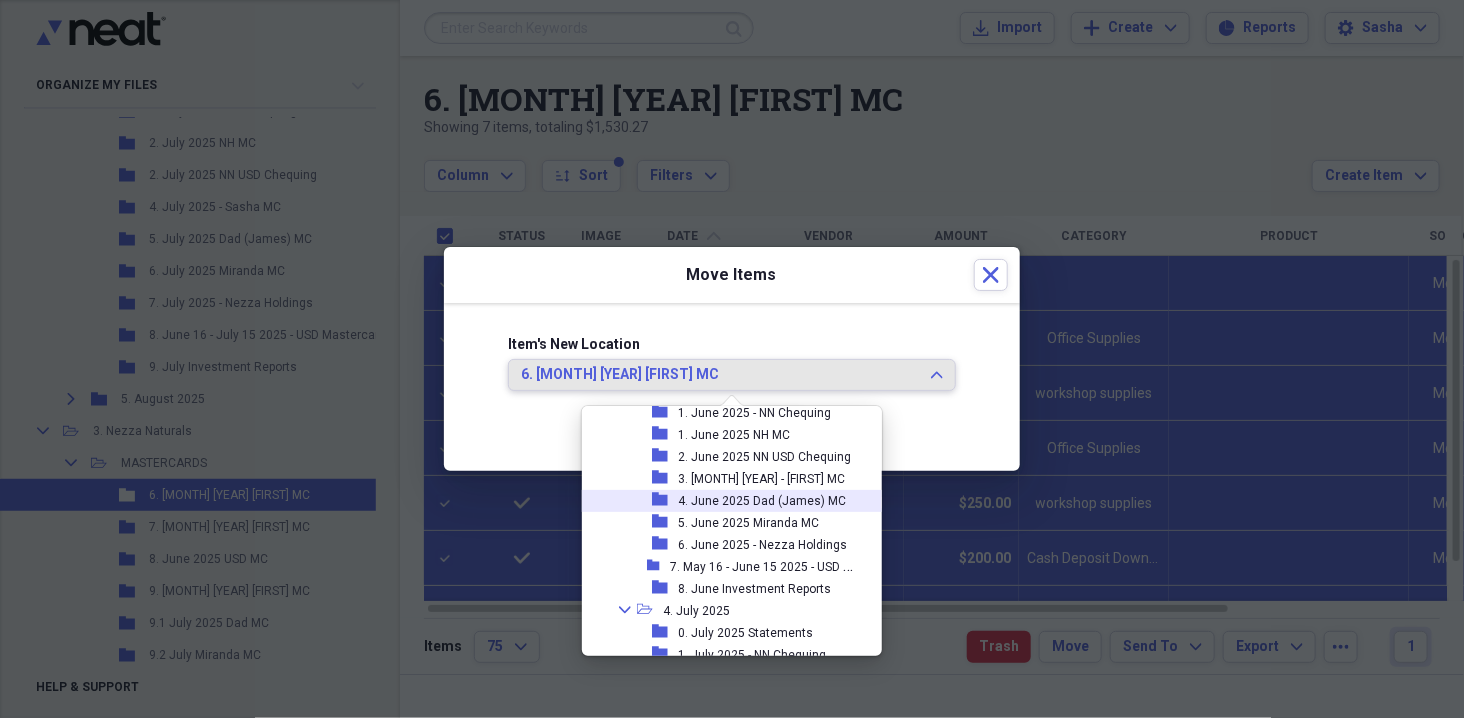 click on "4. June 2025 Dad (James) MC" at bounding box center (762, 501) 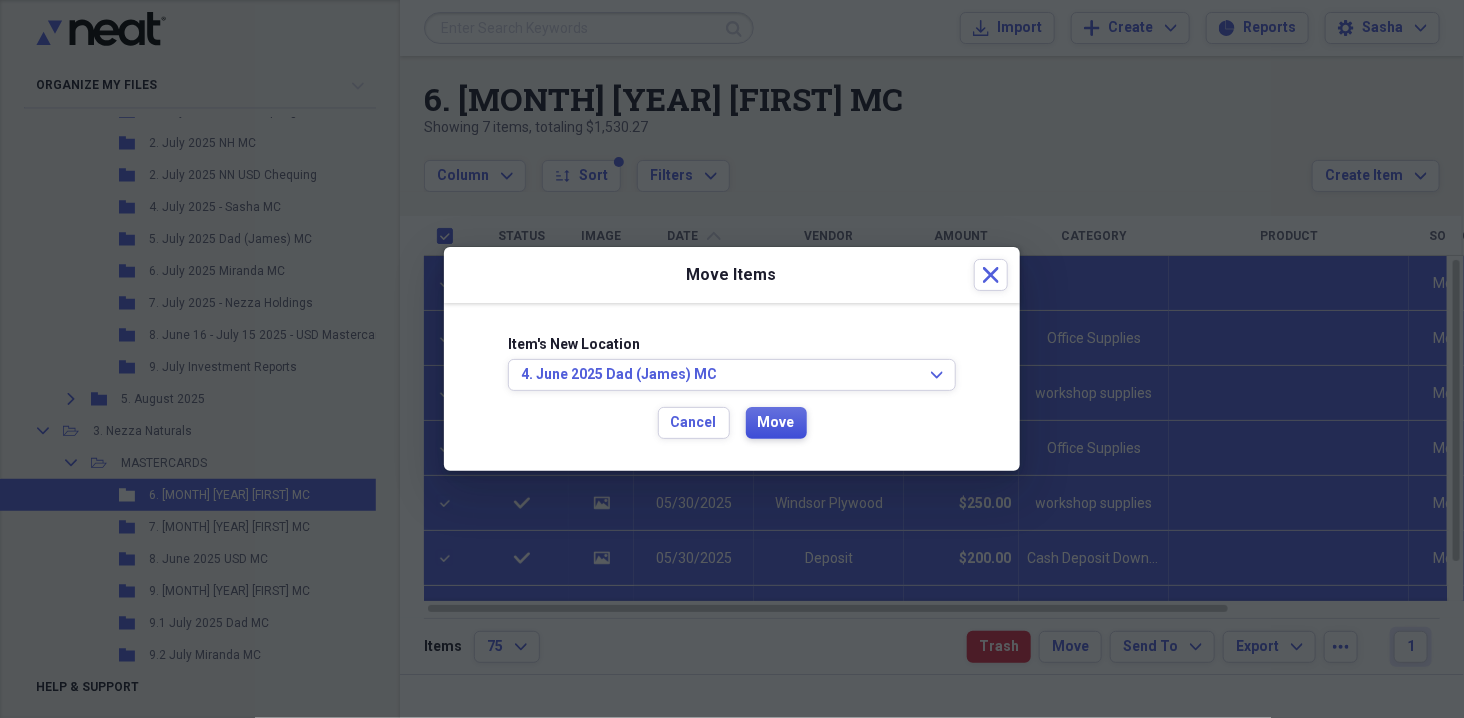 click on "Move" at bounding box center (776, 423) 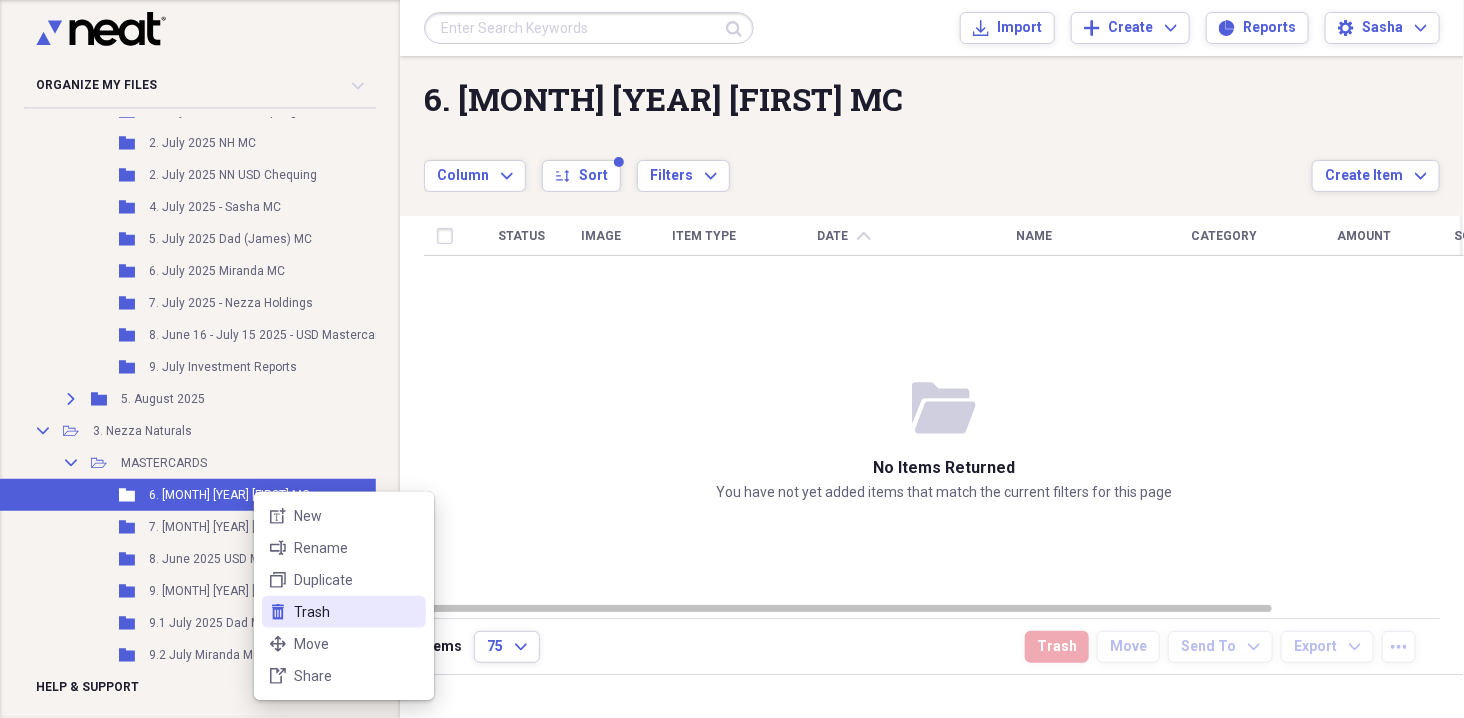 click on "Trash" at bounding box center (356, 612) 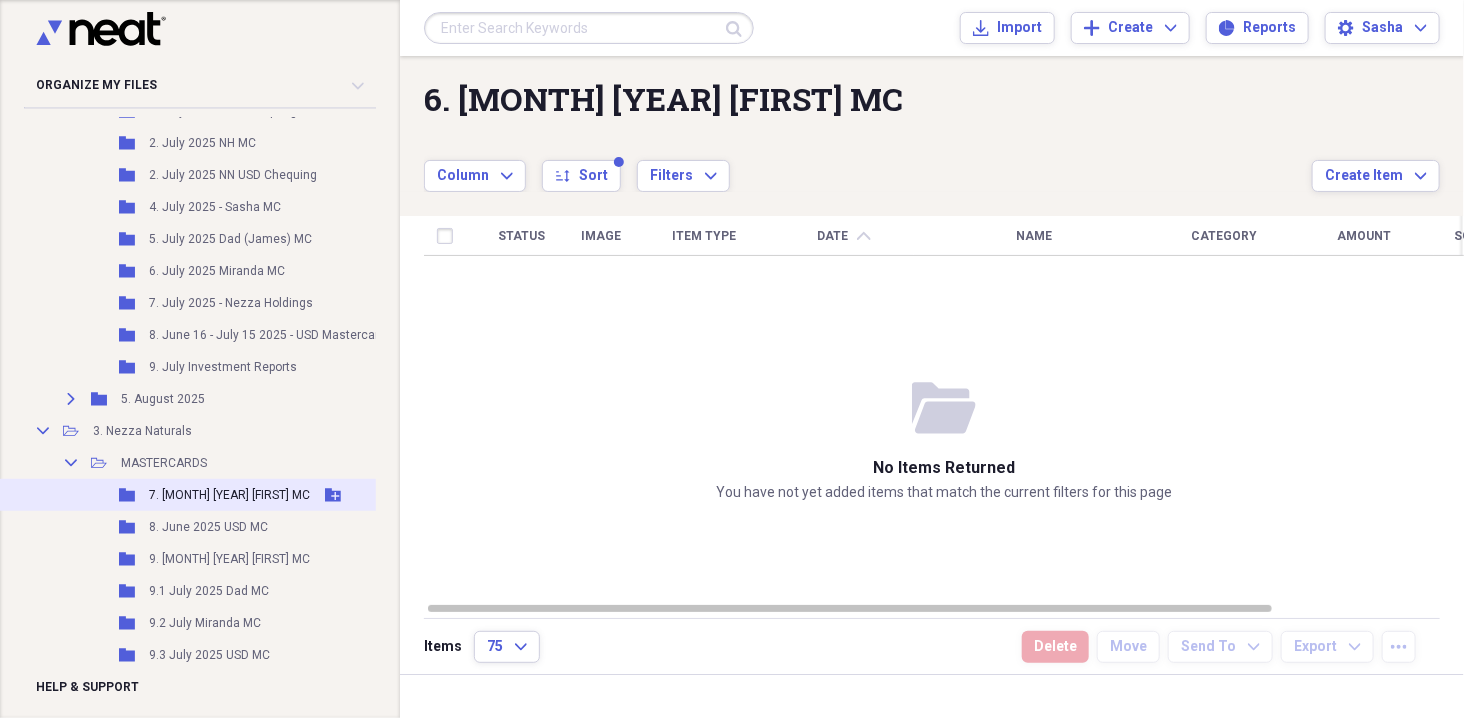 click on "[DATE] Miranda MC" at bounding box center [229, 495] 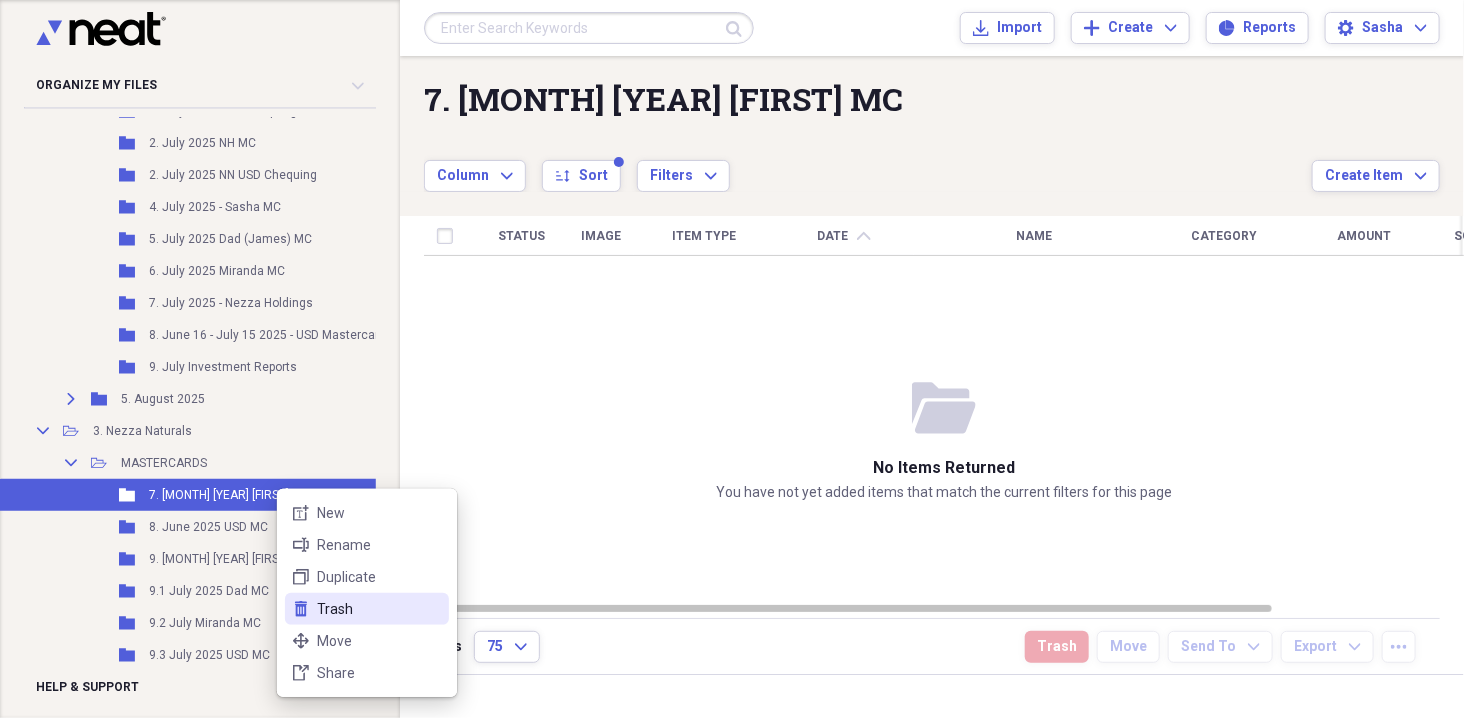 click on "Trash" at bounding box center [379, 609] 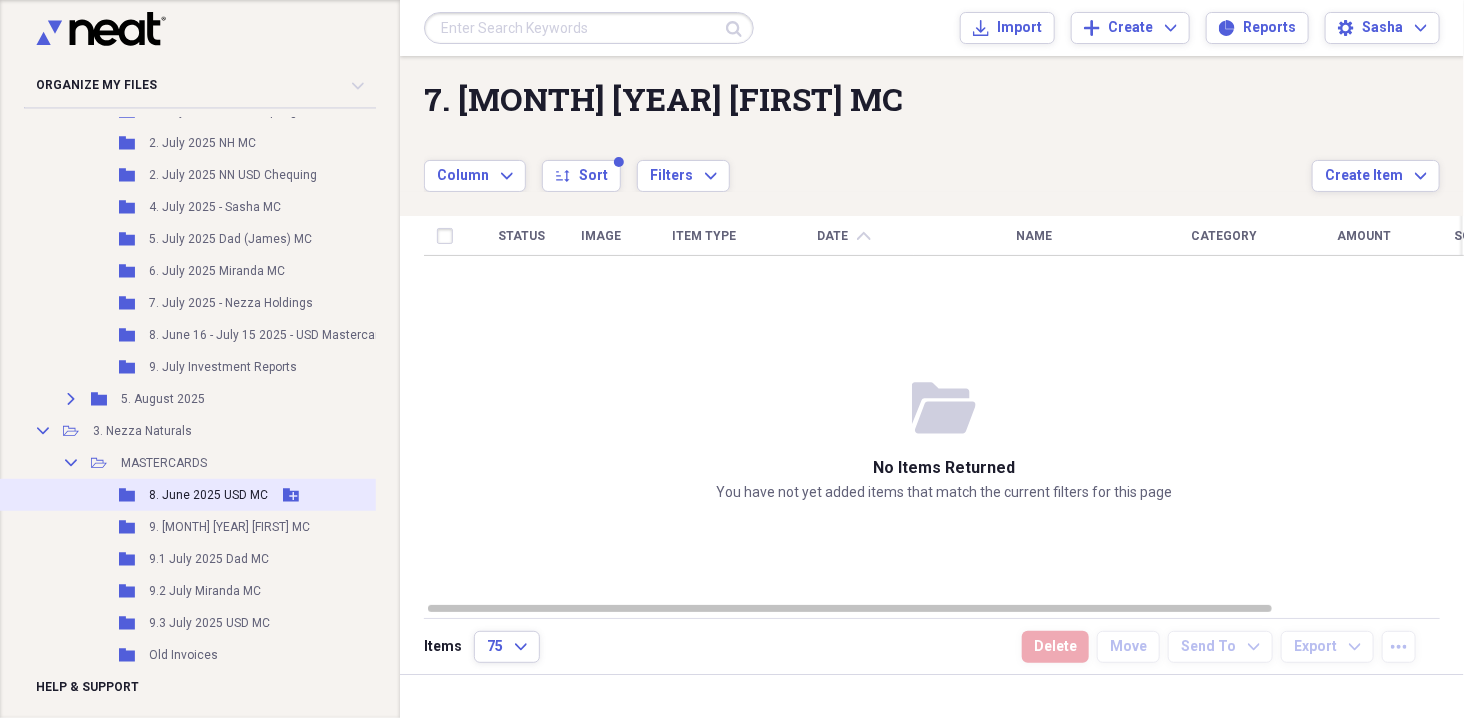 click on "8. June 2025 USD MC" at bounding box center [208, 495] 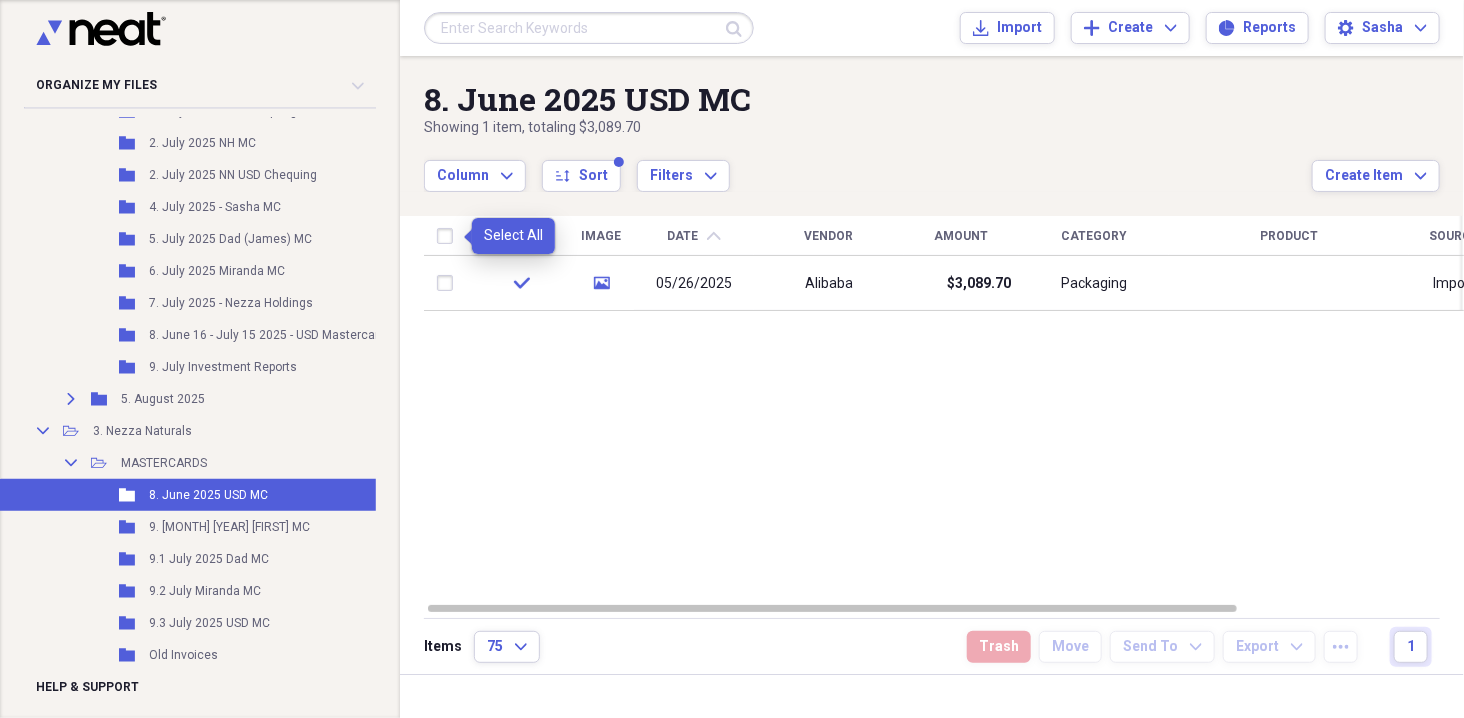 click at bounding box center (449, 236) 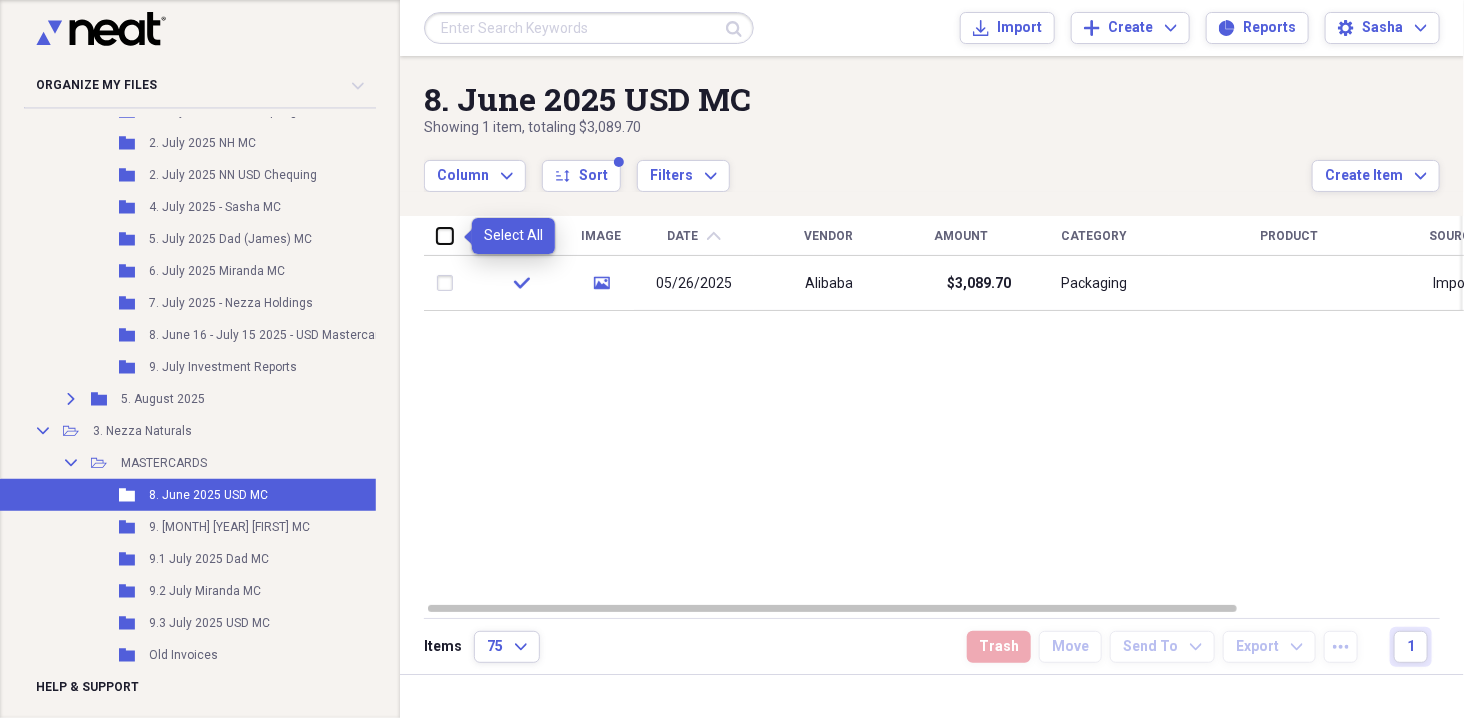 click at bounding box center (437, 235) 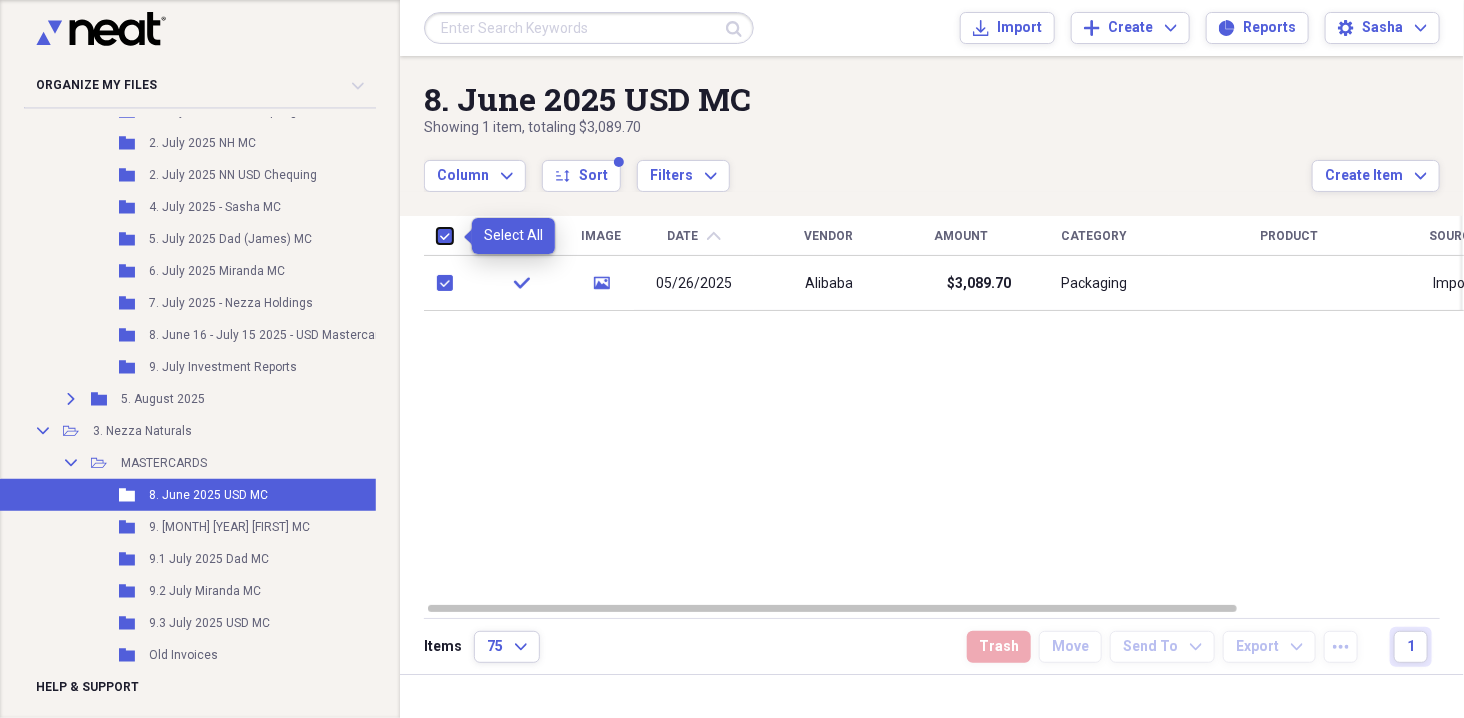 checkbox on "true" 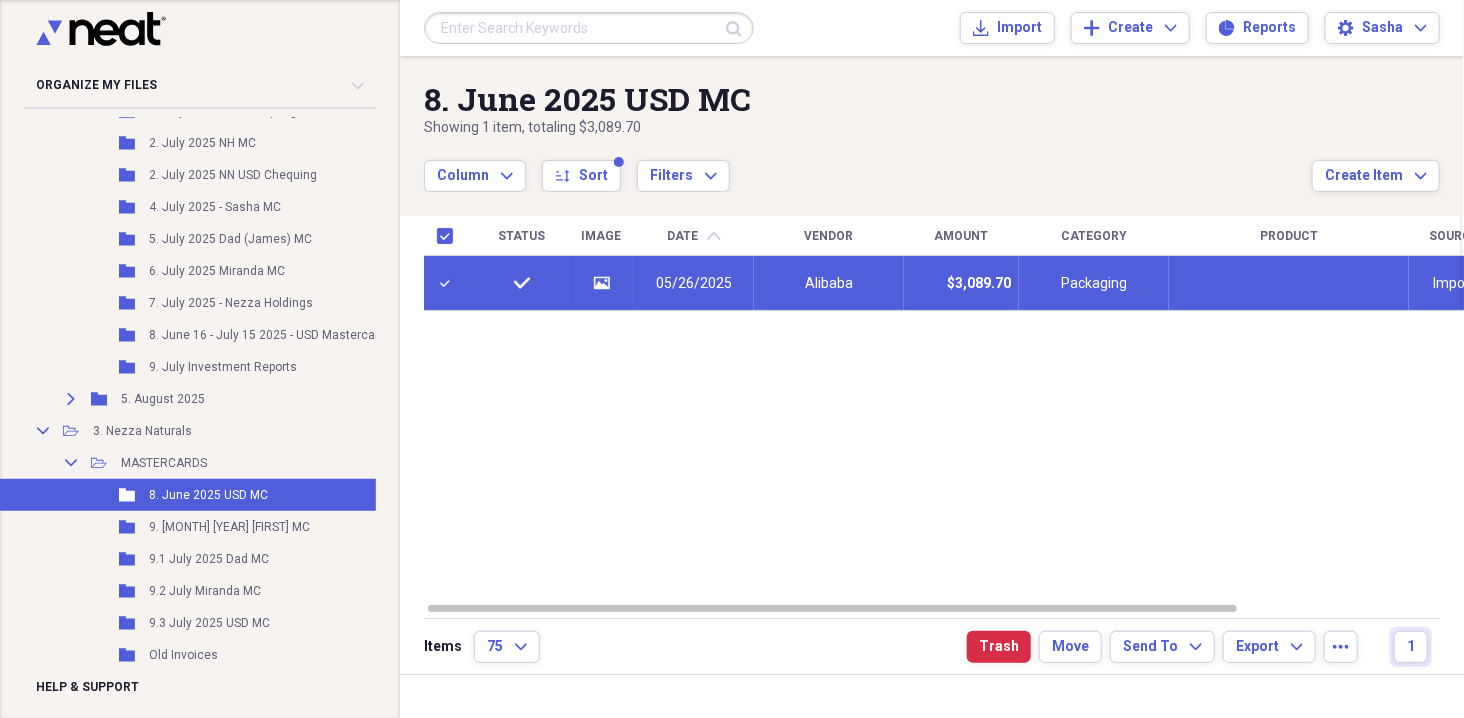 click on "Items 75 Expand Trash Move Send To Expand Export Expand more 1" at bounding box center (932, 646) 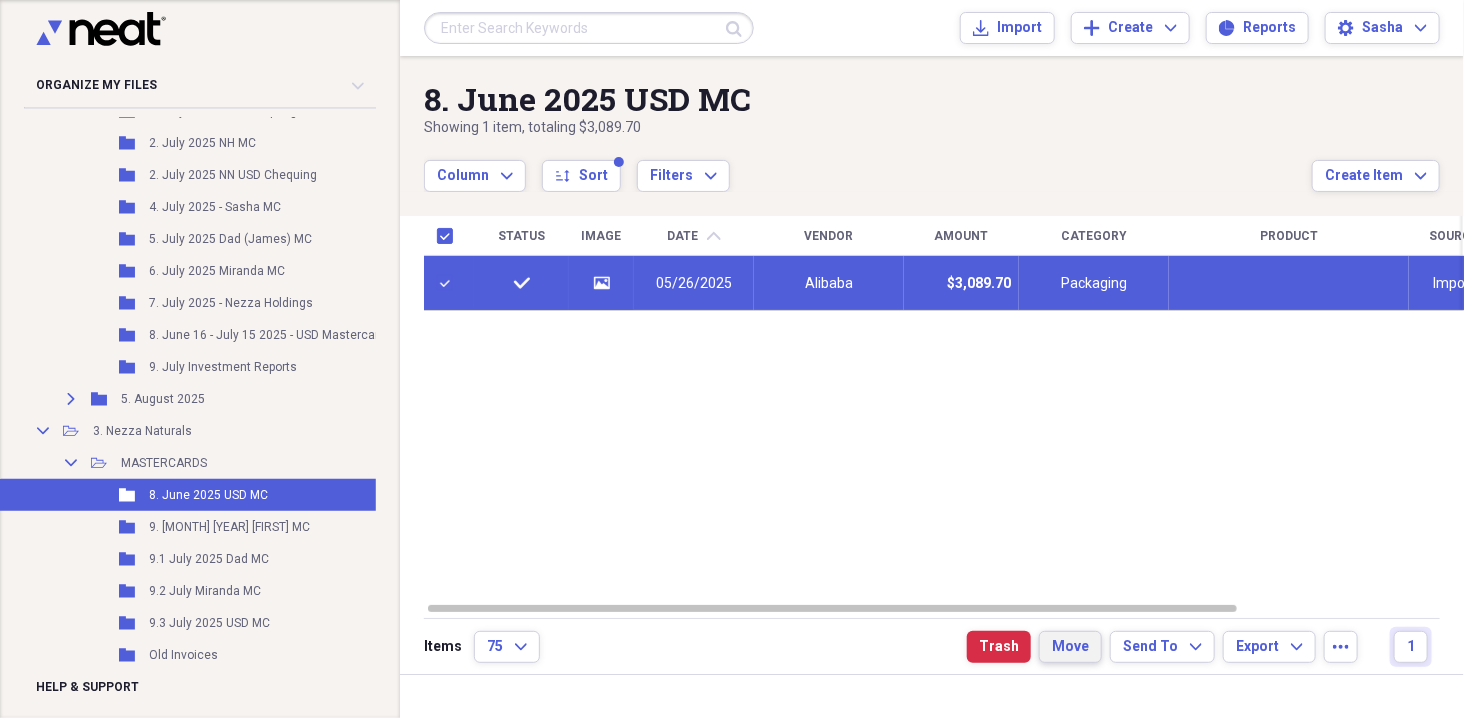 click on "Move" at bounding box center (1070, 647) 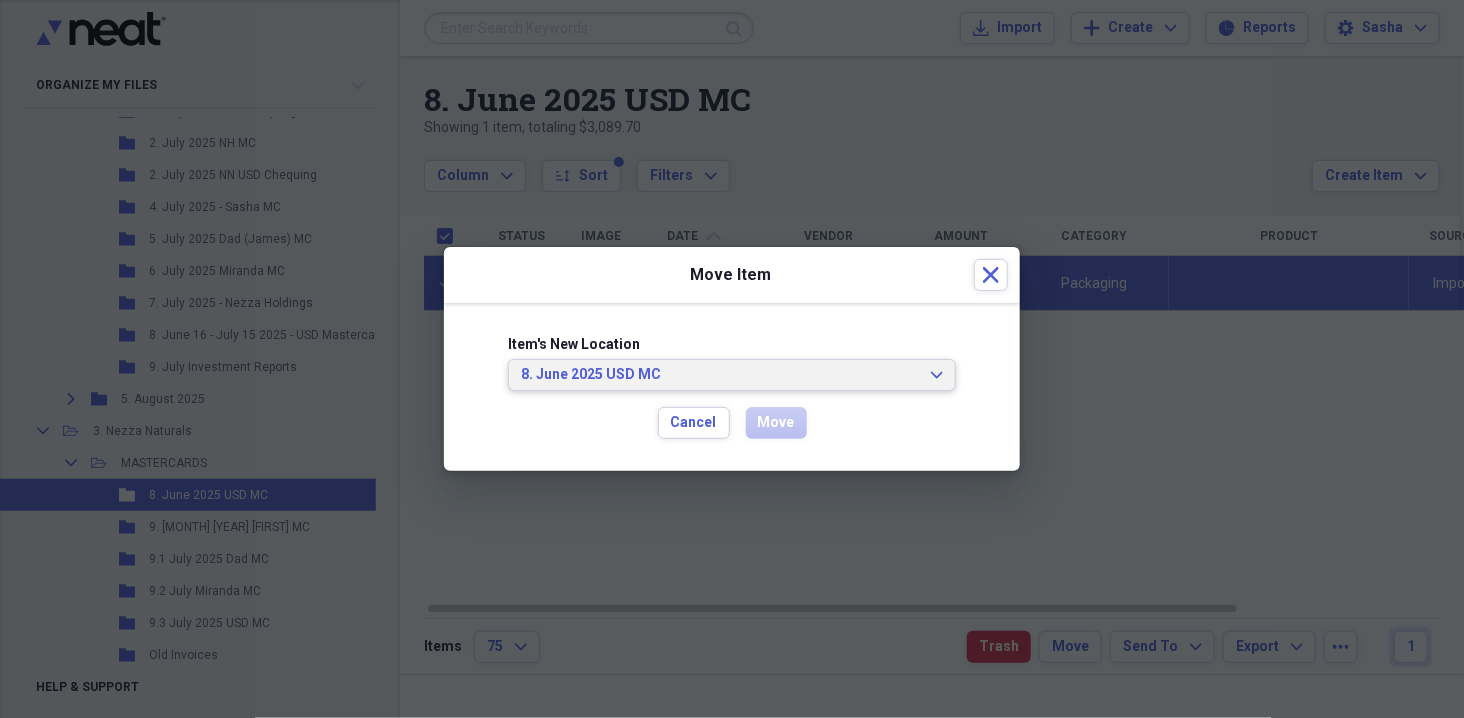 click on "8. June 2025 USD MC" at bounding box center [720, 375] 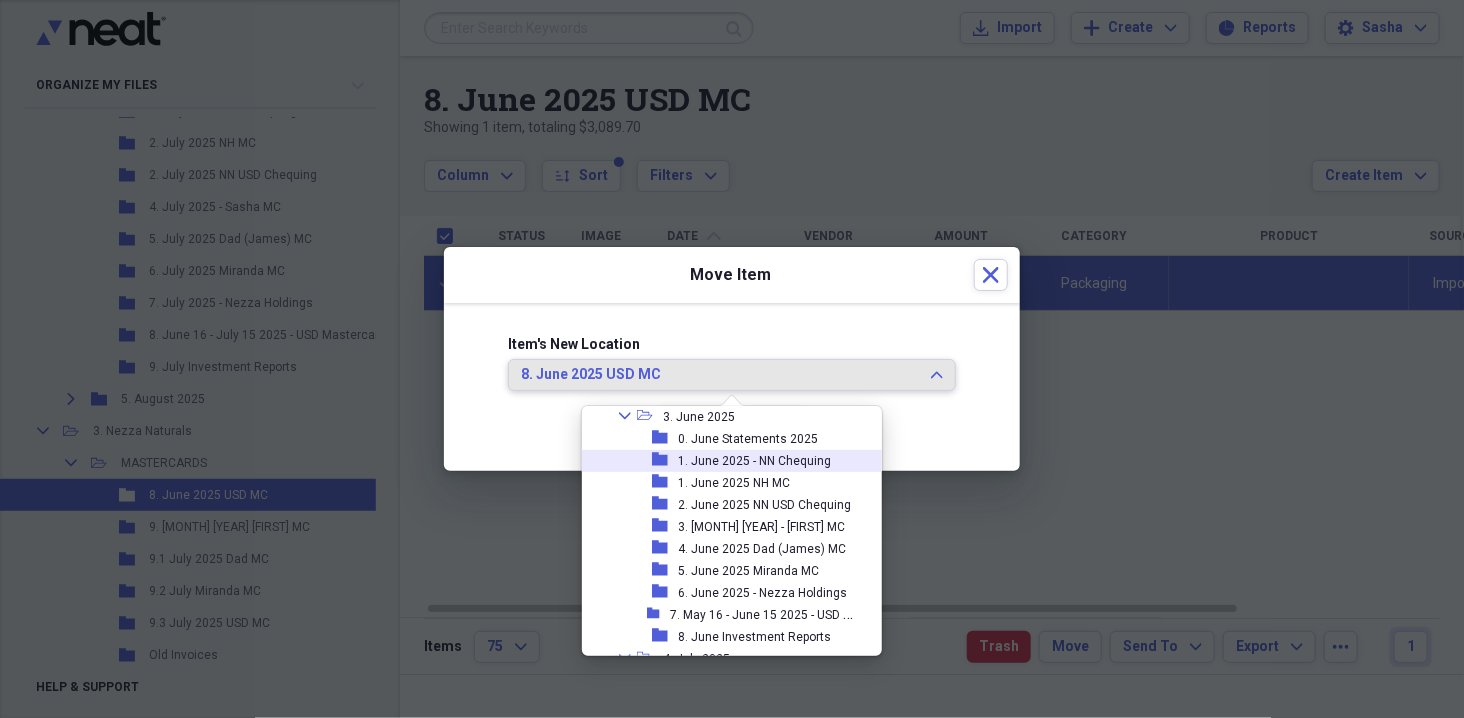 scroll, scrollTop: 349, scrollLeft: 0, axis: vertical 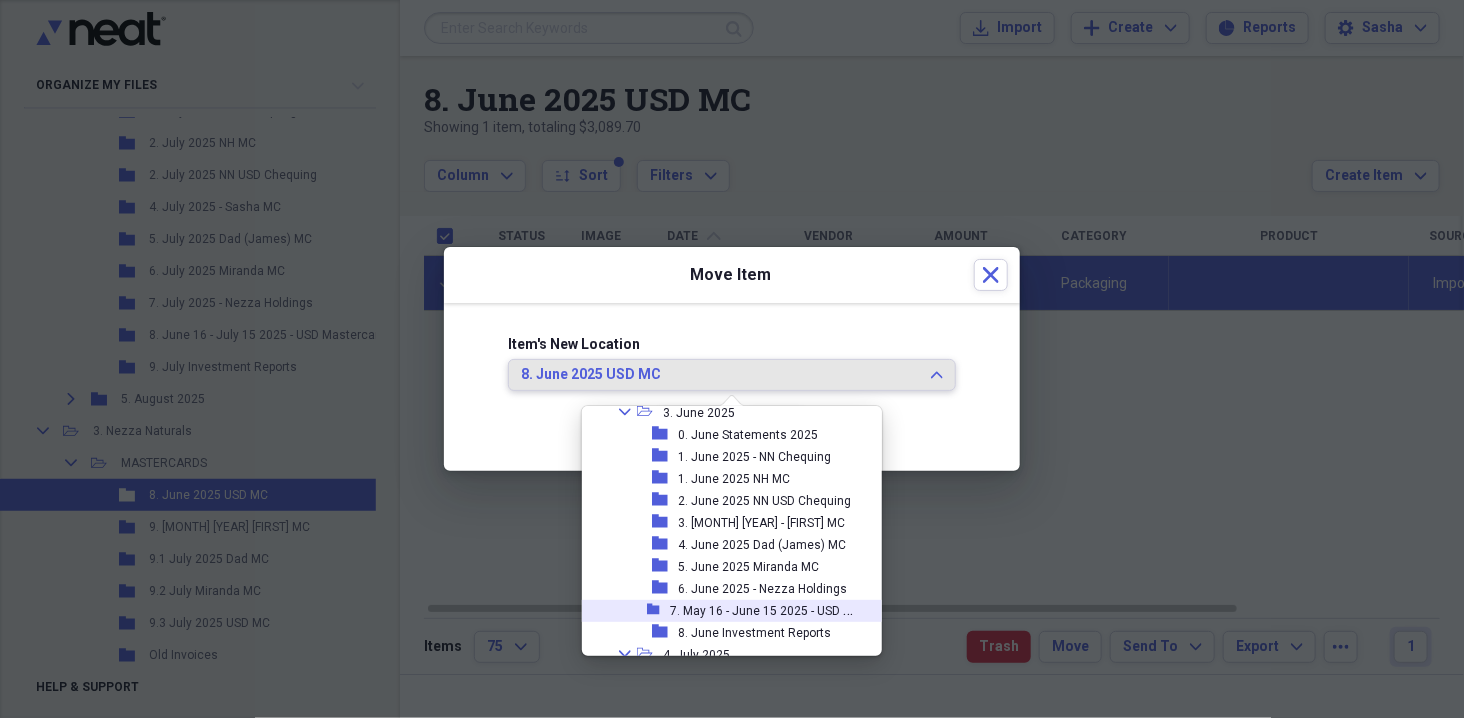 click on "7. May 16 - June 15 2025 - USD Mastercard" at bounding box center [788, 609] 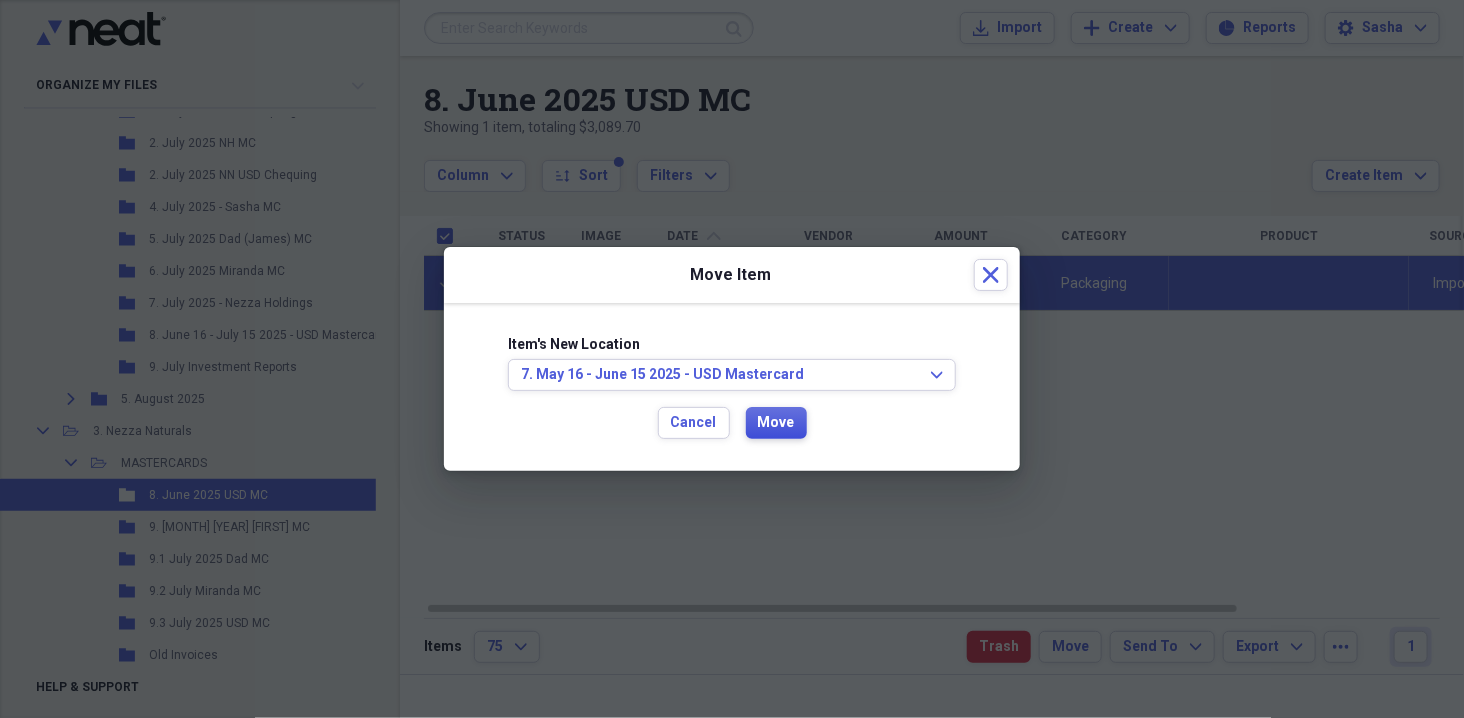 click on "Move" at bounding box center [776, 423] 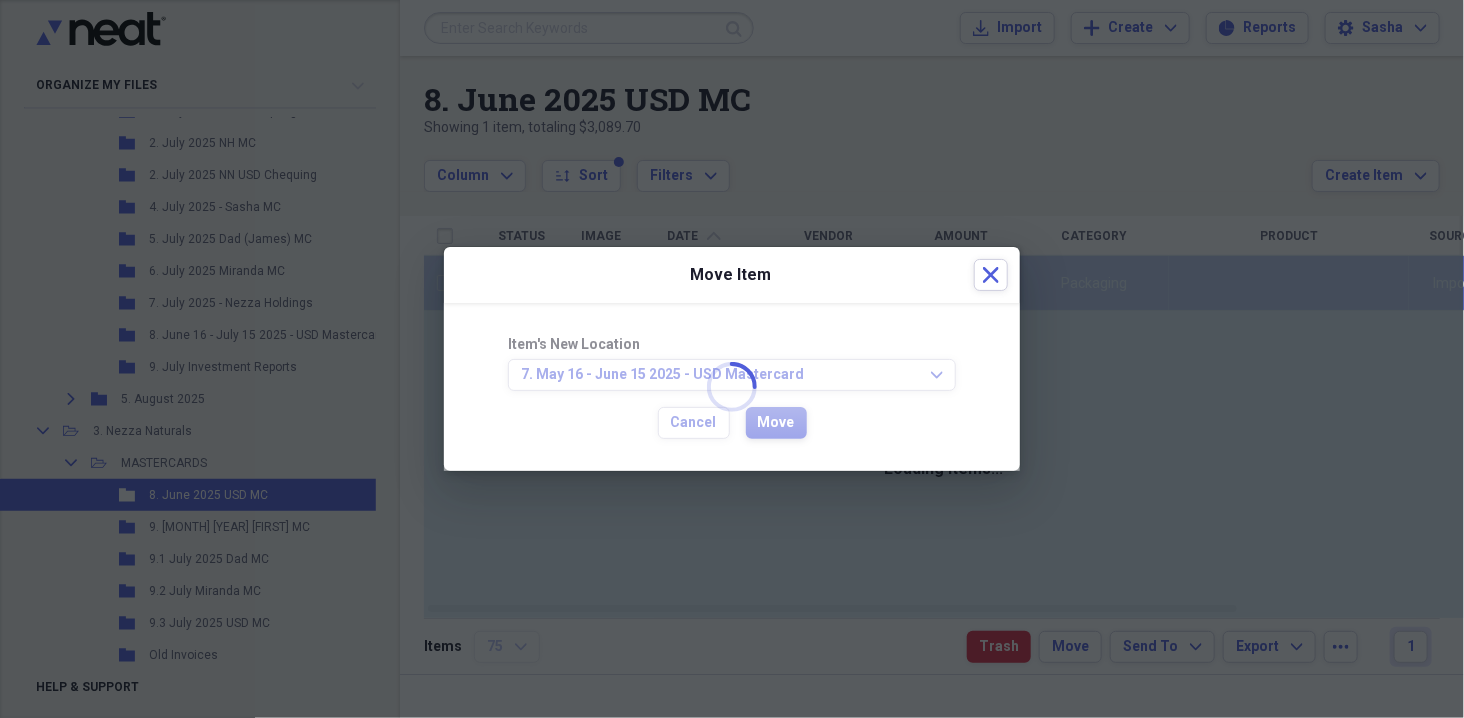 checkbox on "false" 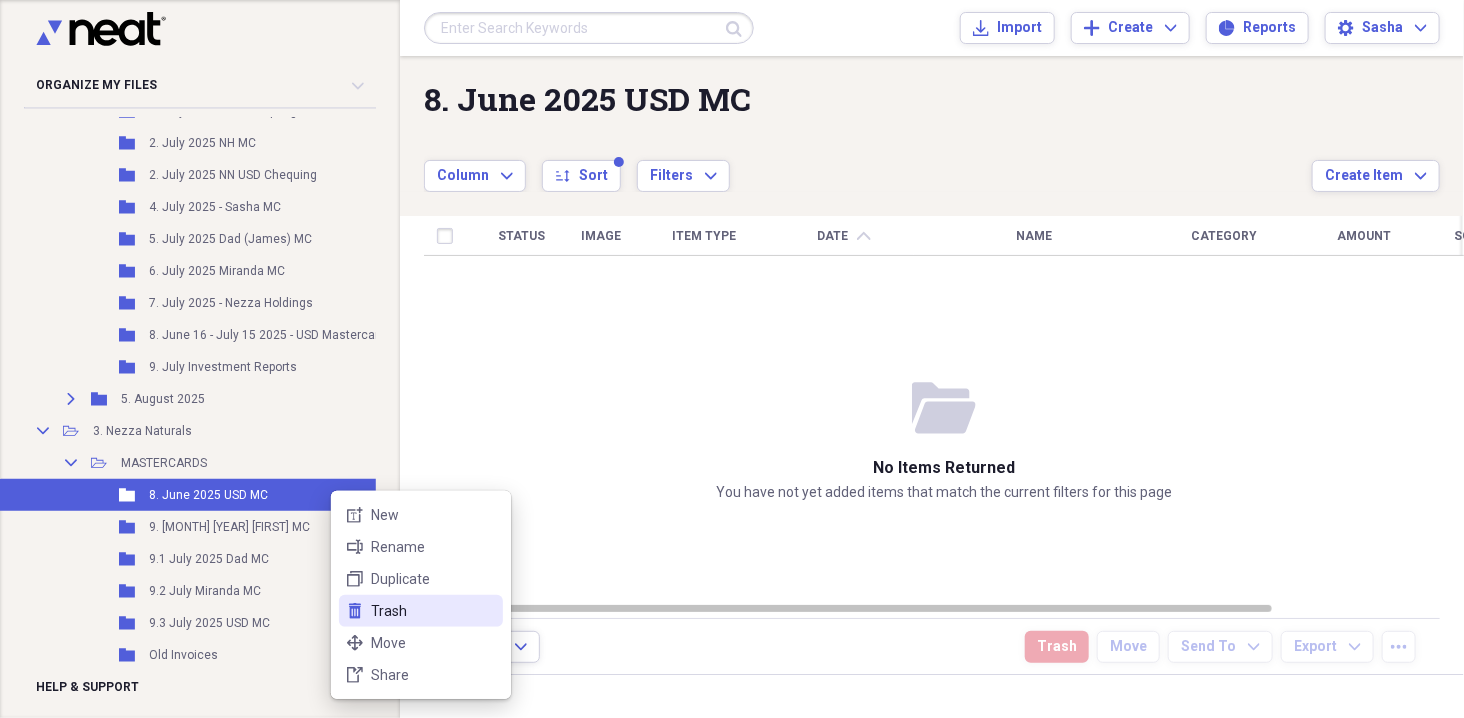 click on "trash Trash" at bounding box center [421, 611] 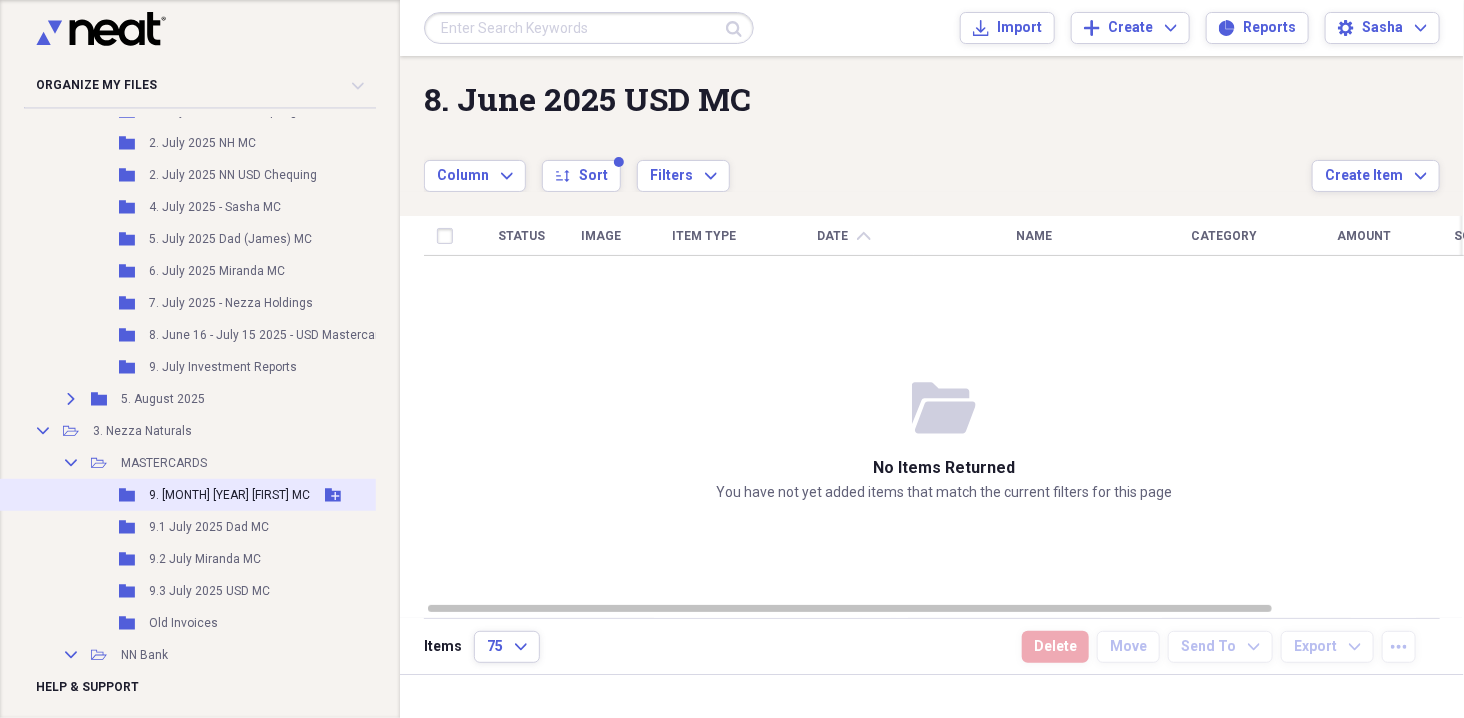 click on "[DATE] Sasha MC" at bounding box center (229, 495) 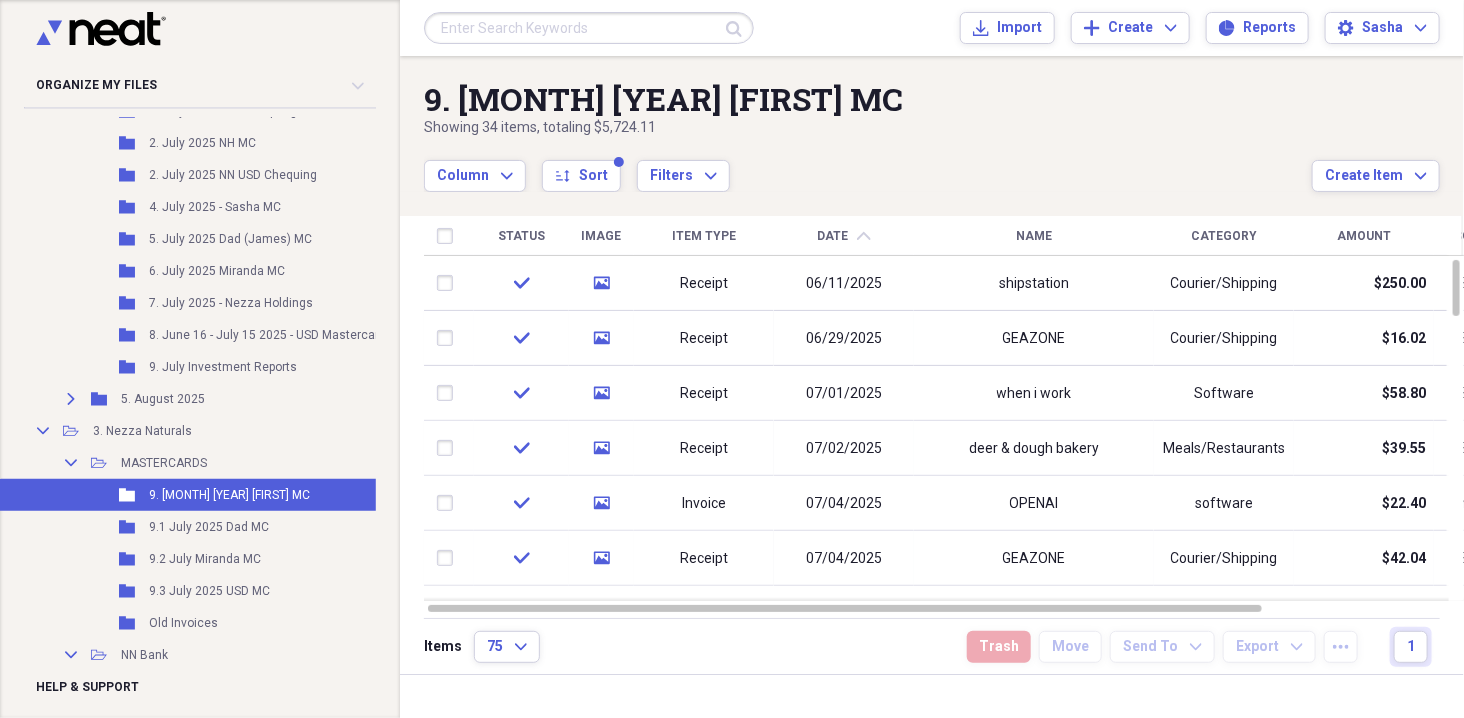 click at bounding box center [449, 236] 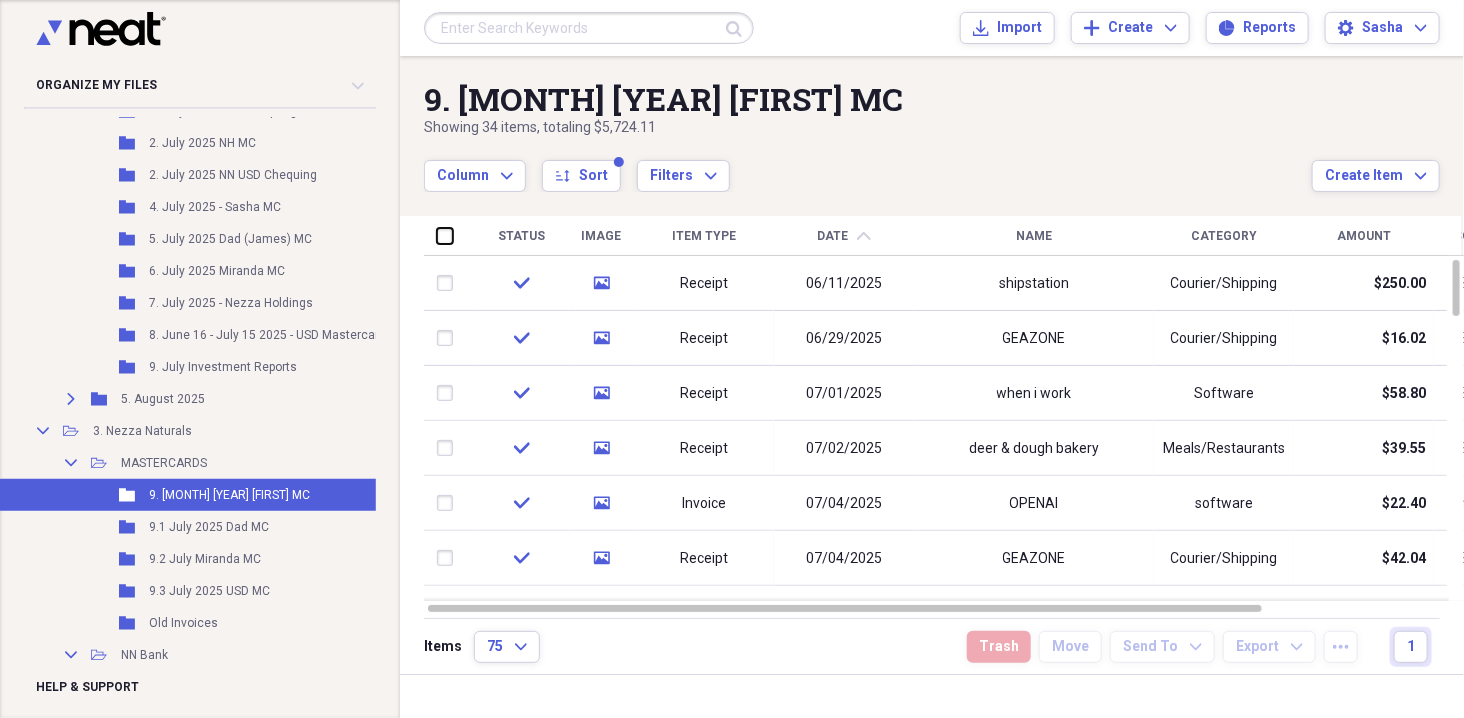 click at bounding box center [437, 235] 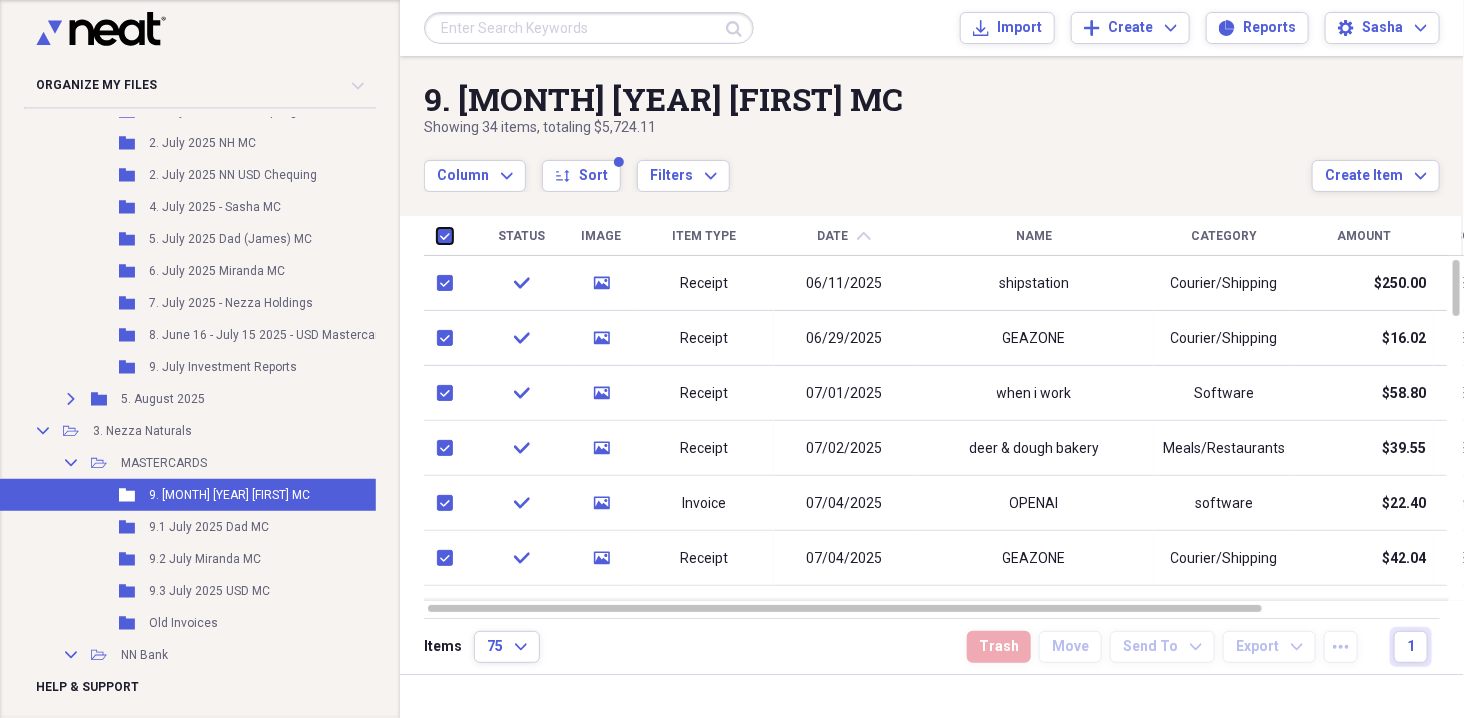 checkbox on "true" 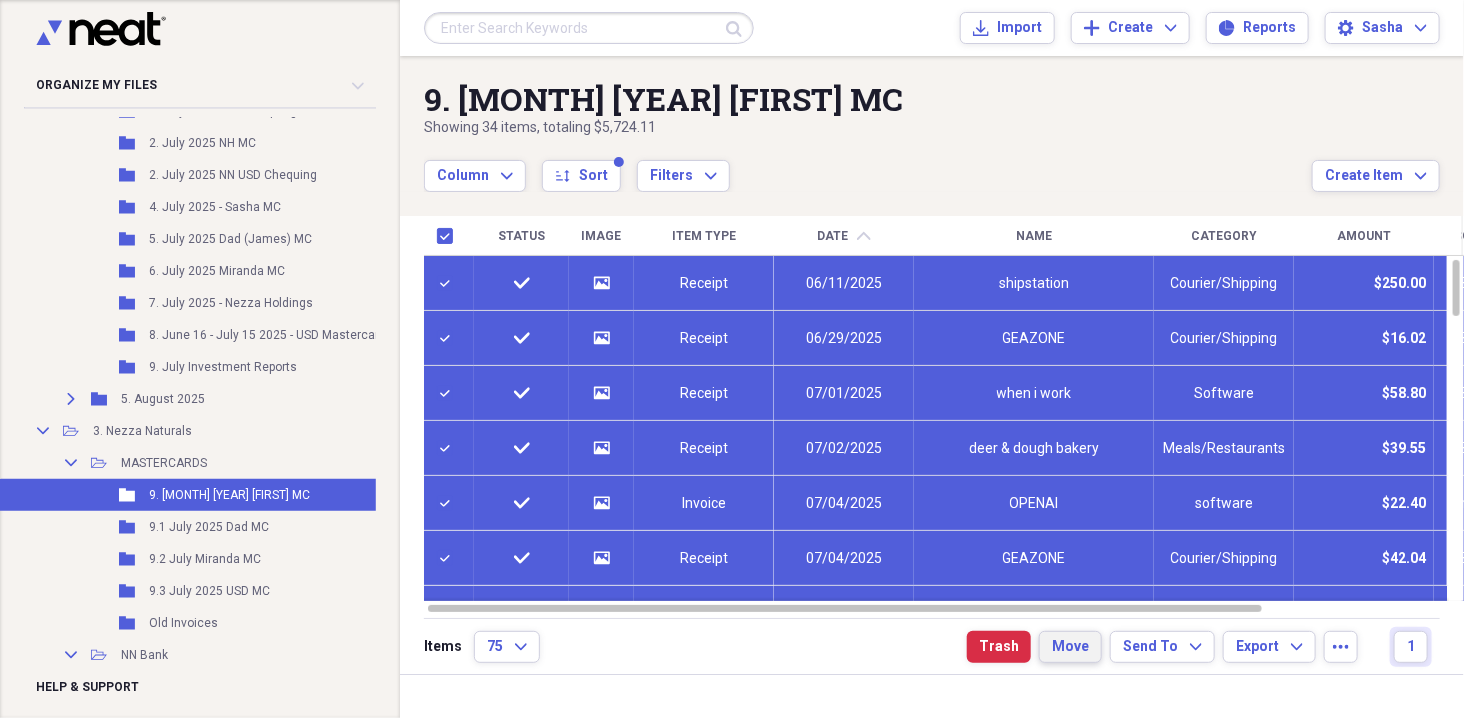 click on "Move" at bounding box center [1070, 647] 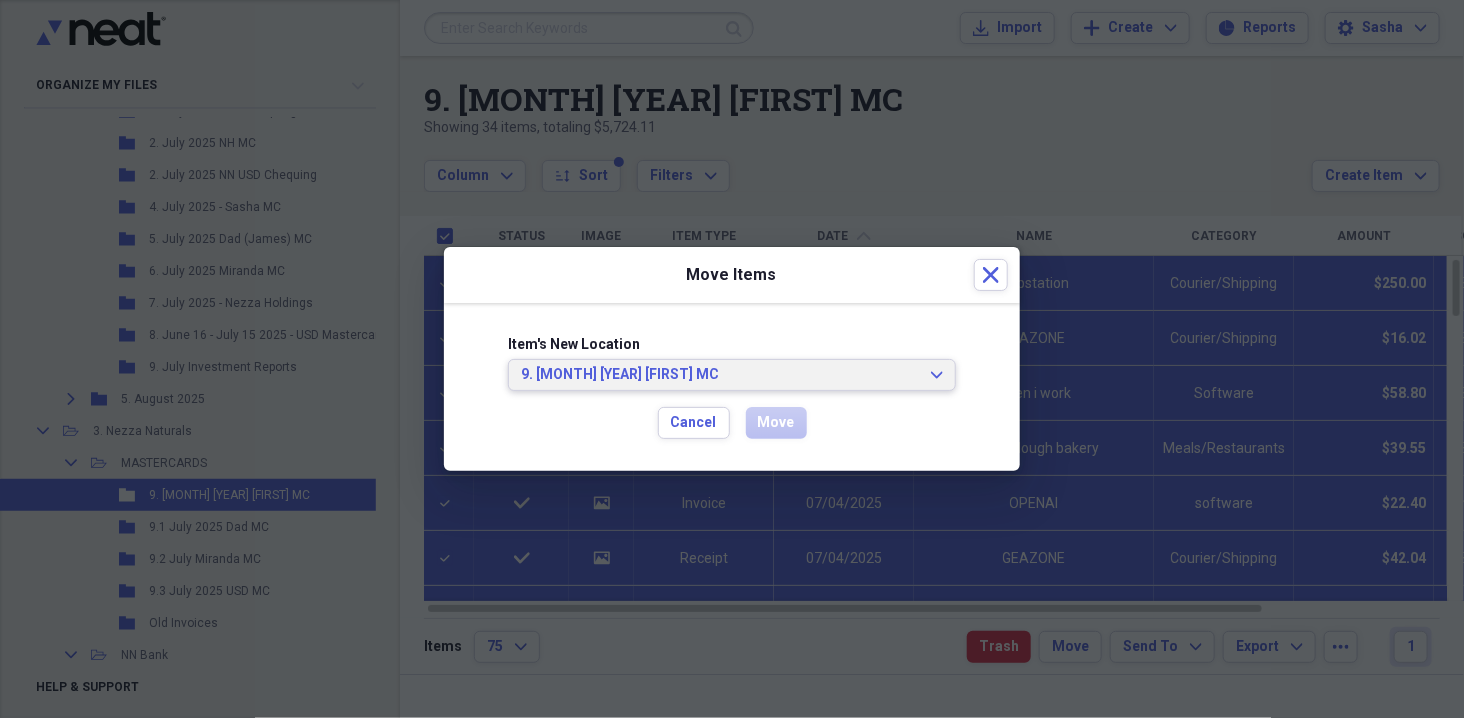 click on "[DATE] Sasha MC" at bounding box center [720, 375] 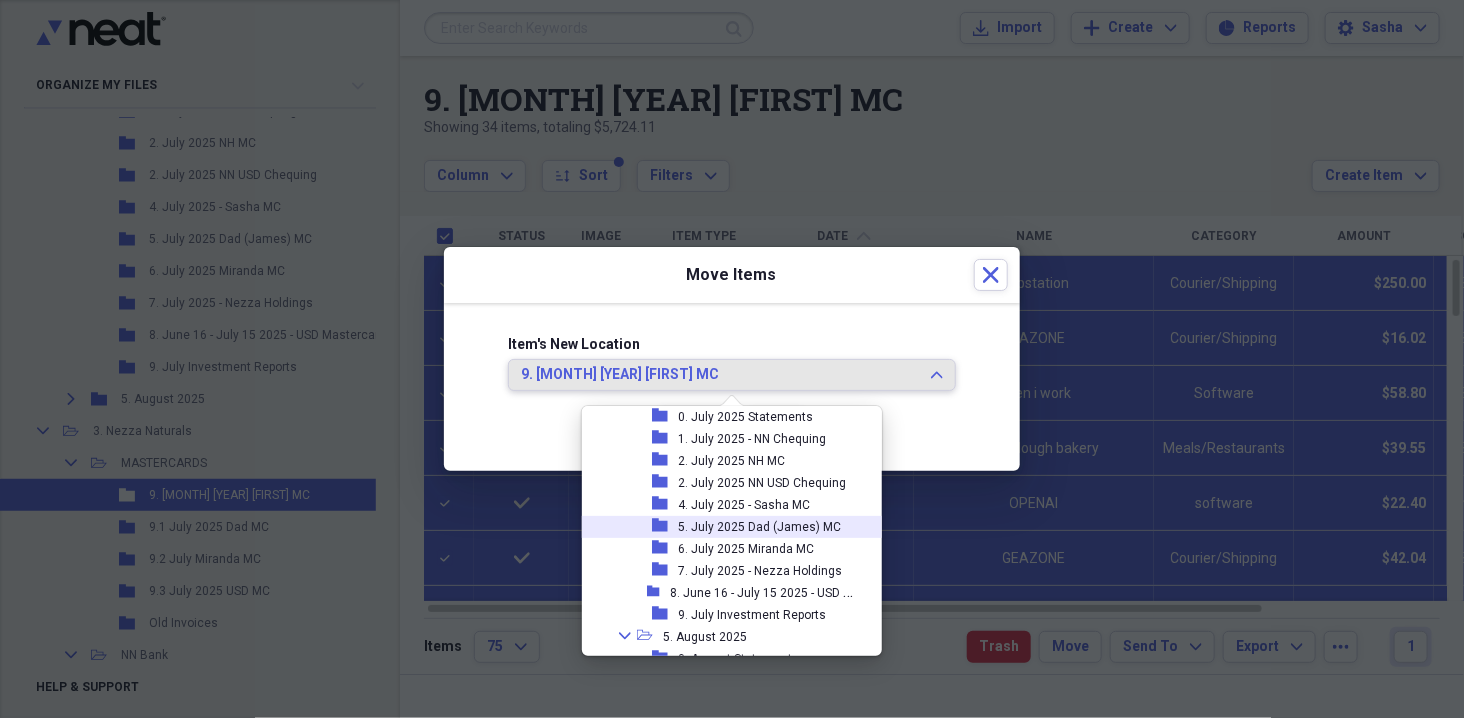 scroll, scrollTop: 607, scrollLeft: 0, axis: vertical 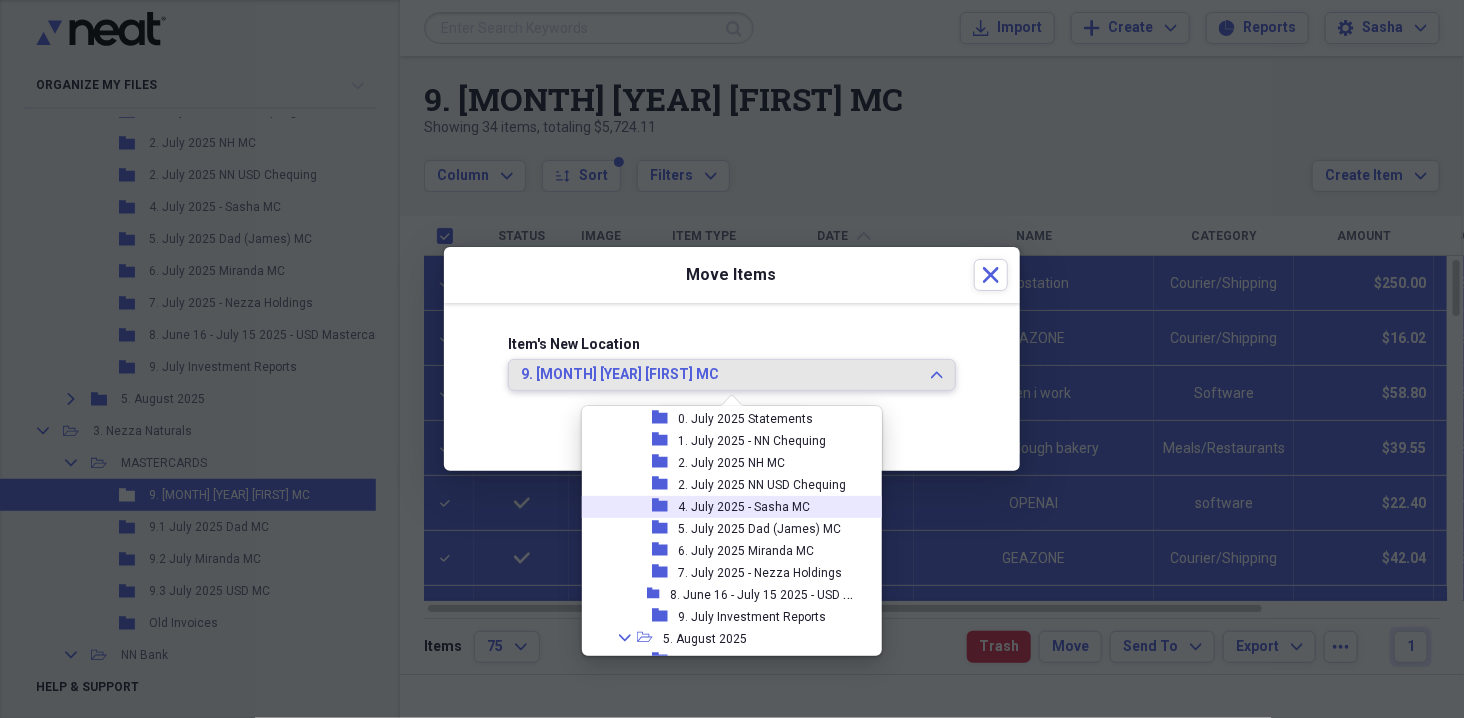 click on "4. July 2025 - Sasha MC" at bounding box center (744, 507) 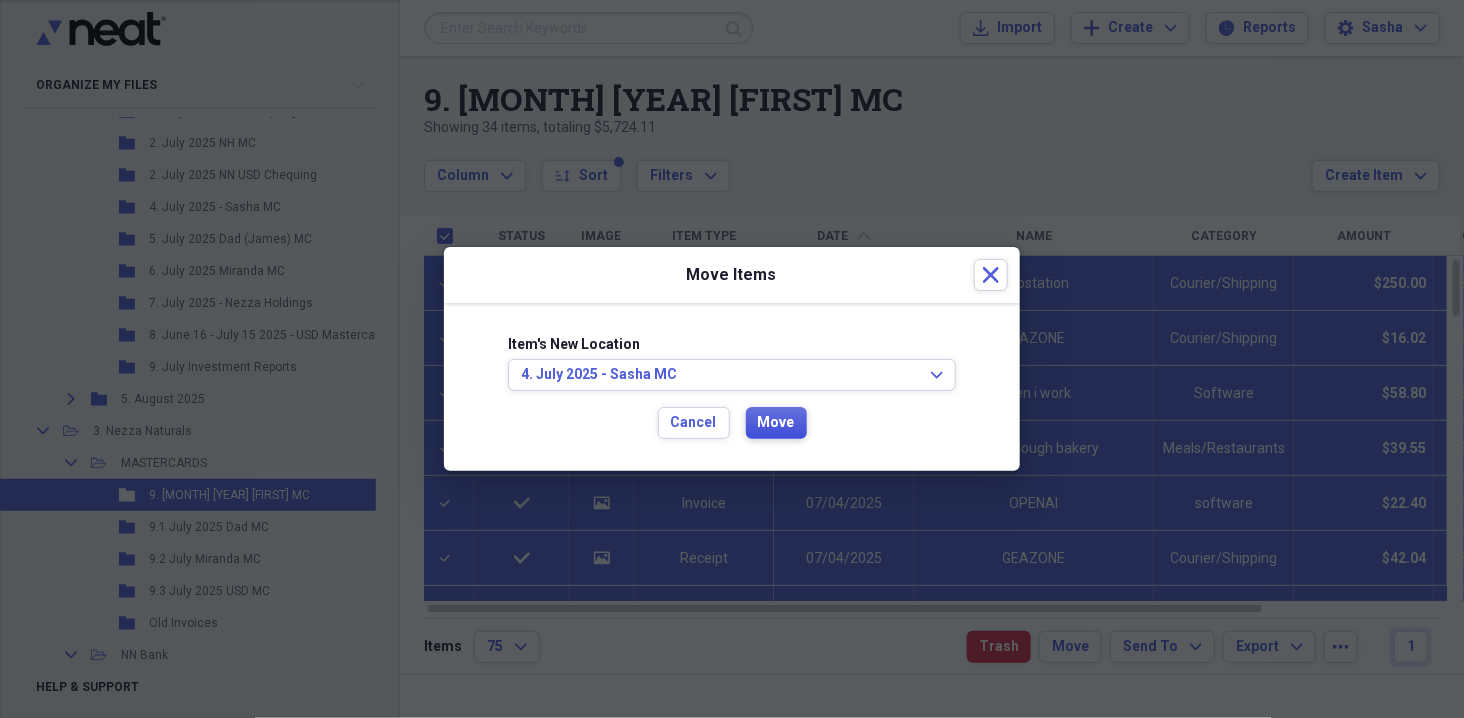 click on "Move" at bounding box center [776, 423] 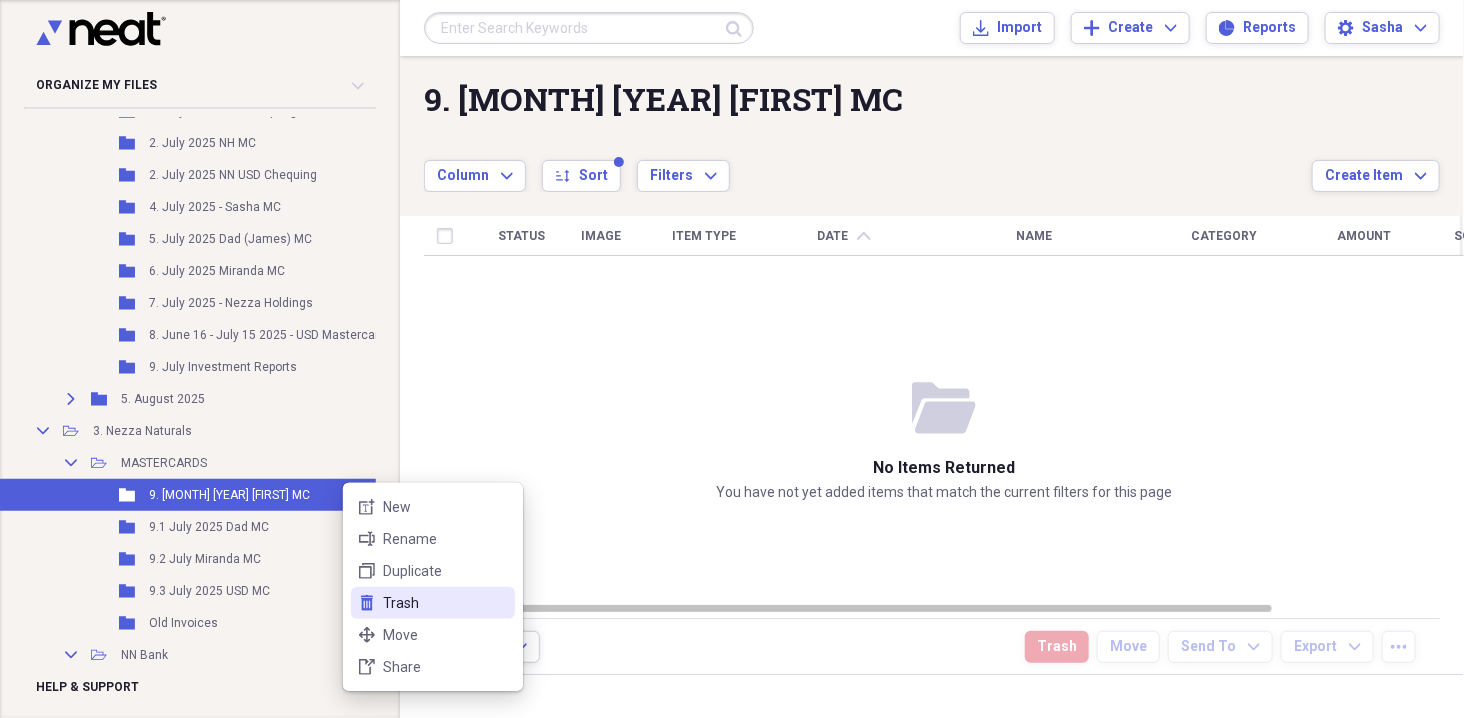 click on "Trash" at bounding box center [445, 603] 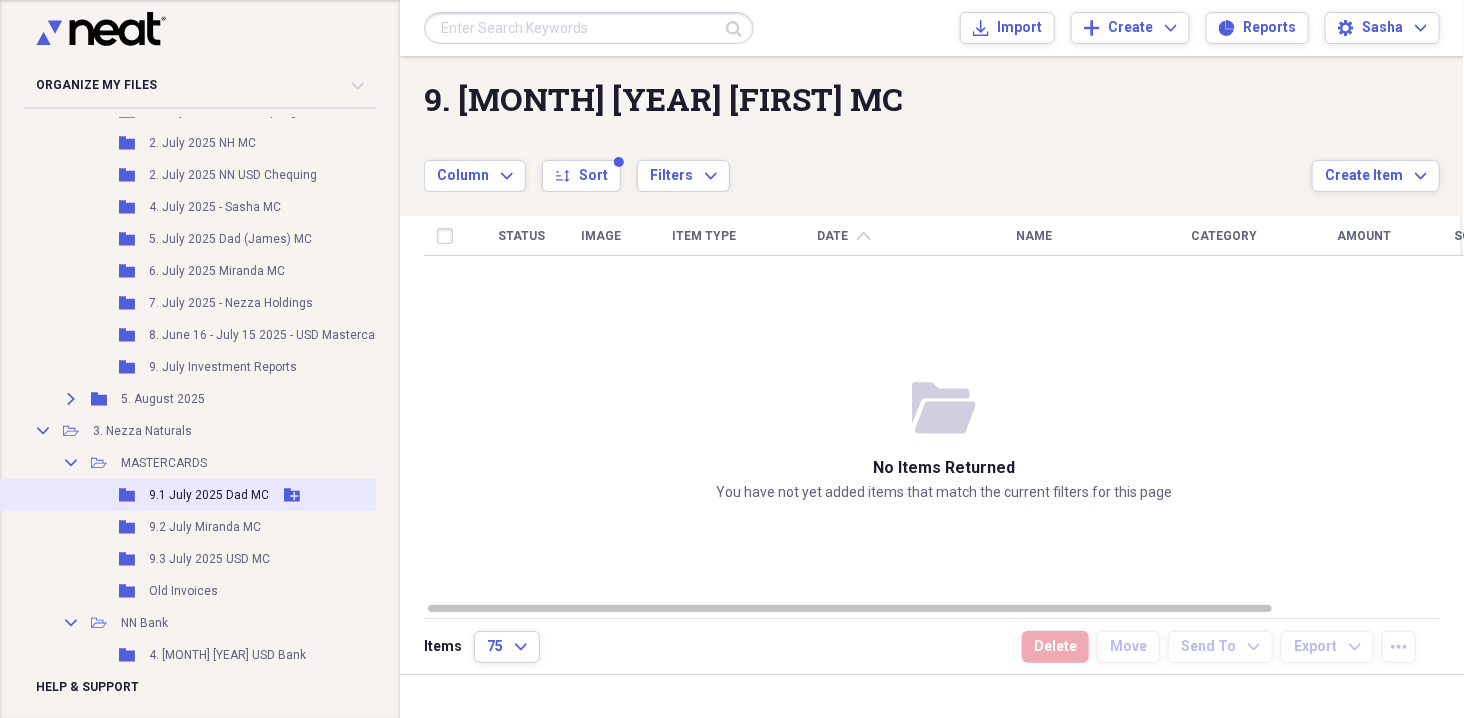 click 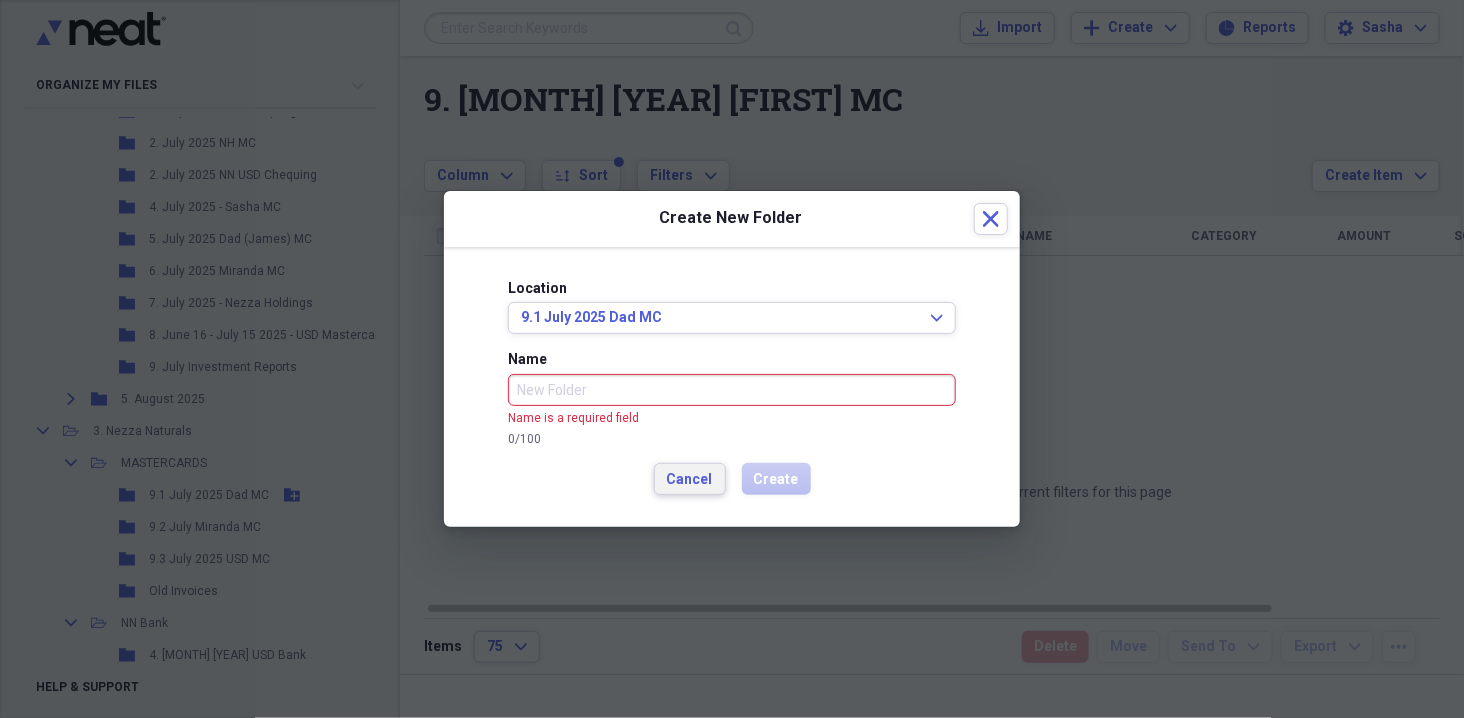 click on "Cancel" at bounding box center (690, 480) 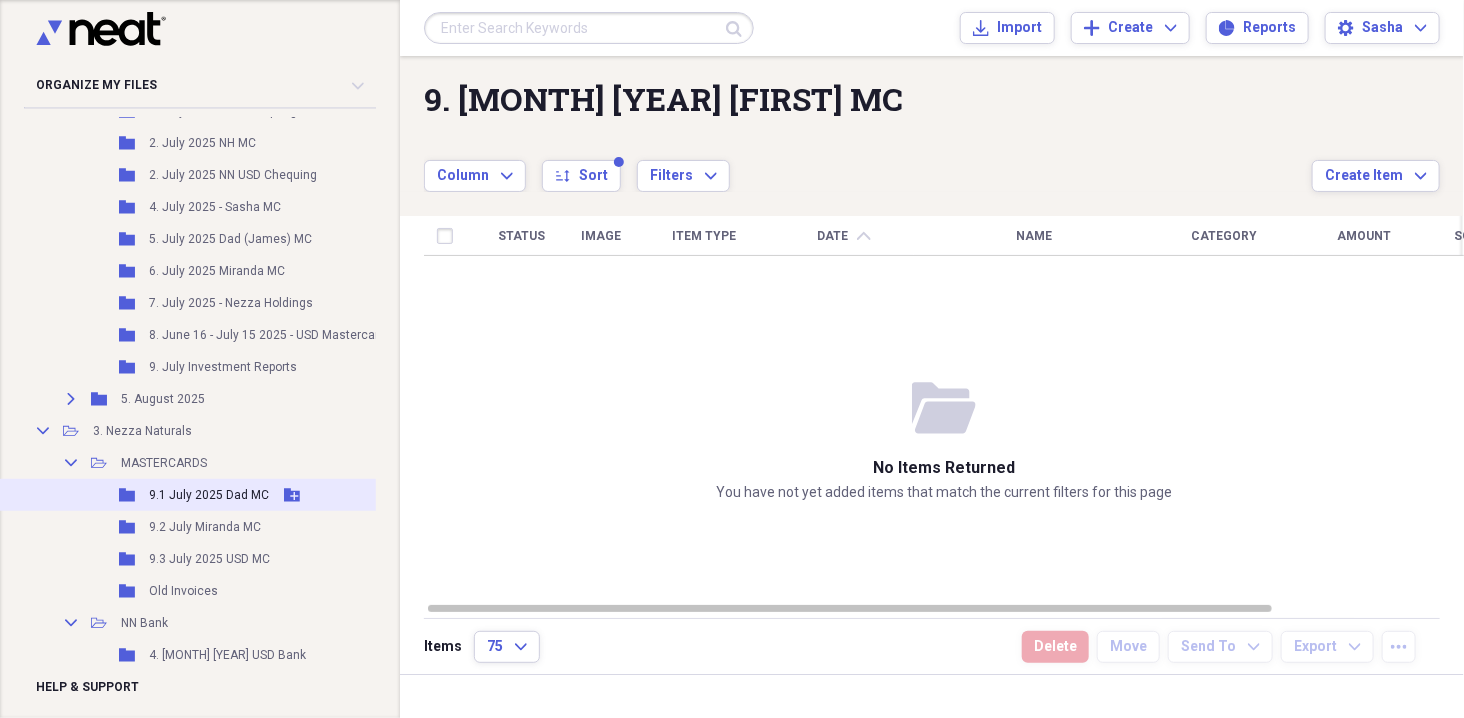 click on "9.1 July 2025 Dad MC" at bounding box center [209, 495] 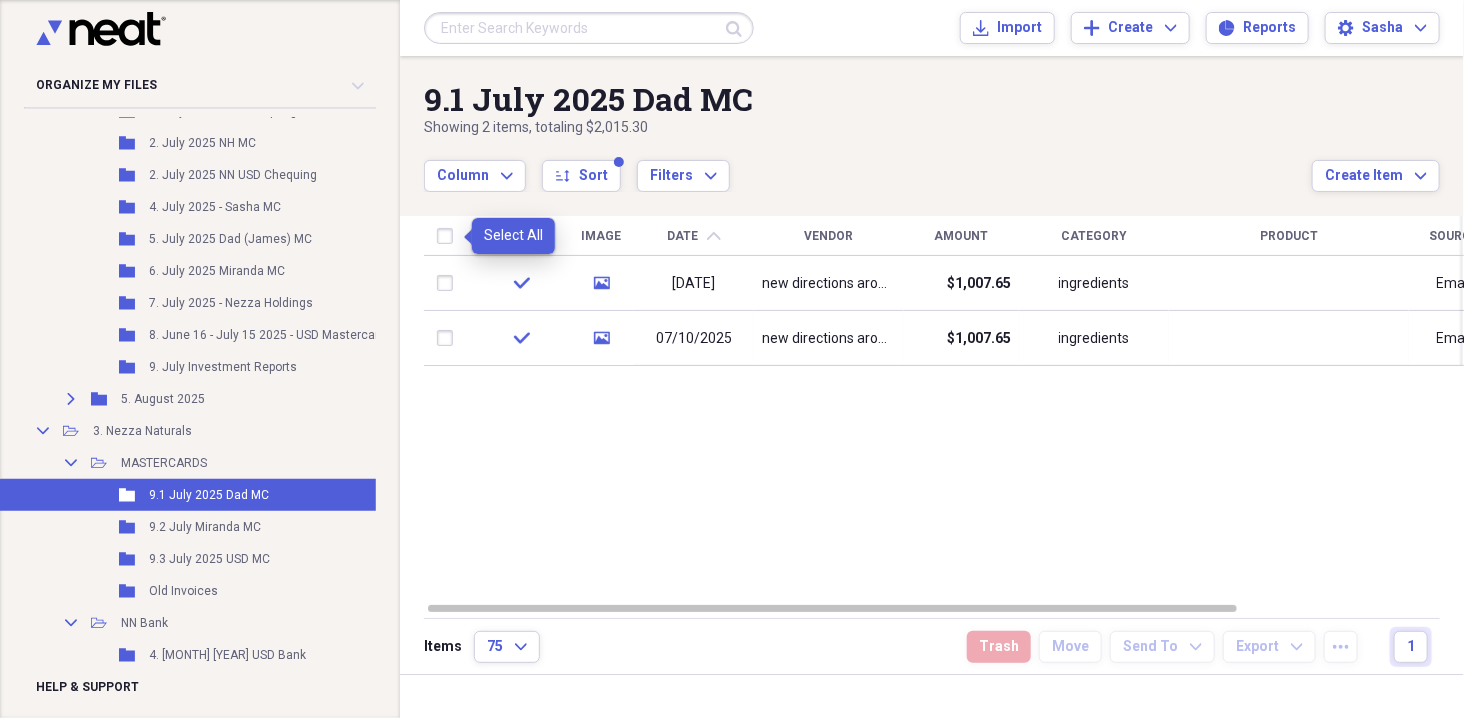 click at bounding box center (449, 236) 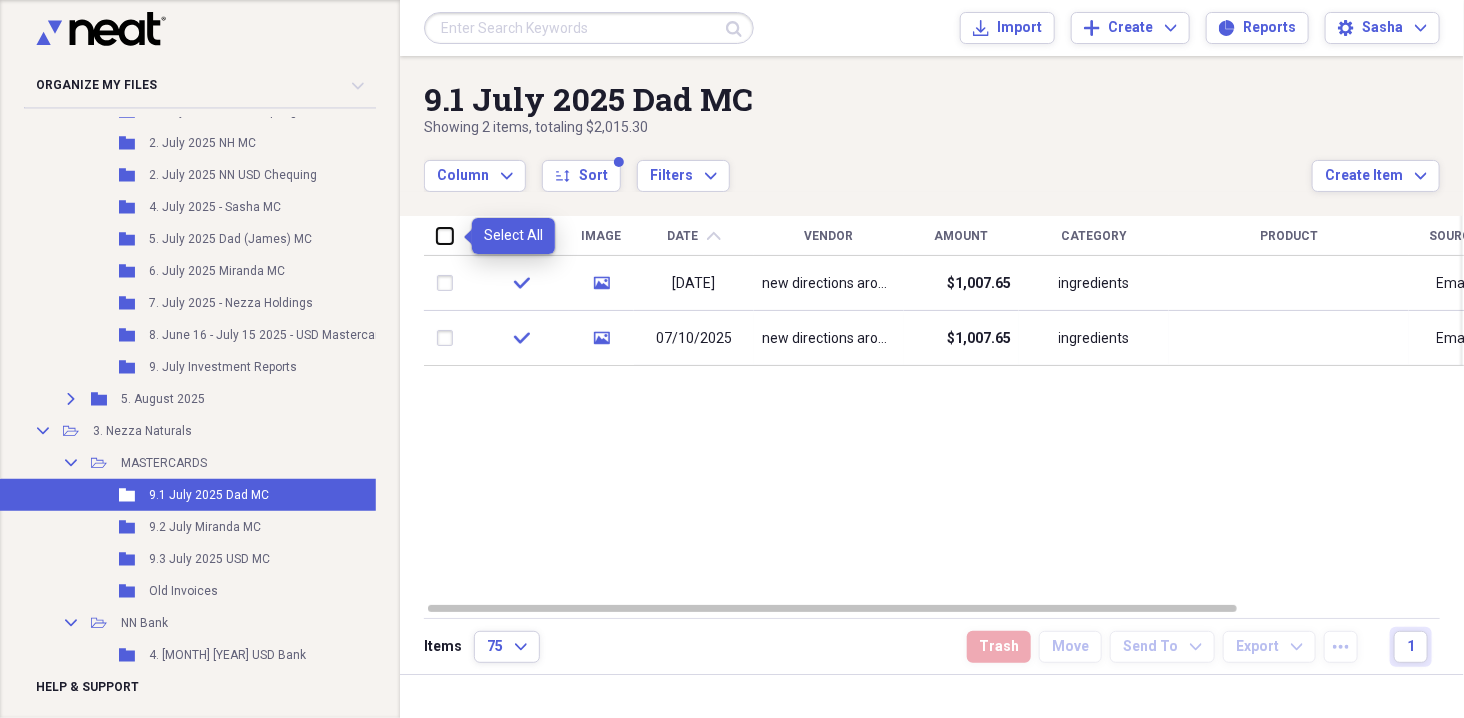 click at bounding box center (437, 235) 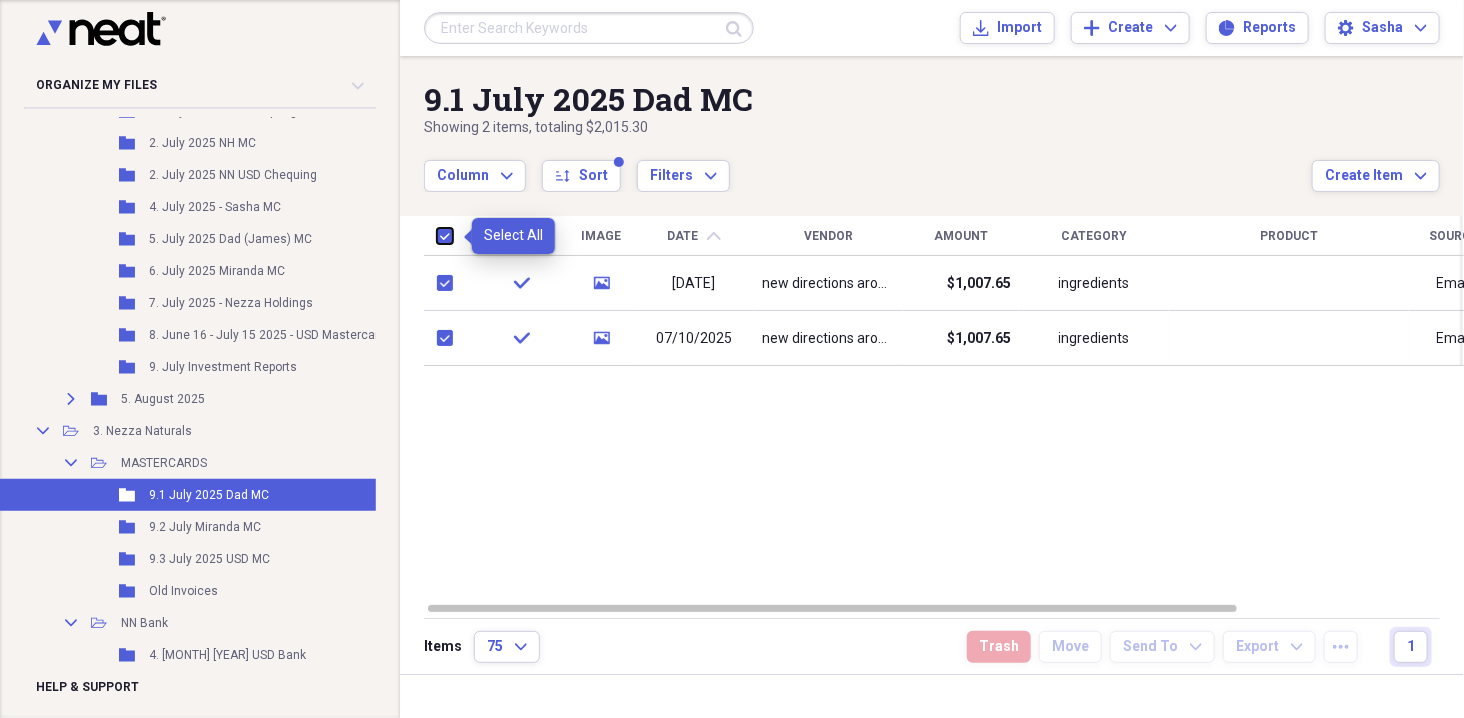 checkbox on "true" 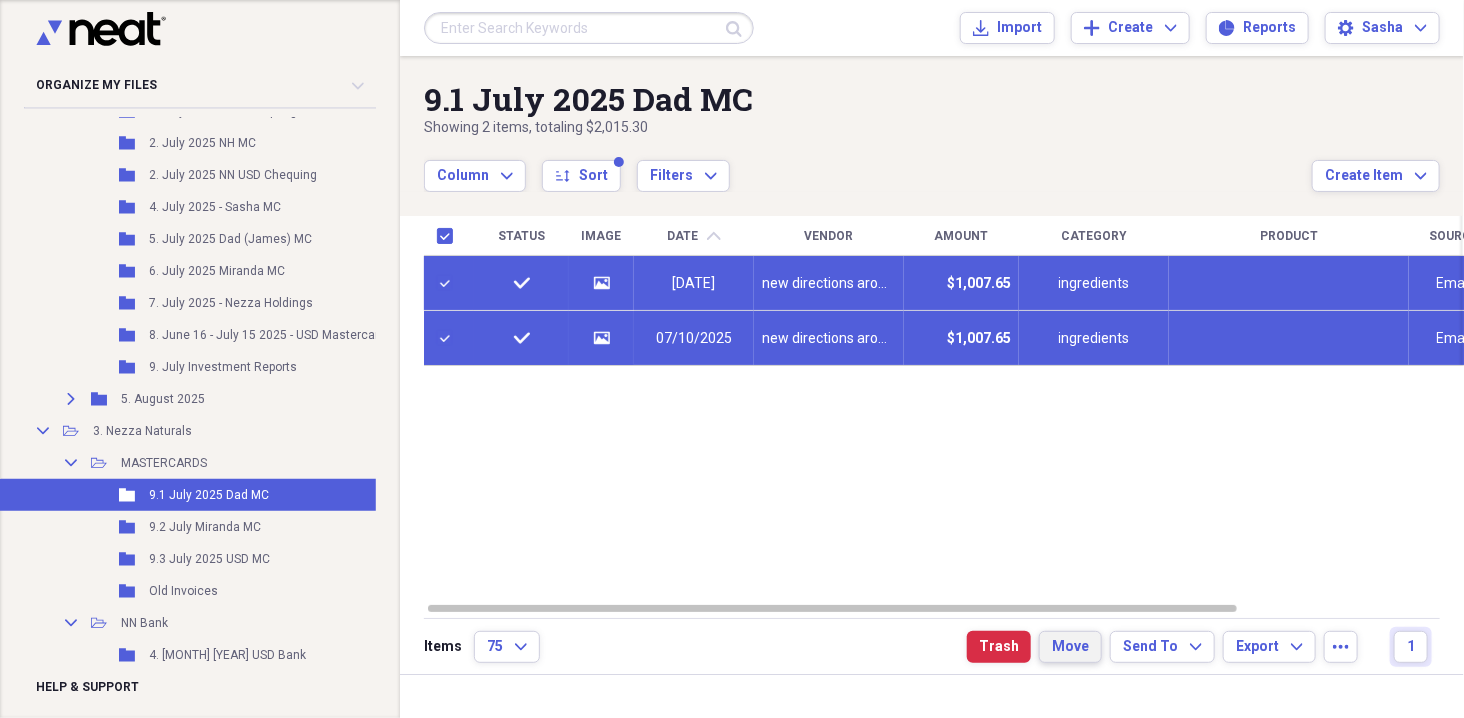 click on "Move" at bounding box center [1070, 647] 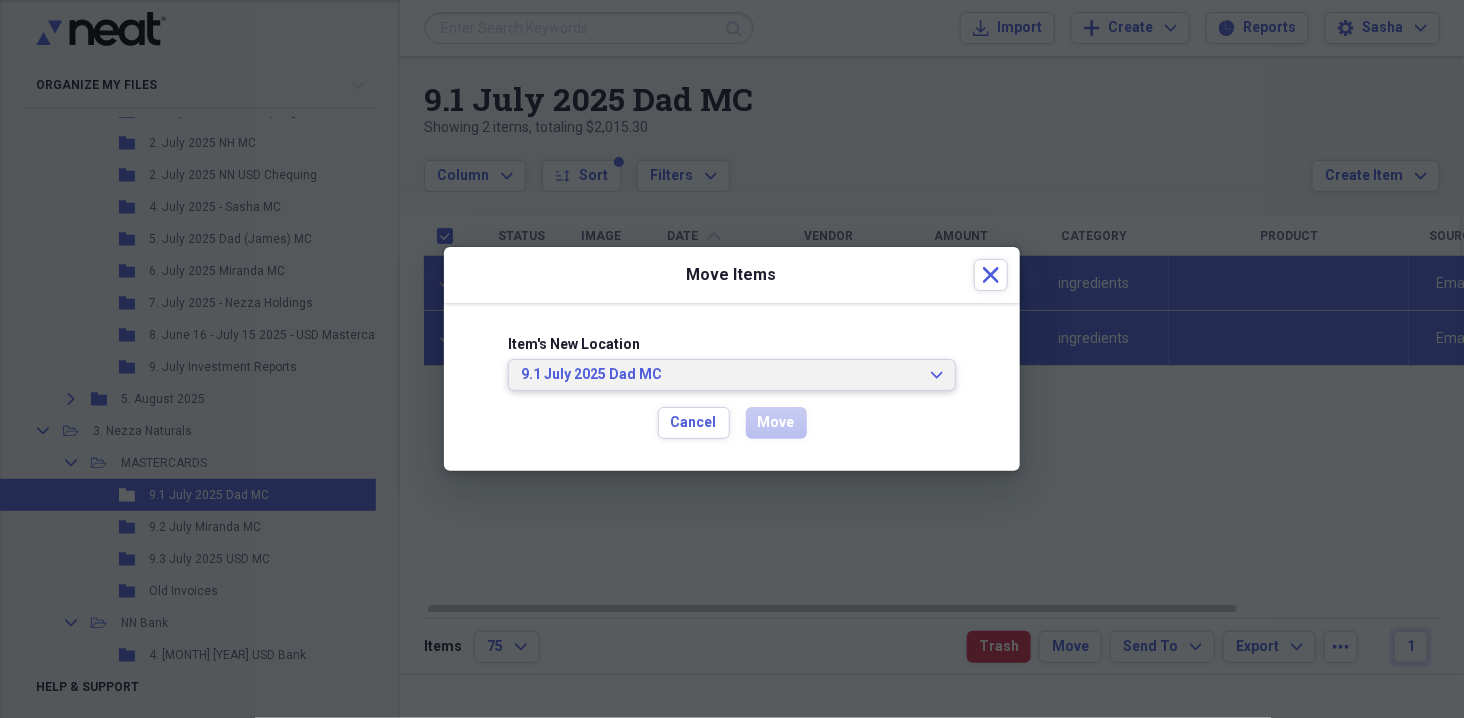 click on "9.1 July 2025 Dad MC" at bounding box center (720, 375) 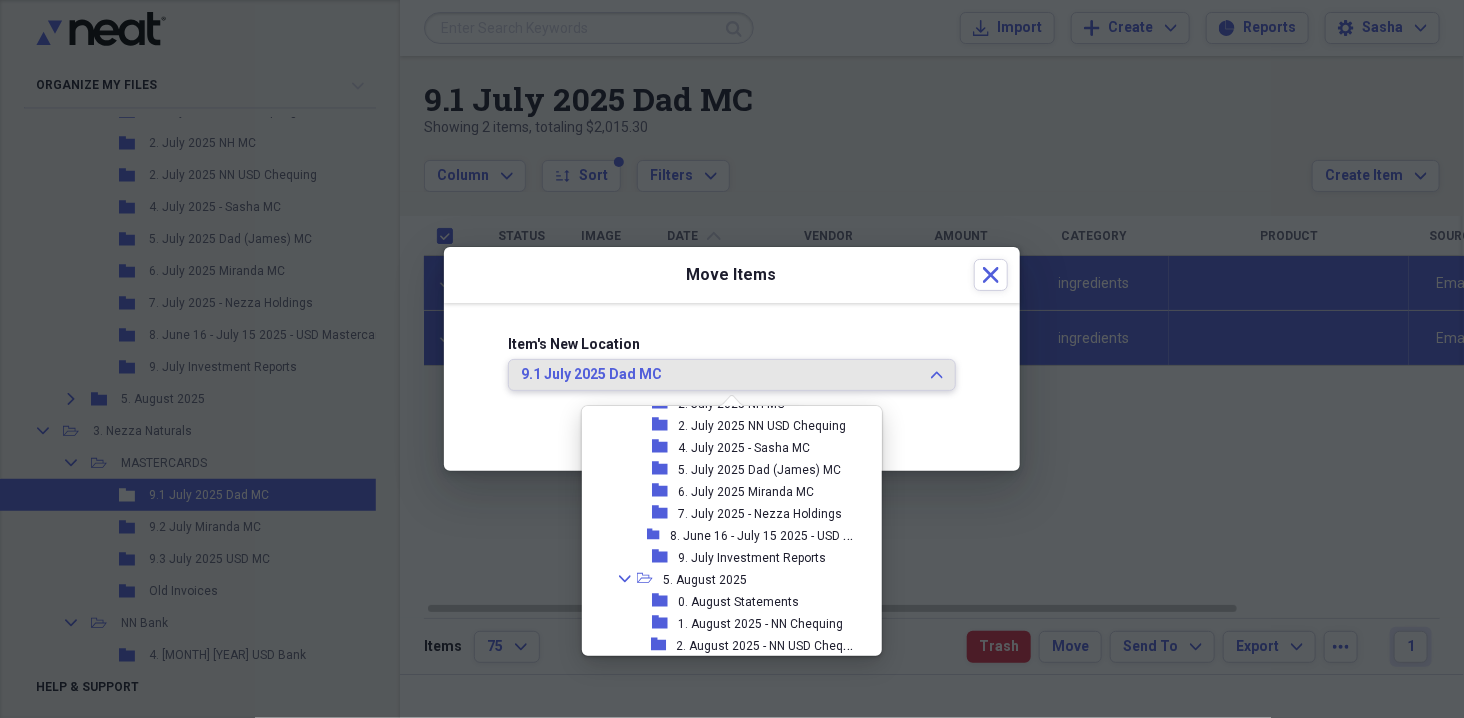 scroll, scrollTop: 662, scrollLeft: 0, axis: vertical 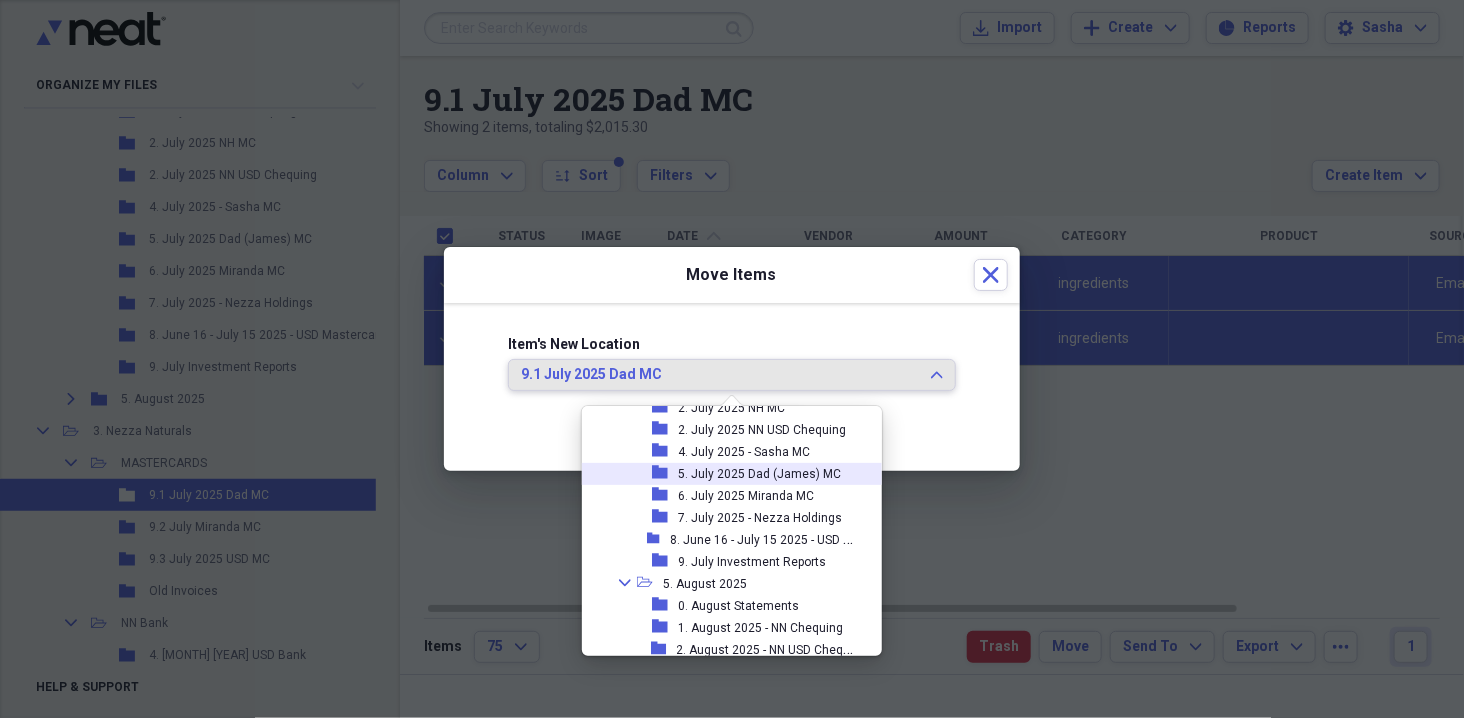 click on "5. July 2025 Dad (James) MC" at bounding box center [759, 474] 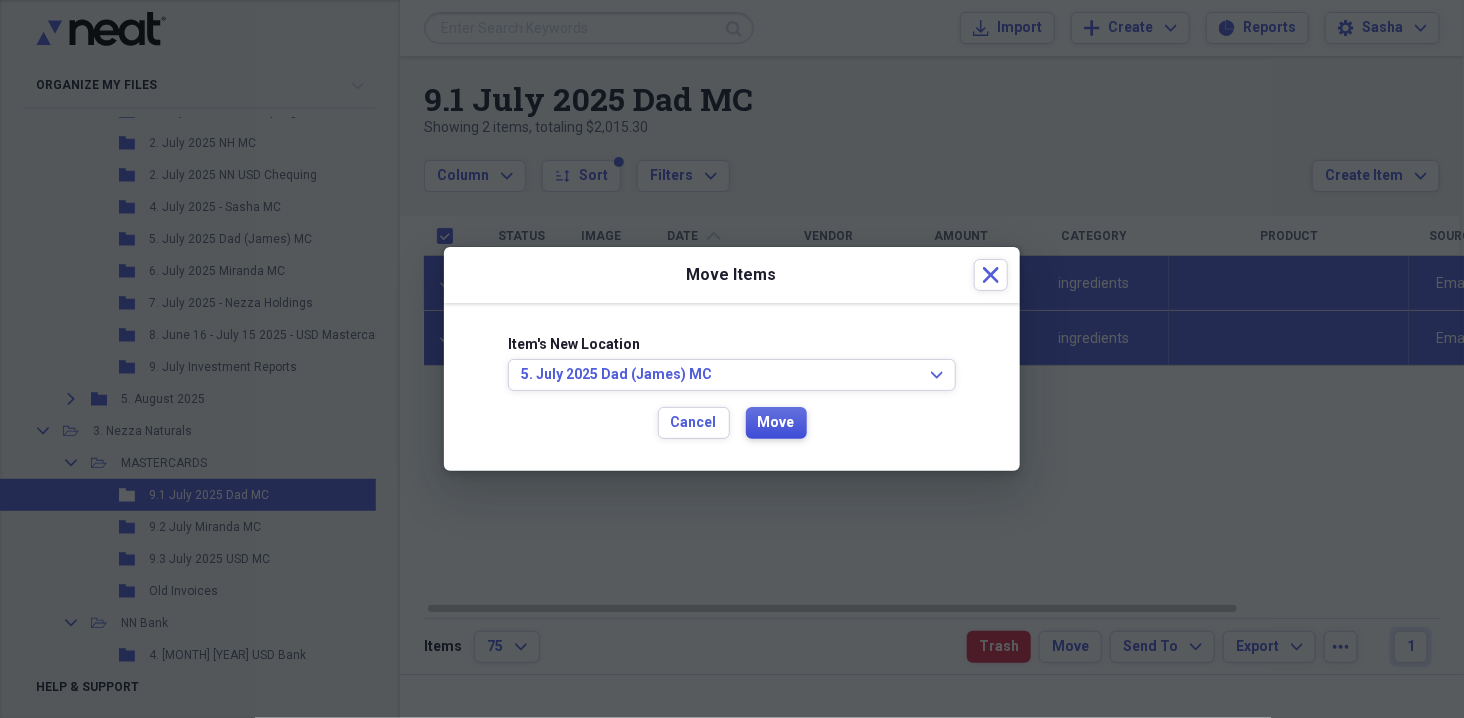 click on "Move" at bounding box center (776, 423) 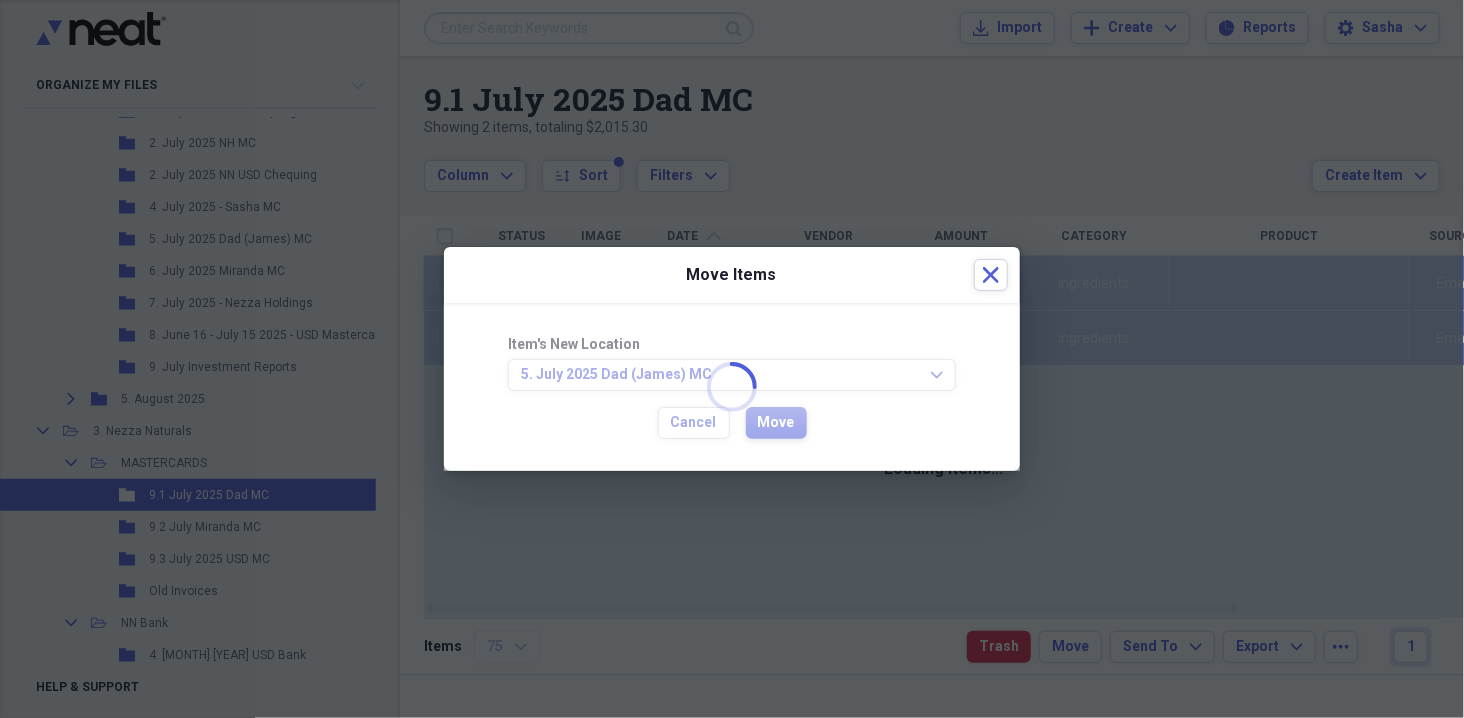 checkbox on "false" 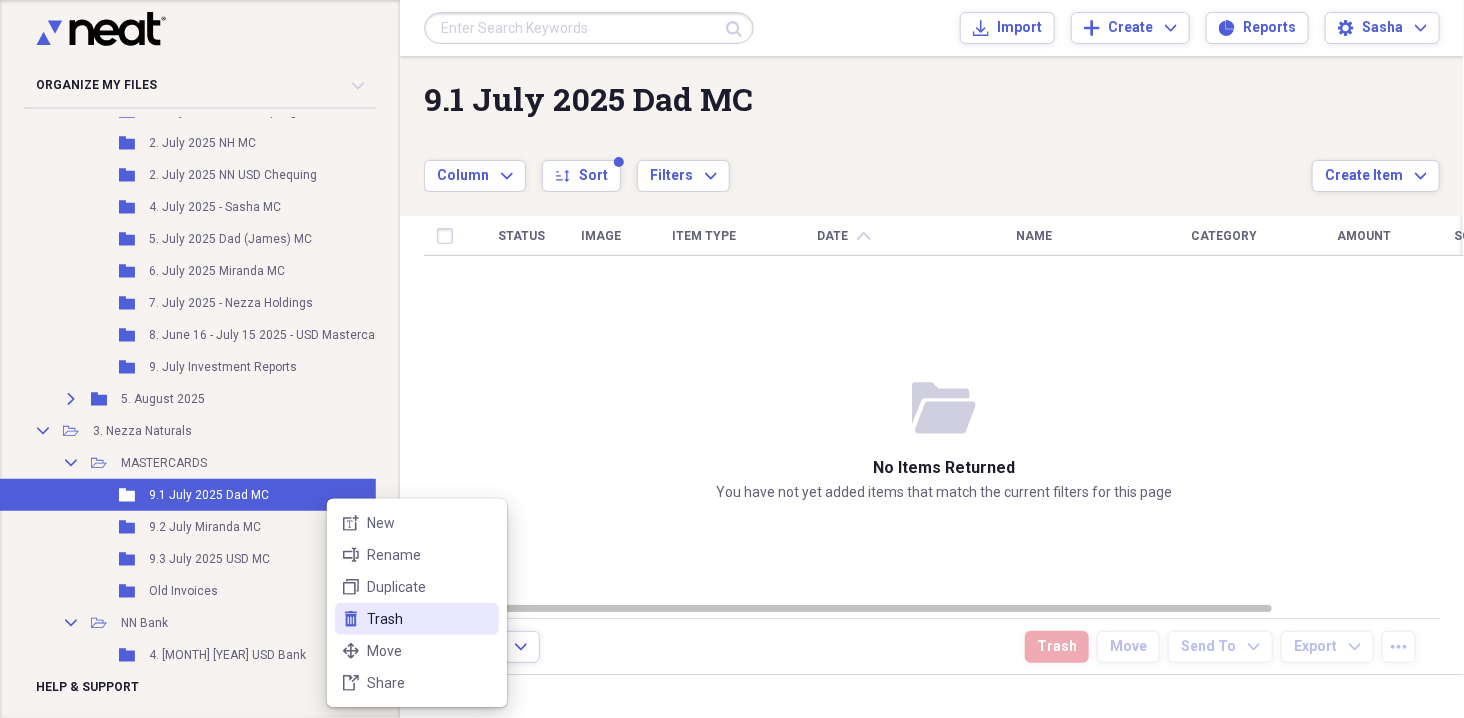 click on "Trash" at bounding box center [429, 619] 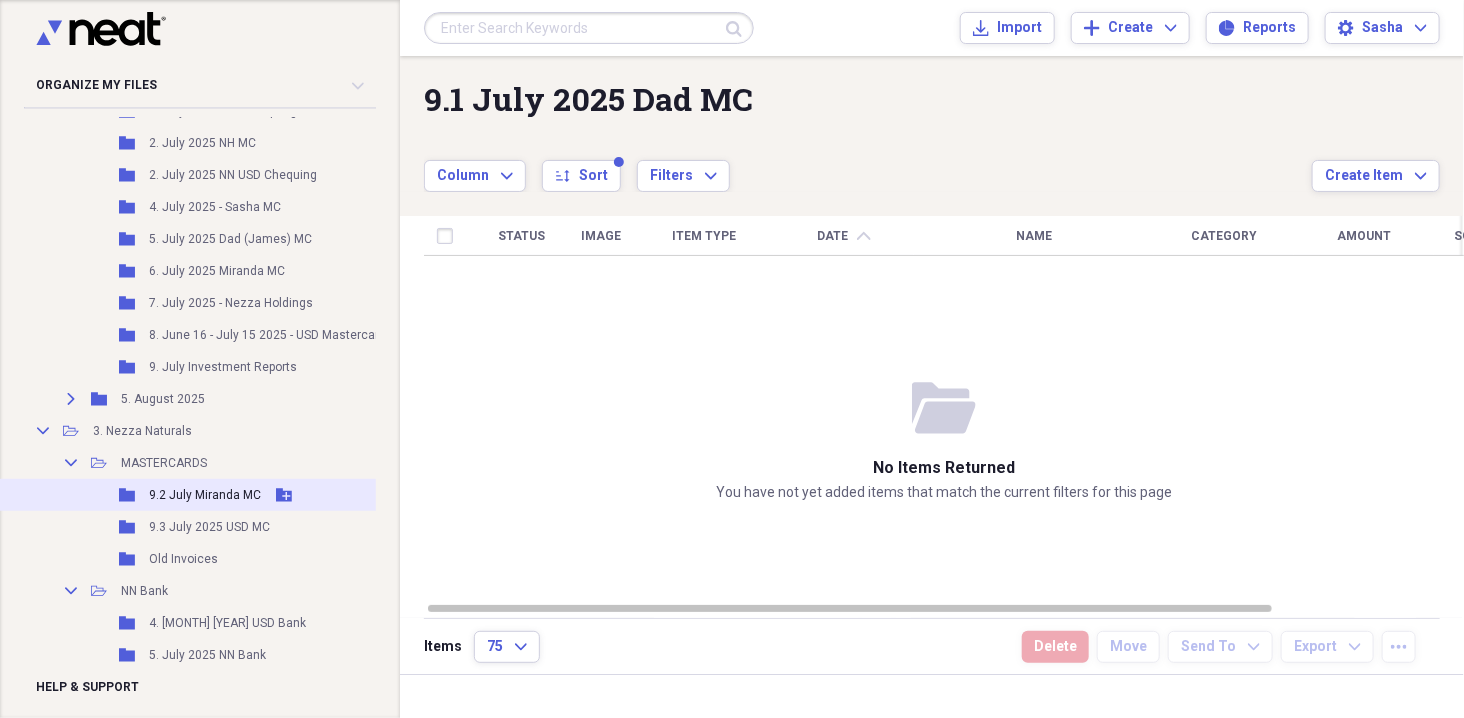 click on "Add Folder" at bounding box center (284, 495) 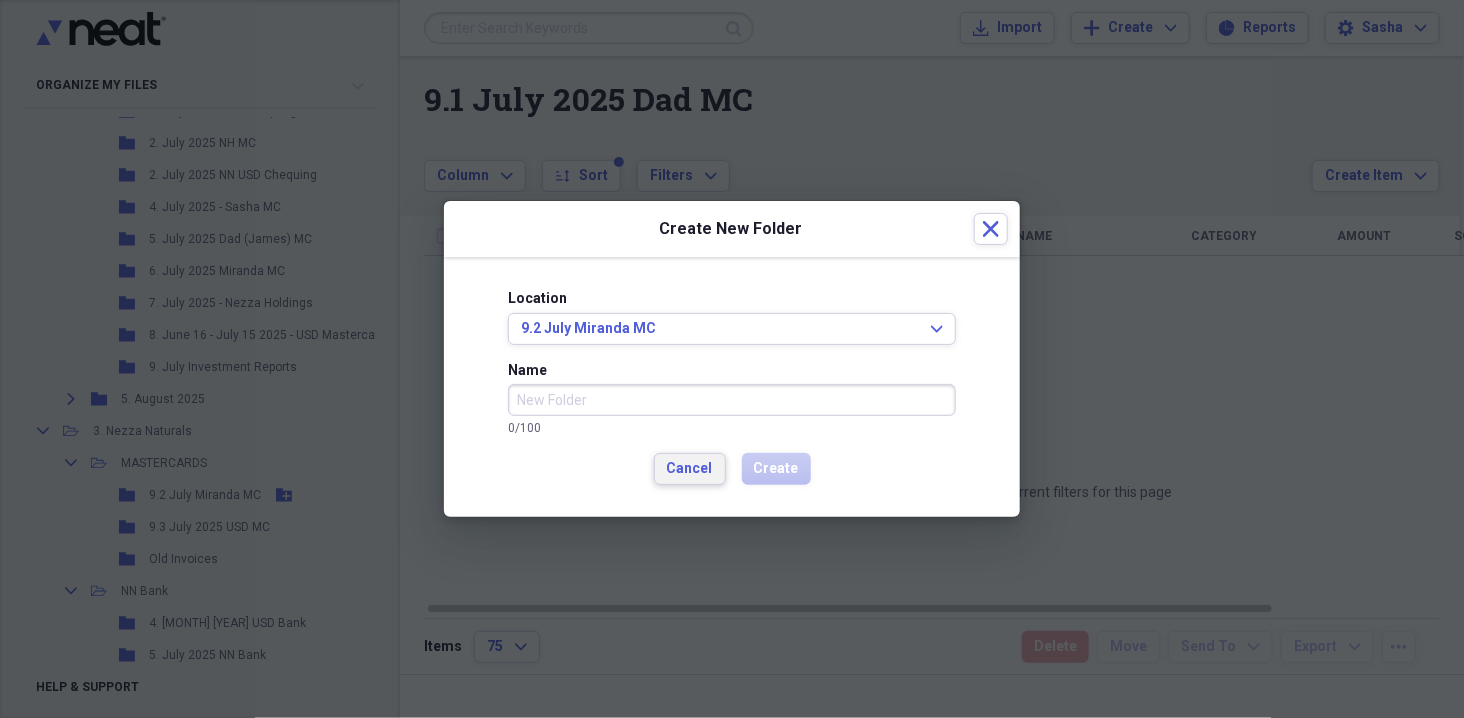click on "Cancel" at bounding box center [690, 469] 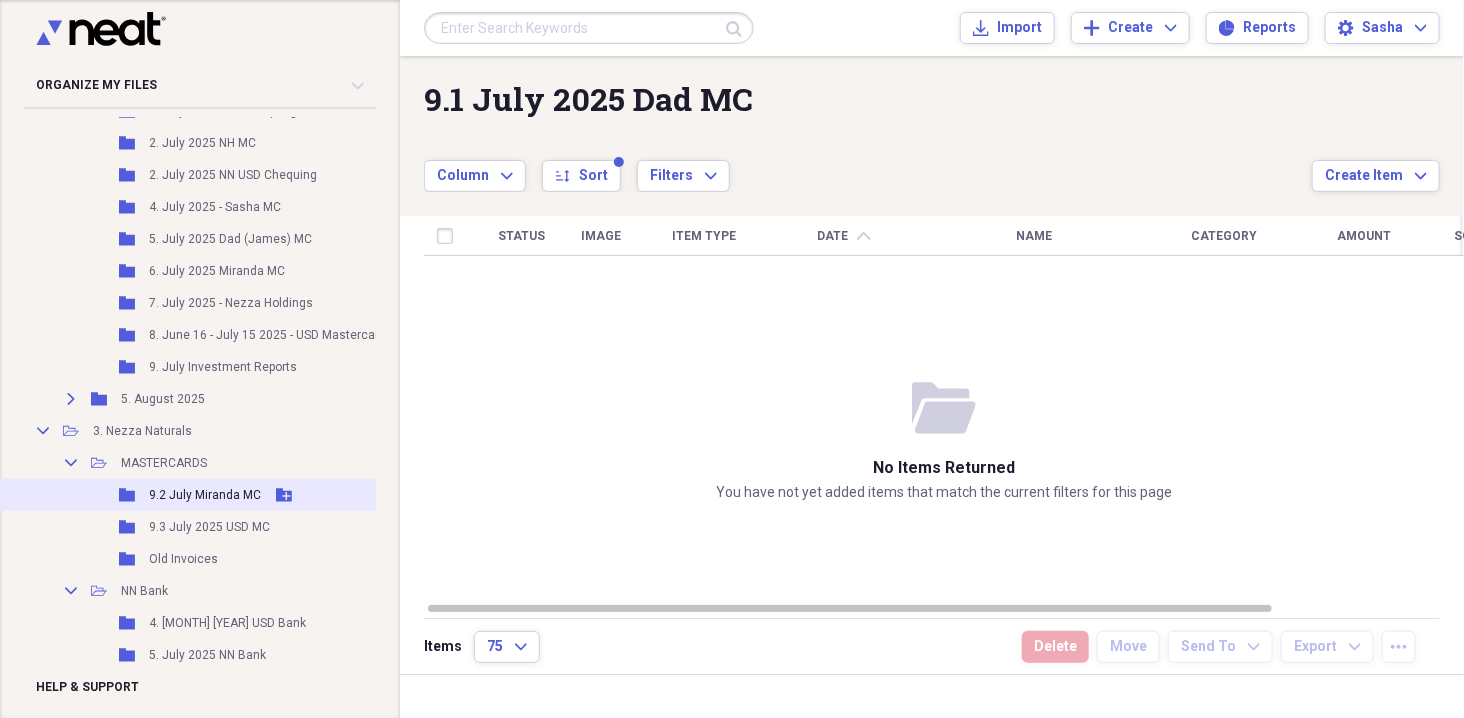 click on "Folder 9.2 July Miranda MC Add Folder" at bounding box center (223, 495) 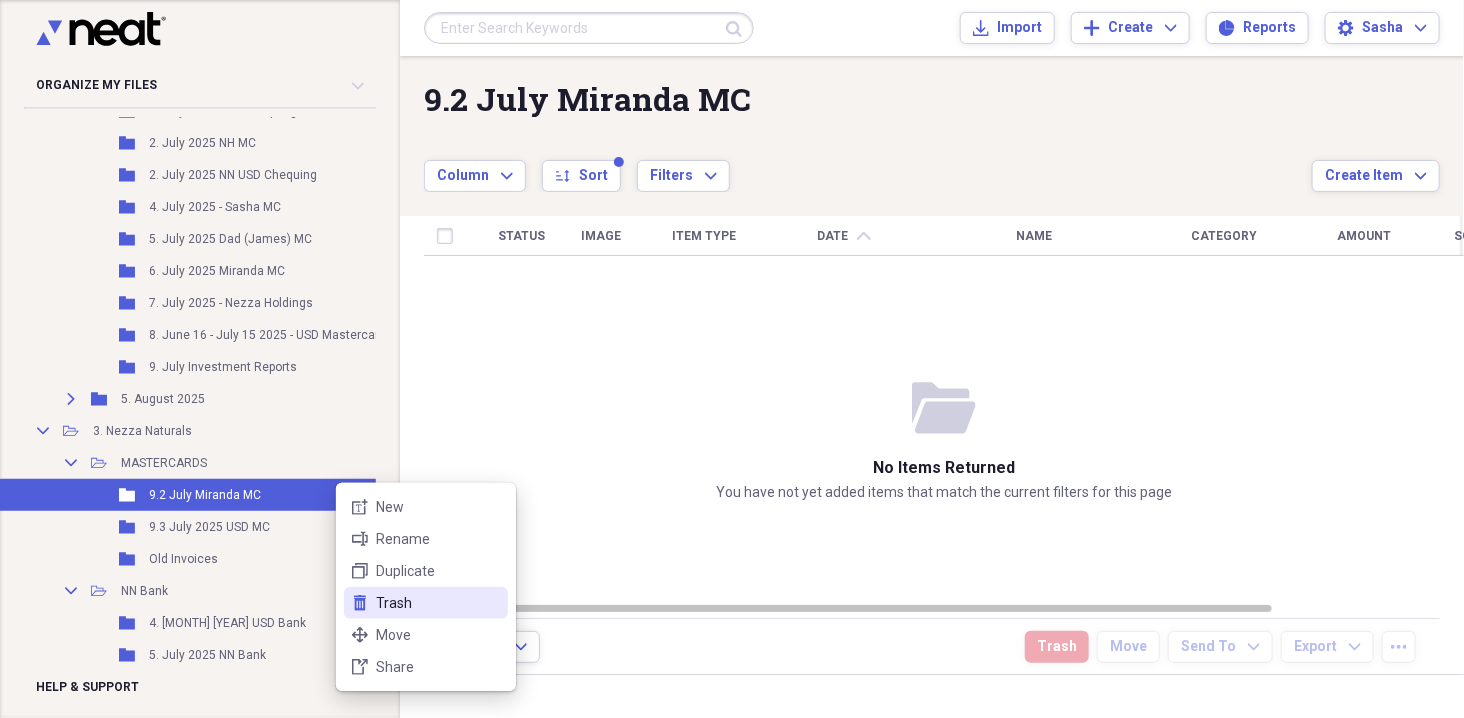 click on "Trash" at bounding box center [438, 603] 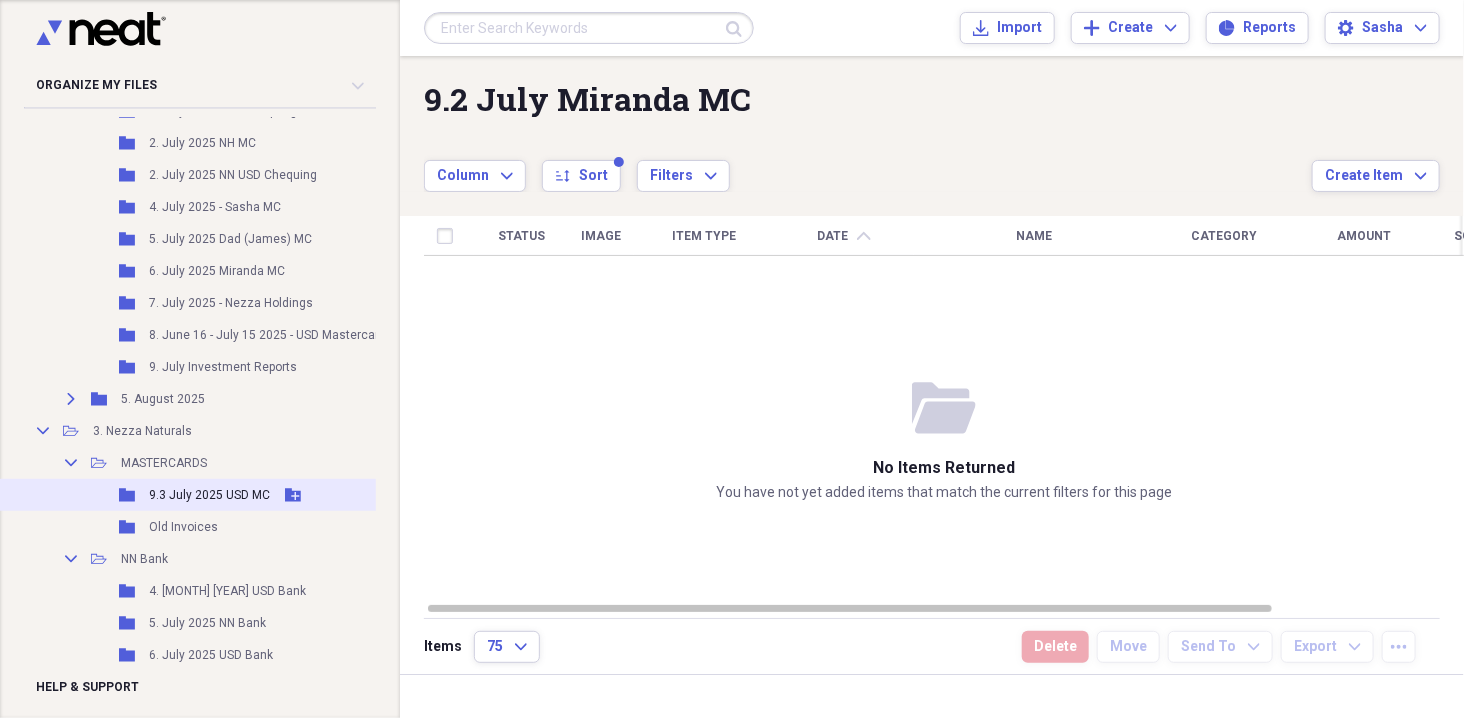 click on "Folder 9.3 July 2025 USD MC Add Folder" at bounding box center [223, 495] 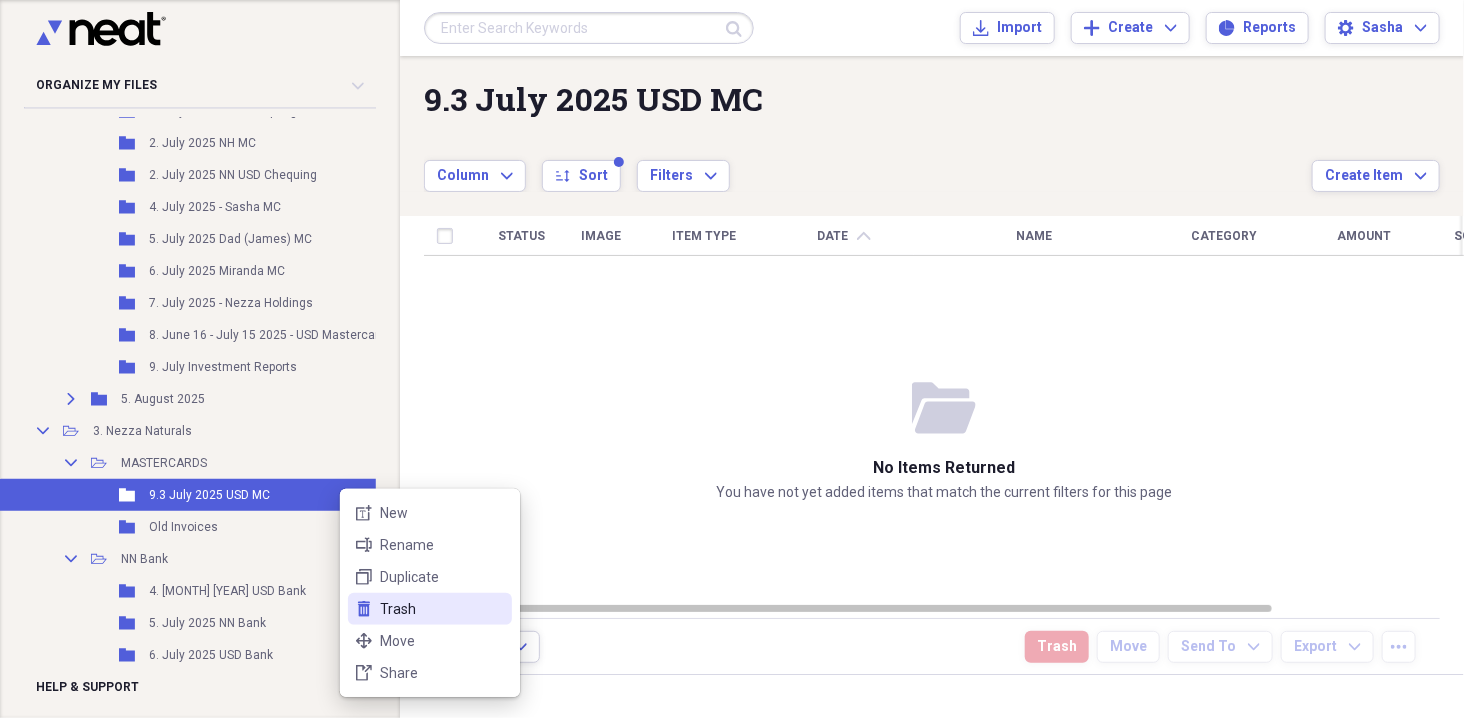 click on "trash Trash" at bounding box center (430, 609) 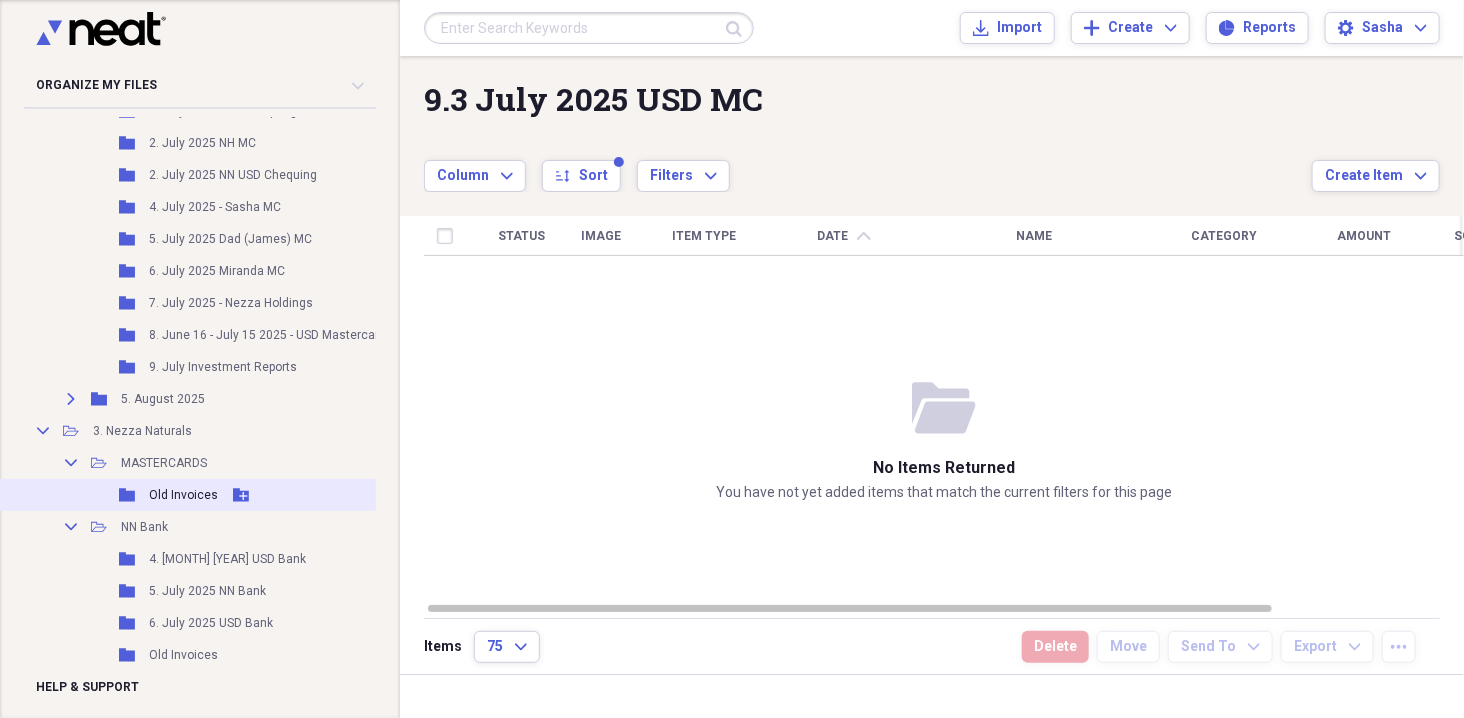 click on "Old Invoices" at bounding box center (183, 495) 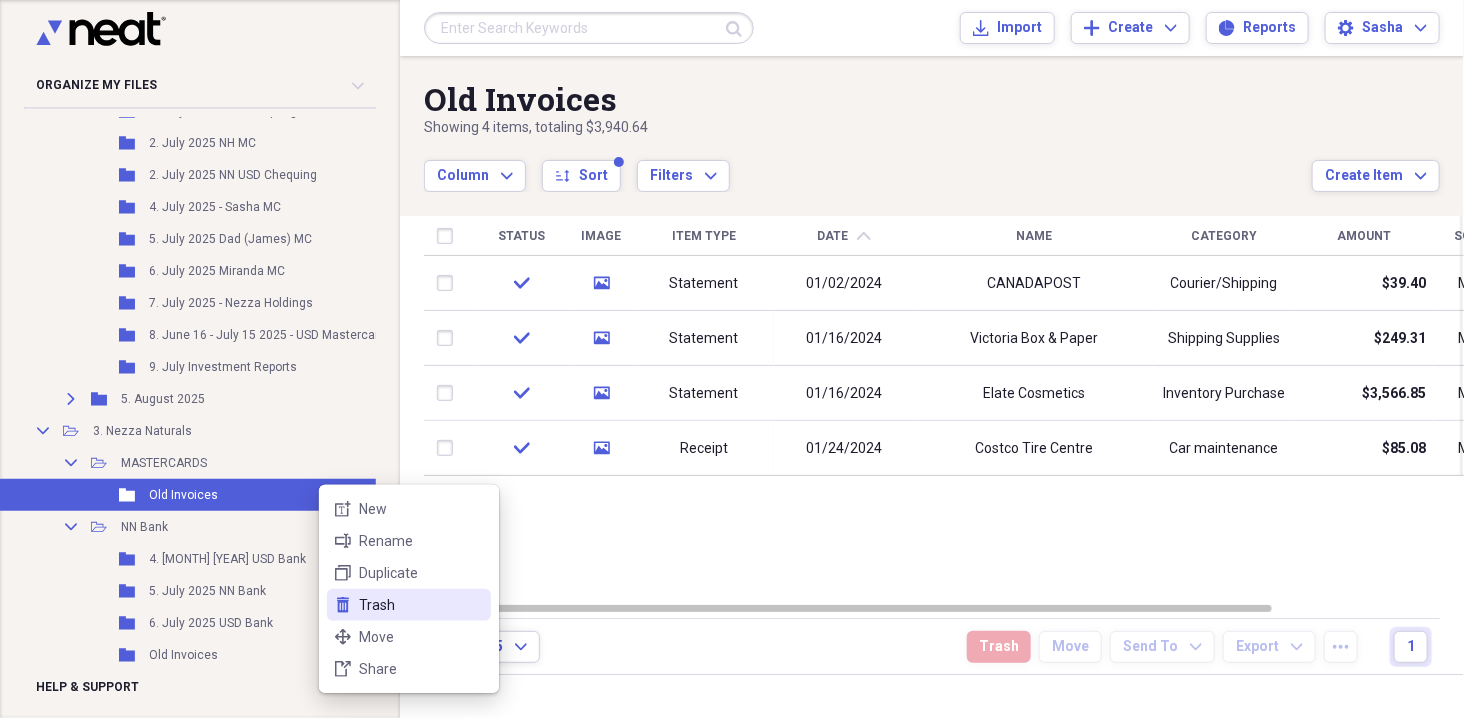 click on "trash Trash" at bounding box center (409, 605) 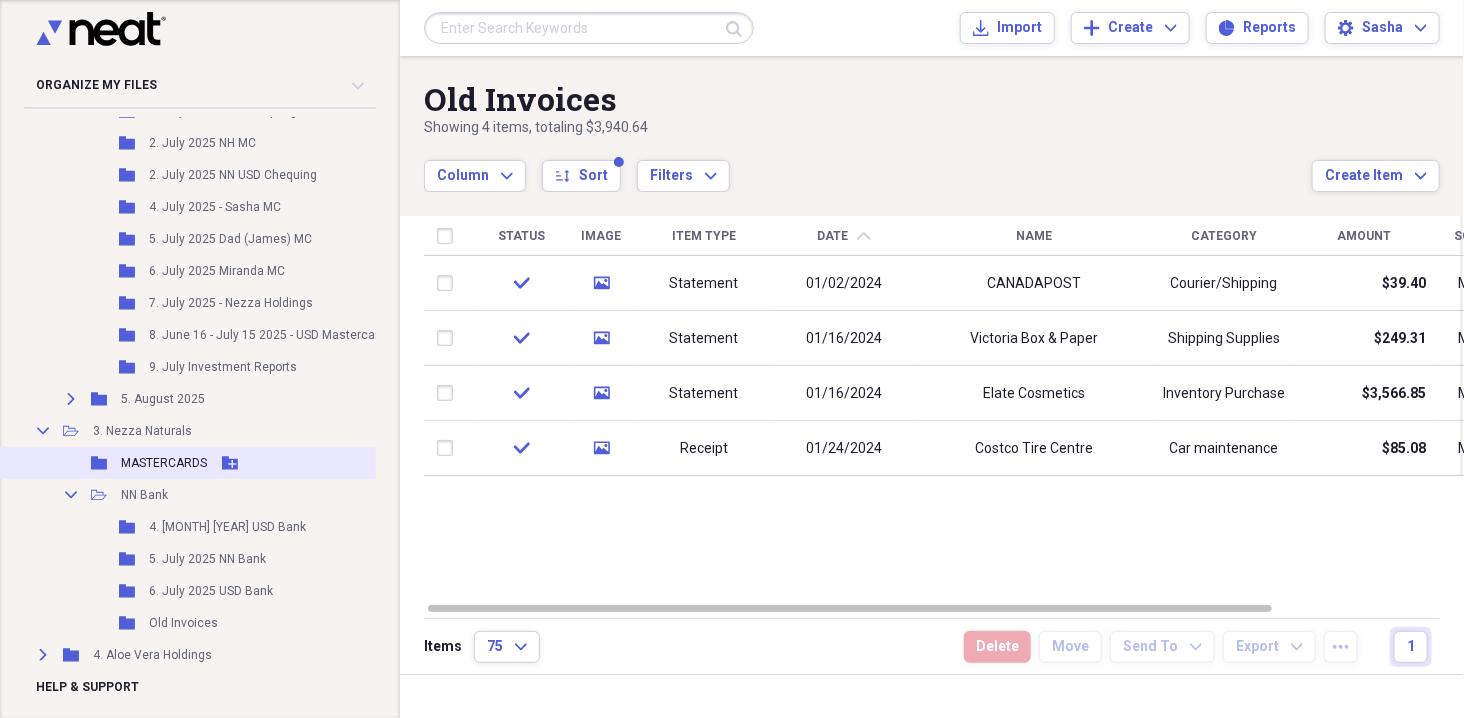 click on "MASTERCARDS" at bounding box center [164, 463] 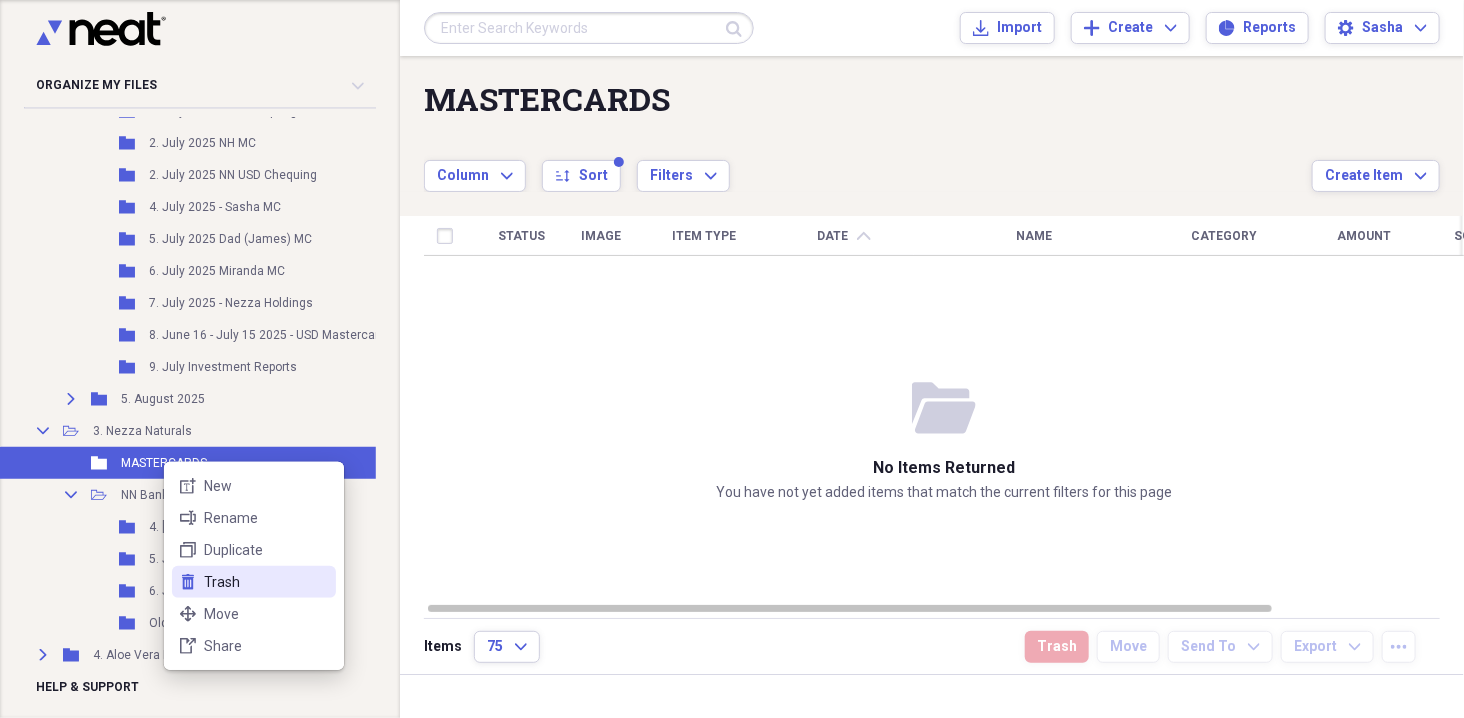 click on "Trash" at bounding box center (266, 582) 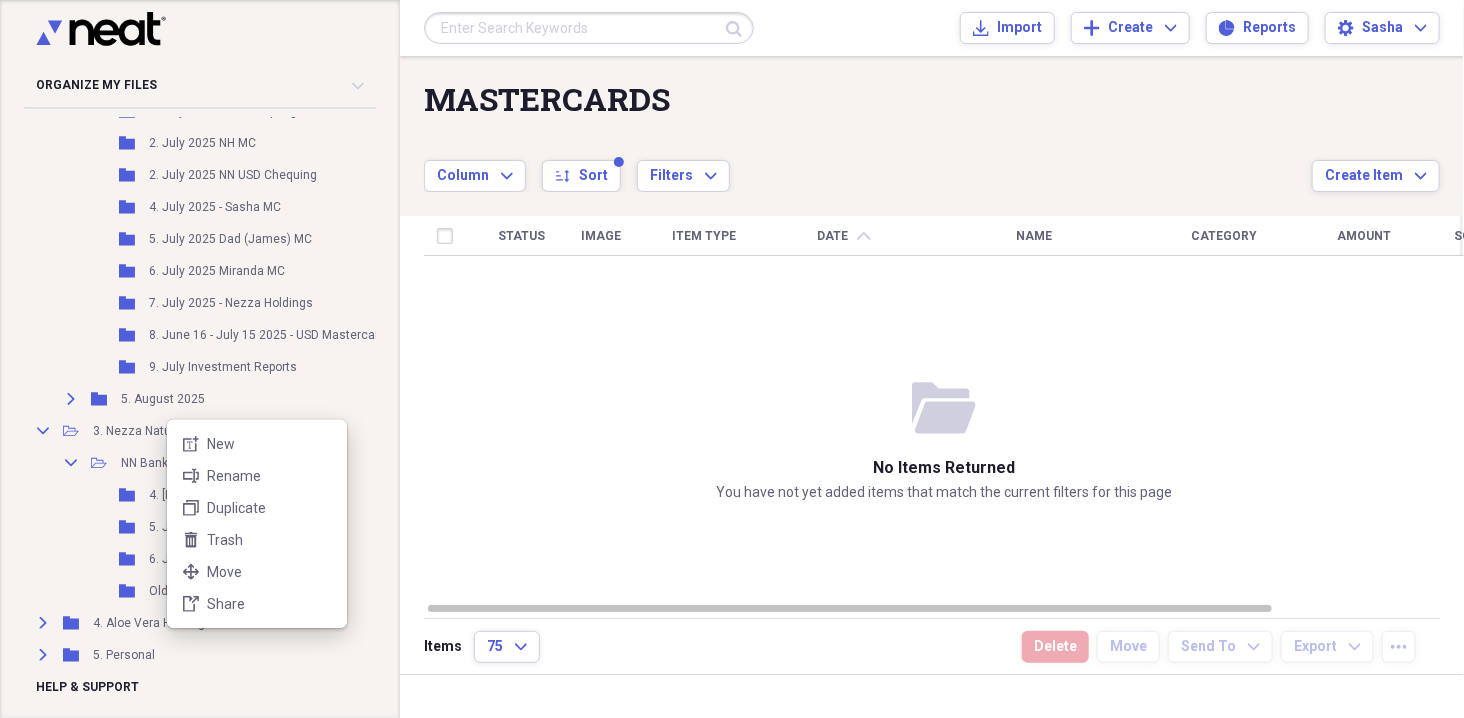 click on "Organize My Files 3 Collapse Unfiled Needs Review 3 Unfiled All Files Unfiled Unfiled Unfiled Saved Reports Collapse My Cabinet My Cabinet Add Folder Collapse Open Folder 1. JAMIE Bookkeeper Add Folder Expand Folder 0. 2024 Add Folder Expand Folder 1. 2025 Previous Months Add Folder Expand Folder 2. May 2025 Add Folder Collapse Open Folder 3. June 2025 Add Folder Folder 0. June Statements 2025 Add Folder Folder 1. June 2025 - NN Chequing Add Folder Folder 1. June 2025 NH MC Add Folder Folder 2. June 2025 NN USD Chequing Add Folder Folder 3. June 2025 - Sasha MC Add Folder Folder 4. June 2025 Dad (James) MC Add Folder Folder 5. June 2025 Miranda MC Add Folder Folder 6. June 2025 - Nezza Holdings Add Folder Folder 7. May 16 - June 15 2025 - USD Mastercard Add Folder Folder 8. June Investment Reports Add Folder Collapse Open Folder 4. July 2025 Add Folder Folder 0. July 2025 Statements Add Folder Folder 1. July 2025 - NN Chequing Add Folder Folder 2. July 2025 NH MC Add Folder Folder 2. July 2025 NN USD Chequing" at bounding box center (732, 359) 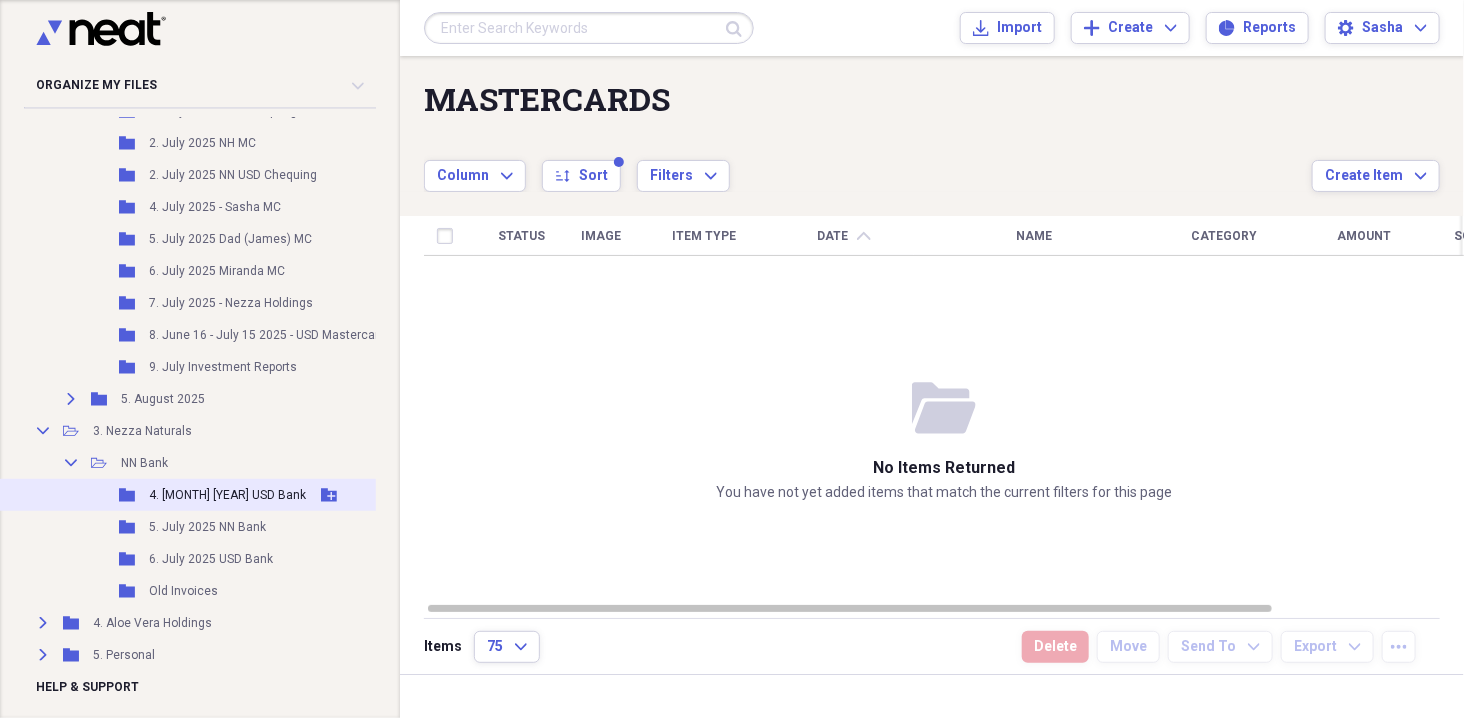 click on "[DATE] USD Bank" at bounding box center (227, 495) 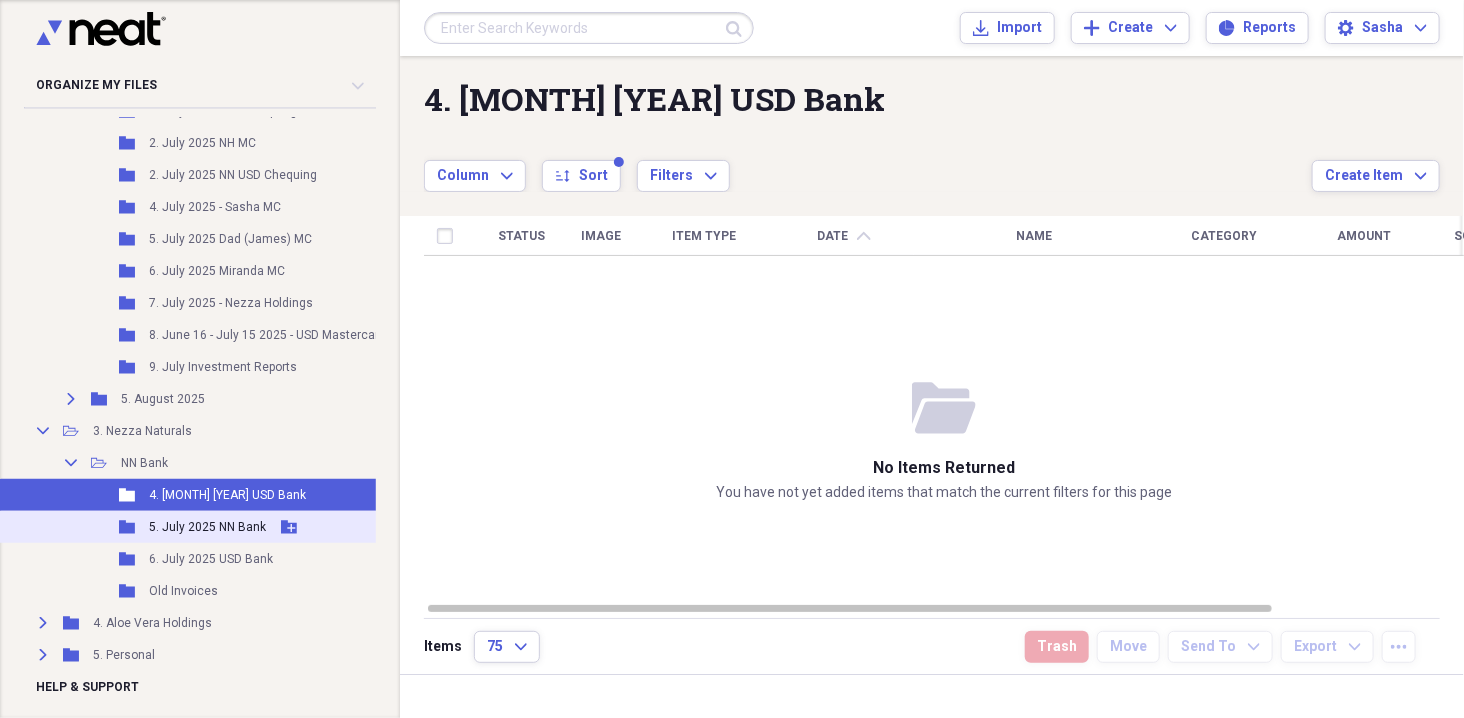 click on "5. July 2025 NN Bank" at bounding box center [207, 527] 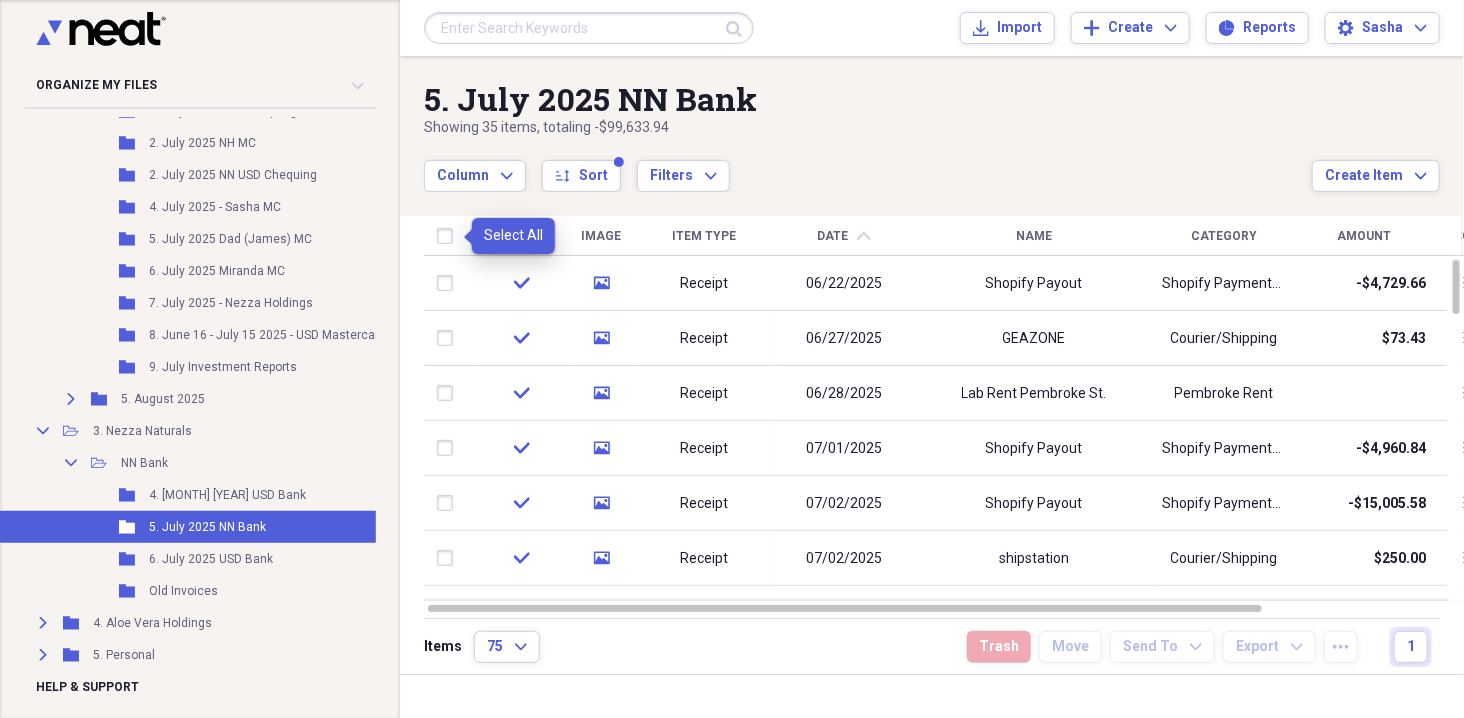 click at bounding box center [449, 236] 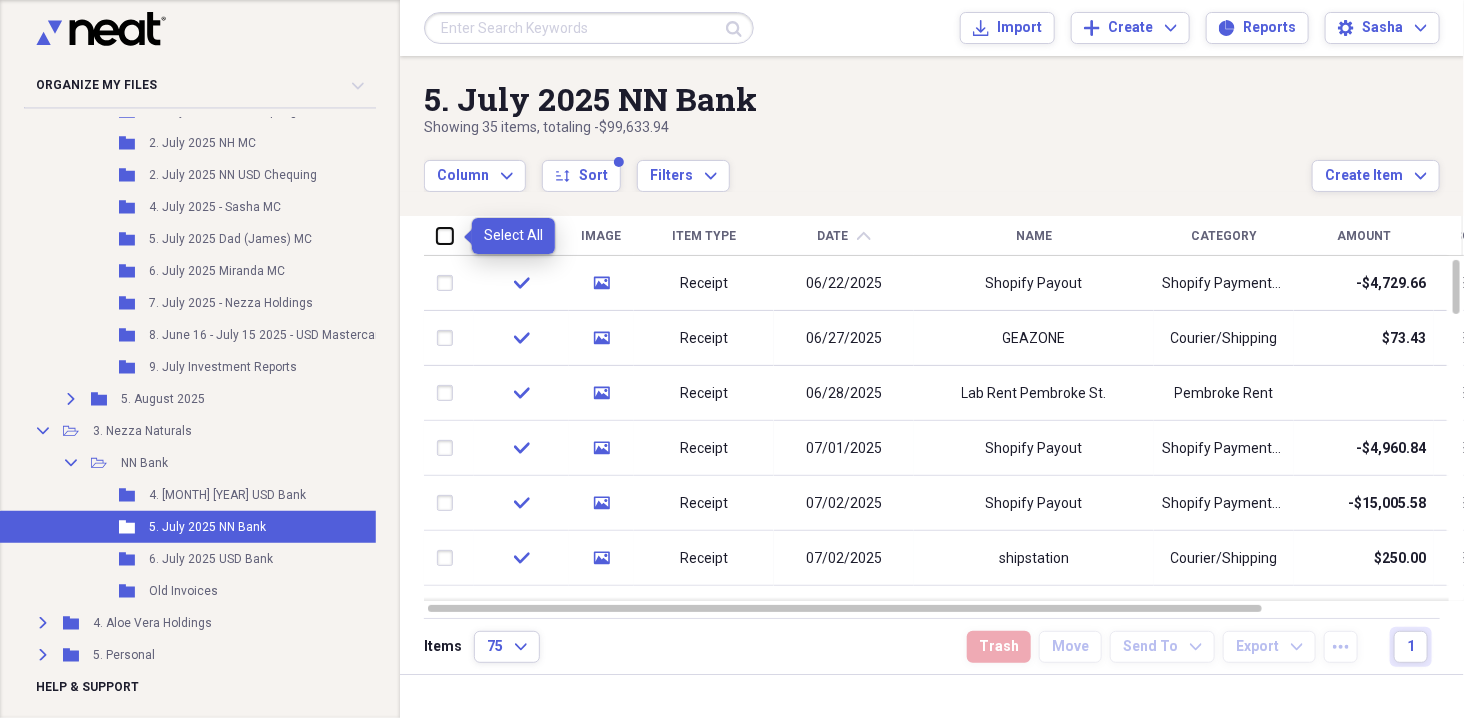 click at bounding box center (437, 235) 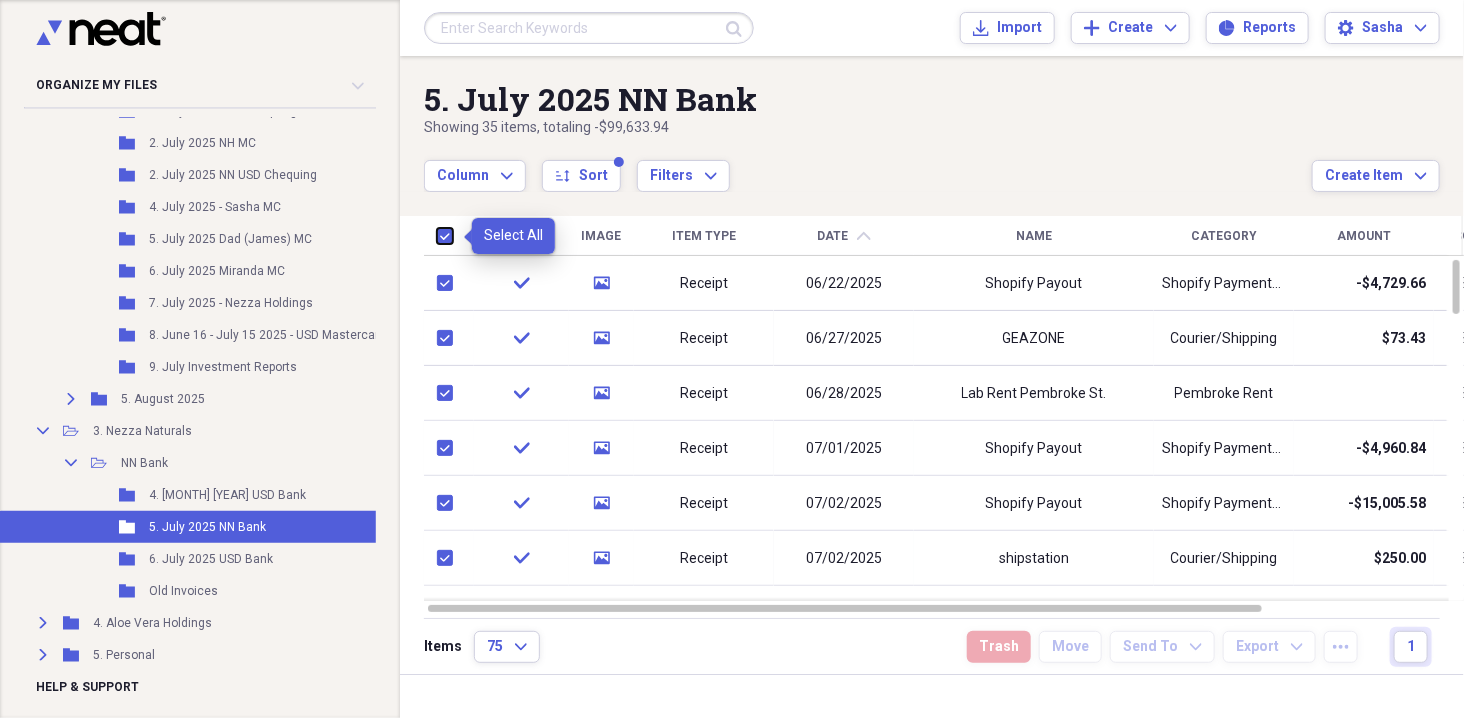 checkbox on "true" 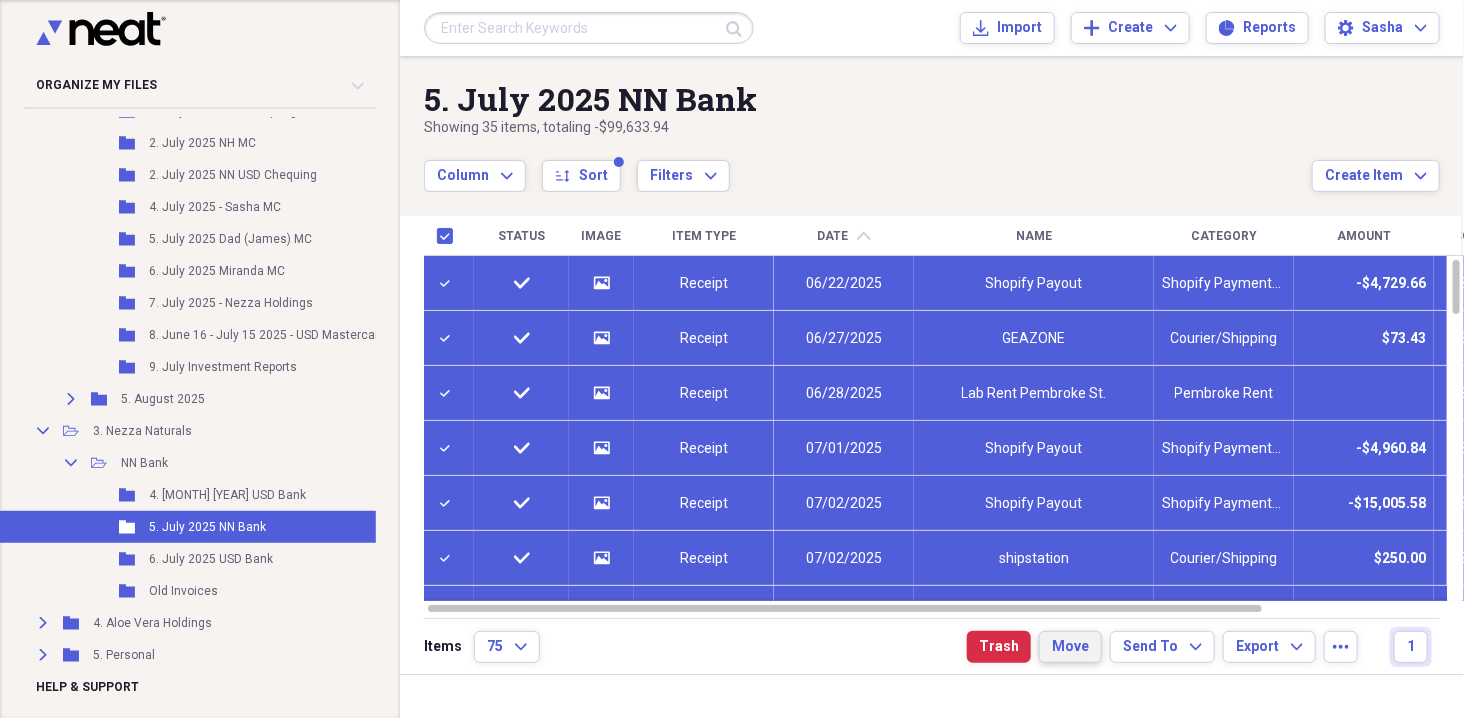 click on "Move" at bounding box center (1070, 647) 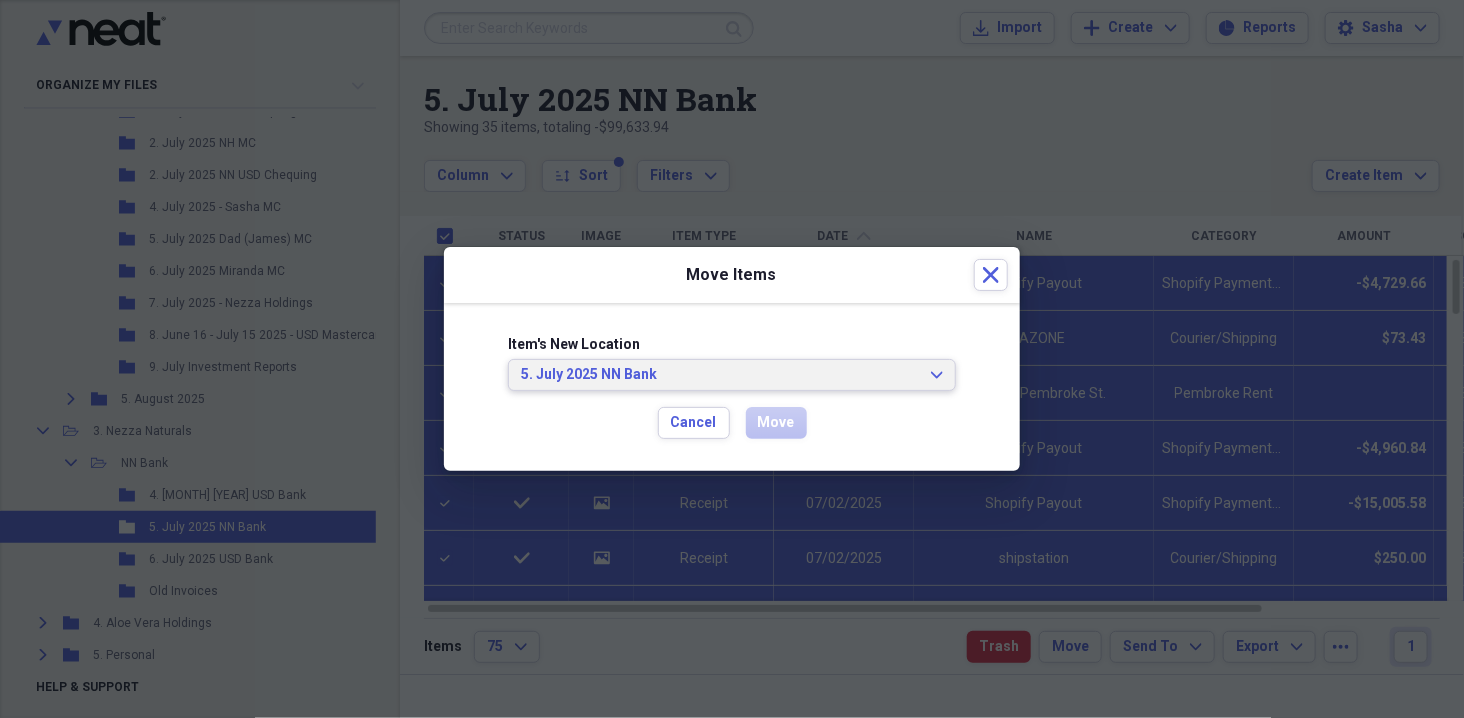 click on "5. July 2025 NN Bank" at bounding box center (720, 375) 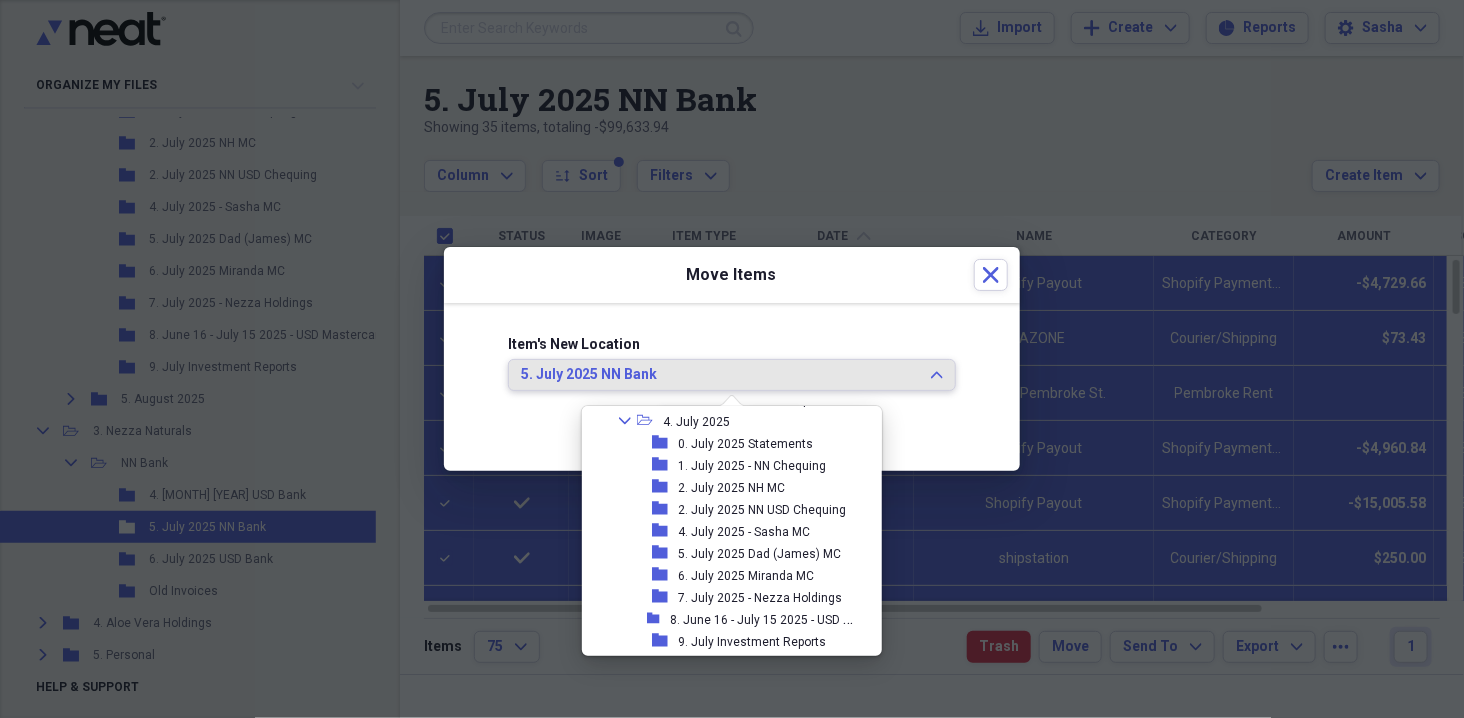 scroll, scrollTop: 576, scrollLeft: 0, axis: vertical 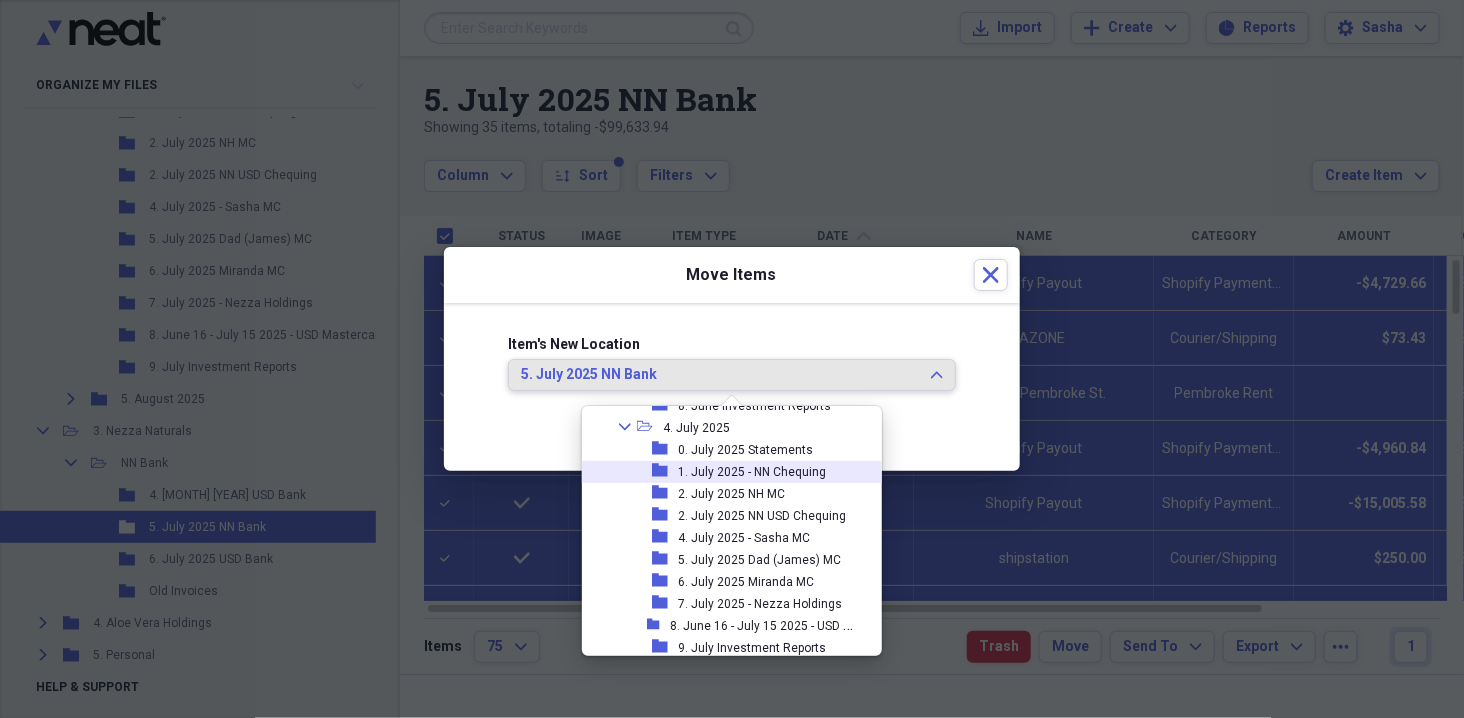 click on "1. July 2025 - NN Chequing" at bounding box center [752, 472] 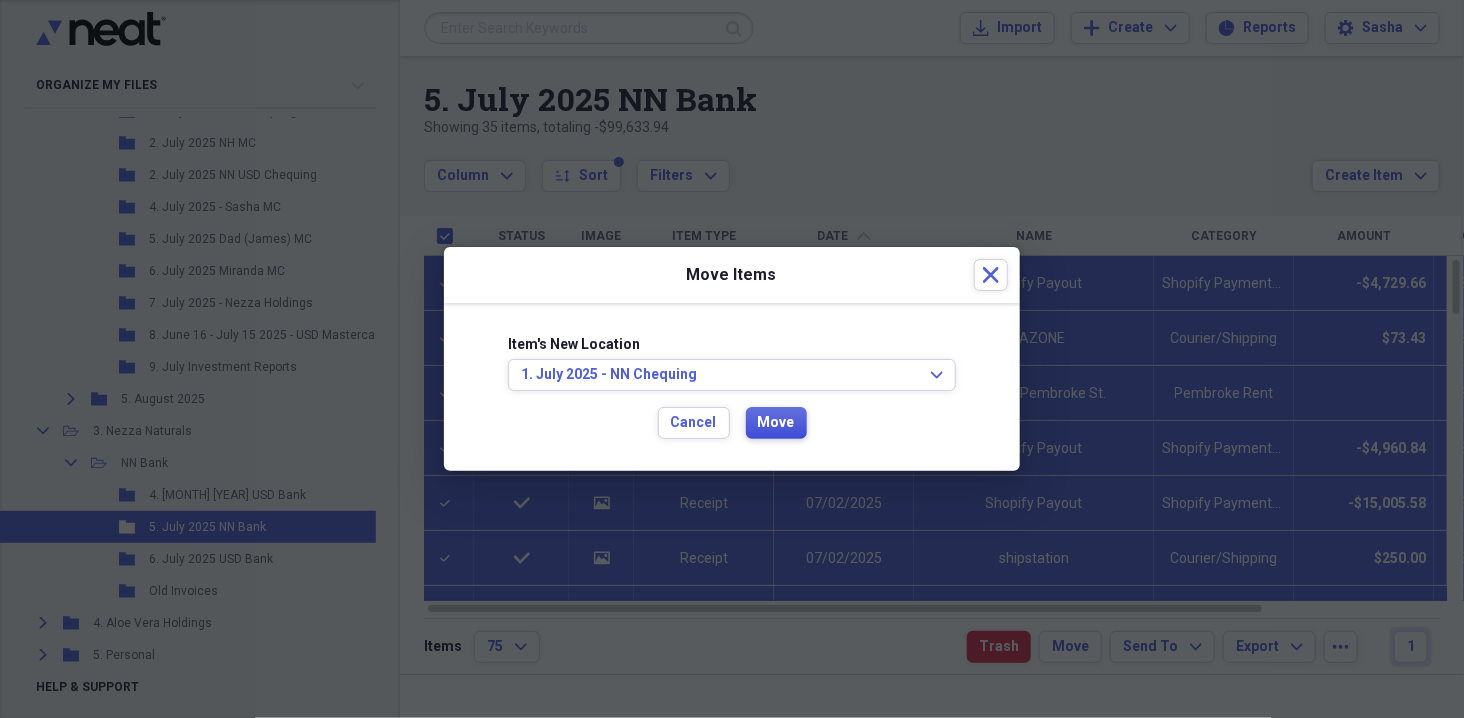 click on "Move" at bounding box center (776, 423) 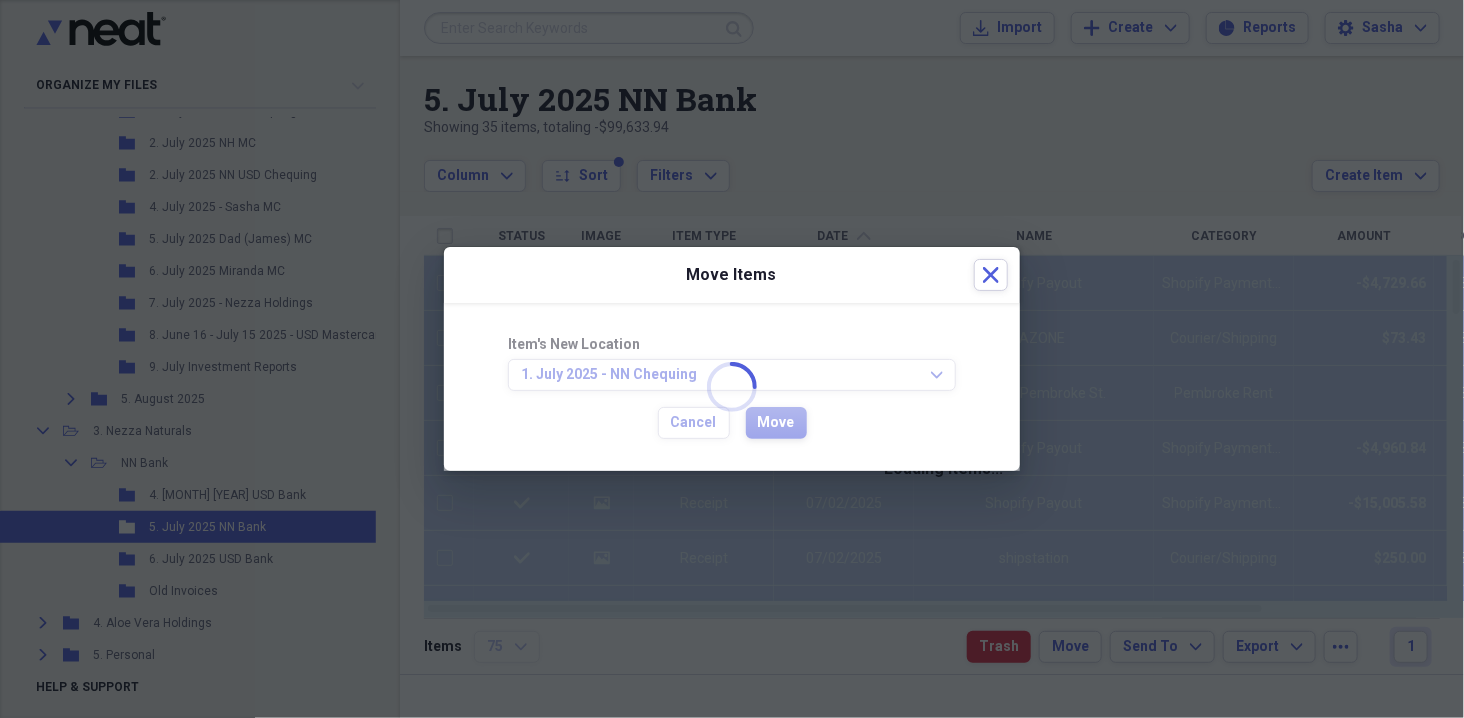 checkbox on "false" 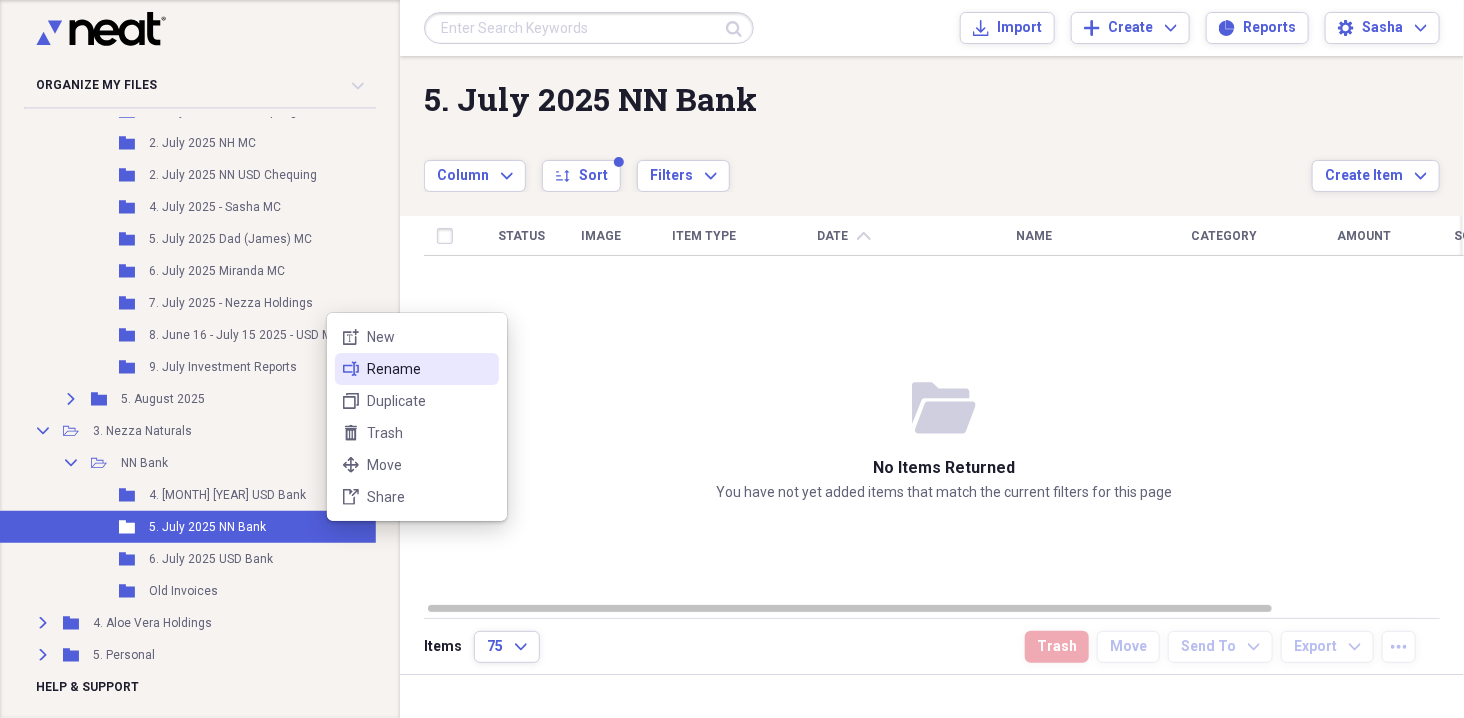 click on "Rename" at bounding box center [429, 369] 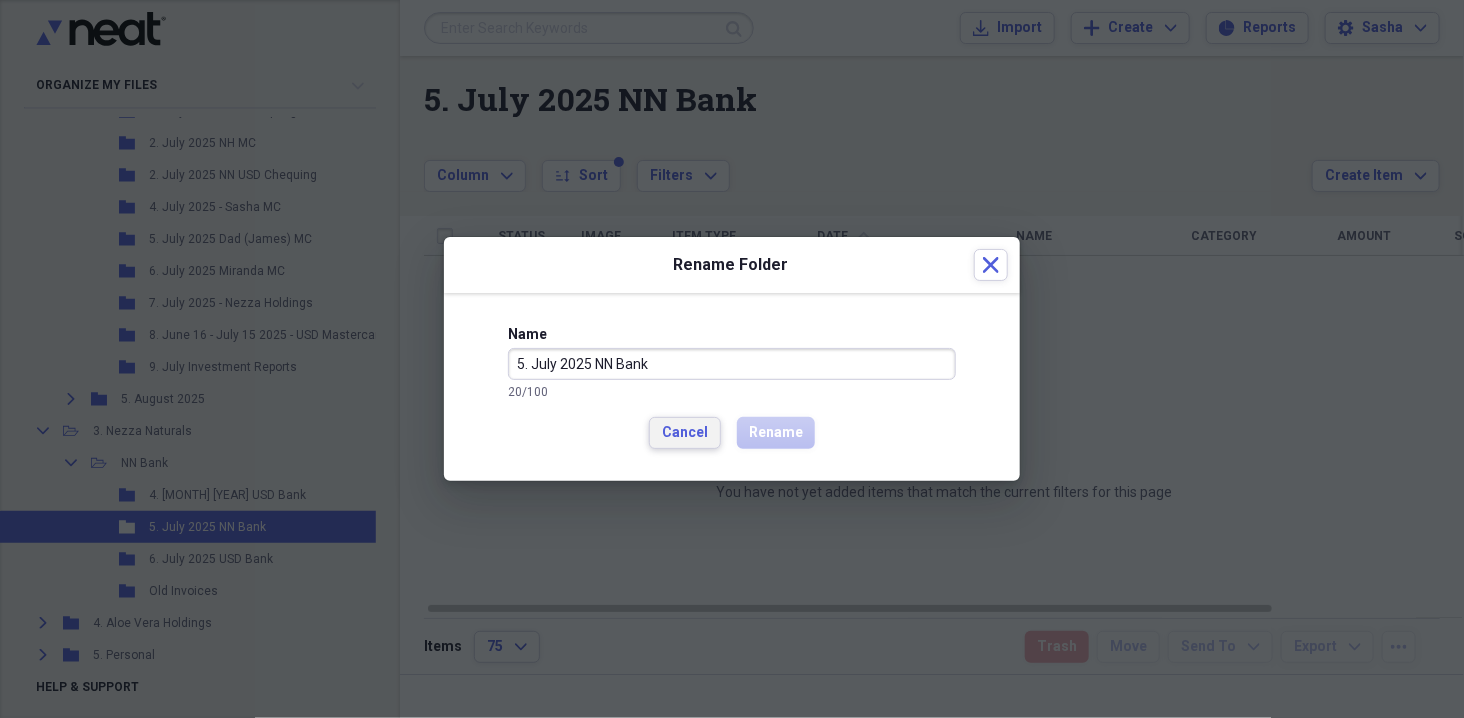 click on "Cancel" at bounding box center [685, 433] 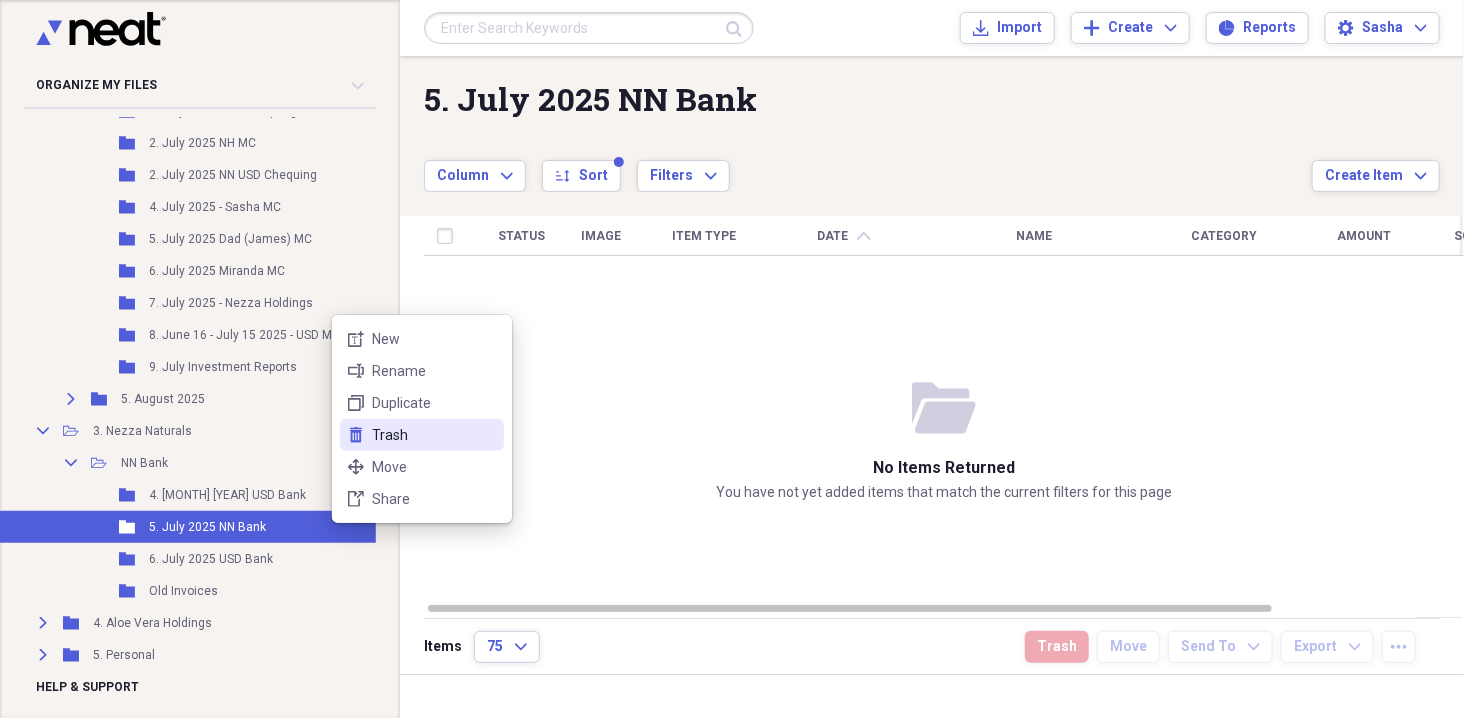 click on "Trash" at bounding box center (434, 435) 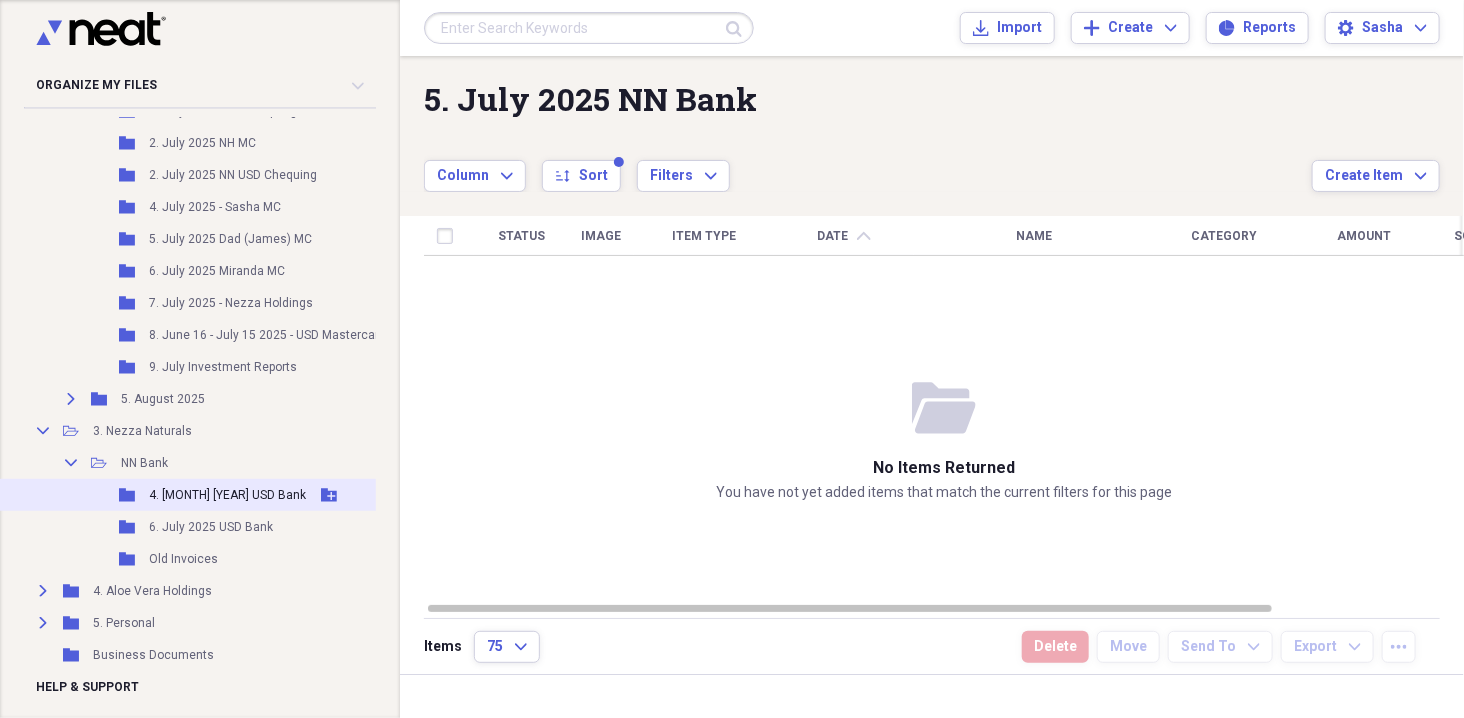 click on "Folder 4. June 2025 USD Bank Add Folder" at bounding box center [223, 495] 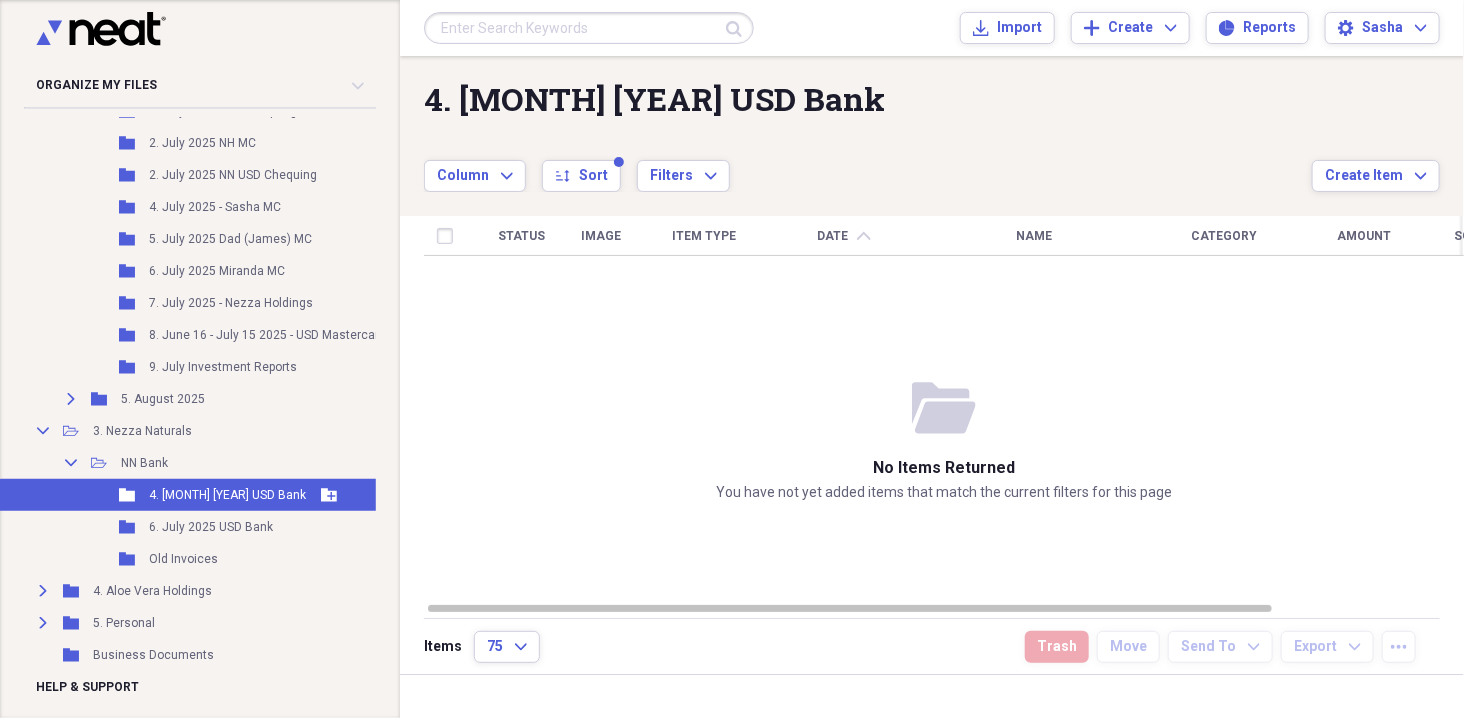 click on "Folder 4. June 2025 USD Bank Add Folder" at bounding box center [223, 495] 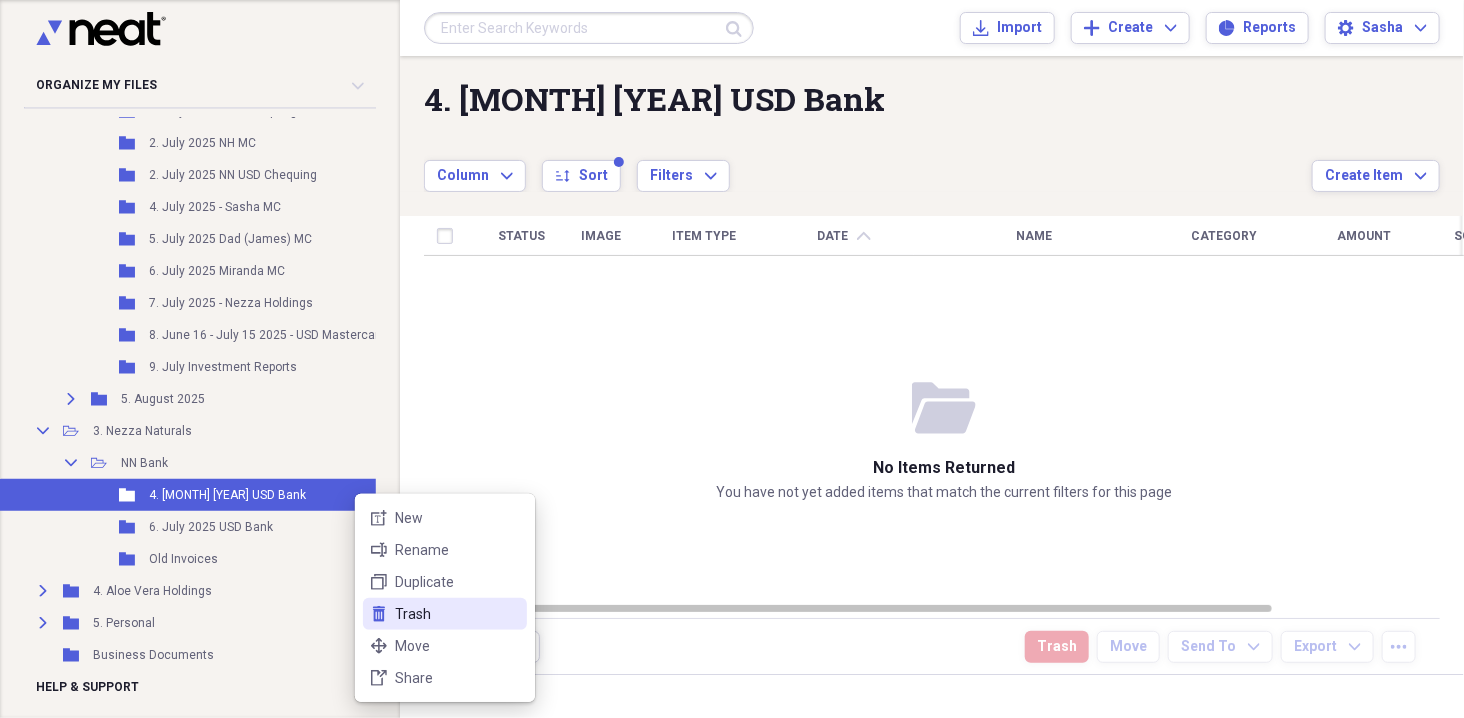 click on "Trash" at bounding box center [457, 614] 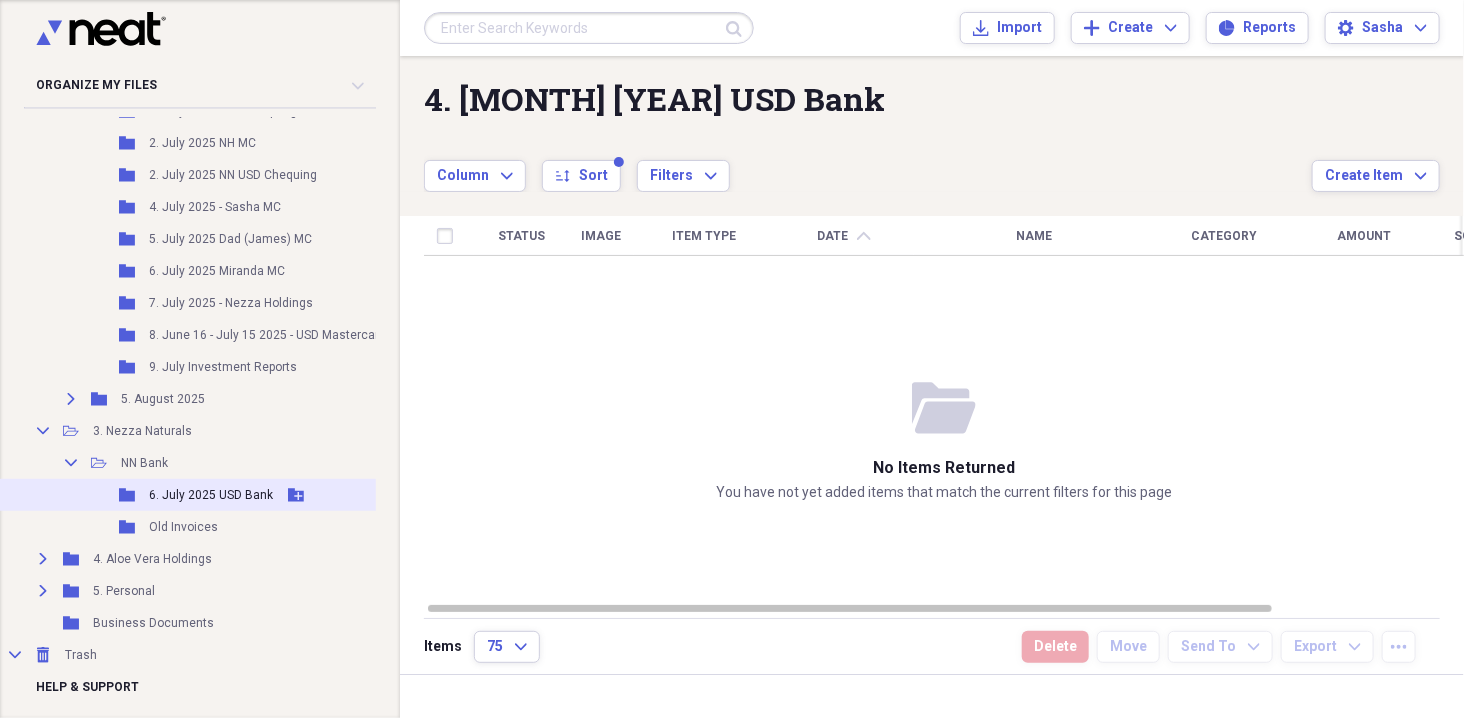 click on "Folder 6. July 2025 USD Bank Add Folder" at bounding box center [223, 495] 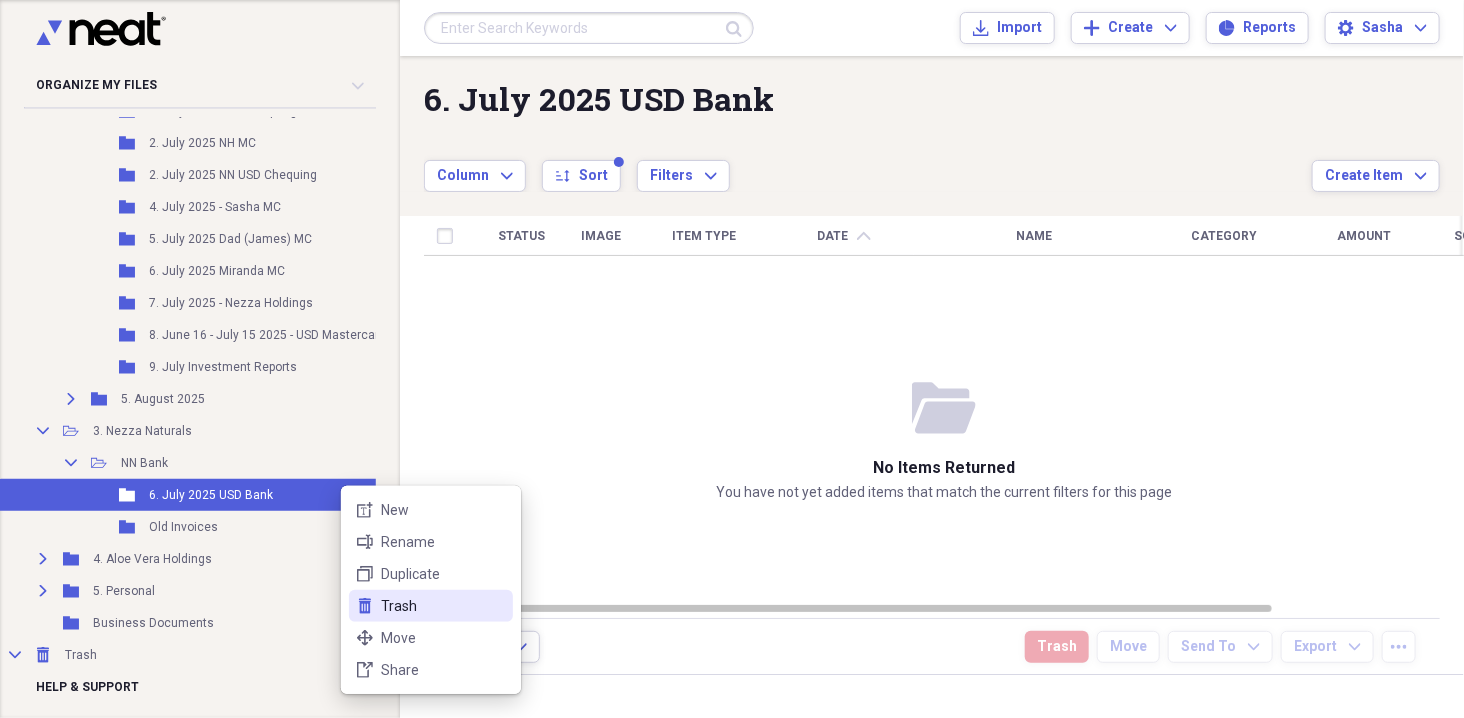 click on "Trash" at bounding box center [443, 606] 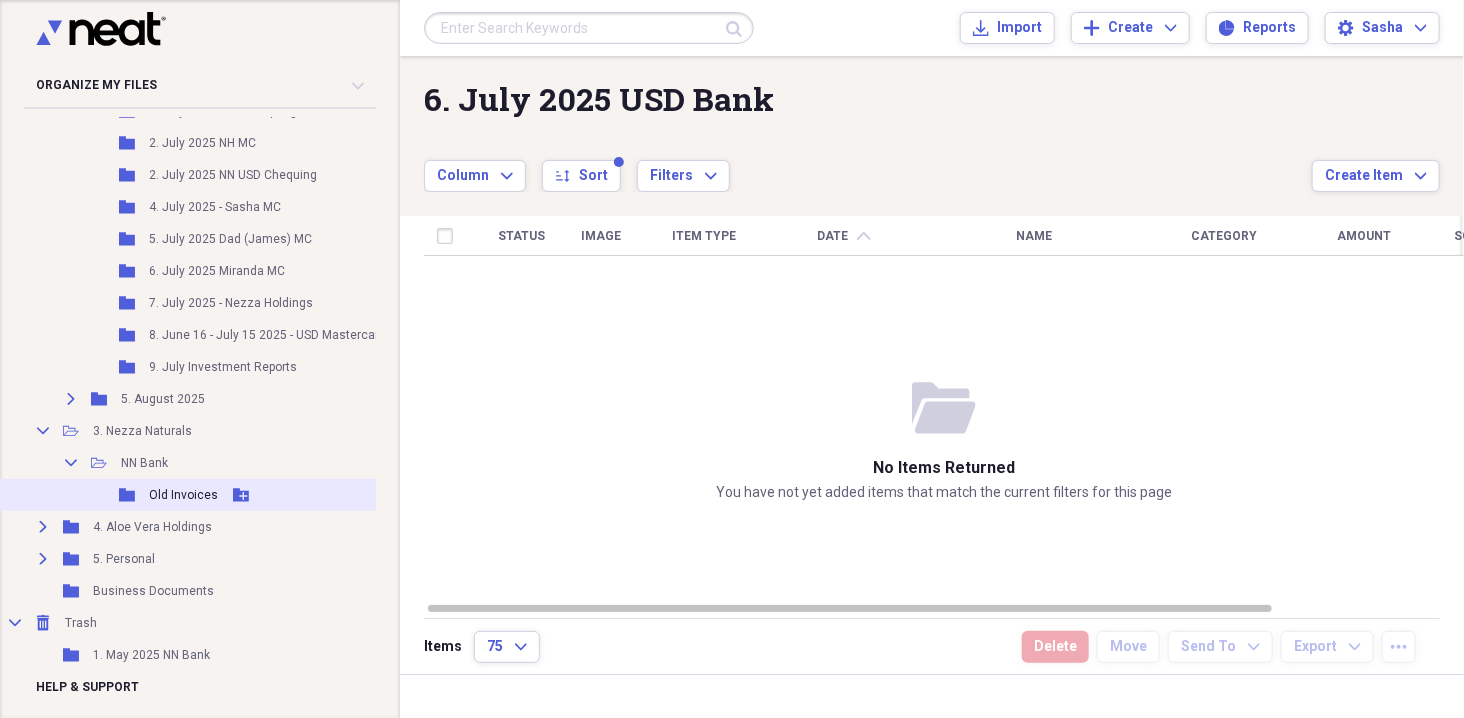 click on "Folder Old Invoices Add Folder" at bounding box center (223, 495) 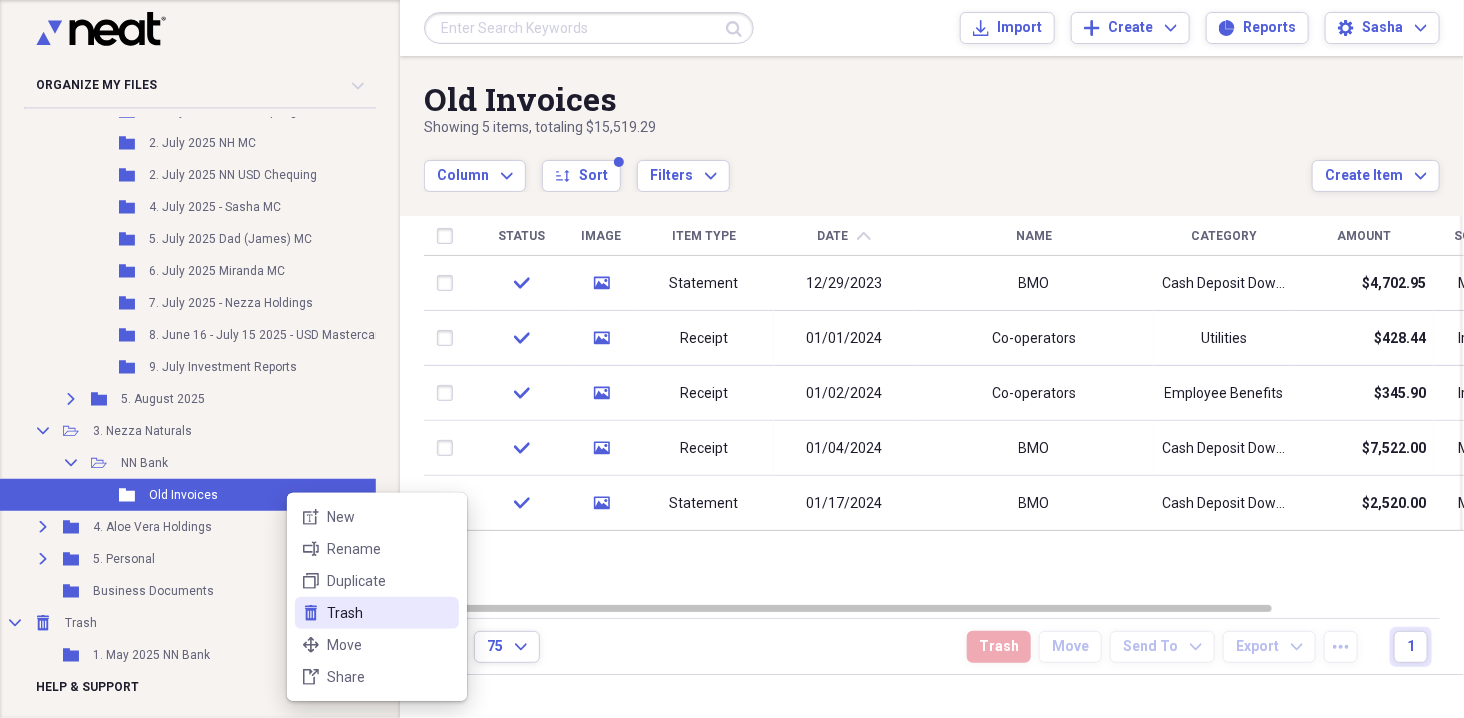 click on "Trash" at bounding box center (389, 613) 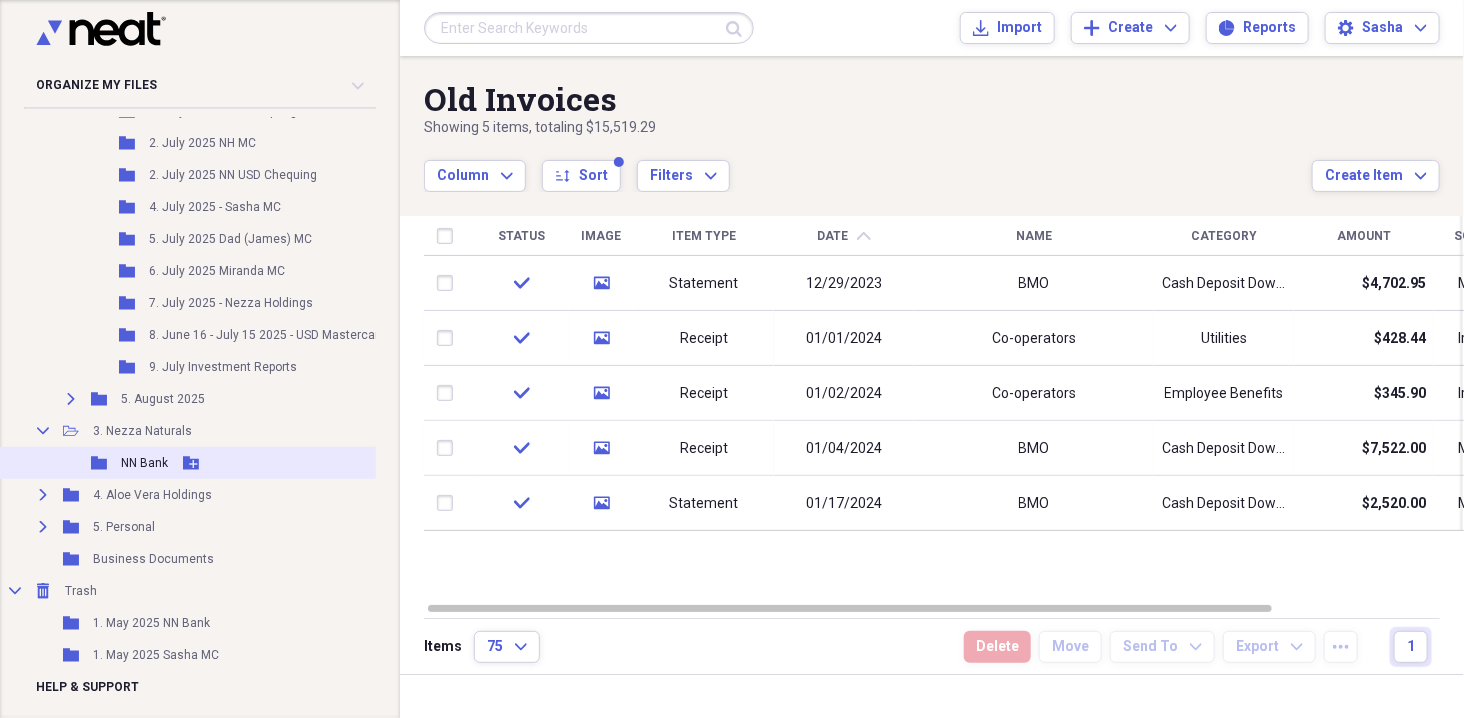 click on "Folder NN Bank Add Folder" at bounding box center (223, 463) 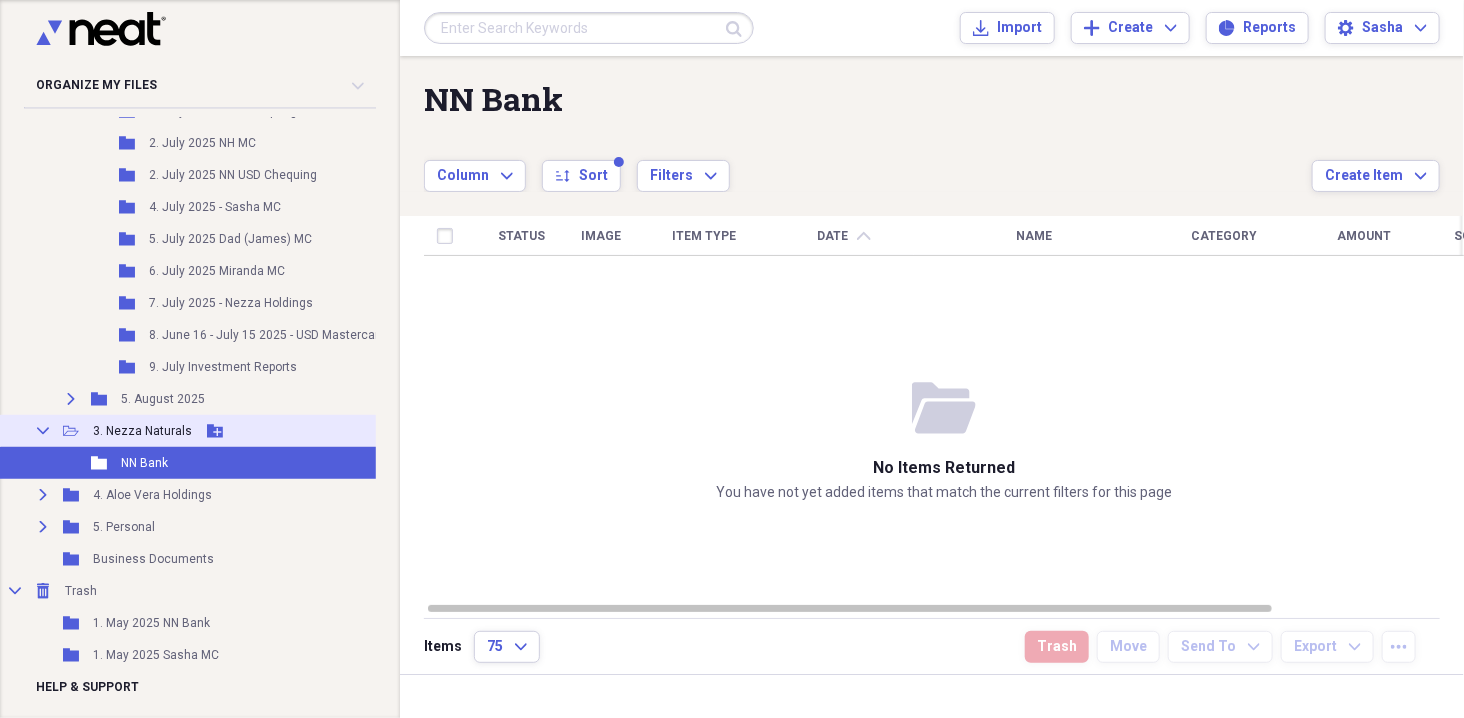 click on "Collapse" 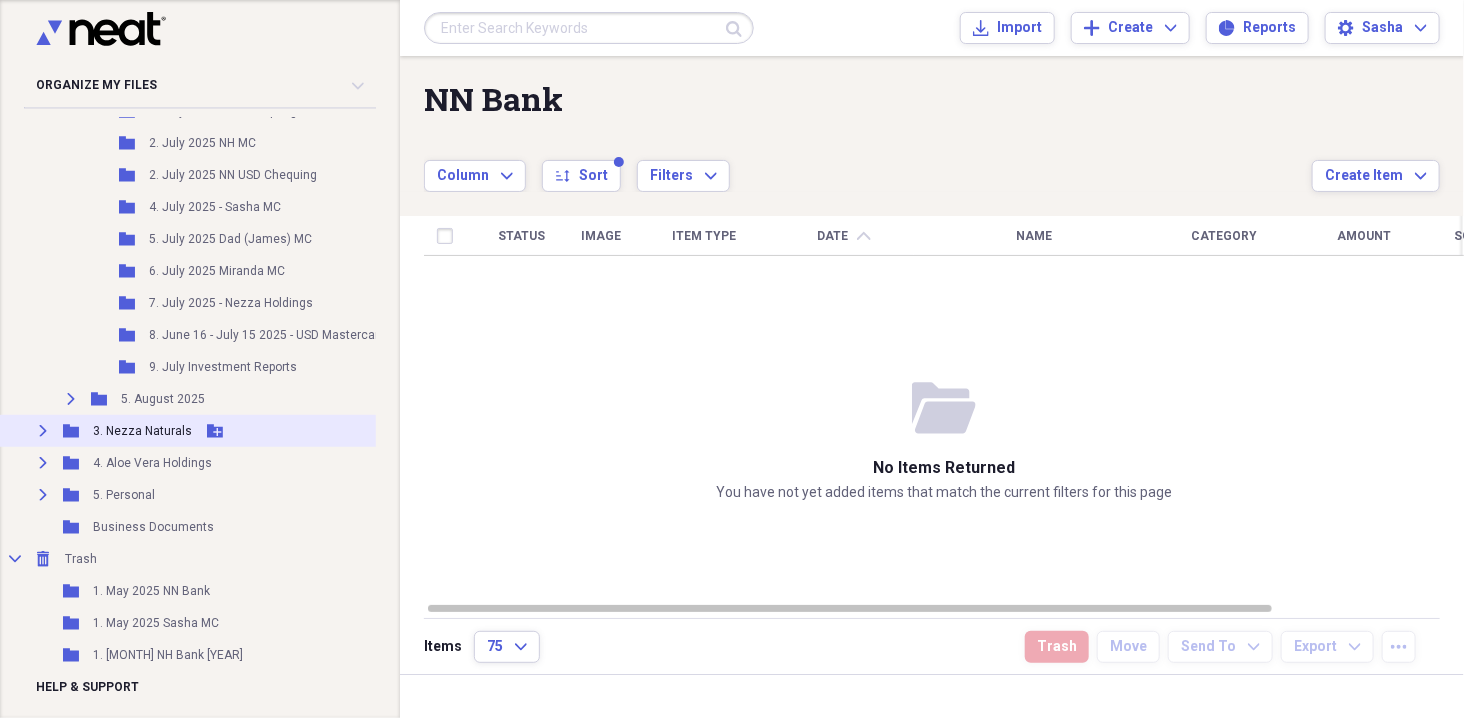 click on "Expand" 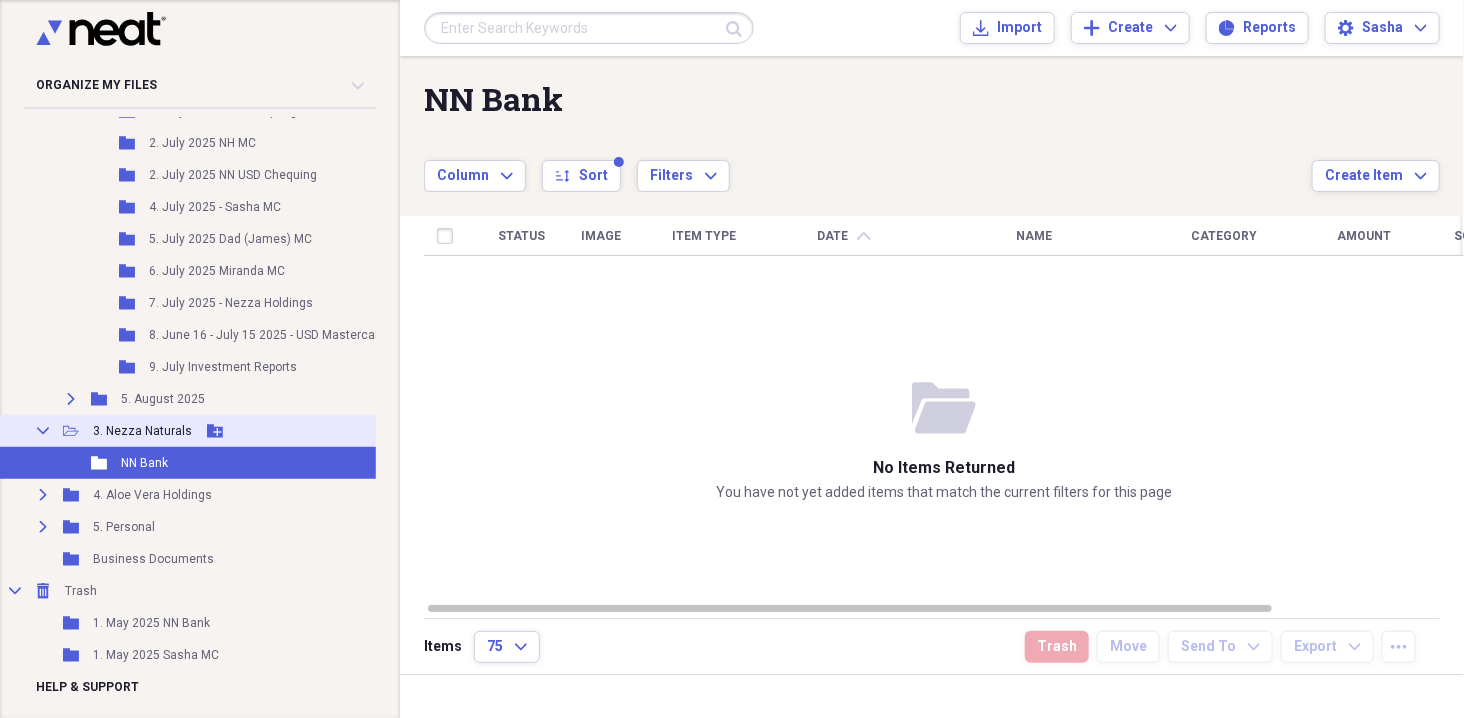 click on "3. Nezza Naturals" at bounding box center [142, 431] 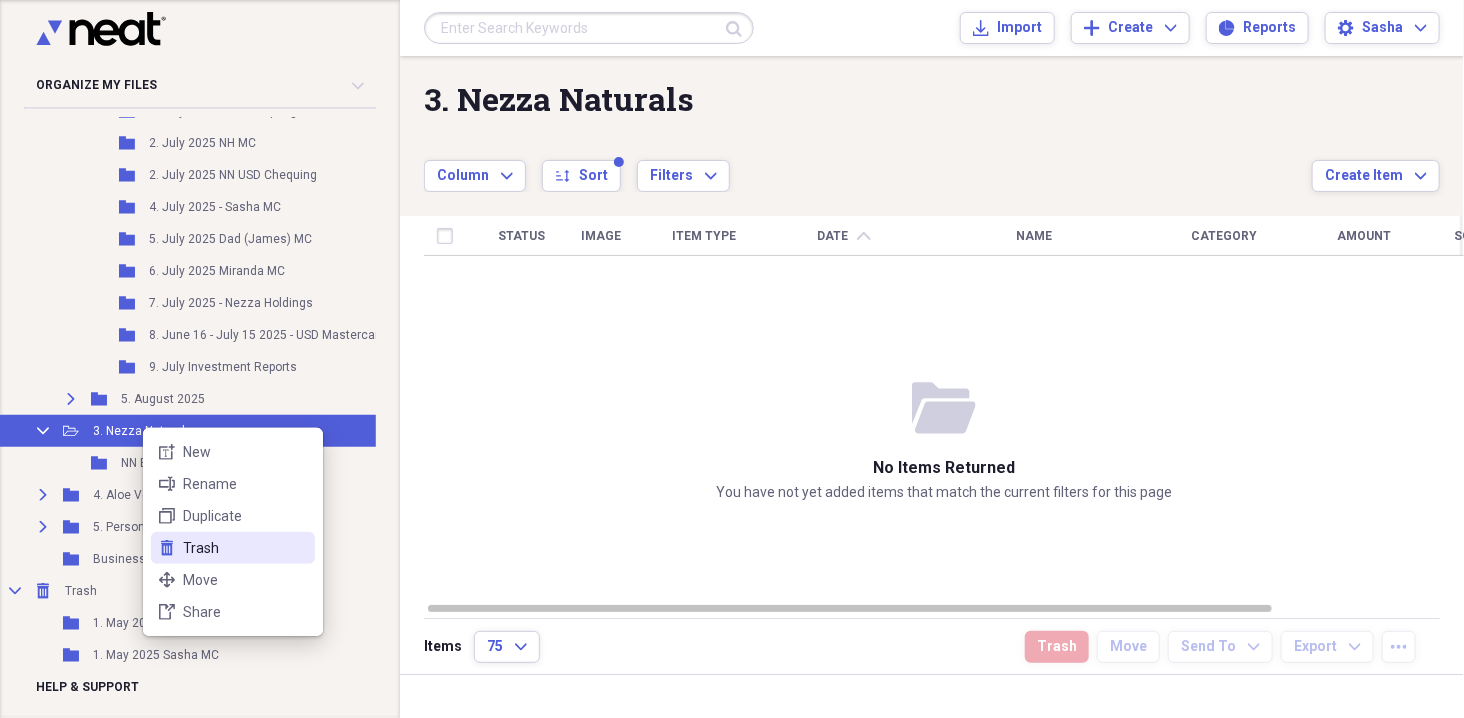 click on "Trash" at bounding box center (245, 548) 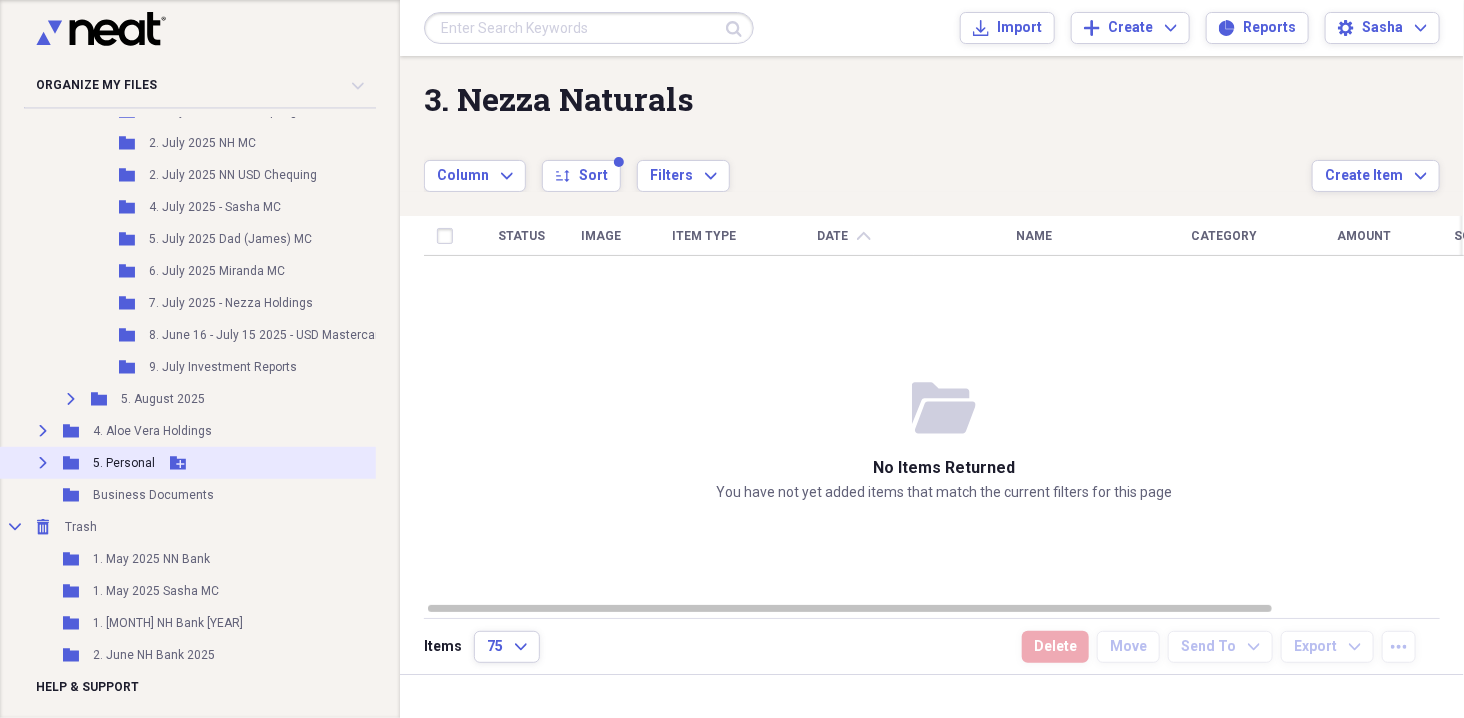 click 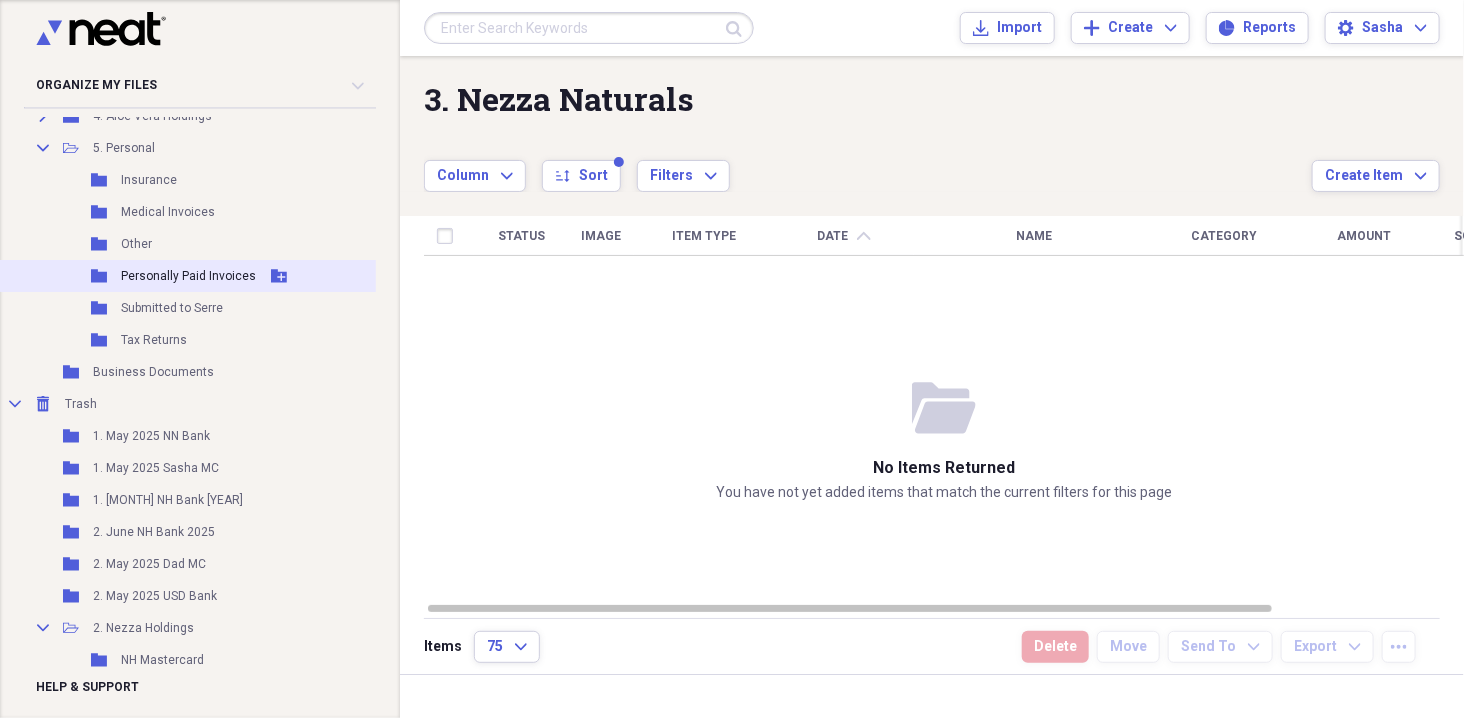 scroll, scrollTop: 1043, scrollLeft: 1, axis: both 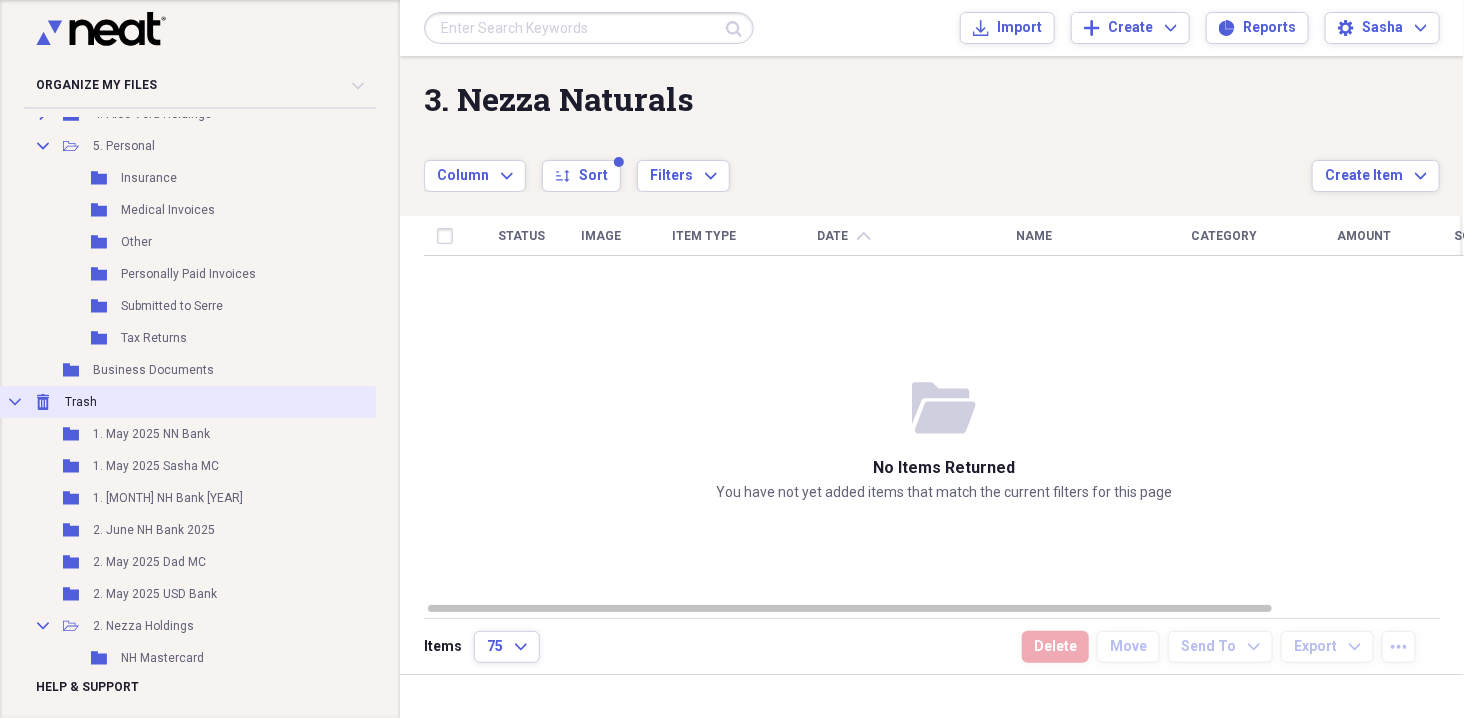 click on "Collapse" 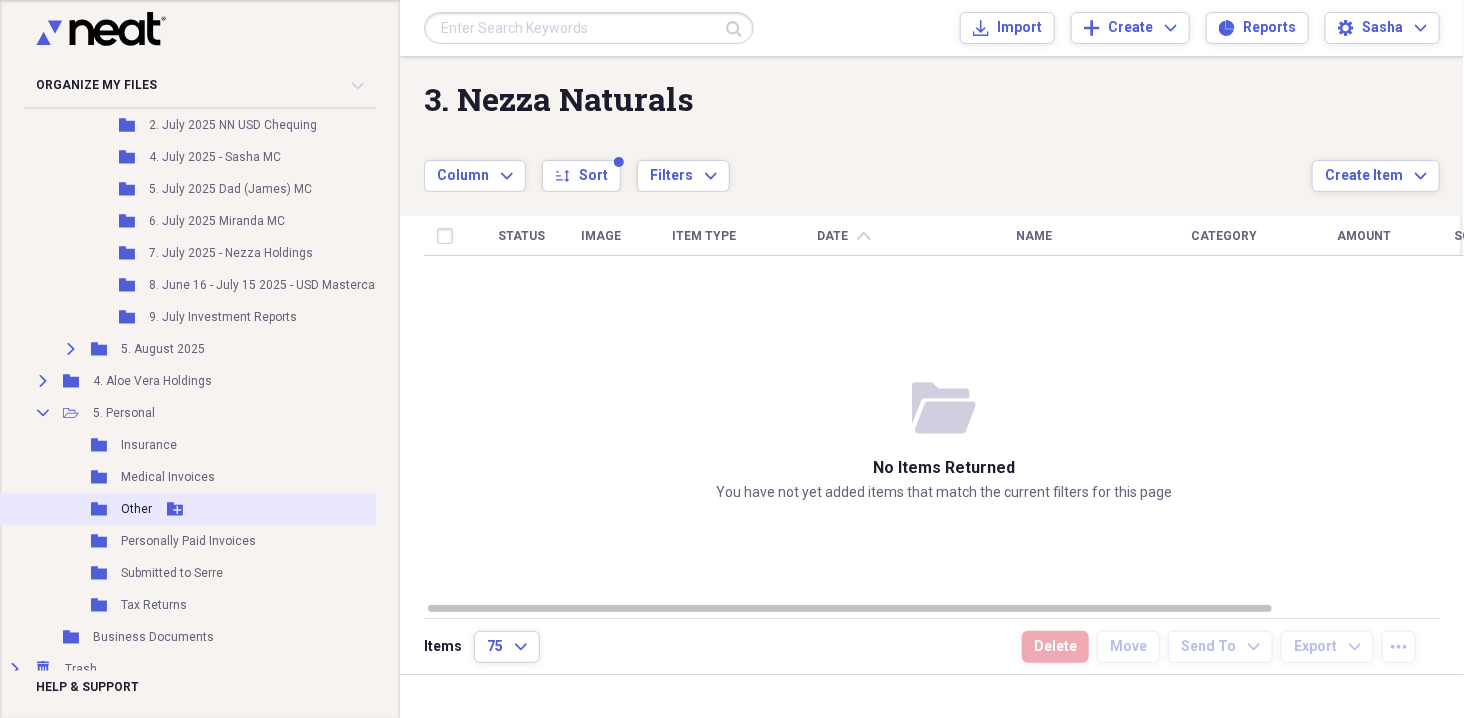 scroll, scrollTop: 775, scrollLeft: 1, axis: both 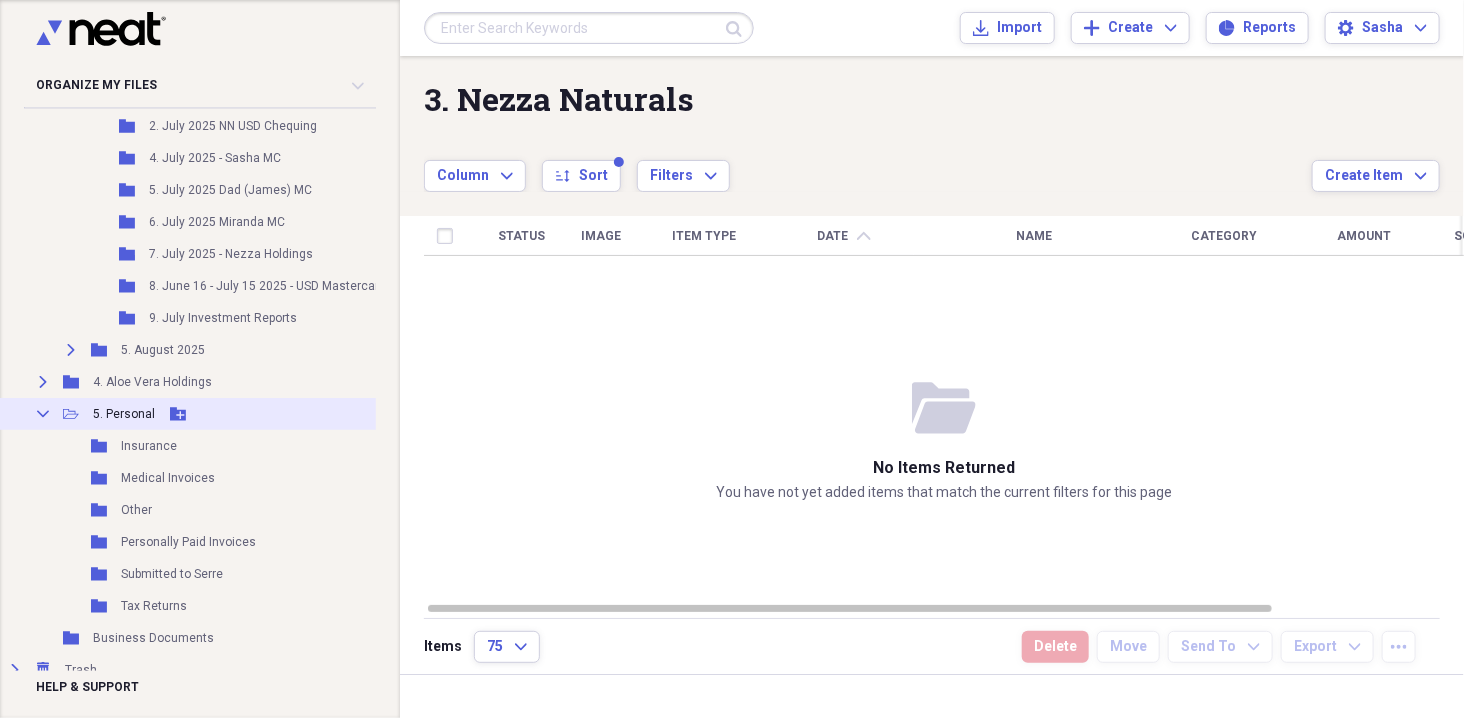 click on "Collapse" 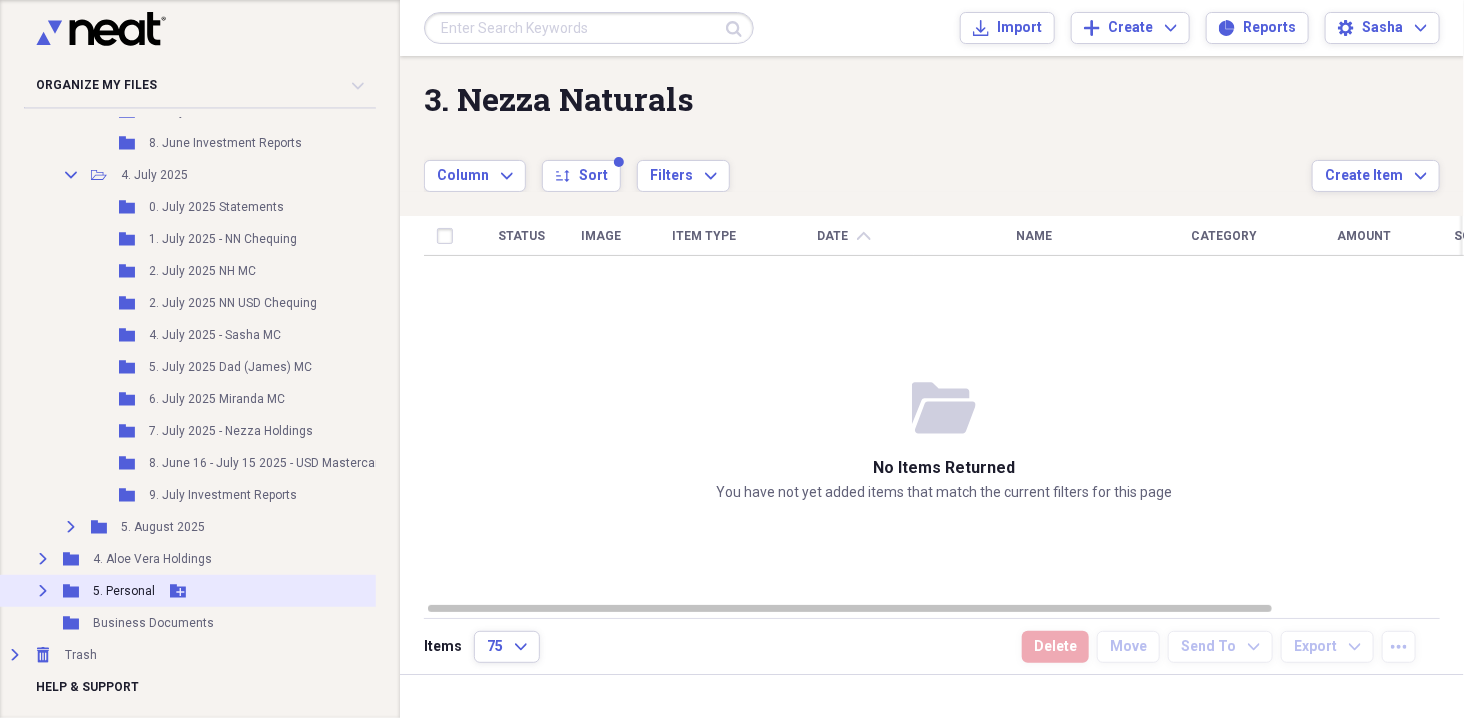 scroll, scrollTop: 596, scrollLeft: 1, axis: both 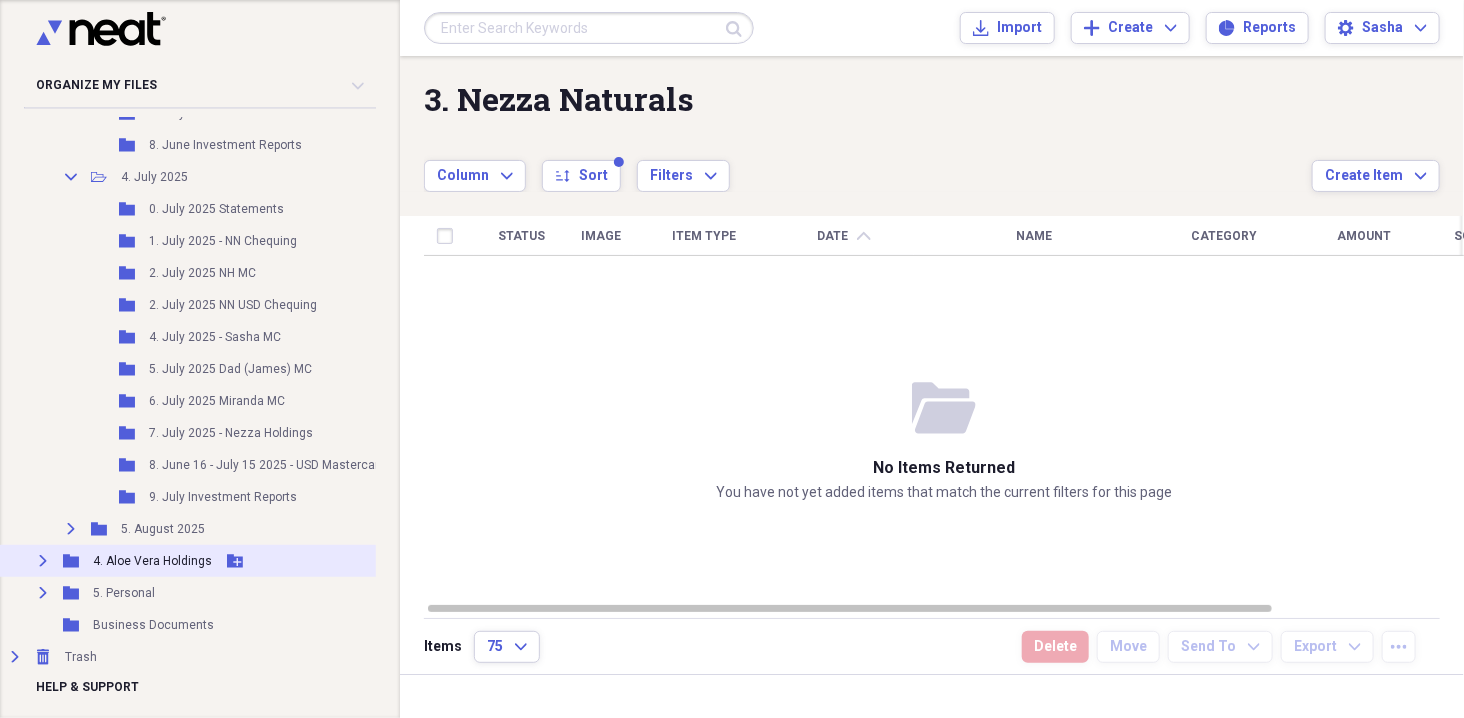 click on "Expand" 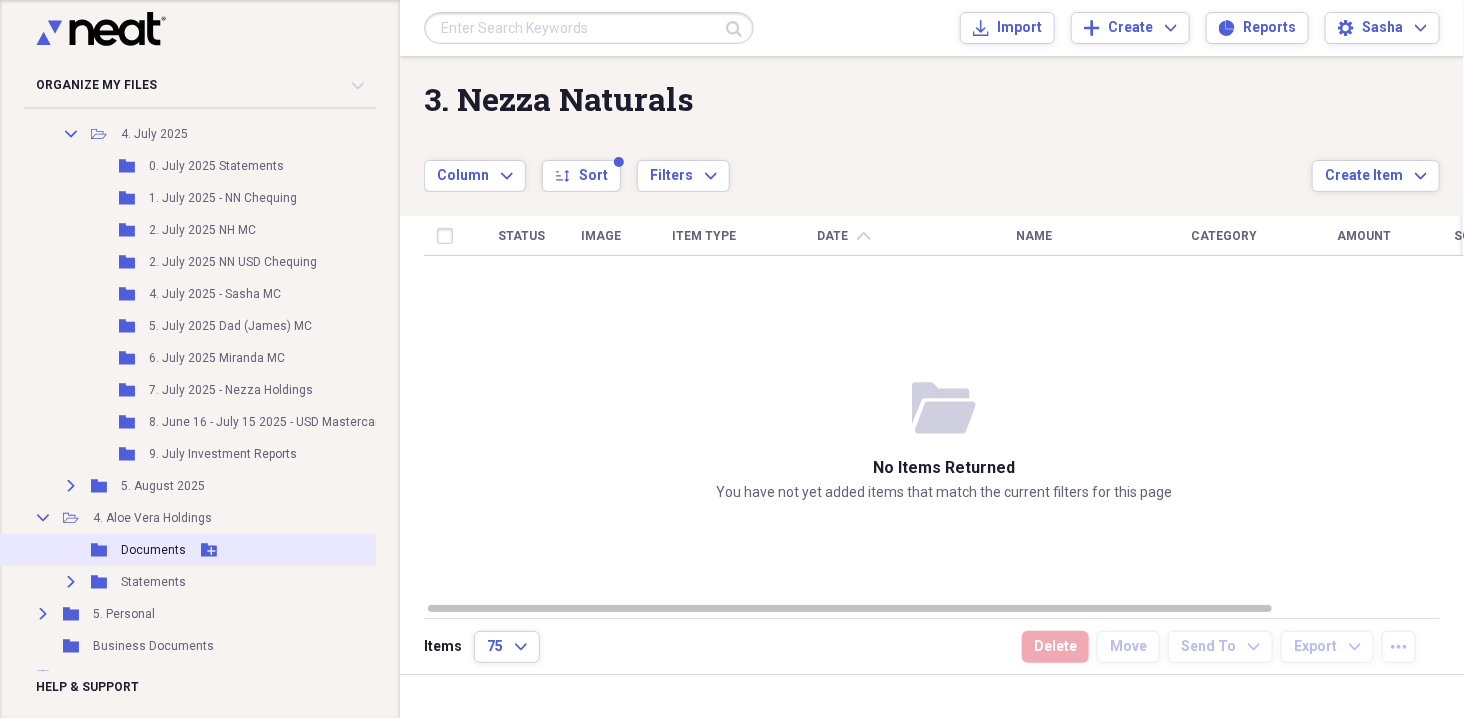 scroll, scrollTop: 660, scrollLeft: 1, axis: both 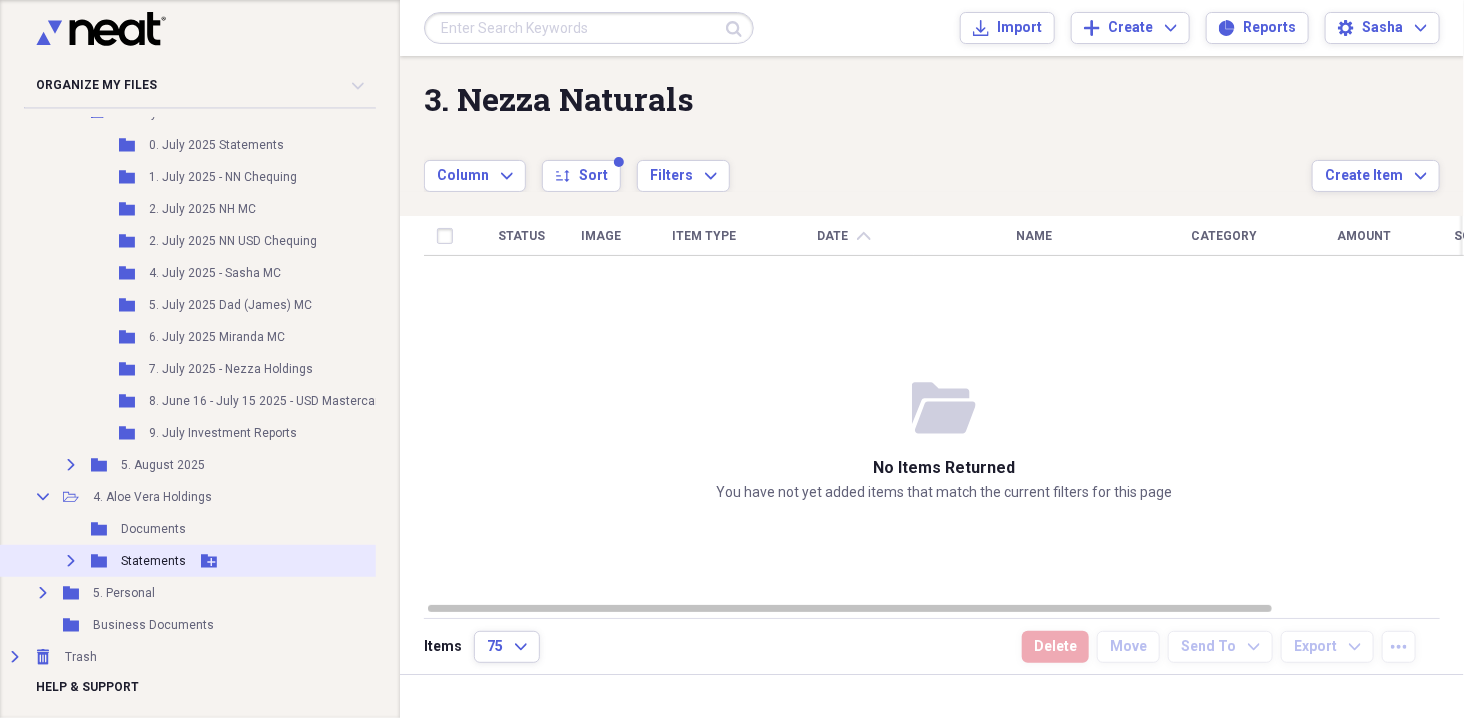 click 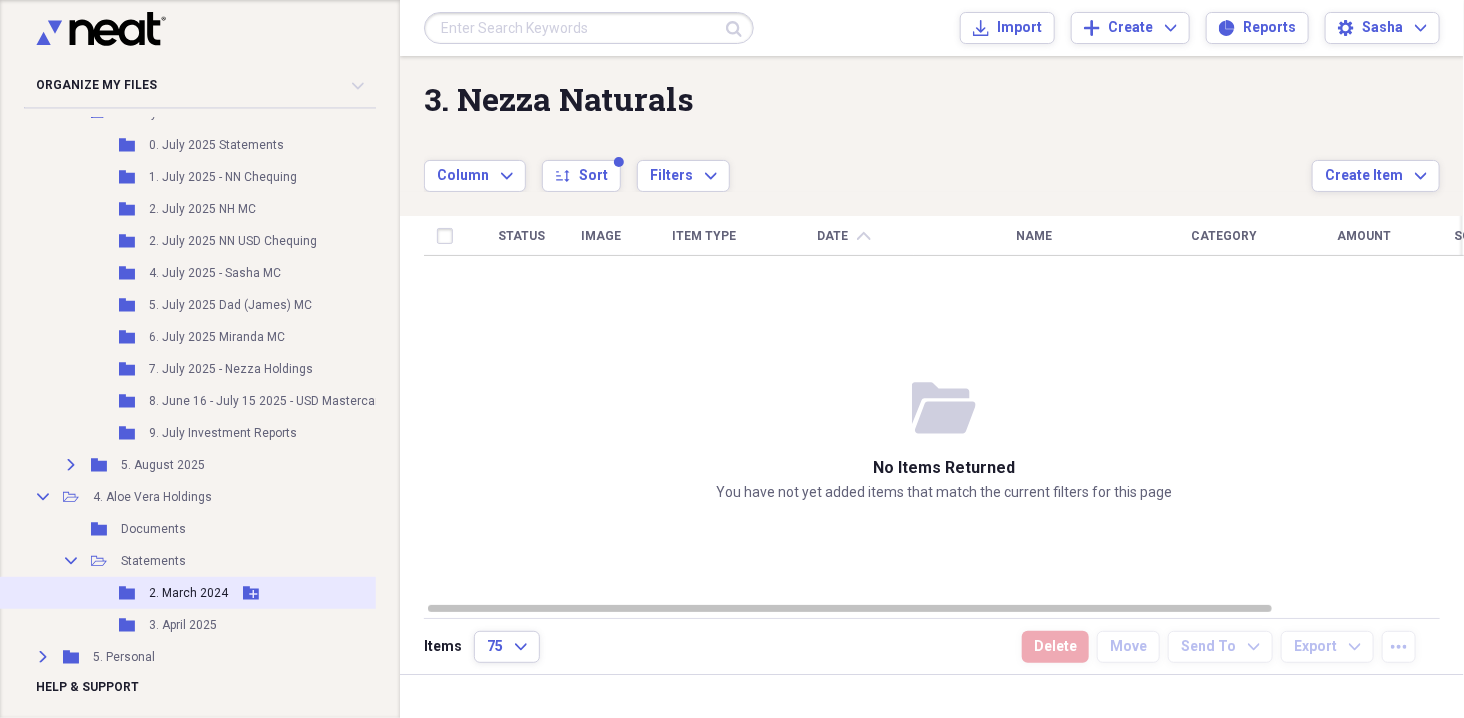 scroll, scrollTop: 724, scrollLeft: 1, axis: both 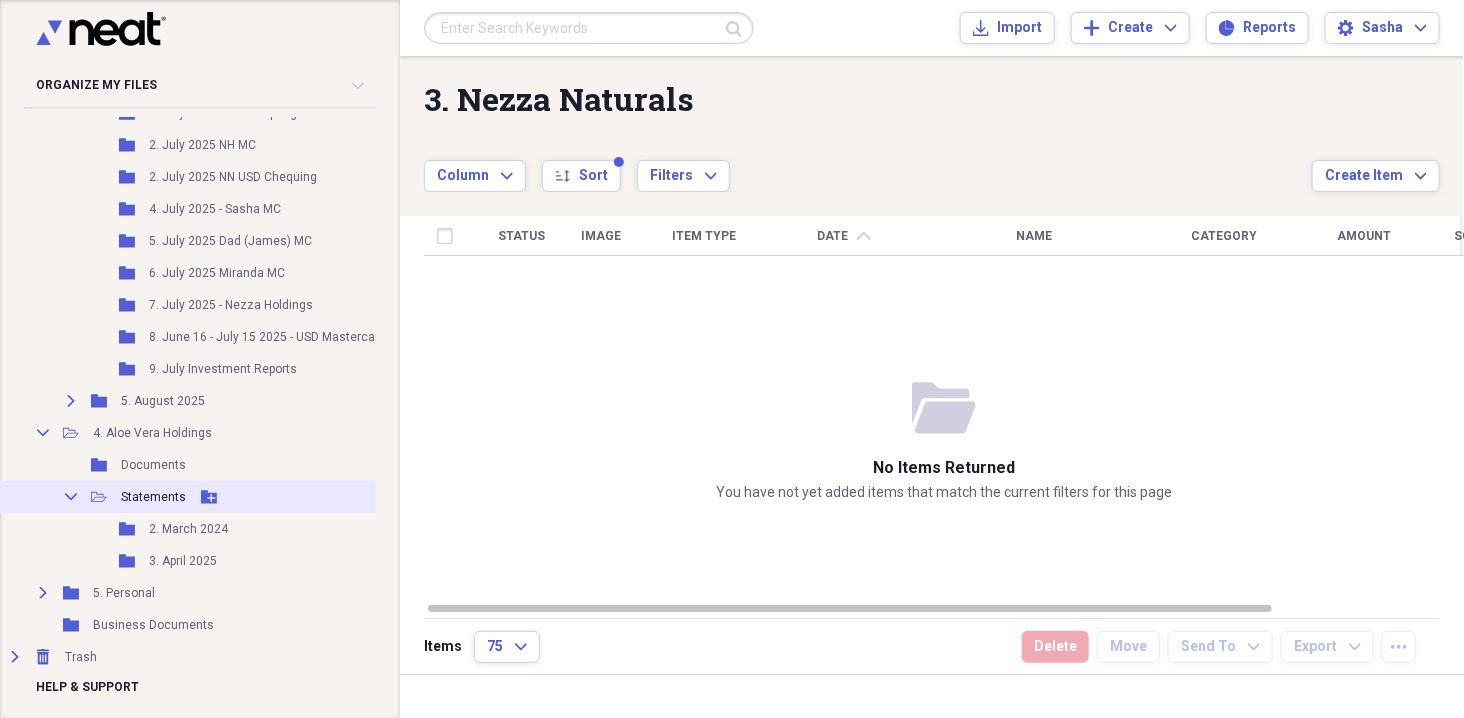 click on "Collapse" 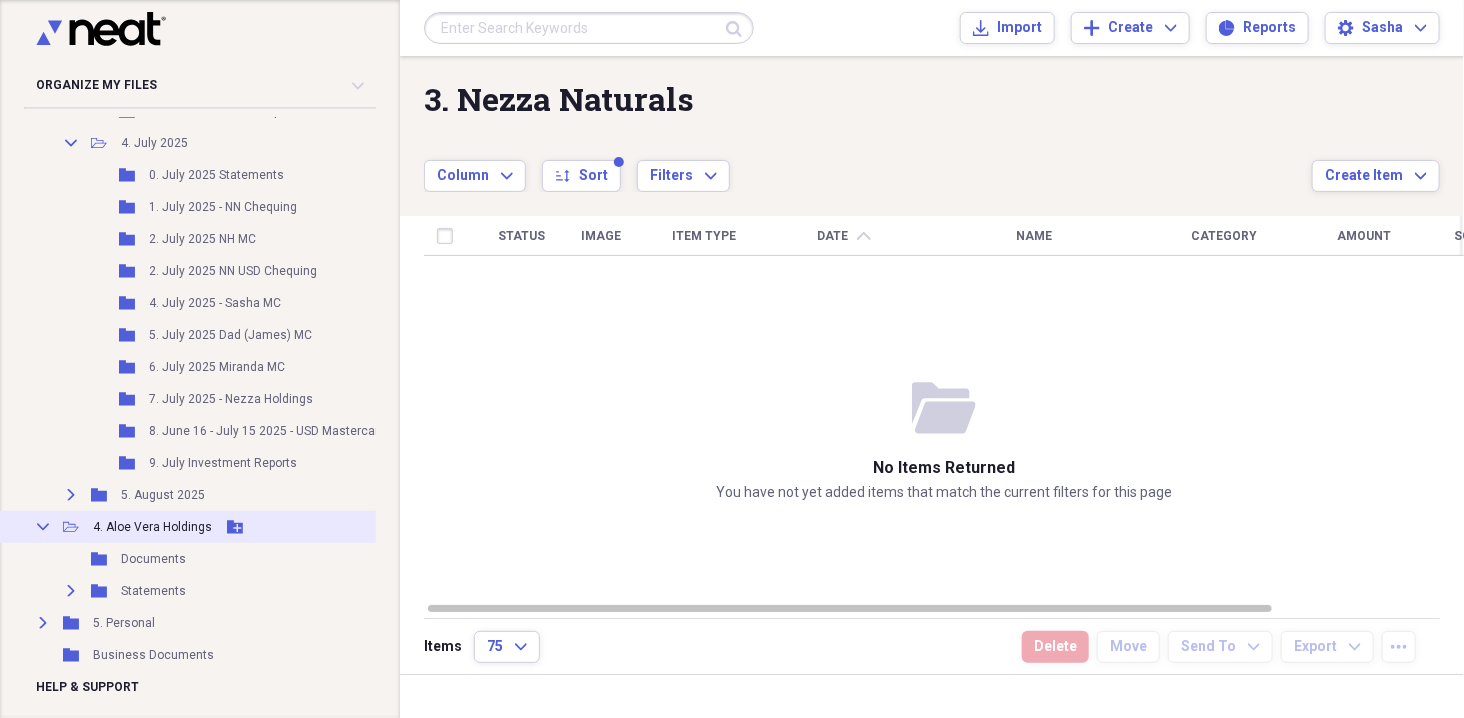 scroll, scrollTop: 660, scrollLeft: 1, axis: both 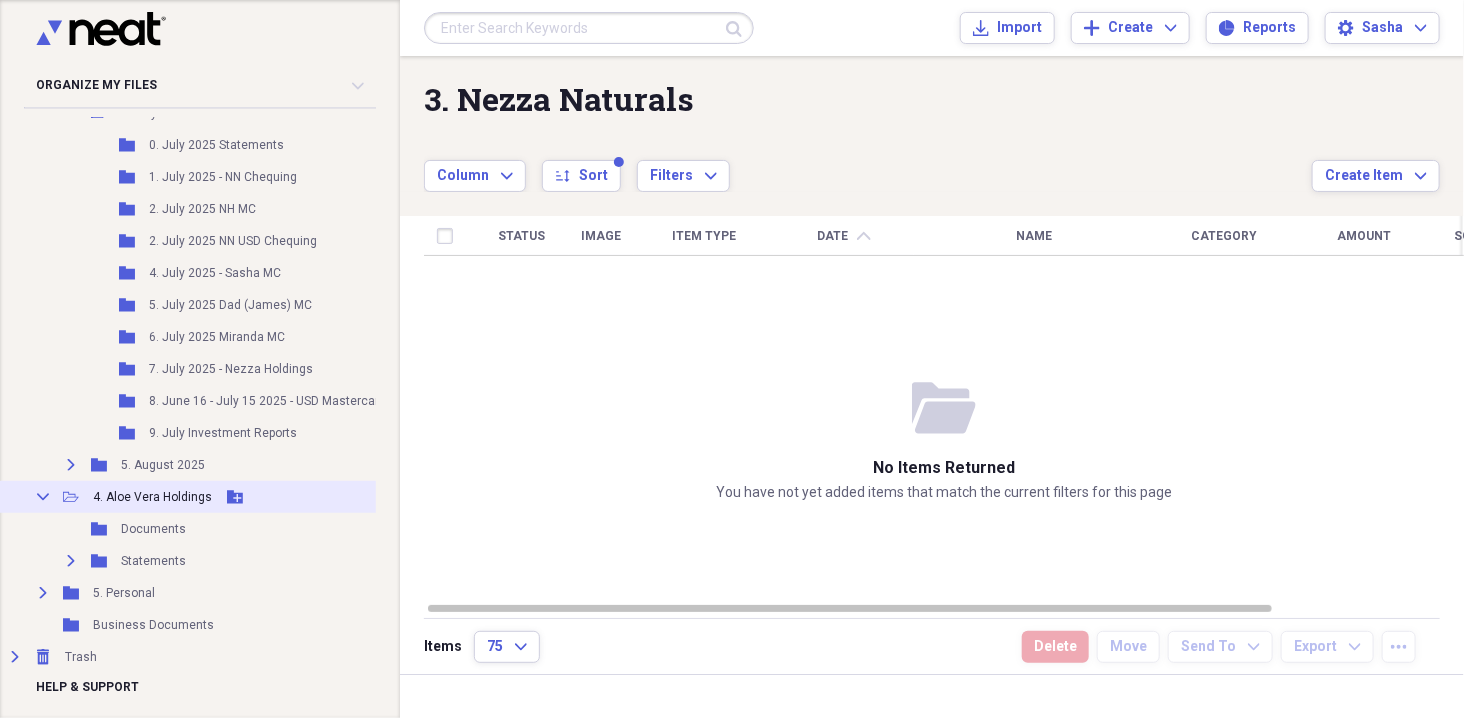 click 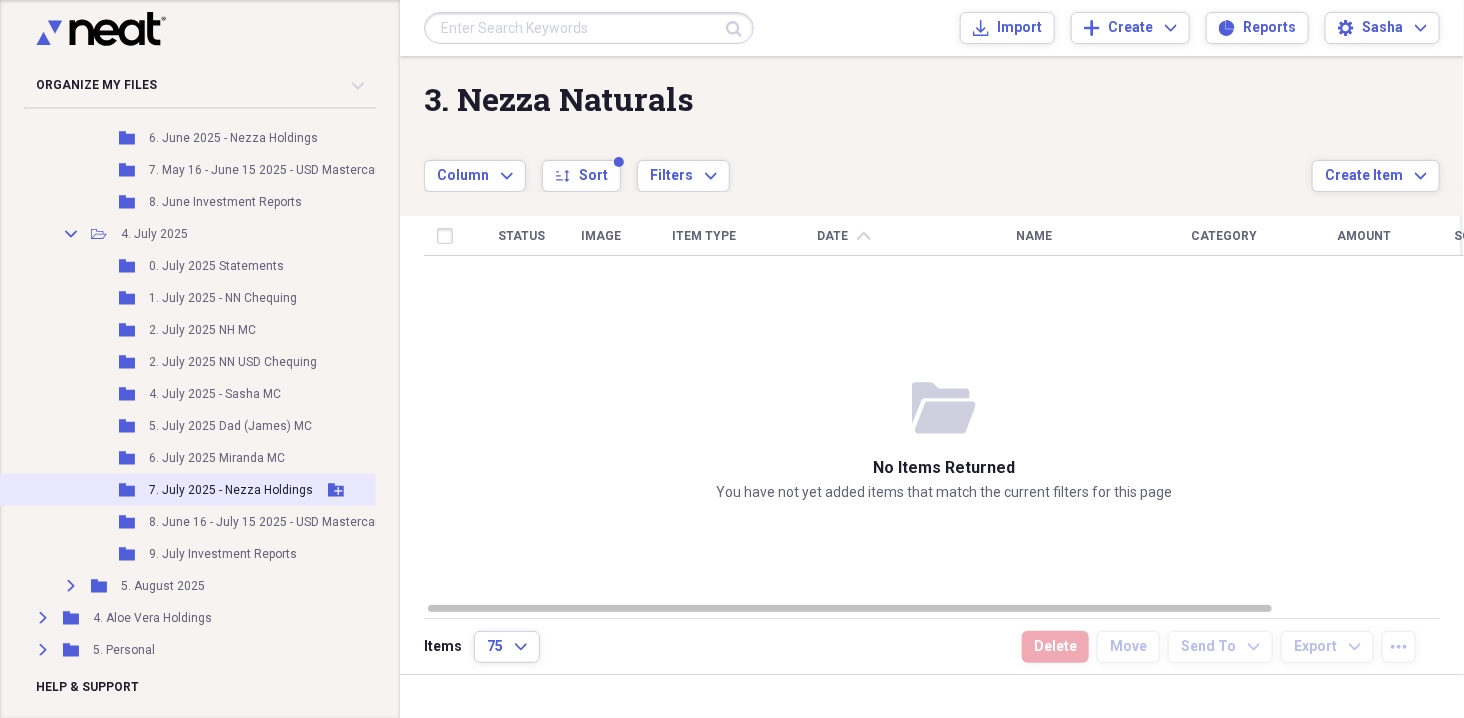 scroll, scrollTop: 539, scrollLeft: 1, axis: both 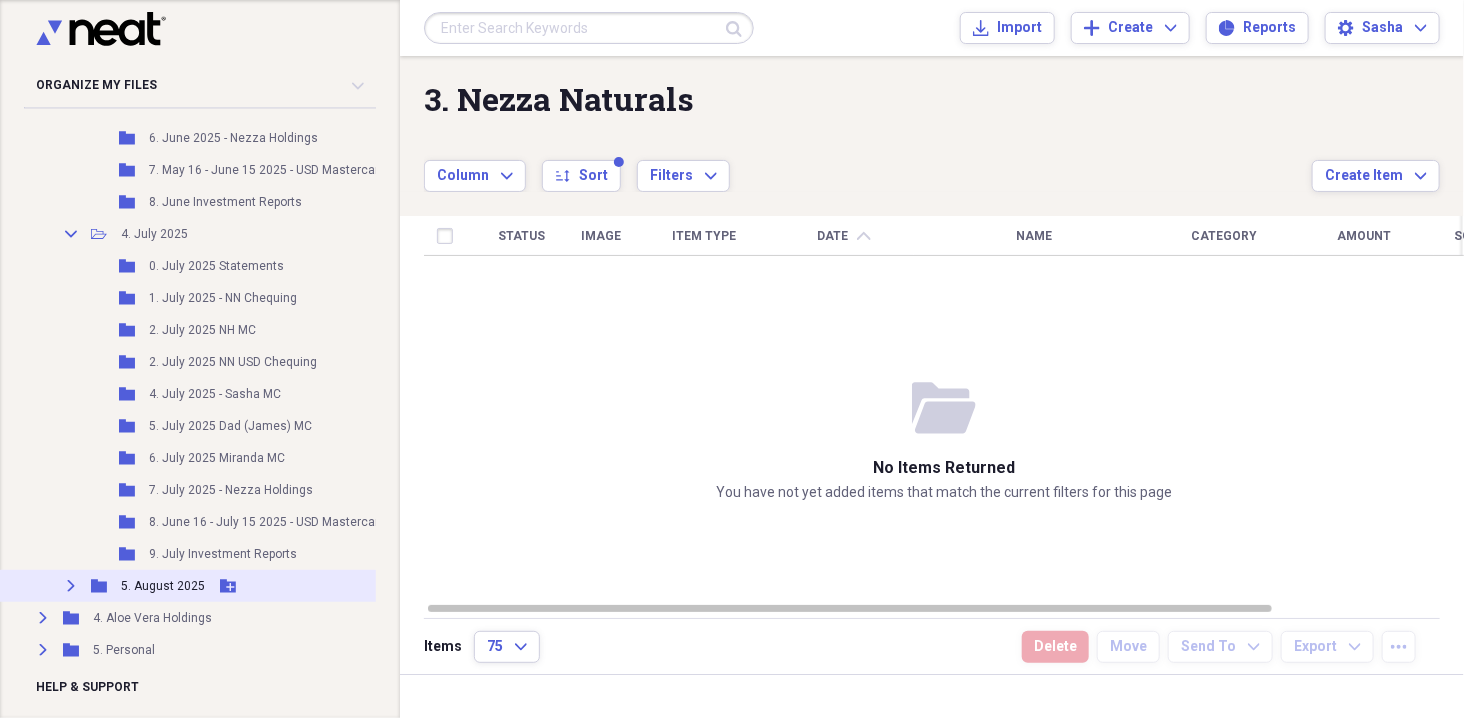 click 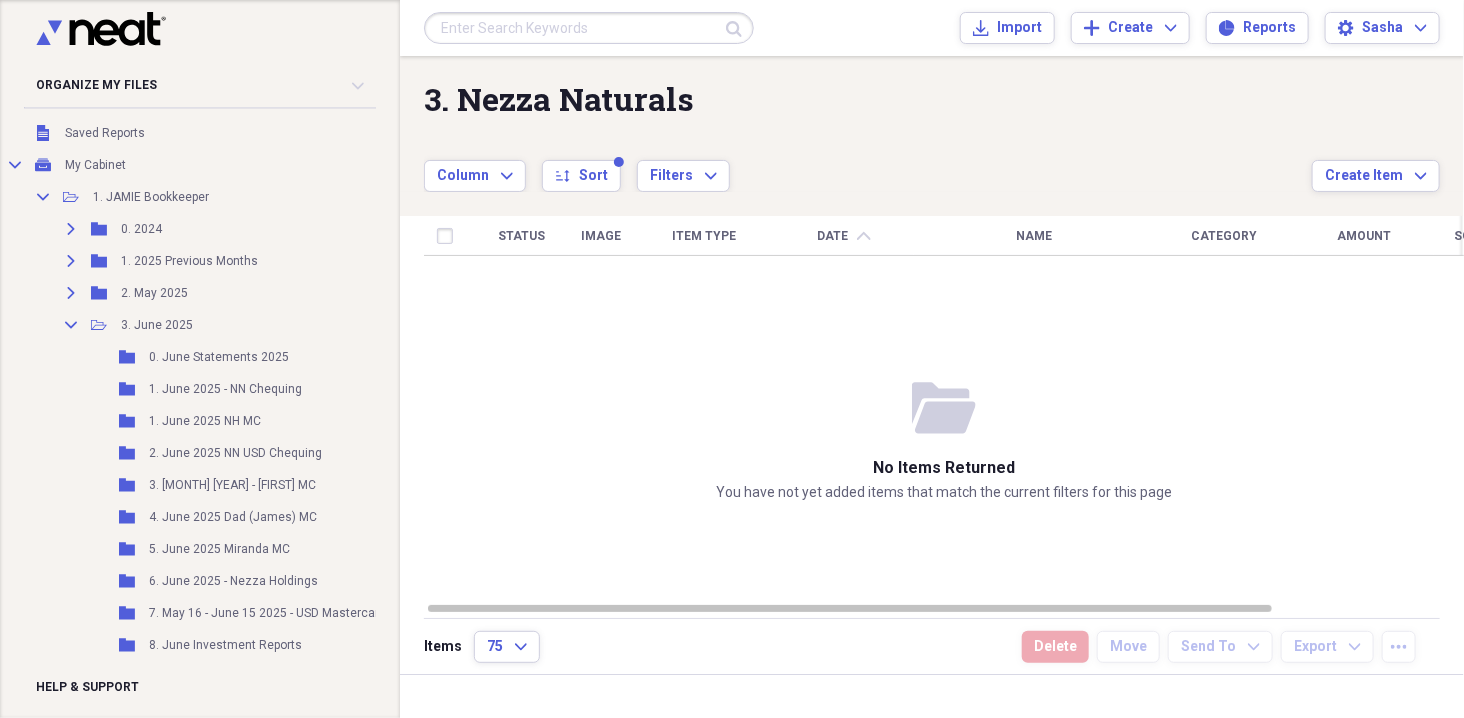 scroll, scrollTop: 0, scrollLeft: 1, axis: horizontal 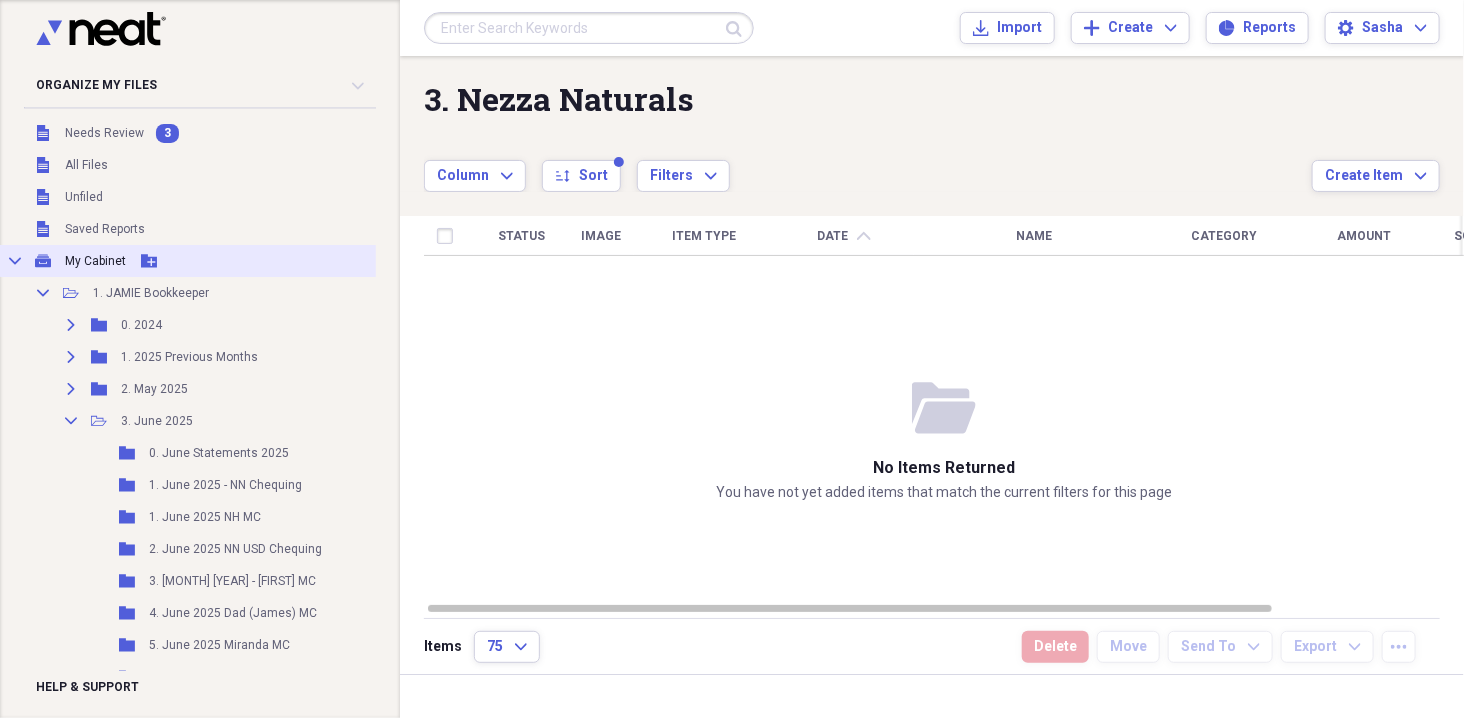 click on "Collapse" 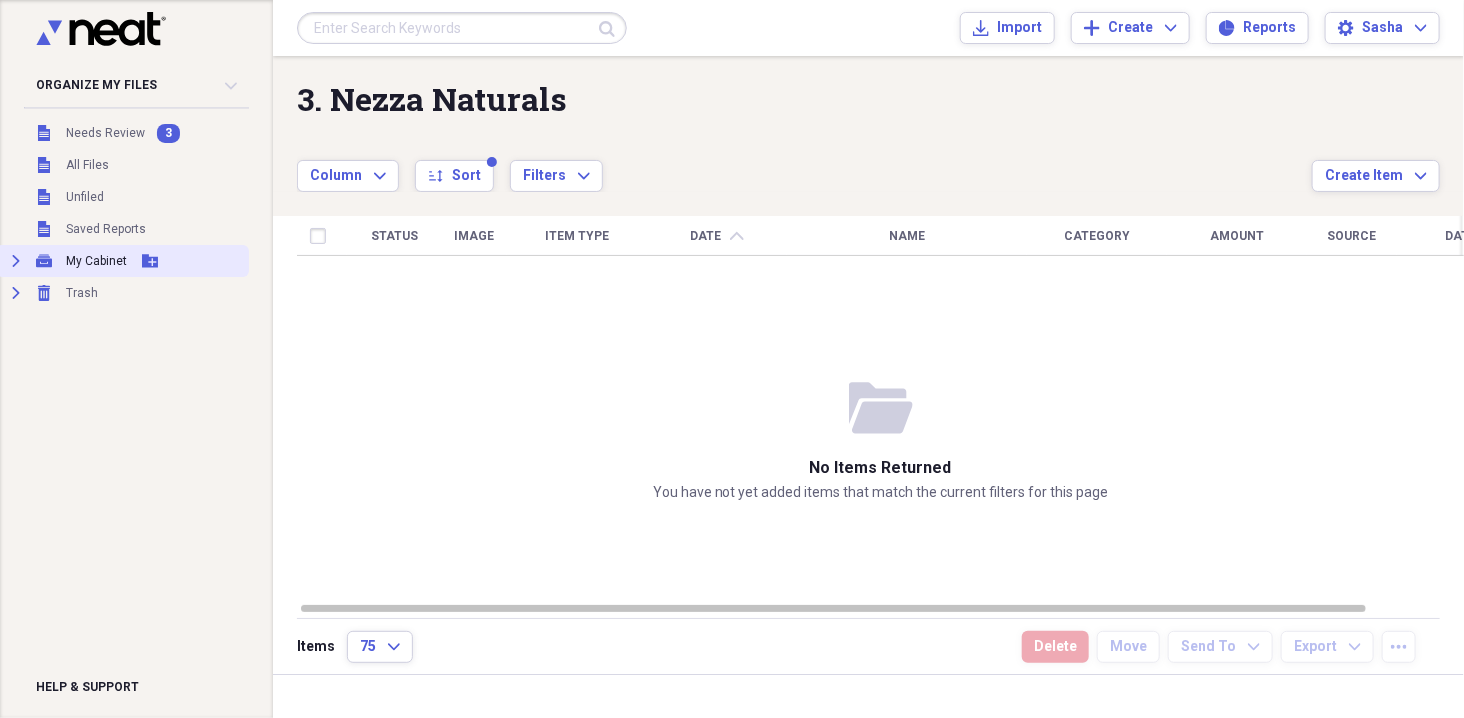 scroll, scrollTop: 0, scrollLeft: 0, axis: both 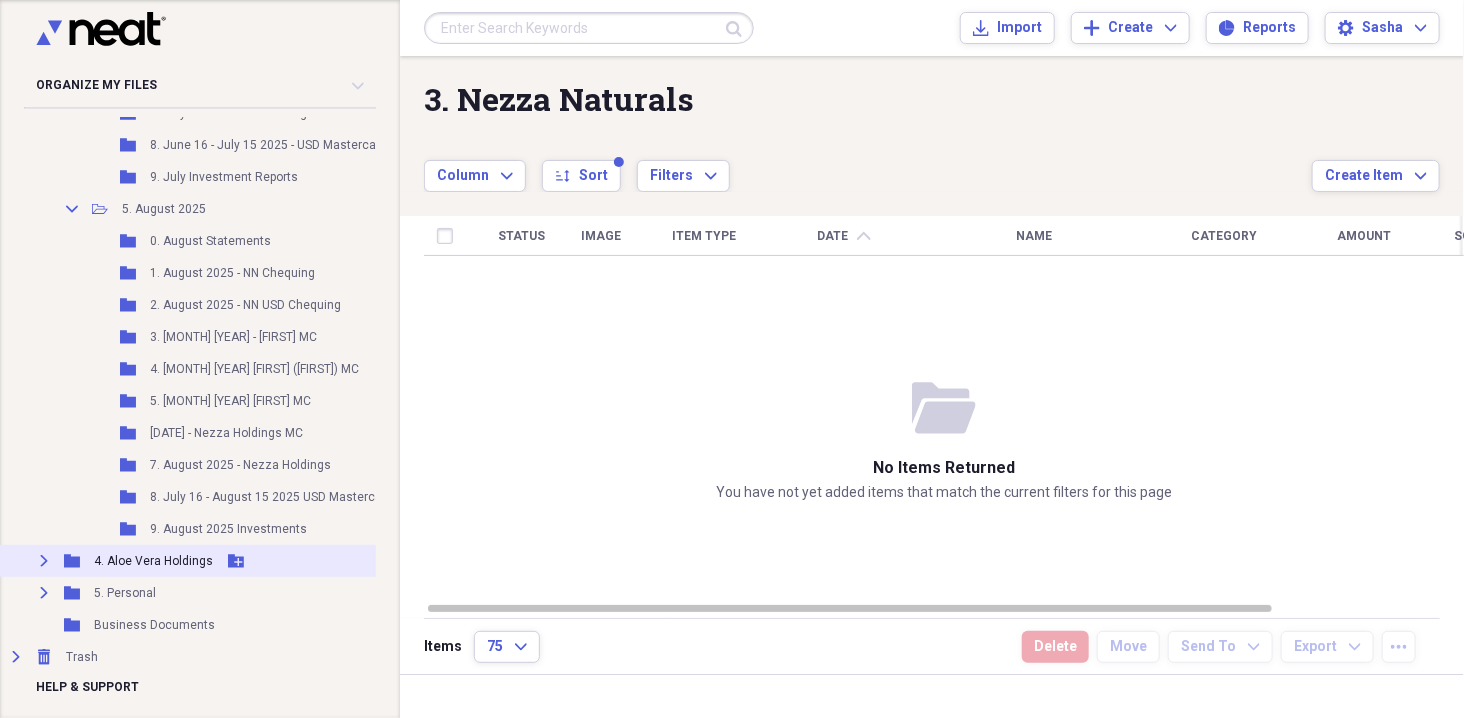 type 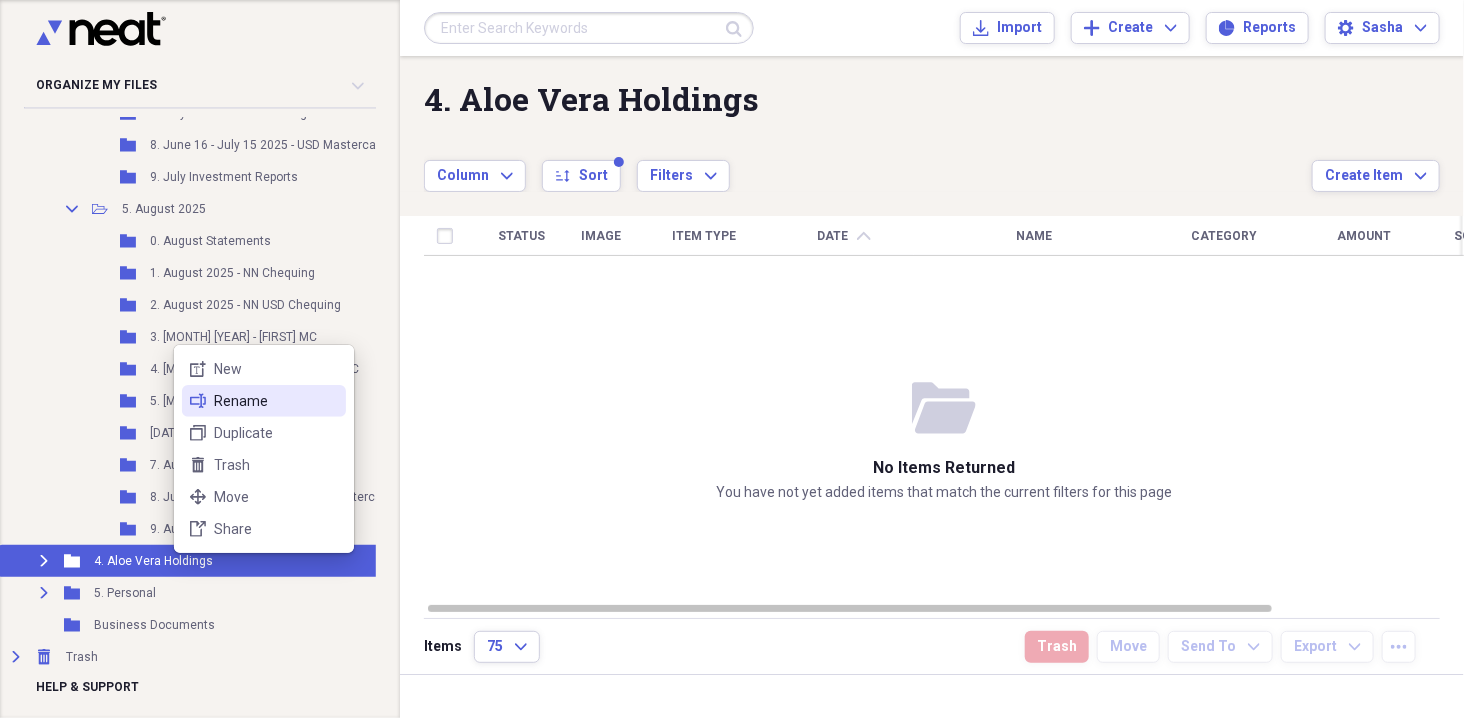 click on "Rename" at bounding box center (276, 401) 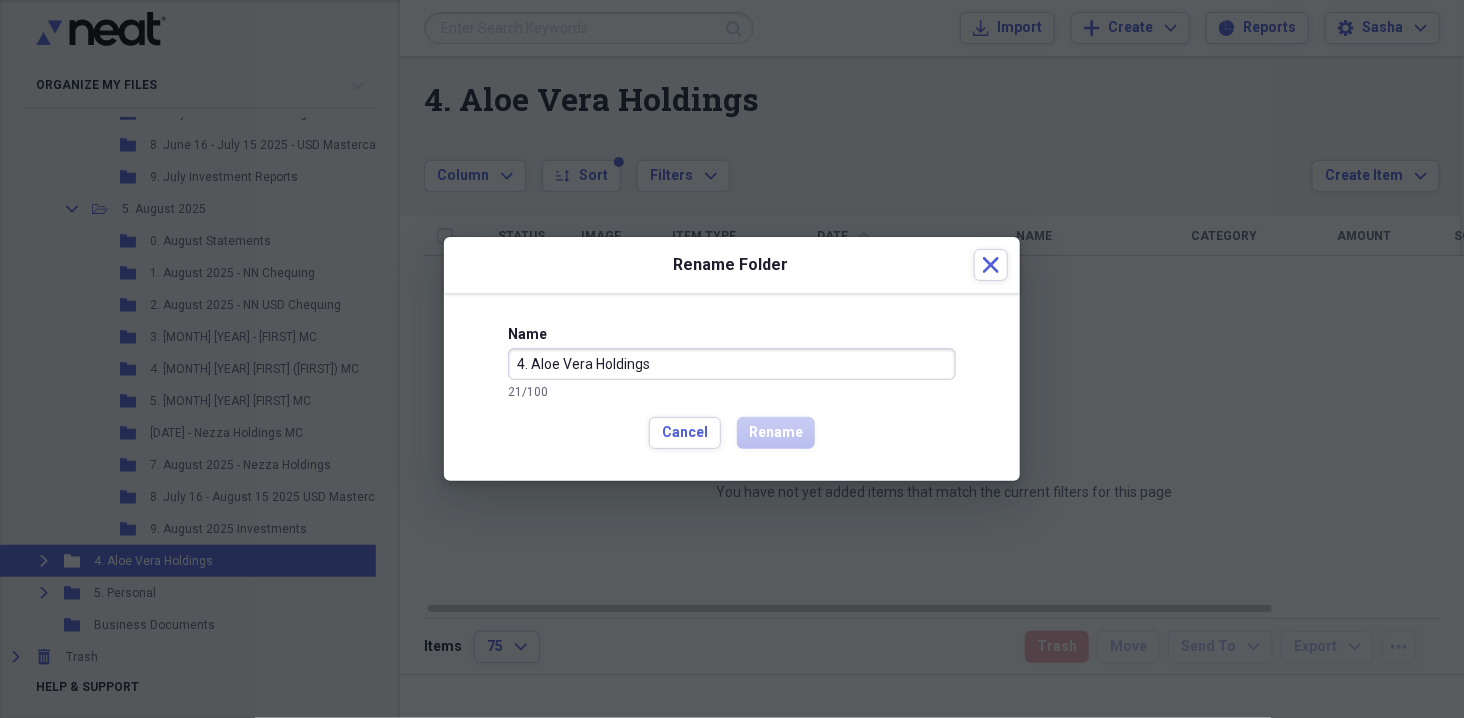 click on "4. Aloe Vera Holdings" at bounding box center (732, 364) 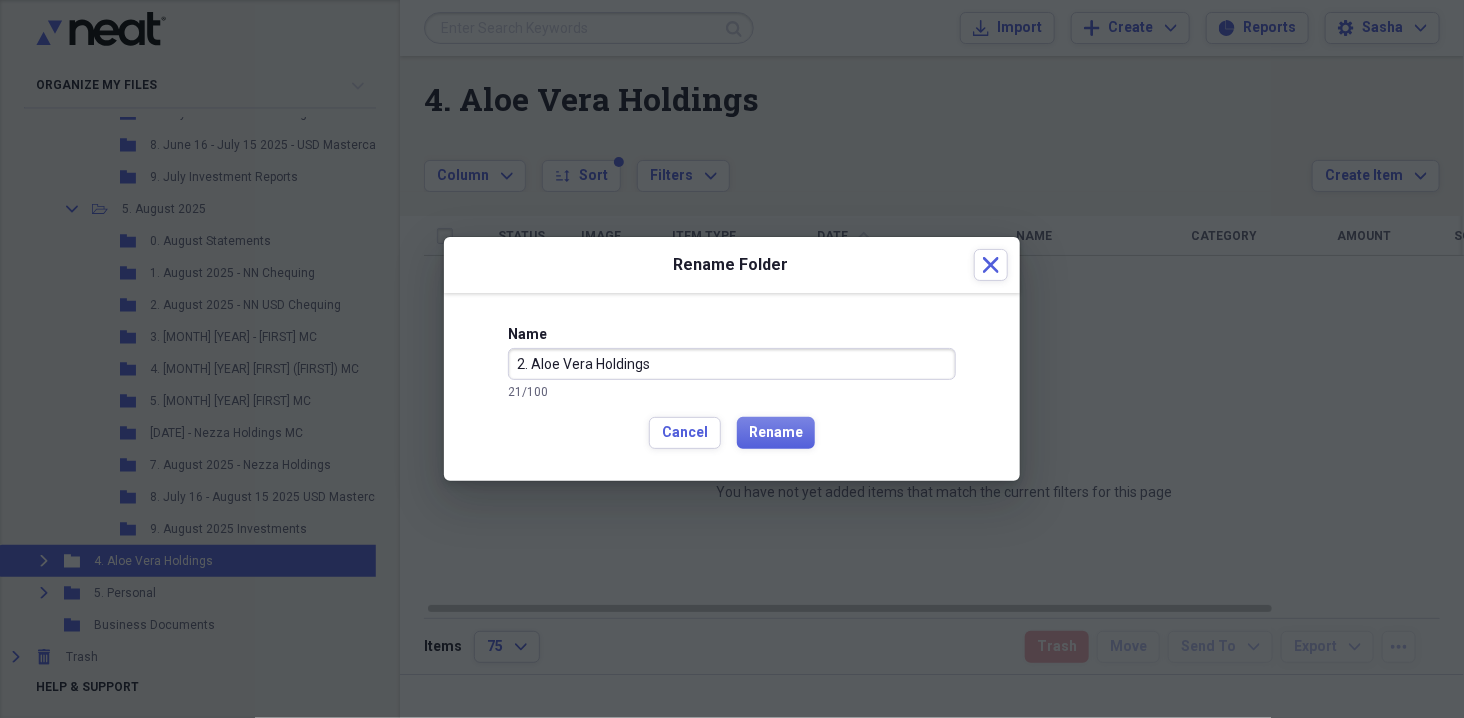 type on "2. Aloe Vera Holdings" 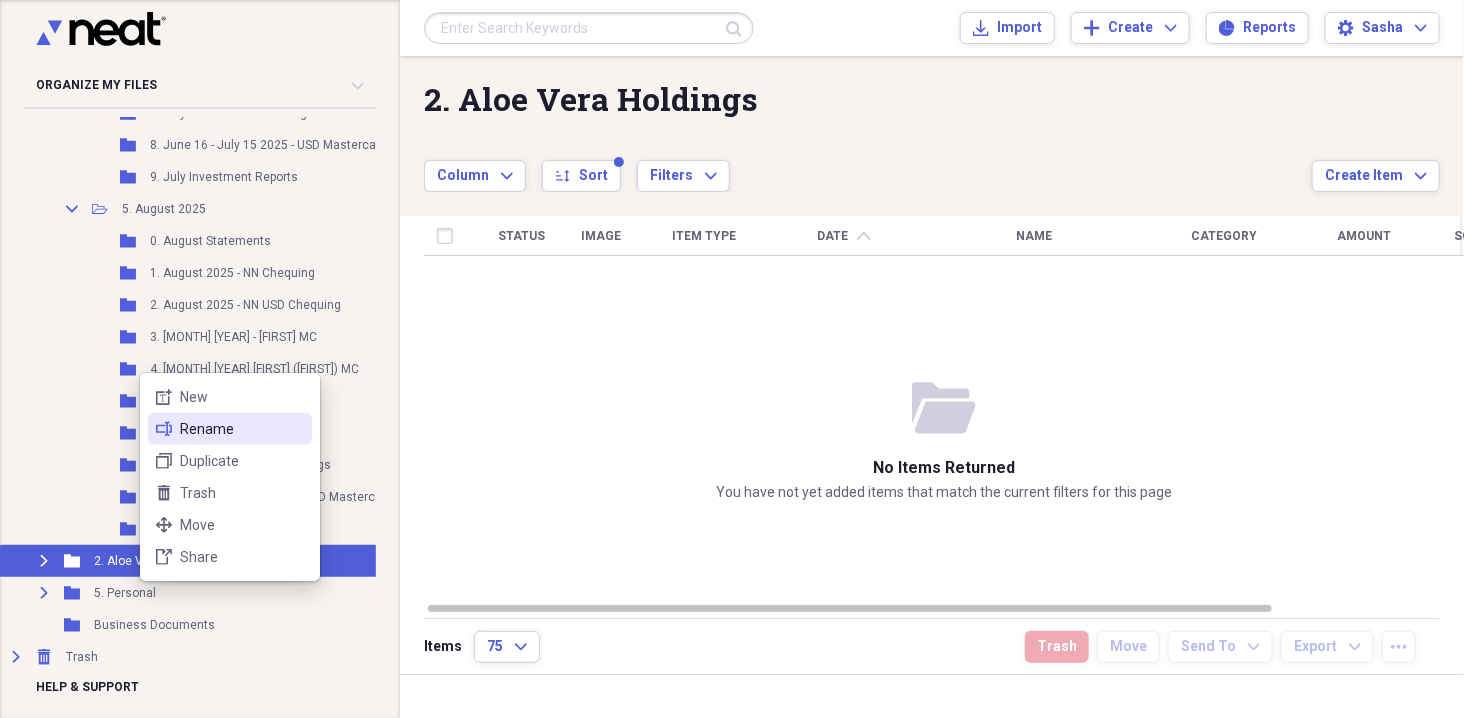 click on "Rename" at bounding box center (242, 429) 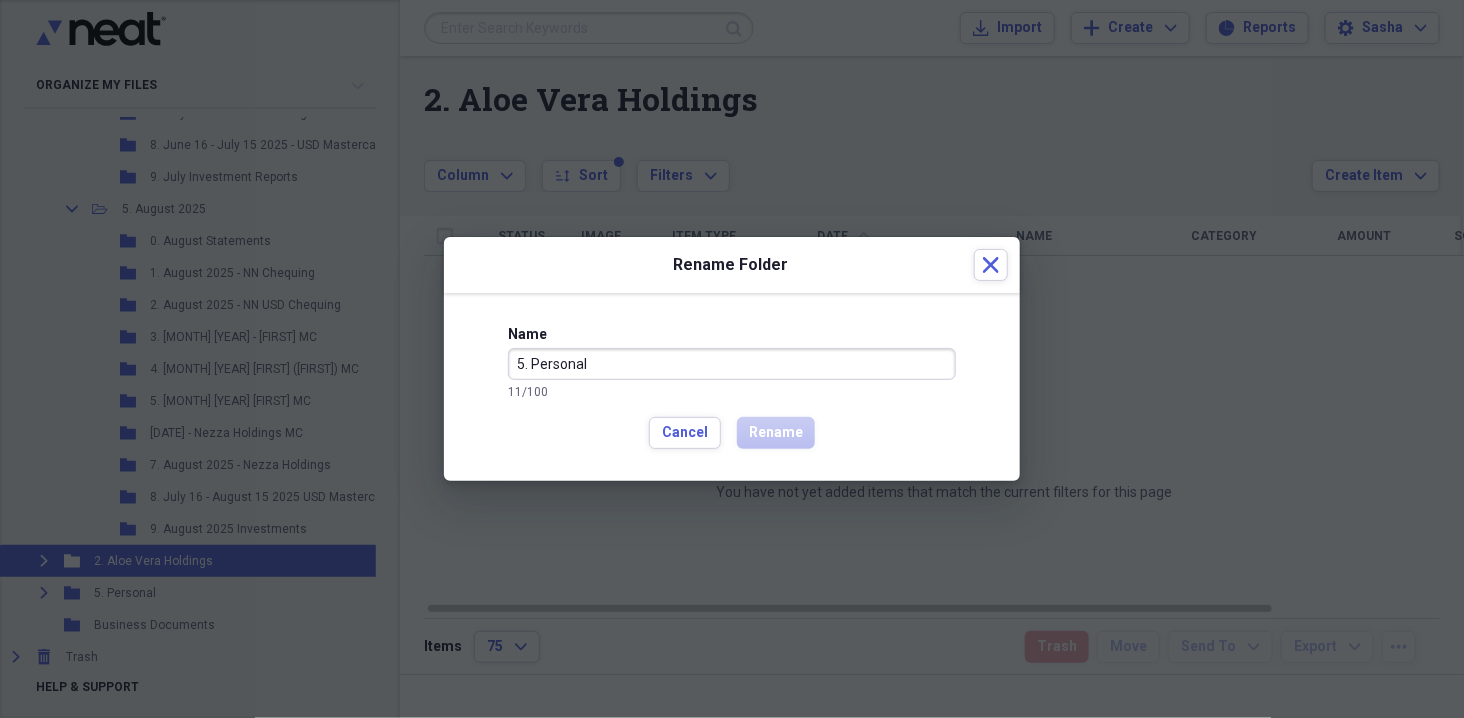 click on "5. Personal" at bounding box center [732, 364] 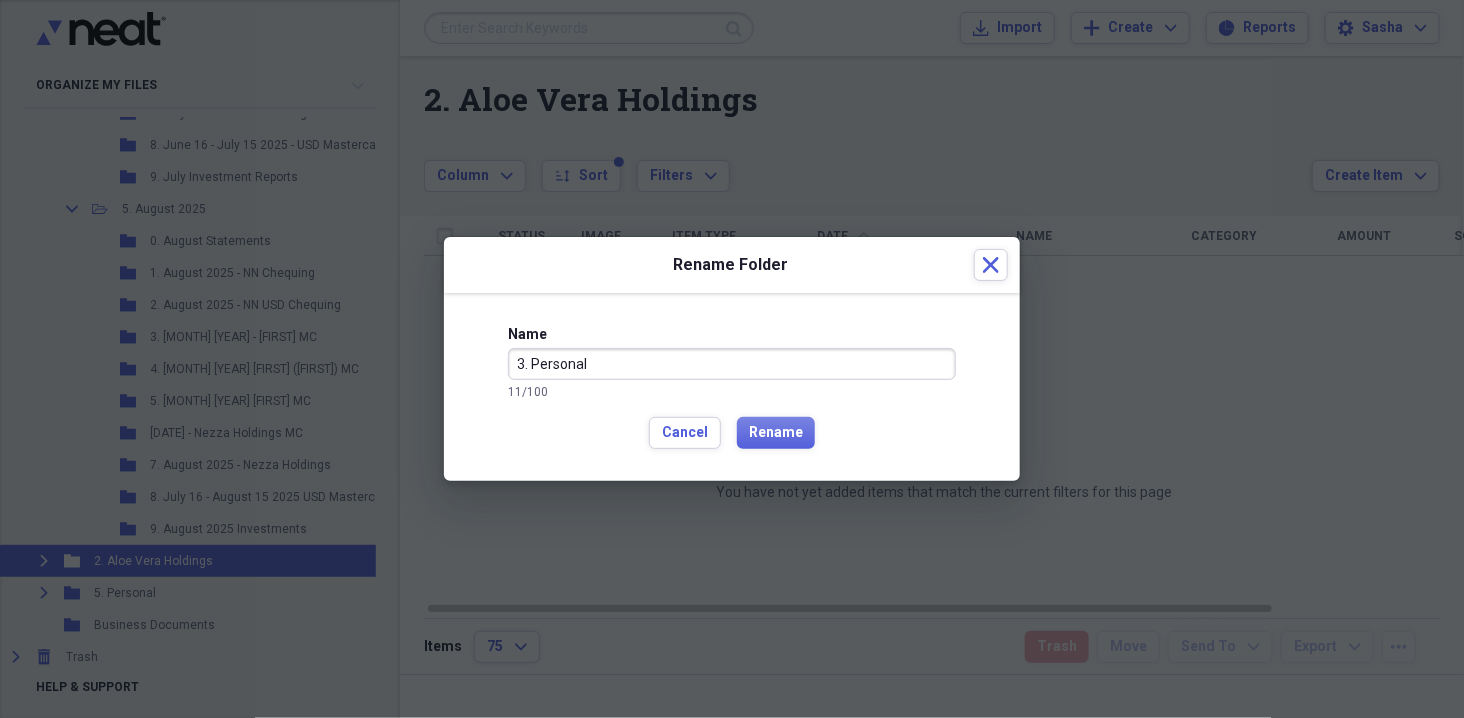 type on "3. Personal" 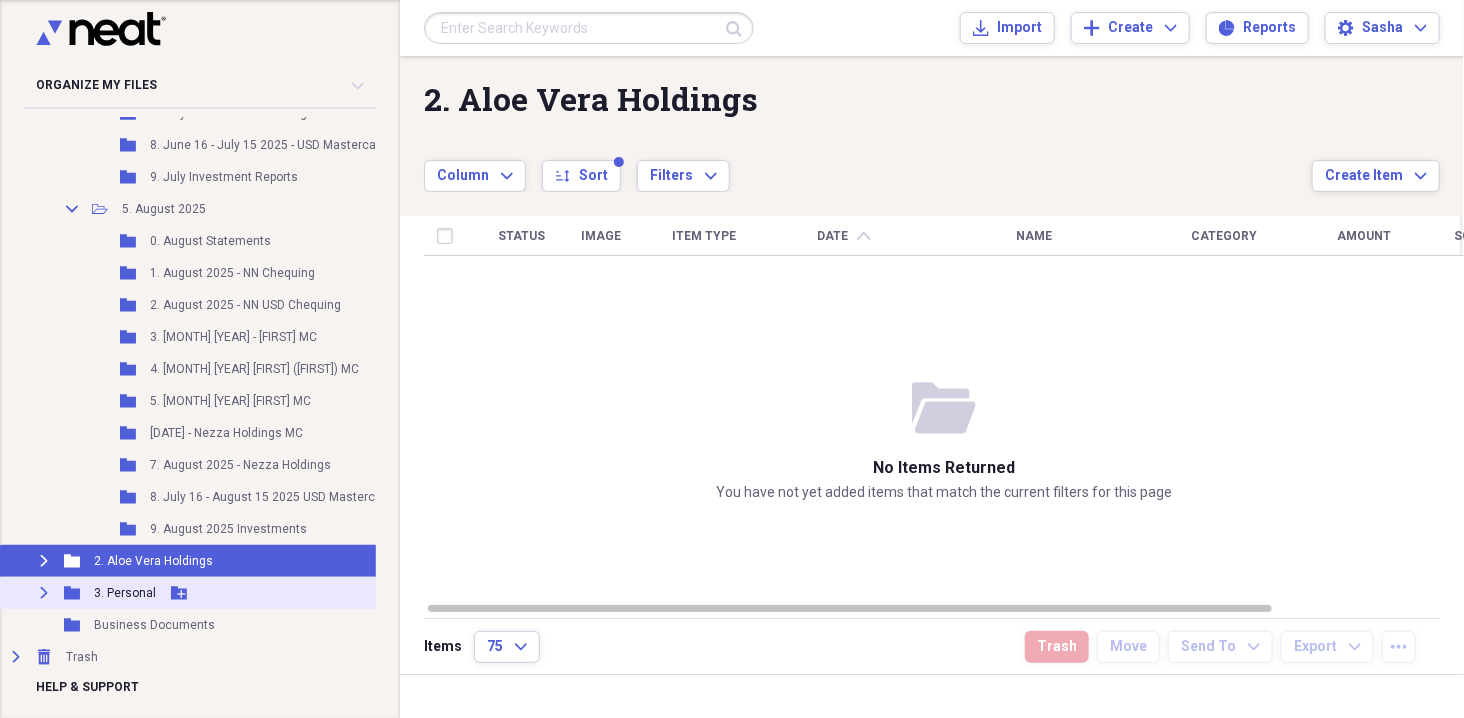 click on "Expand" 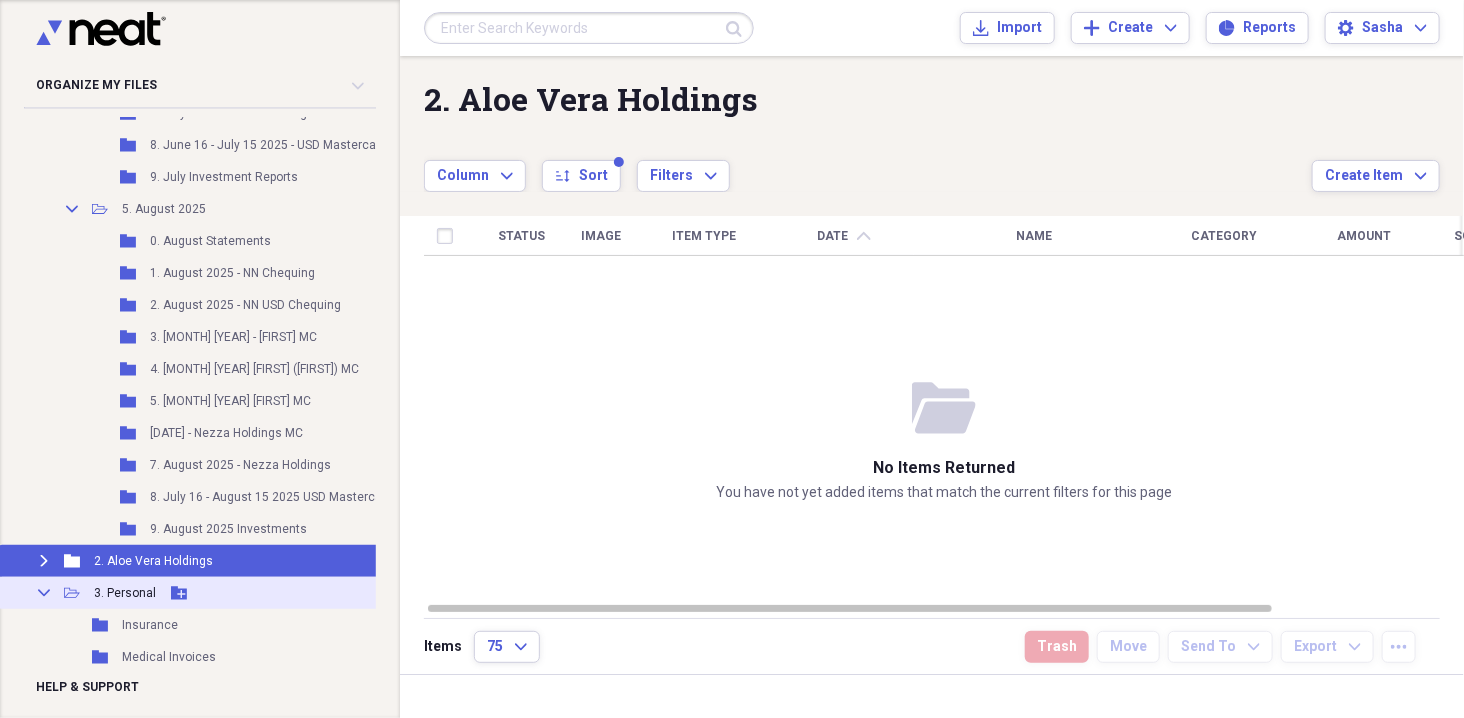 click on "Collapse" 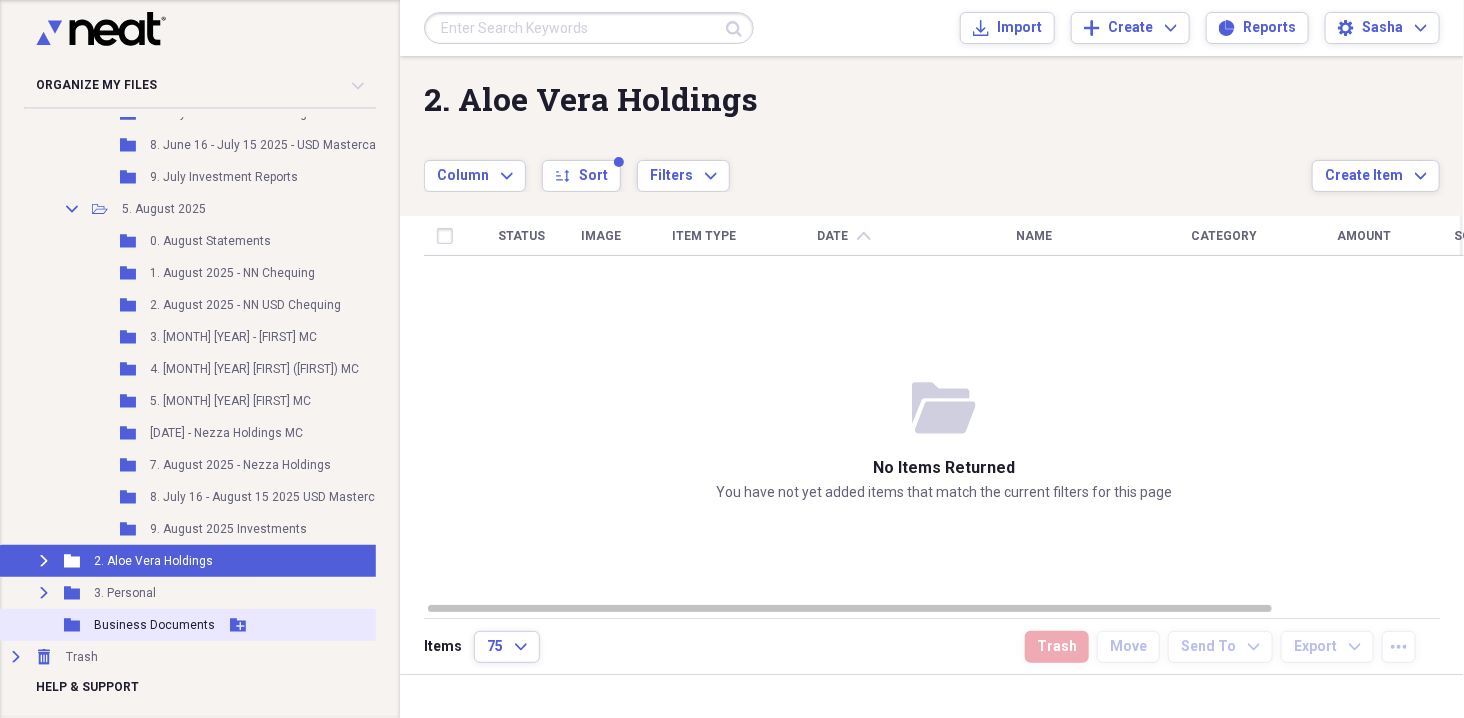 click on "Folder Business Documents Add Folder" at bounding box center (227, 625) 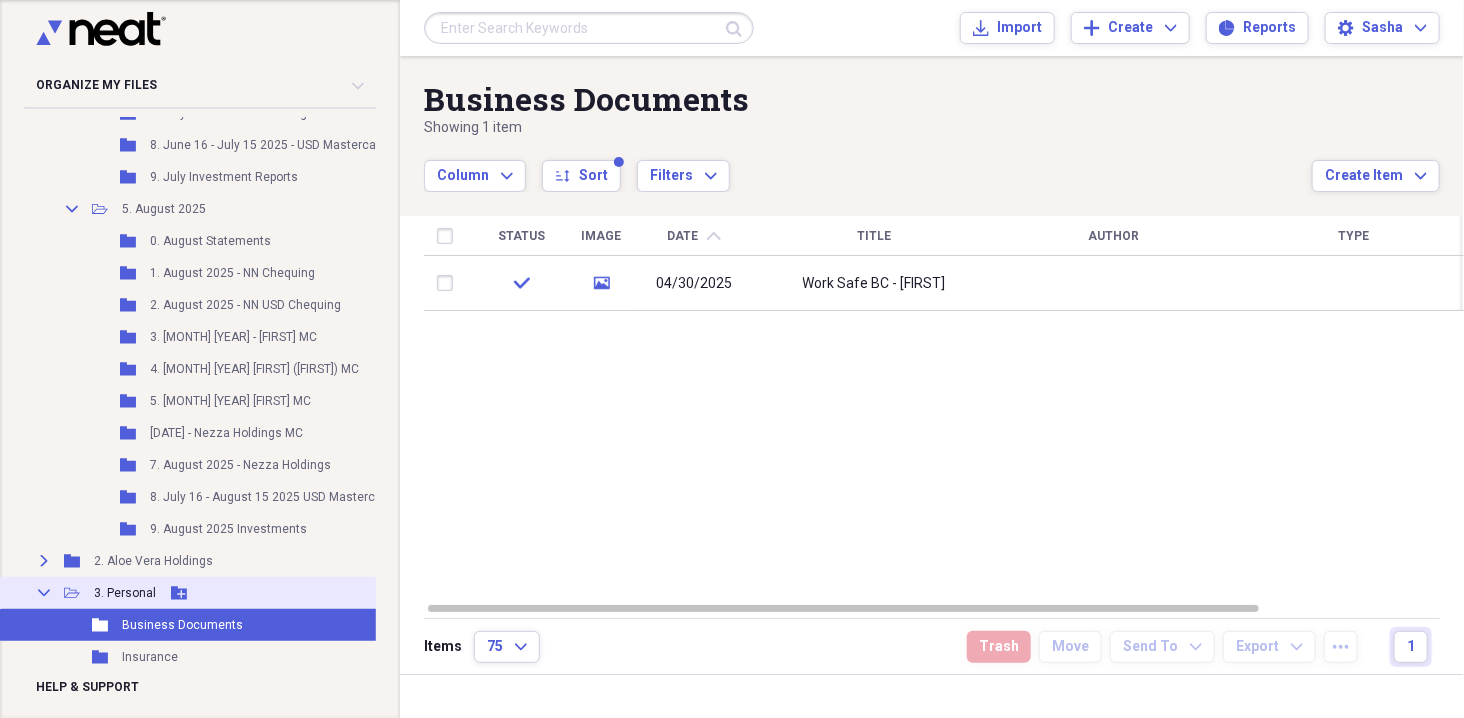 click on "Collapse" 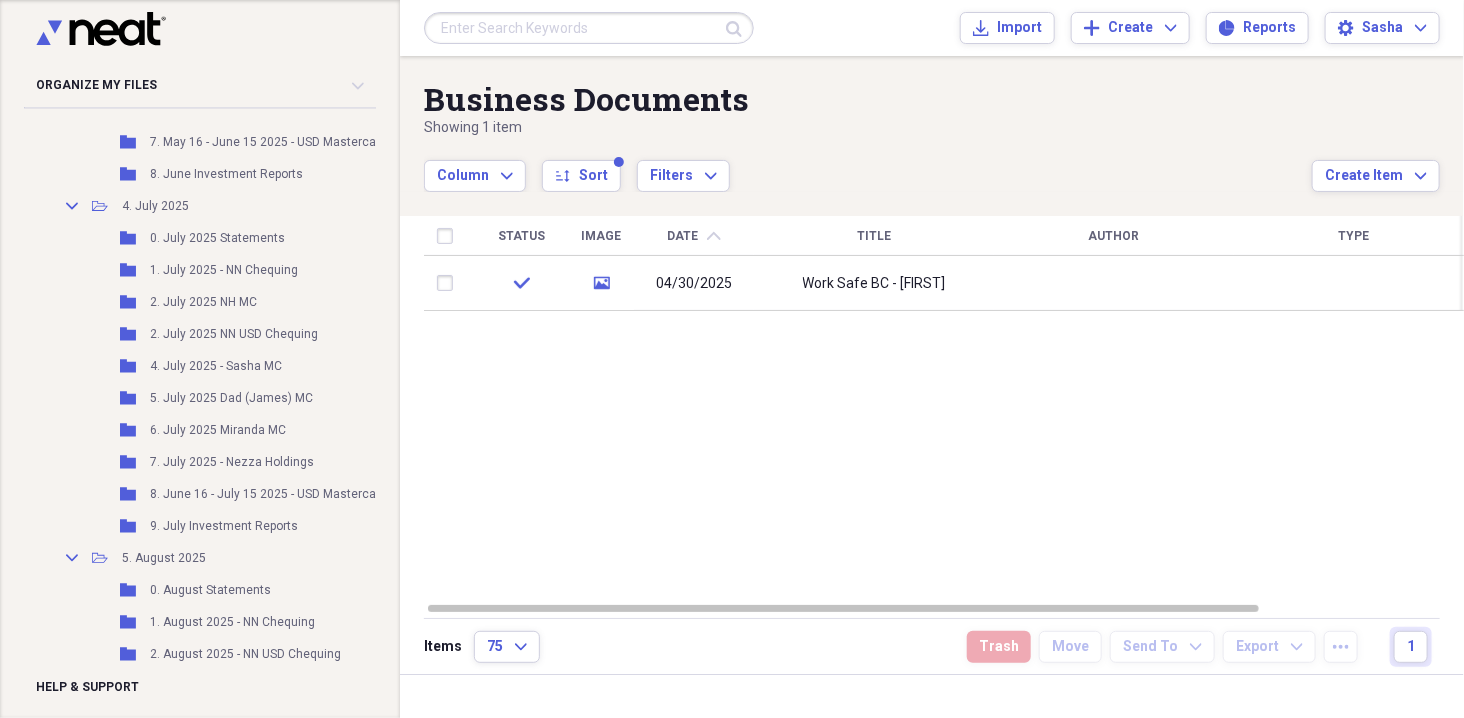 scroll, scrollTop: 0, scrollLeft: 0, axis: both 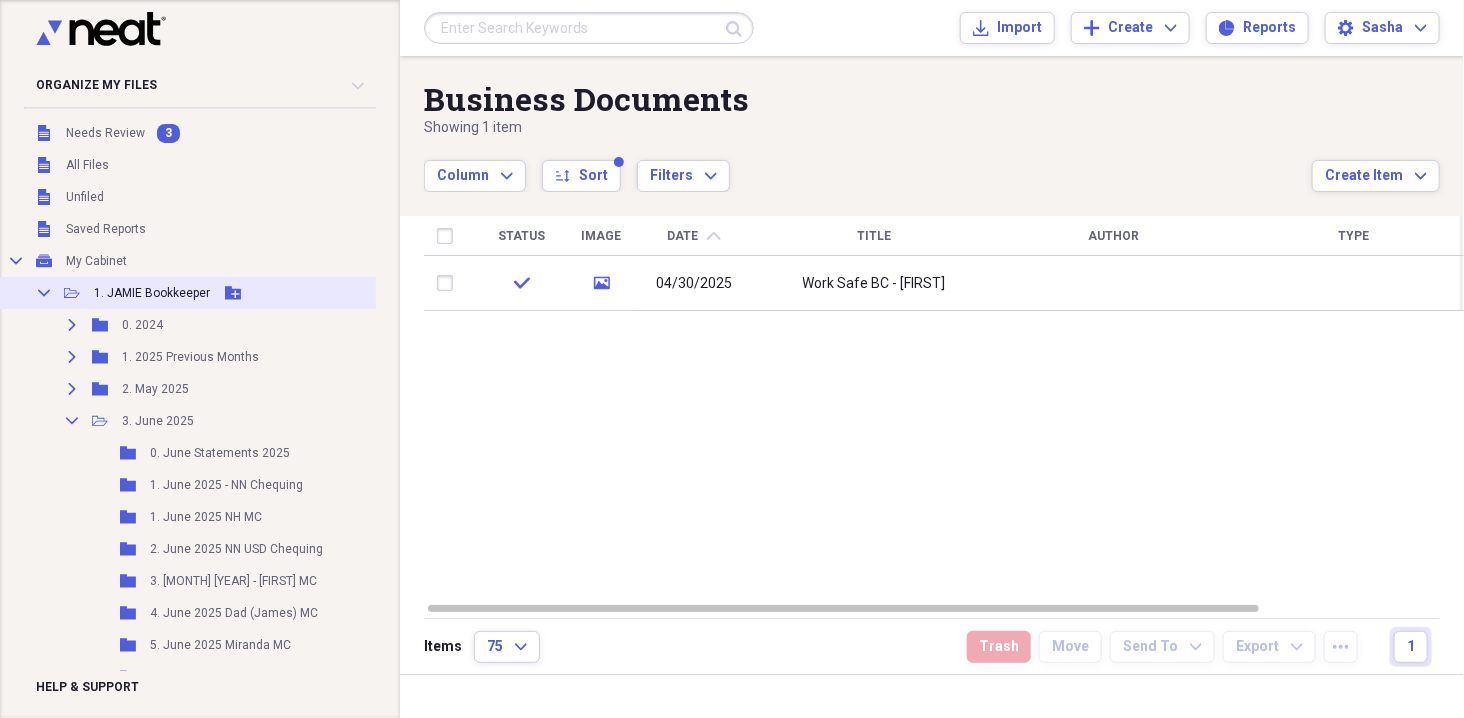 type 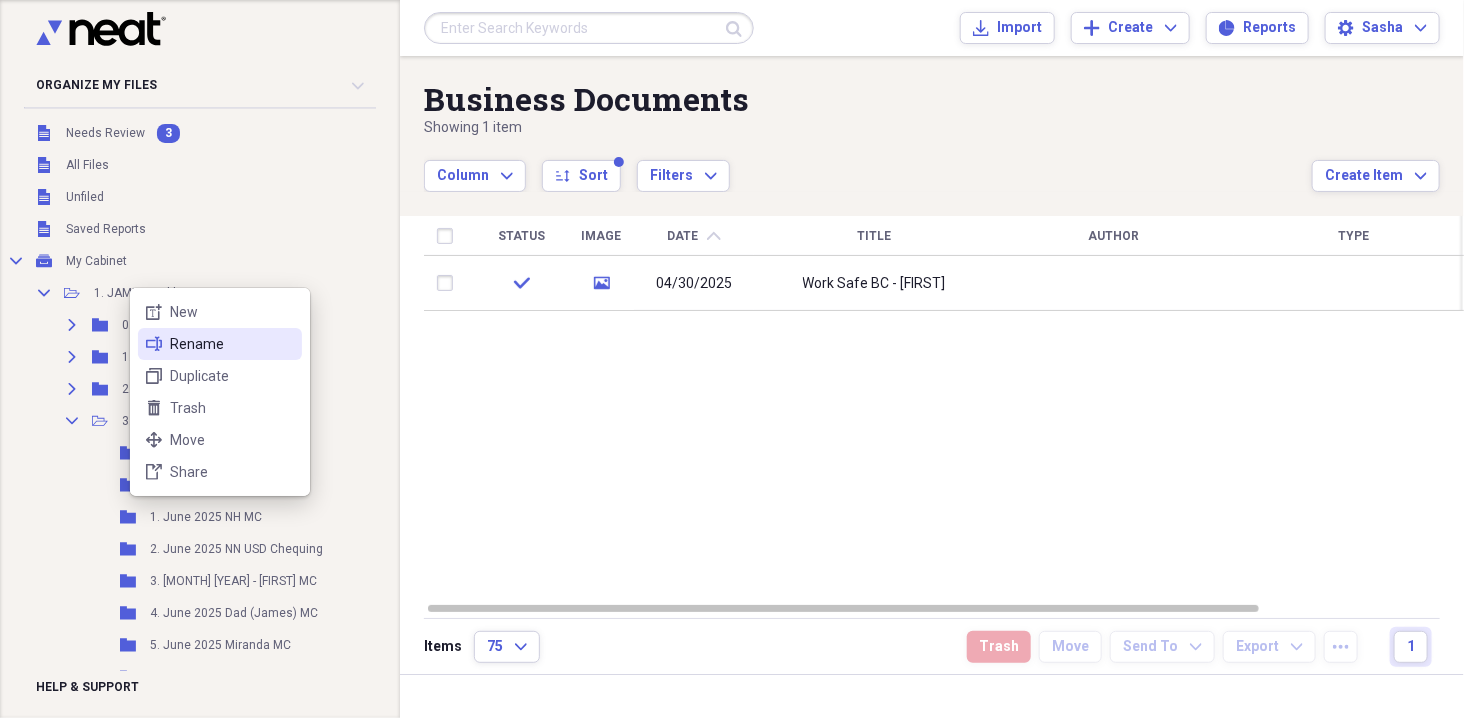 click on "Rename" at bounding box center (232, 344) 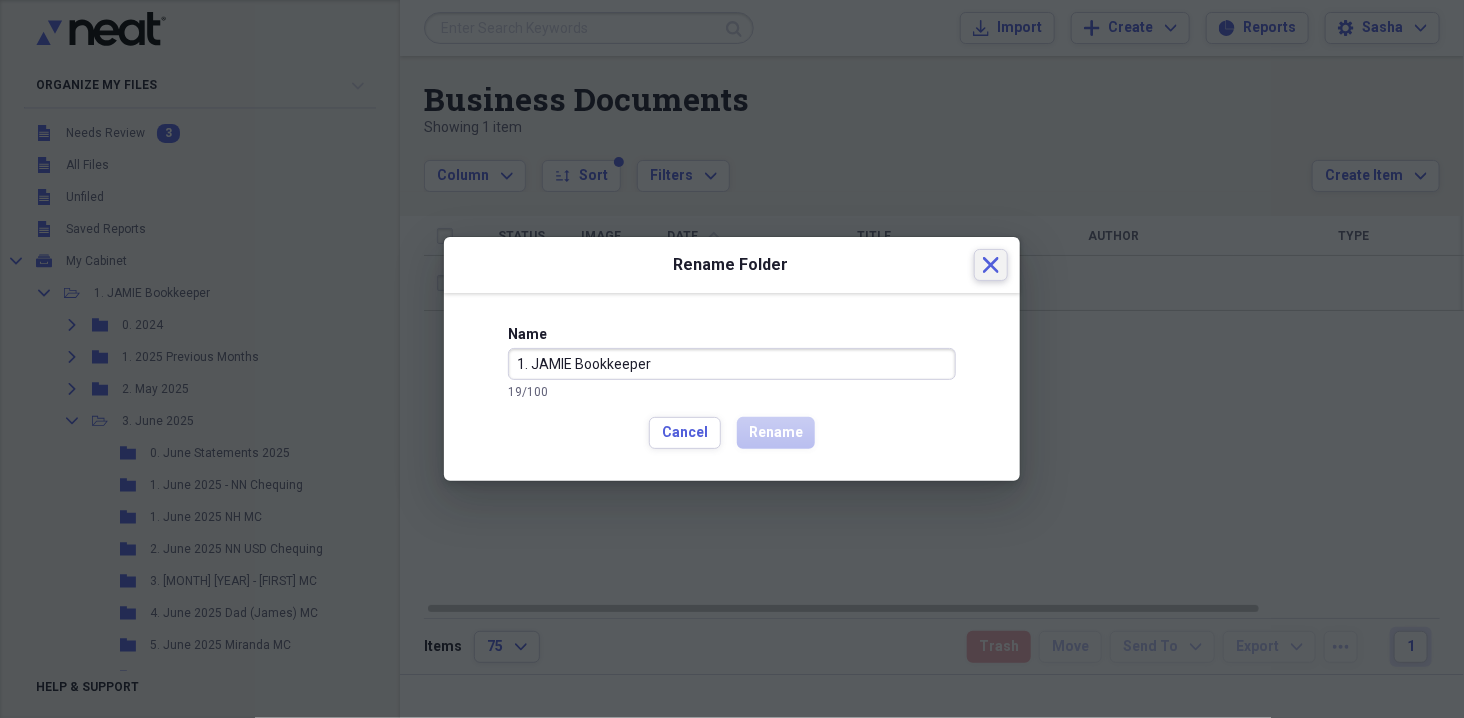 click on "Close" at bounding box center [991, 265] 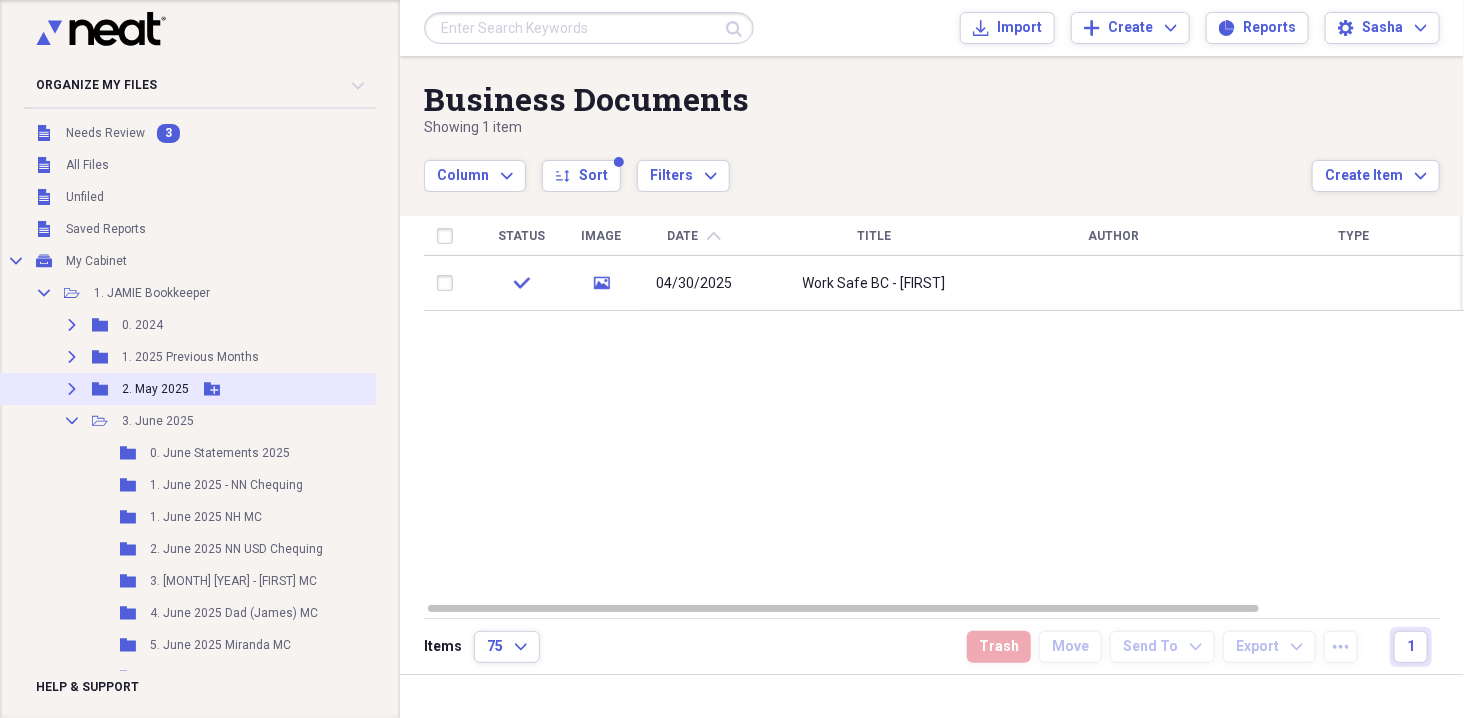 click on "Expand" at bounding box center (72, 389) 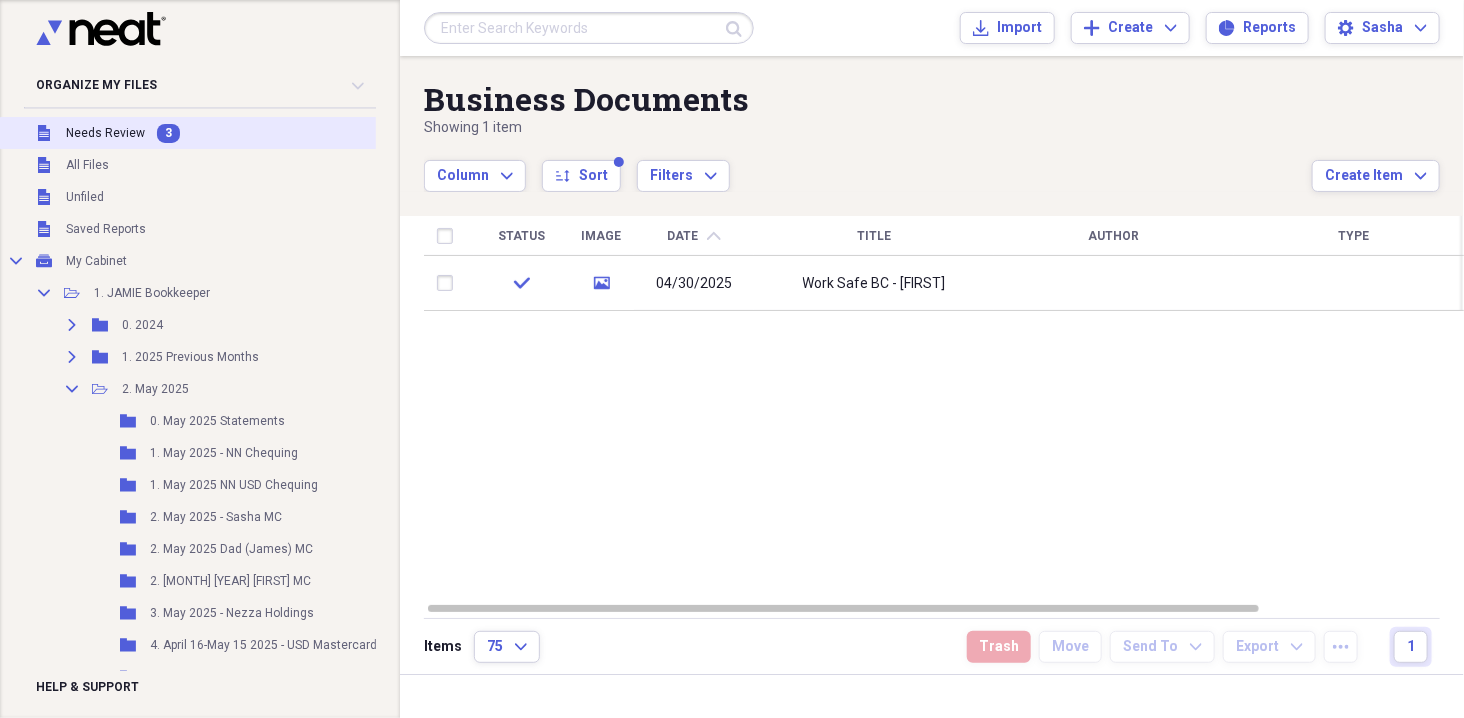 click on "Unfiled Needs Review 3" at bounding box center (227, 133) 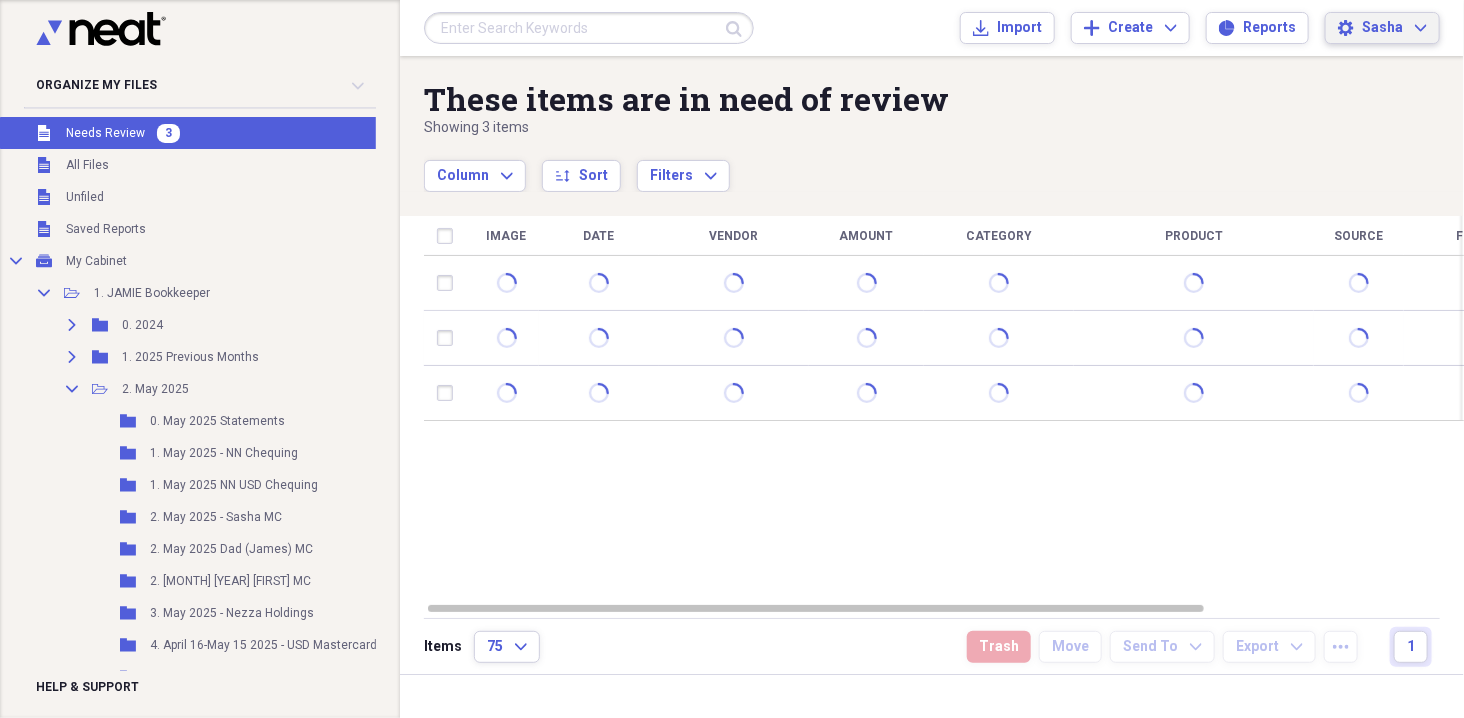 click on "Sasha" at bounding box center (1382, 28) 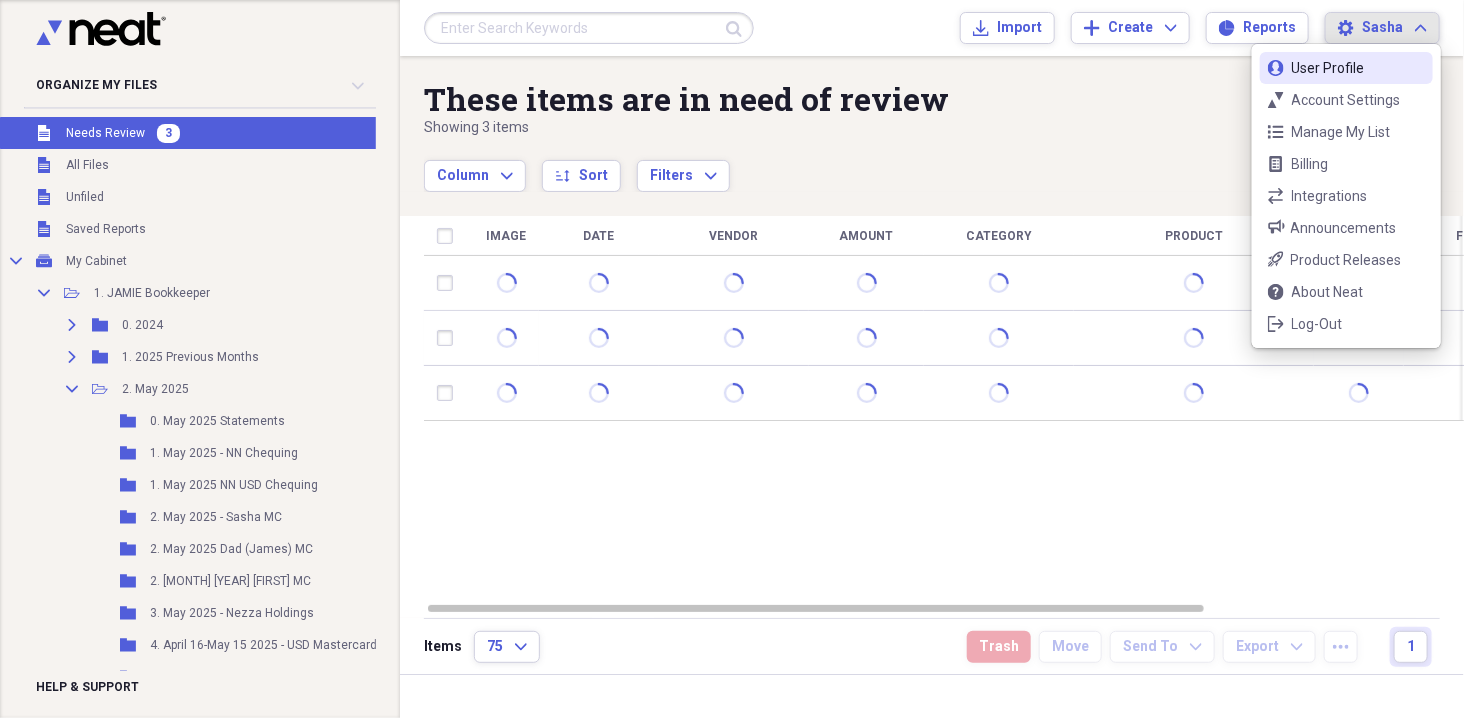 click on "Column Expand sort Sort Filters  Expand" at bounding box center (868, 165) 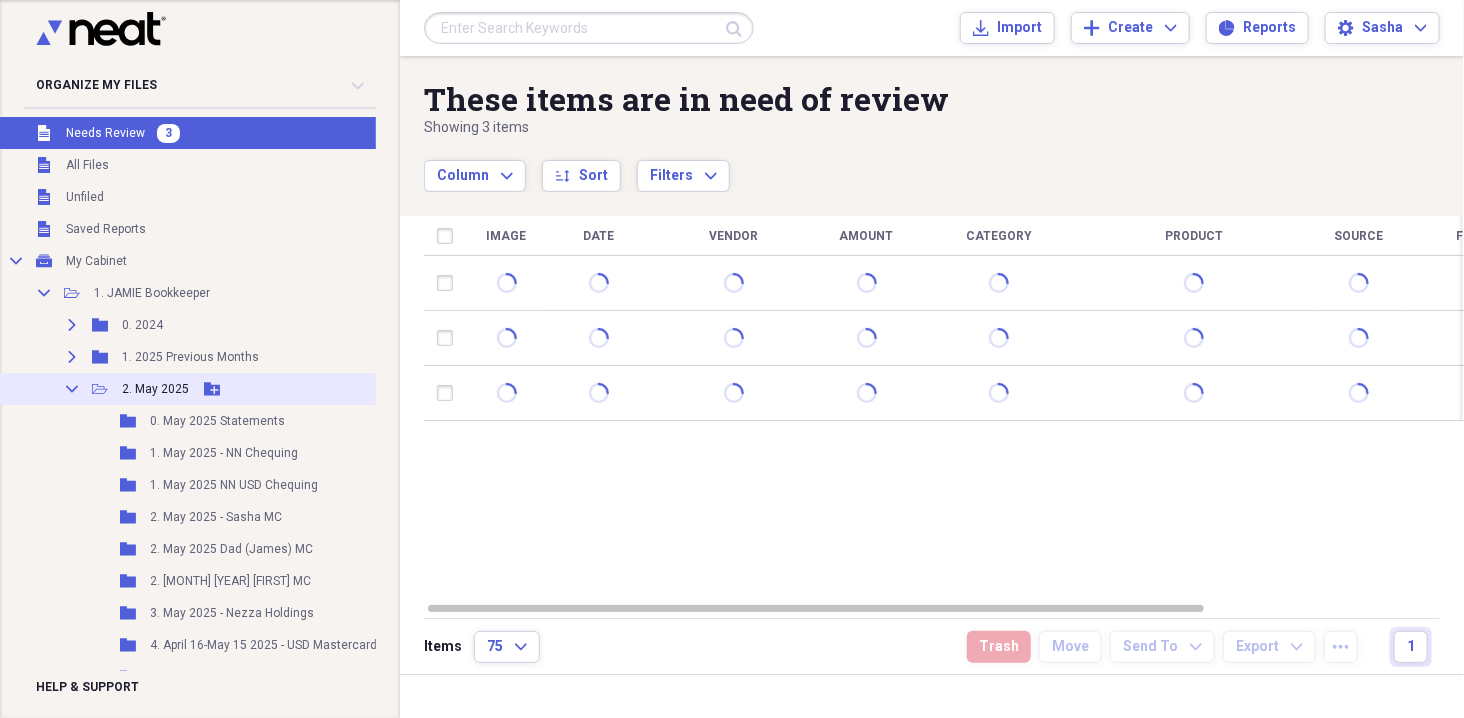 click on "Collapse" at bounding box center [72, 389] 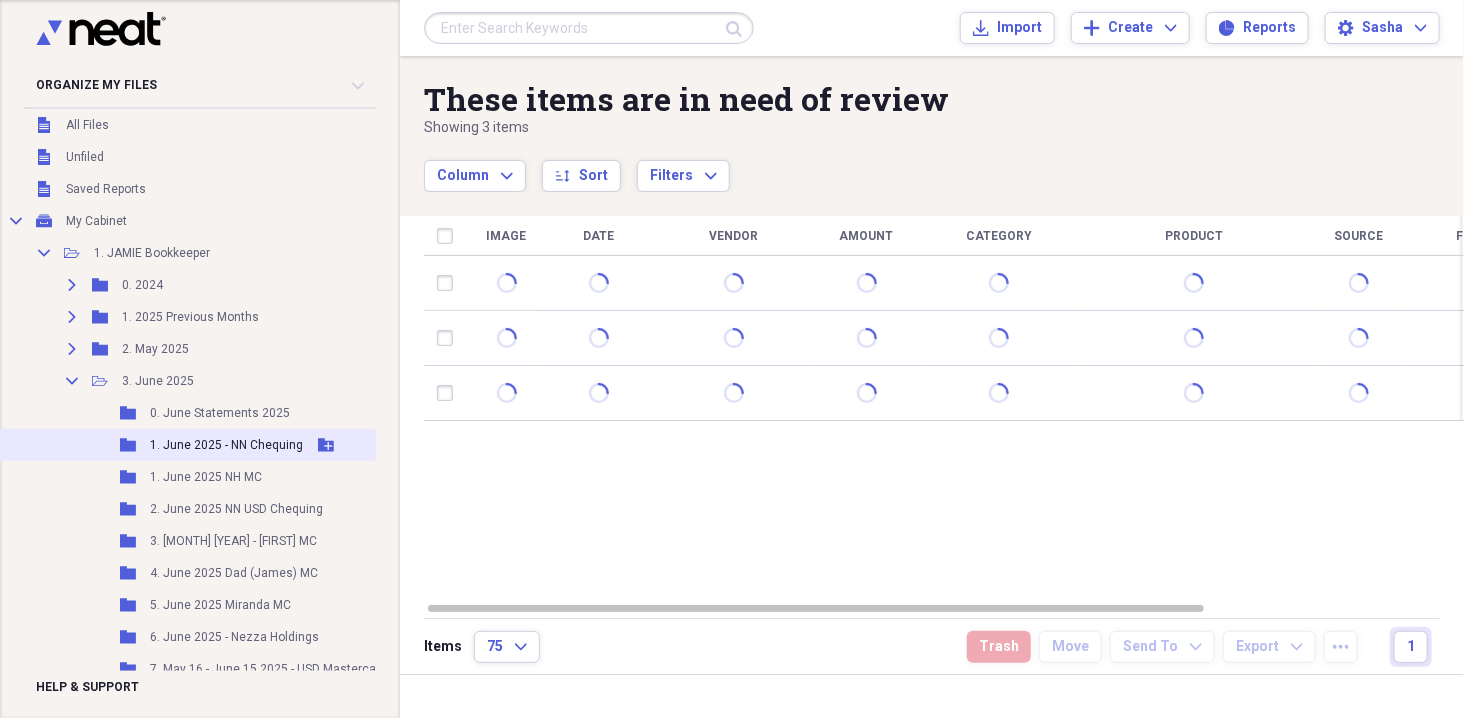 scroll, scrollTop: 48, scrollLeft: 0, axis: vertical 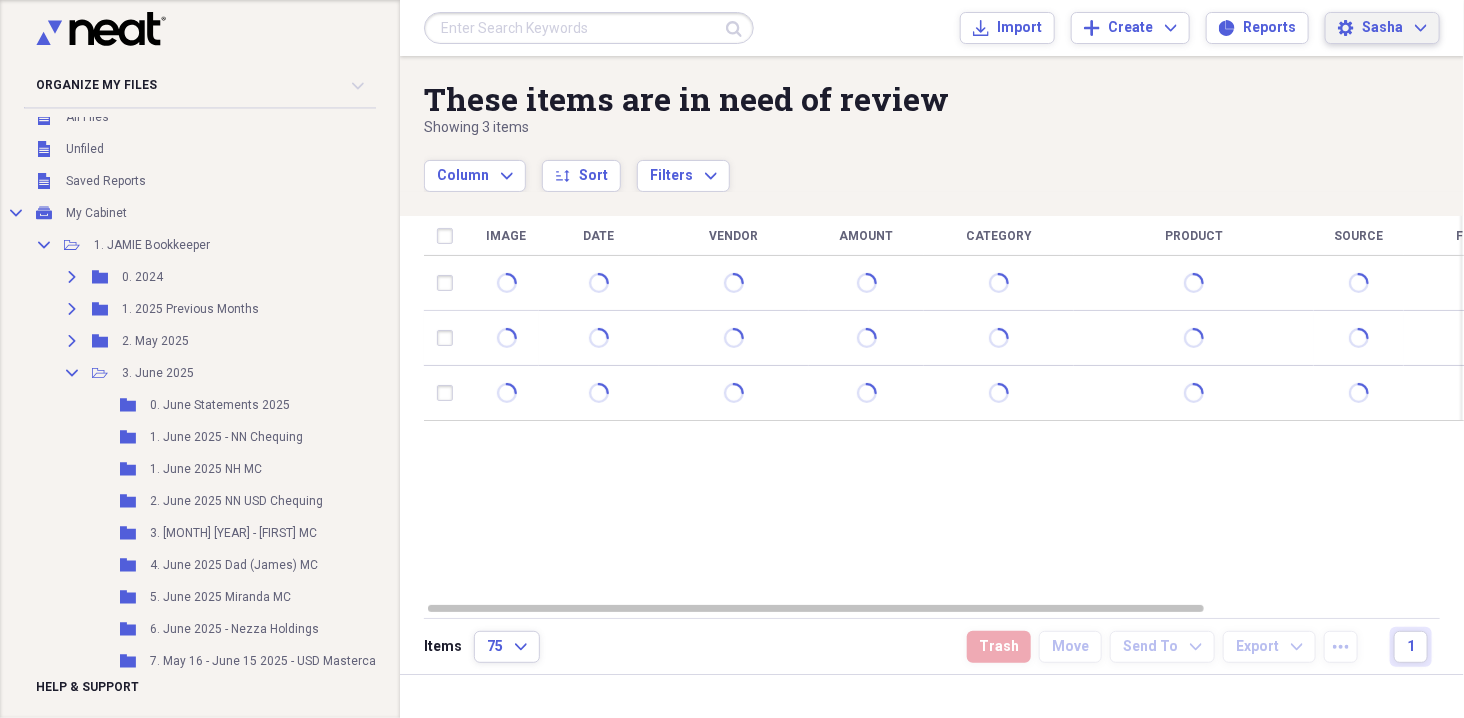 click on "Sasha" at bounding box center [1382, 28] 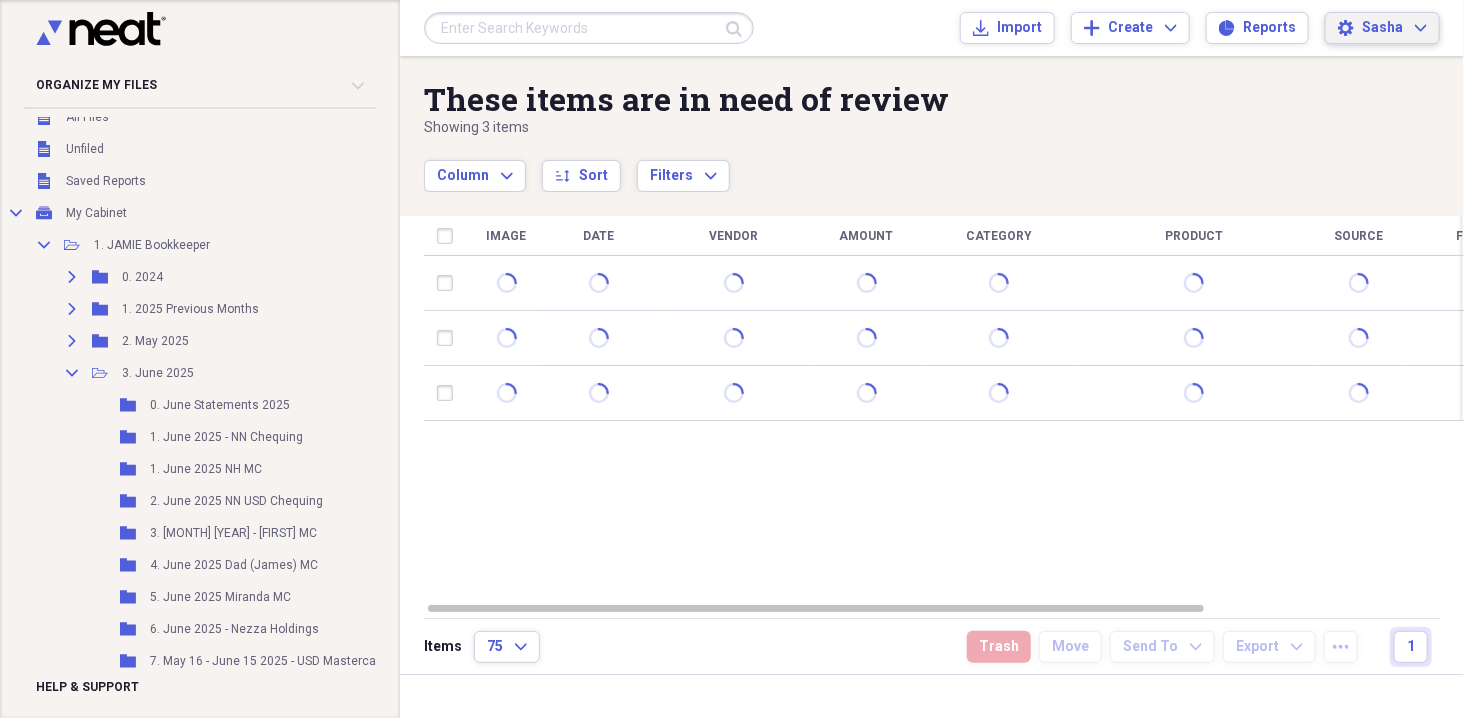 click on "Showing 3 items" at bounding box center [868, 128] 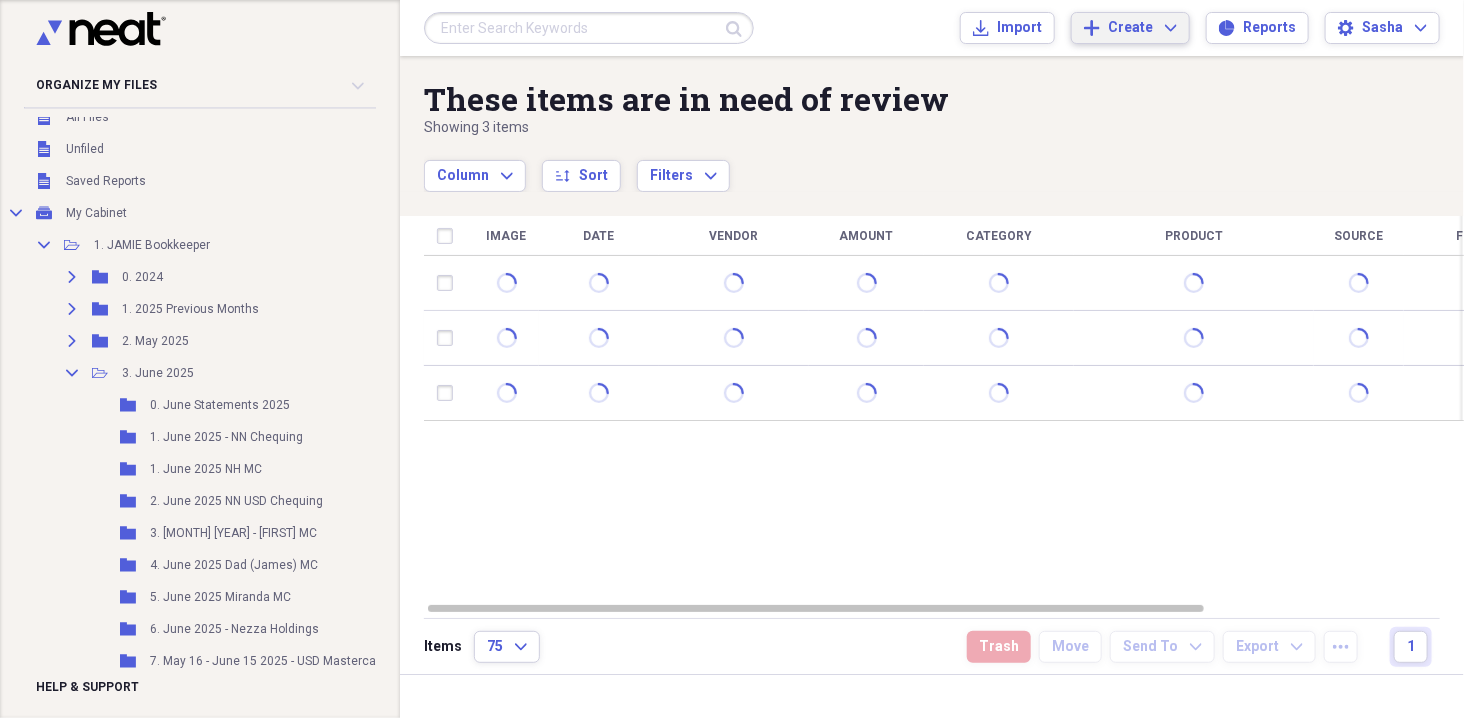 click on "Create Expand" at bounding box center [1142, 28] 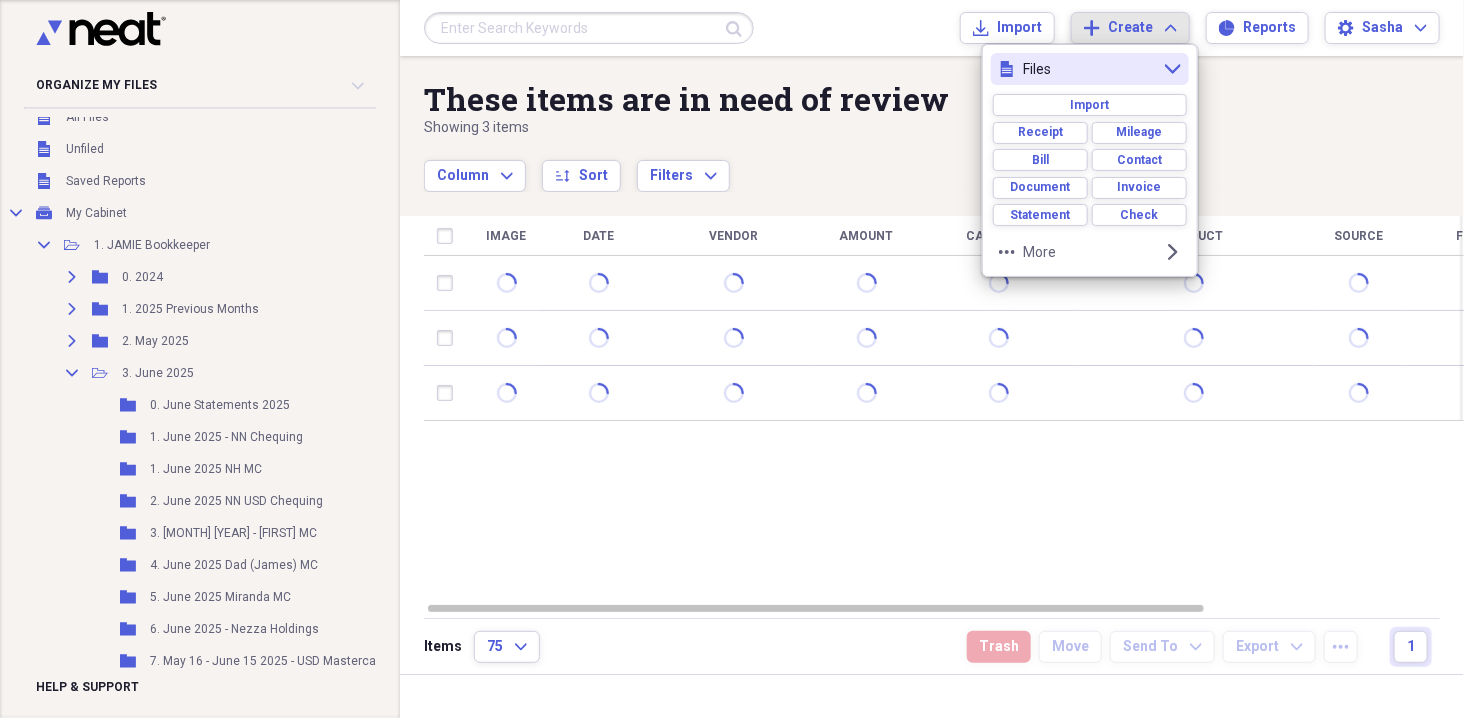 click on "Create Expand" at bounding box center [1142, 28] 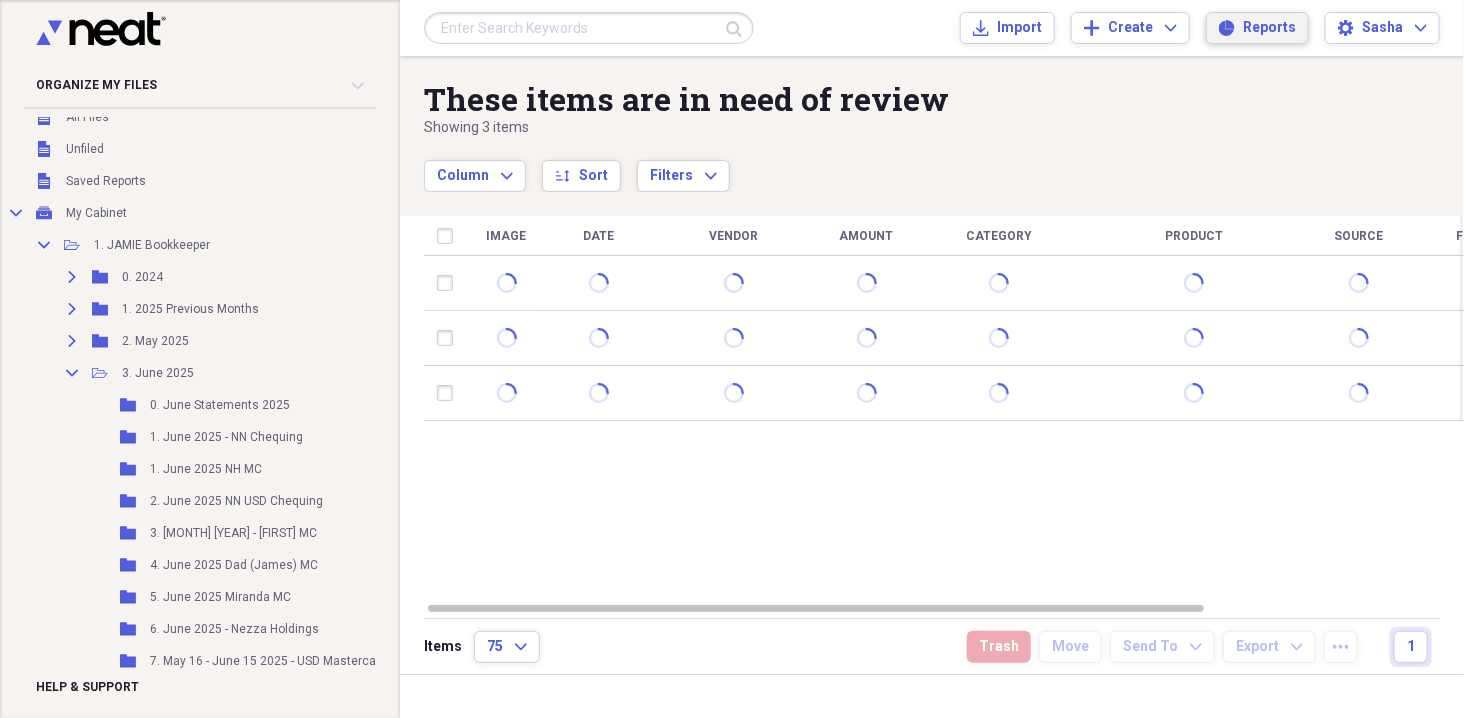 click on "Reports Reports" at bounding box center [1257, 28] 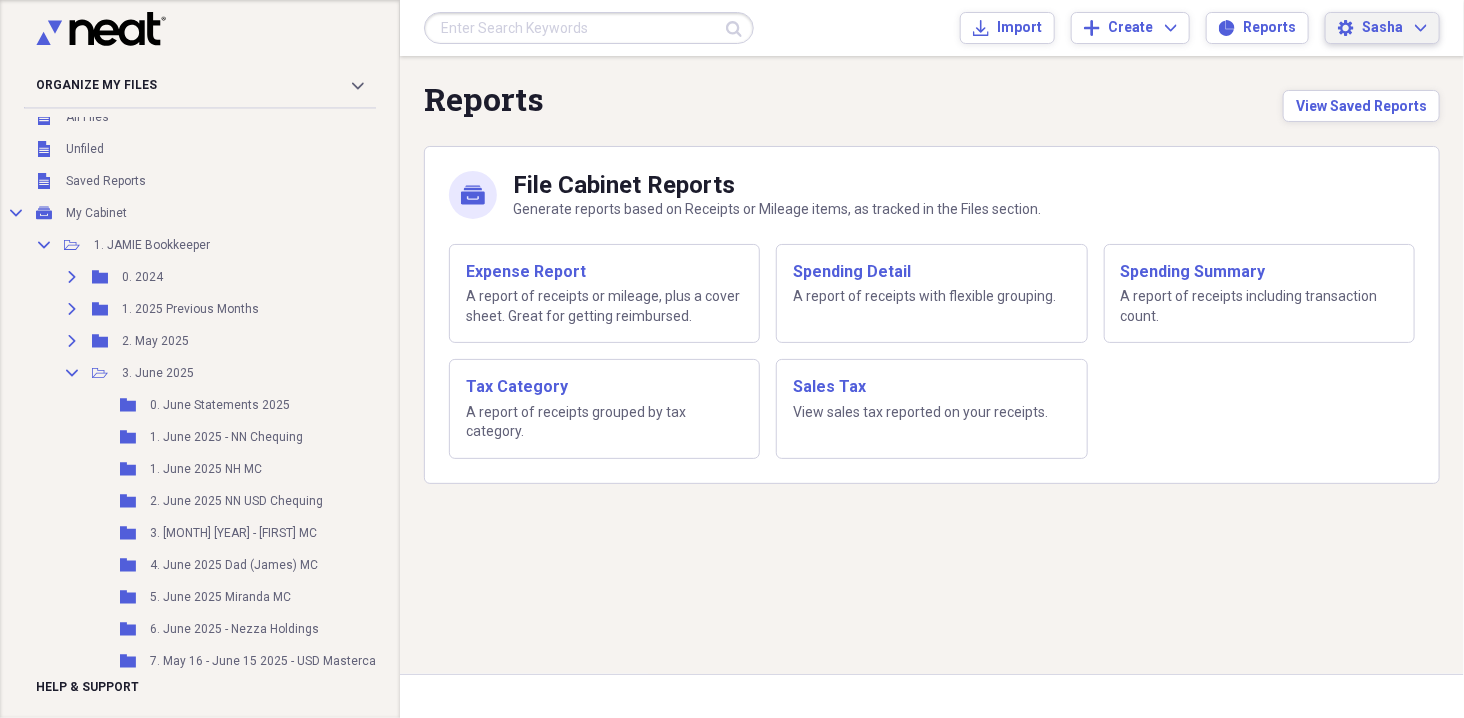 click on "Settings Sasha Expand" at bounding box center [1382, 28] 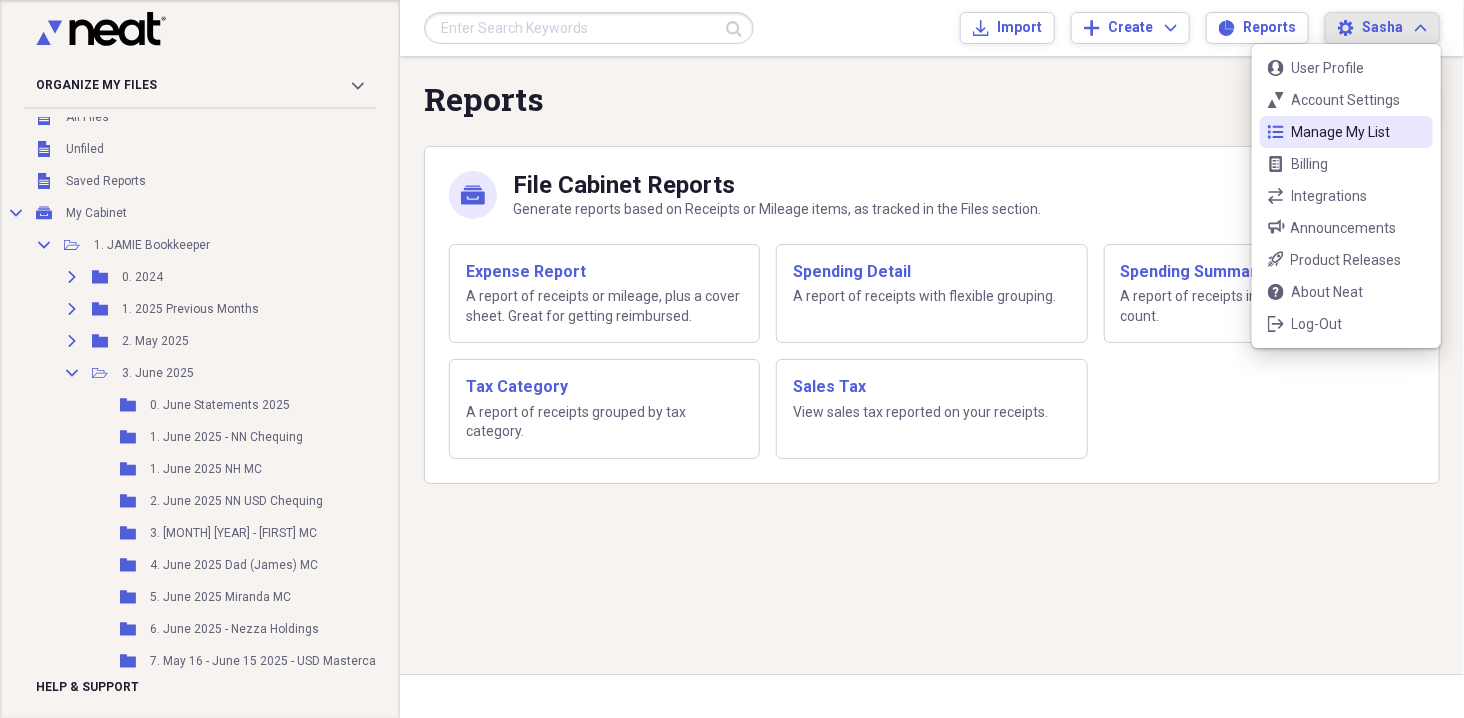 click on "Reports View Saved Reports" at bounding box center [932, 101] 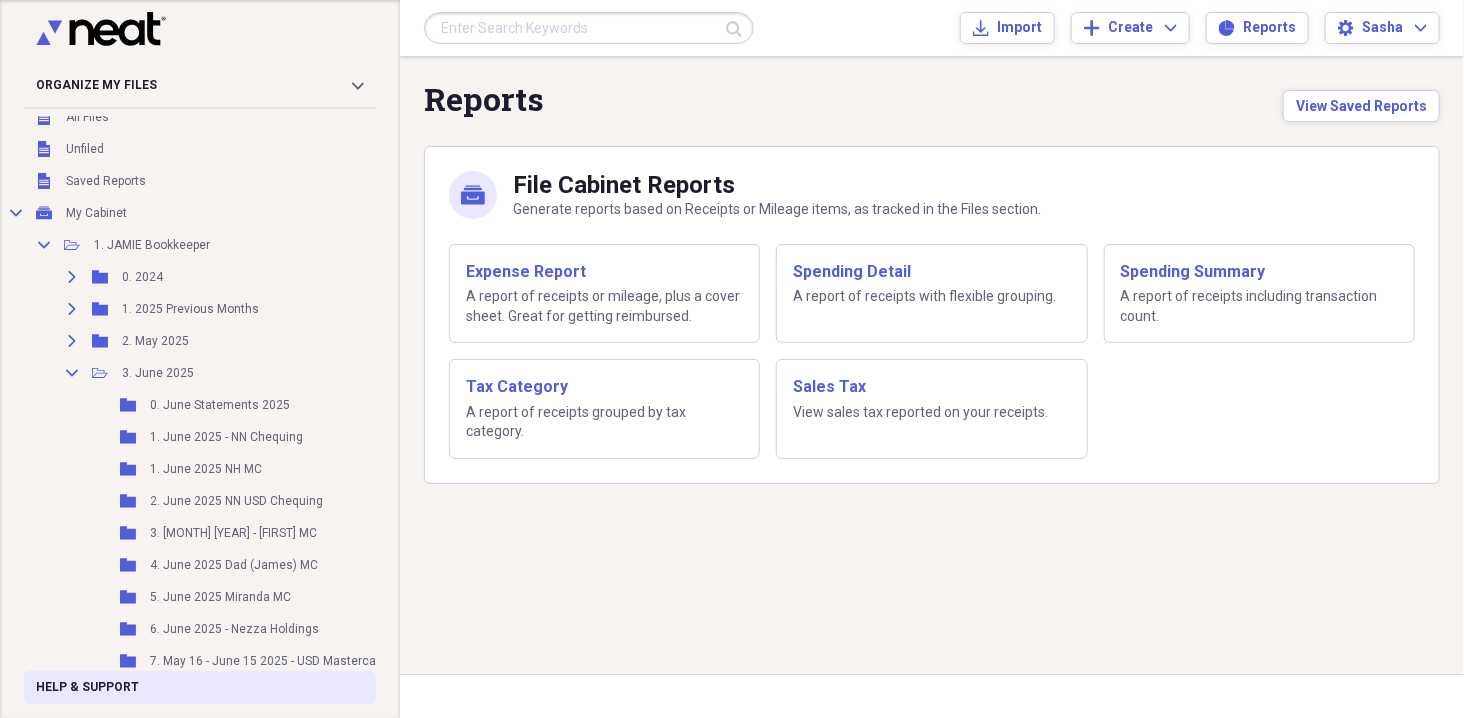click on "Help & Support" at bounding box center [87, 687] 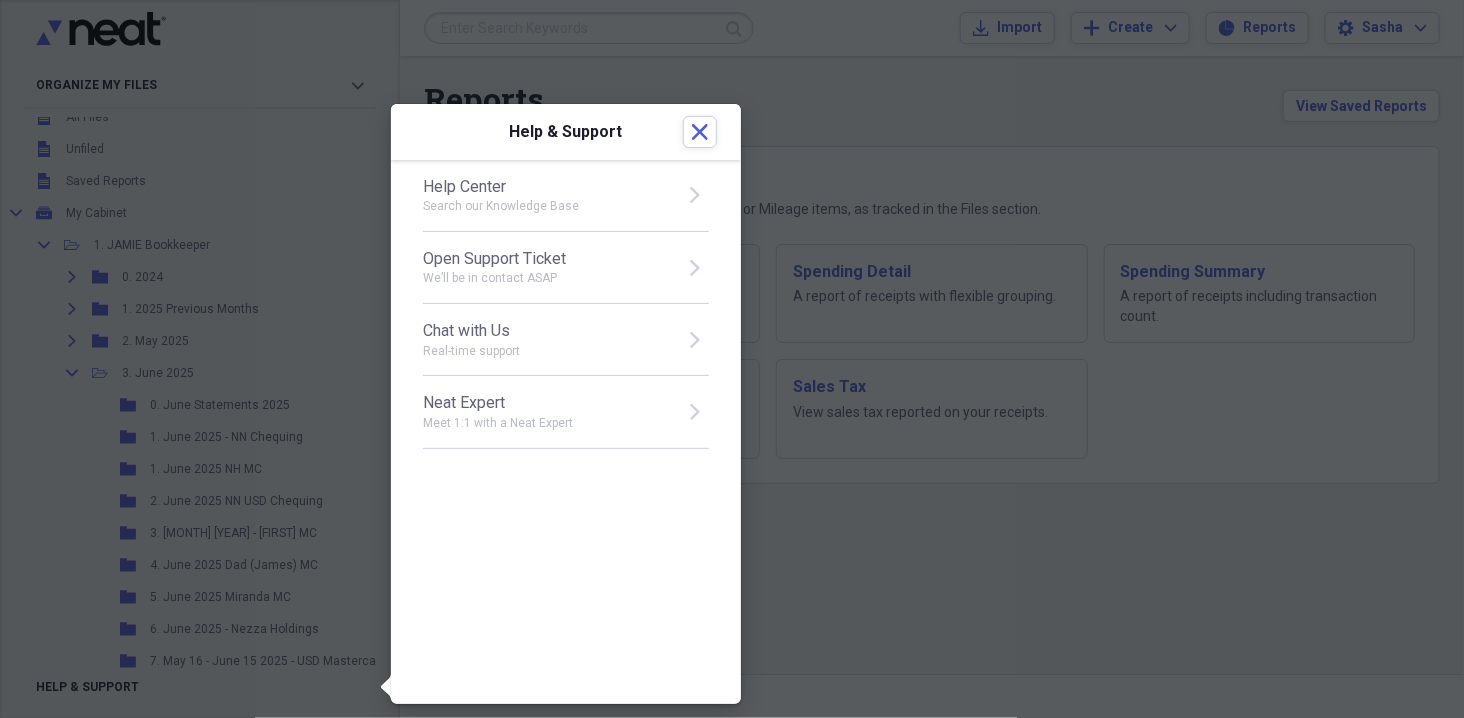 click on "Open Support Ticket" at bounding box center (547, 259) 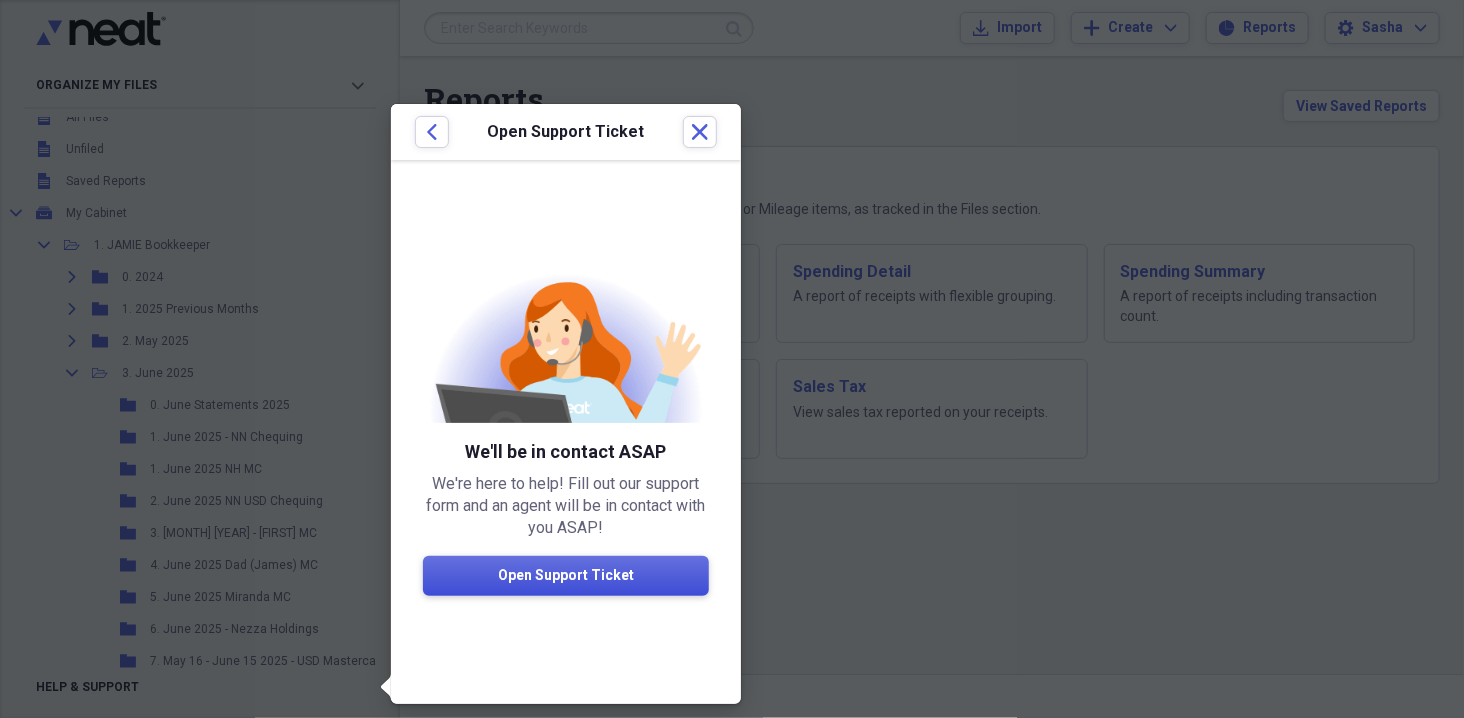 click on "Open Support Ticket" at bounding box center [566, 576] 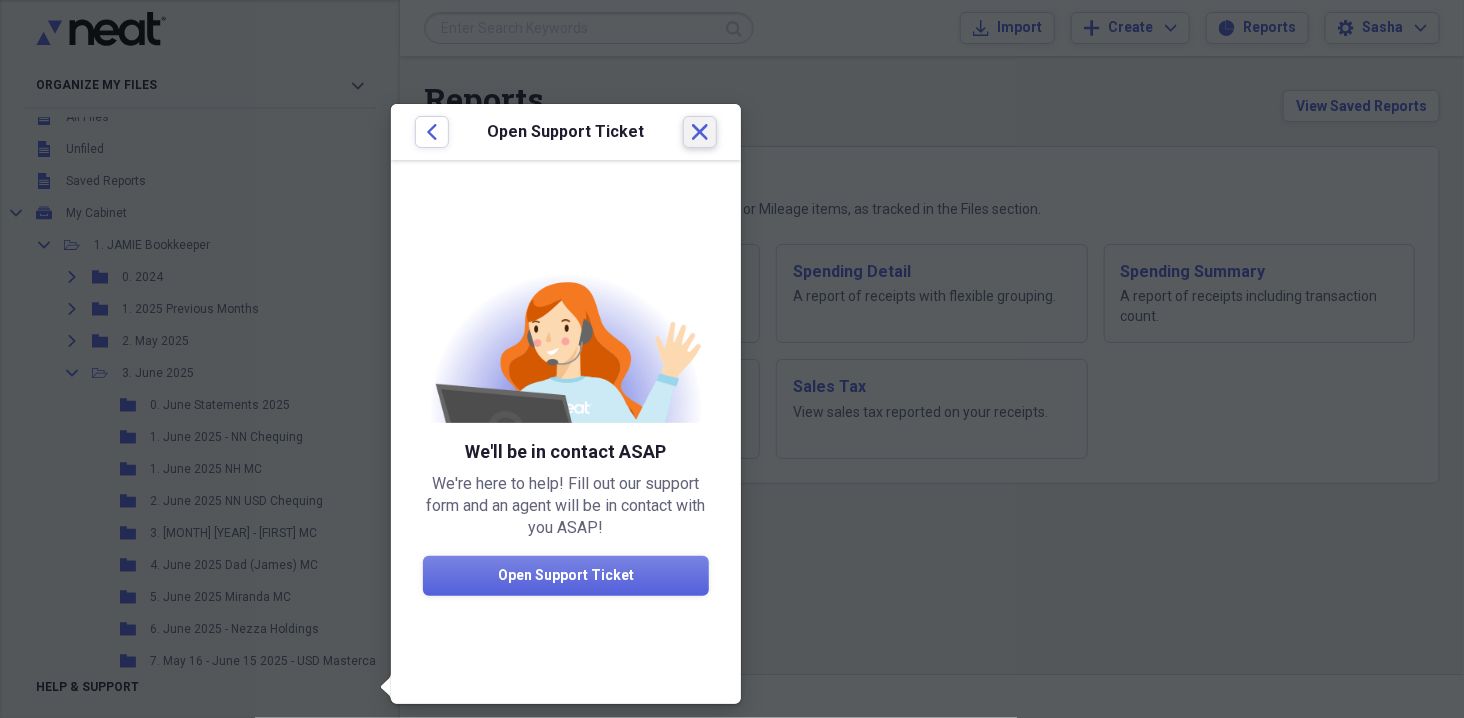 click on "Close" at bounding box center [700, 132] 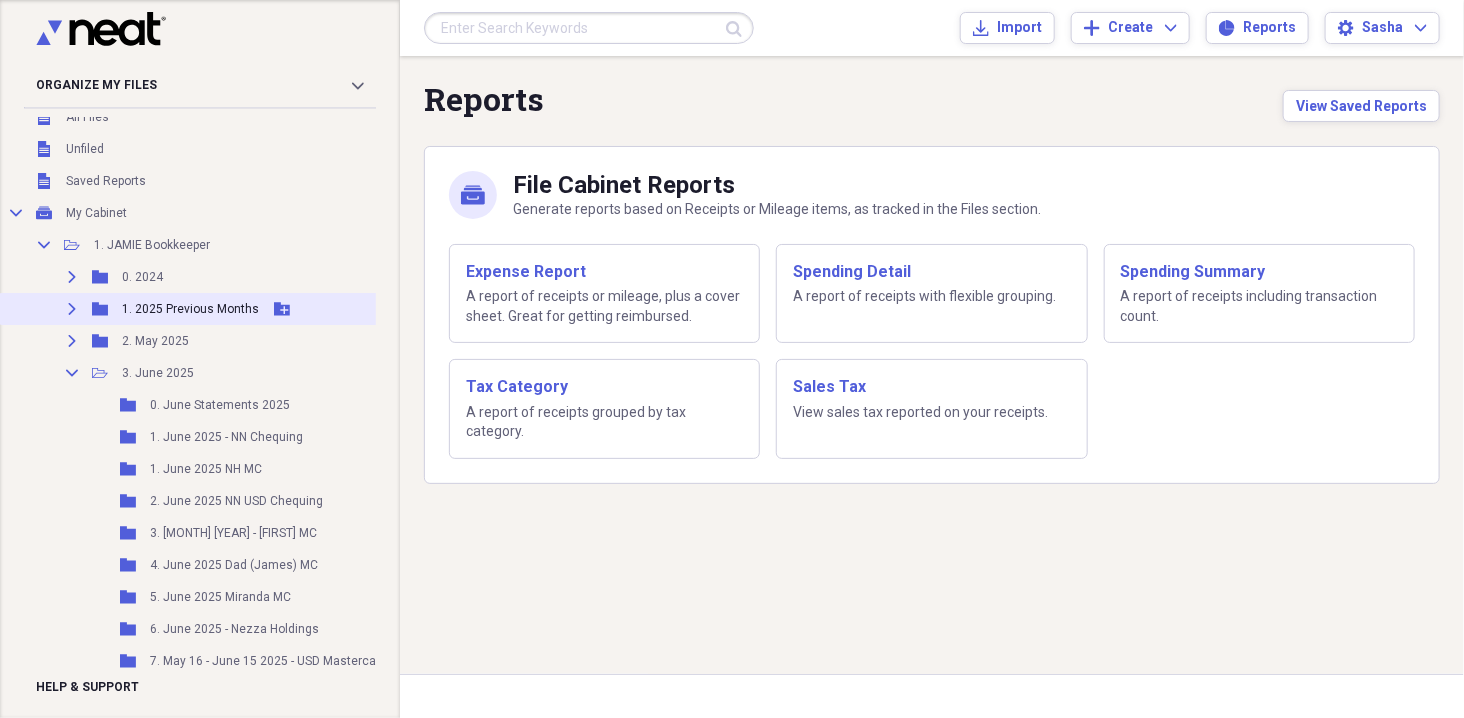 click 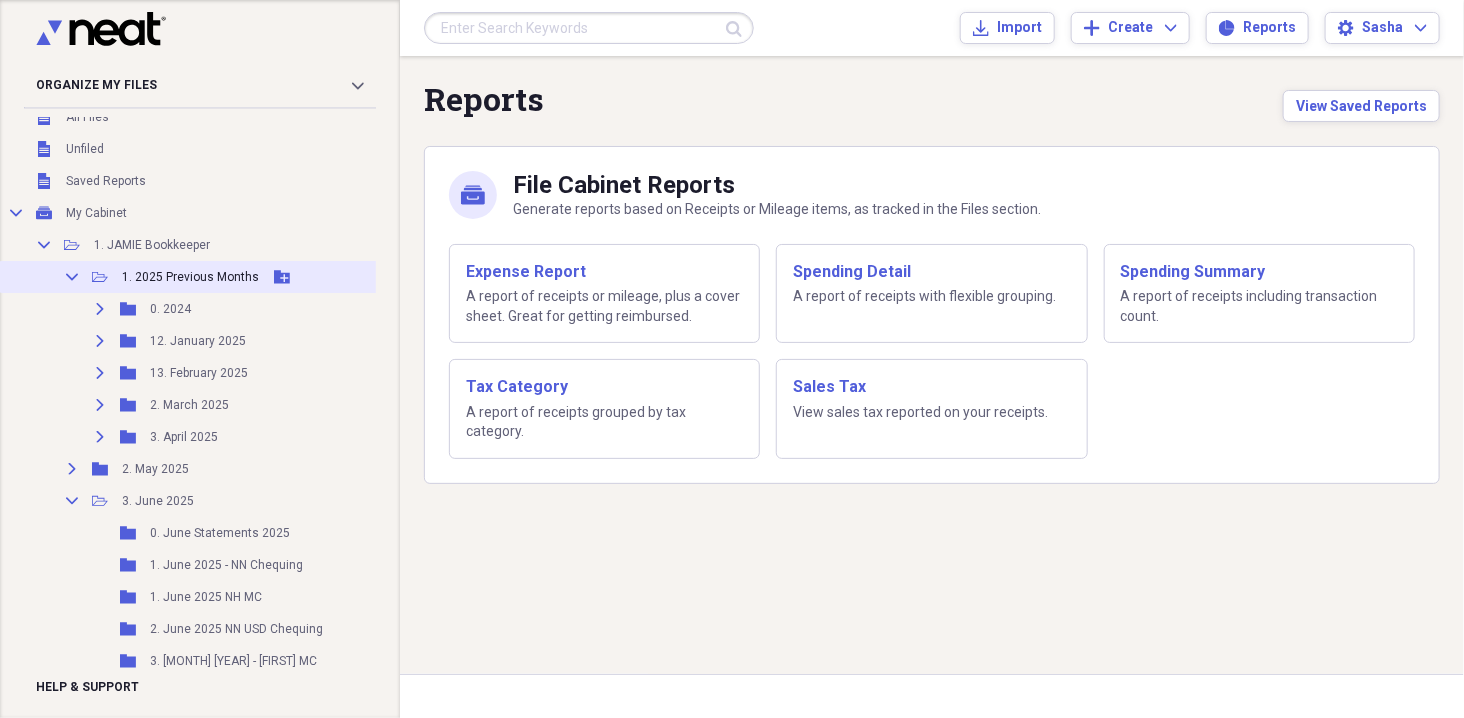 click on "Collapse" 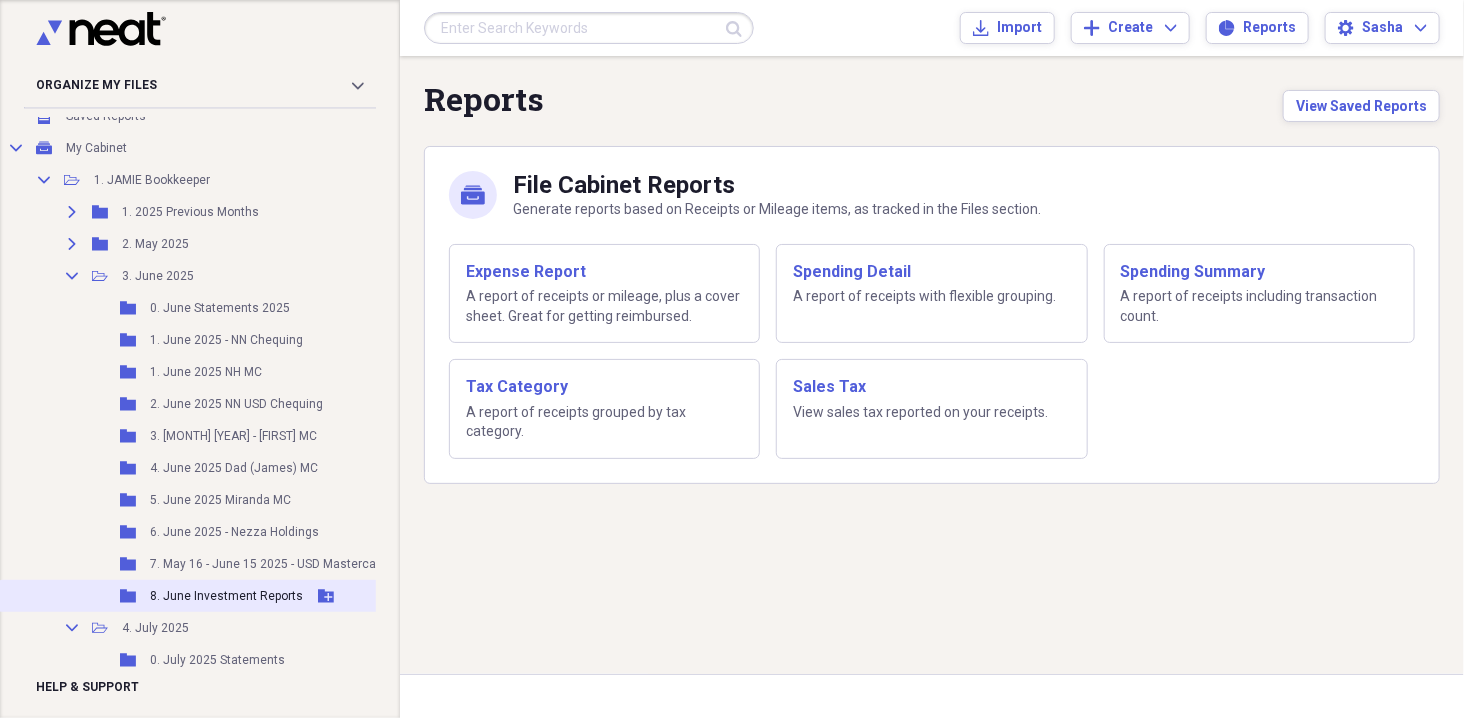scroll, scrollTop: 115, scrollLeft: 0, axis: vertical 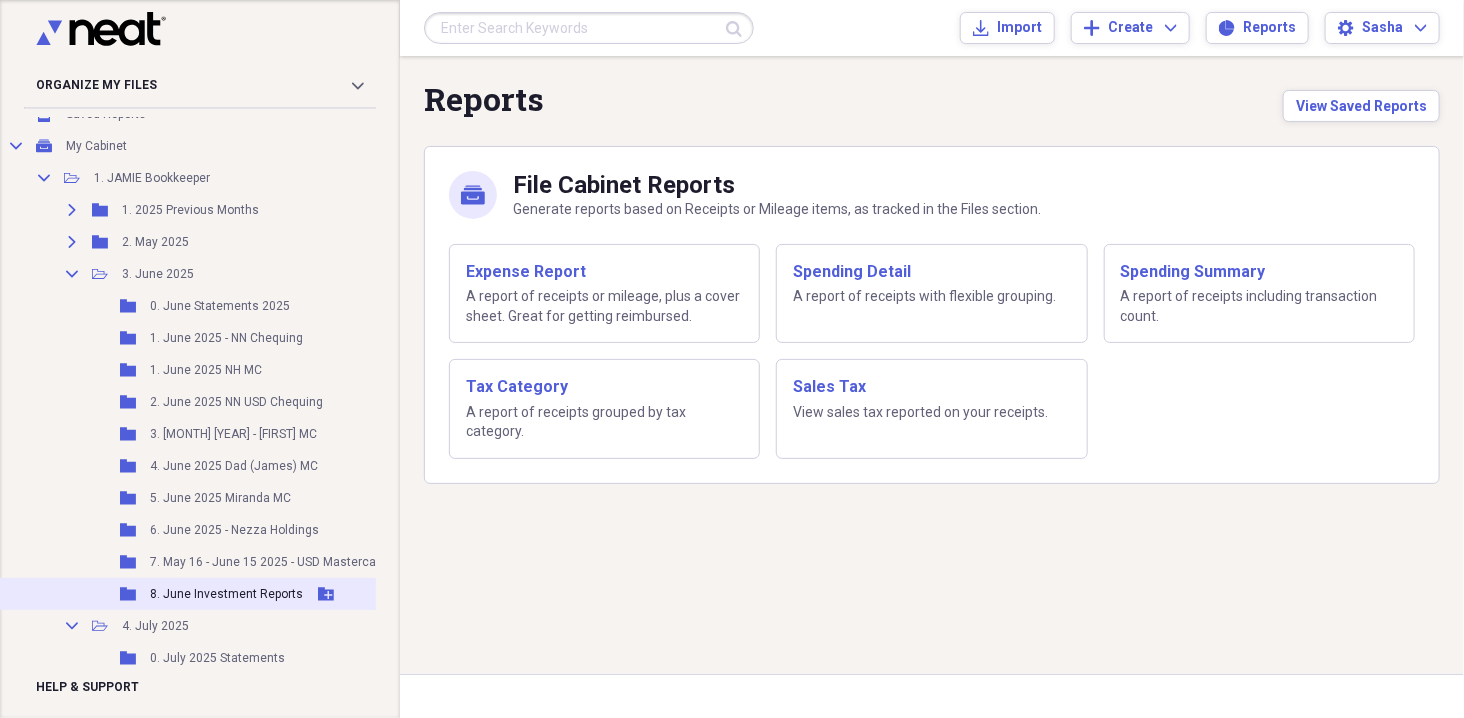 click on "8. June Investment Reports" at bounding box center [226, 594] 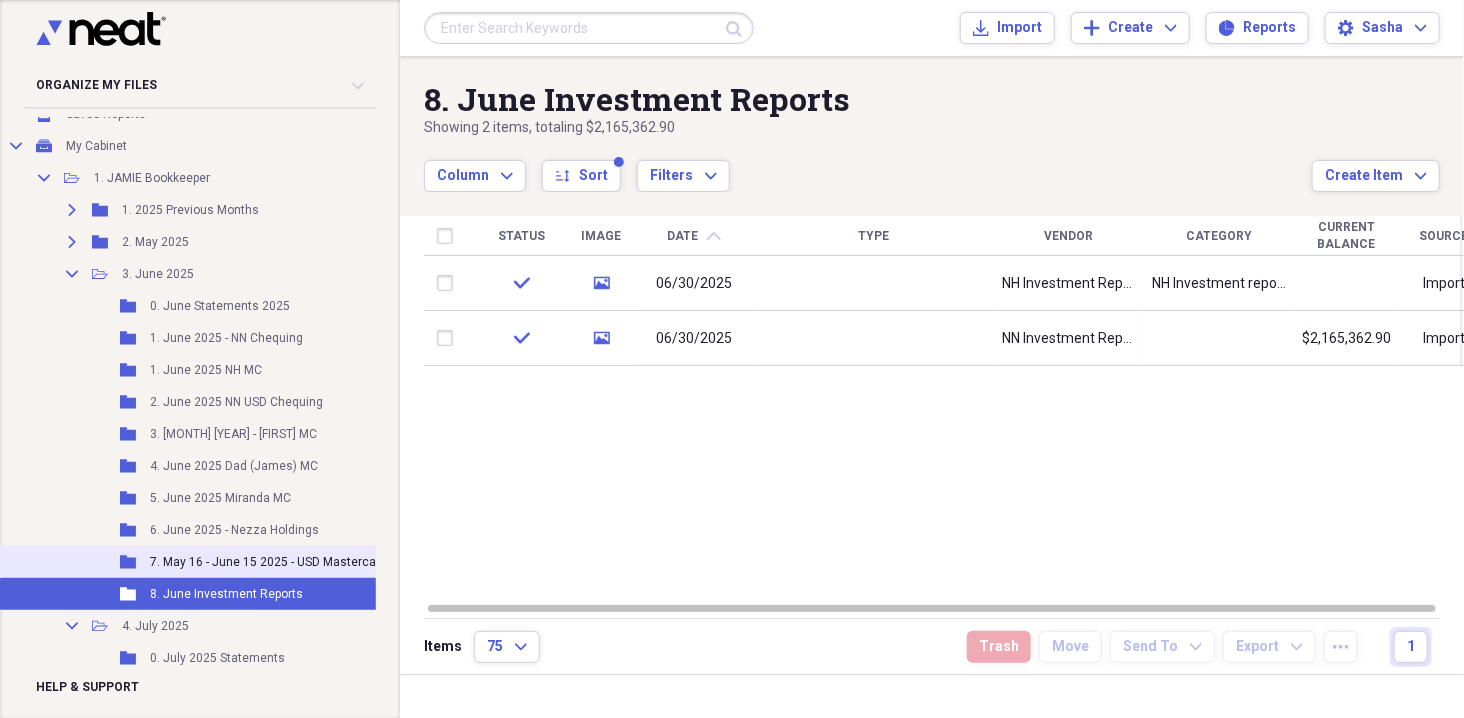 click on "Folder 7. May 16 - June 15 2025 - USD Mastercard Add Folder" at bounding box center (227, 562) 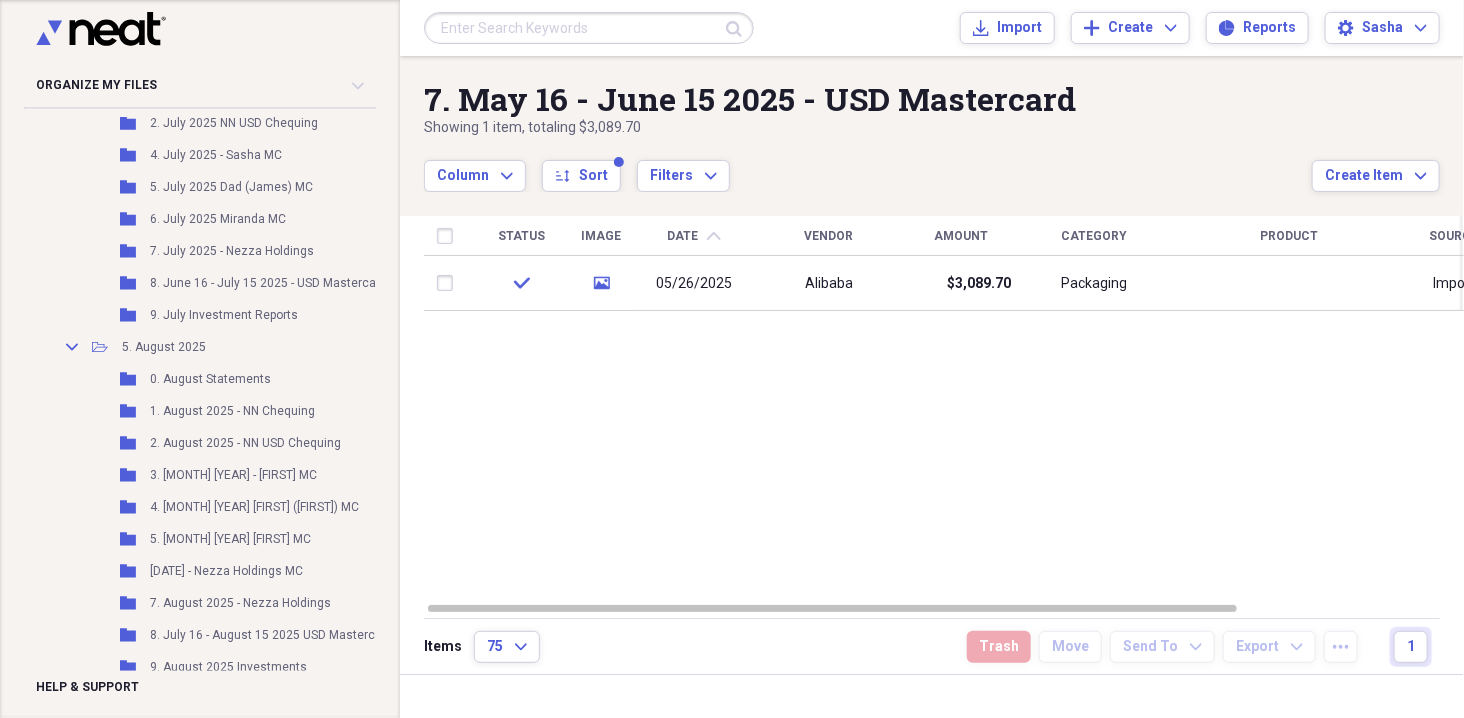 scroll, scrollTop: 852, scrollLeft: 0, axis: vertical 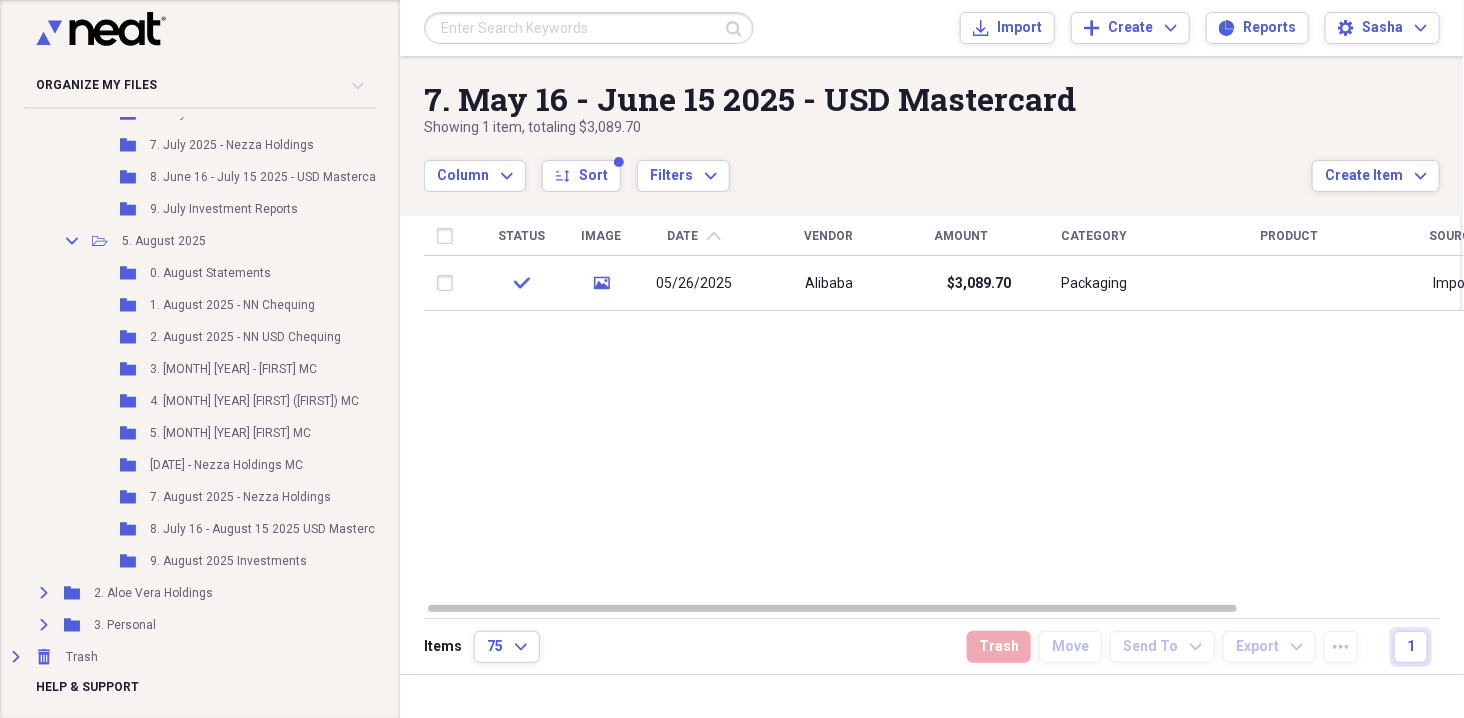 click on "Status Image Date chevron-up Vendor Amount Category Product Source Billable Reimbursable check media 05/26/2025 Alibaba $3,089.70 Packaging Import" at bounding box center (944, 408) 